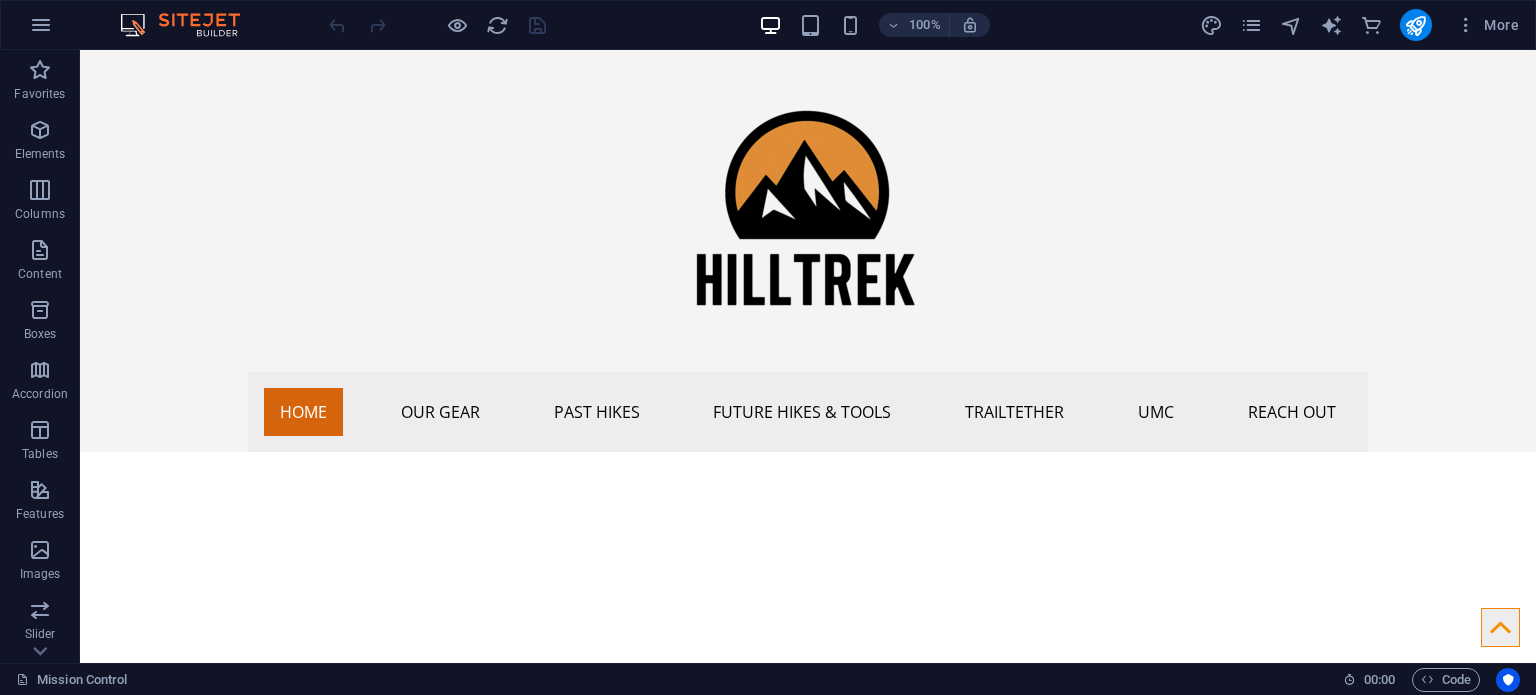 scroll, scrollTop: 0, scrollLeft: 0, axis: both 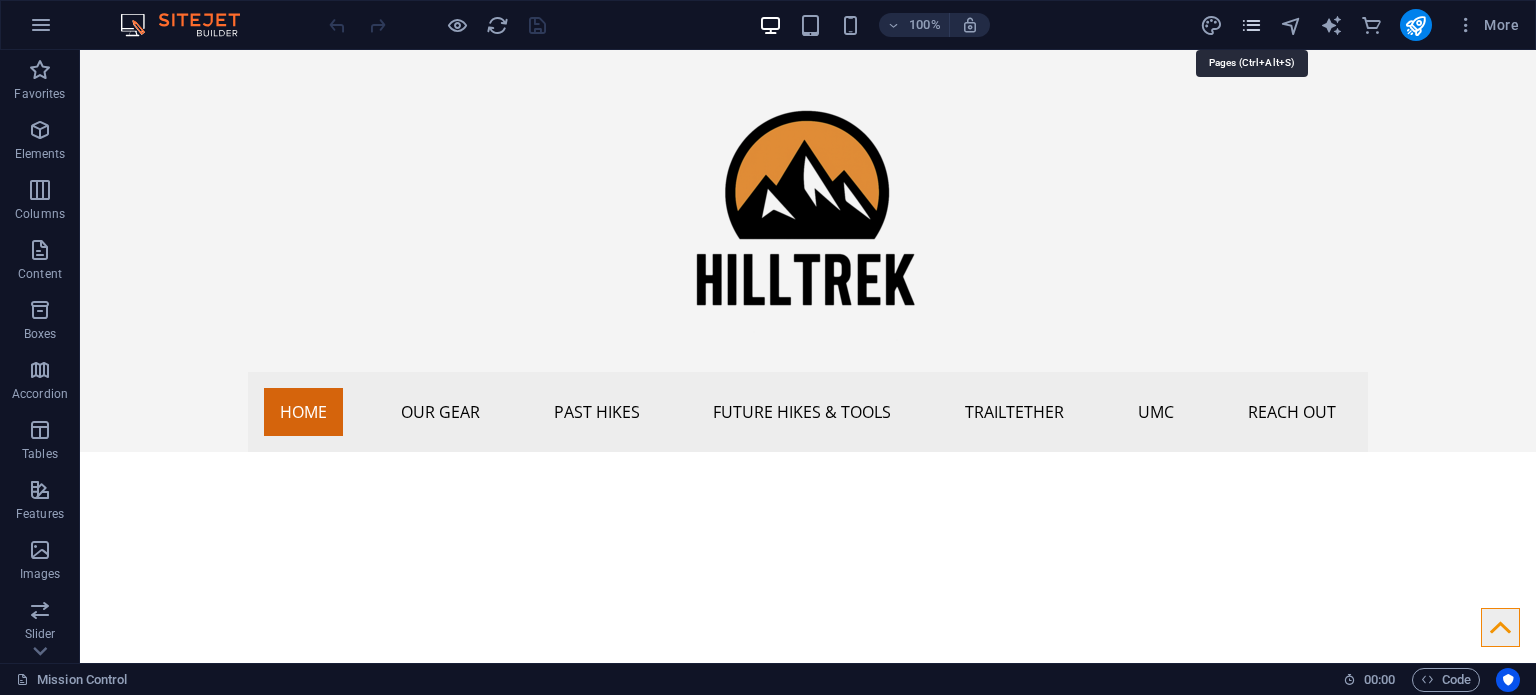 click at bounding box center [1251, 25] 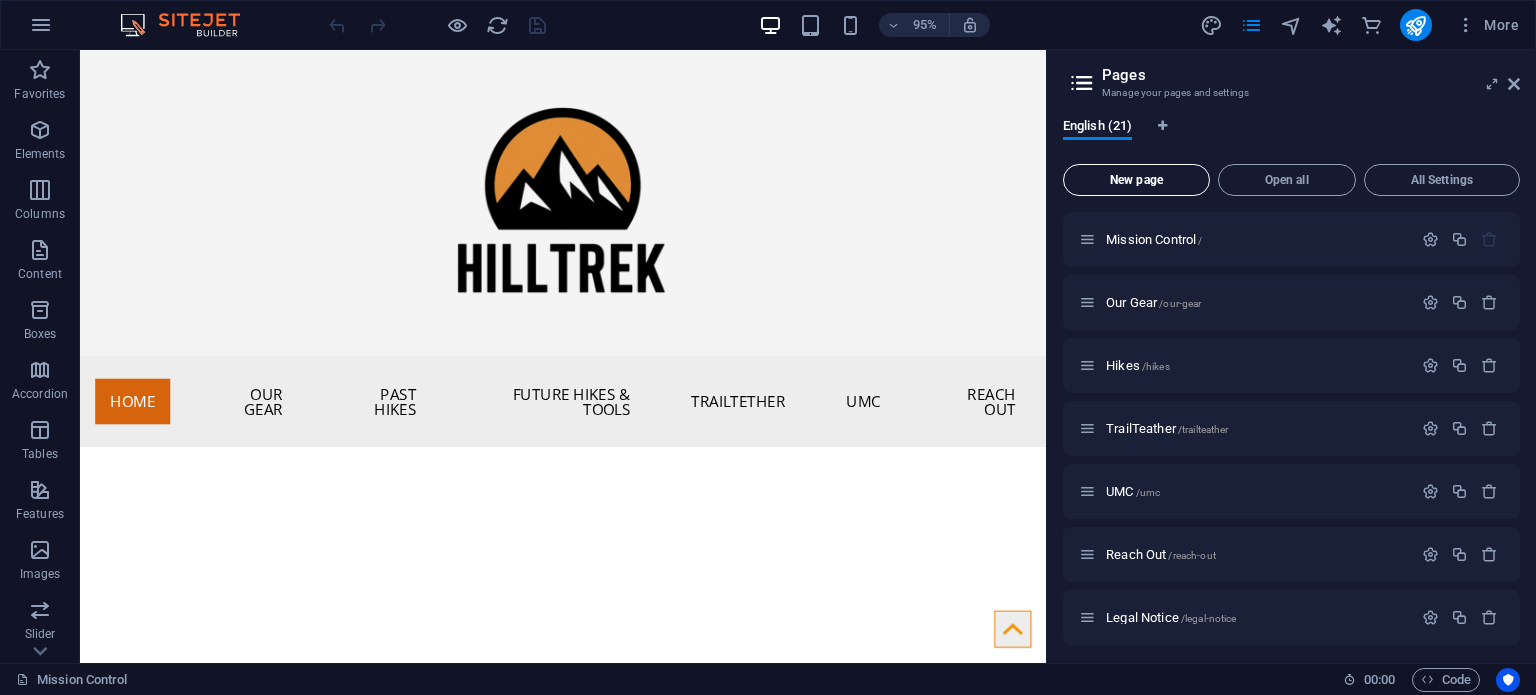 click on "New page" at bounding box center [1136, 180] 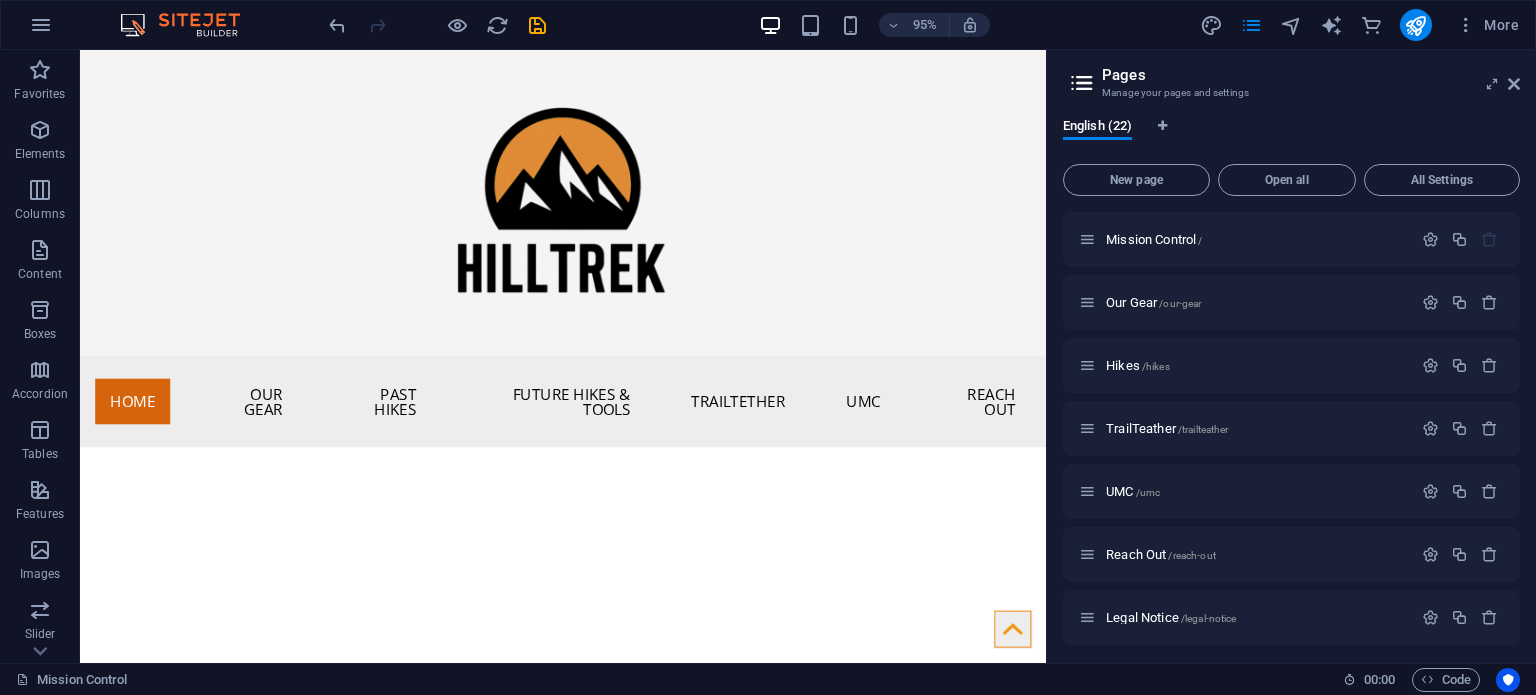 scroll, scrollTop: 1208, scrollLeft: 0, axis: vertical 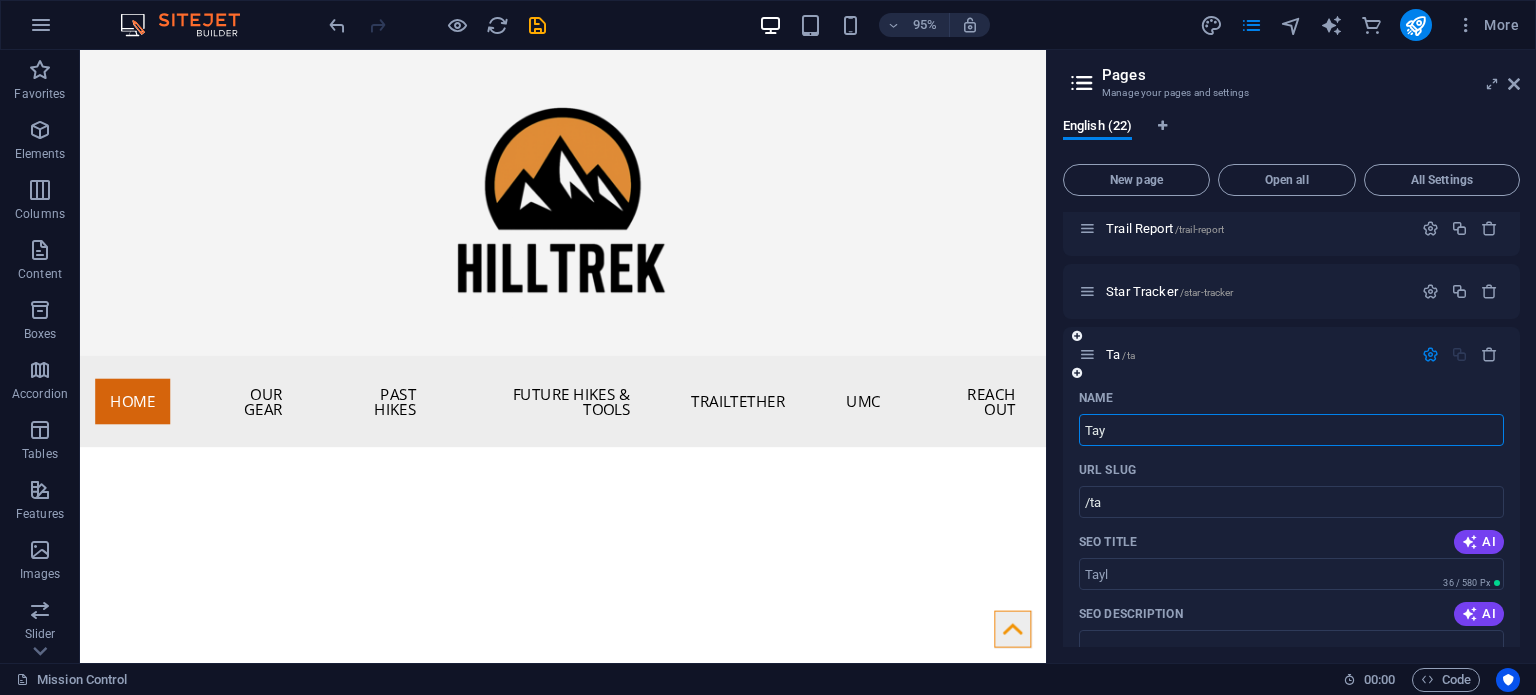 type on "Tayl" 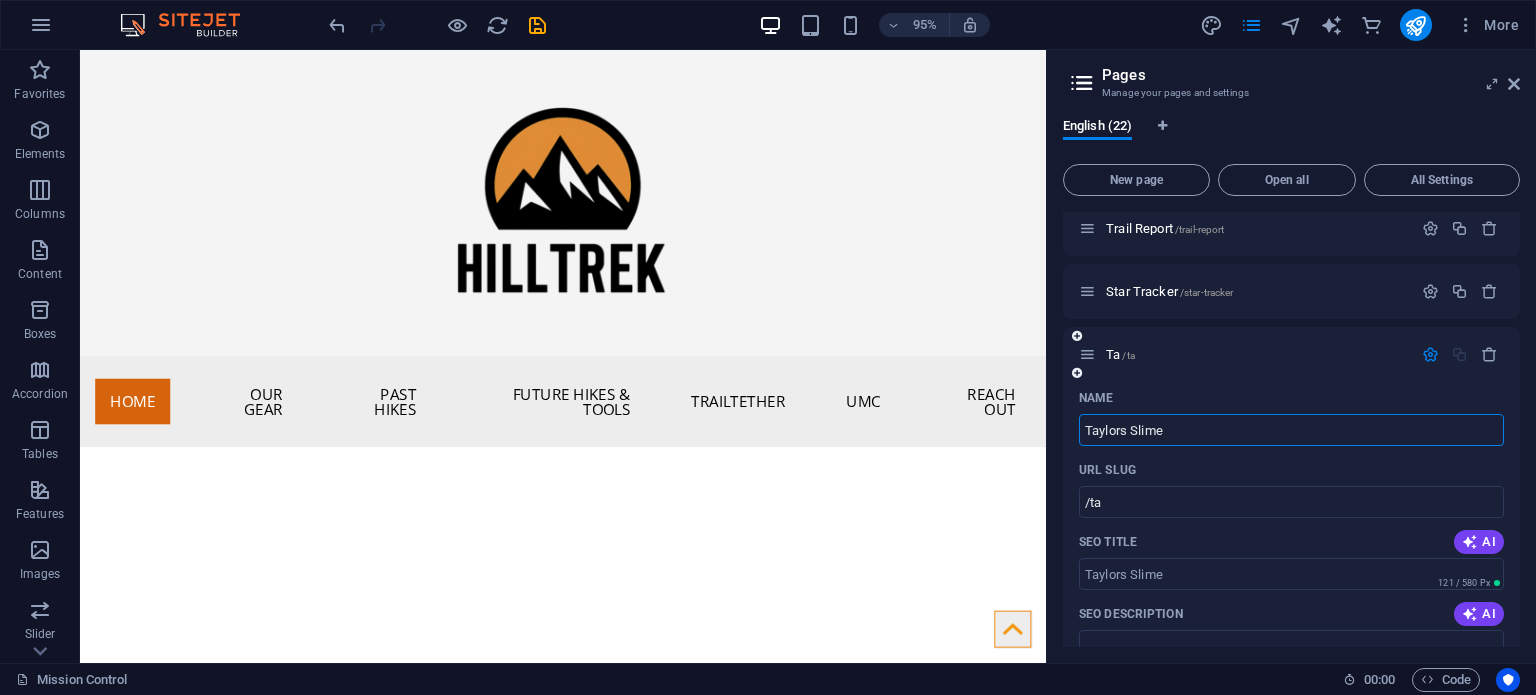 type on "Taylors Slime" 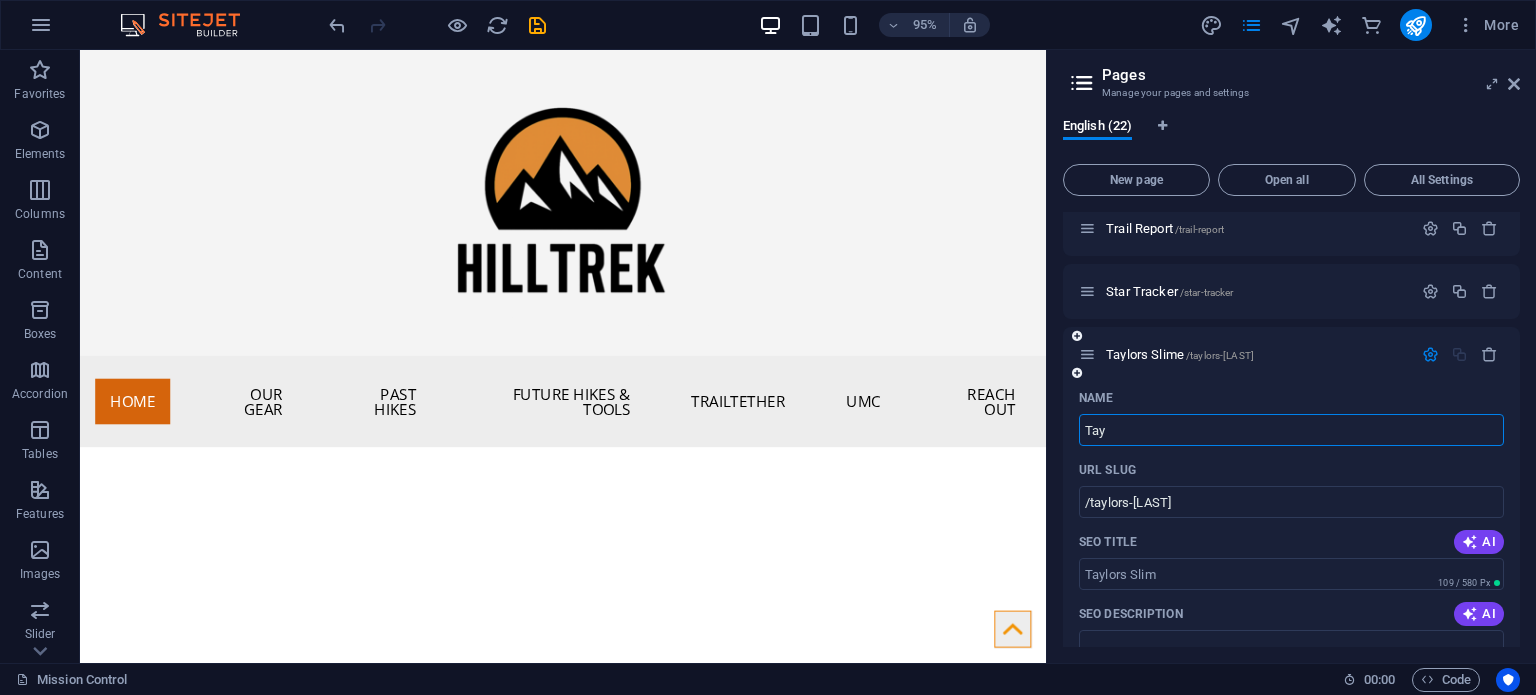 type on "Ta" 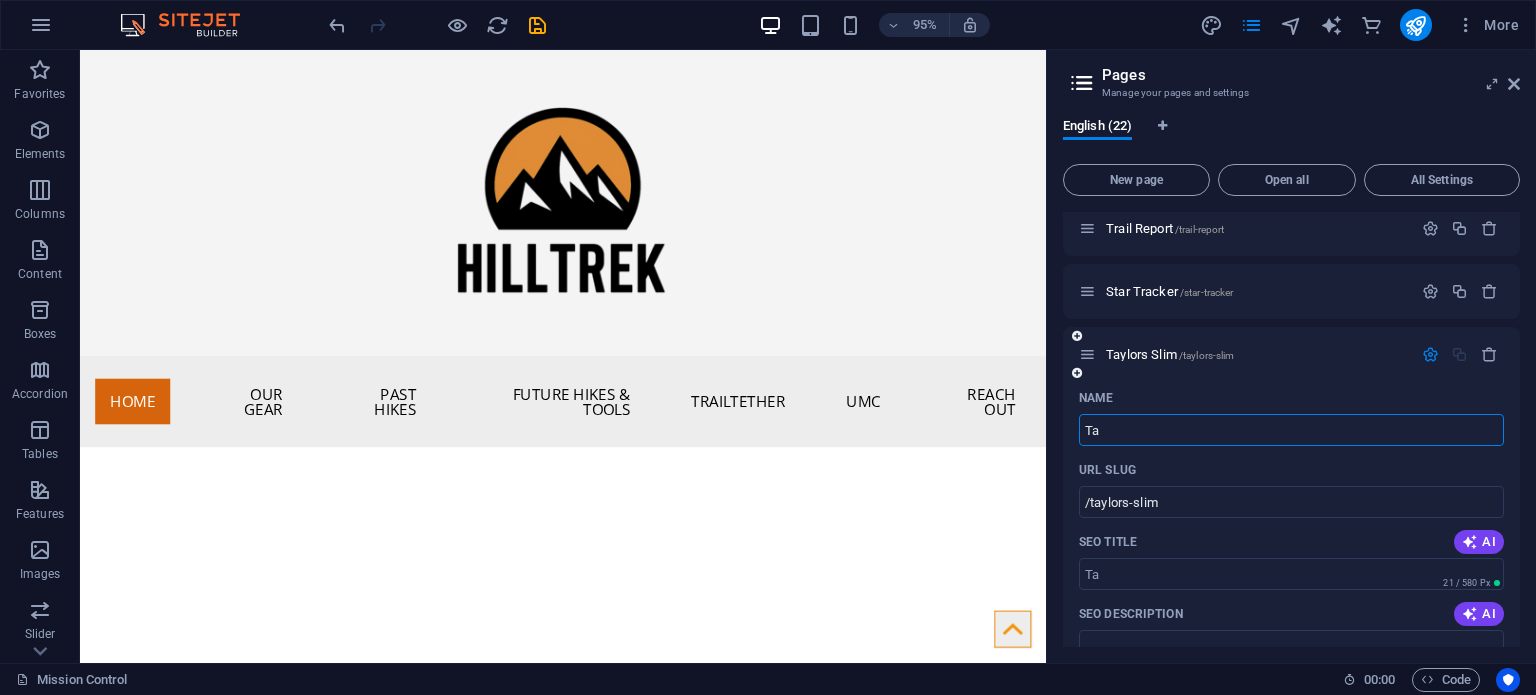 type on "T" 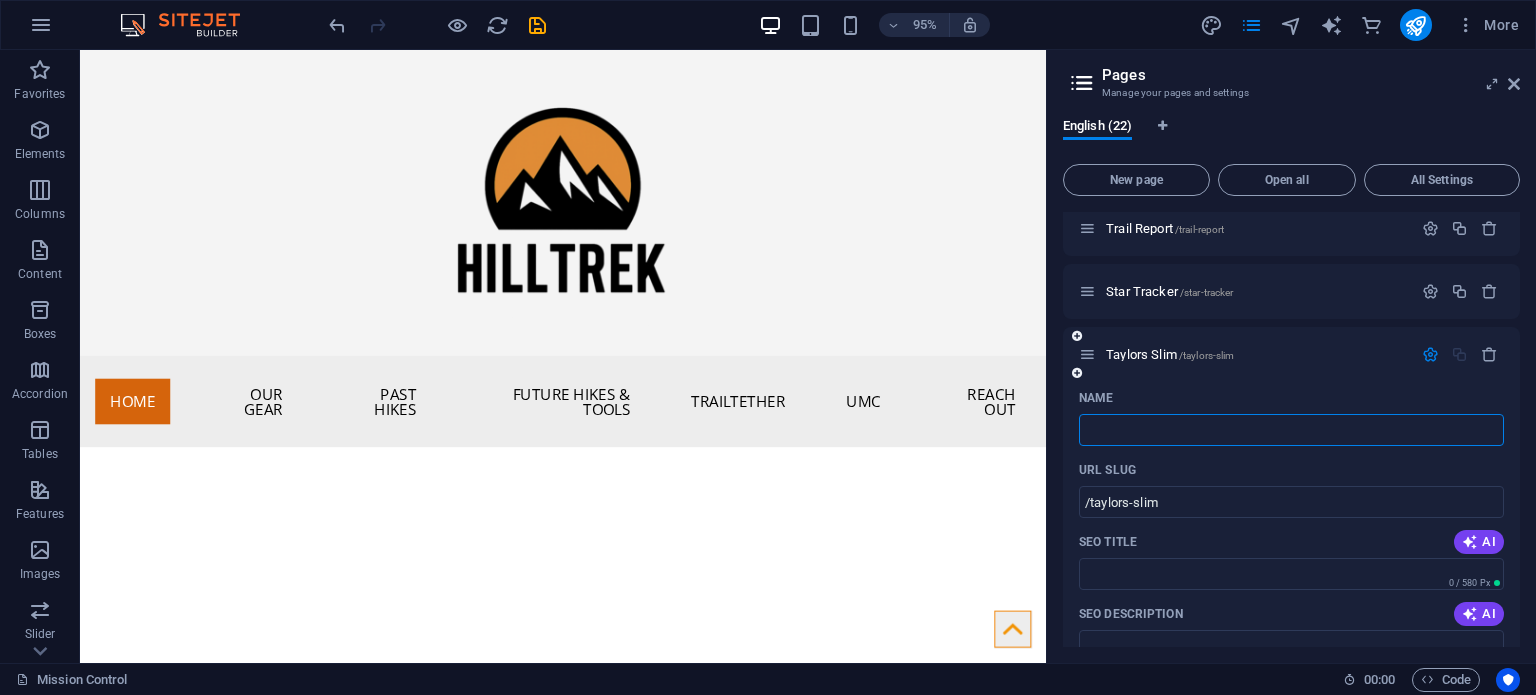 type 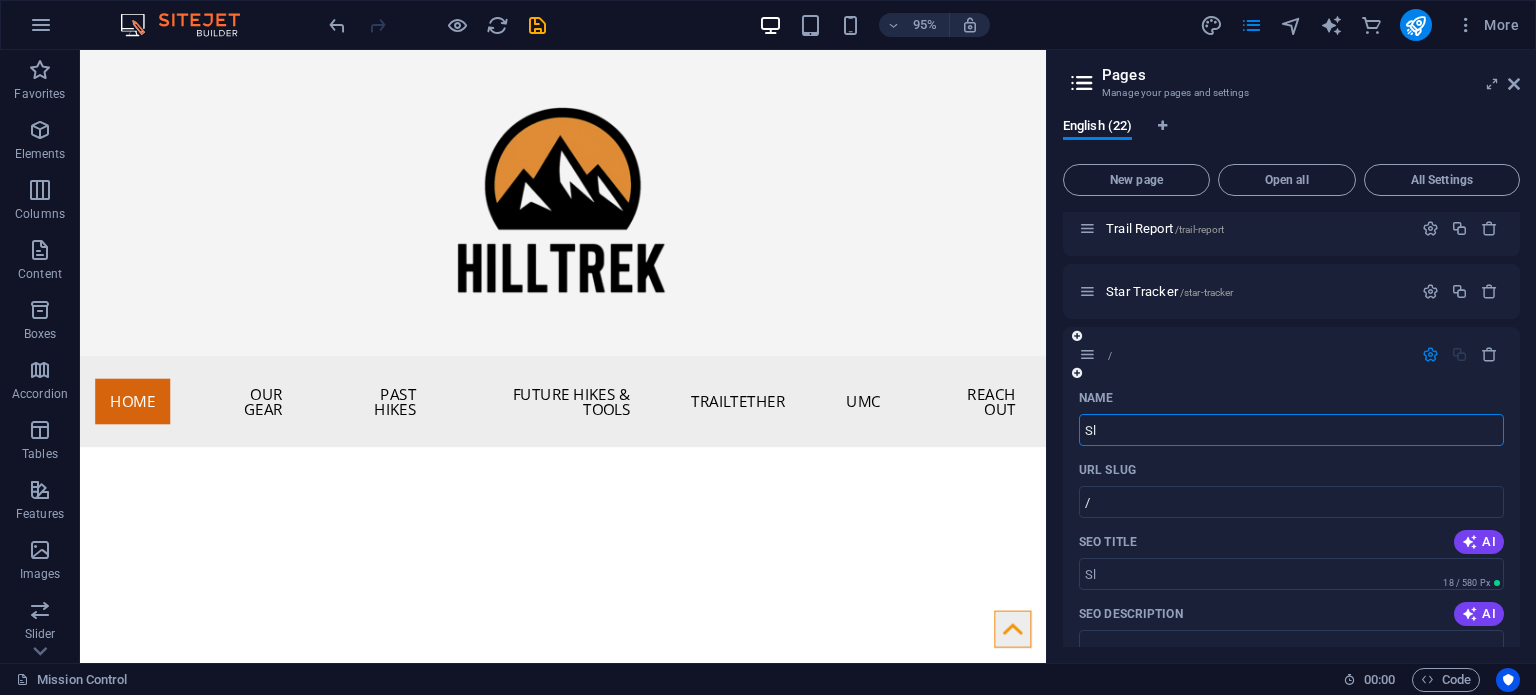 type on "Sl" 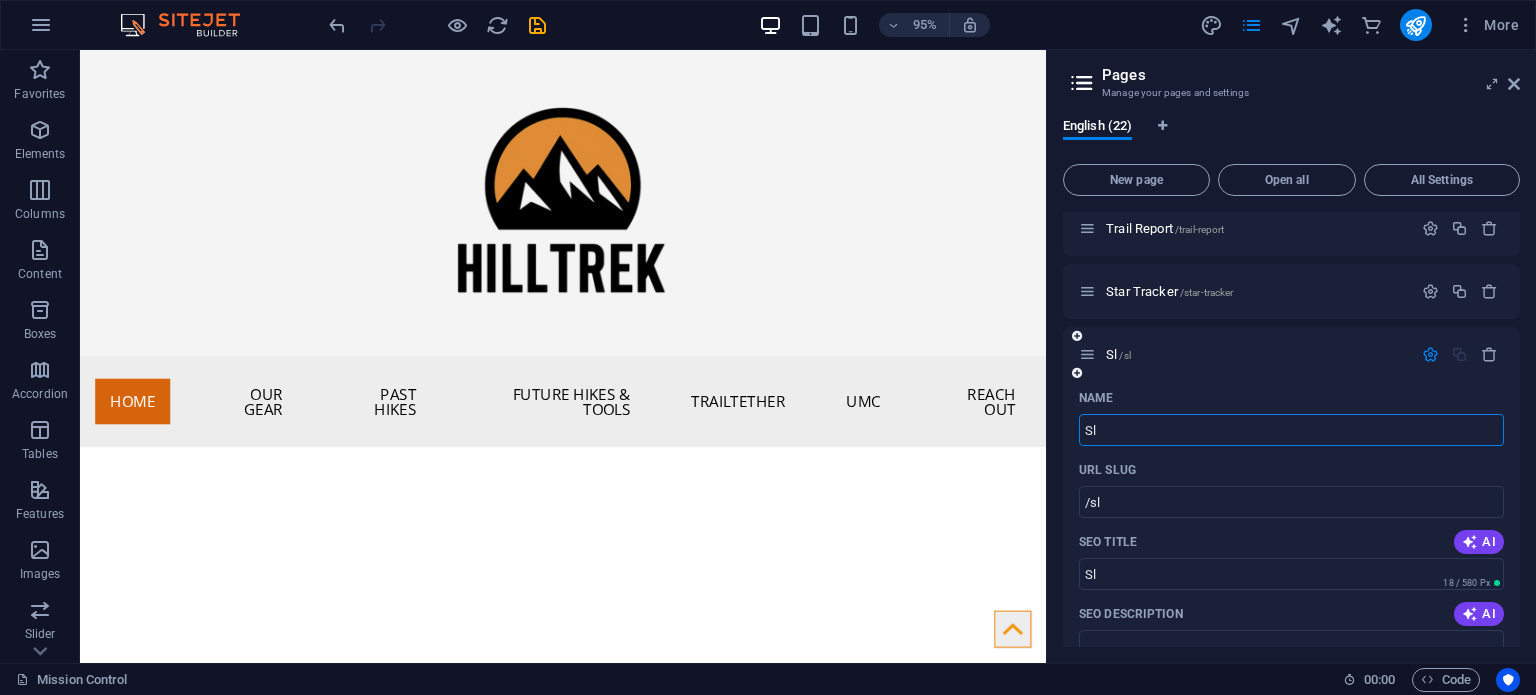 type on "S" 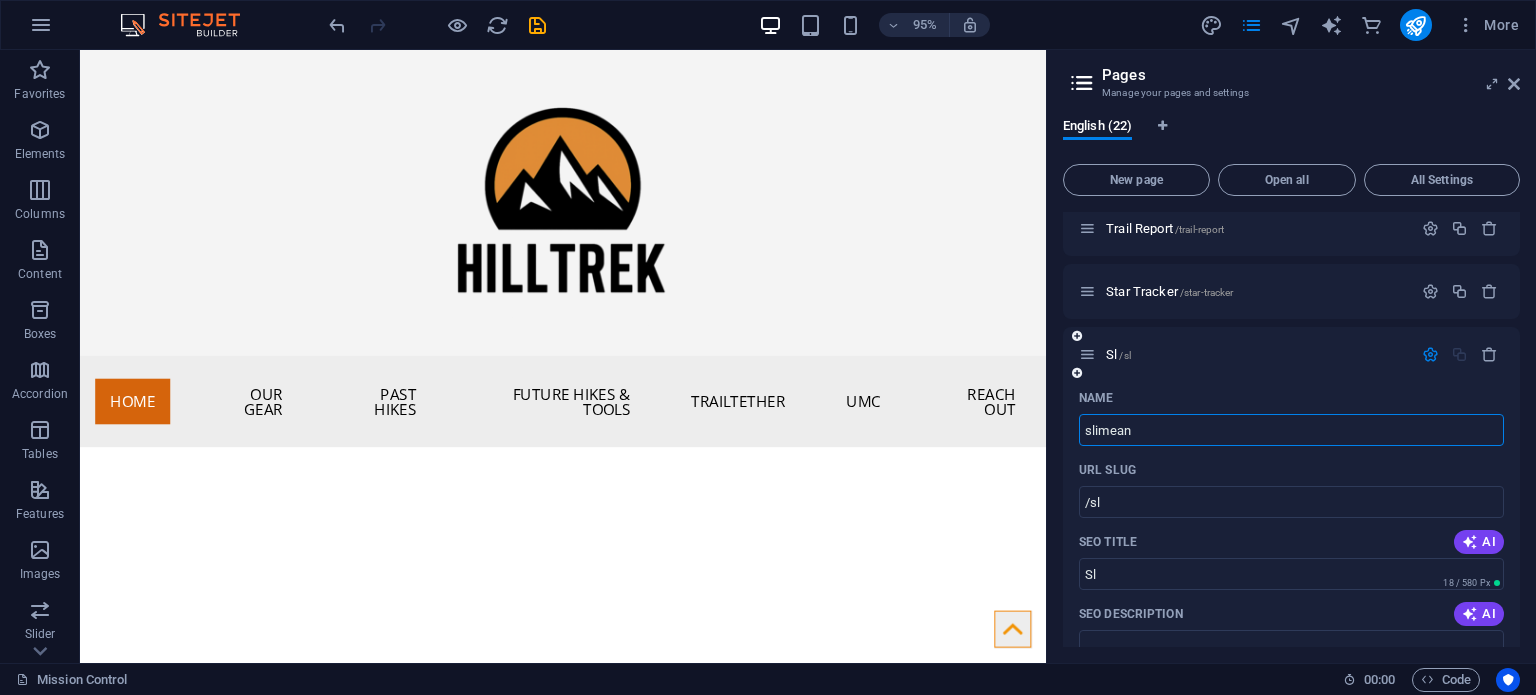 type on "slimeand" 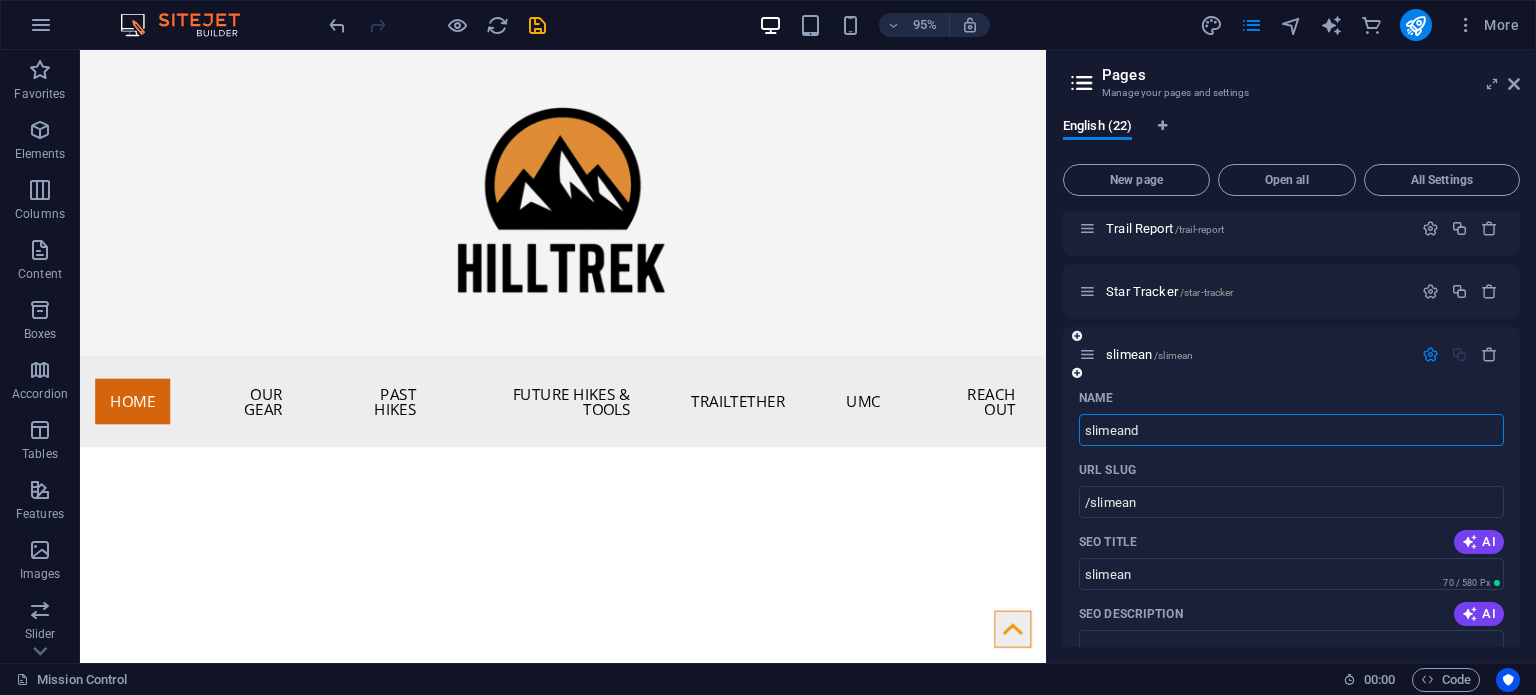 type on "slimeand" 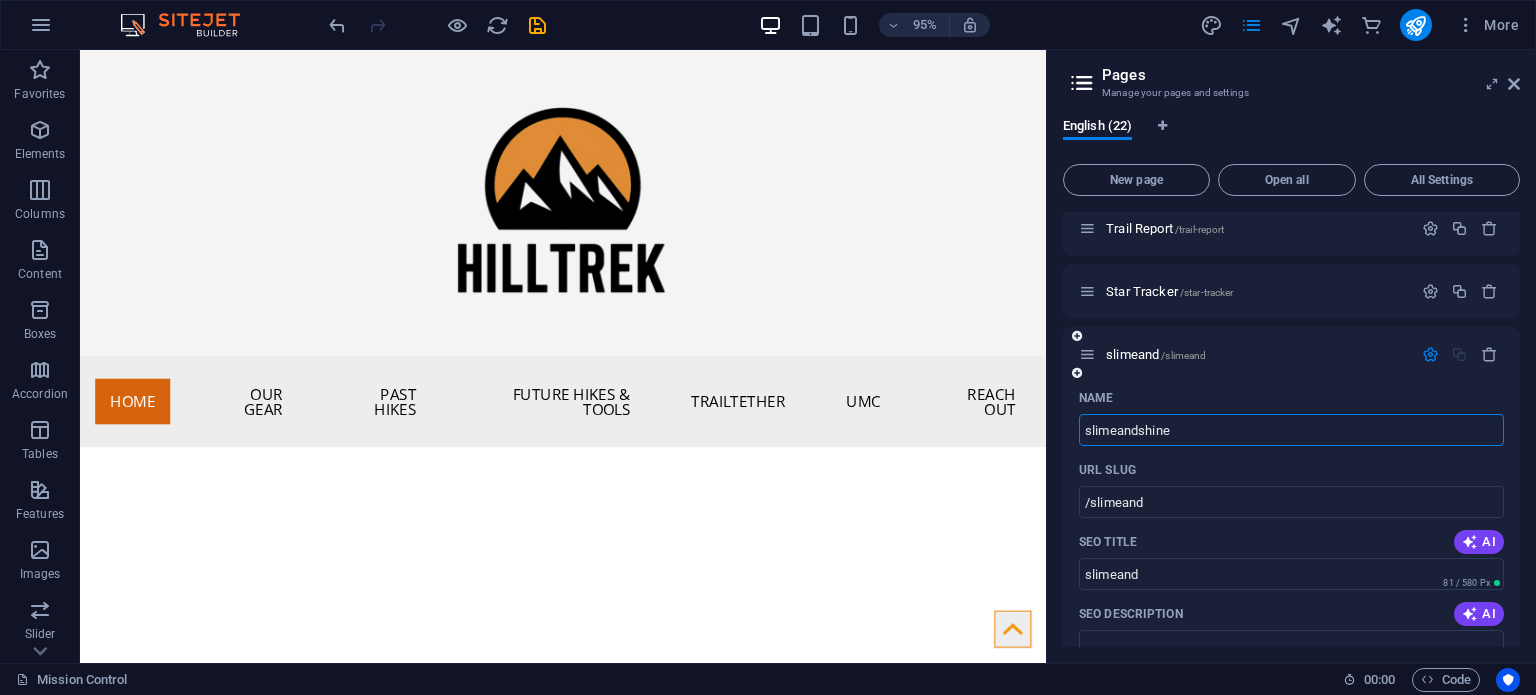 type on "slimeandshine" 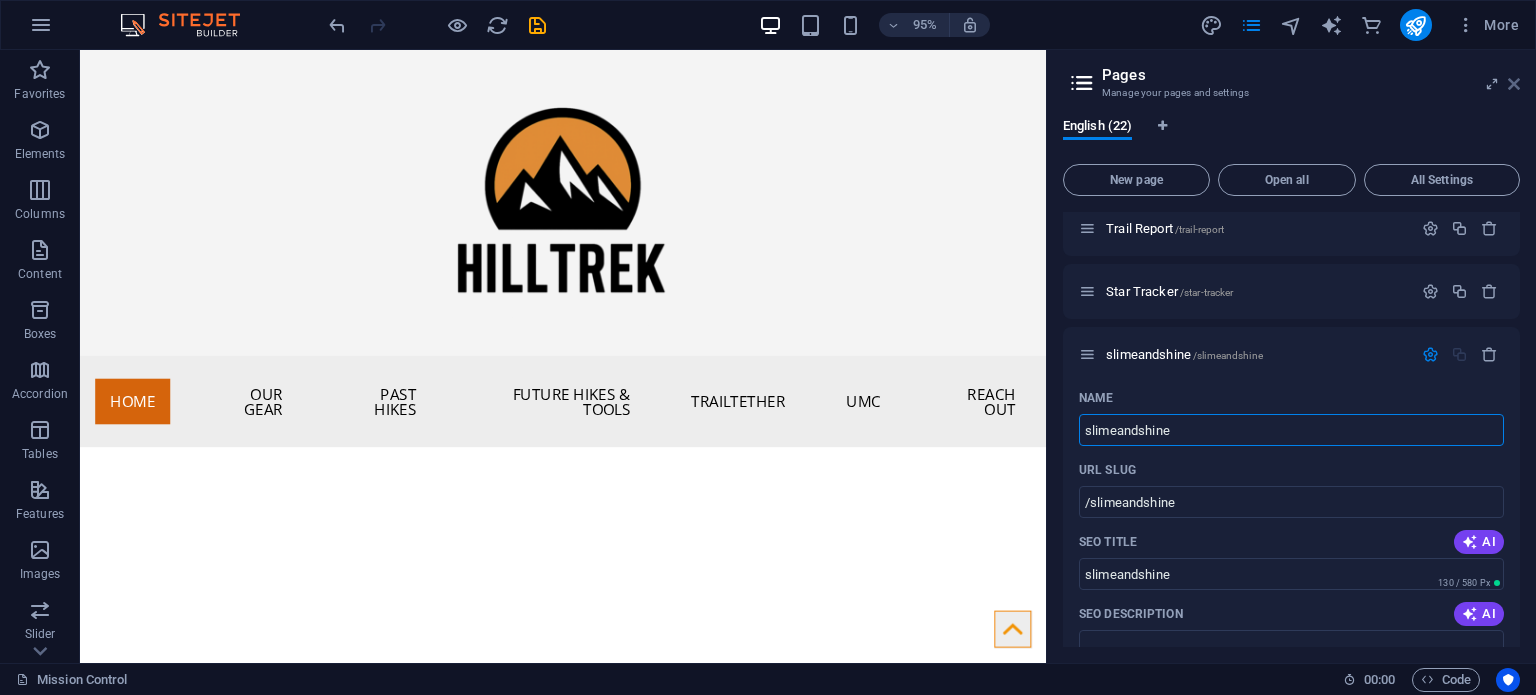 type on "slimeandshine" 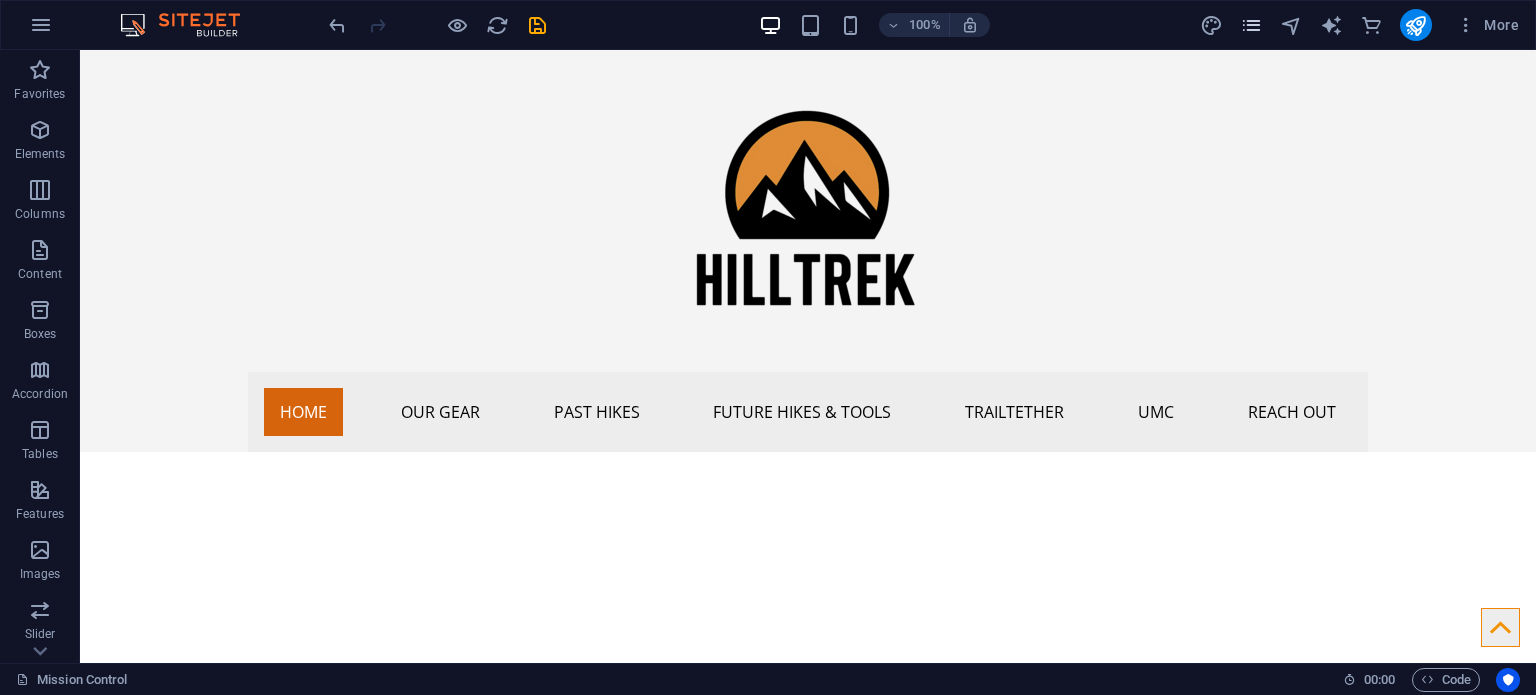 click at bounding box center [1251, 25] 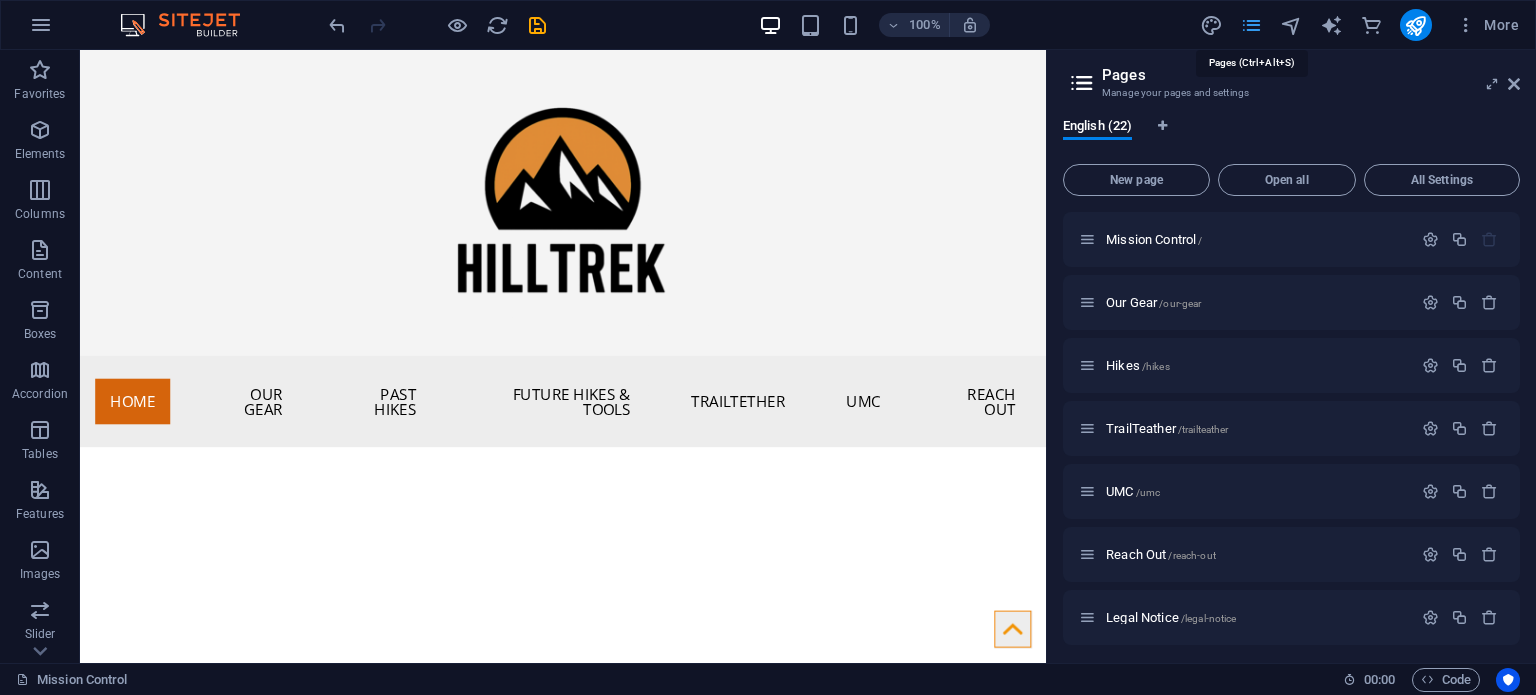 scroll, scrollTop: 1208, scrollLeft: 0, axis: vertical 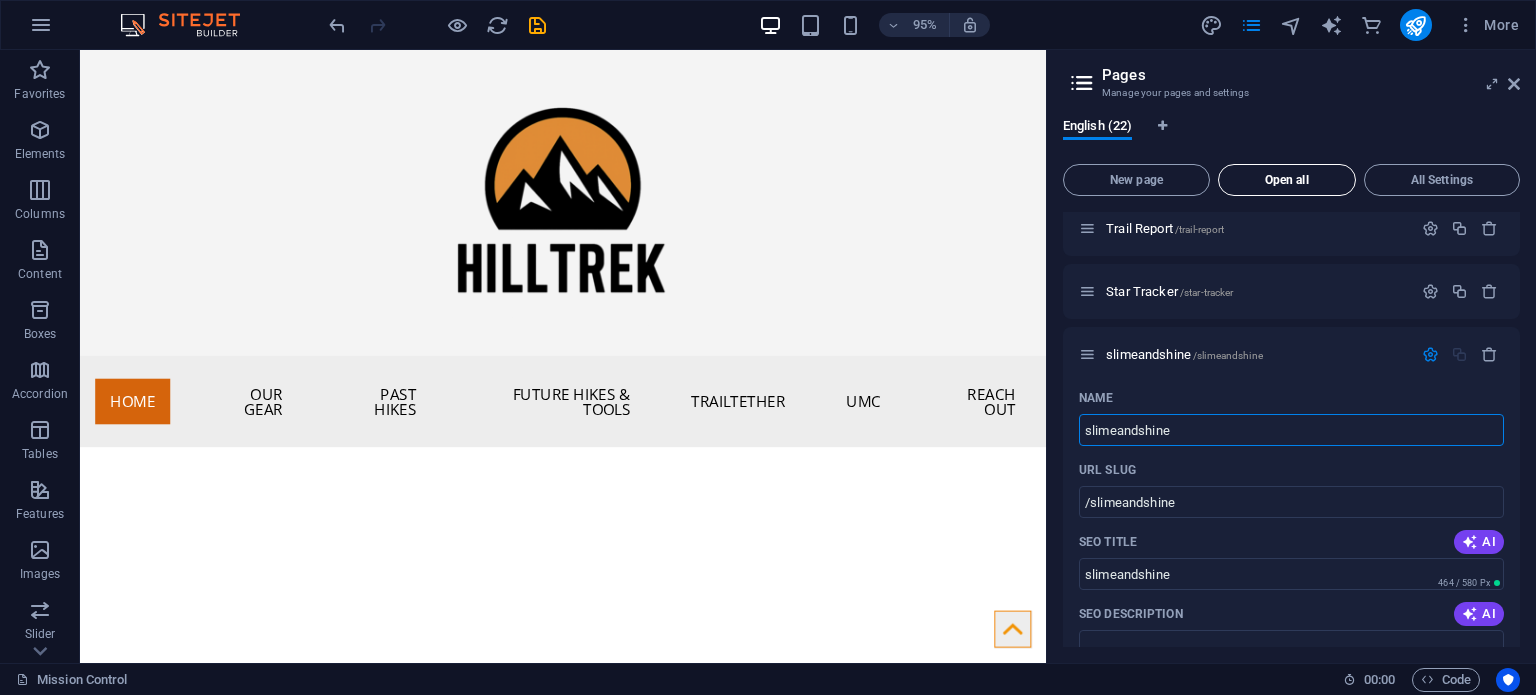 click on "Open all" at bounding box center (1287, 180) 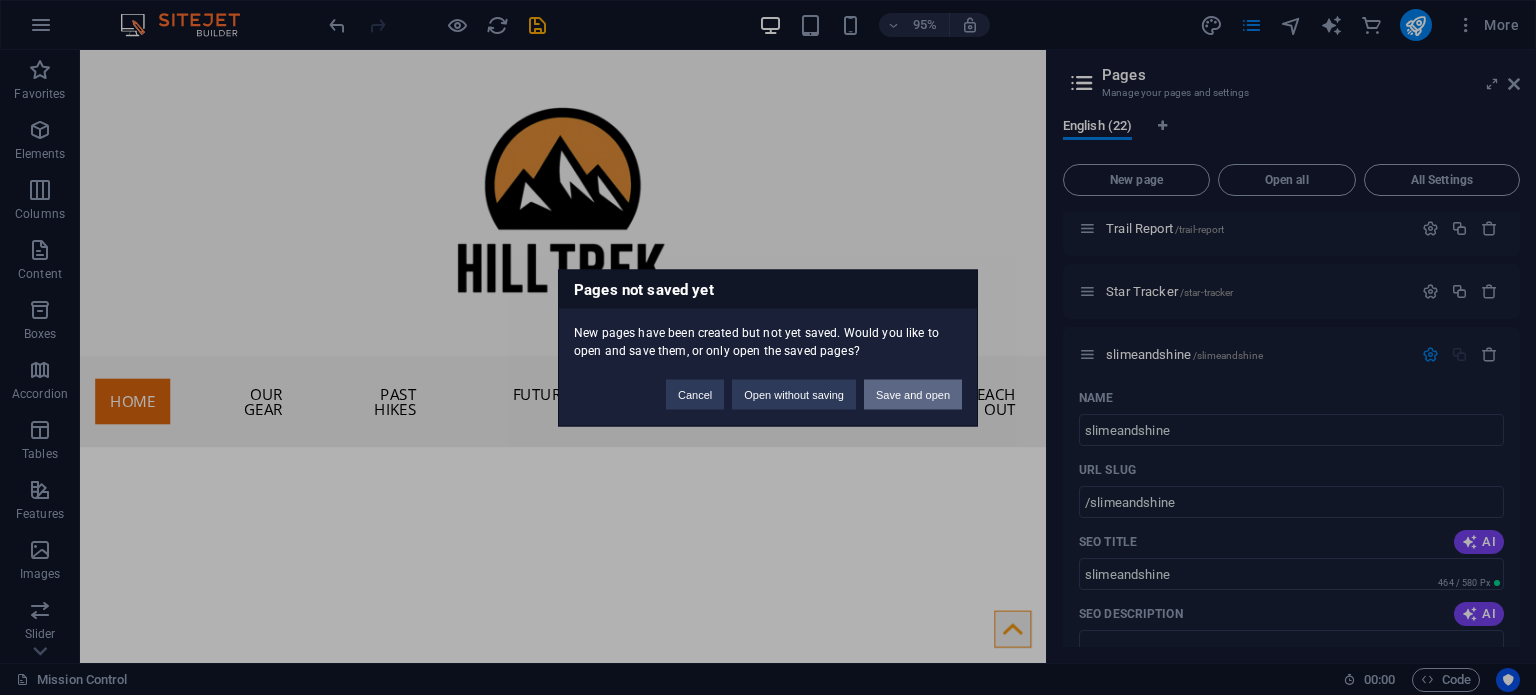 drag, startPoint x: 887, startPoint y: 385, endPoint x: 854, endPoint y: 353, distance: 45.96738 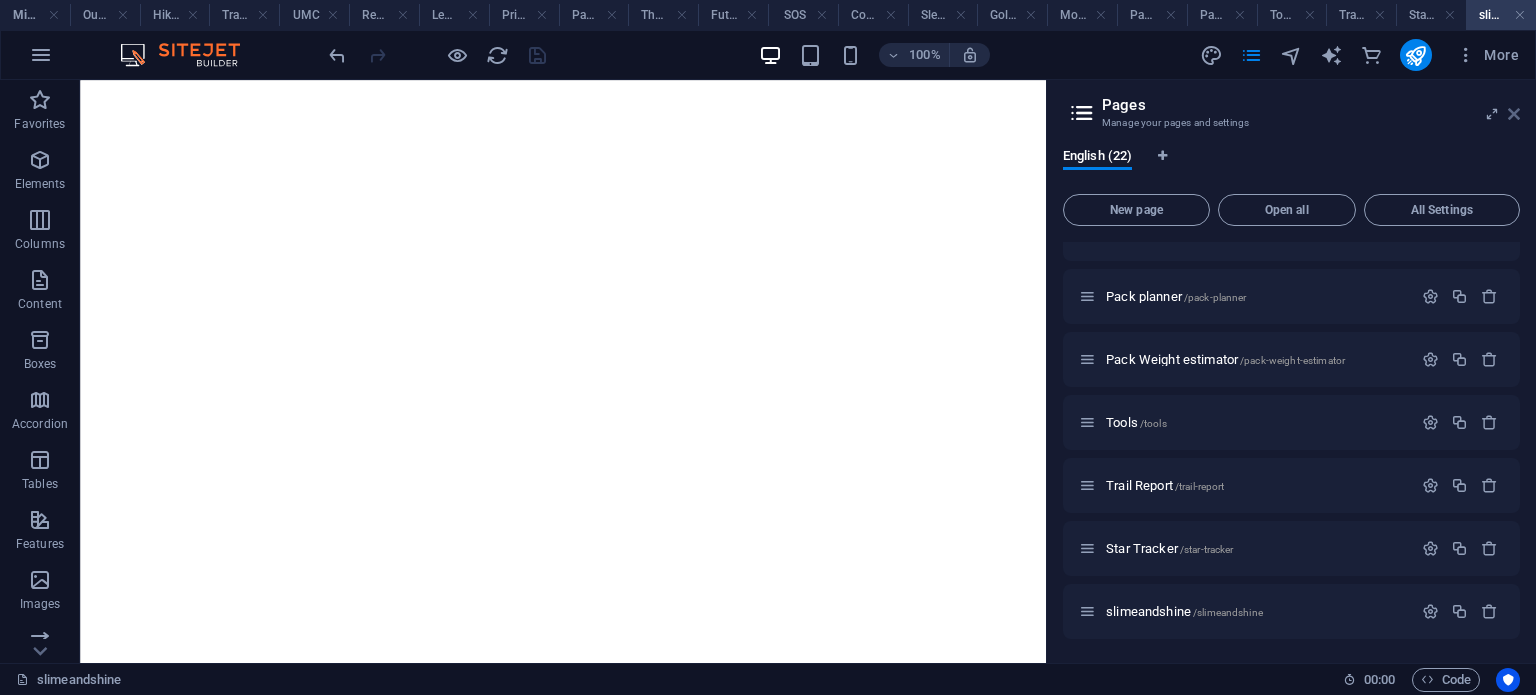 click at bounding box center (1514, 114) 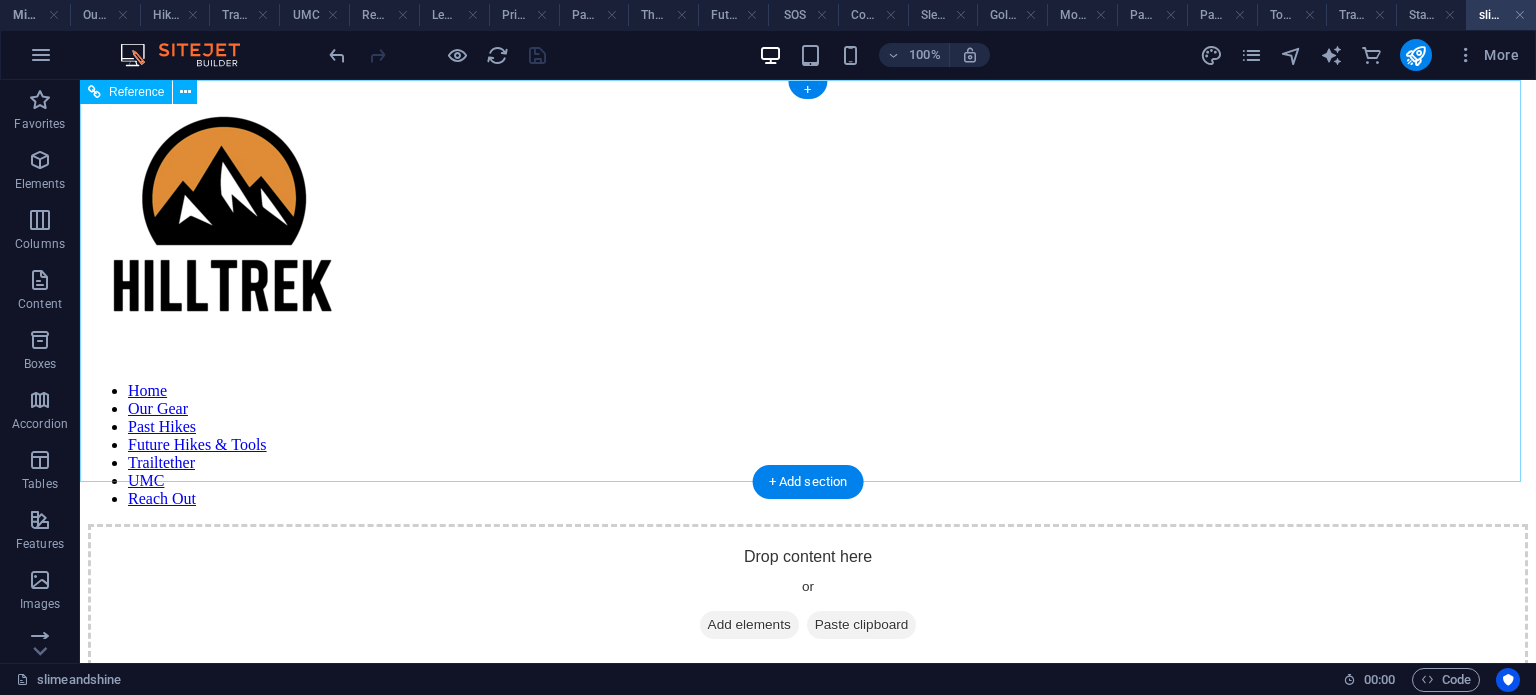 scroll, scrollTop: 0, scrollLeft: 0, axis: both 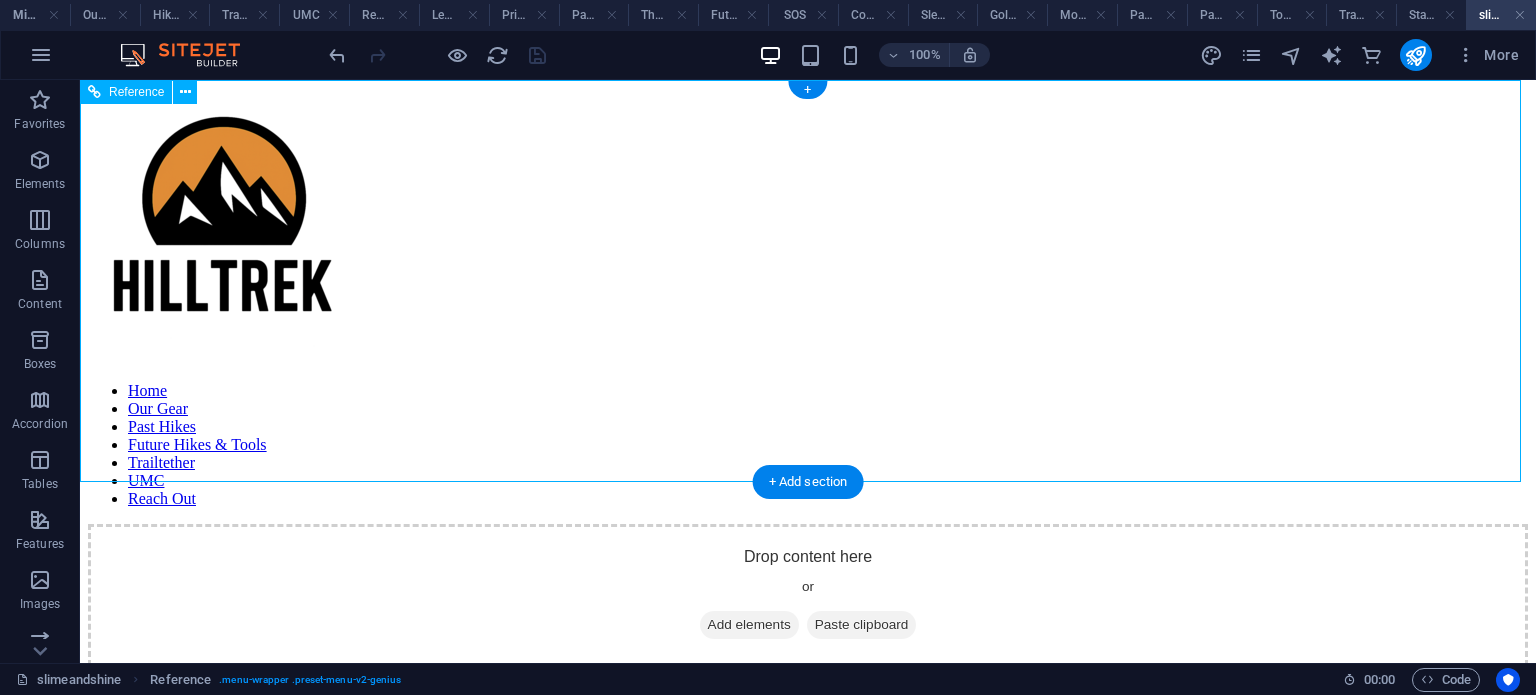 click at bounding box center [808, 227] 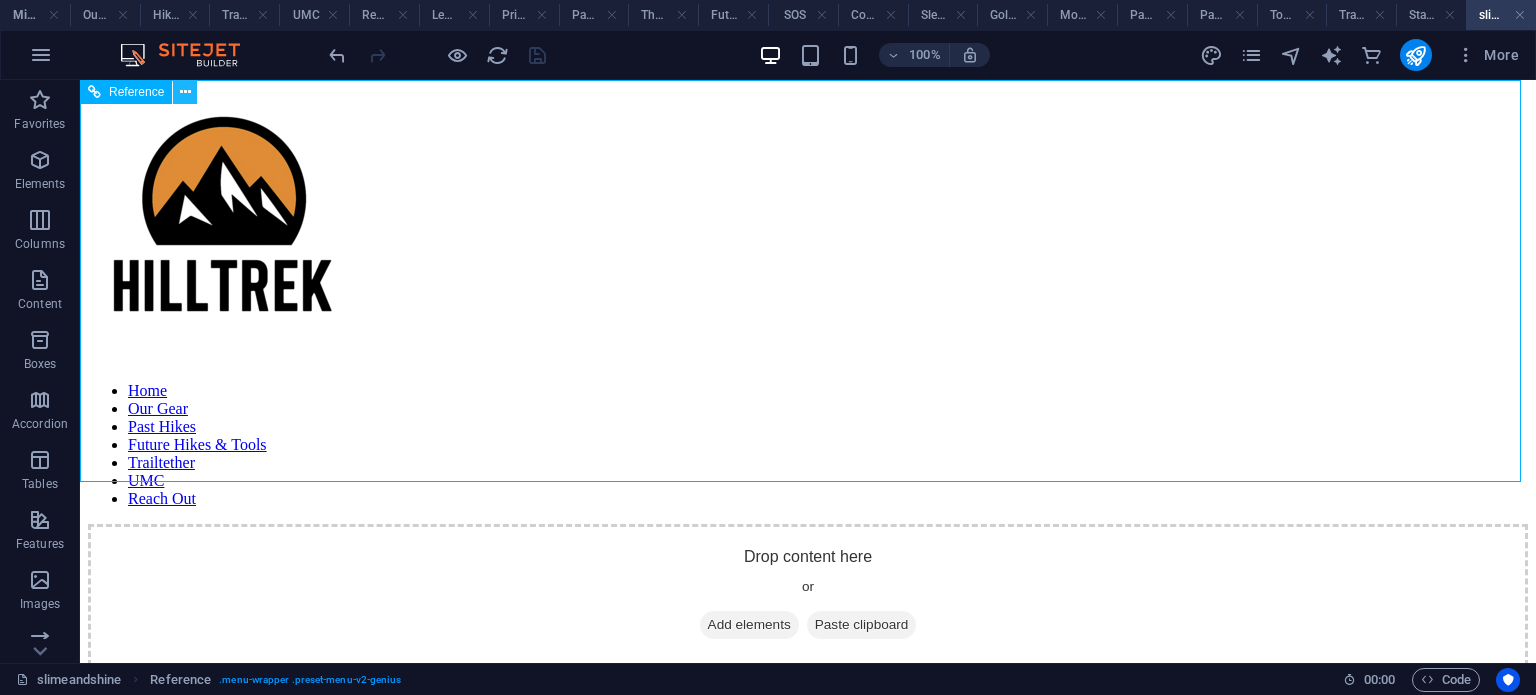 click at bounding box center (185, 92) 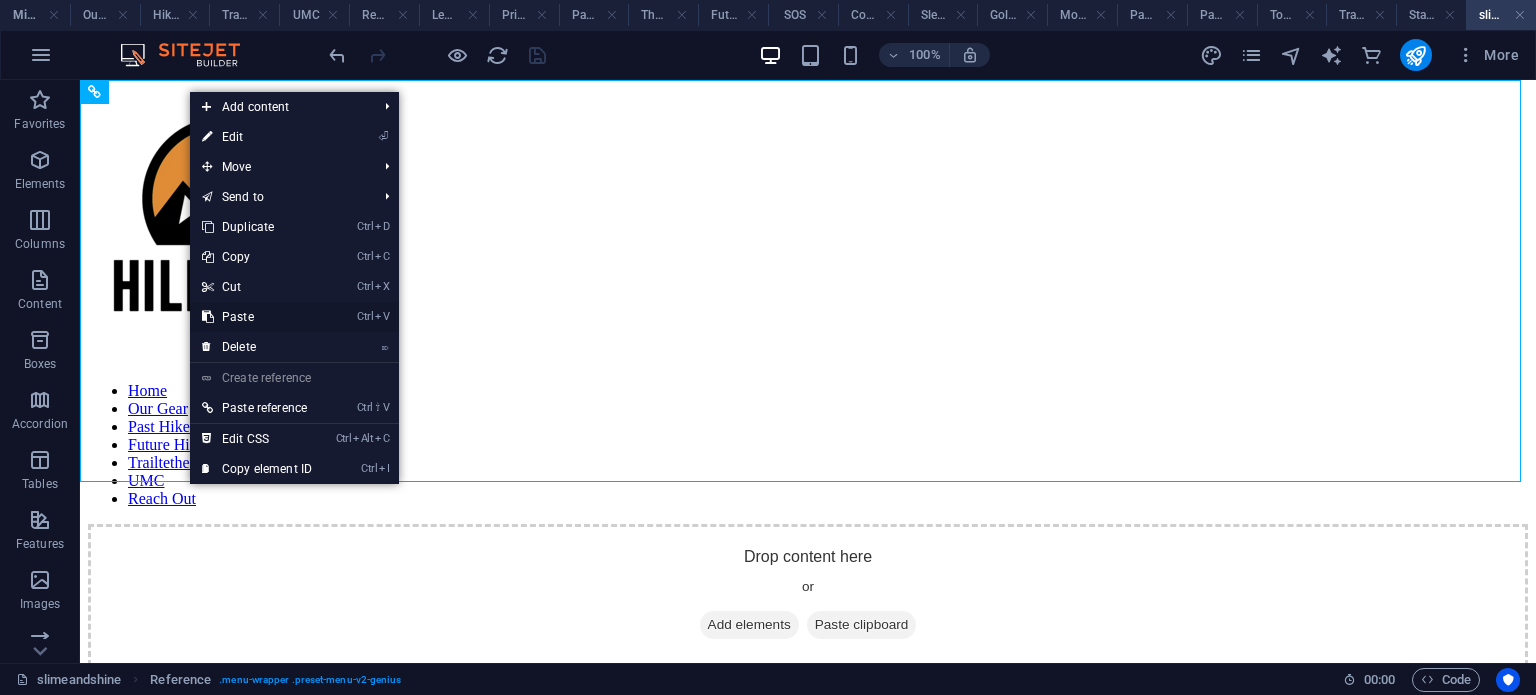 click on "Ctrl V  Paste" at bounding box center (257, 317) 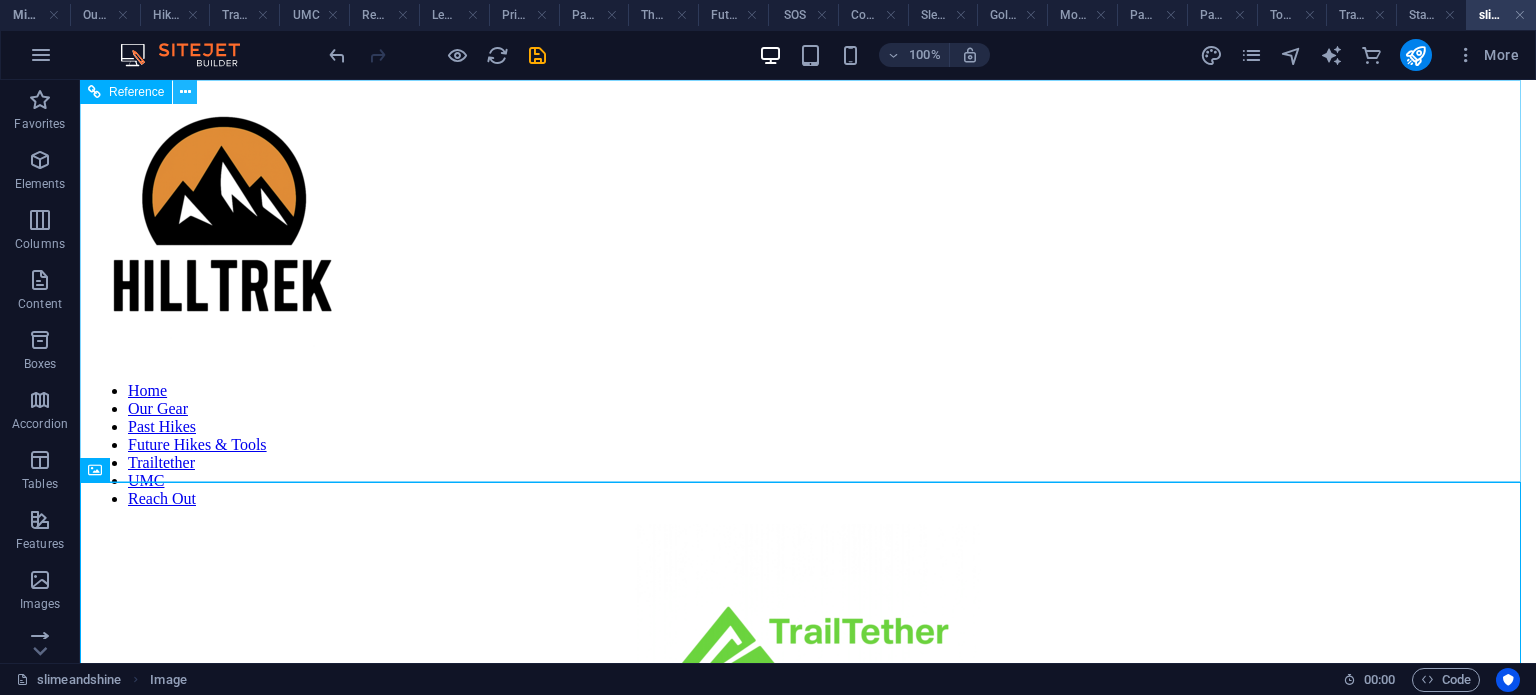 click at bounding box center [185, 92] 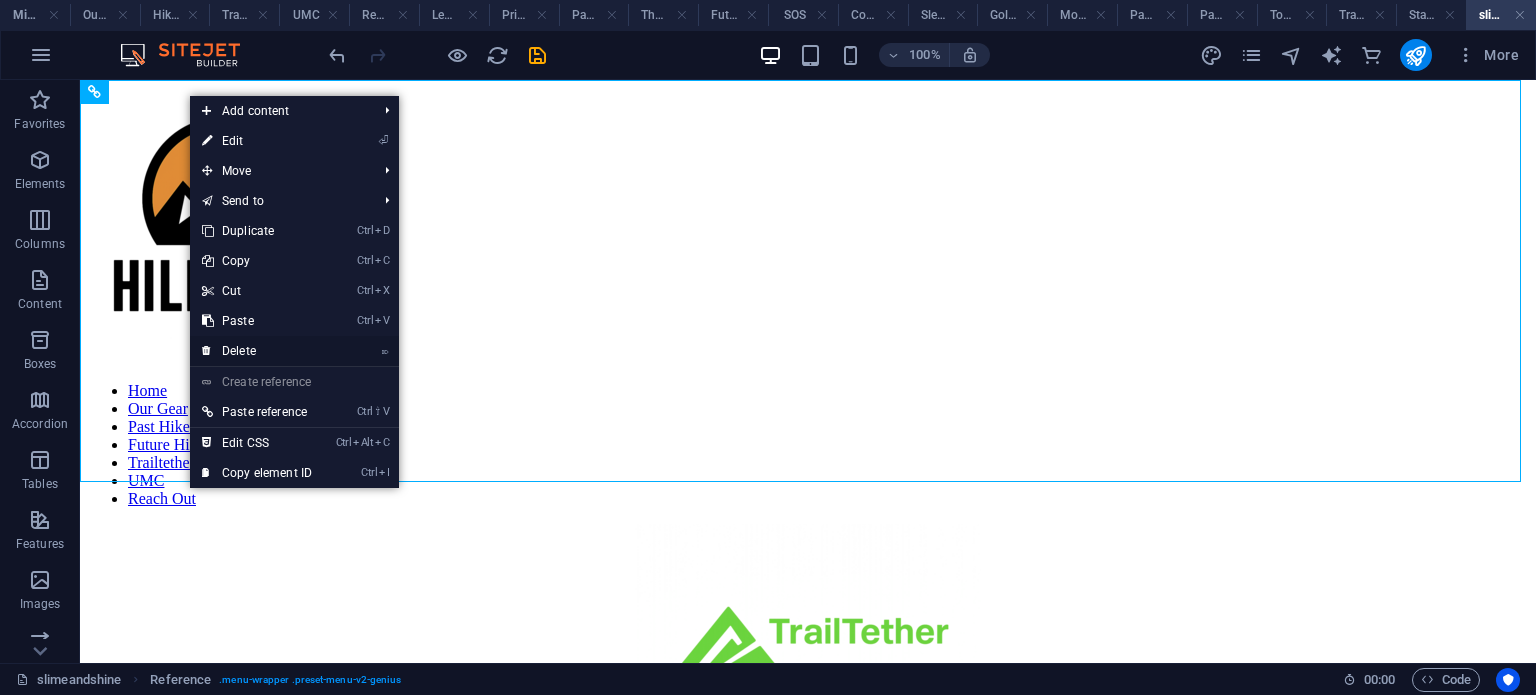 click on "⌦  Delete" at bounding box center [257, 351] 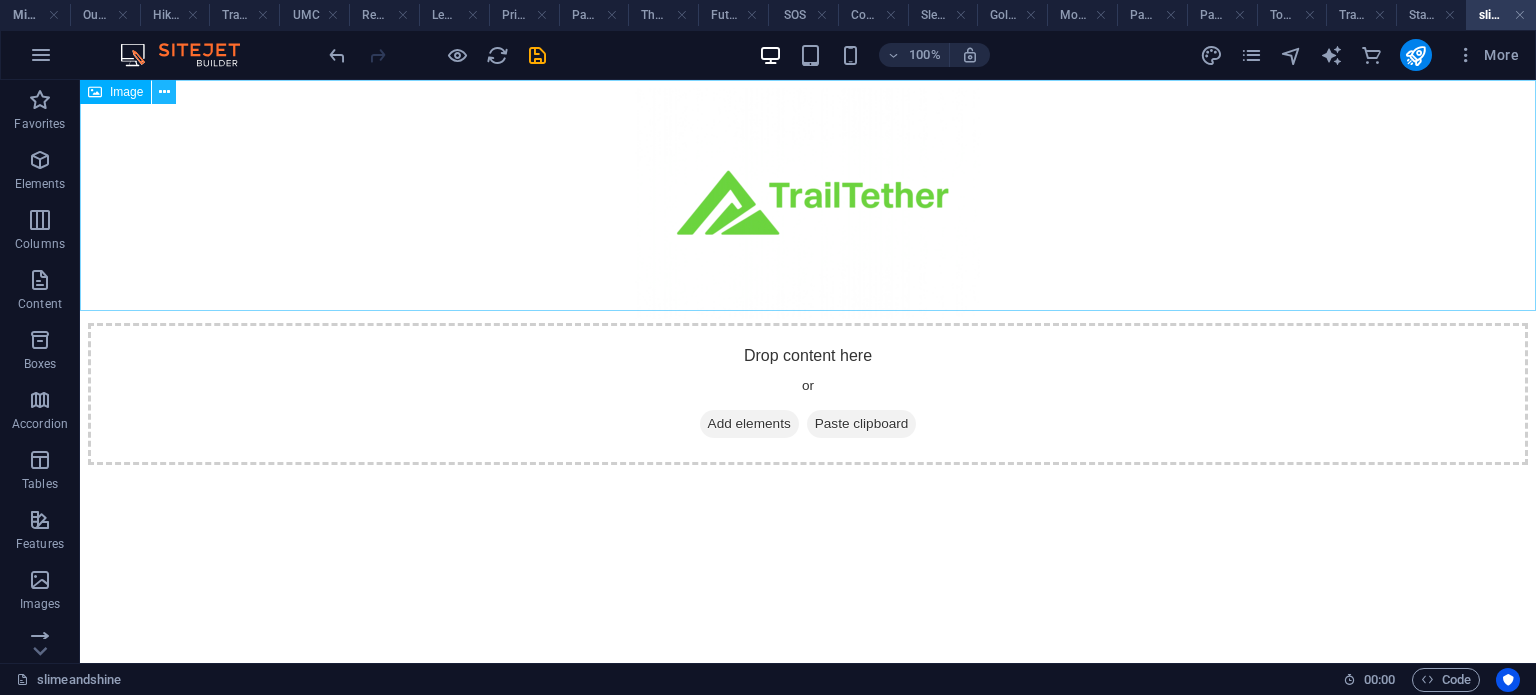 click at bounding box center [164, 92] 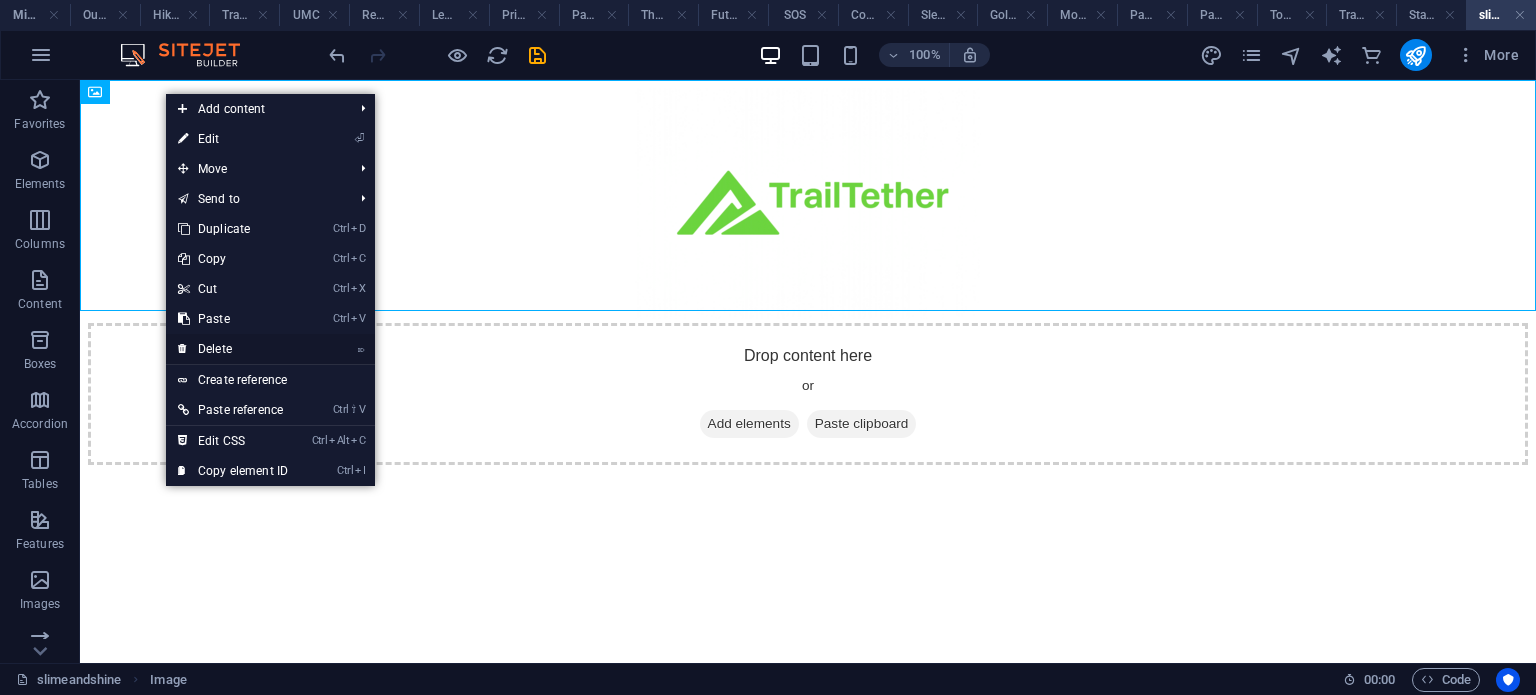 click on "⌦  Delete" at bounding box center (233, 349) 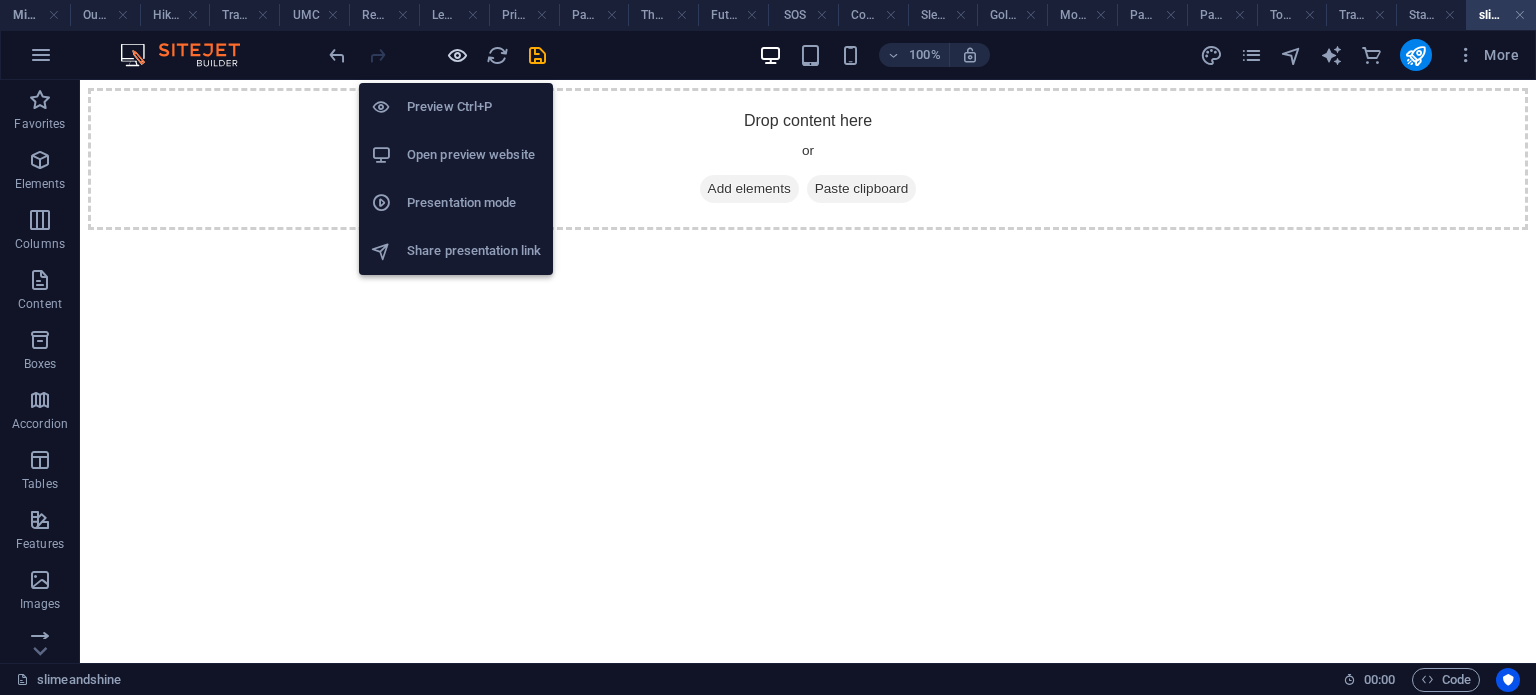 drag, startPoint x: 460, startPoint y: 51, endPoint x: 1180, endPoint y: 381, distance: 792.0227 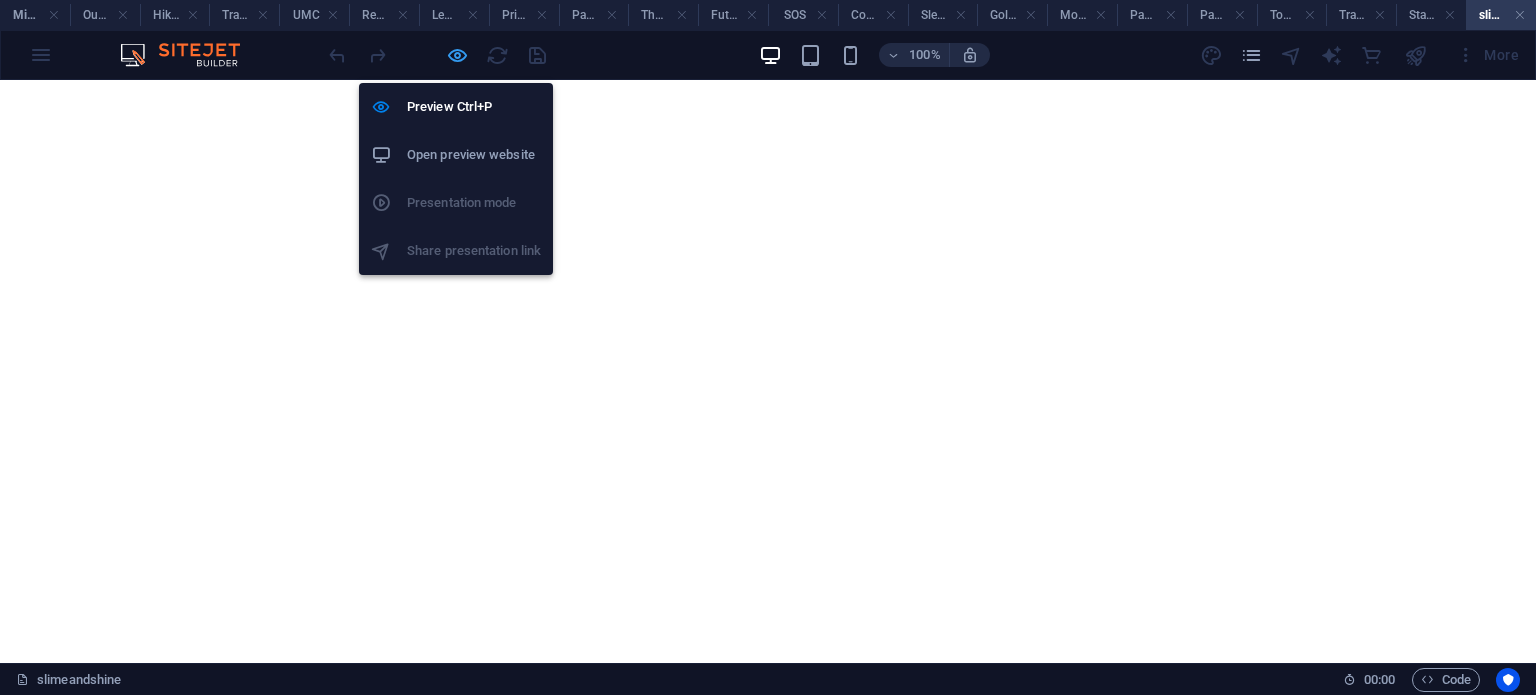 click at bounding box center [457, 55] 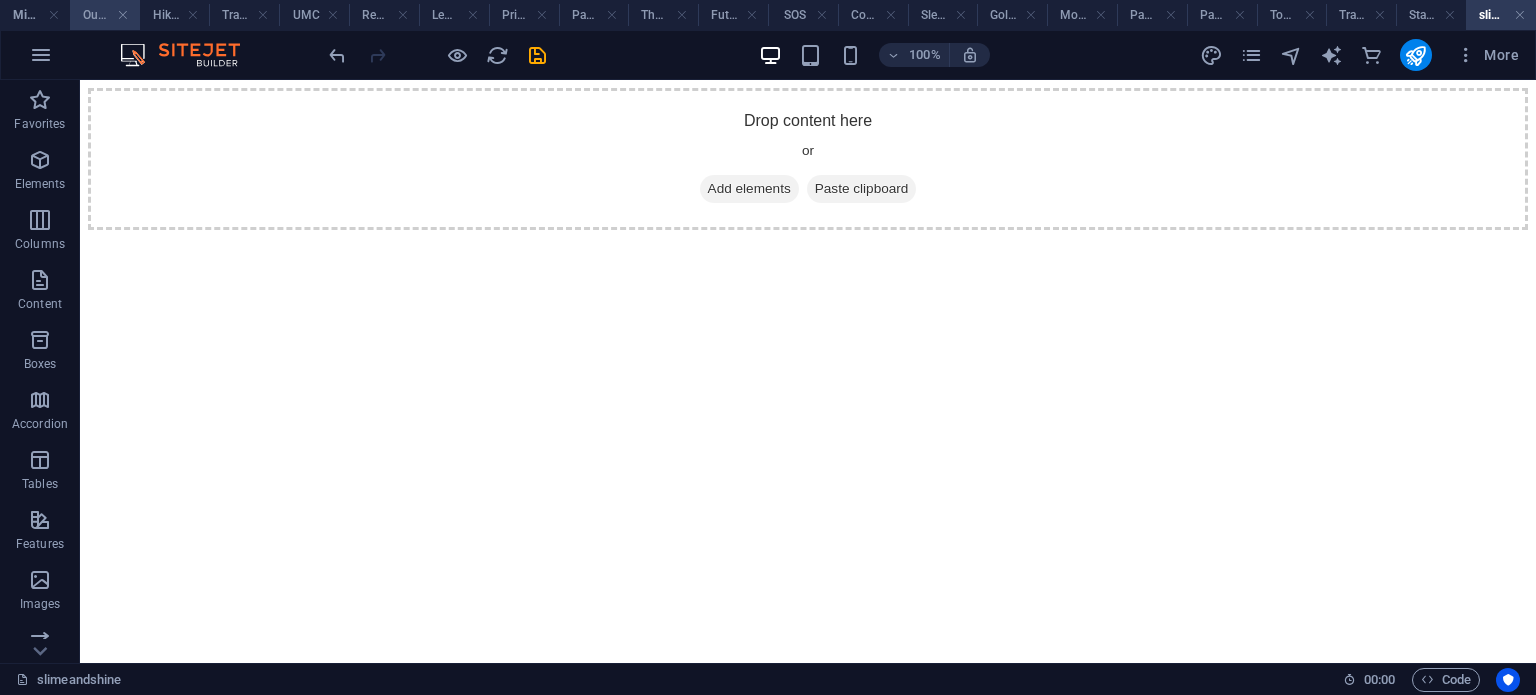 click on "Our Gear" at bounding box center [105, 15] 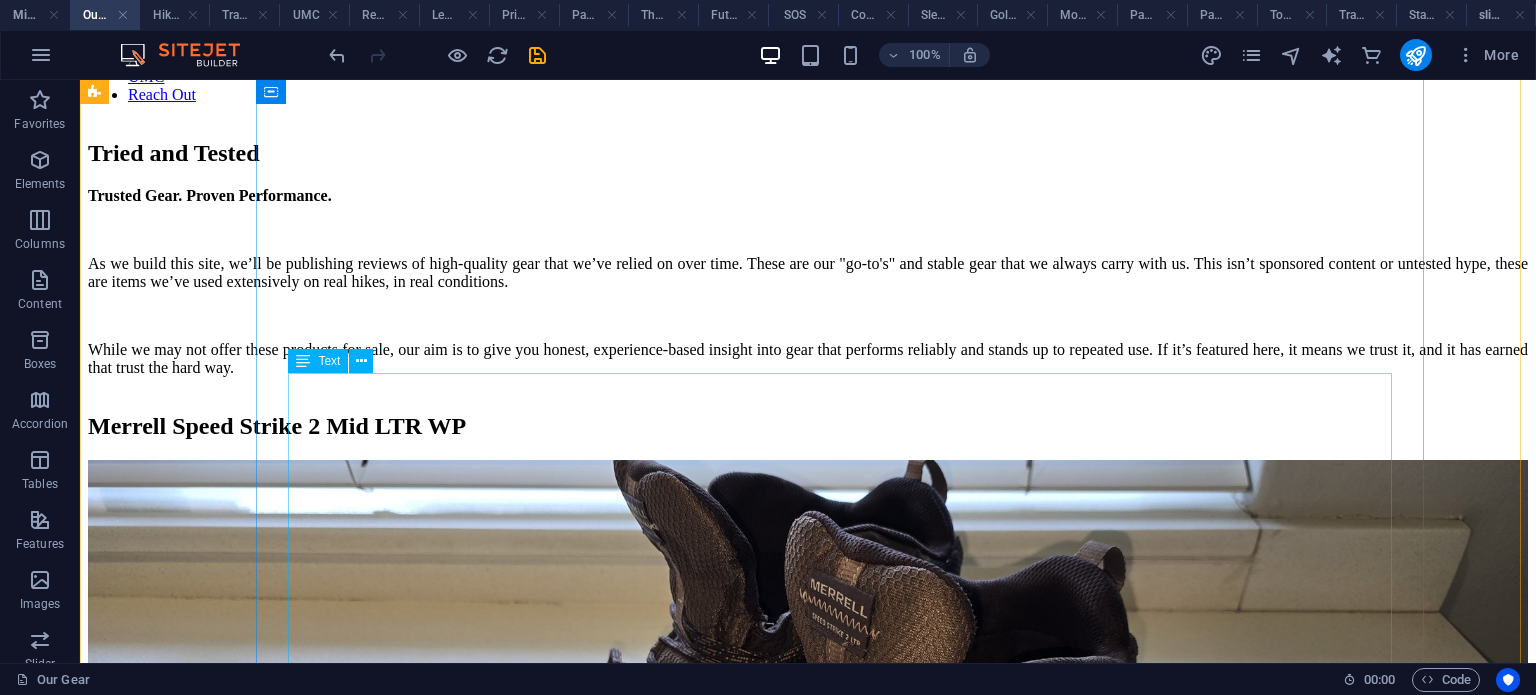 scroll, scrollTop: 400, scrollLeft: 0, axis: vertical 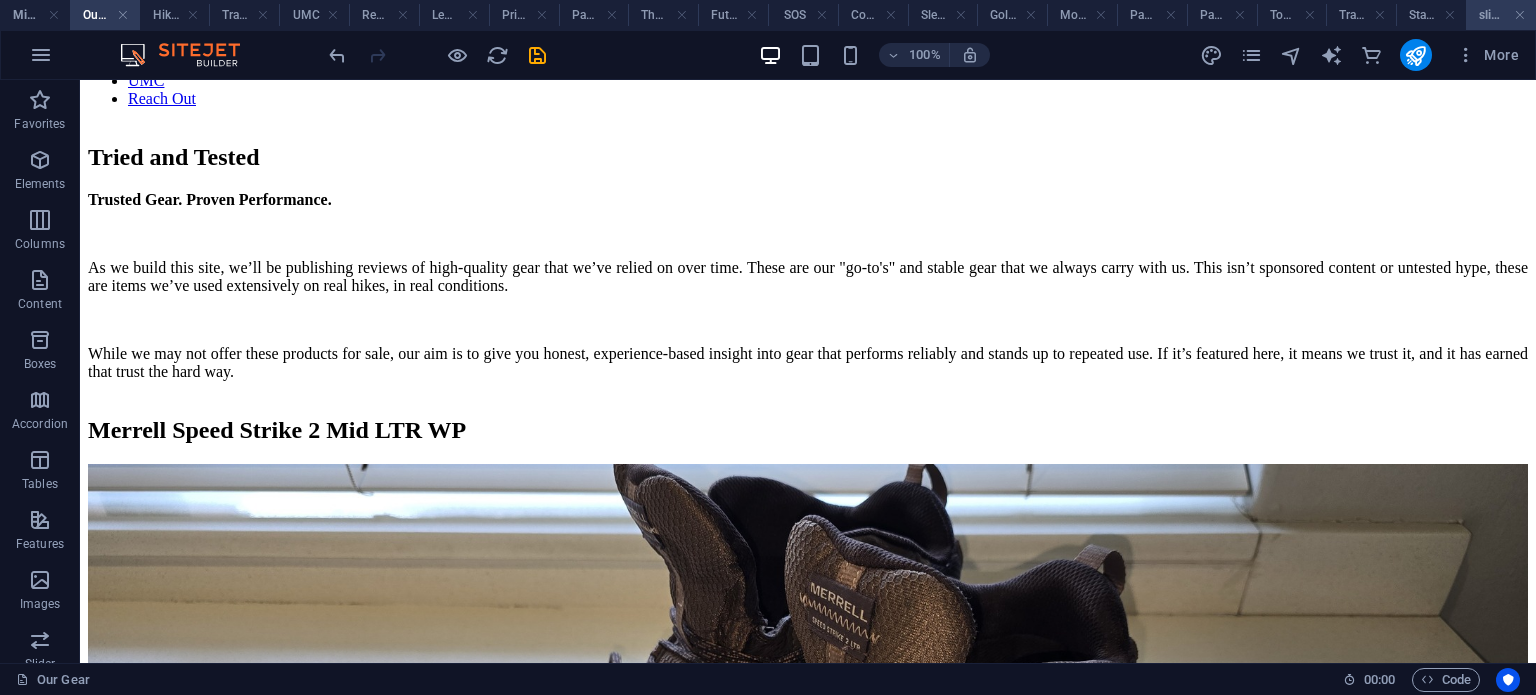 click on "slimeandshine" at bounding box center [1501, 15] 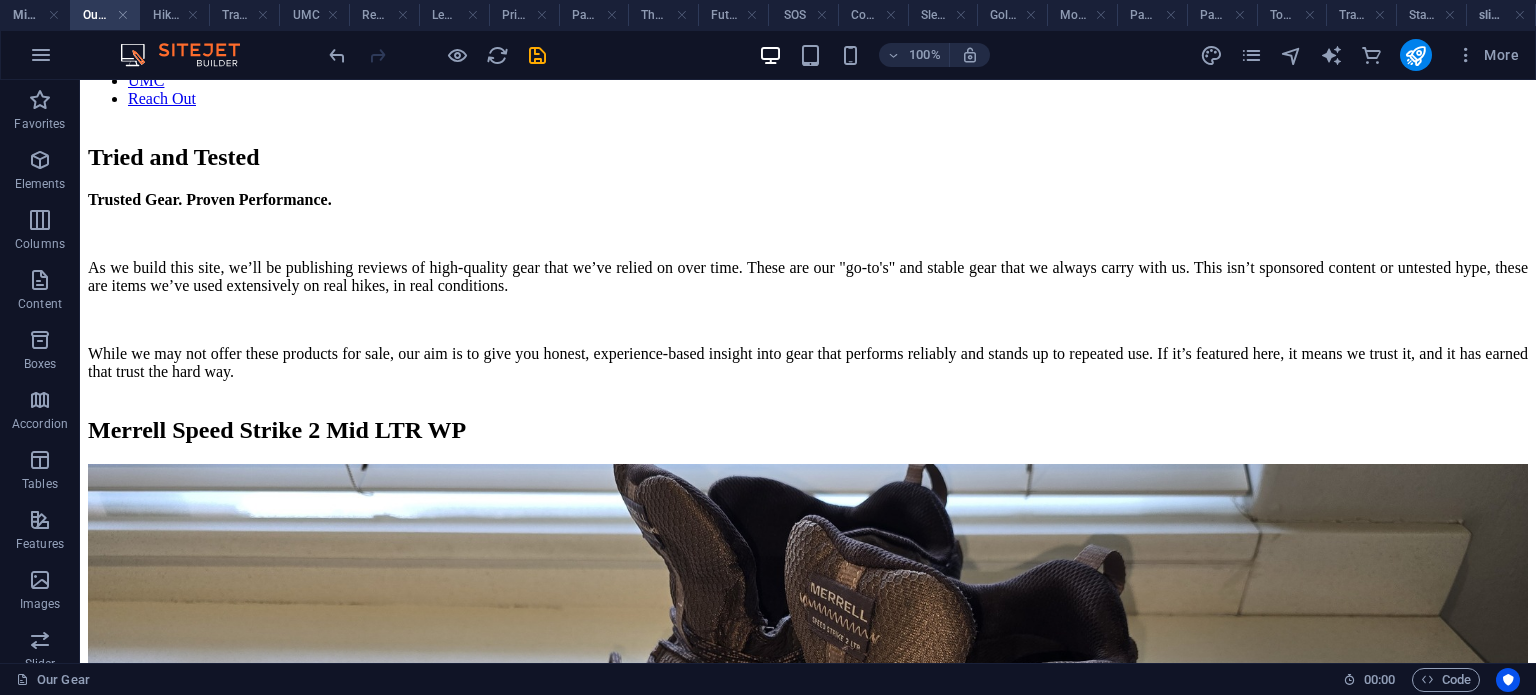 scroll, scrollTop: 0, scrollLeft: 0, axis: both 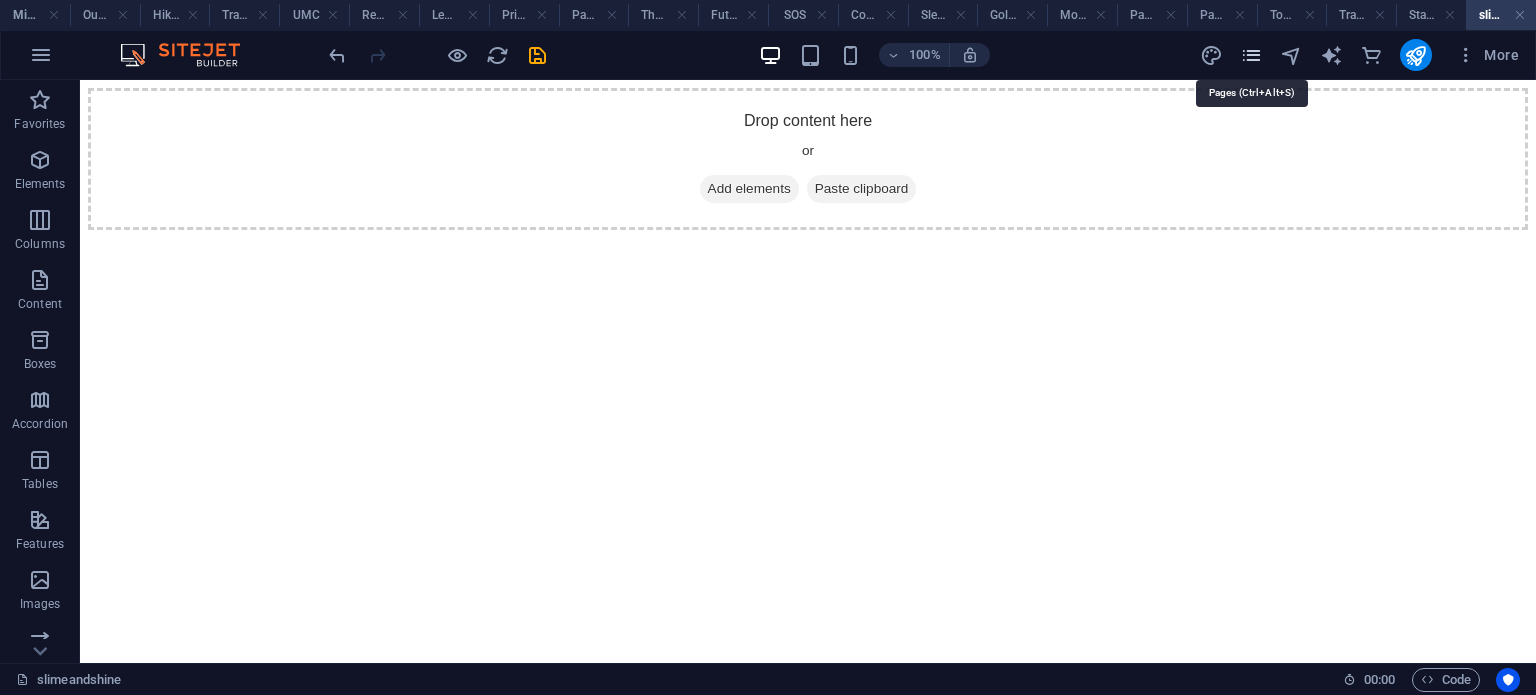 click at bounding box center (1251, 55) 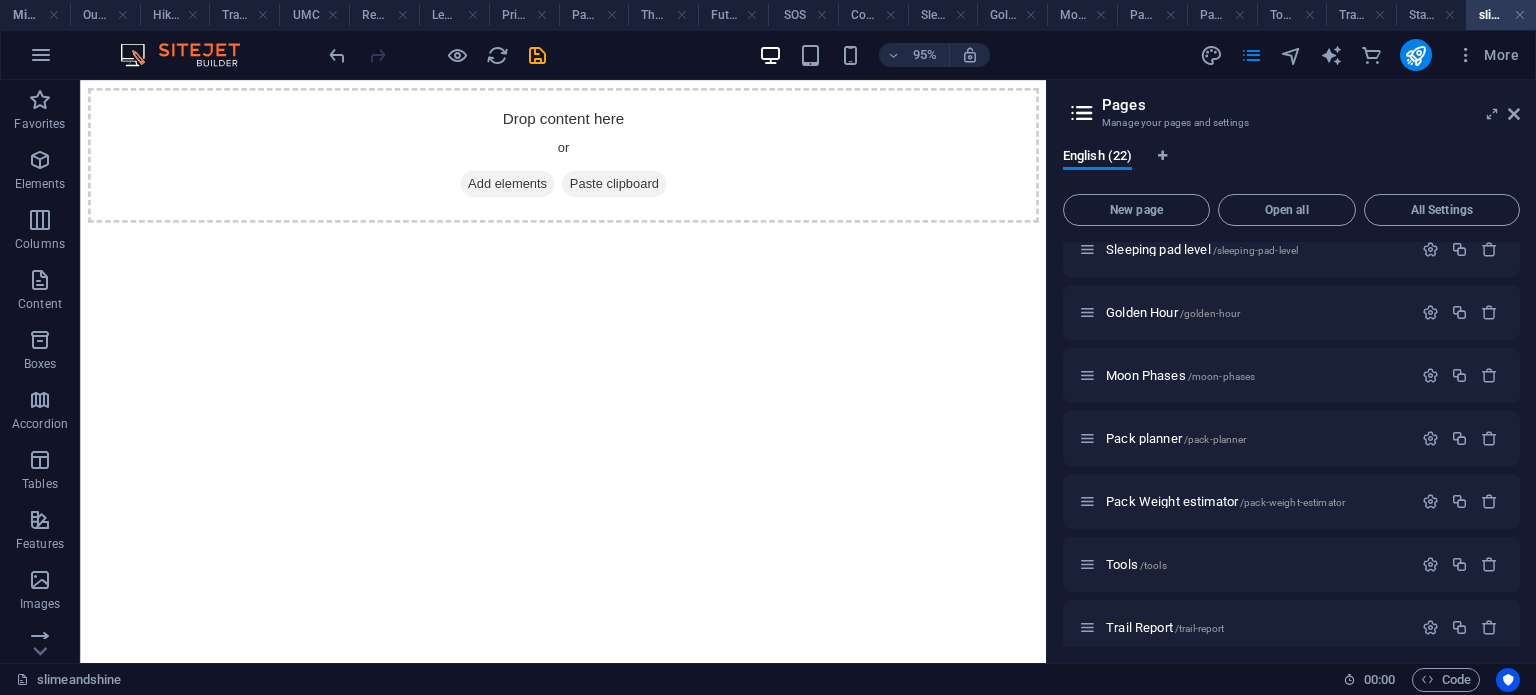 scroll, scrollTop: 980, scrollLeft: 0, axis: vertical 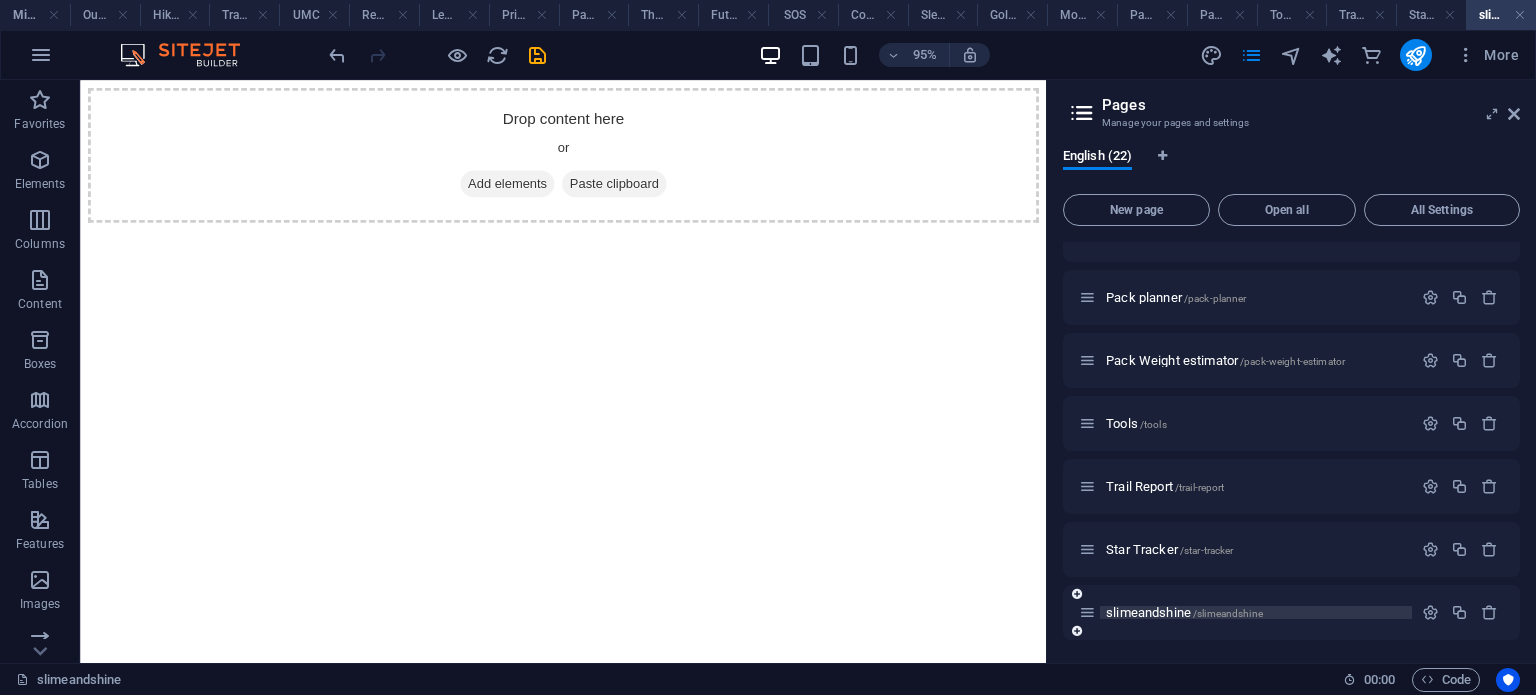 click on "slimeandshine /slimeandshine" at bounding box center (1184, 612) 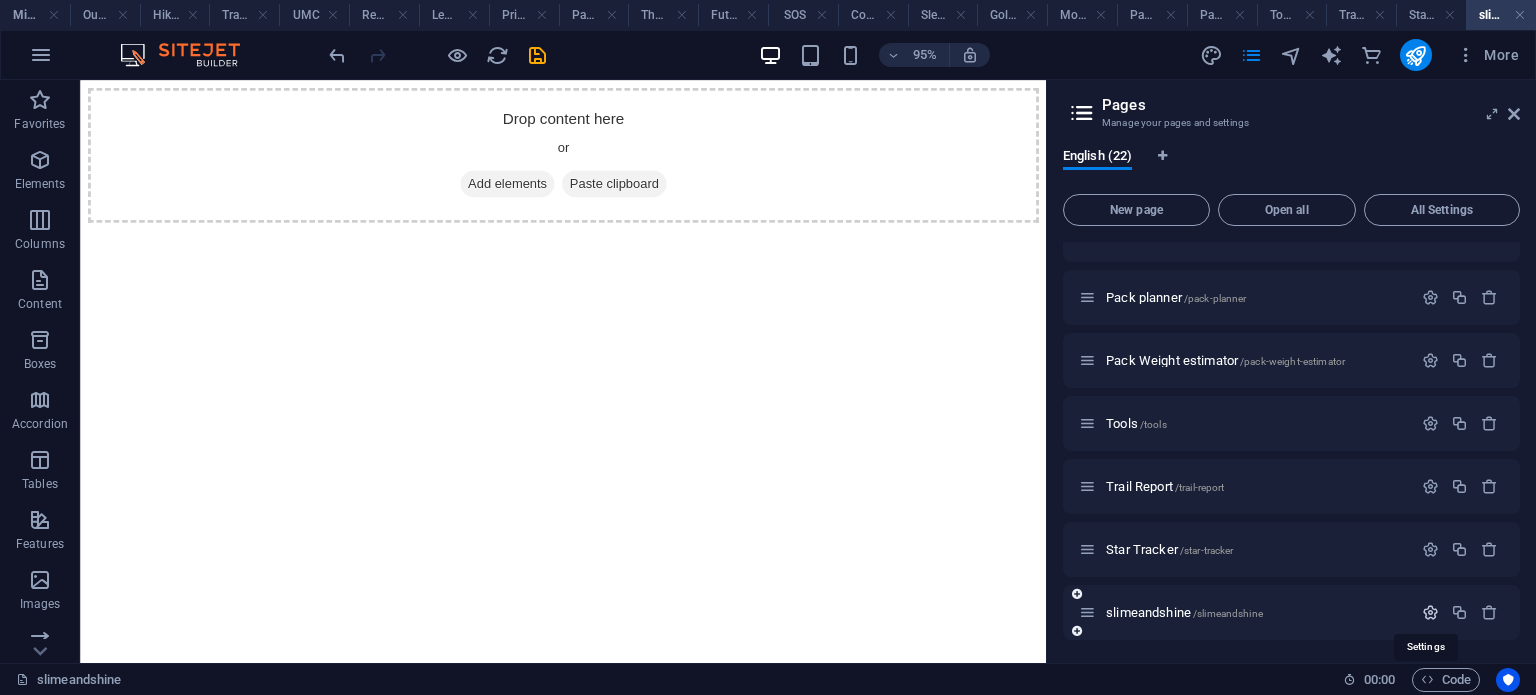 click at bounding box center (1430, 612) 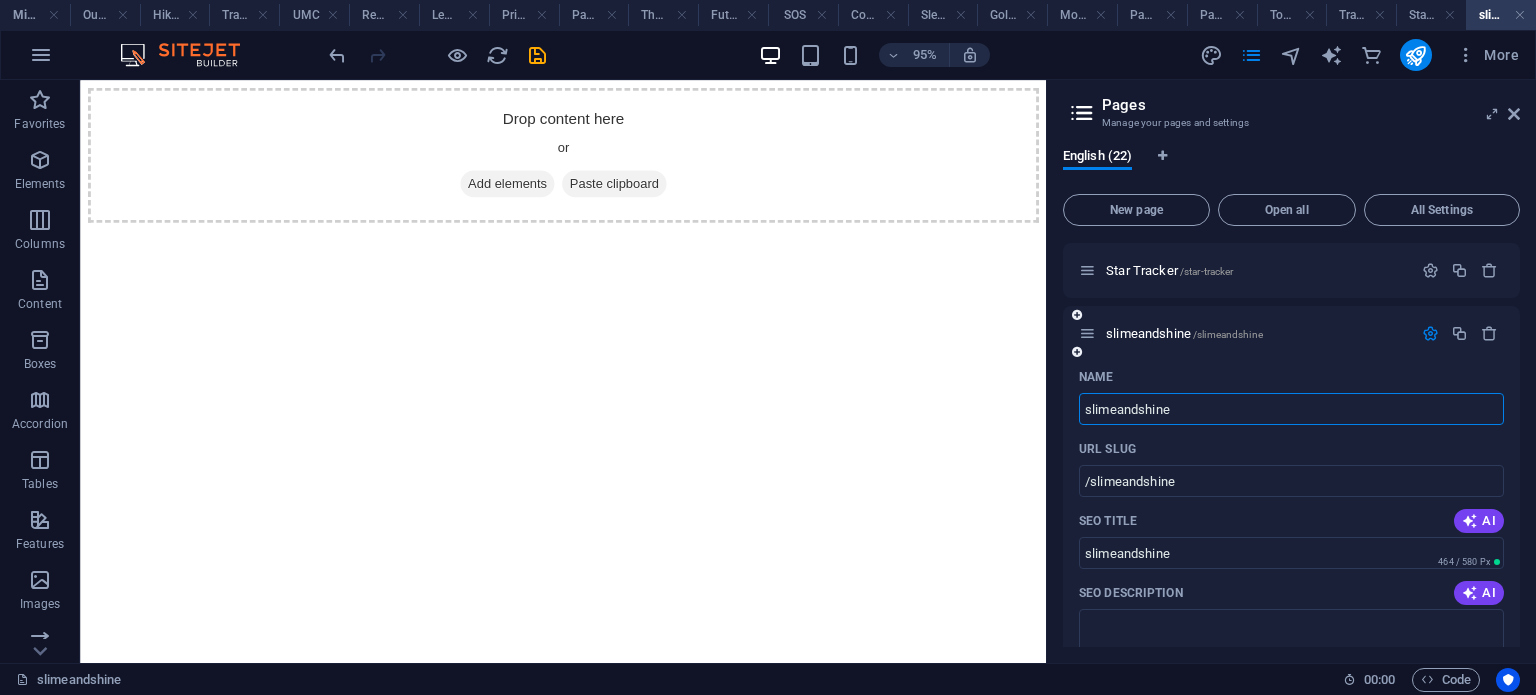 scroll, scrollTop: 1423, scrollLeft: 0, axis: vertical 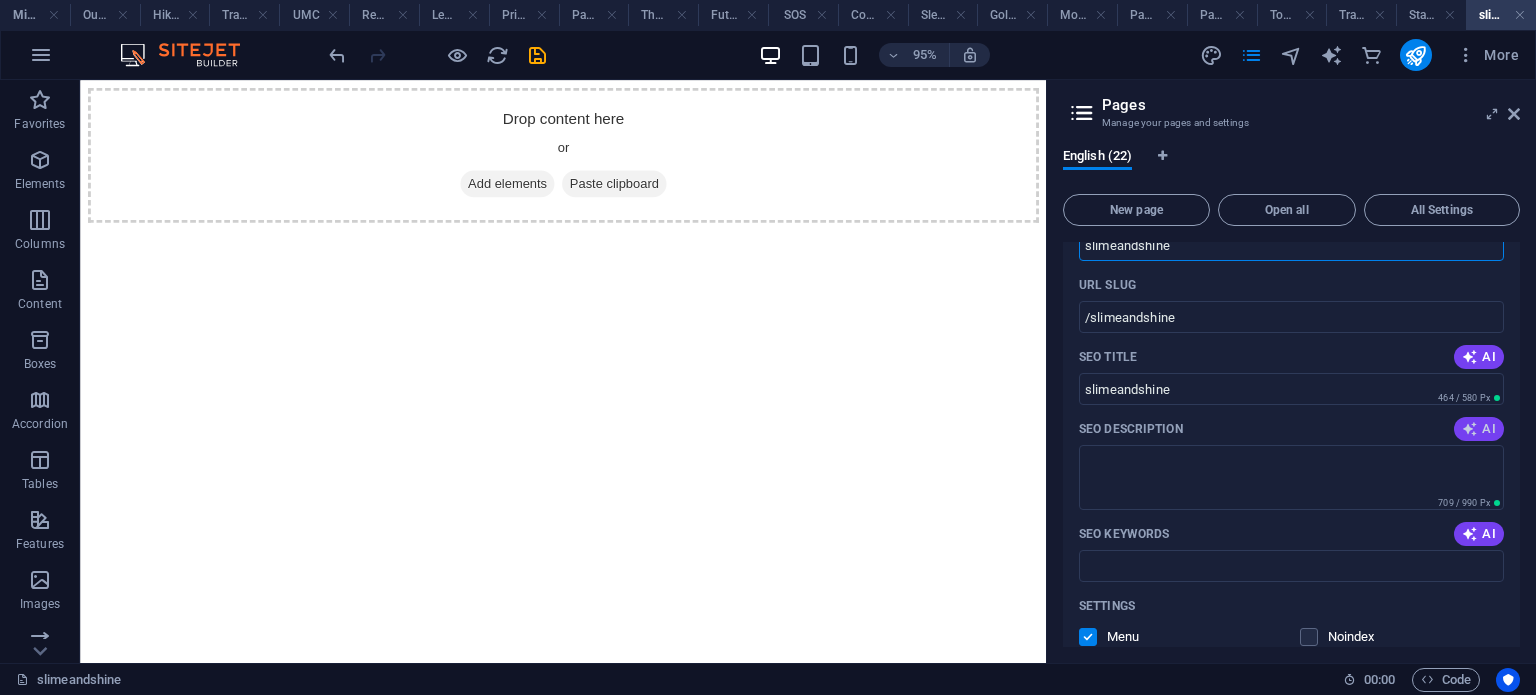 click on "AI" at bounding box center (1479, 429) 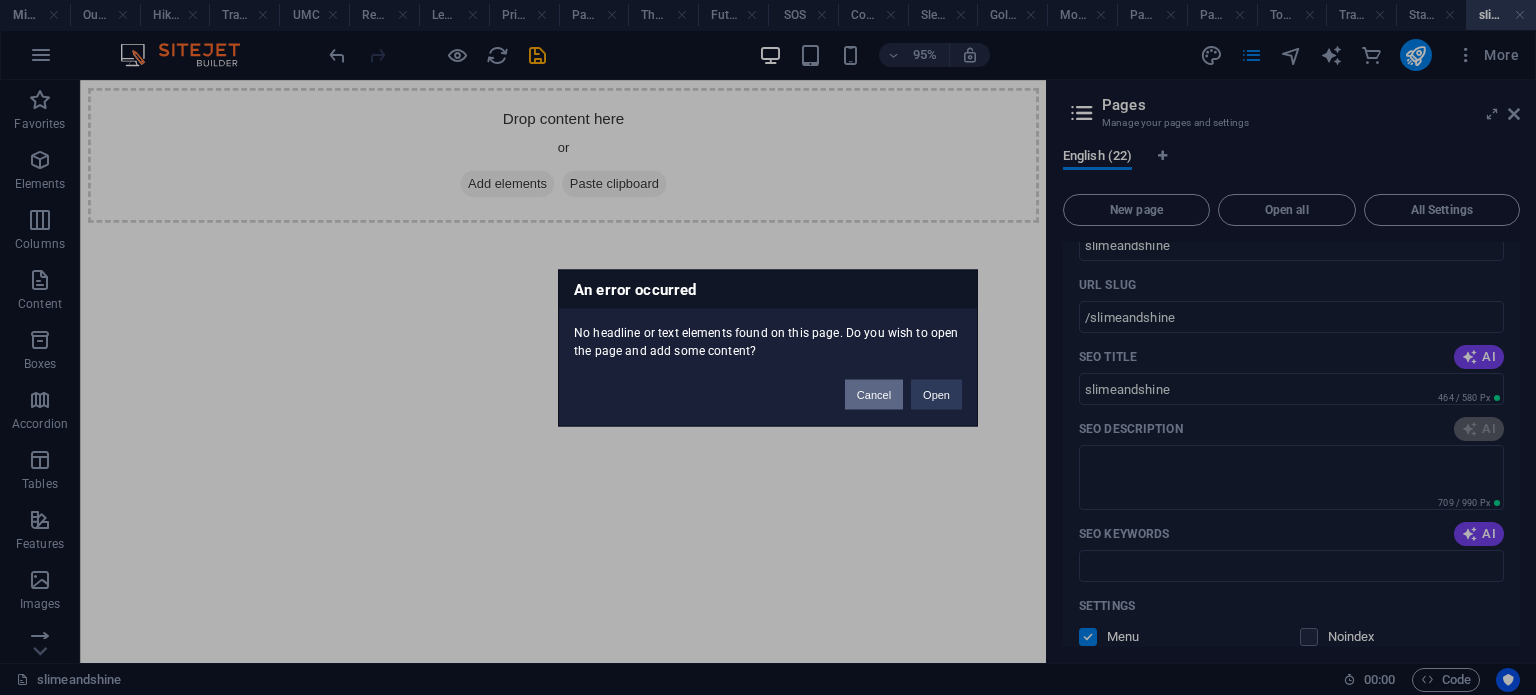 click on "Cancel" at bounding box center (874, 394) 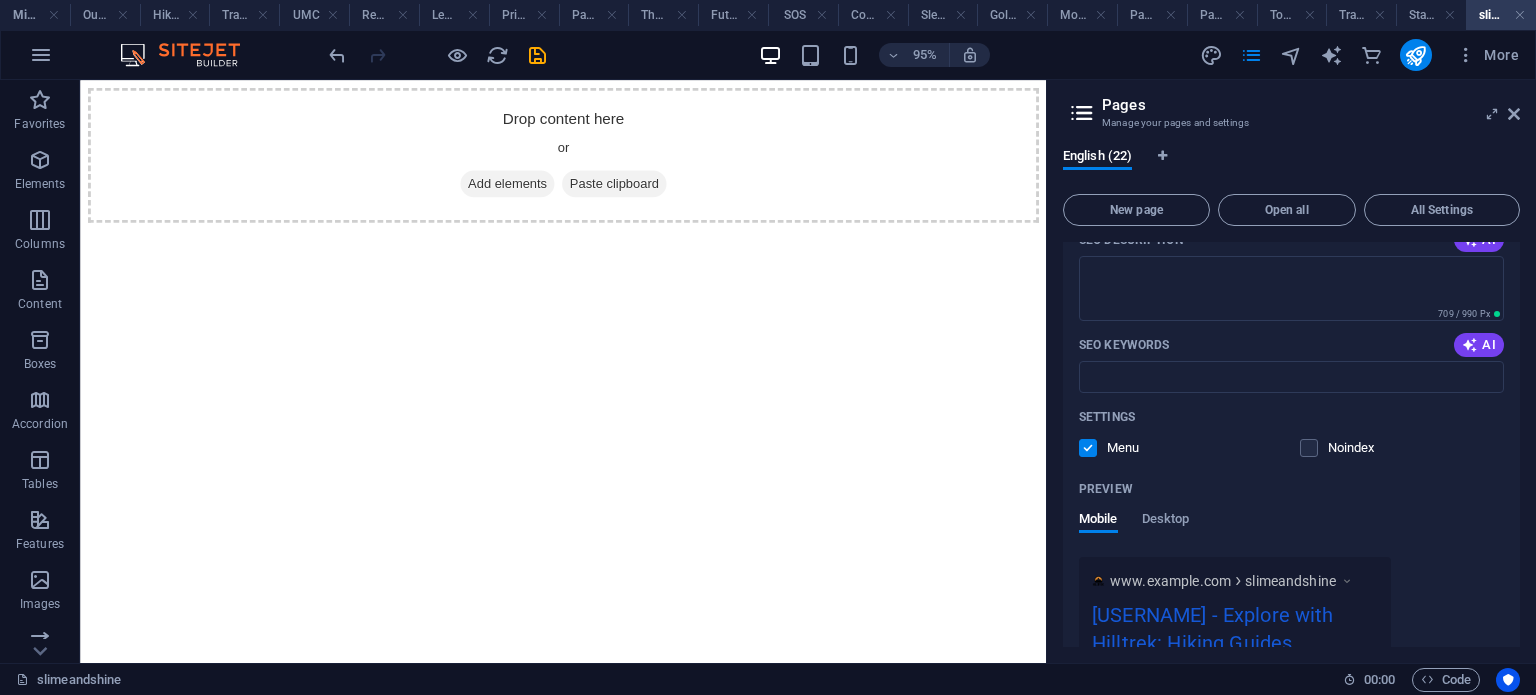 scroll, scrollTop: 1623, scrollLeft: 0, axis: vertical 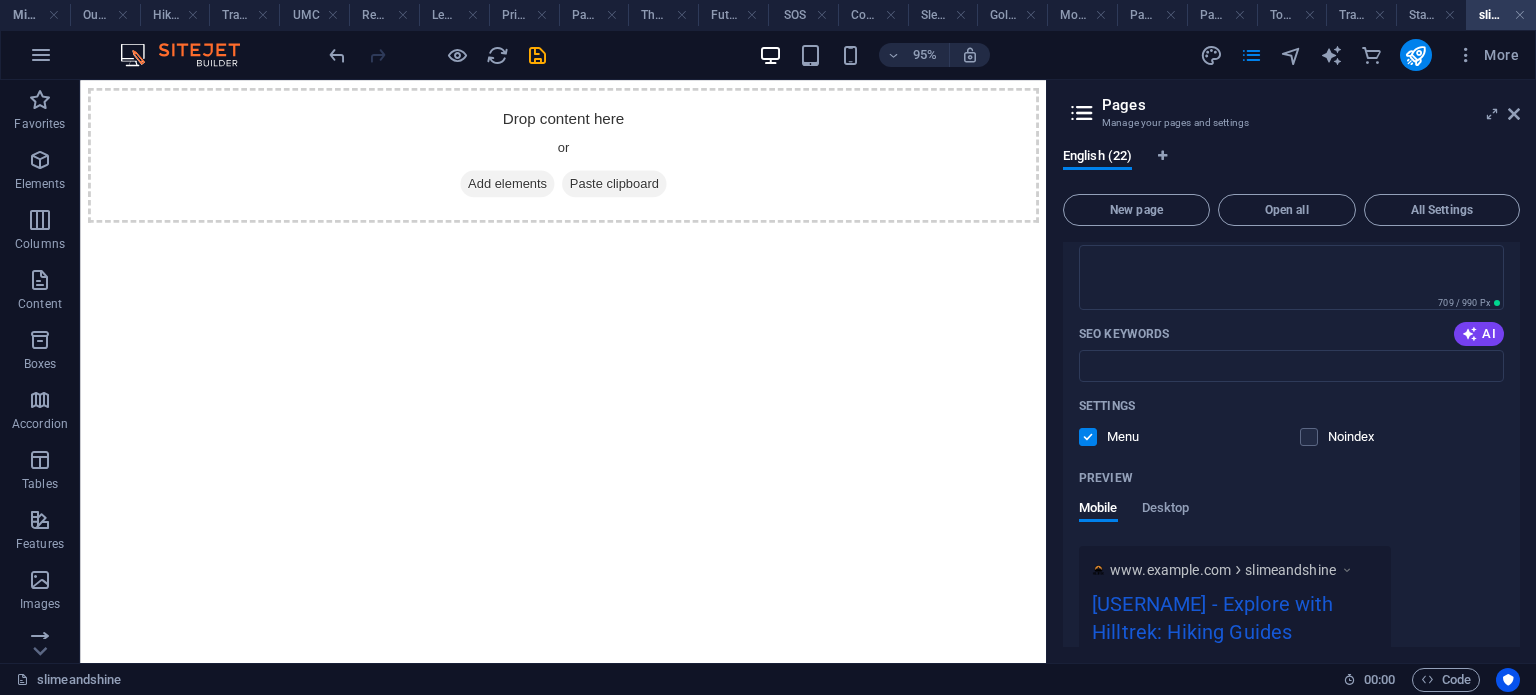 click at bounding box center [1088, 437] 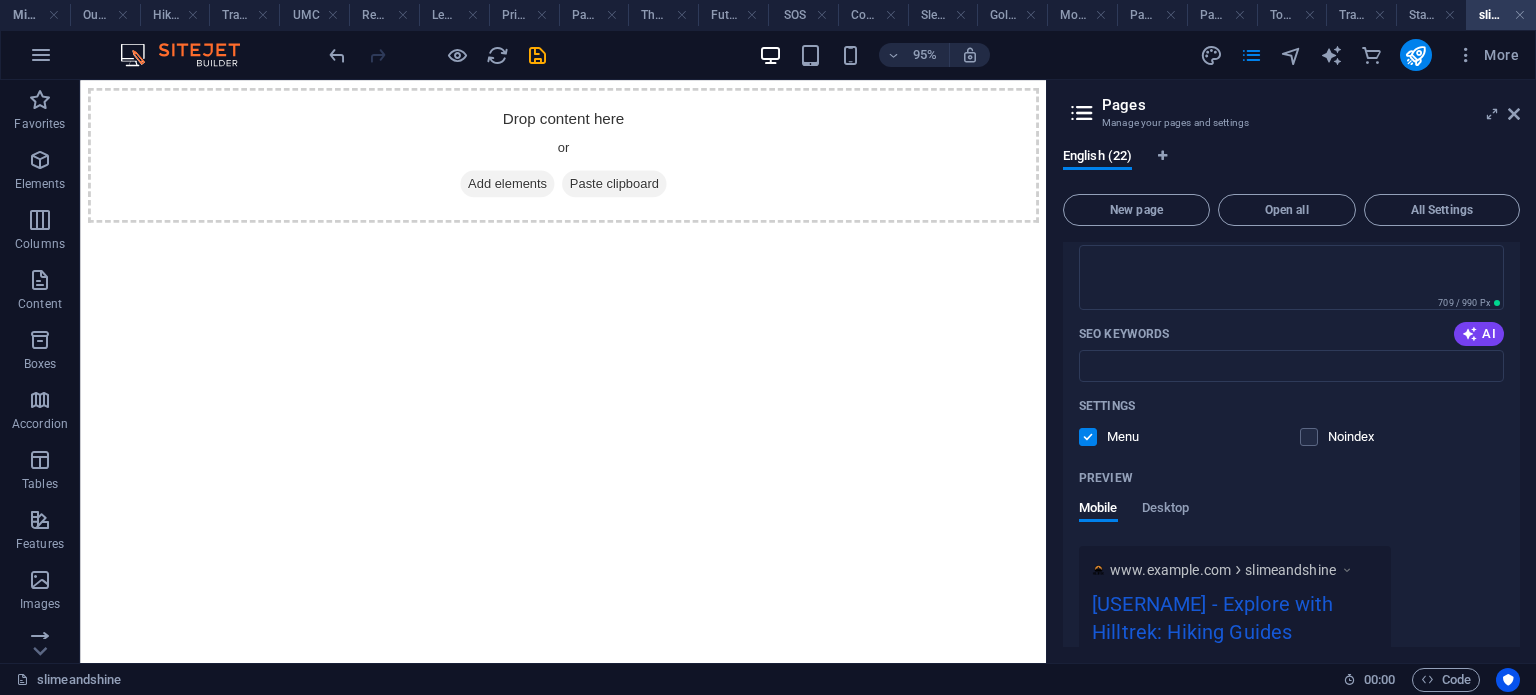 click at bounding box center [0, 0] 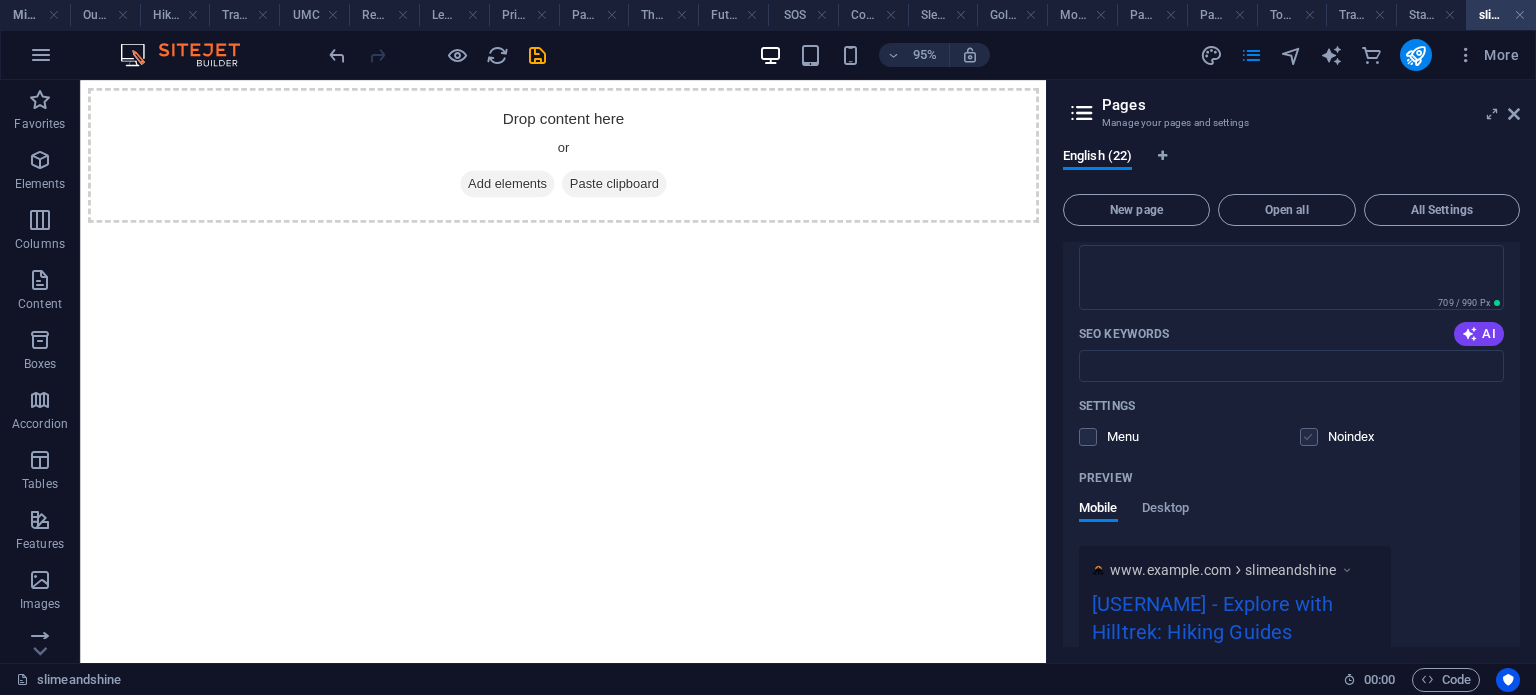 click at bounding box center (1309, 437) 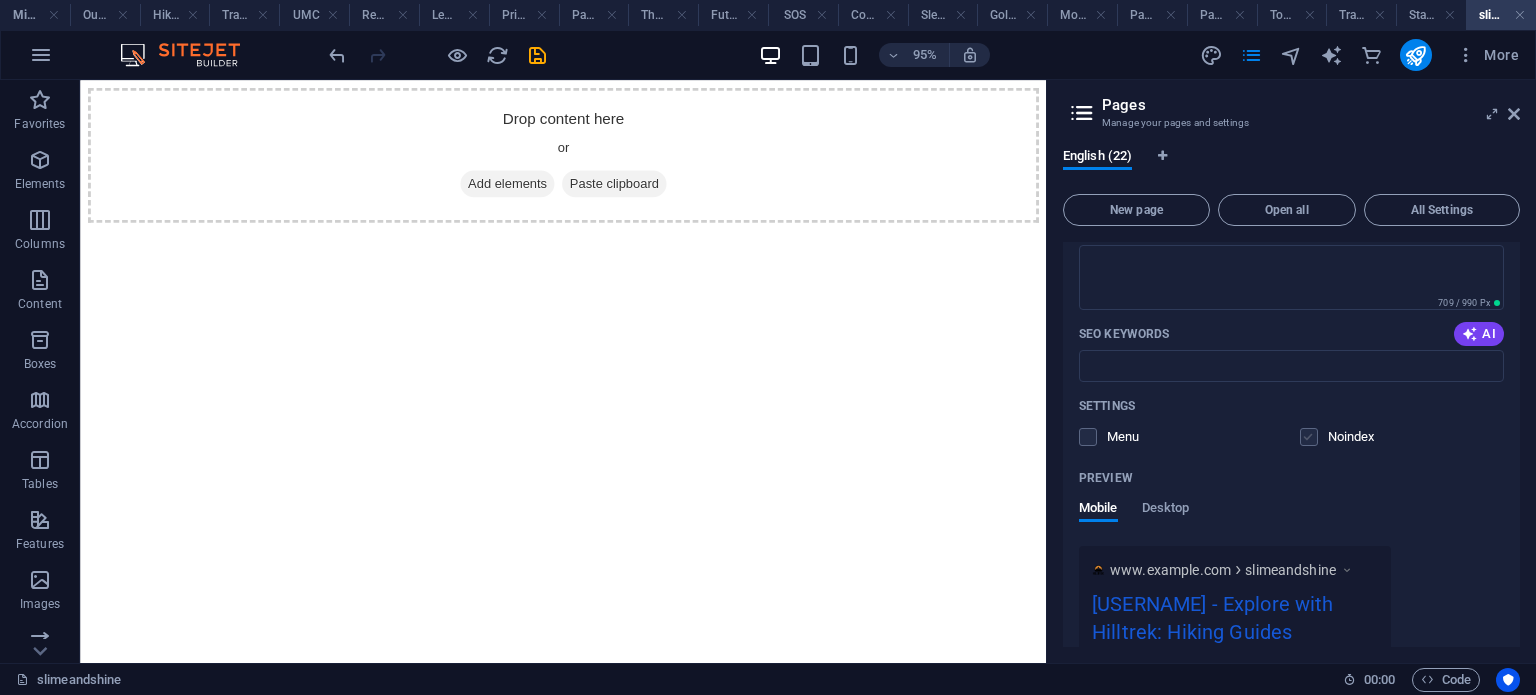 click at bounding box center [0, 0] 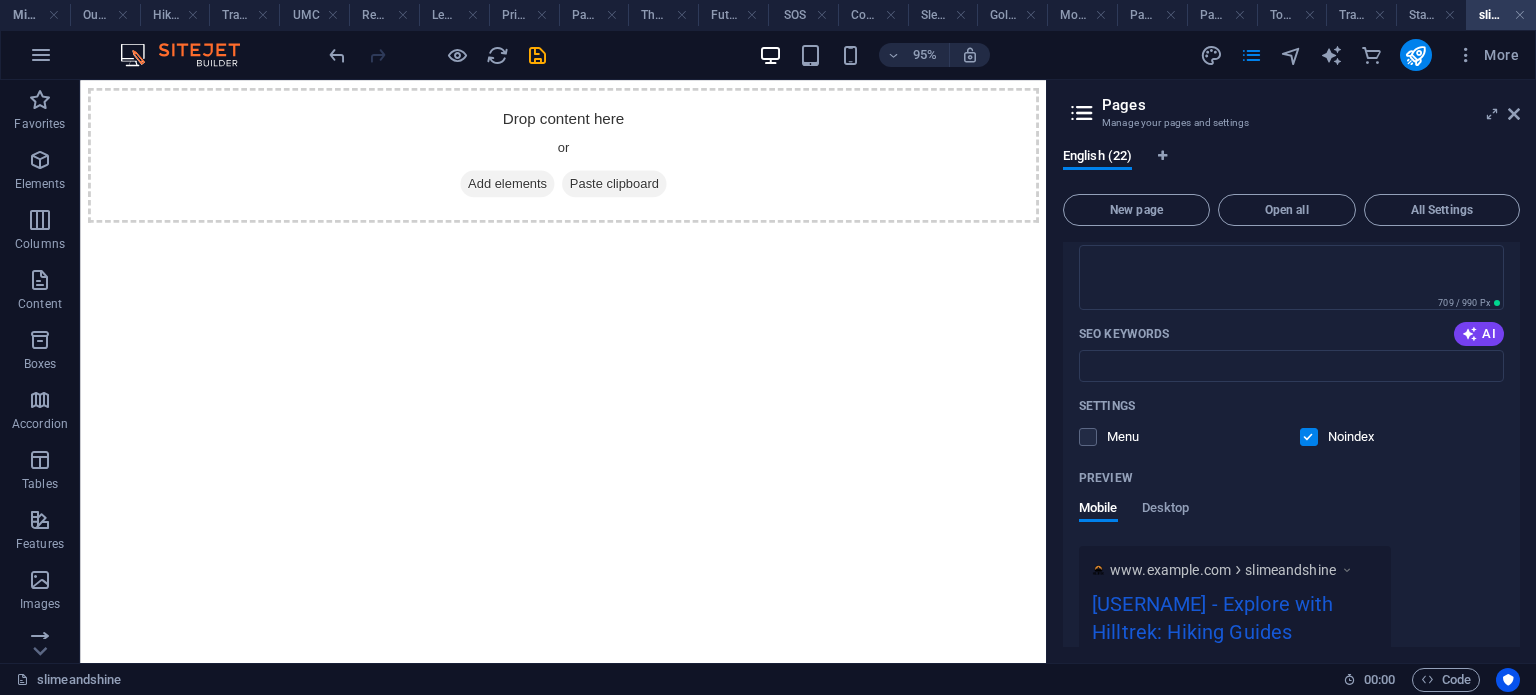 click on "Settings Menu Noindex" at bounding box center (1291, 422) 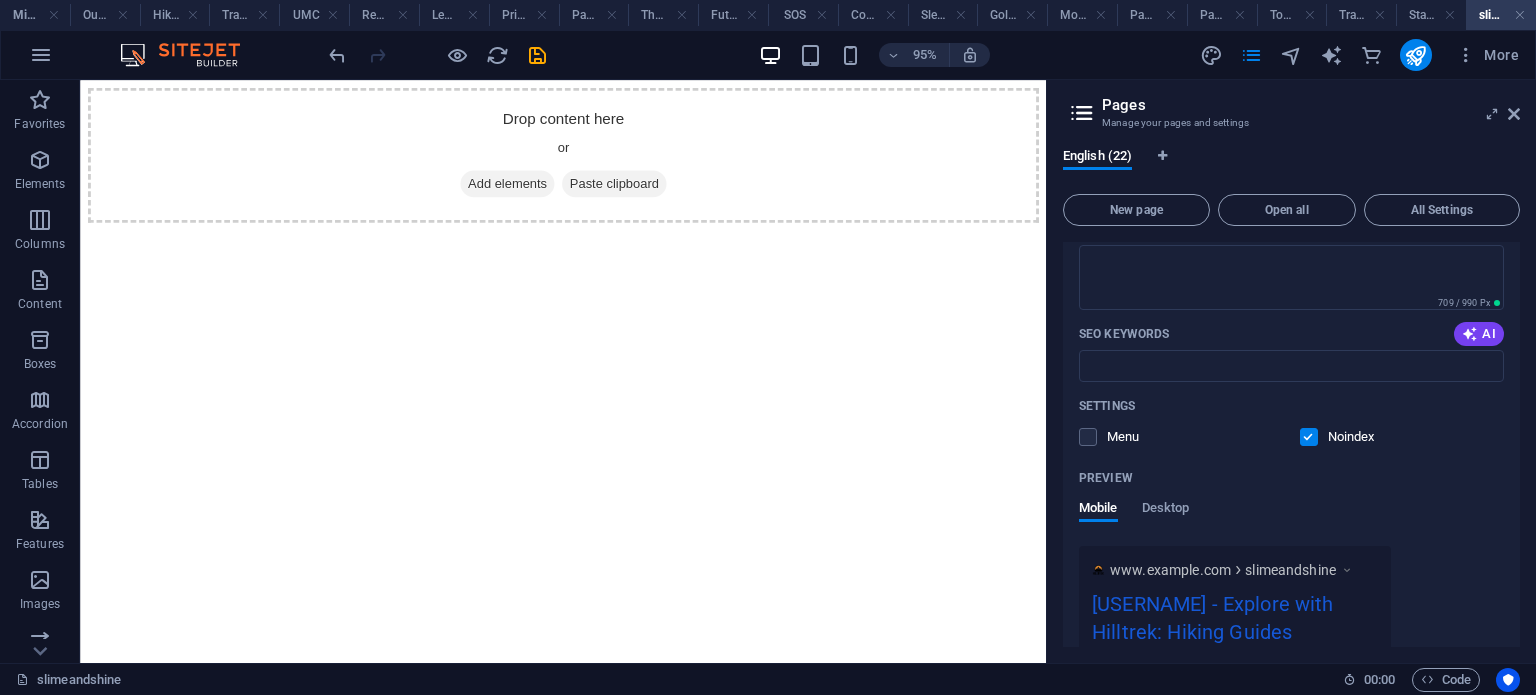 click at bounding box center [0, 0] 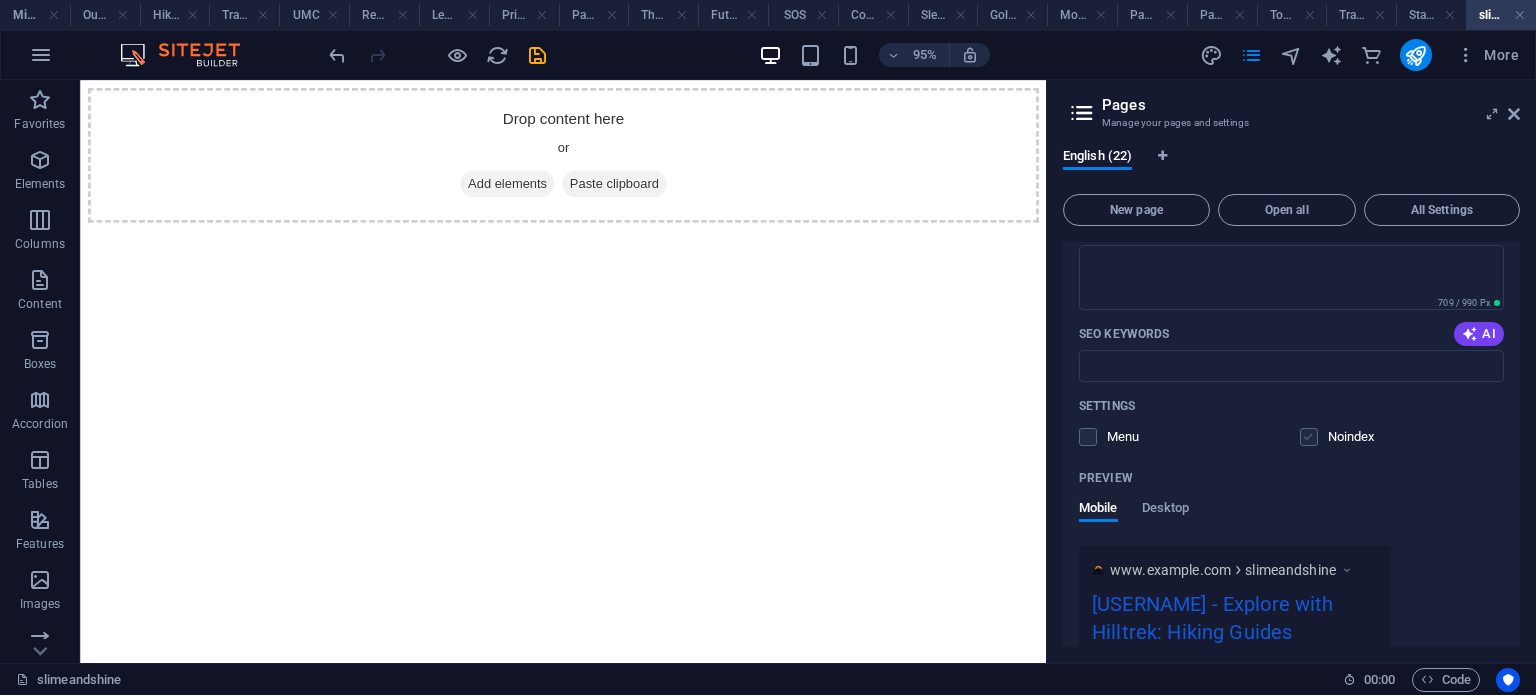 click at bounding box center [1309, 437] 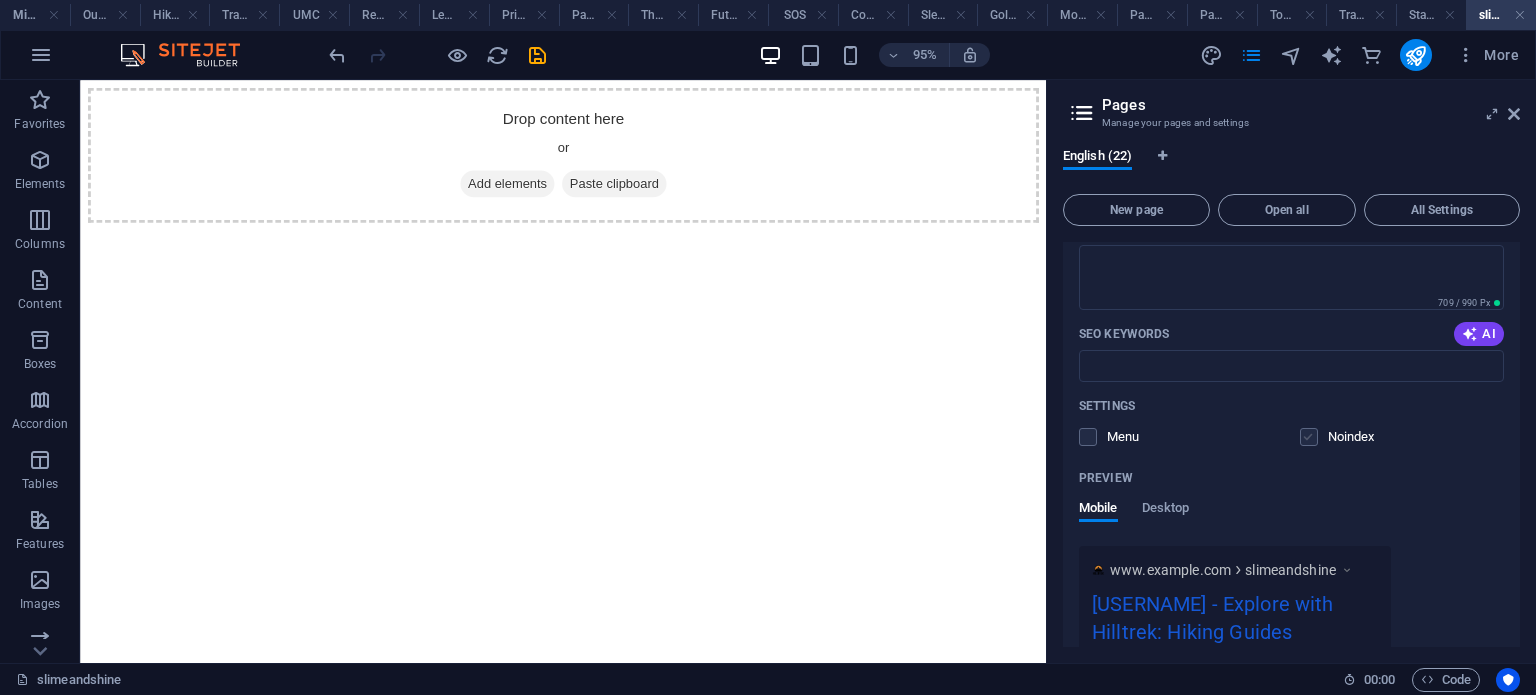 click at bounding box center (0, 0) 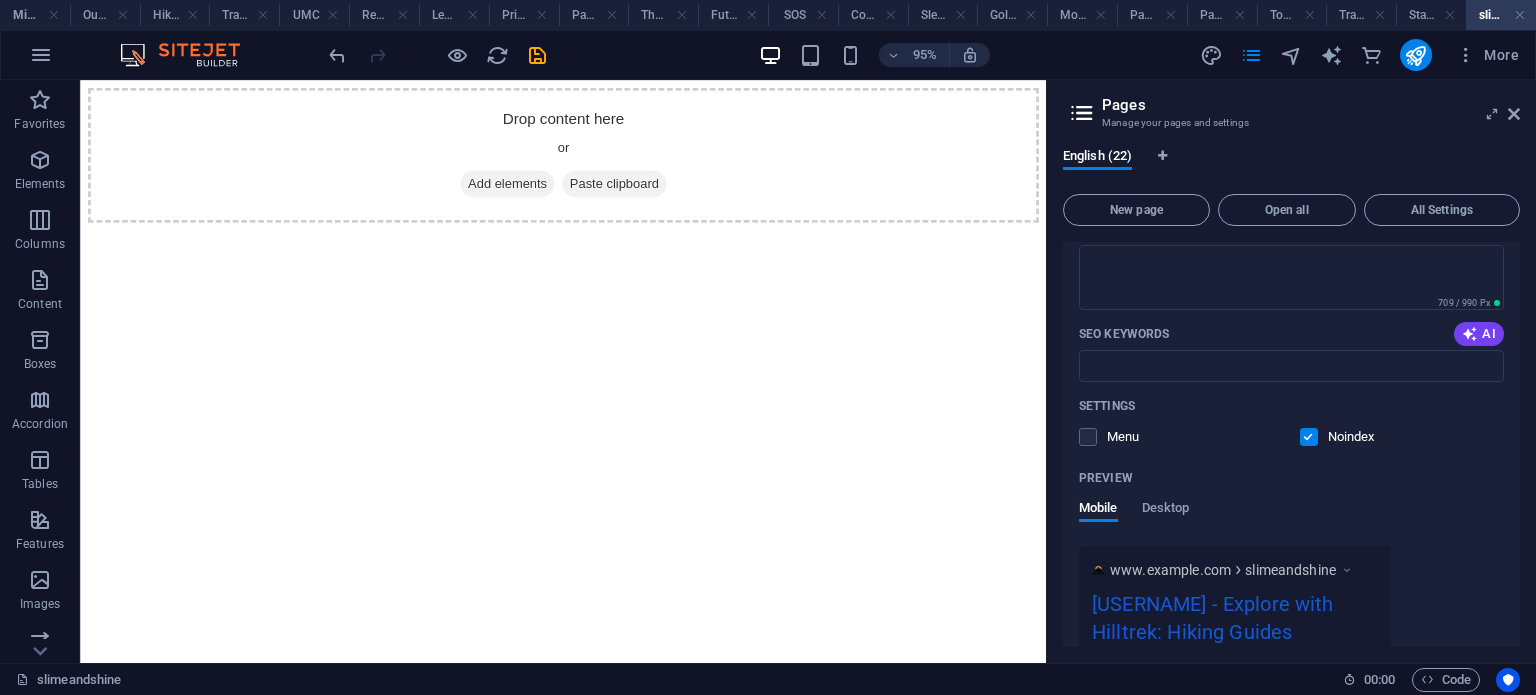 scroll, scrollTop: 1693, scrollLeft: 0, axis: vertical 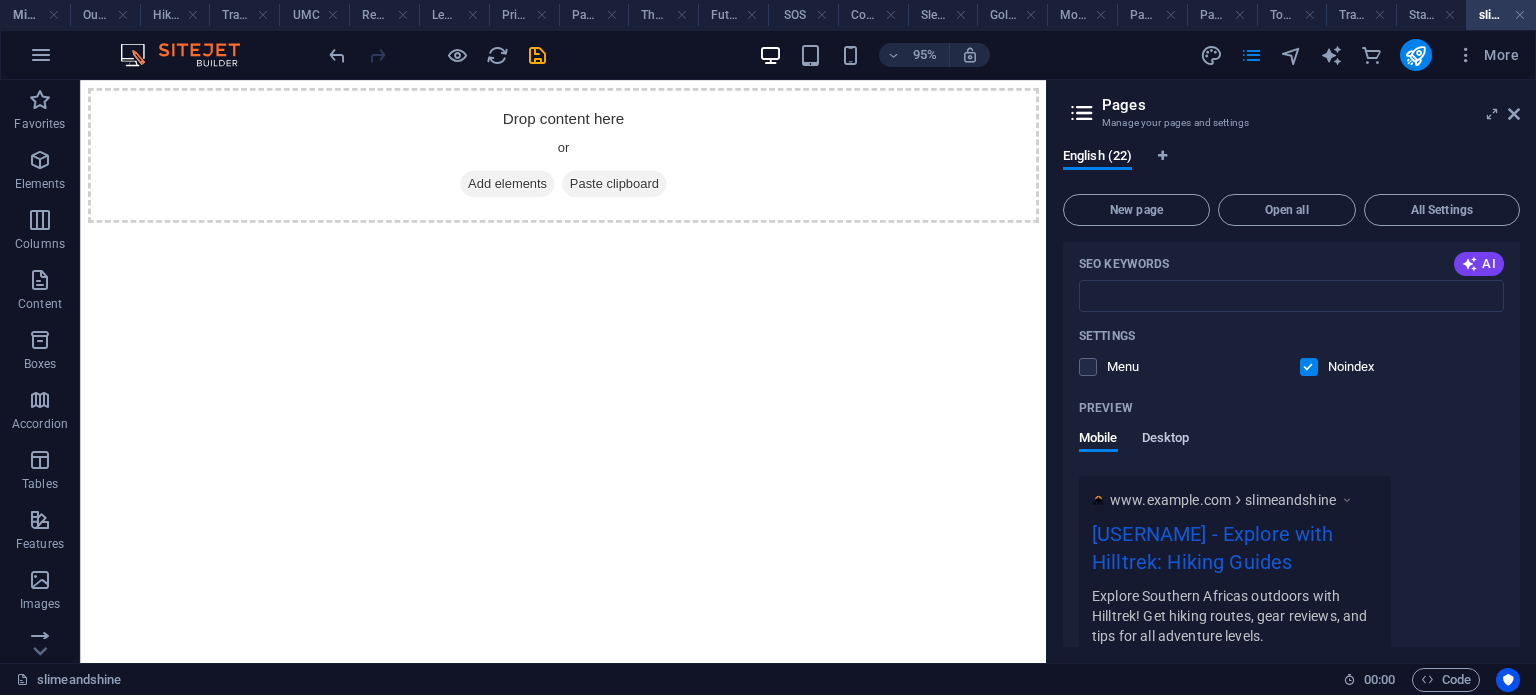 click on "Desktop" at bounding box center [1166, 440] 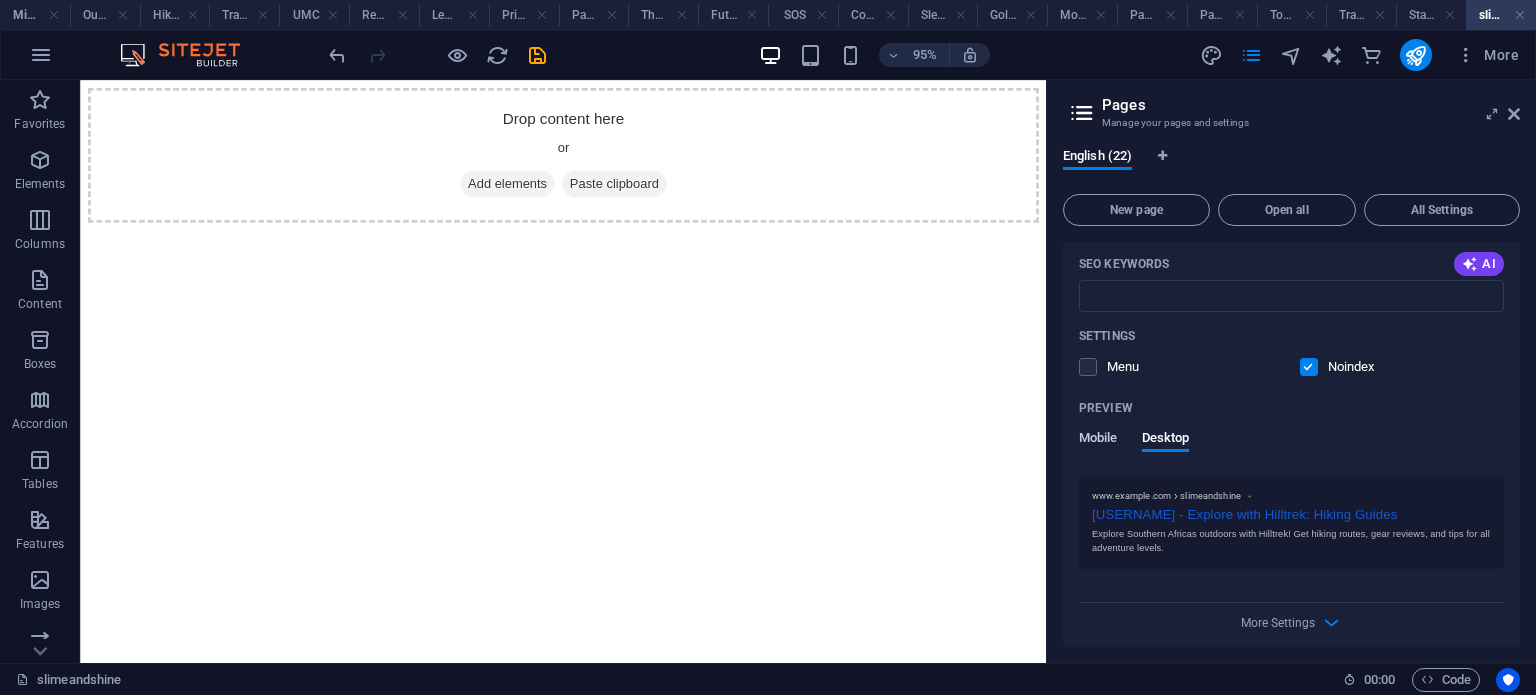 click on "Mobile" at bounding box center (1098, 440) 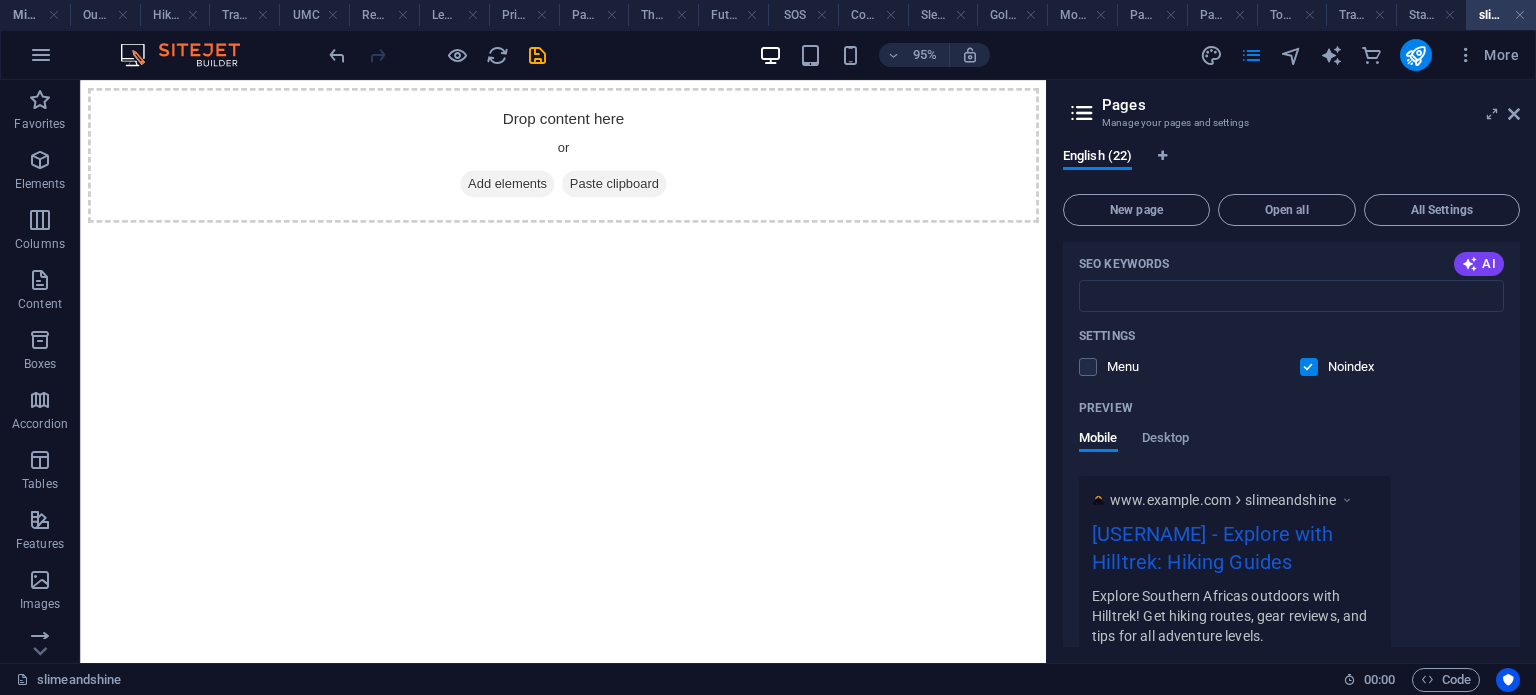 click at bounding box center [1309, 367] 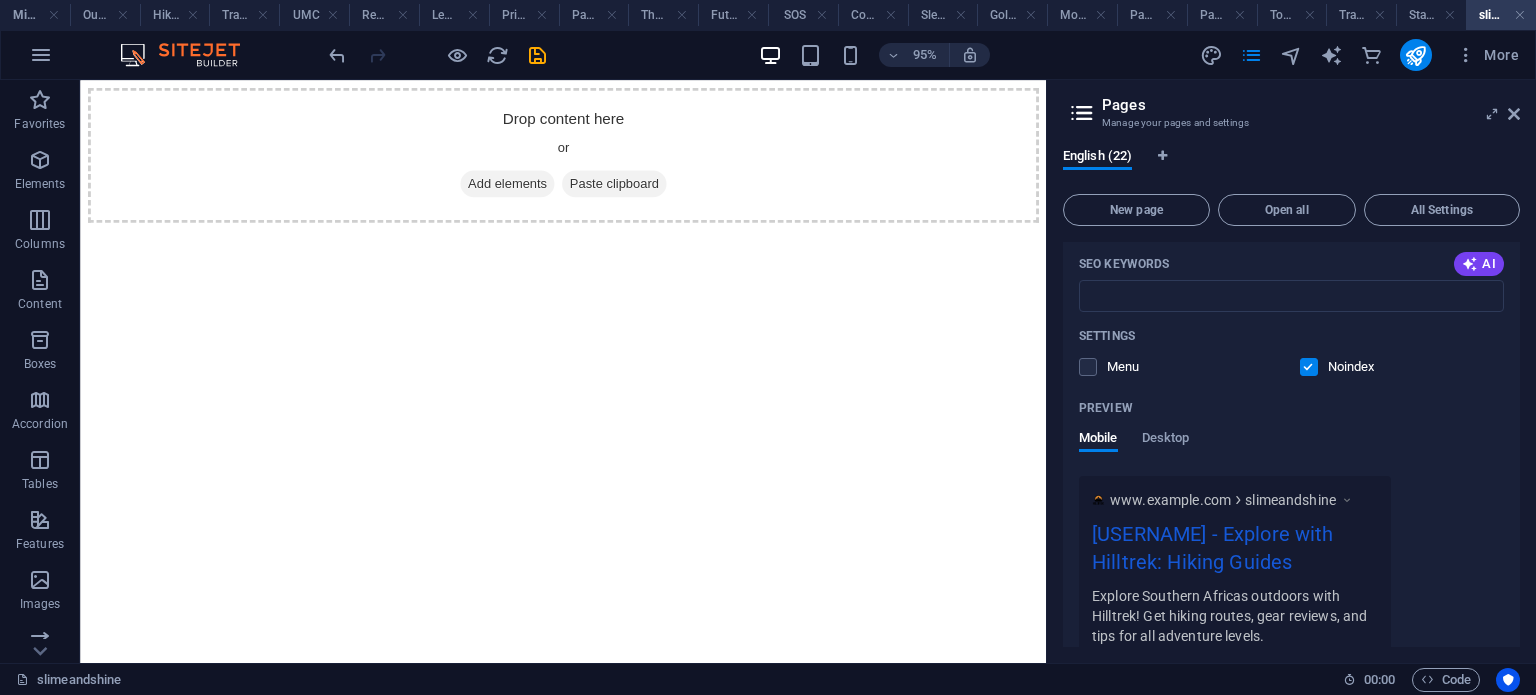 click at bounding box center [0, 0] 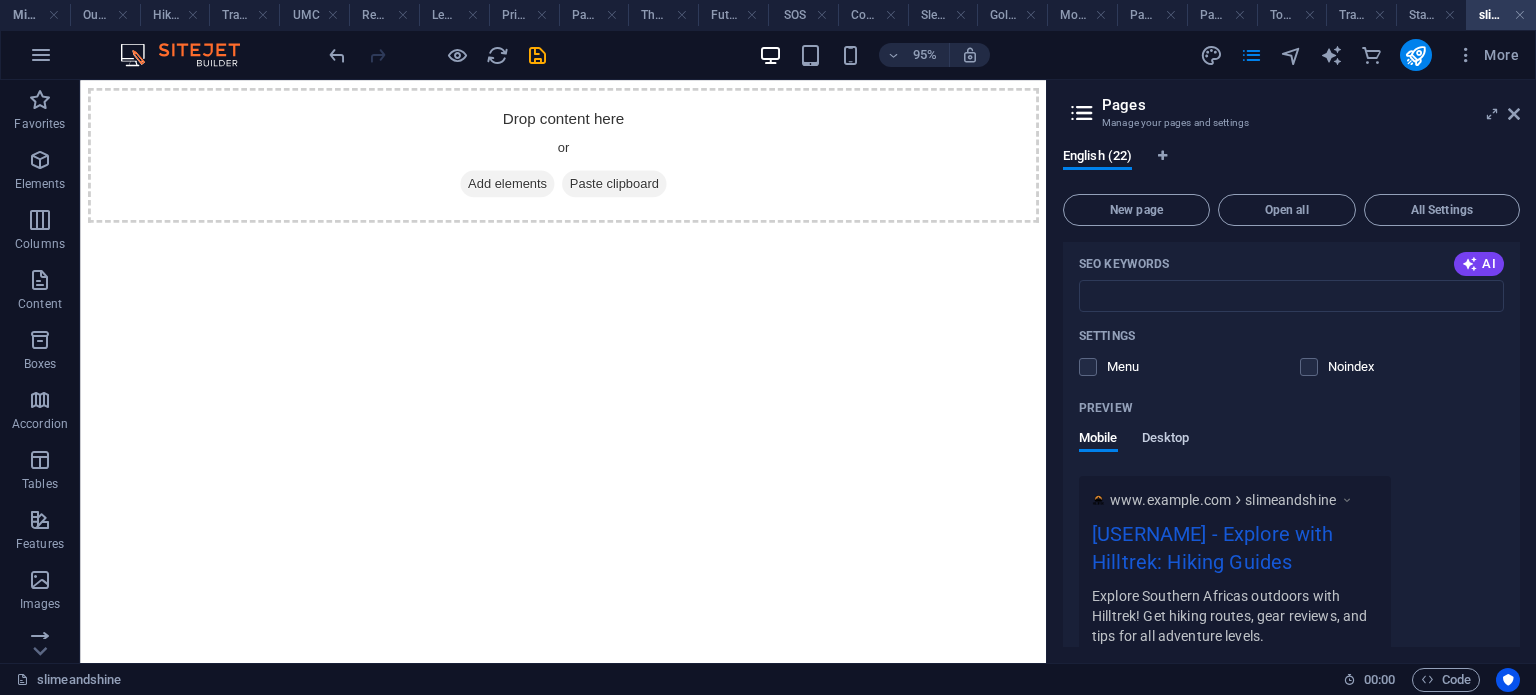 click on "Preview Mobile Desktop" at bounding box center (1291, 434) 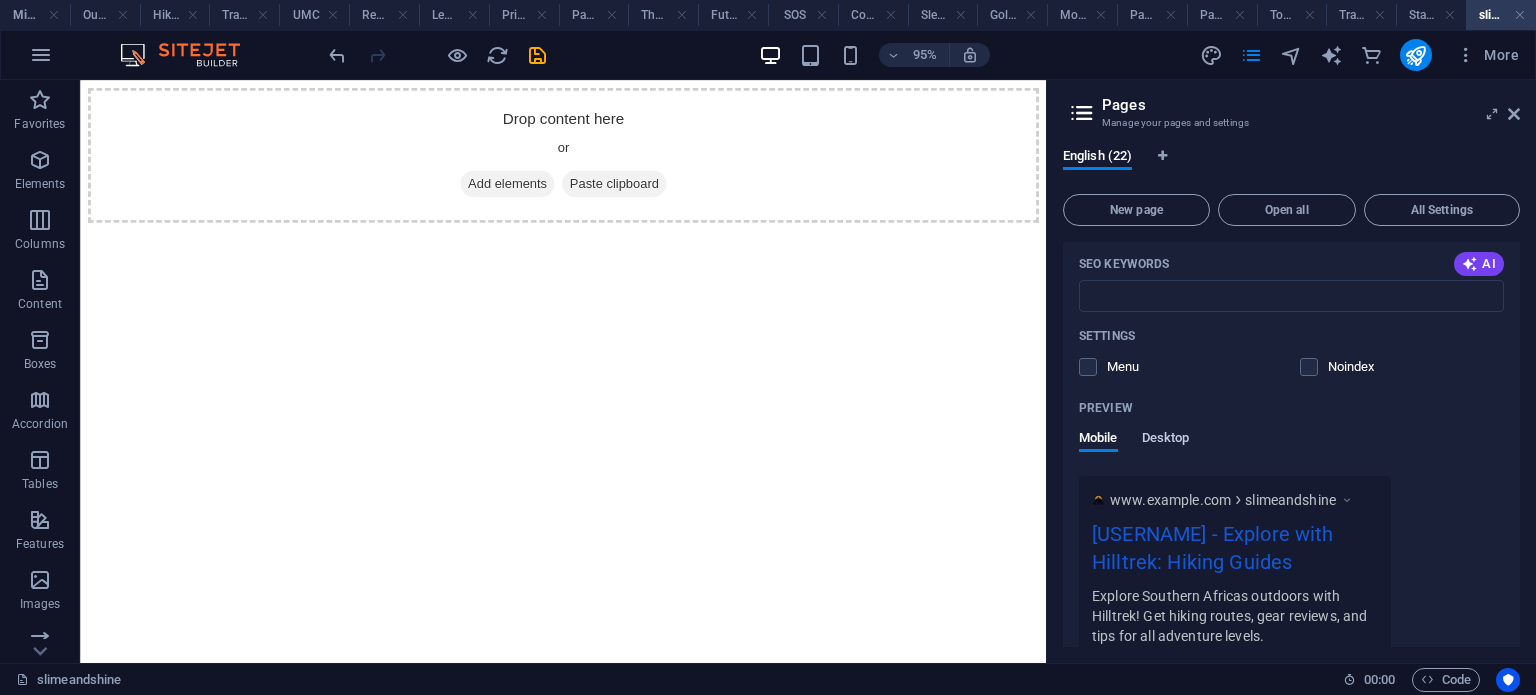 click on "Desktop" at bounding box center (1166, 440) 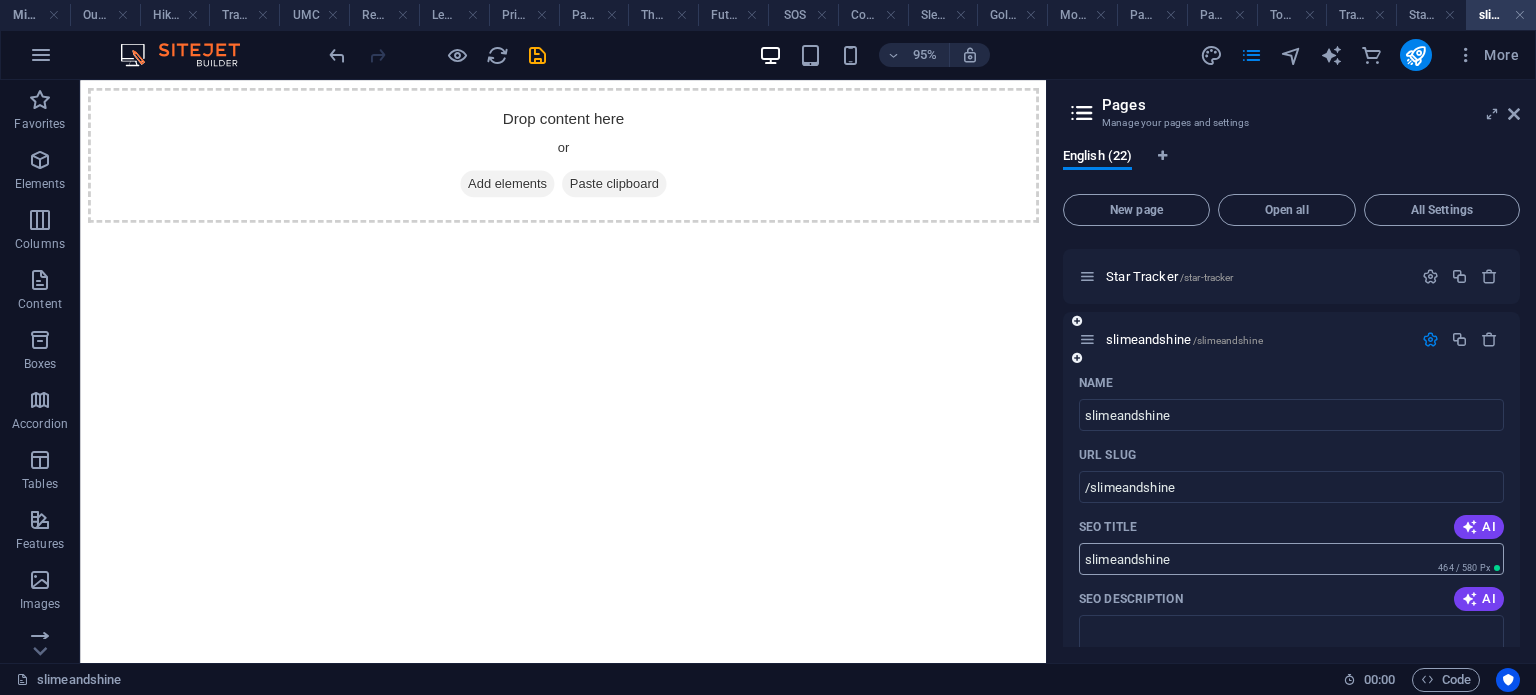 scroll, scrollTop: 1393, scrollLeft: 0, axis: vertical 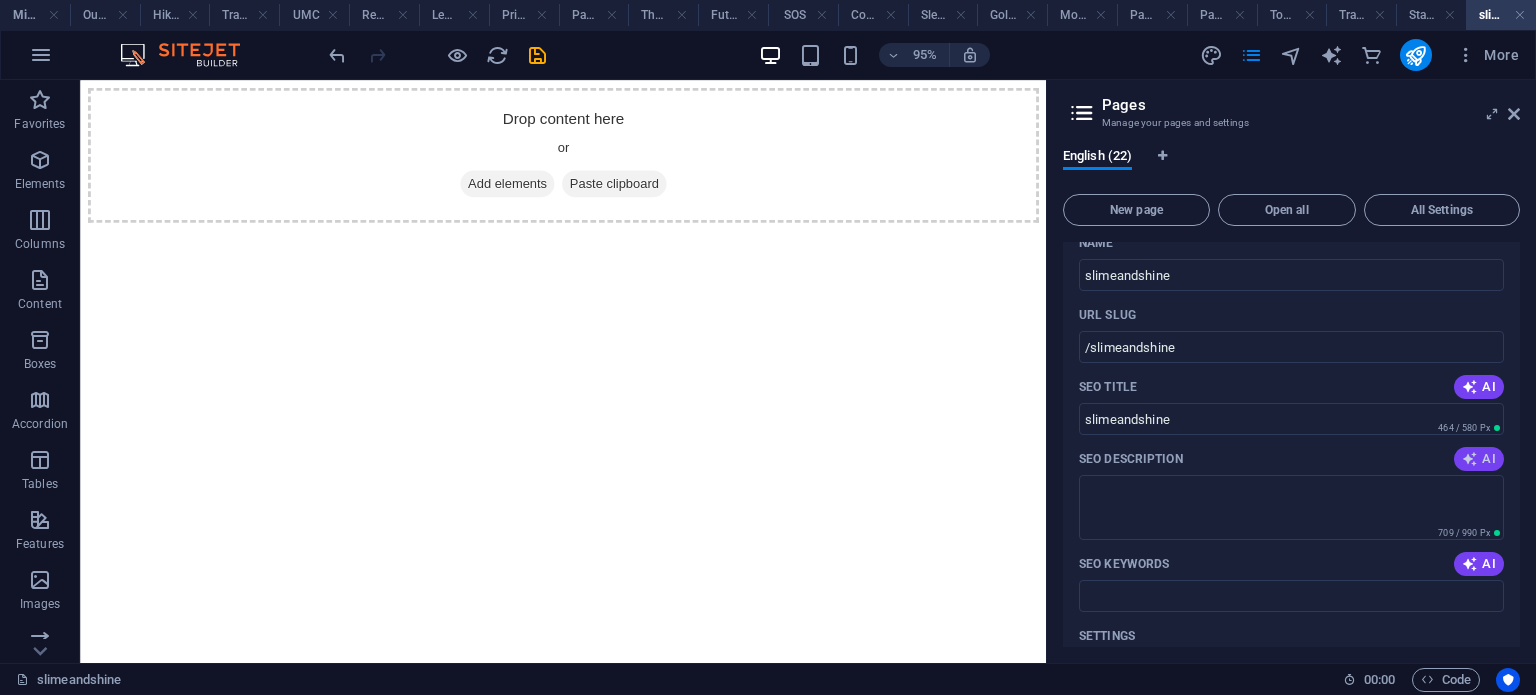 click on "AI" at bounding box center (1479, 459) 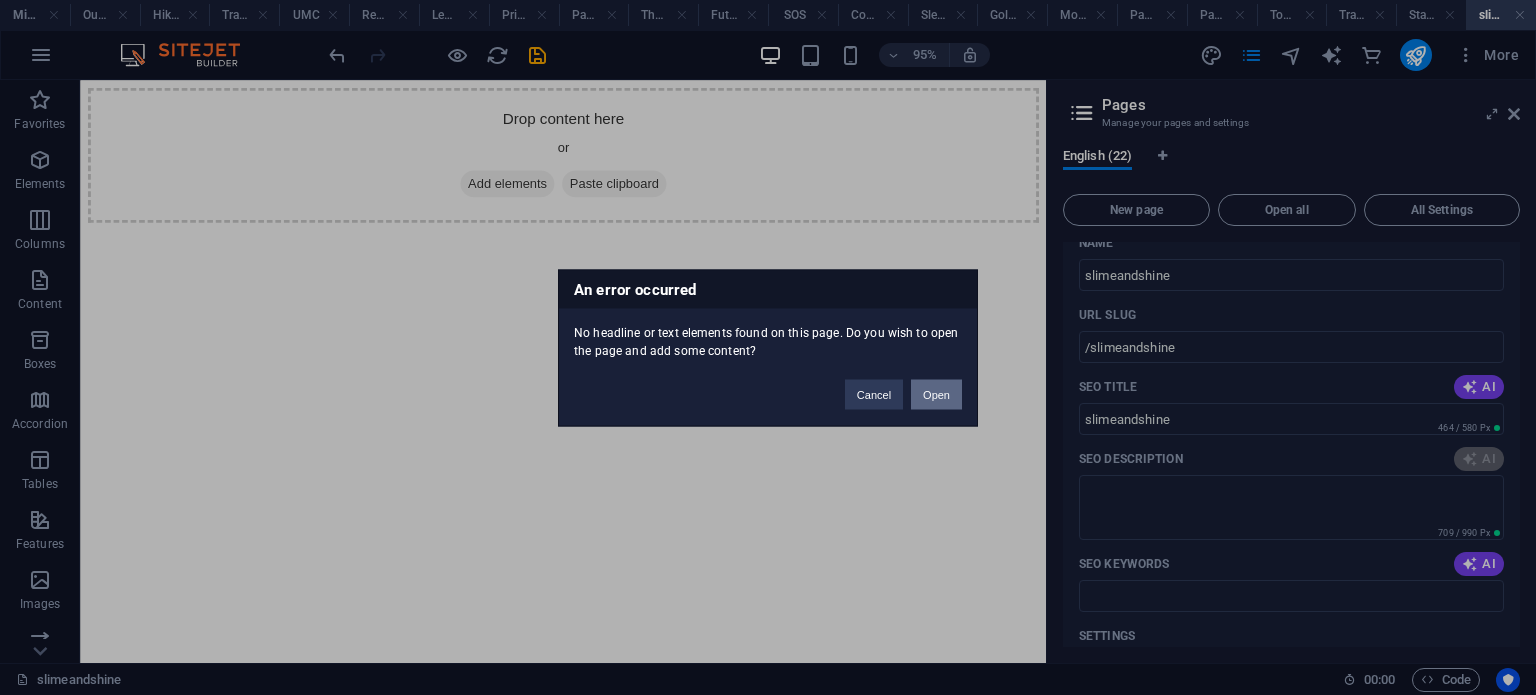 drag, startPoint x: 935, startPoint y: 394, endPoint x: 901, endPoint y: 331, distance: 71.5891 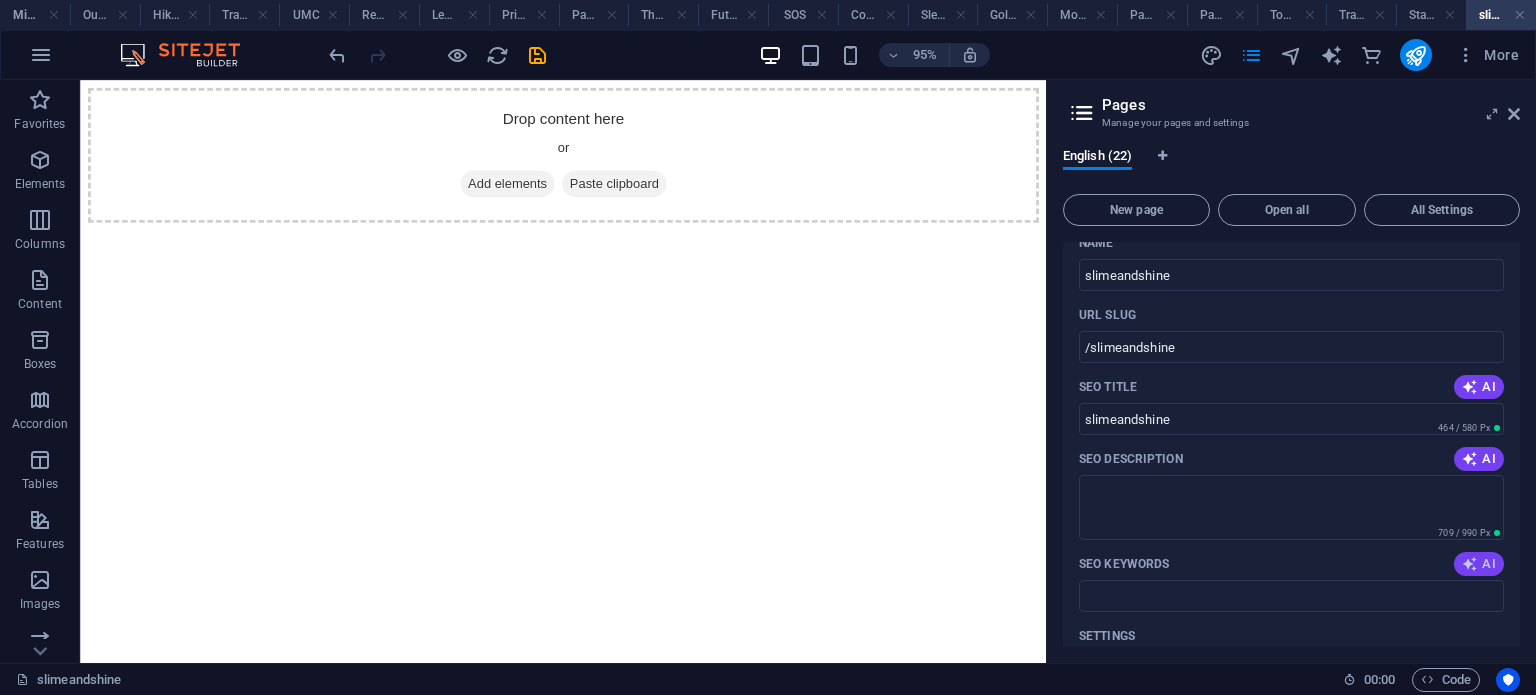 click at bounding box center (1470, 564) 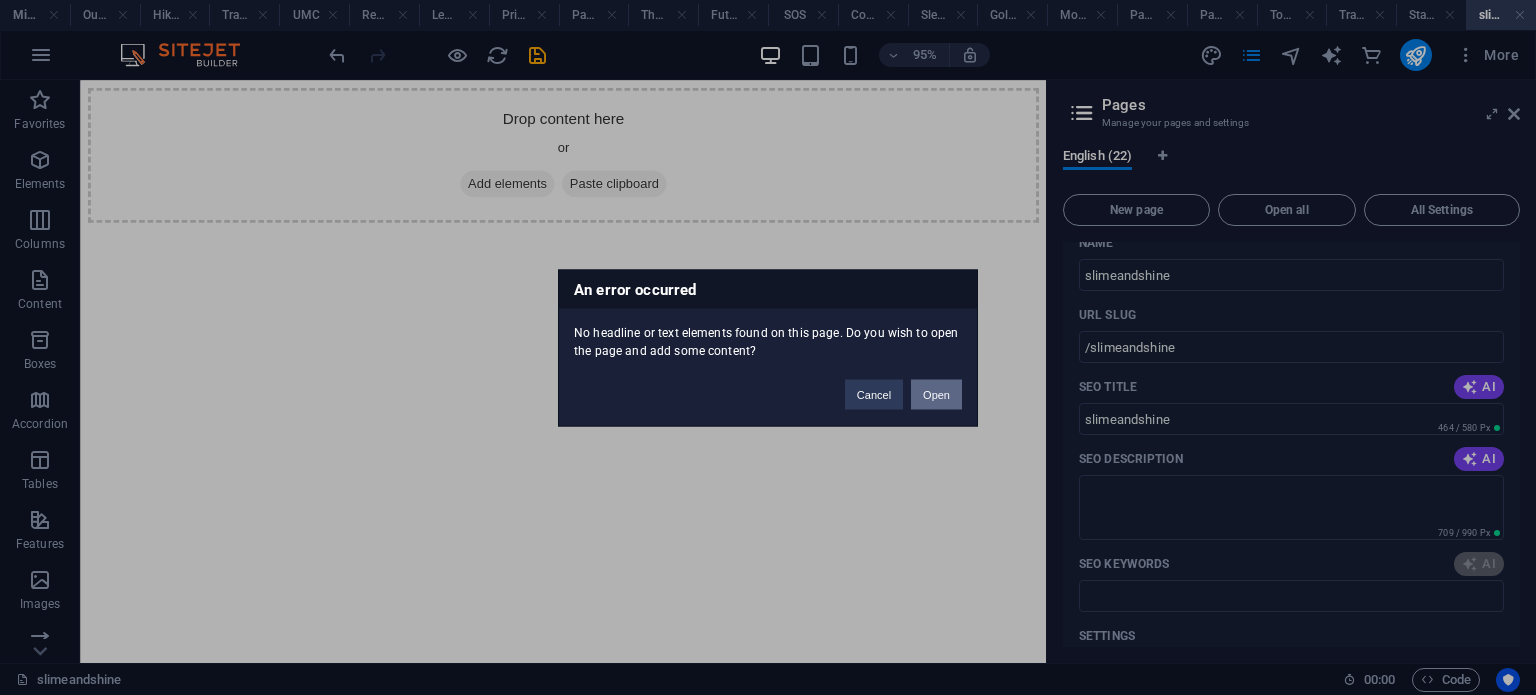 click on "Open" at bounding box center [936, 394] 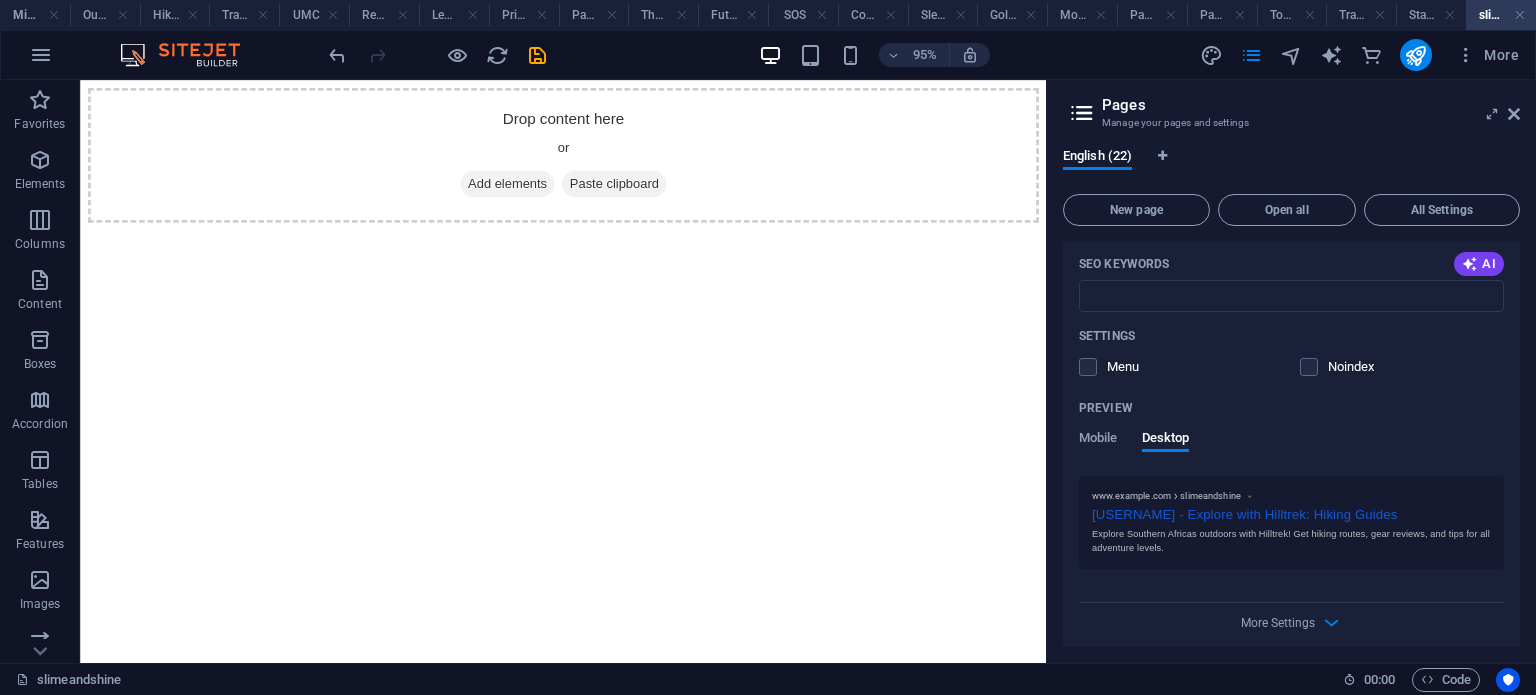 scroll, scrollTop: 1704, scrollLeft: 0, axis: vertical 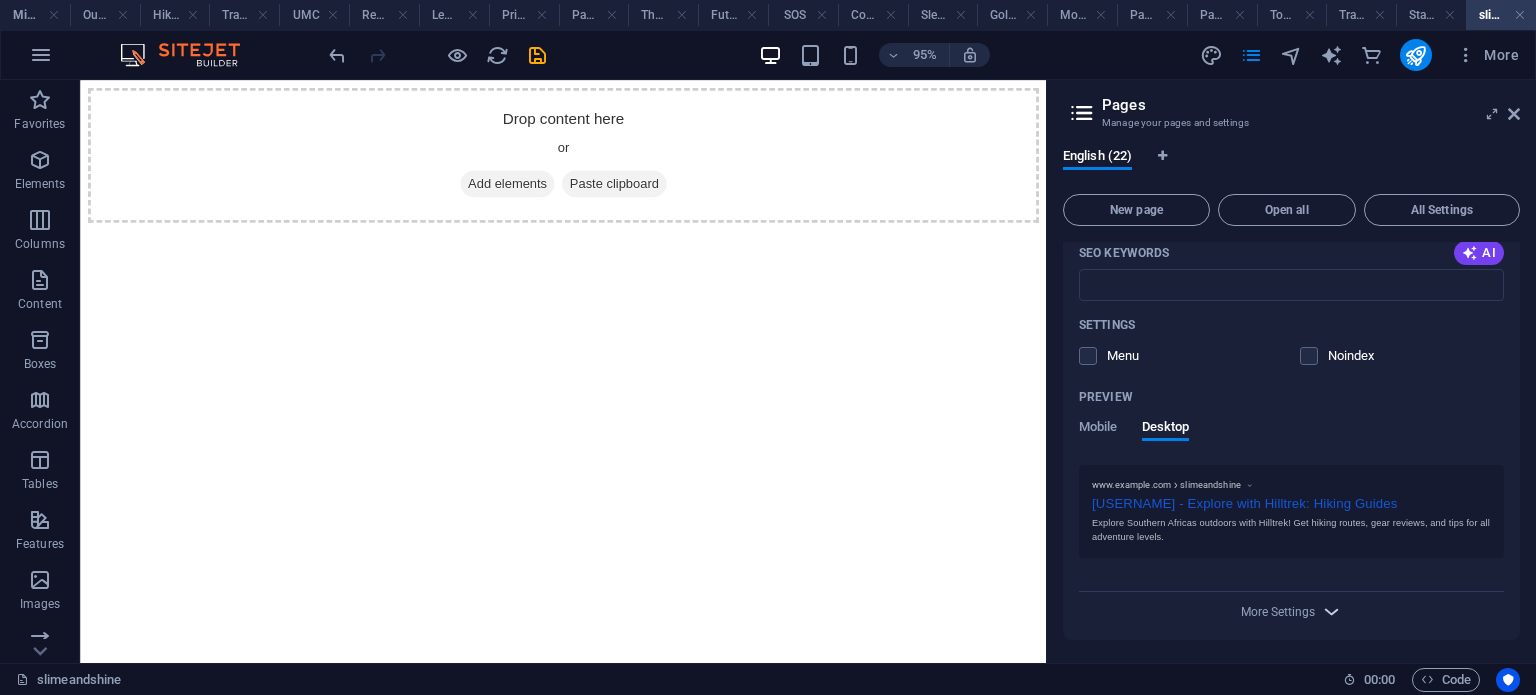 click at bounding box center (1331, 611) 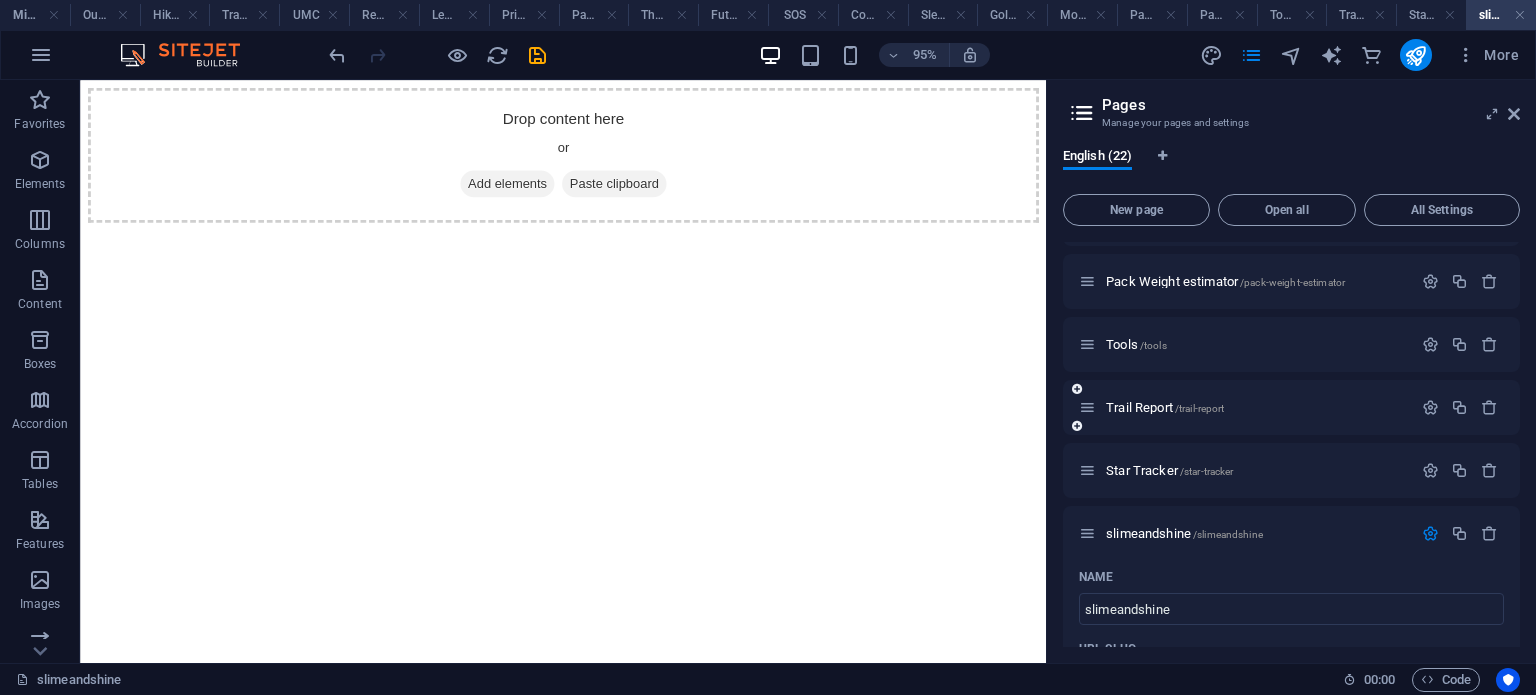 scroll, scrollTop: 1190, scrollLeft: 0, axis: vertical 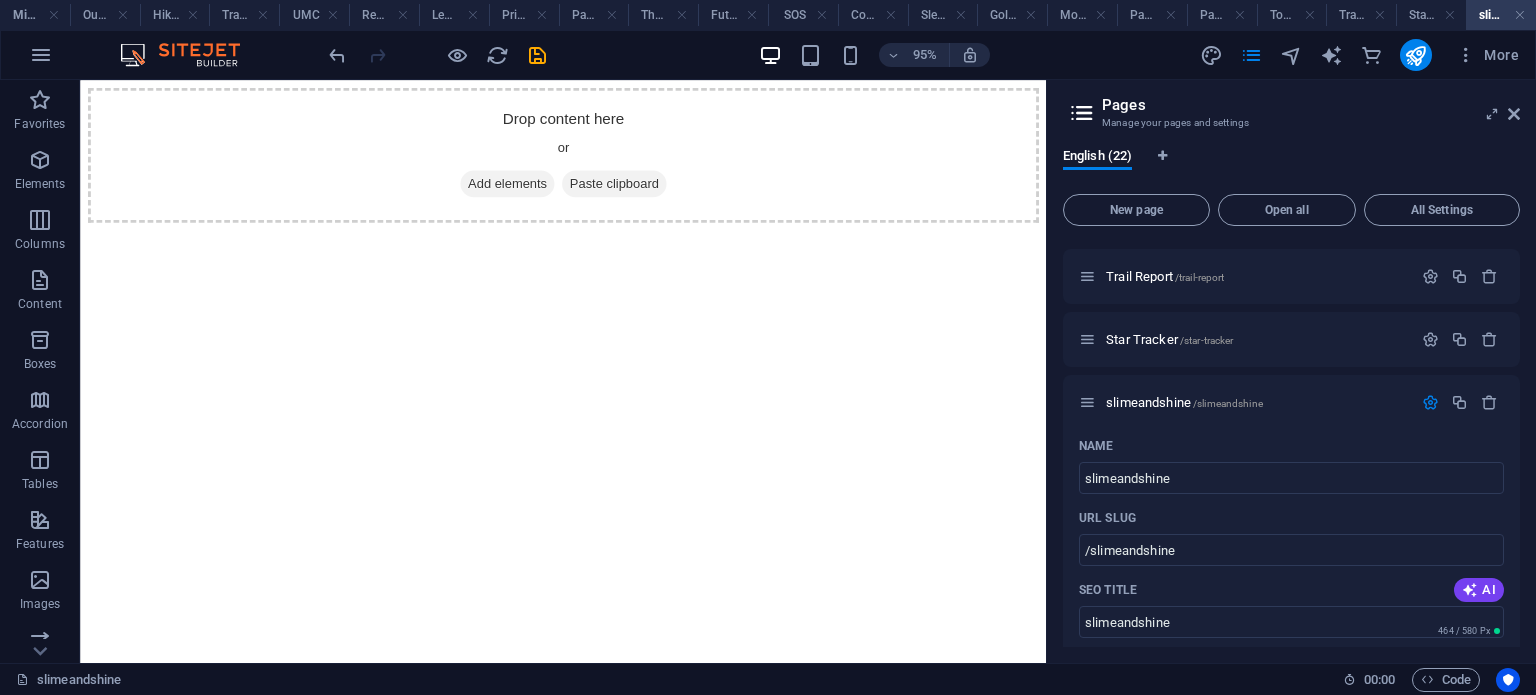click on "Pages Manage your pages and settings English (22) New page Open all All Settings Mission Control / Our Gear /our-gear Hikes /hikes TrailTeather /trailteather UMC /umc Reach Out /reach-out Legal Notice /legal-notice Privacy /privacy Past hikes /past-hikes-item The Crew: Single Page Layout /the-crew-item Future Hikes /future-hikes SOS /sos Compass /compass Sleeping pad level /sleeping-pad-level Golden Hour /golden-hour Moon Phases /moon-phases Pack planner /pack-planner Pack Weight estimator /pack-weight-estimator Tools /tools Trail Report /trail-report Star Tracker /star-tracker slimeandshine /slimeandshine Name slimeandshine ​ URL SLUG /slimeandshine ​ SEO Title AI slimeandshine ​ 464 / 580 Px SEO Description AI ​ 709 / 990 Px SEO Keywords AI ​ Settings Menu Noindex Preview Mobile Desktop www.example.com slimeandshine slimeandshine - Explore with Hilltrek: Hiking Guides Explore Southern Africas outdoors with Hilltrek! Get hiking routes, gear reviews, and tips for all adventure levels. Meta tags ​" at bounding box center [1291, 371] 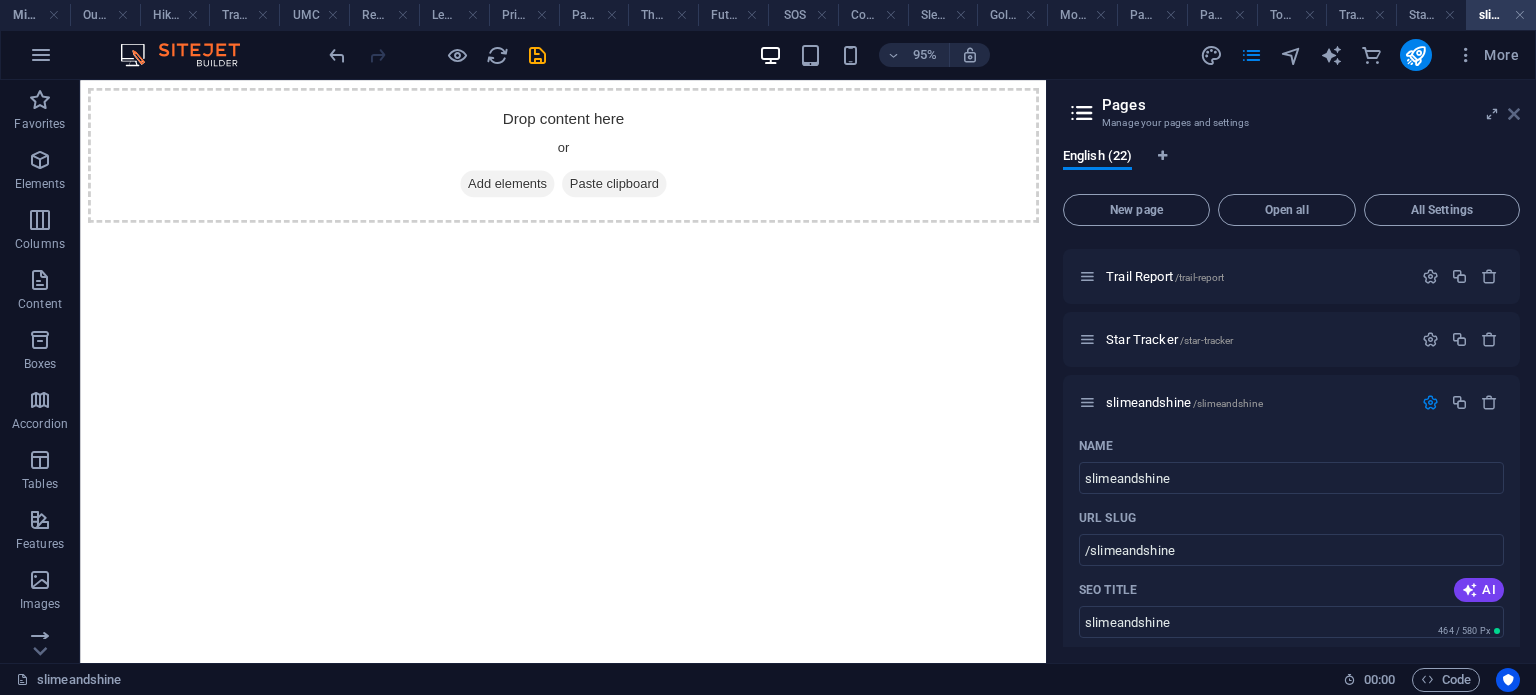 click at bounding box center [1514, 114] 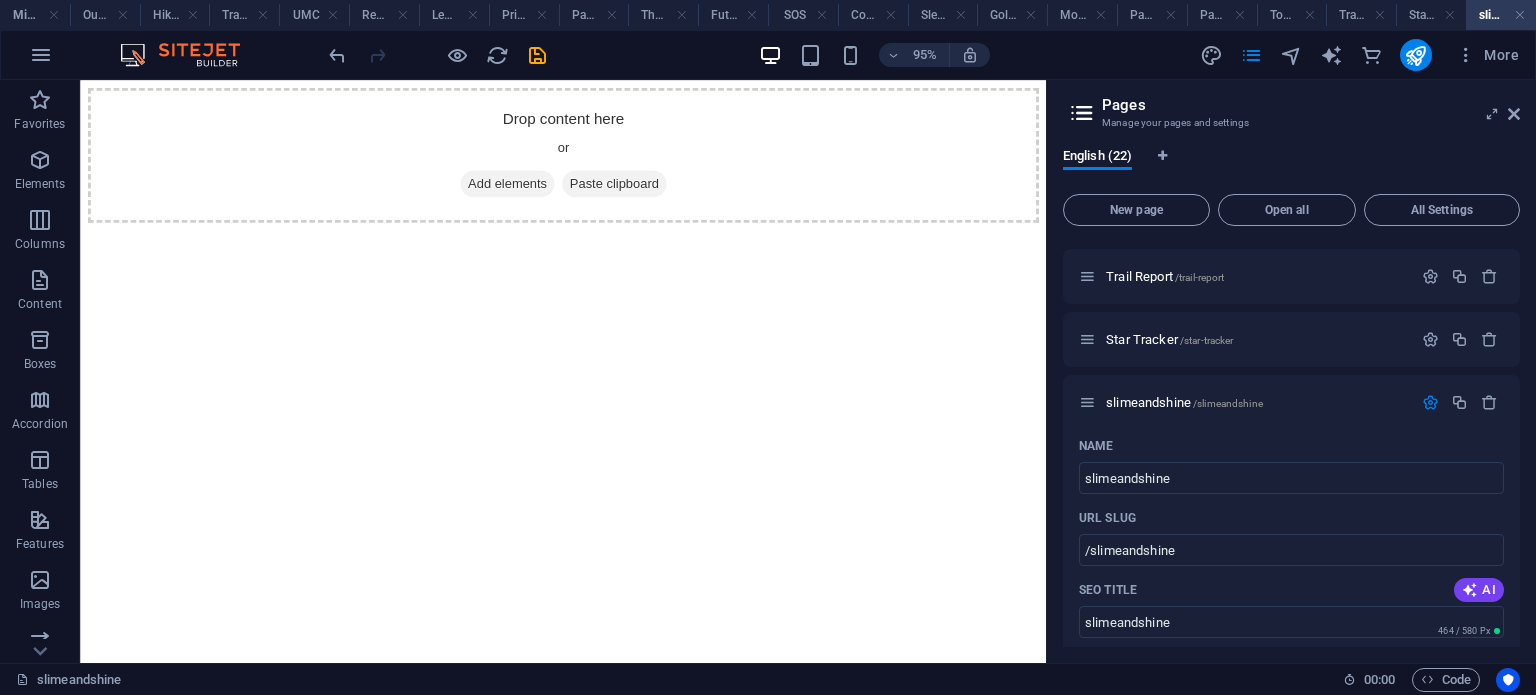 click on "Drop content here or  Add elements  Paste clipboard" at bounding box center (588, 159) 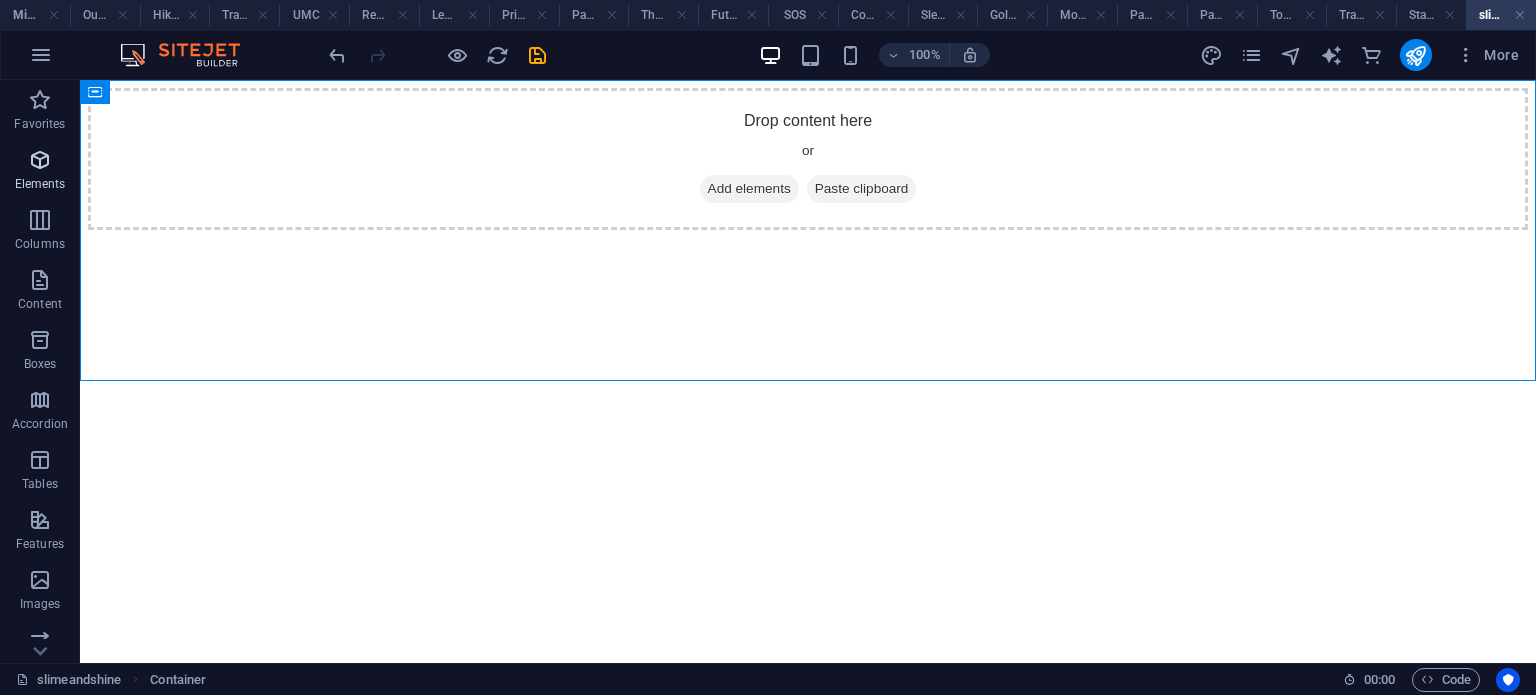 click at bounding box center [40, 160] 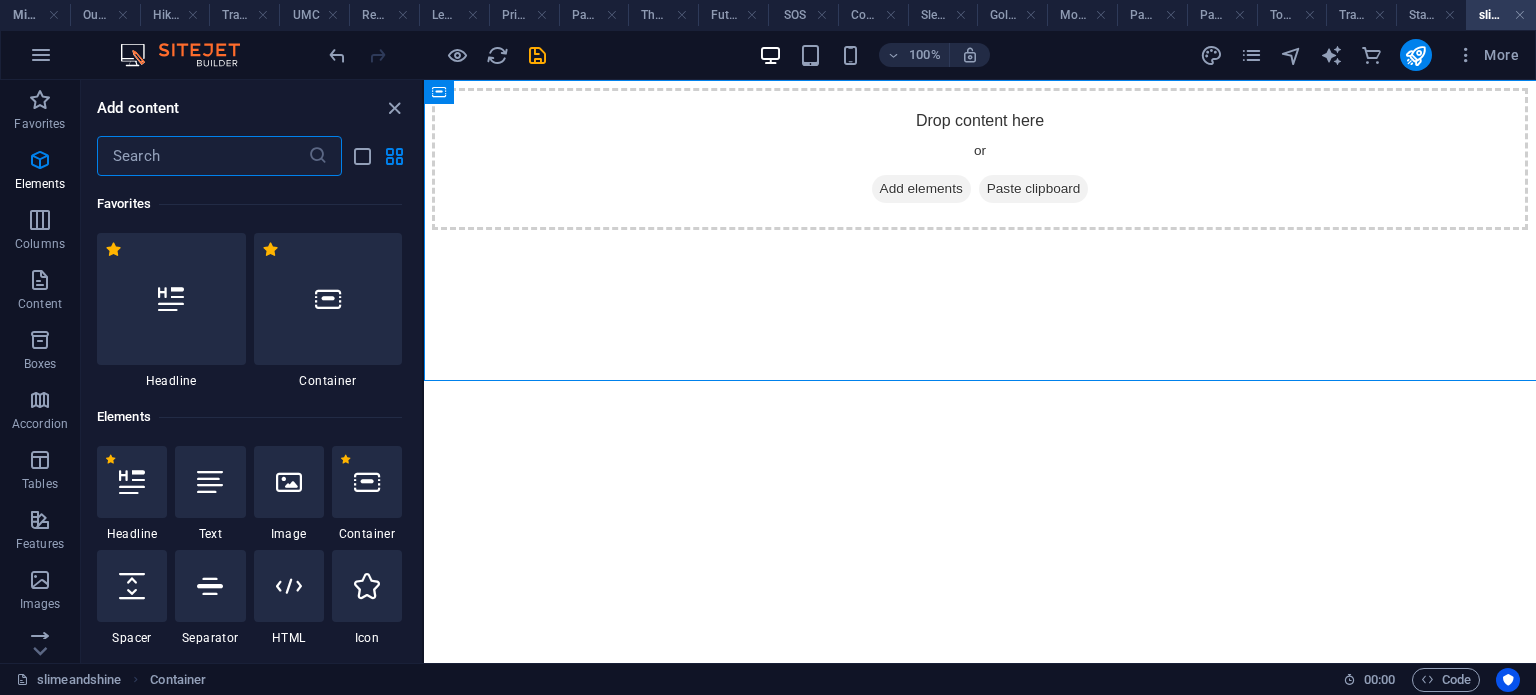 scroll, scrollTop: 212, scrollLeft: 0, axis: vertical 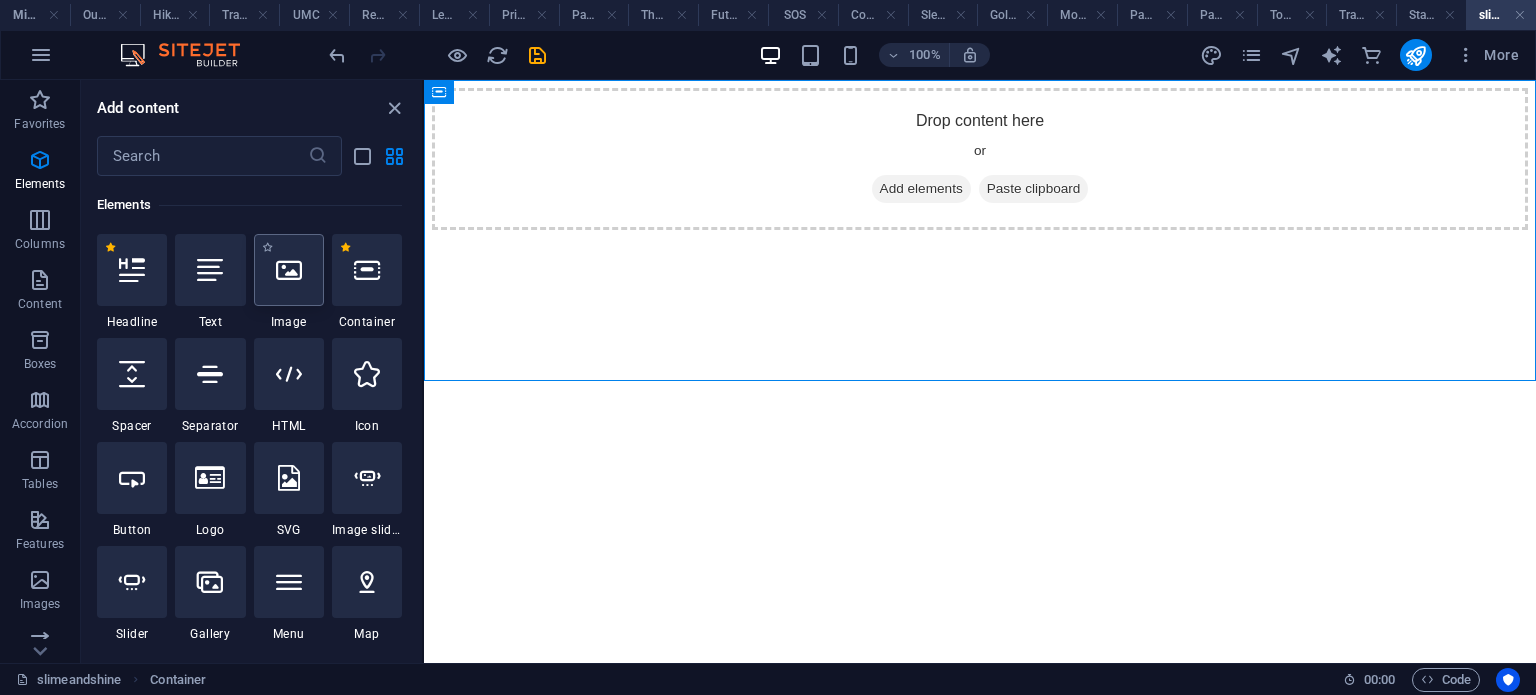 click at bounding box center [289, 270] 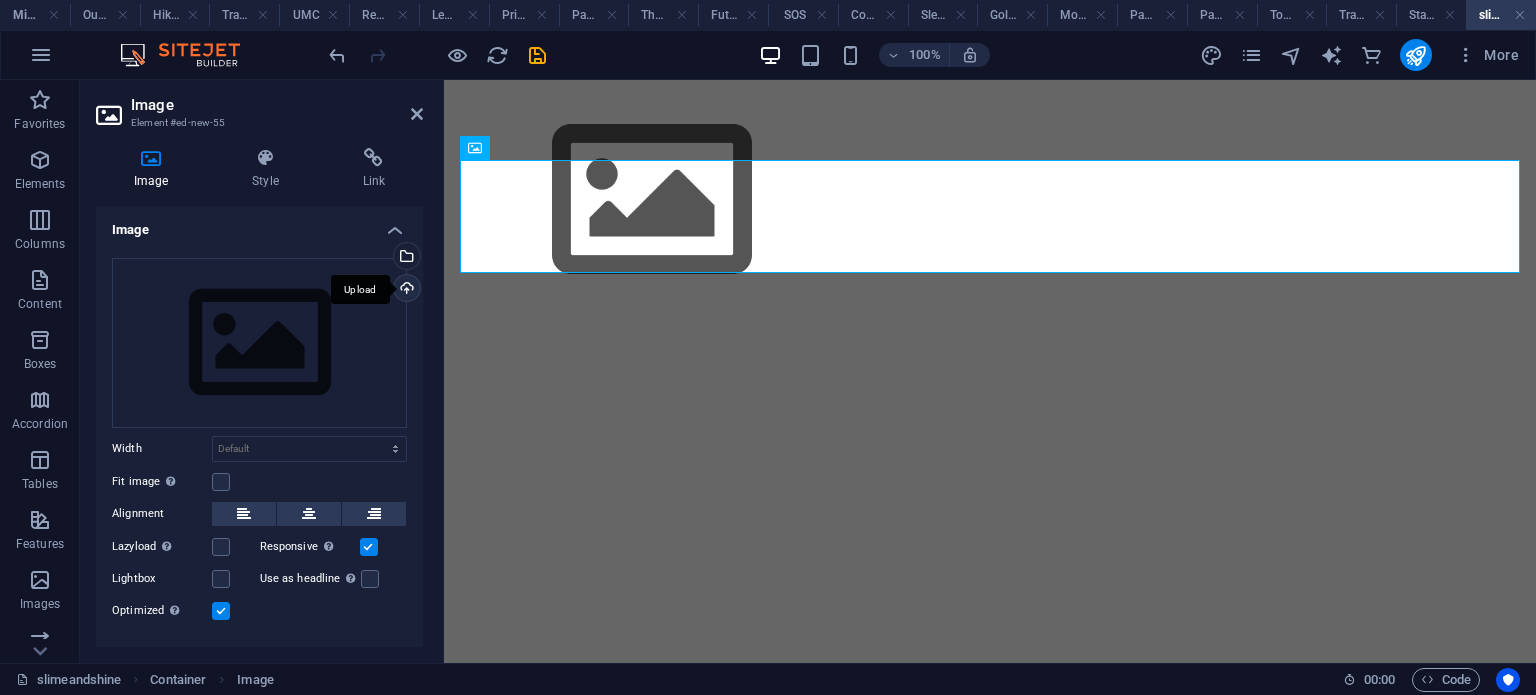 click on "Upload" at bounding box center (405, 290) 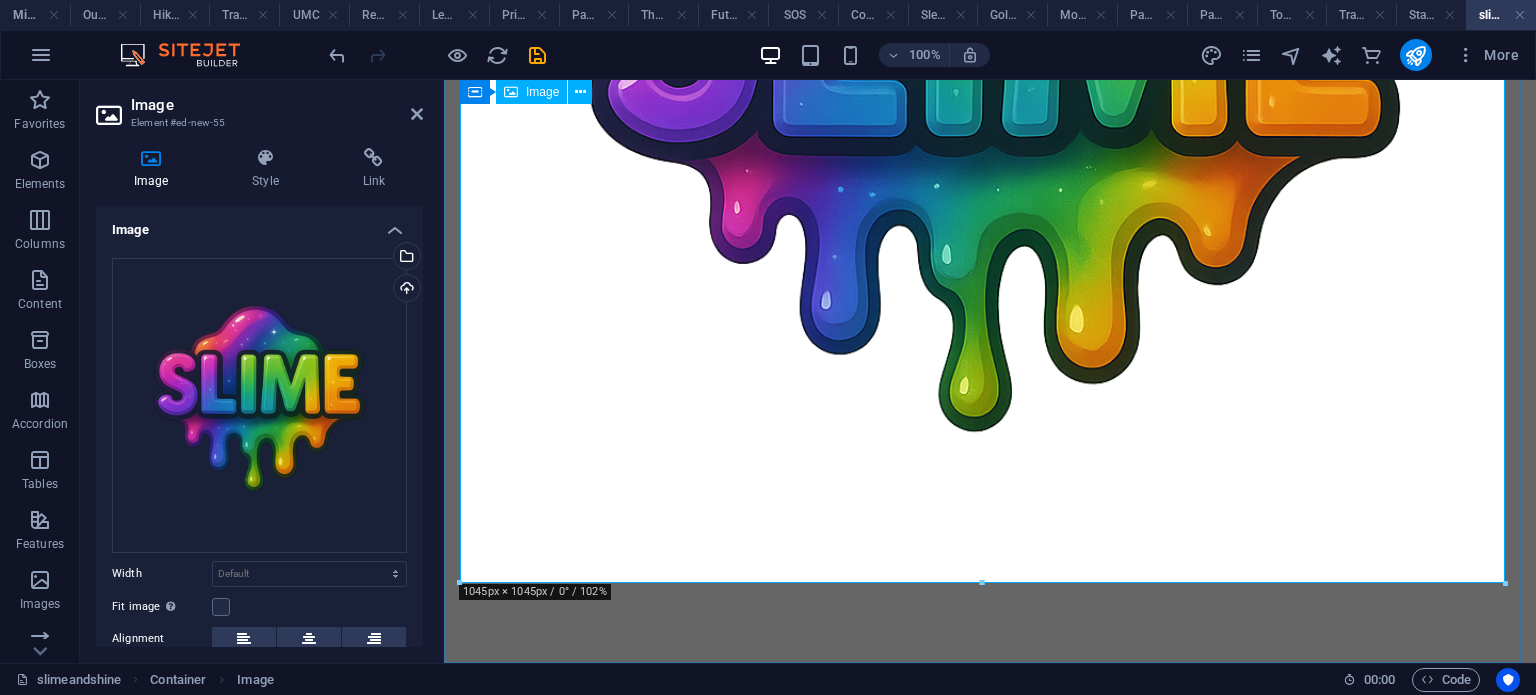 scroll, scrollTop: 621, scrollLeft: 0, axis: vertical 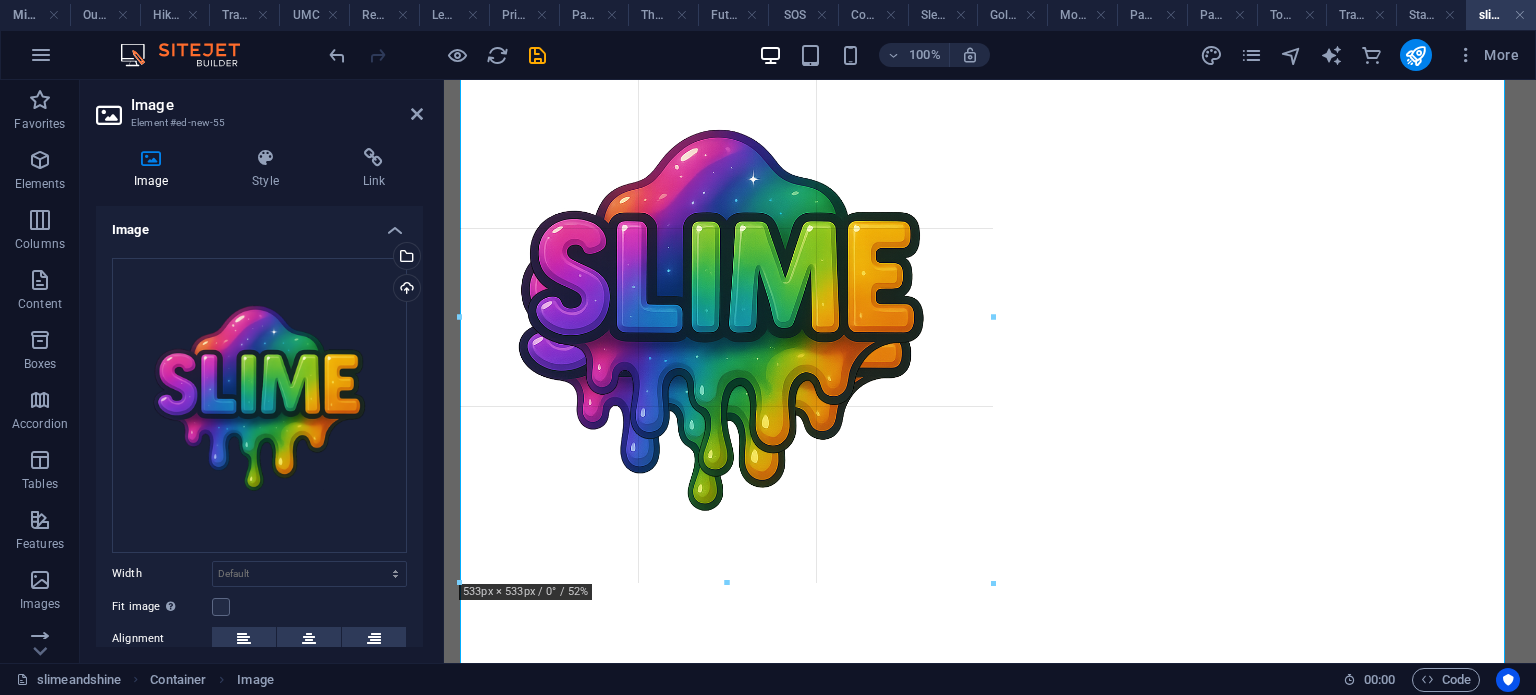 drag, startPoint x: 461, startPoint y: 583, endPoint x: 1099, endPoint y: 71, distance: 818.0391 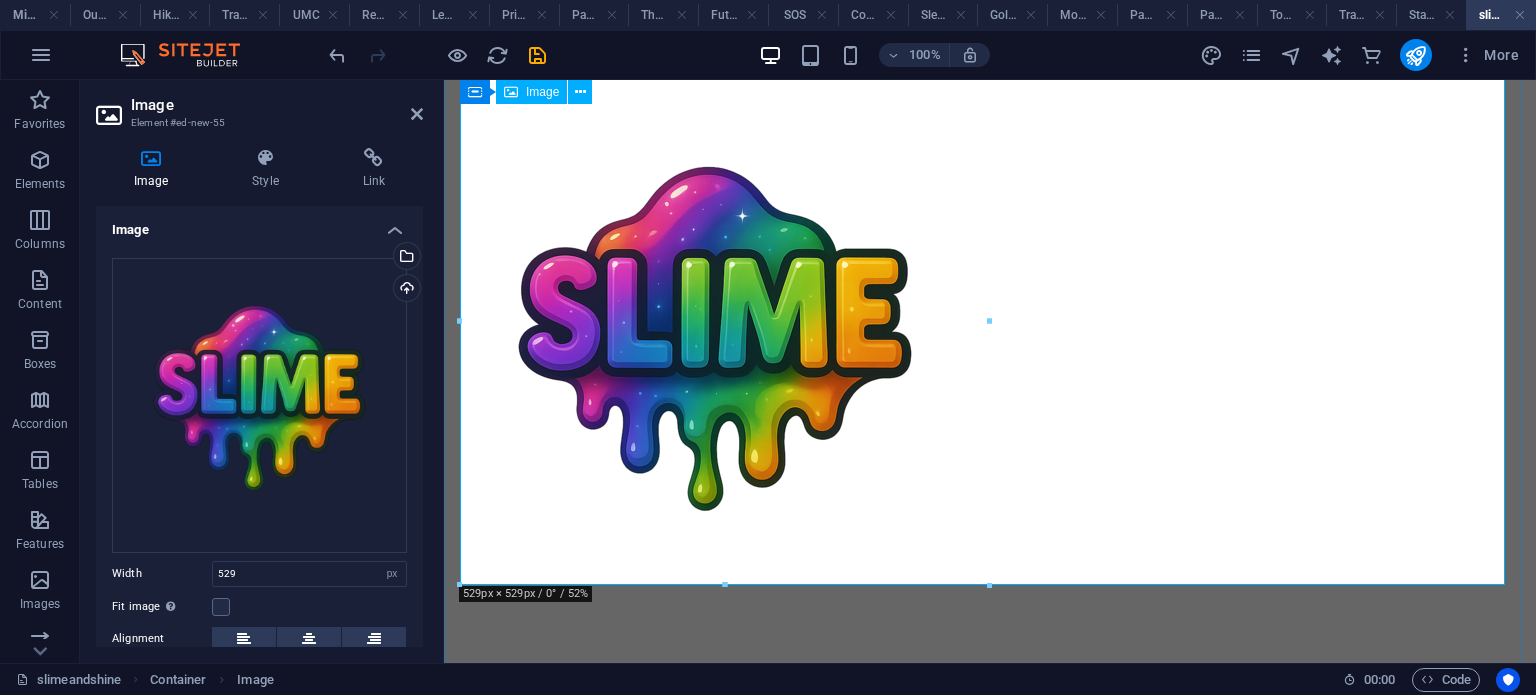 click at bounding box center [990, 354] 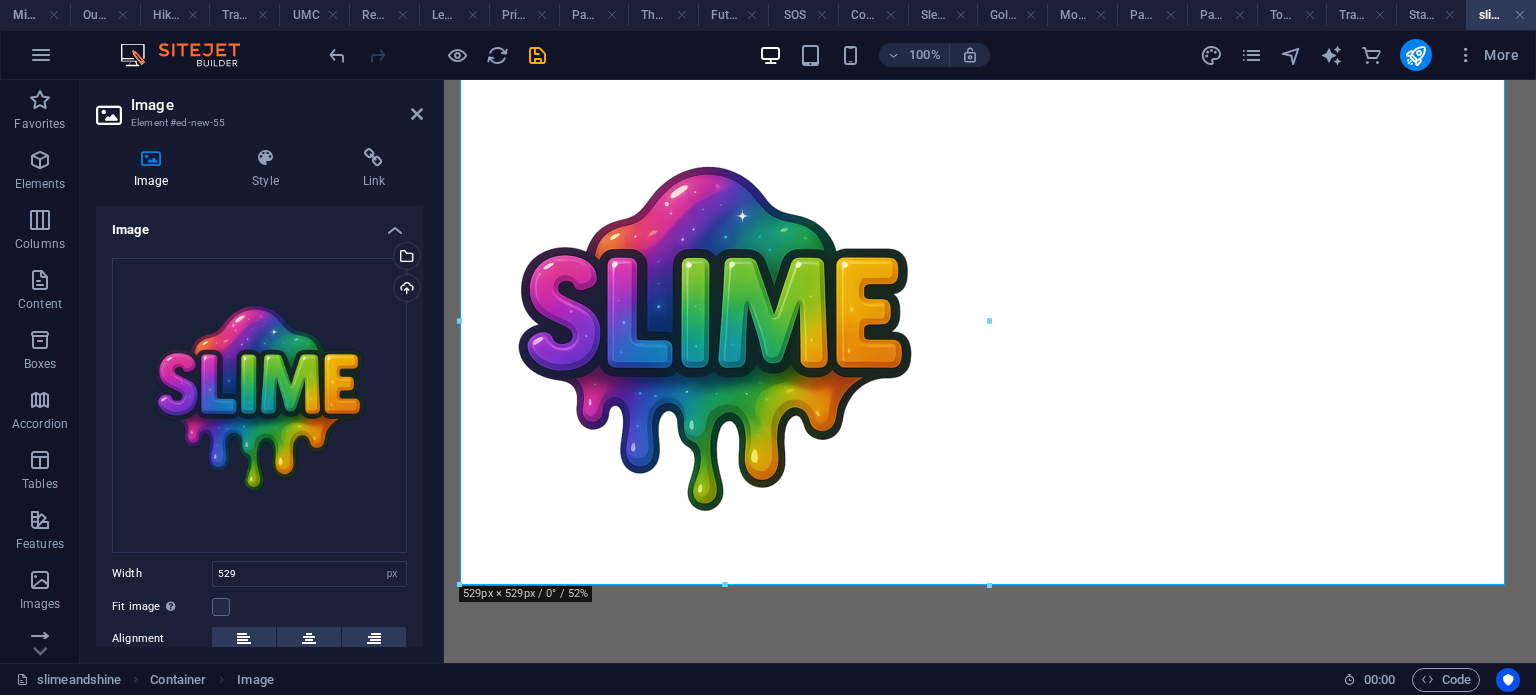 click on "Drag files here, click to choose files or select files from Files or our free stock photos & videos Select files from the file manager, stock photos, or upload file(s) Upload Width 529 Default auto px rem % em vh vw Fit image Automatically fit image to a fixed width and height Height Default auto px Alignment Lazyload Loading images after the page loads improves page speed. Responsive Automatically load retina image and smartphone optimized sizes. Lightbox Use as headline The image will be wrapped in an H1 headline tag. Useful for giving alternative text the weight of an H1 headline, e.g. for the logo. Leave unchecked if uncertain. Optimized Images are compressed to improve page speed. Position Direction Custom X offset 50 px rem % vh vw Y offset 50 px rem % vh vw" at bounding box center [259, 503] 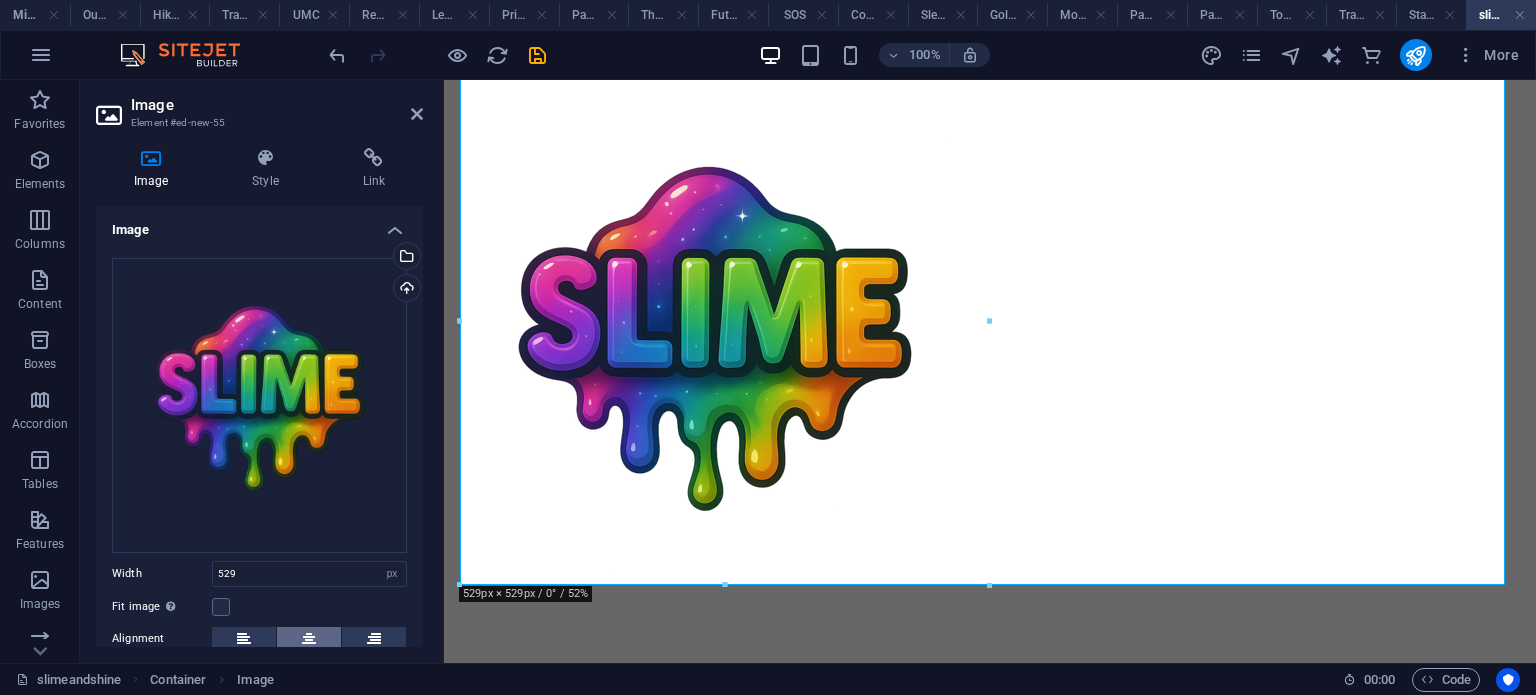 click at bounding box center (309, 639) 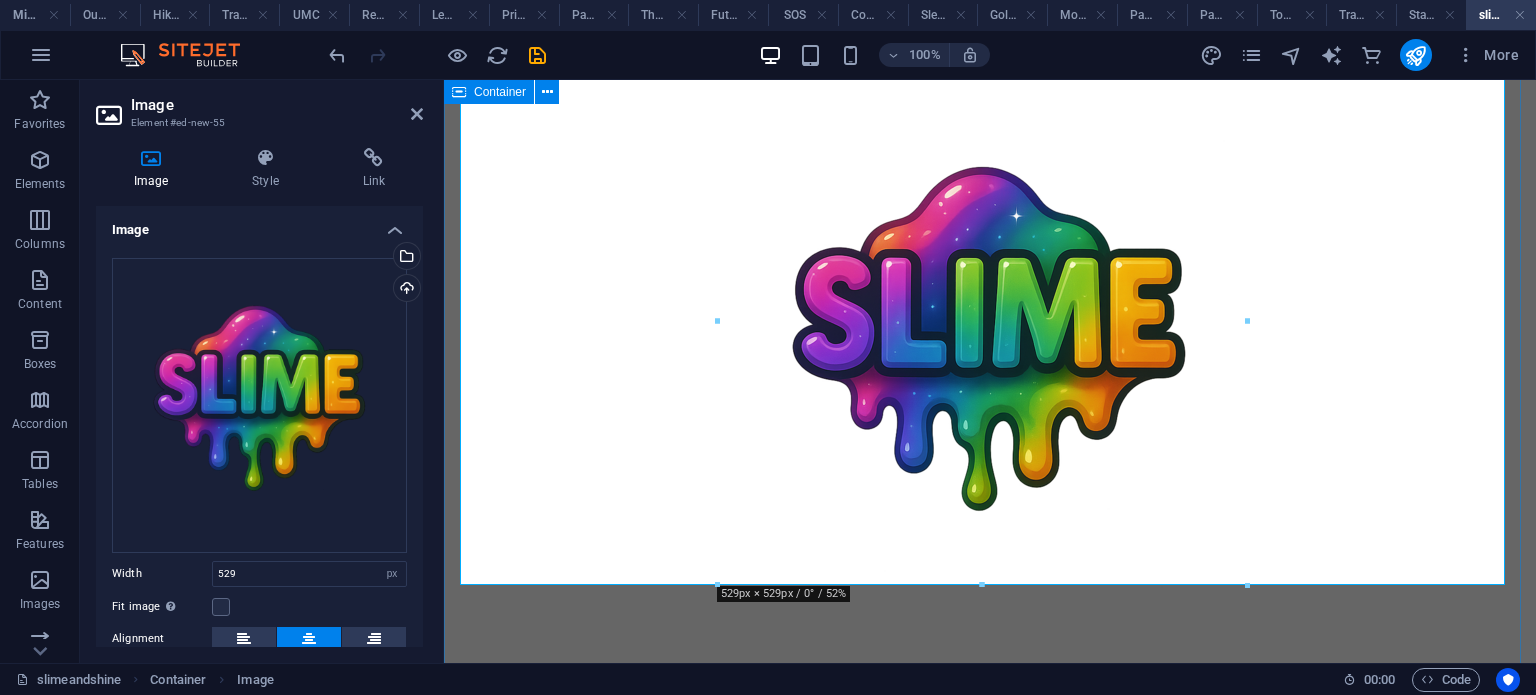 click at bounding box center [990, 354] 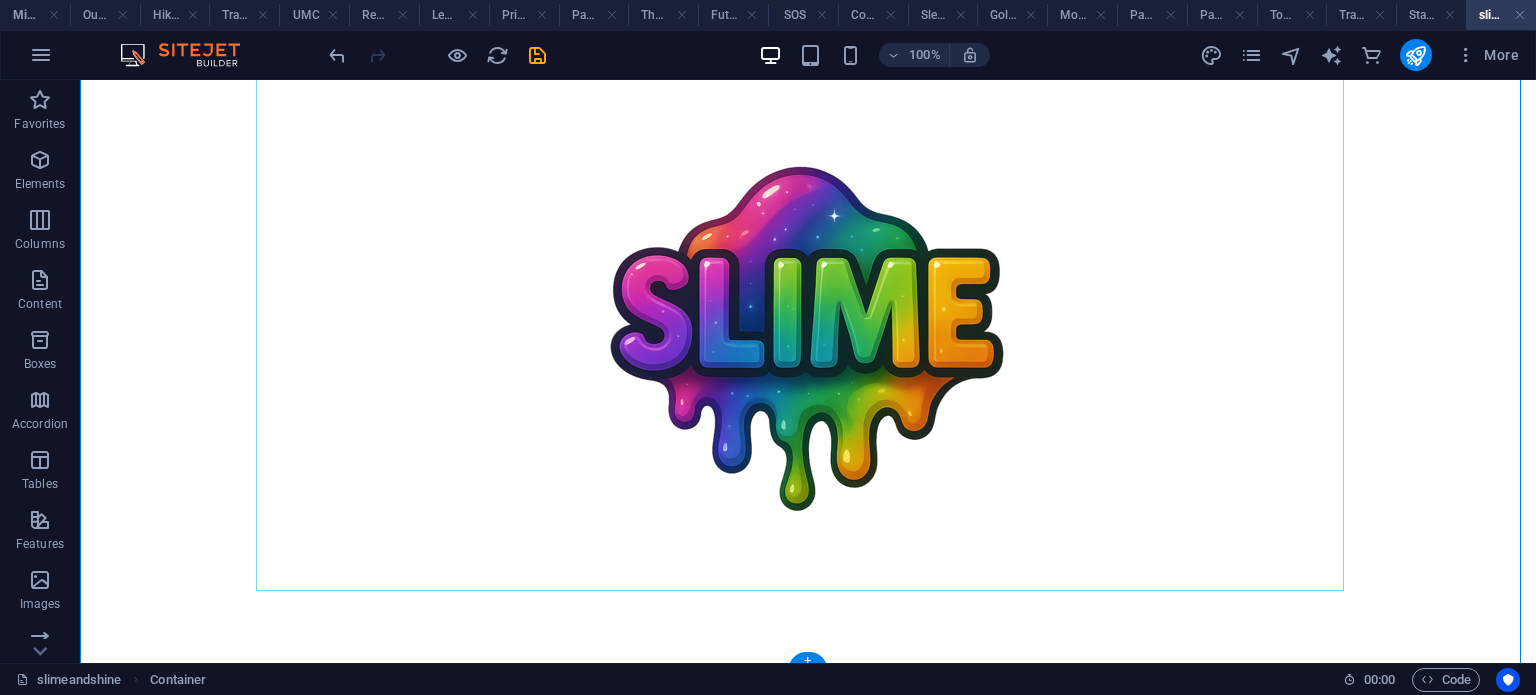 scroll, scrollTop: 105, scrollLeft: 0, axis: vertical 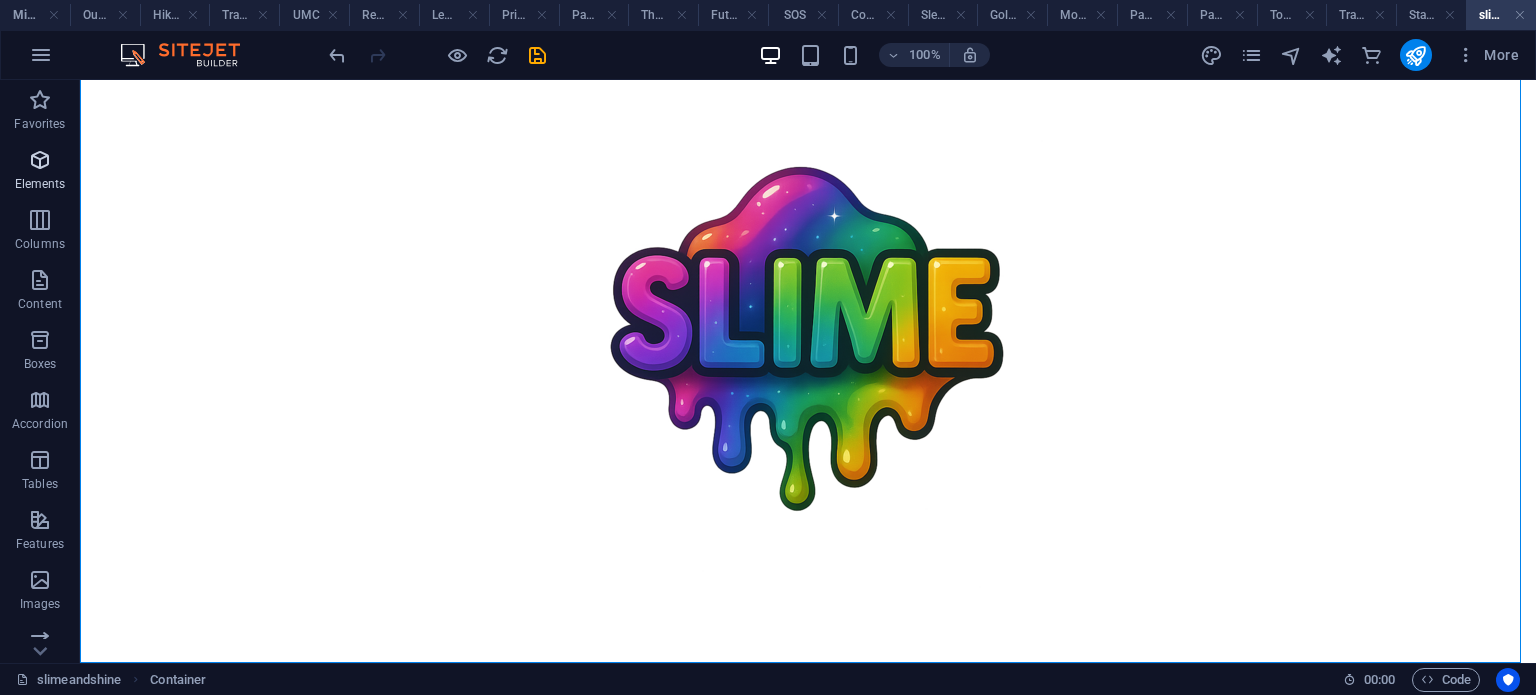 click at bounding box center [40, 160] 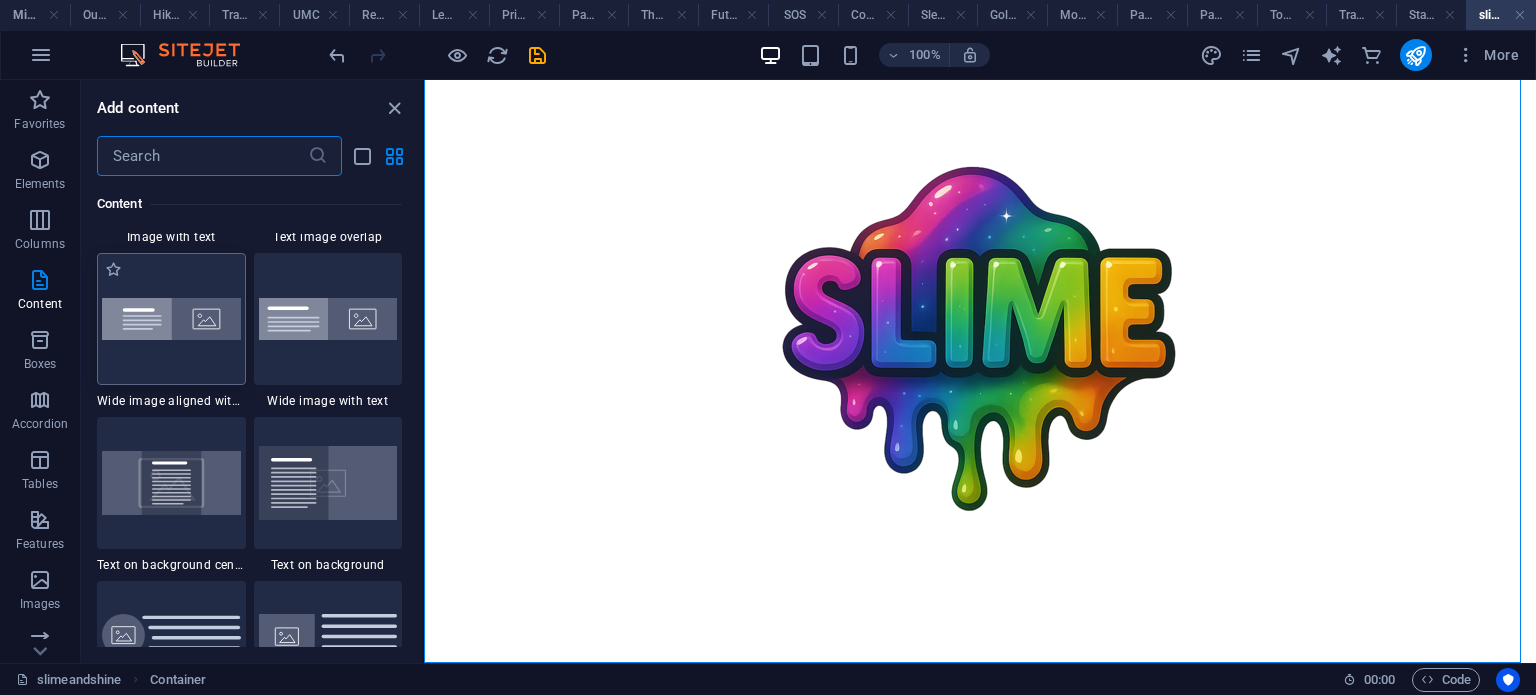 scroll, scrollTop: 3912, scrollLeft: 0, axis: vertical 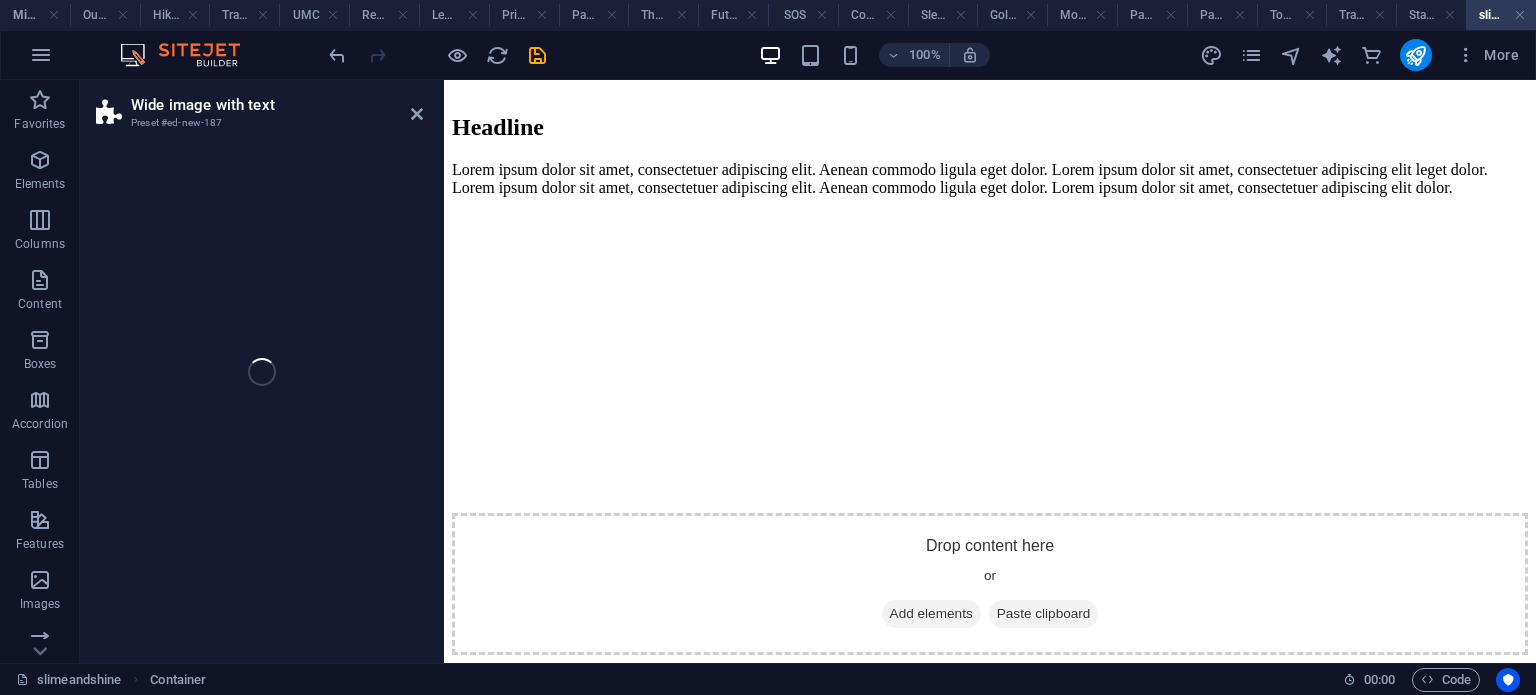 select on "%" 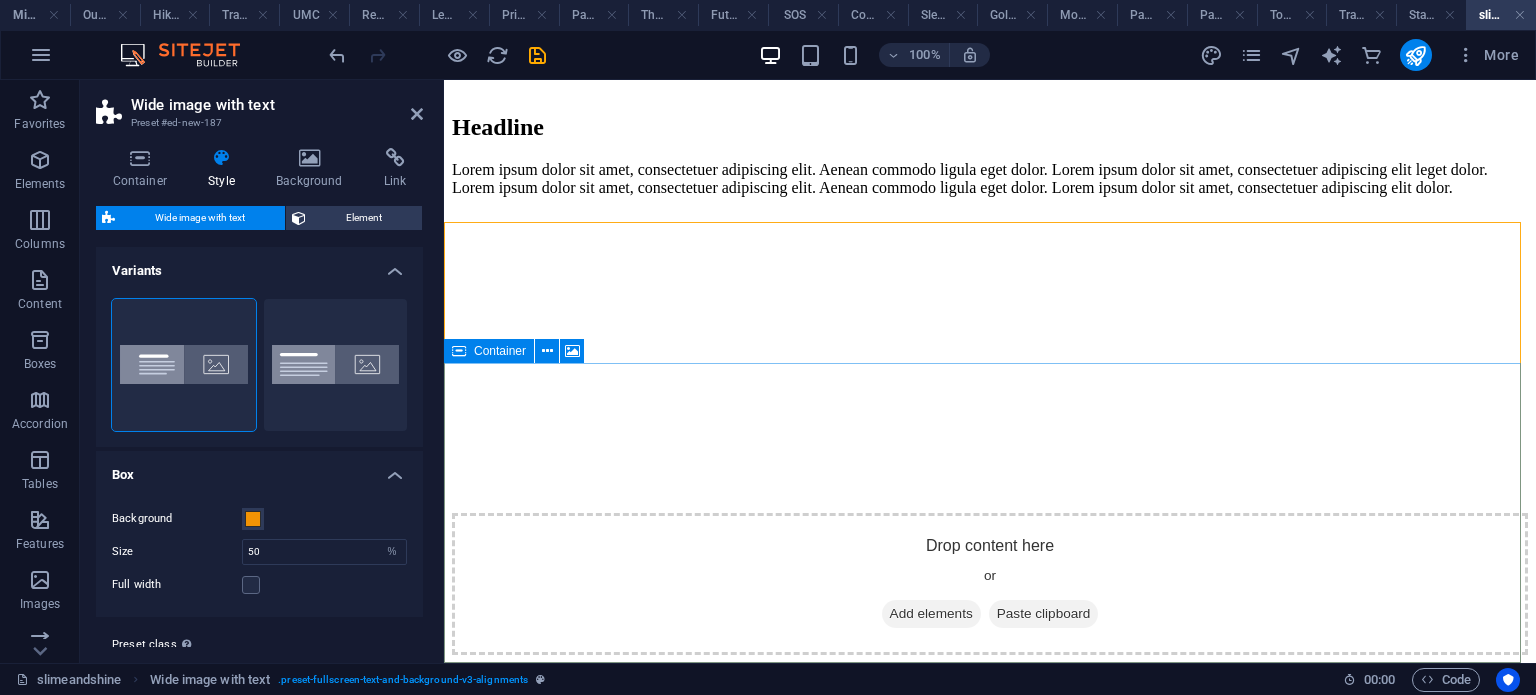 scroll, scrollTop: 405, scrollLeft: 0, axis: vertical 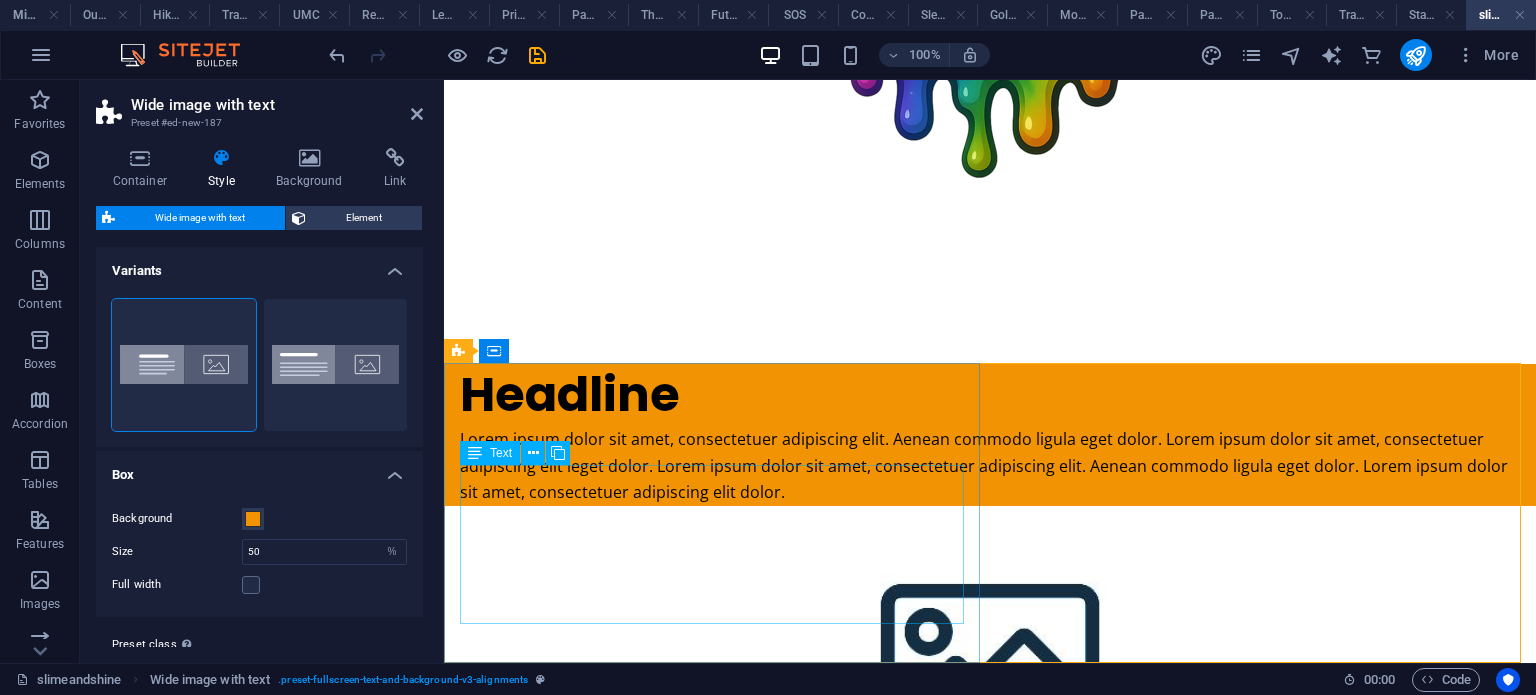 click on "Lorem ipsum dolor sit amet, consectetuer adipiscing elit. Aenean commodo ligula eget dolor. Lorem ipsum dolor sit amet, consectetuer adipiscing elit leget dolor. Lorem ipsum dolor sit amet, consectetuer adipiscing elit. Aenean commodo ligula eget dolor. Lorem ipsum dolor sit amet, consectetuer adipiscing elit dolor." at bounding box center (990, 465) 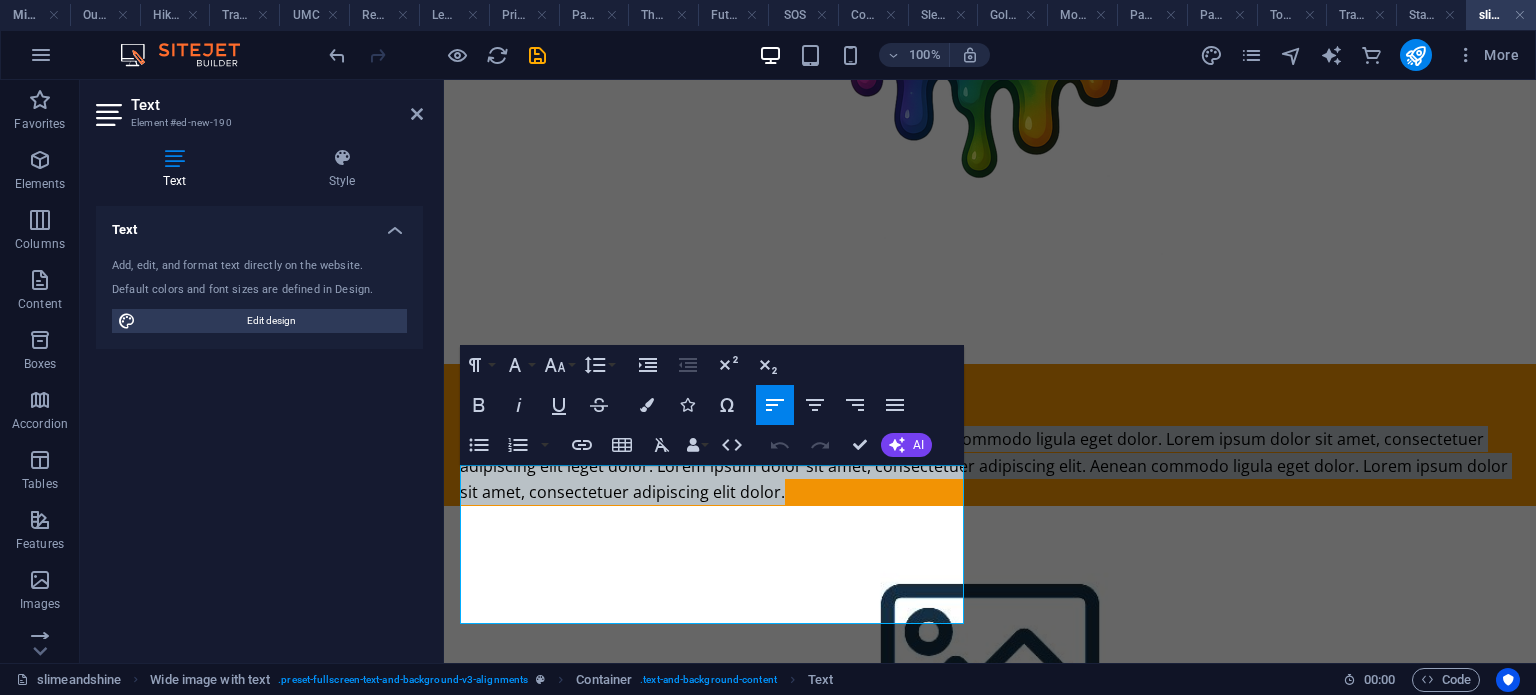 drag, startPoint x: 542, startPoint y: 622, endPoint x: 842, endPoint y: 544, distance: 309.97418 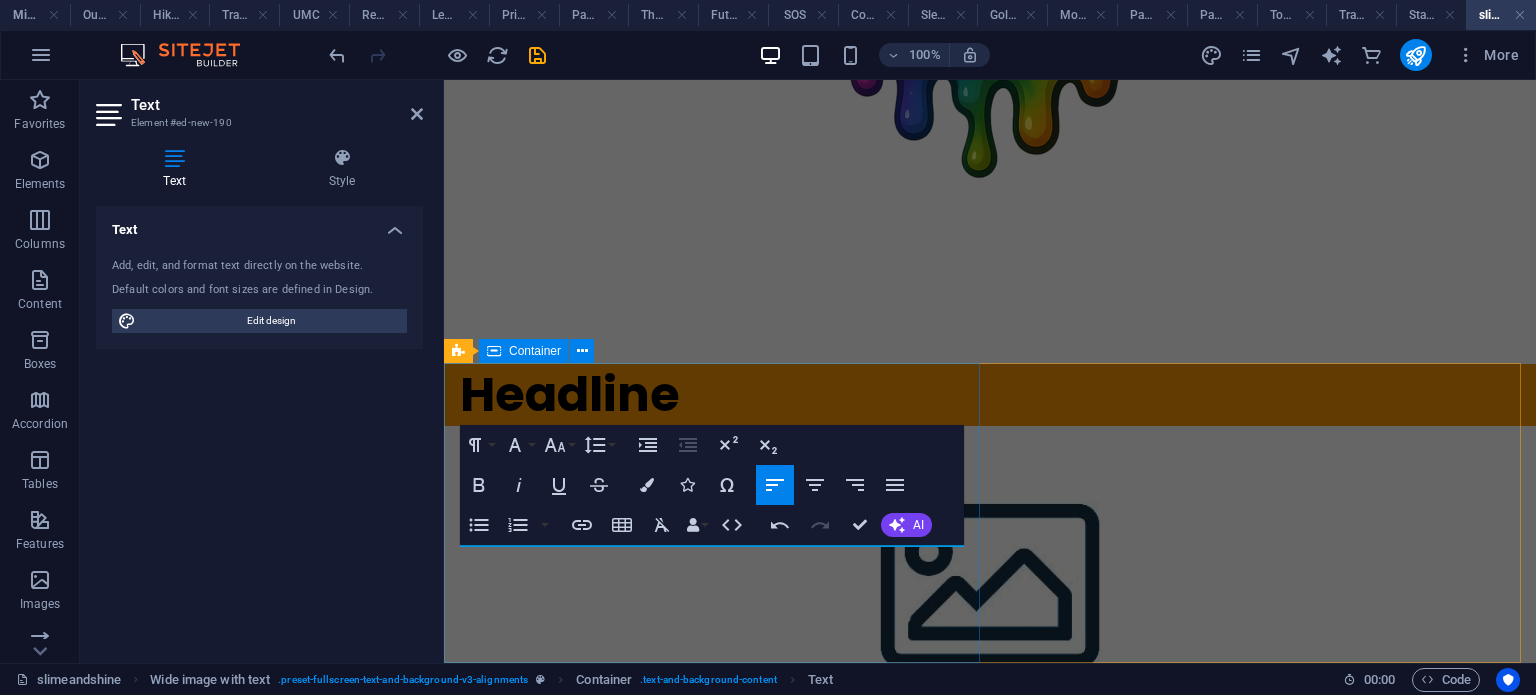 click on "Headline" at bounding box center (990, 395) 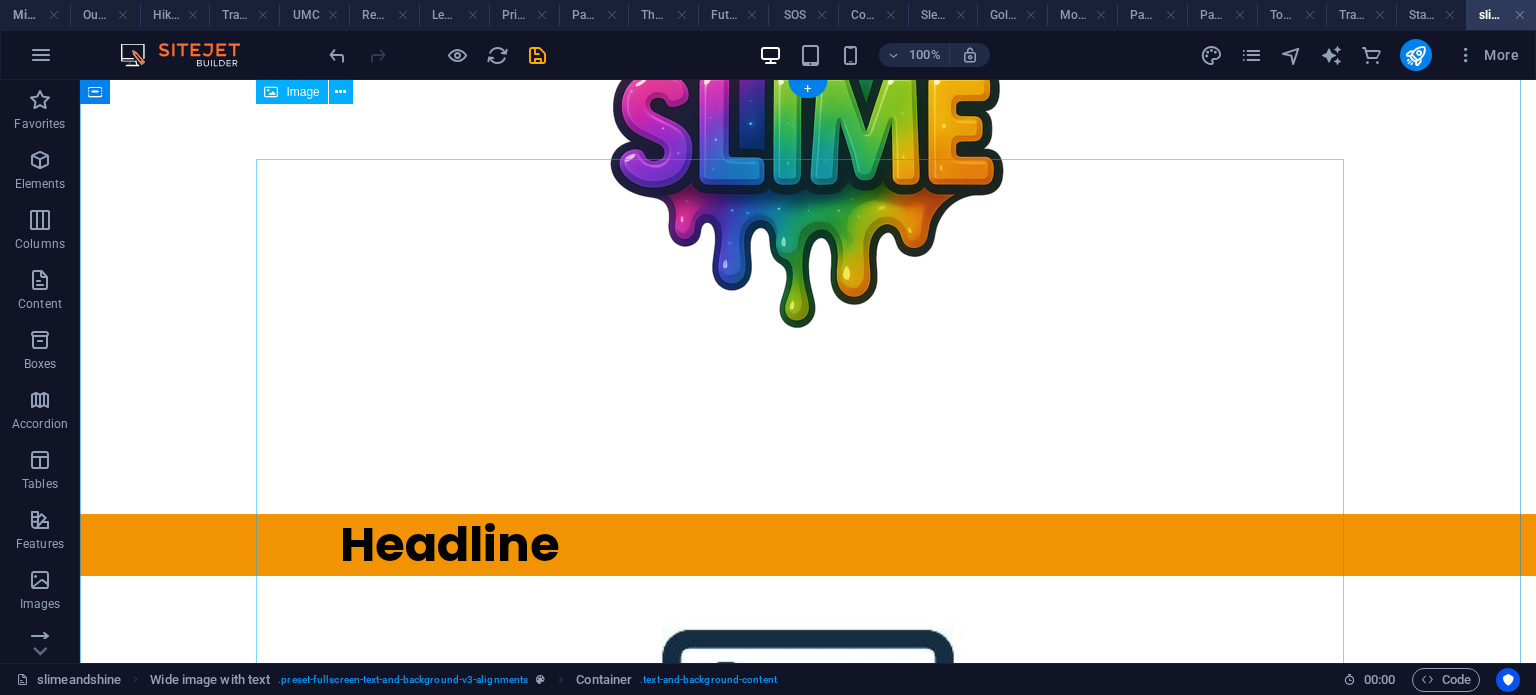 scroll, scrollTop: 405, scrollLeft: 0, axis: vertical 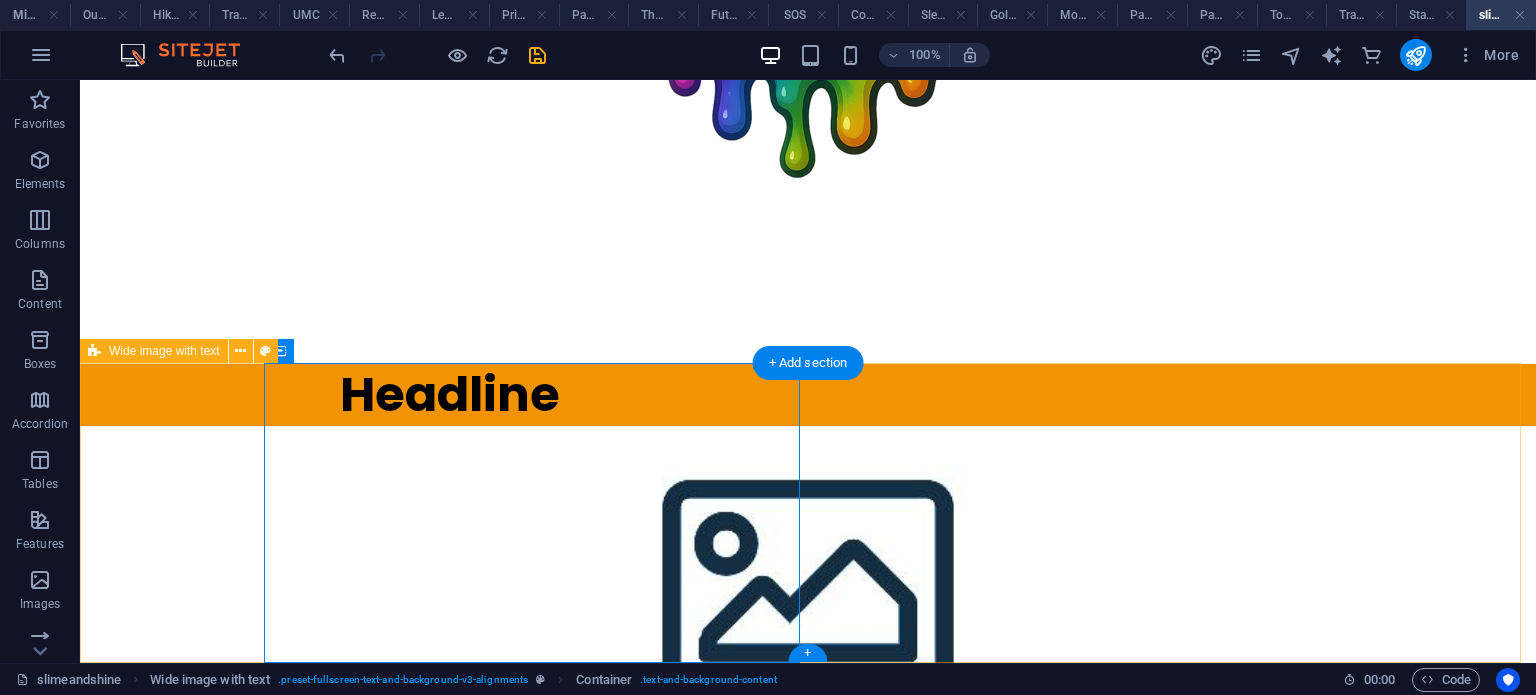 click on "Headline   Drop content here or  Add elements  Paste clipboard" at bounding box center [808, 616] 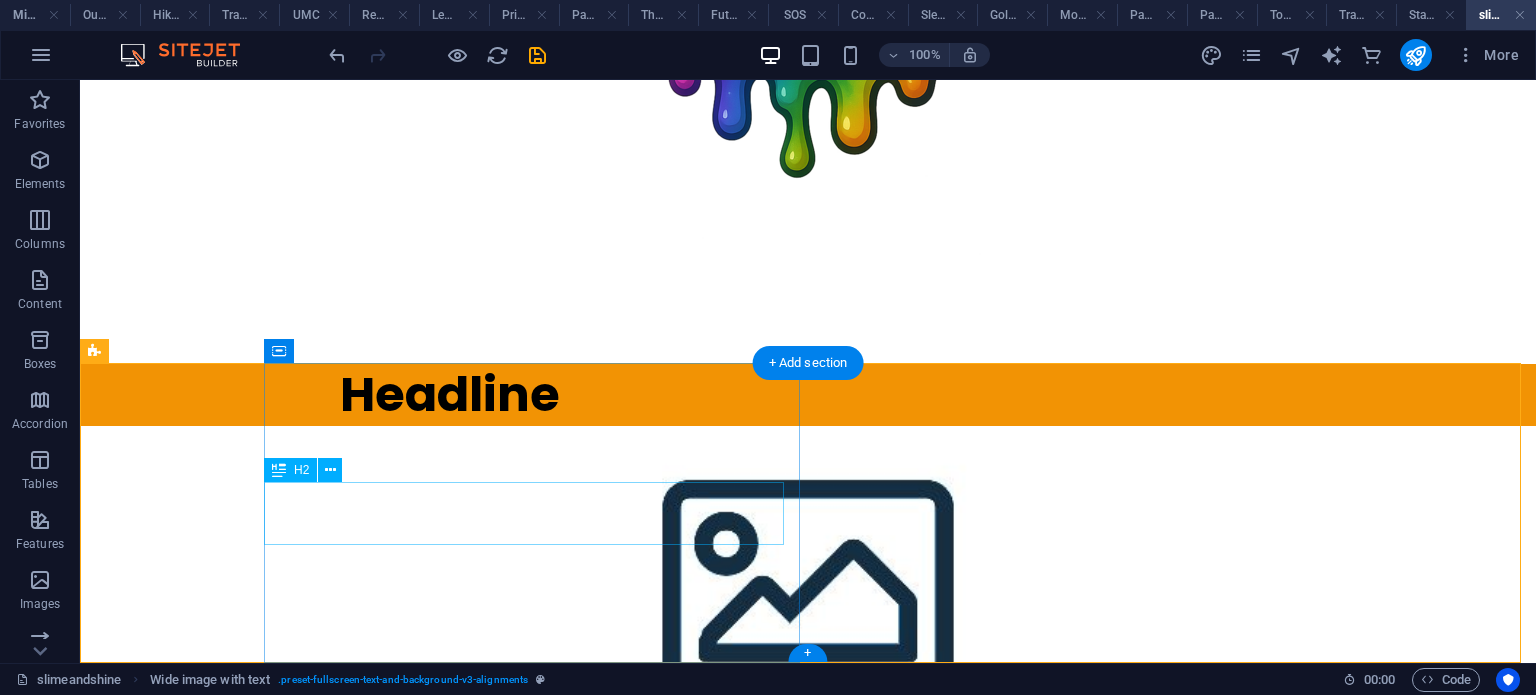 click on "Headline" at bounding box center (892, 395) 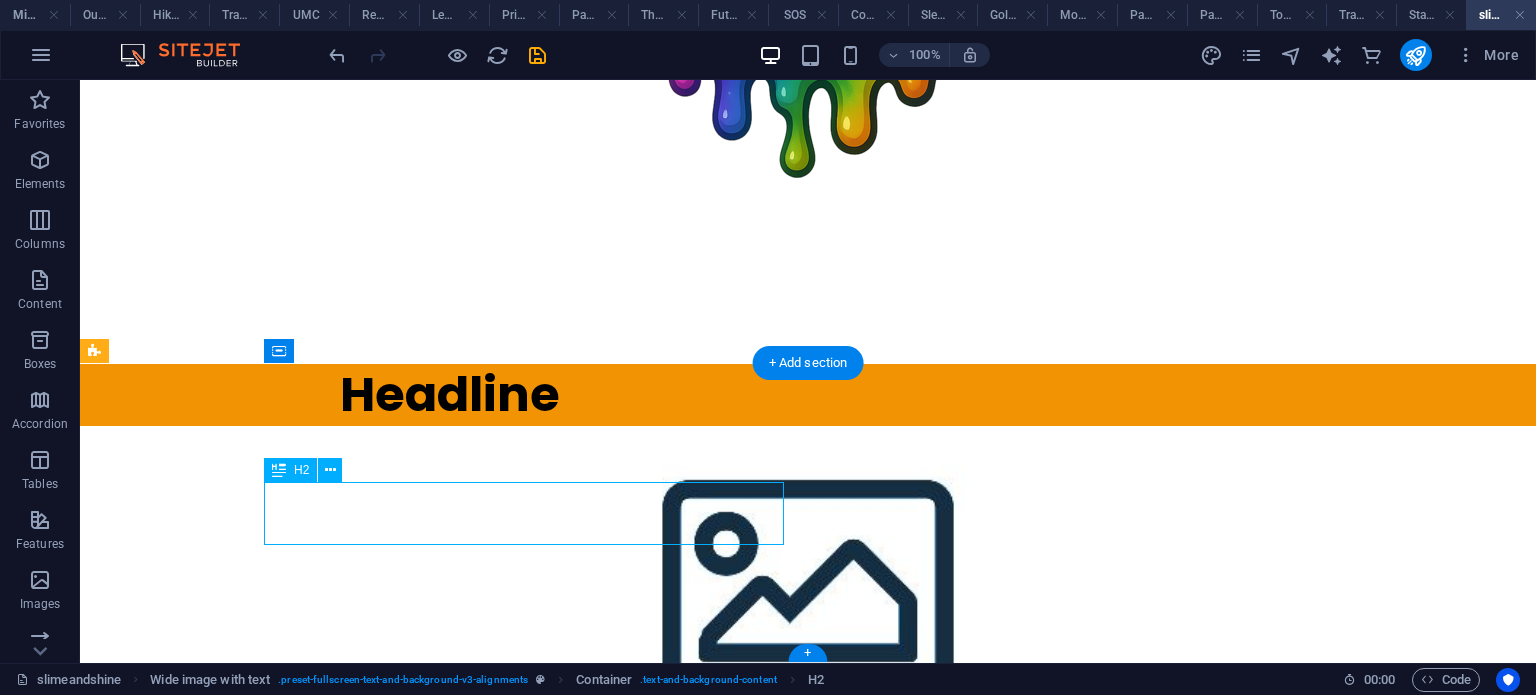 click on "Headline" at bounding box center [892, 395] 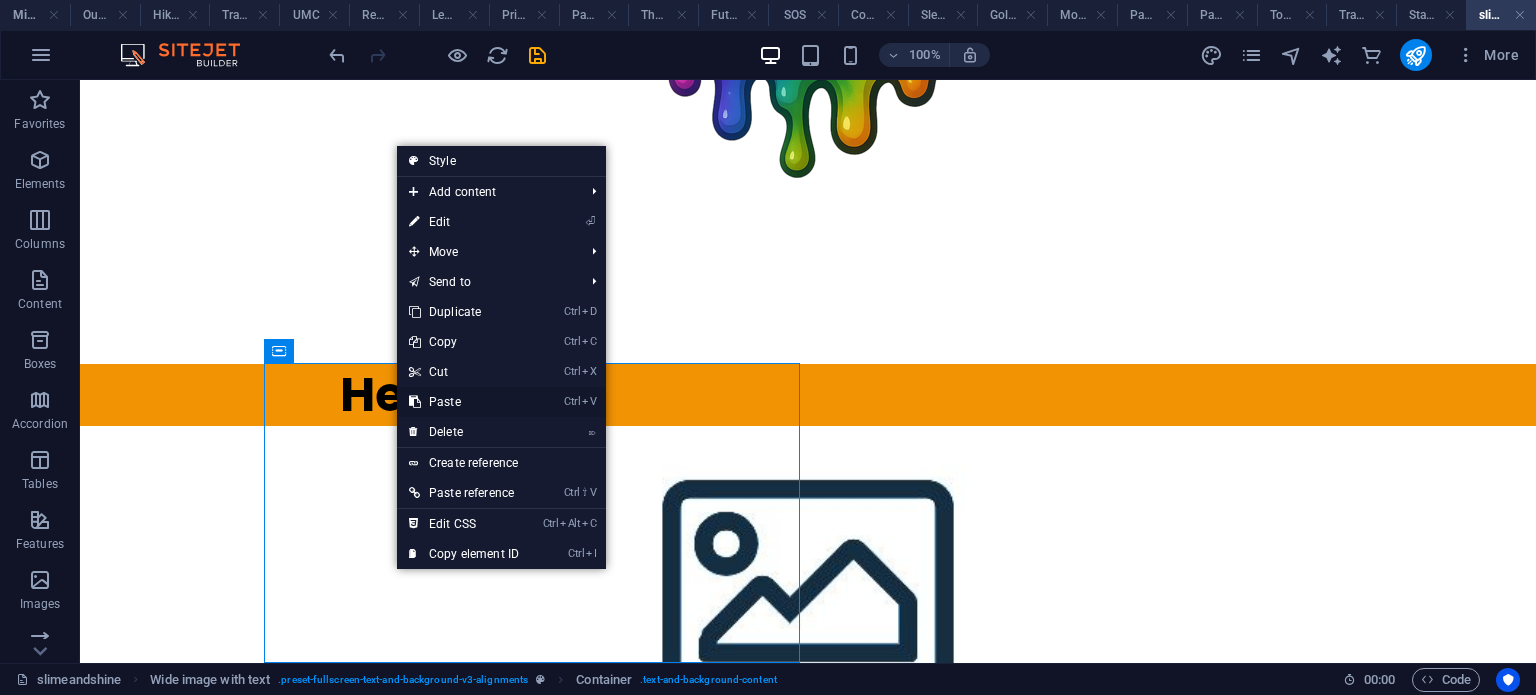 click on "Ctrl V  Paste" at bounding box center [464, 402] 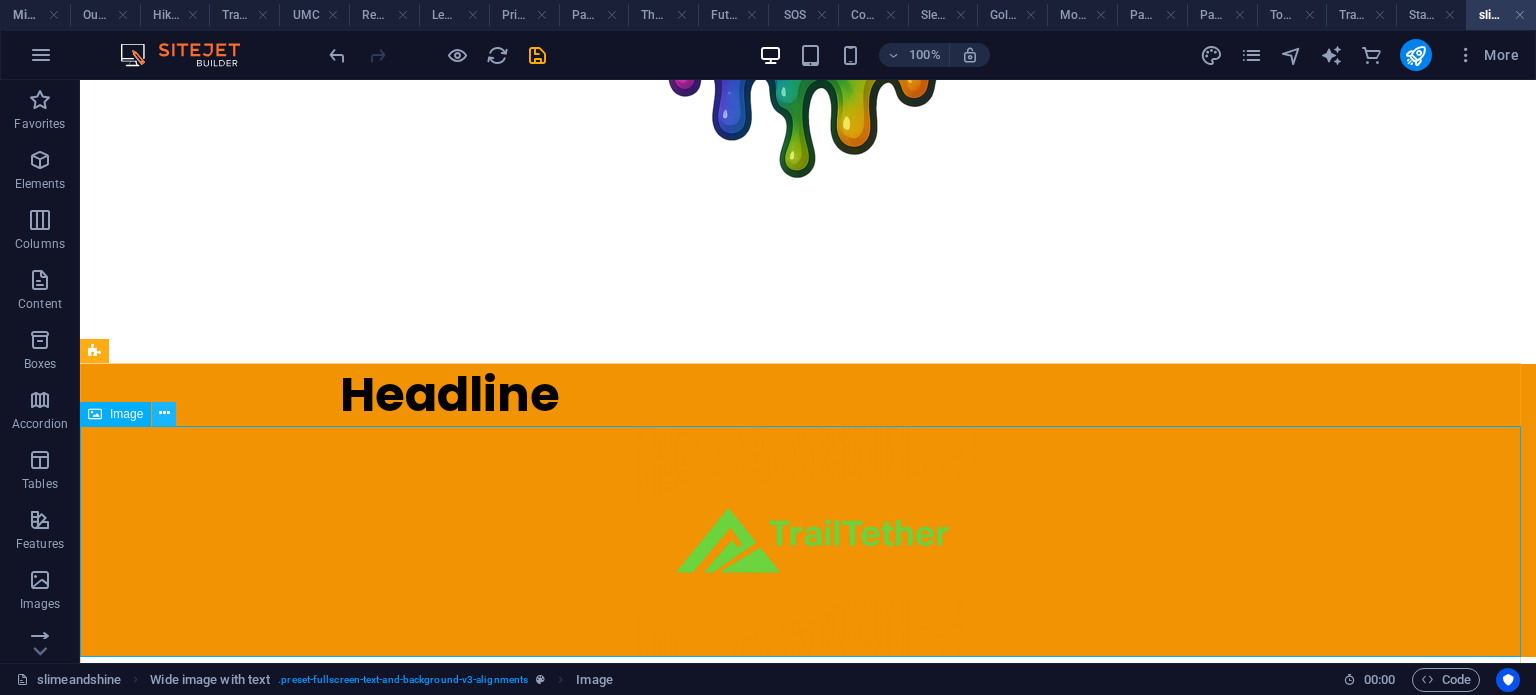 click at bounding box center [164, 414] 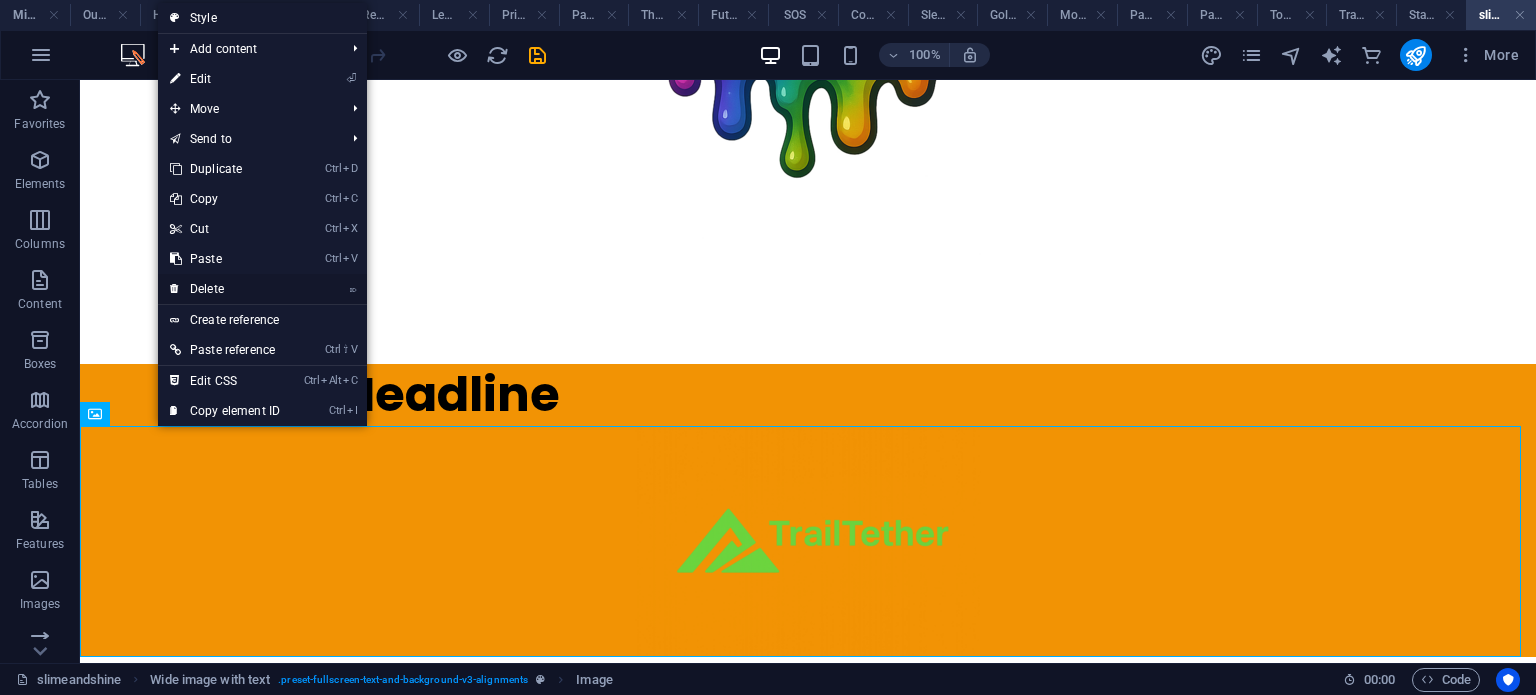 drag, startPoint x: 232, startPoint y: 285, endPoint x: 154, endPoint y: 210, distance: 108.20813 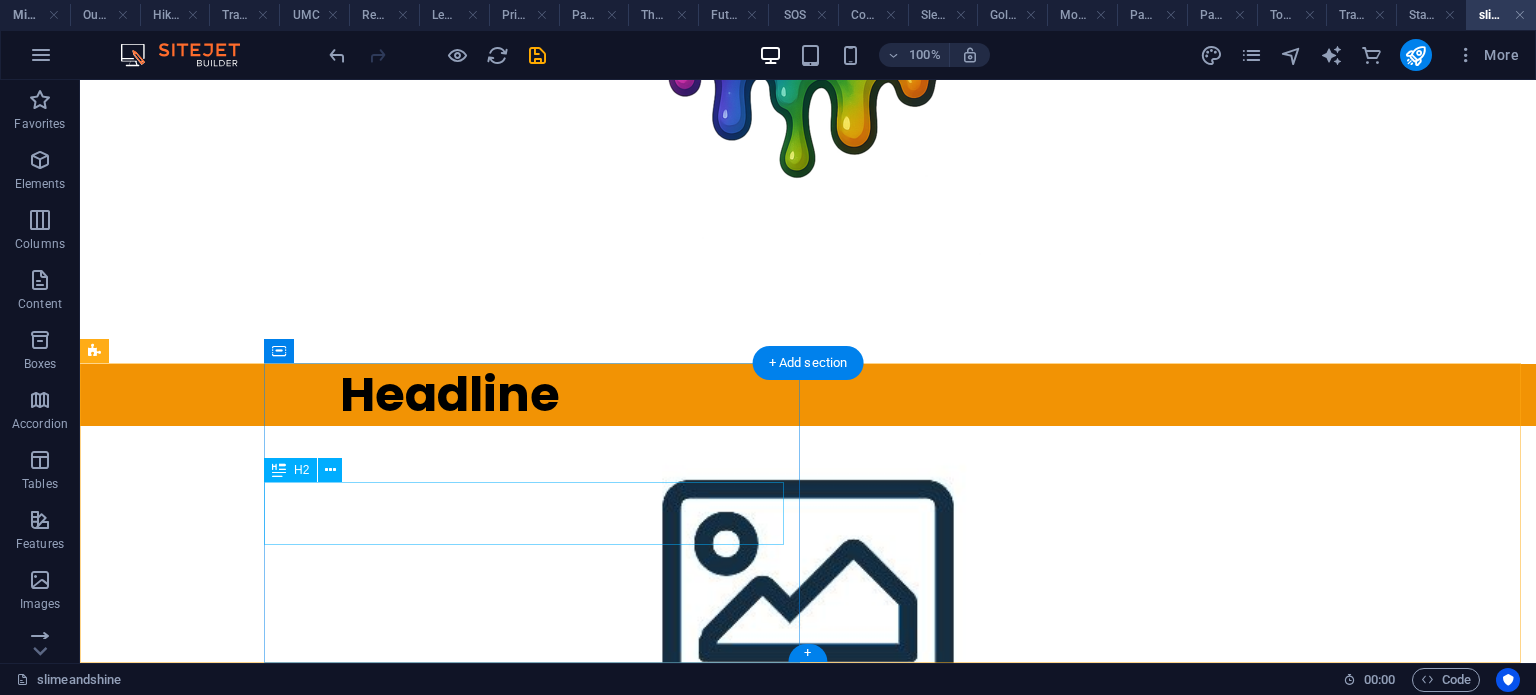 click on "Headline" at bounding box center [892, 395] 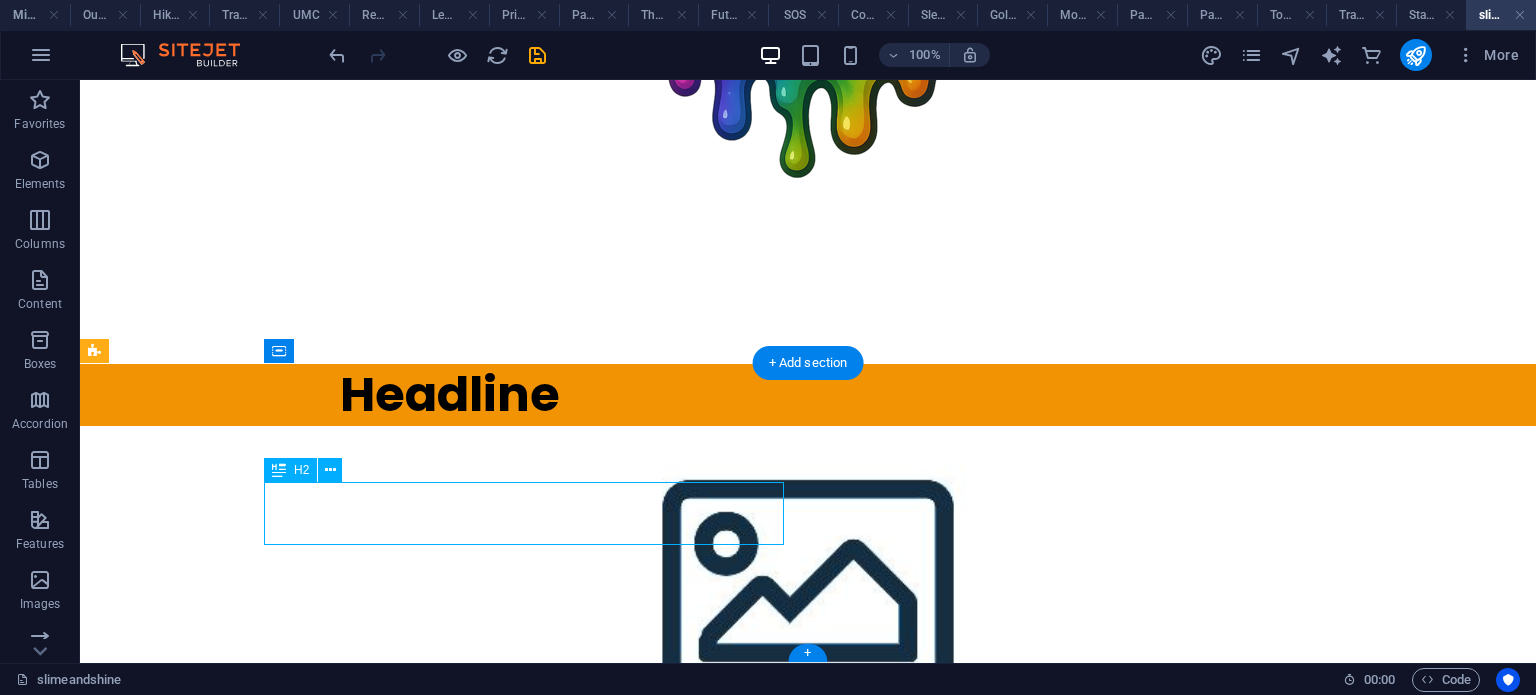 click on "Headline" at bounding box center (892, 395) 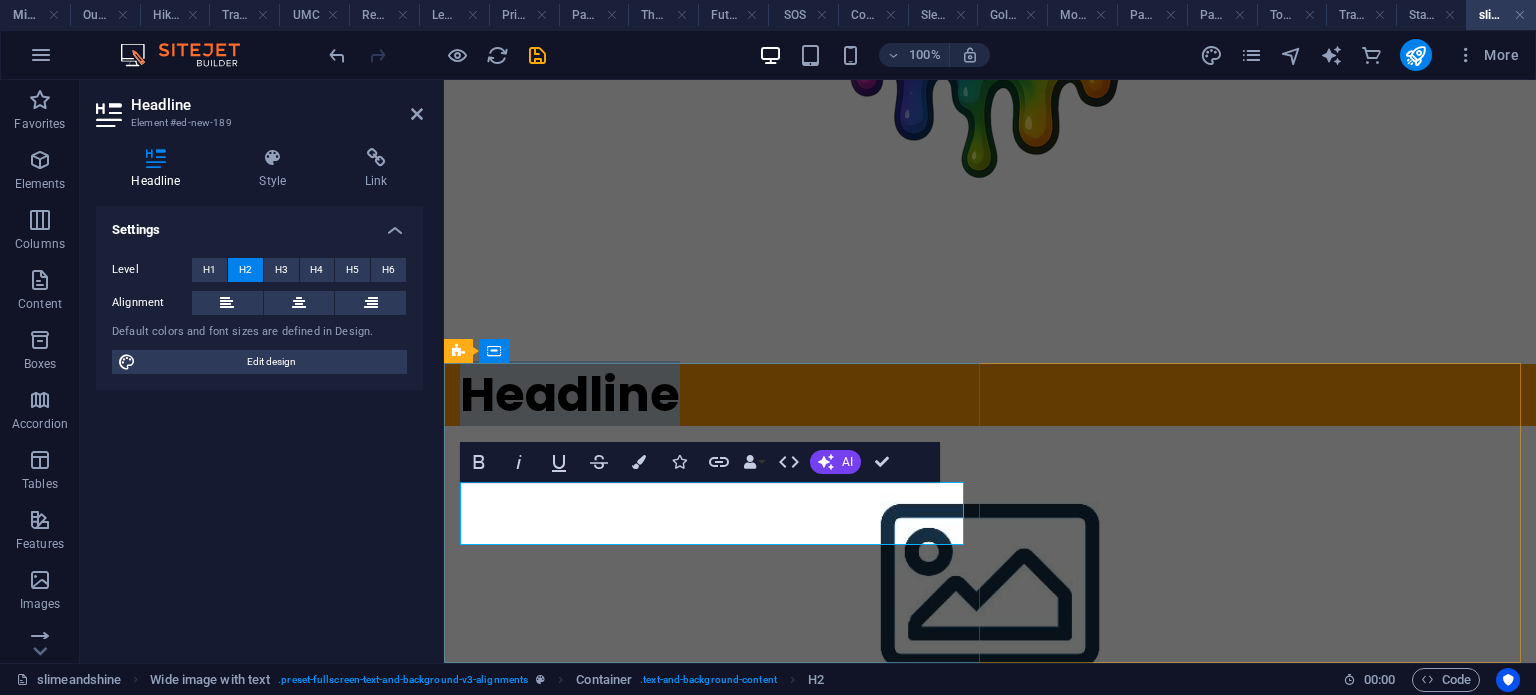 click on "Headline" at bounding box center [990, 395] 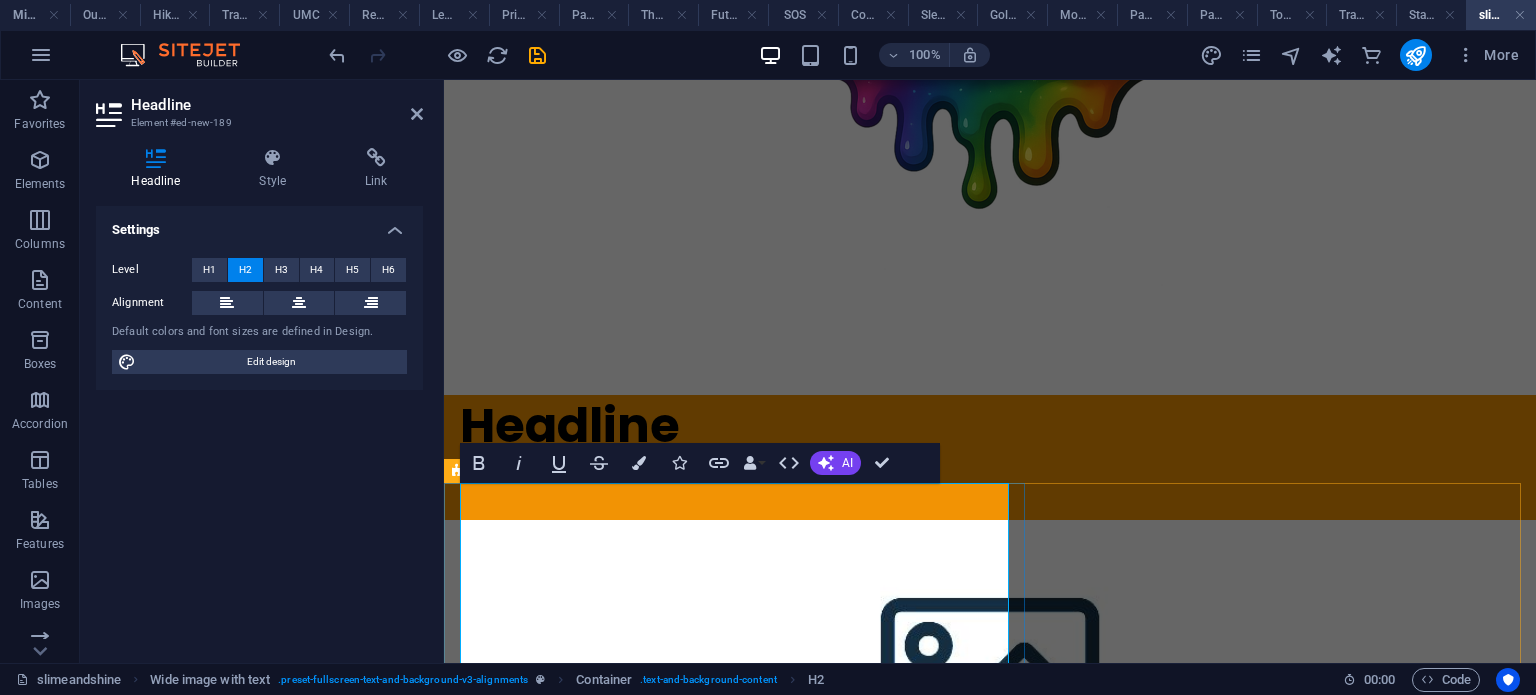 scroll, scrollTop: 286, scrollLeft: 0, axis: vertical 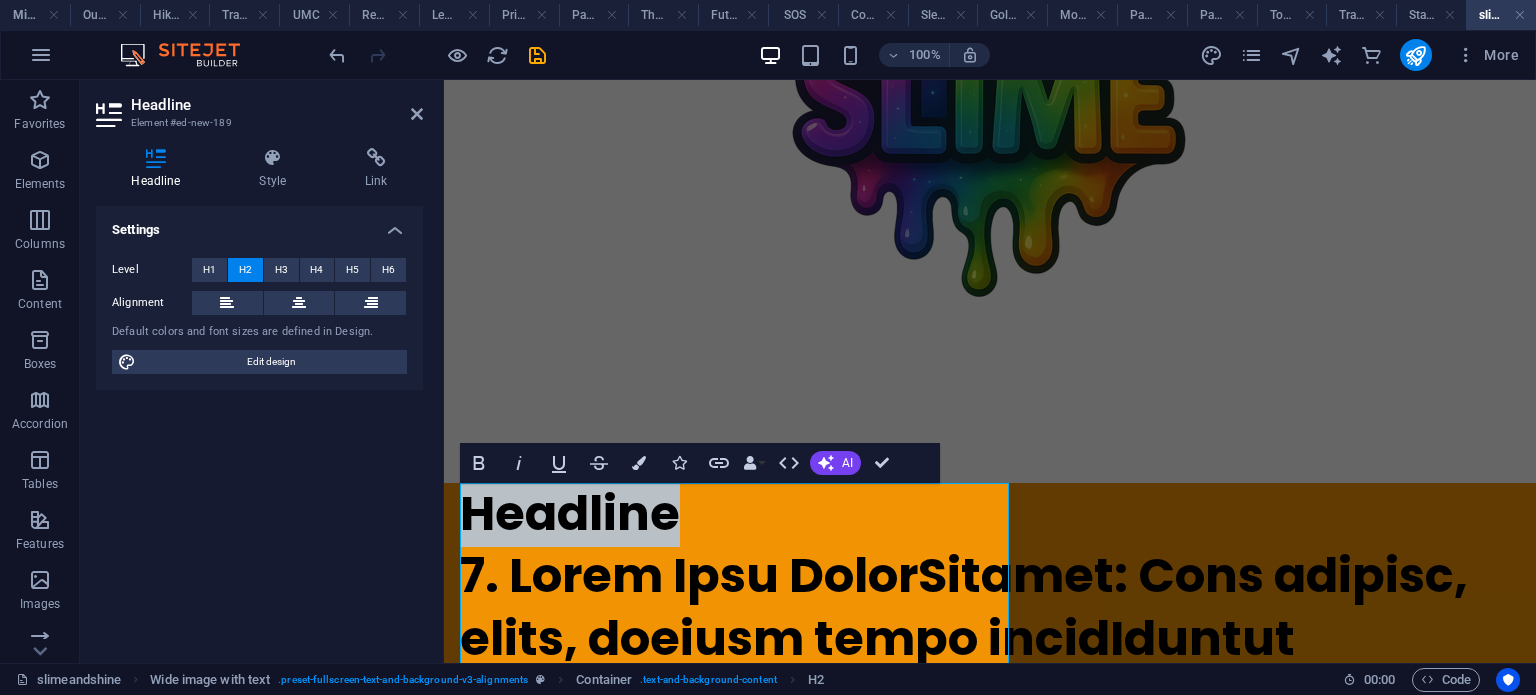 drag, startPoint x: 699, startPoint y: 507, endPoint x: 886, endPoint y: 583, distance: 201.85391 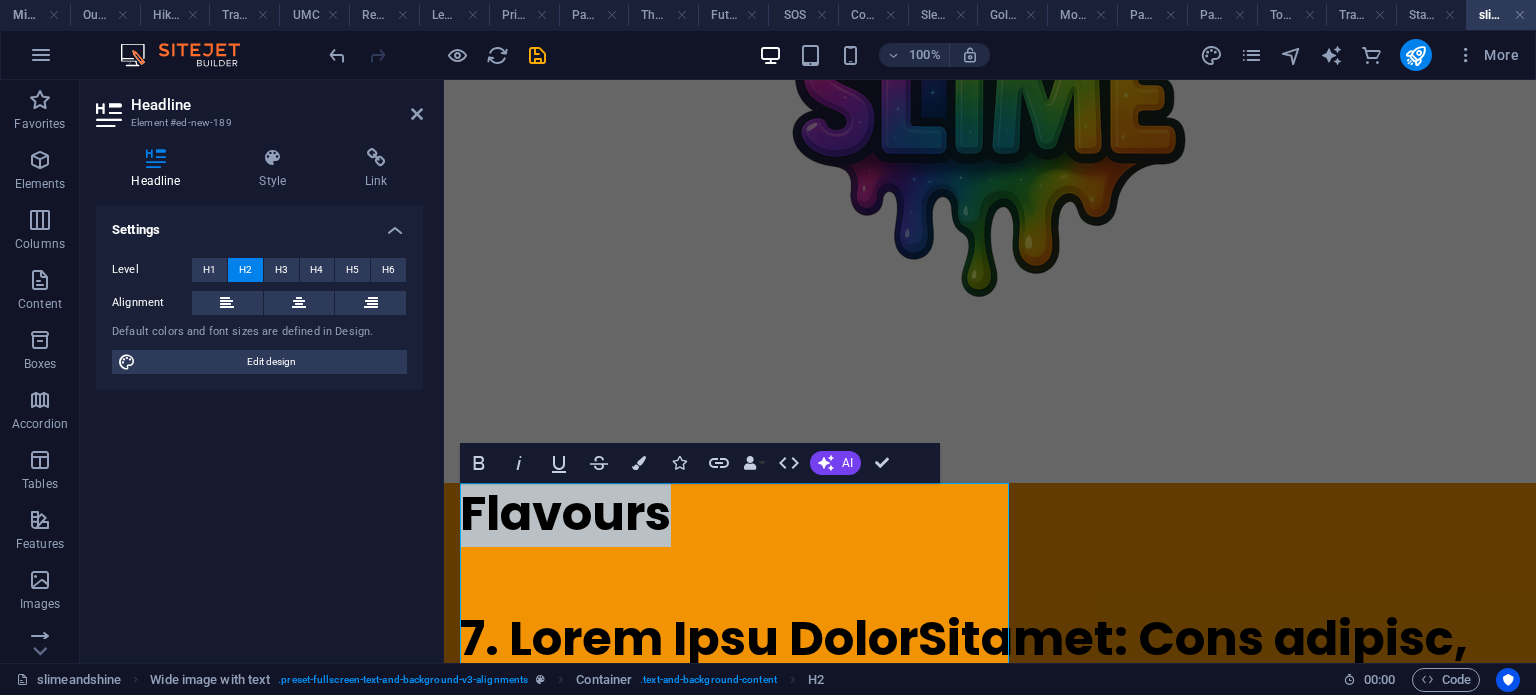 drag, startPoint x: 512, startPoint y: 523, endPoint x: 886, endPoint y: 599, distance: 381.6438 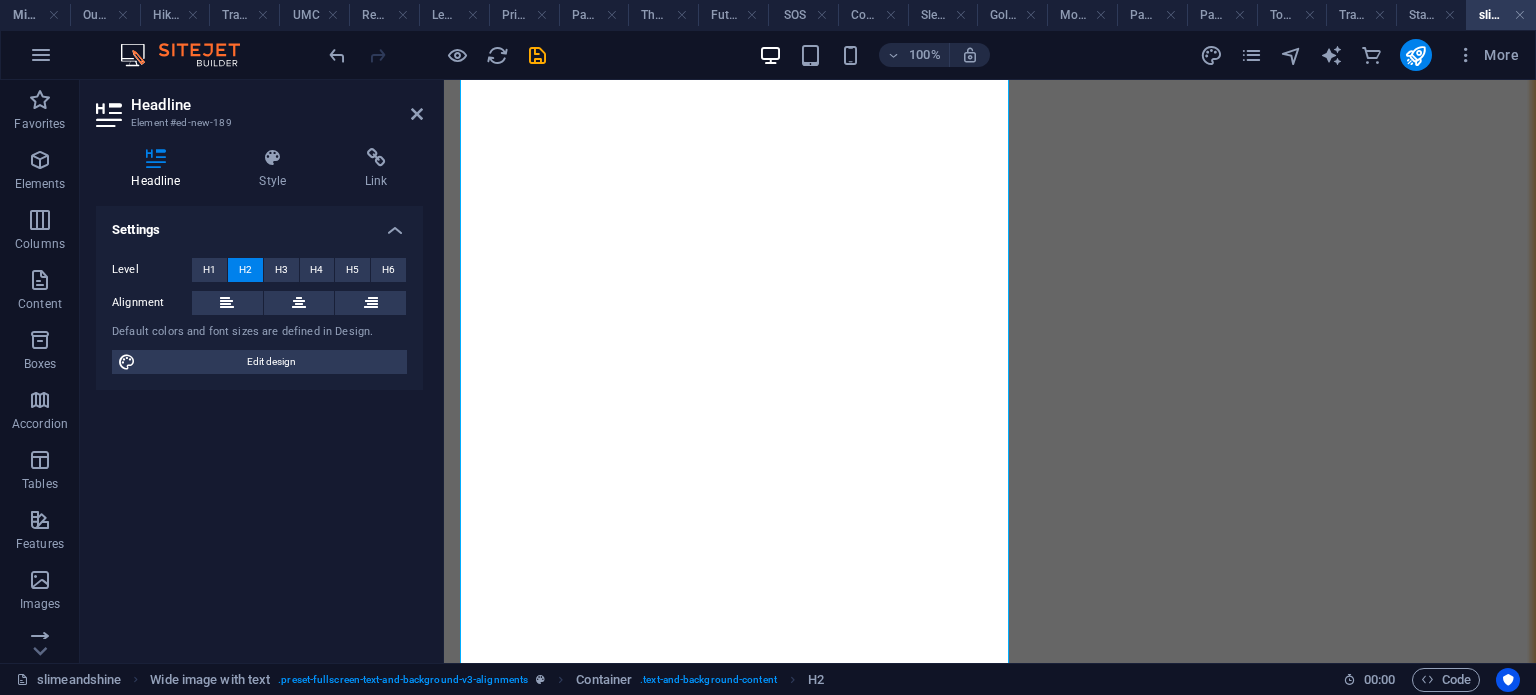 scroll, scrollTop: 6907, scrollLeft: 0, axis: vertical 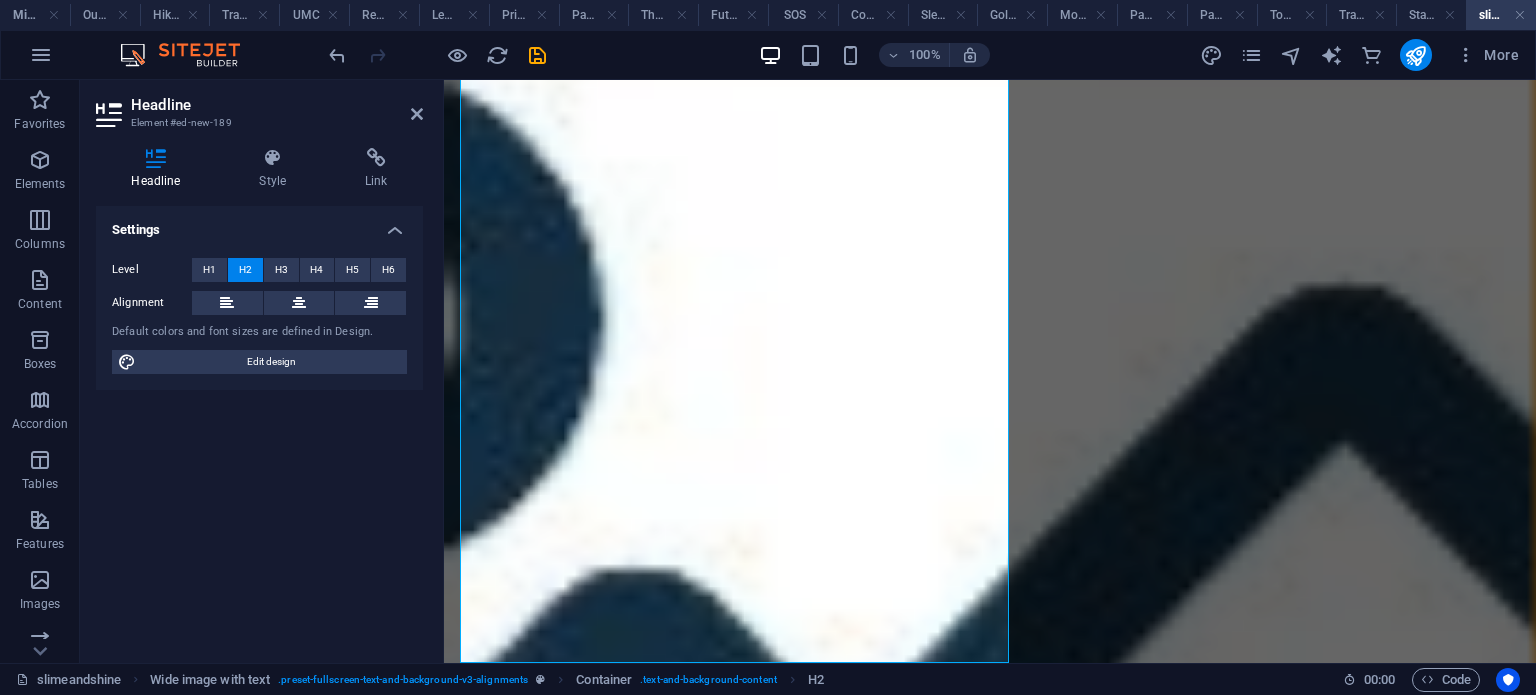 drag, startPoint x: 481, startPoint y: 190, endPoint x: 1143, endPoint y: 742, distance: 861.94434 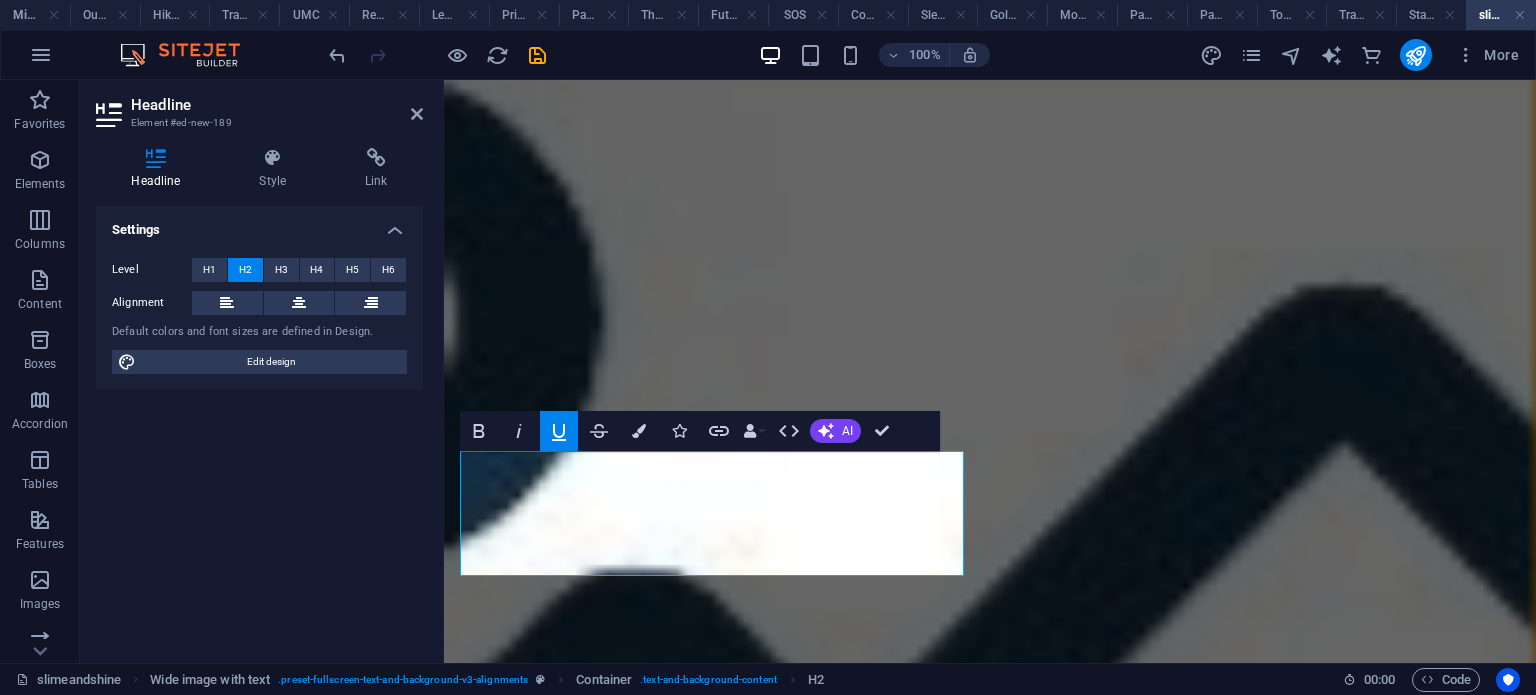 scroll, scrollTop: 405, scrollLeft: 0, axis: vertical 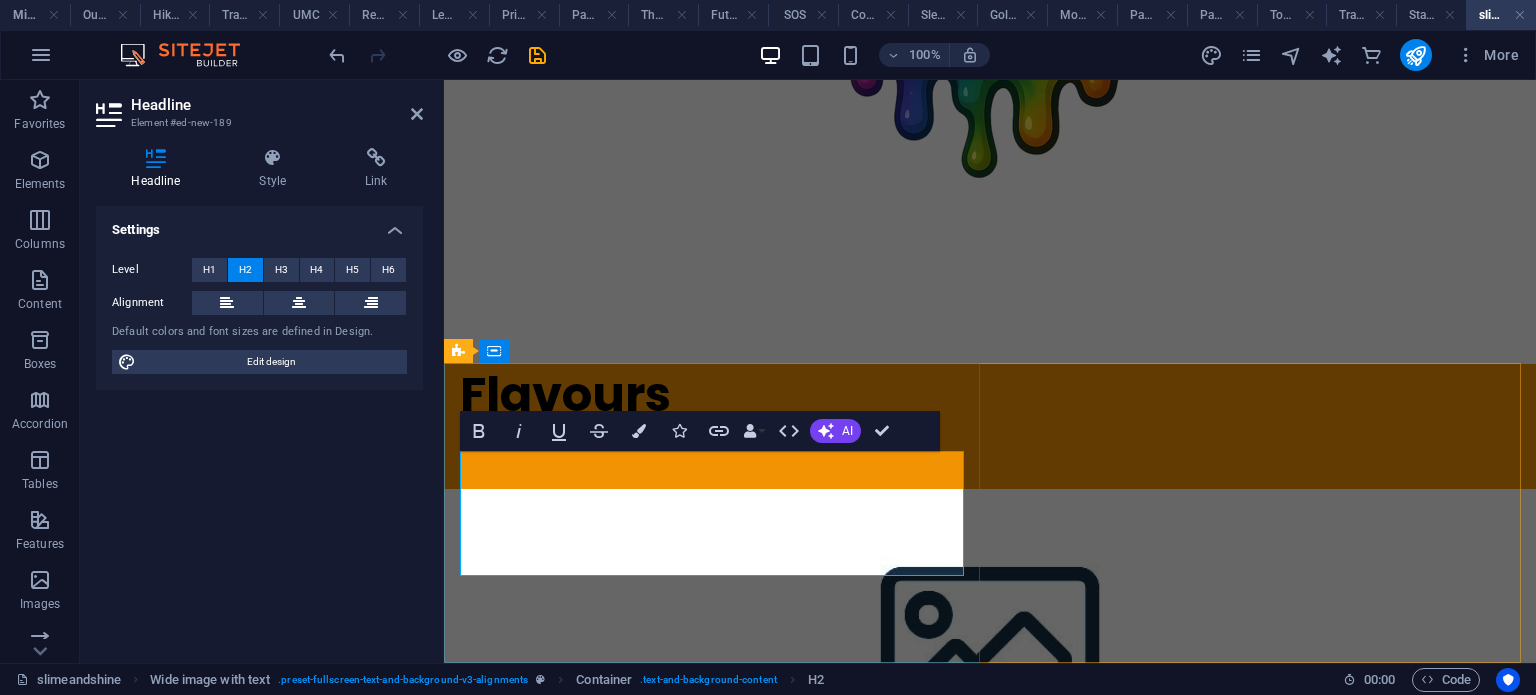 click on "Flavours ‌" at bounding box center (990, 426) 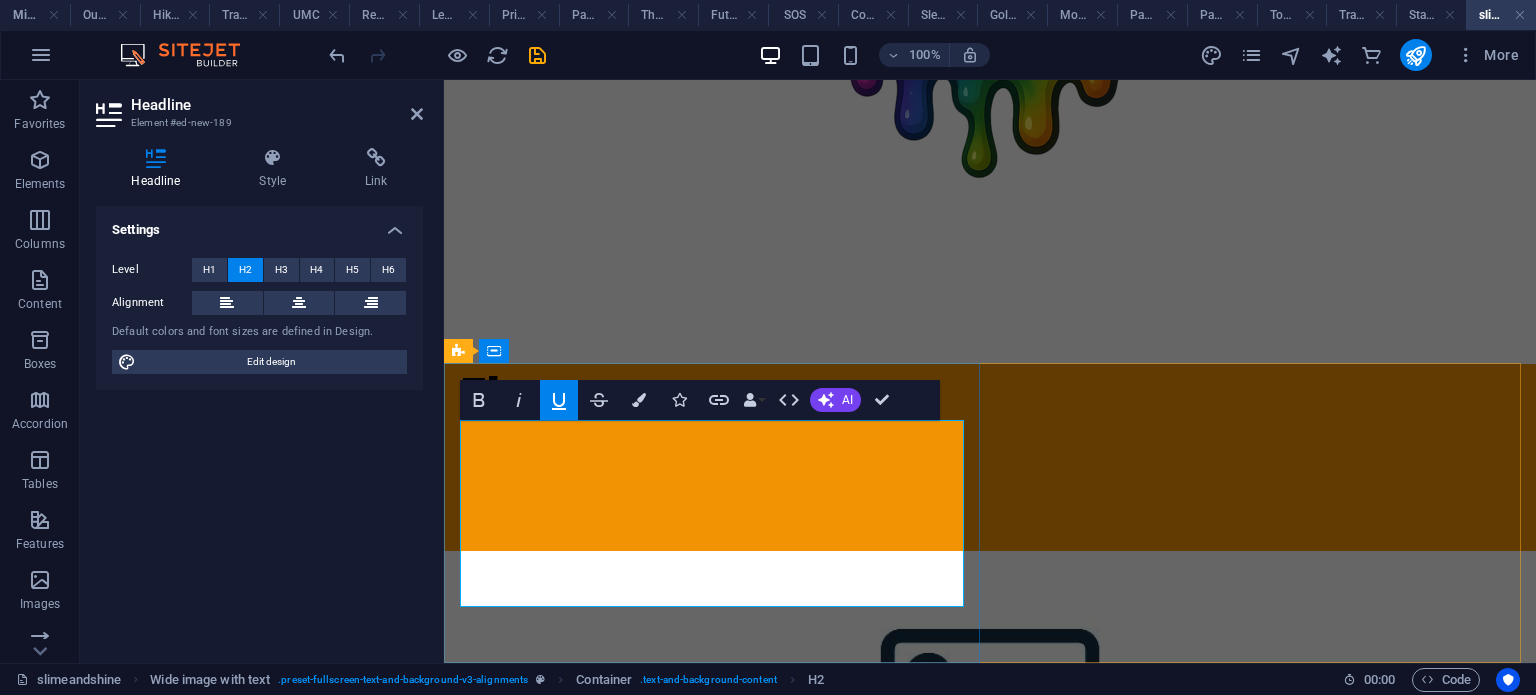 click on "Flavours ‌ ‌" at bounding box center [990, 457] 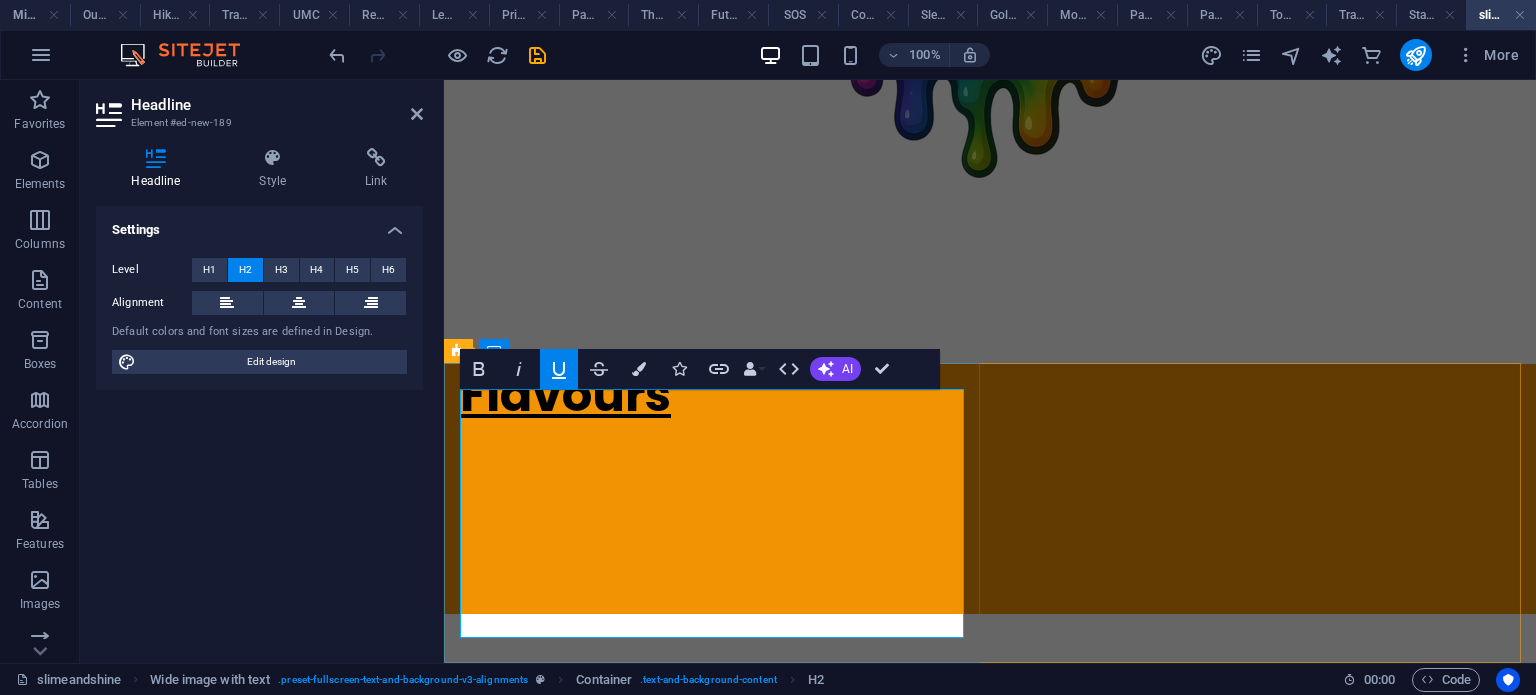 scroll, scrollTop: 417, scrollLeft: 0, axis: vertical 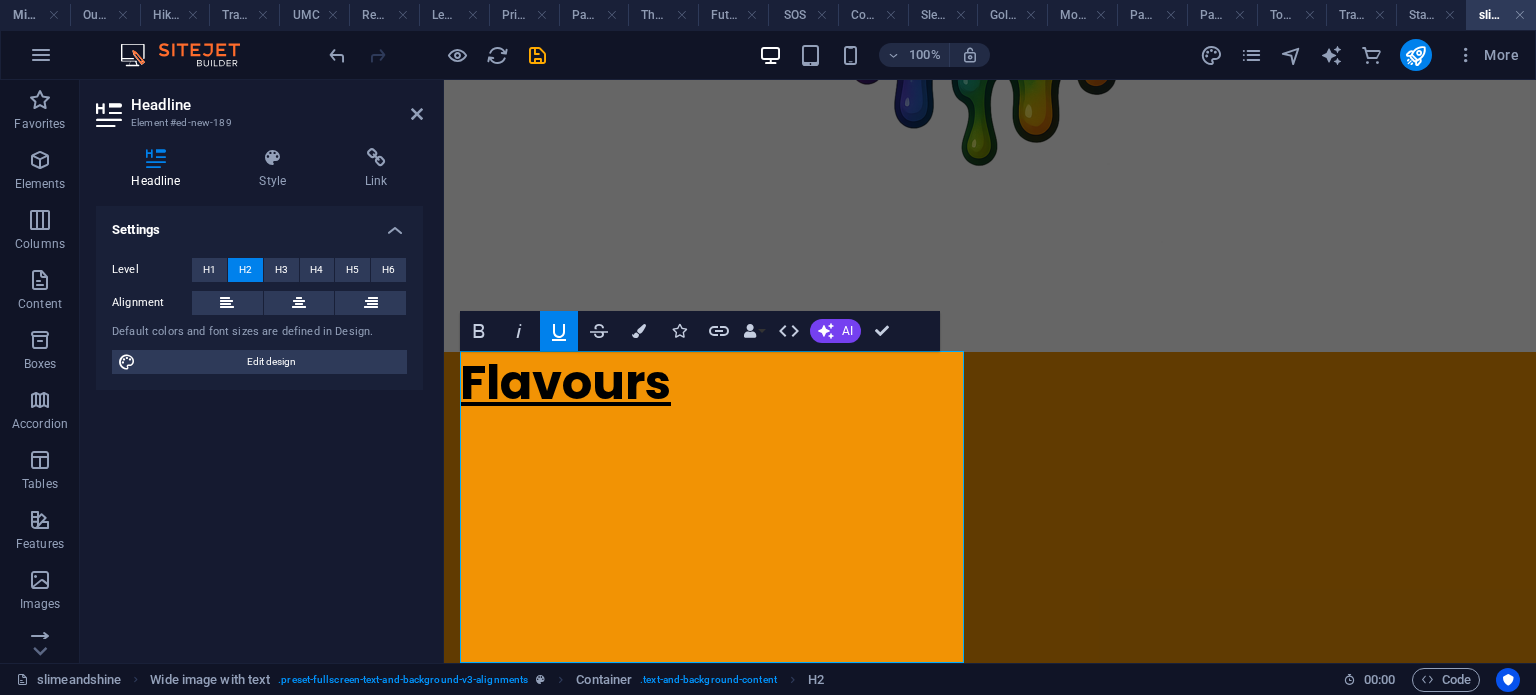click 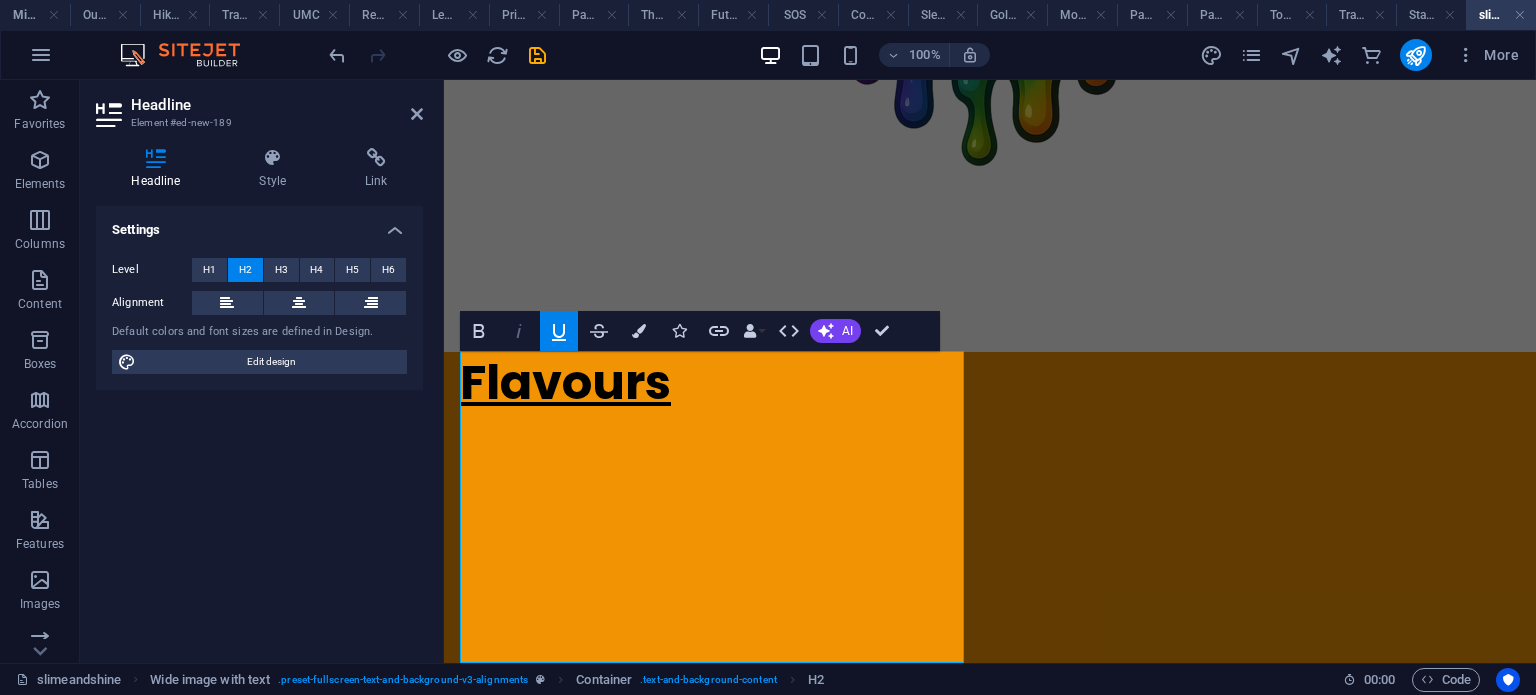 click on "Italic" at bounding box center [519, 331] 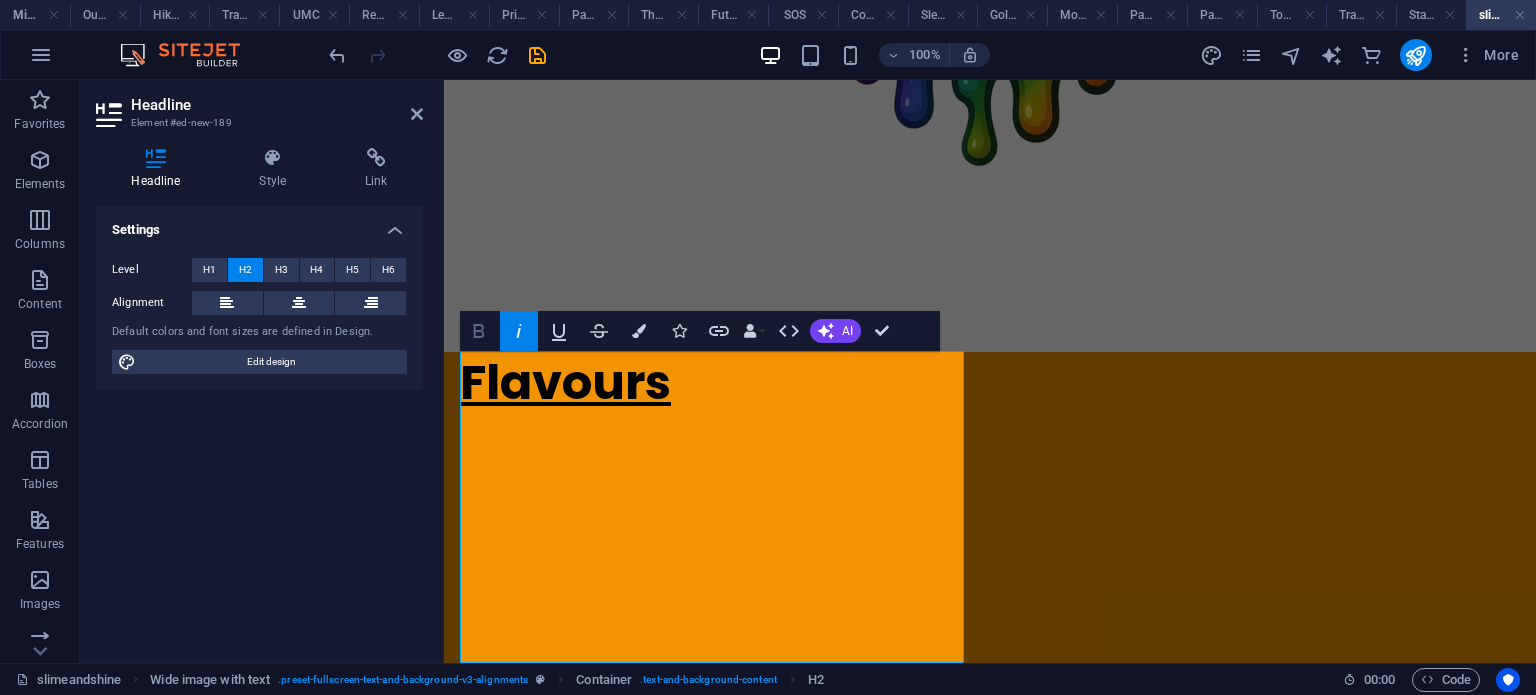 click 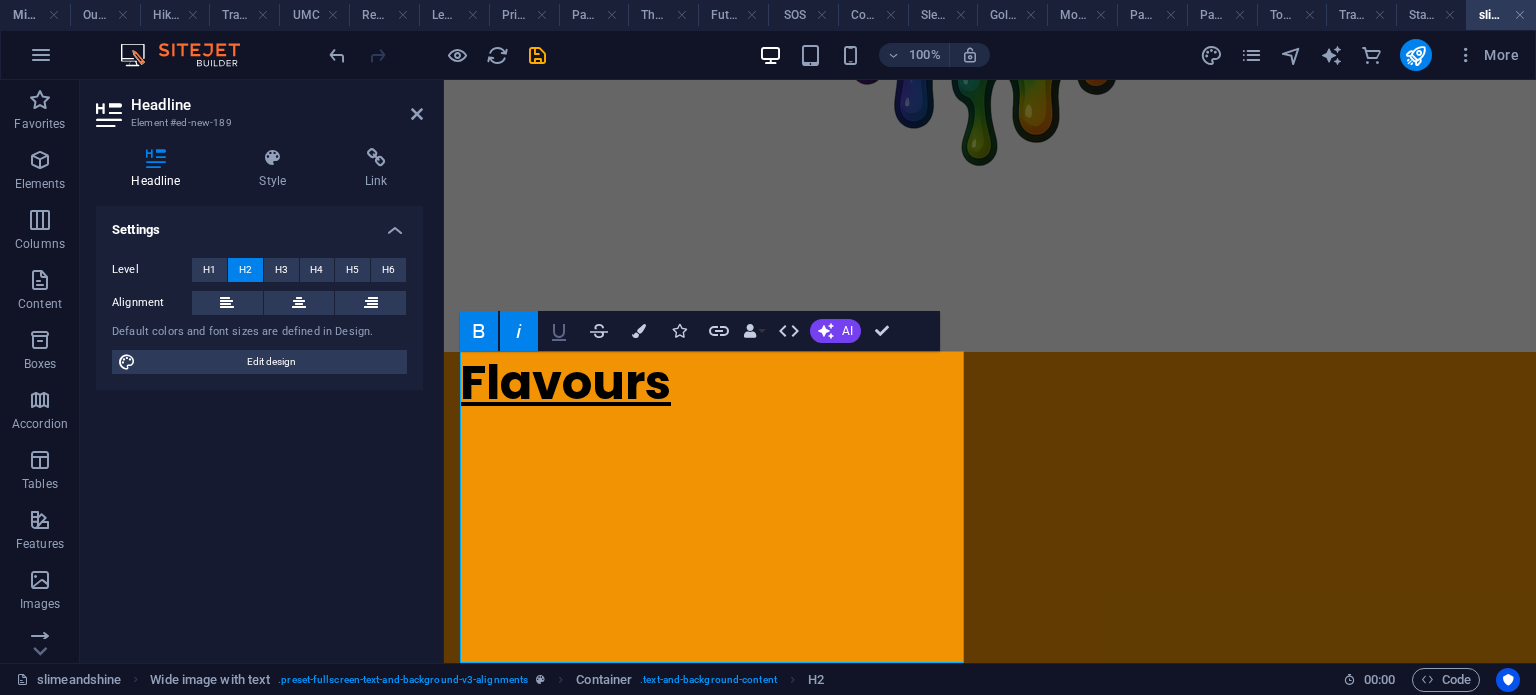 click 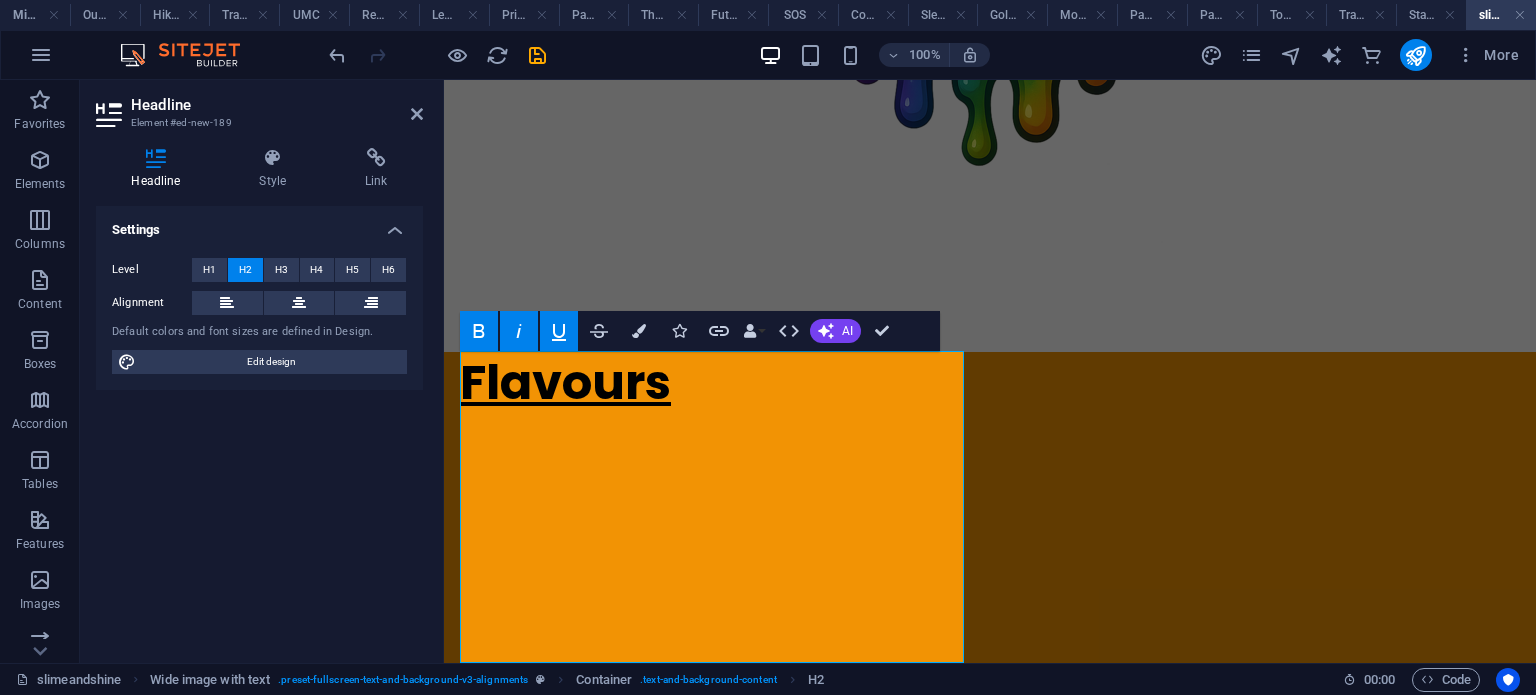 click 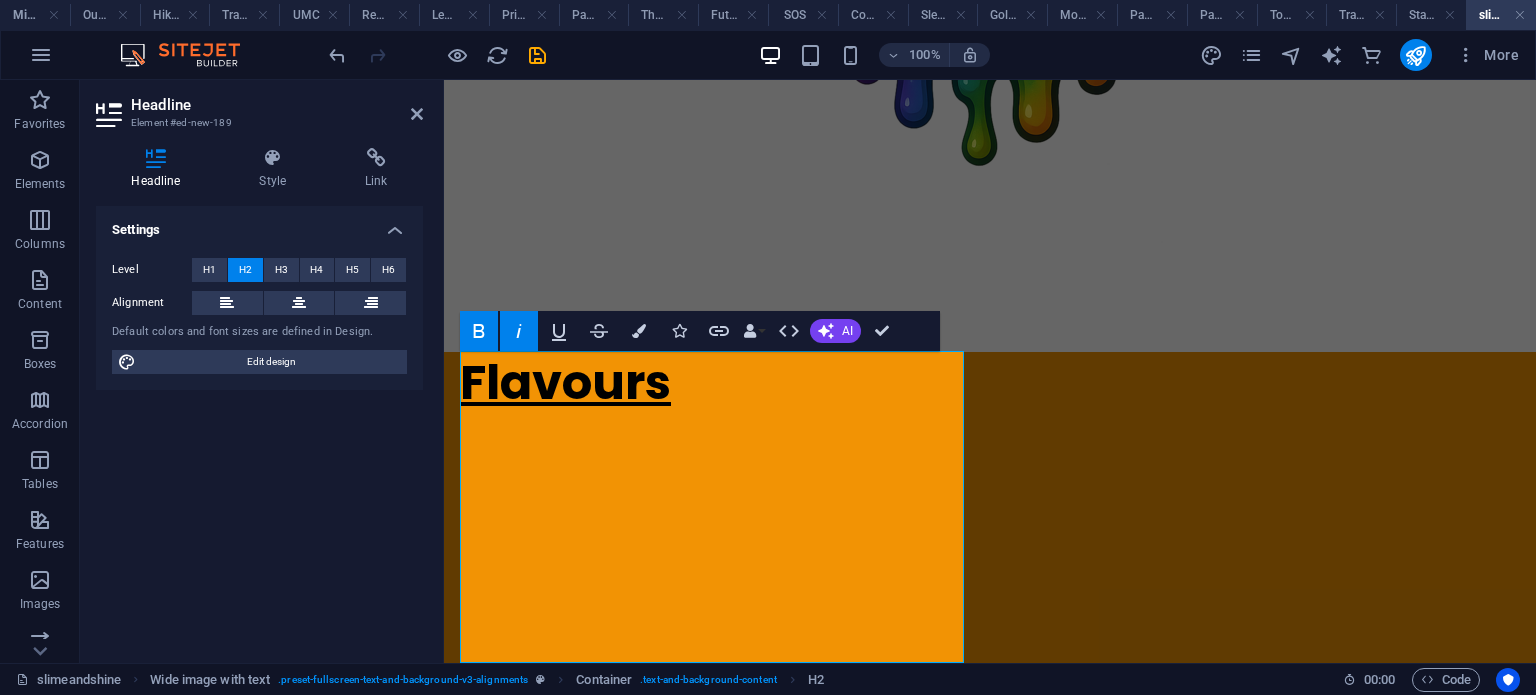 click 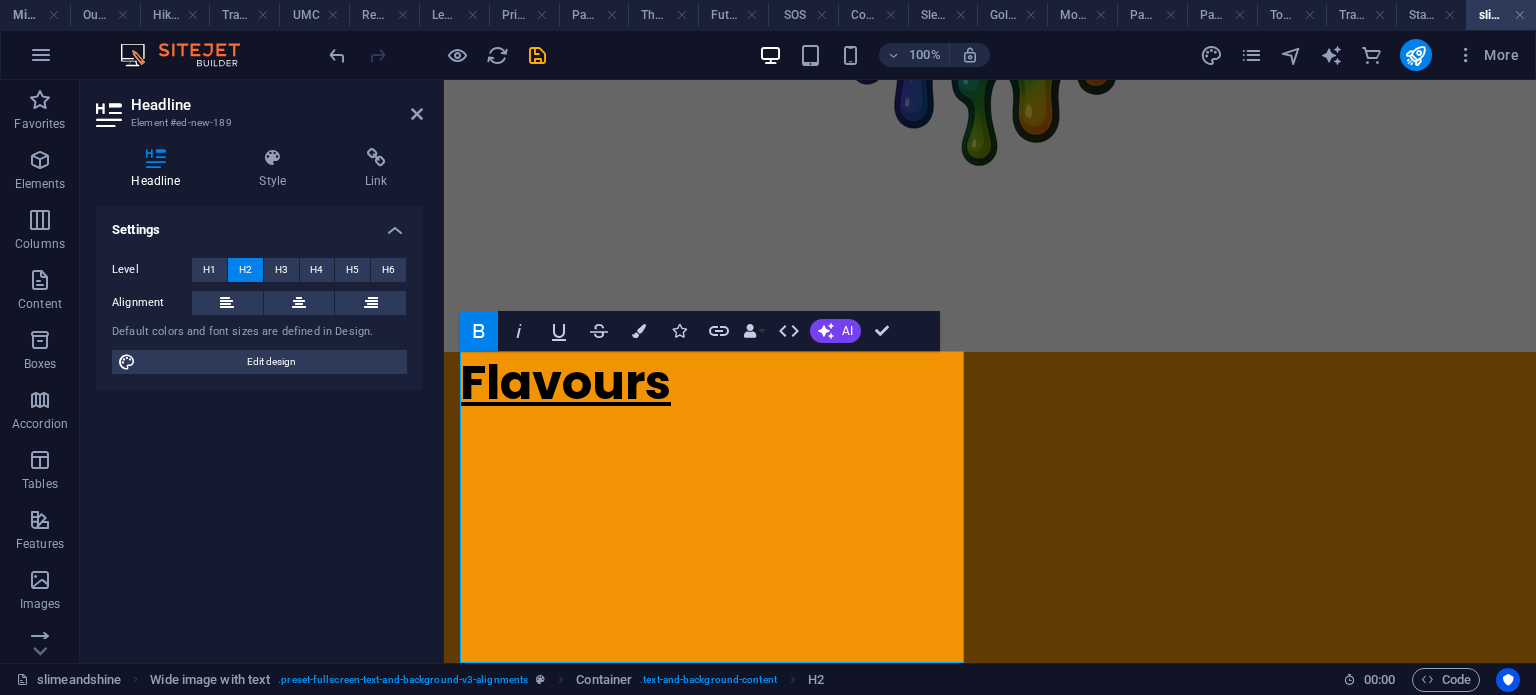 click 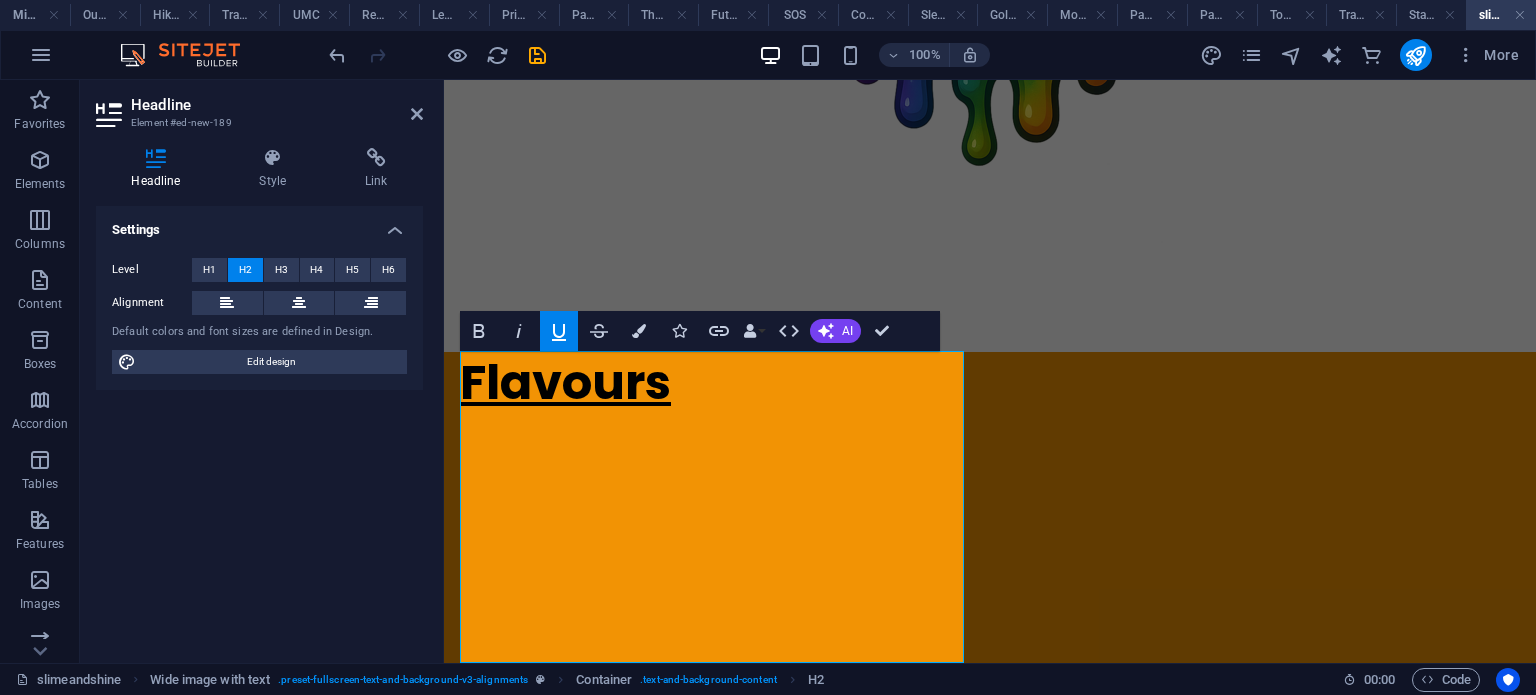 click on "Underline" at bounding box center (559, 331) 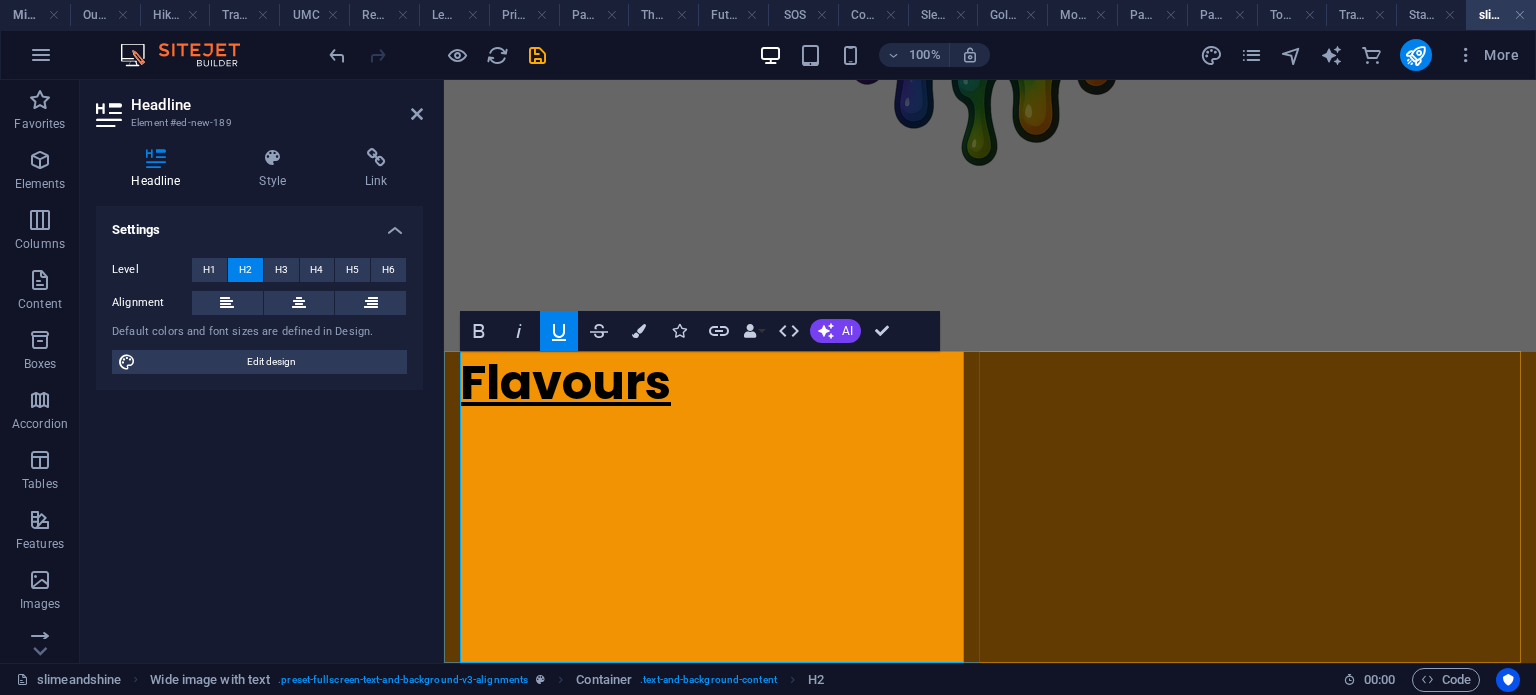 click on "Flavours ‌ ‌ ​ ‌ ‌" at bounding box center [990, 508] 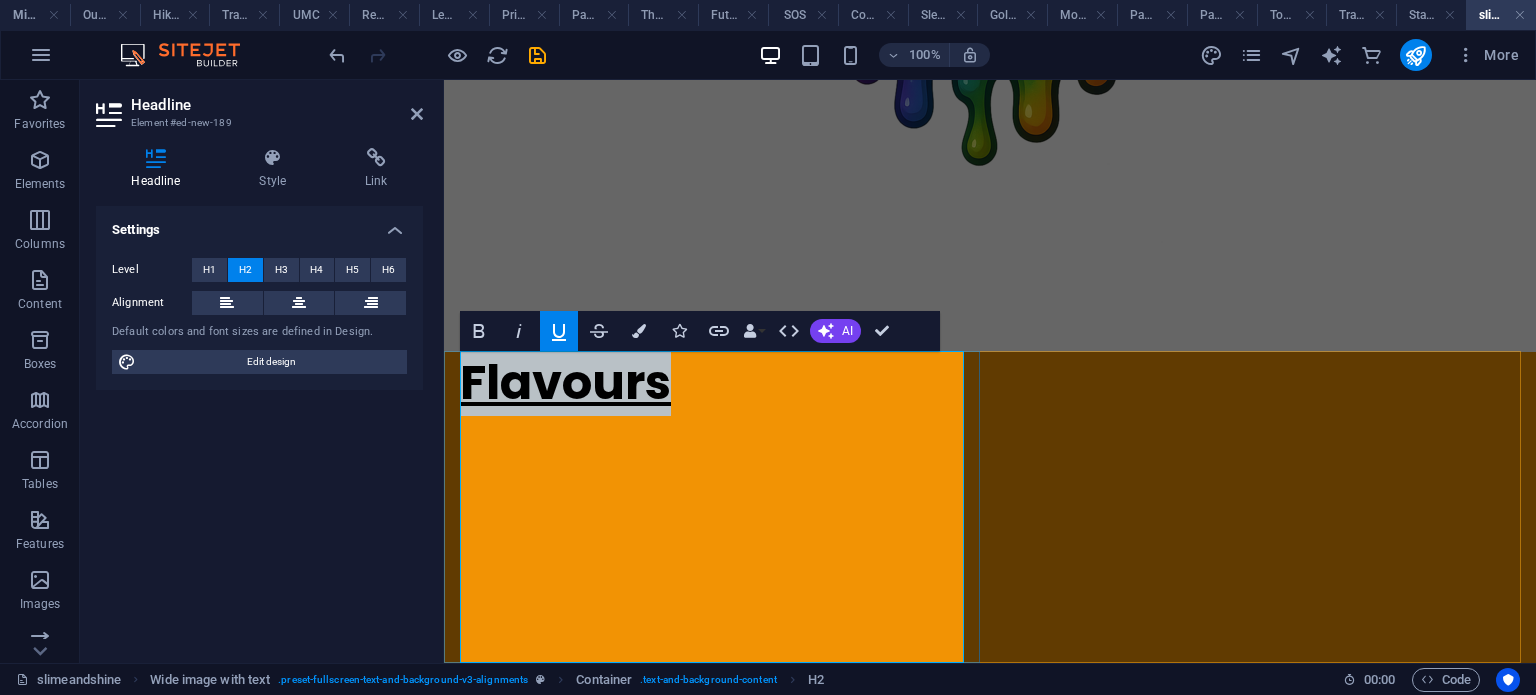 click on "Flavours ‌ ‌ ​ ‌ ‌" at bounding box center [990, 508] 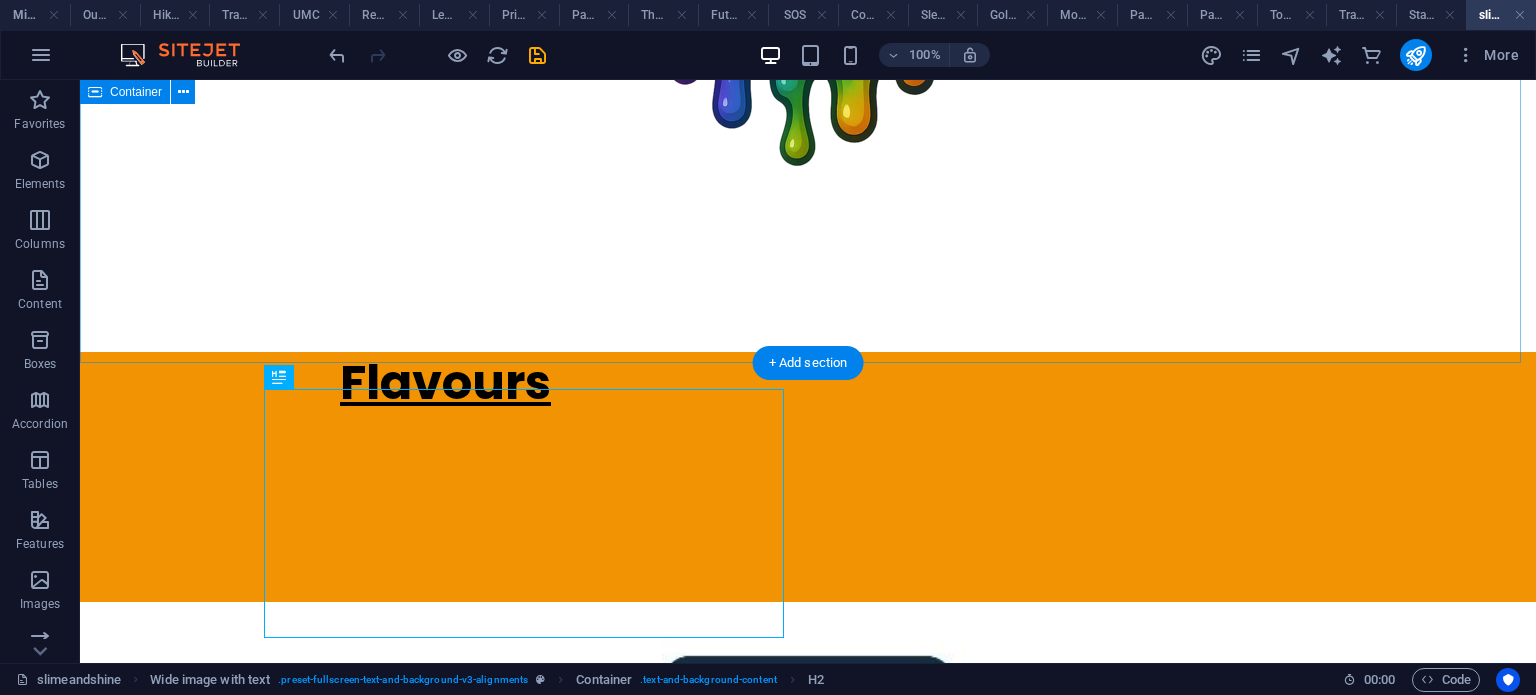 scroll, scrollTop: 405, scrollLeft: 0, axis: vertical 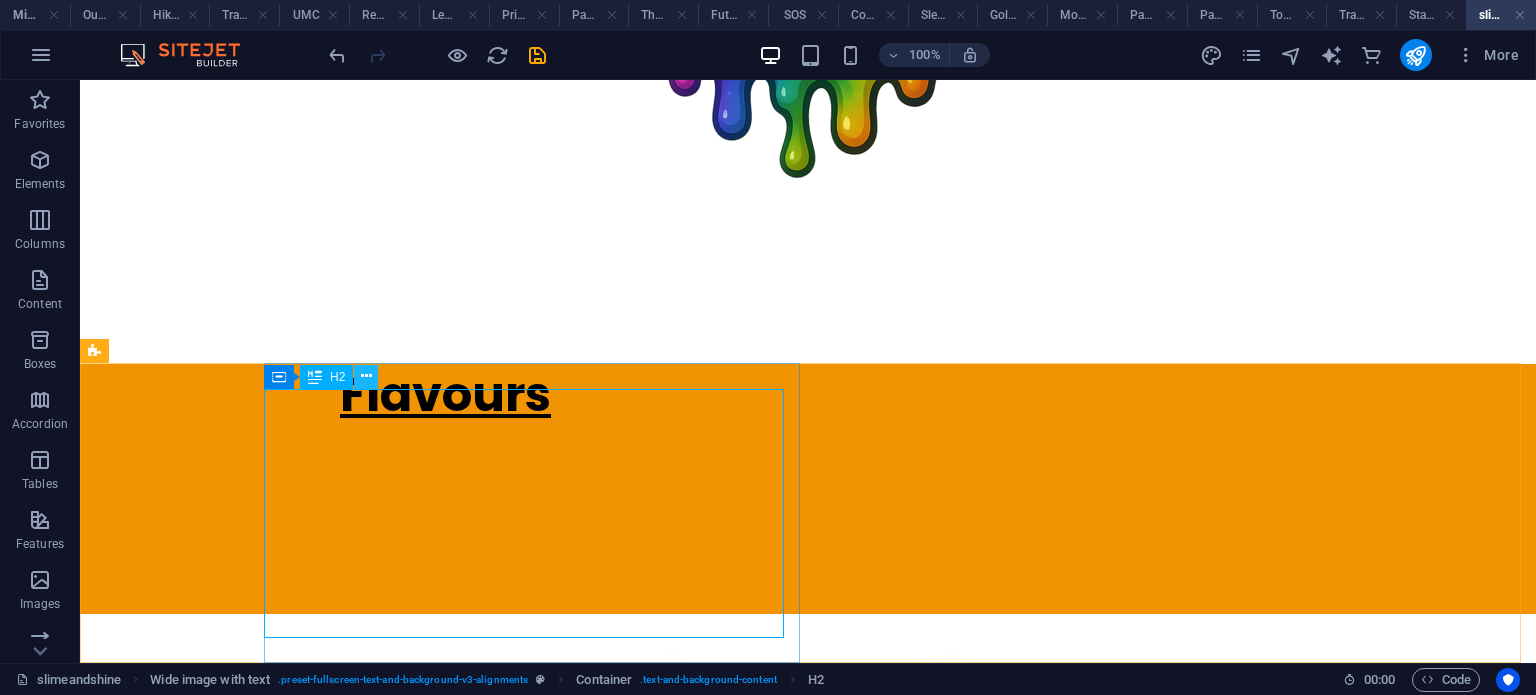 click at bounding box center (366, 376) 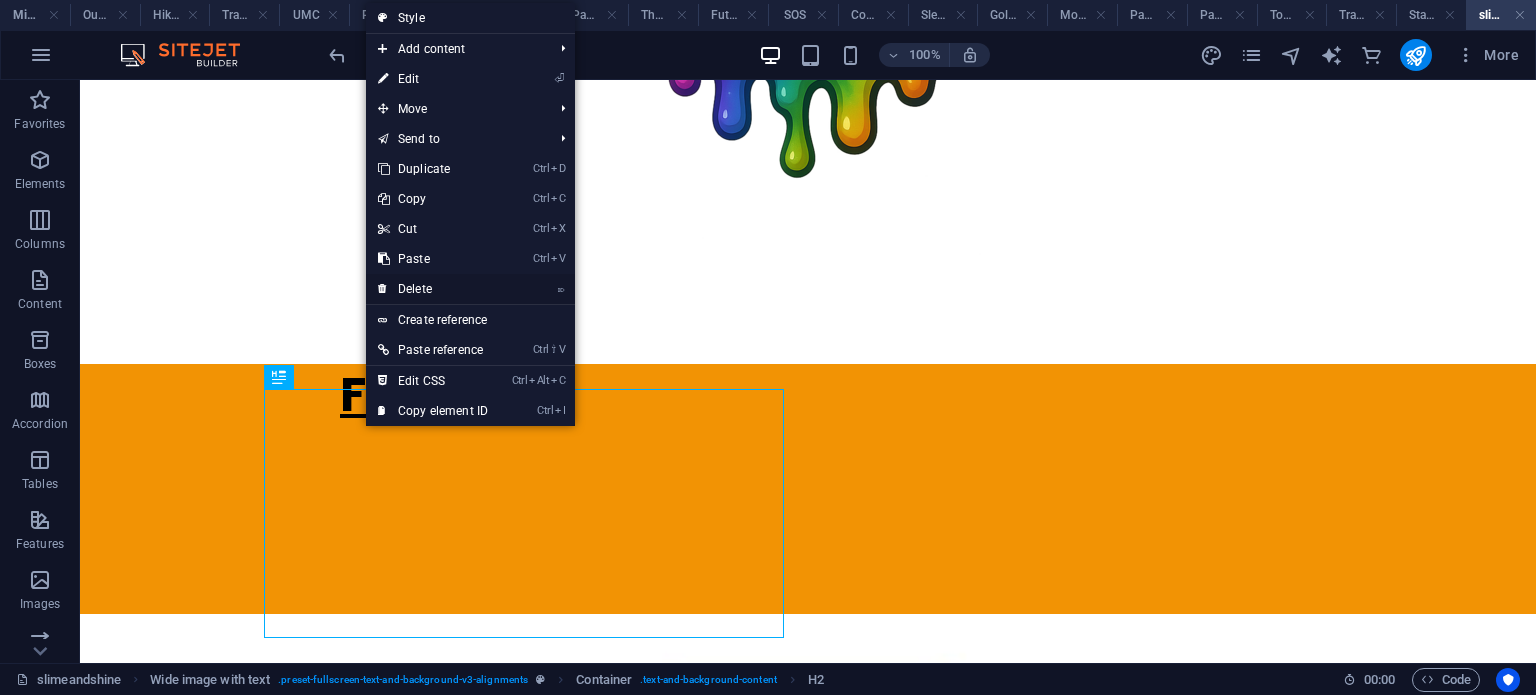 click on "⌦  Delete" at bounding box center [433, 289] 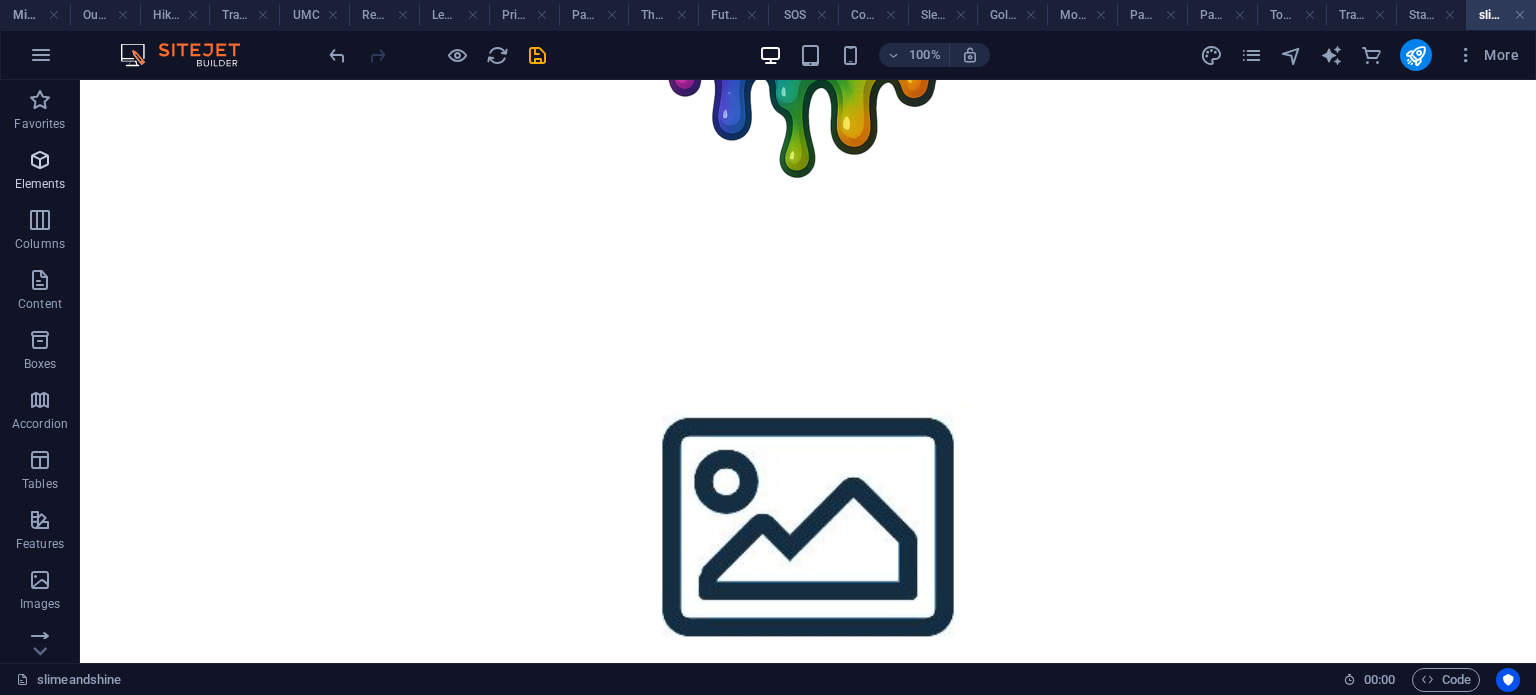 click on "Elements" at bounding box center (40, 184) 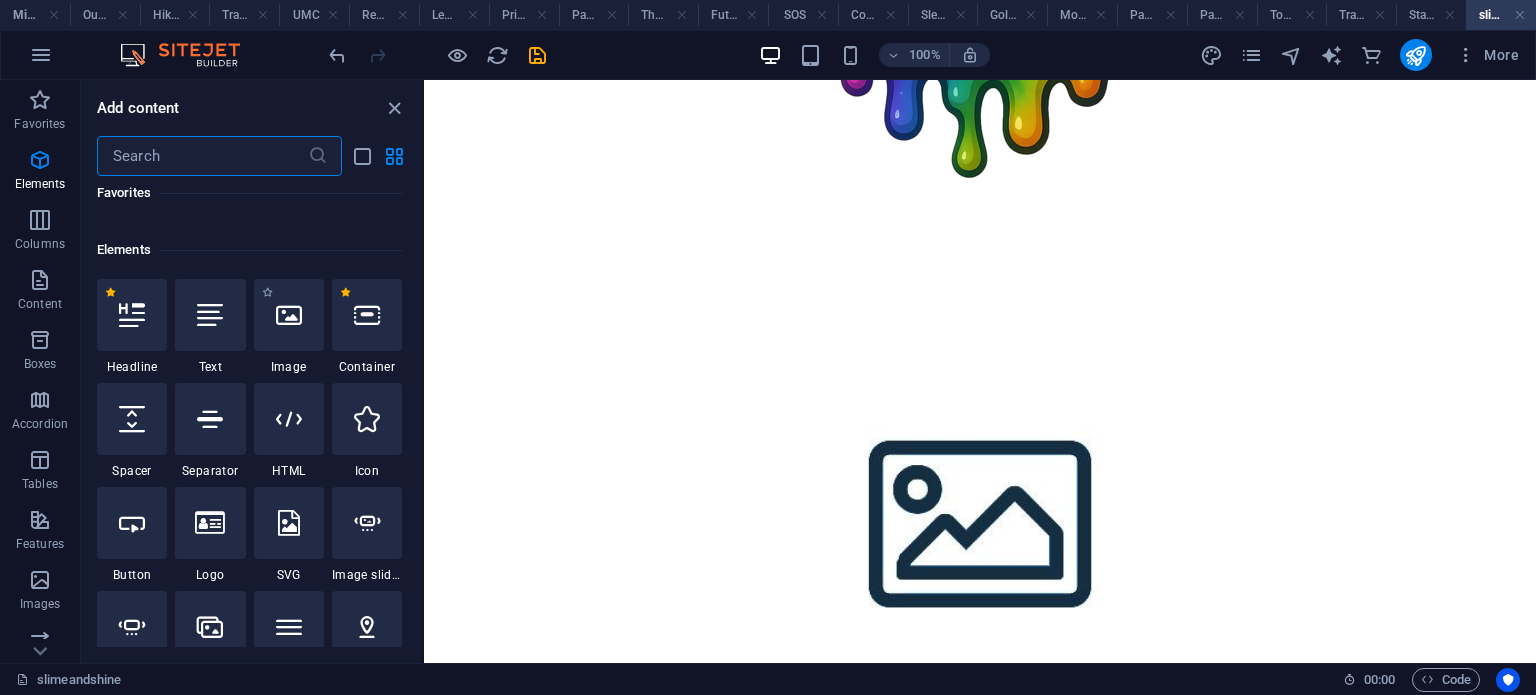 scroll, scrollTop: 212, scrollLeft: 0, axis: vertical 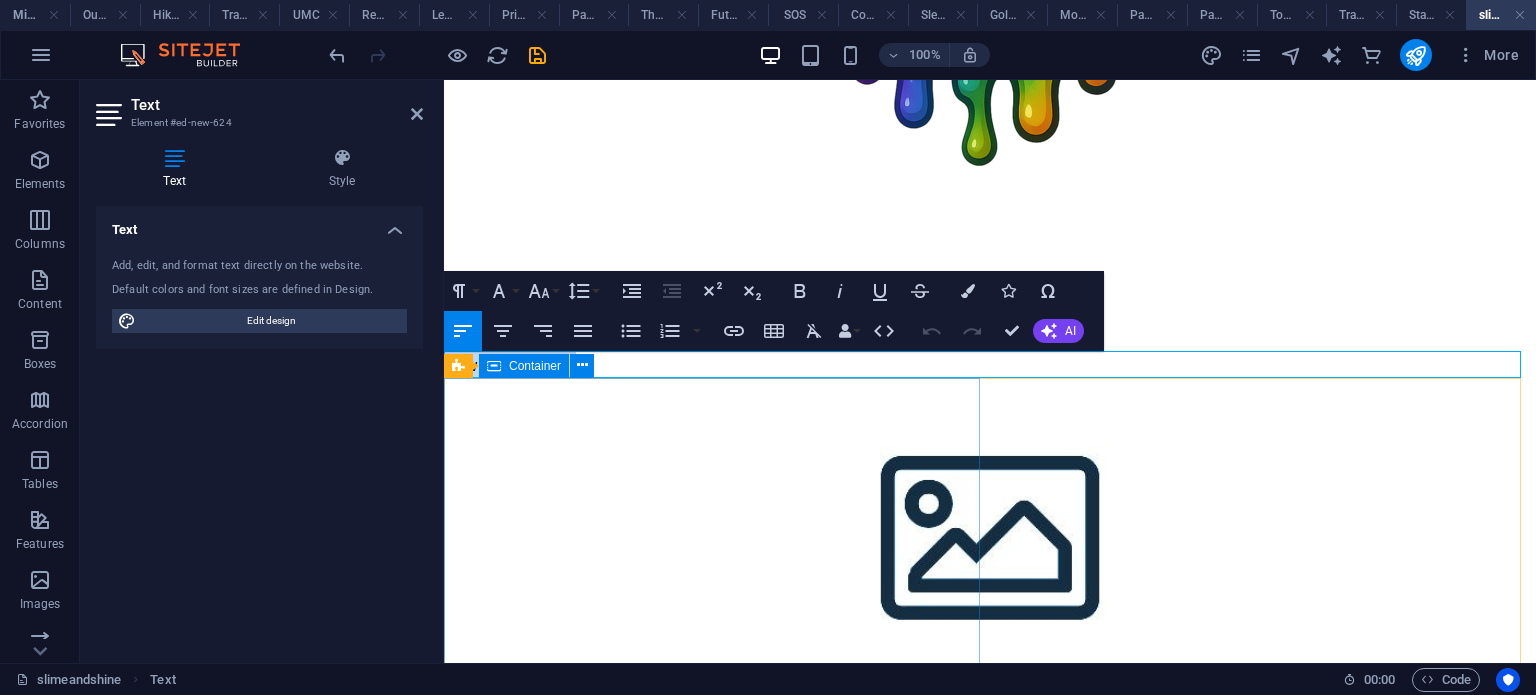 click at bounding box center (990, 378) 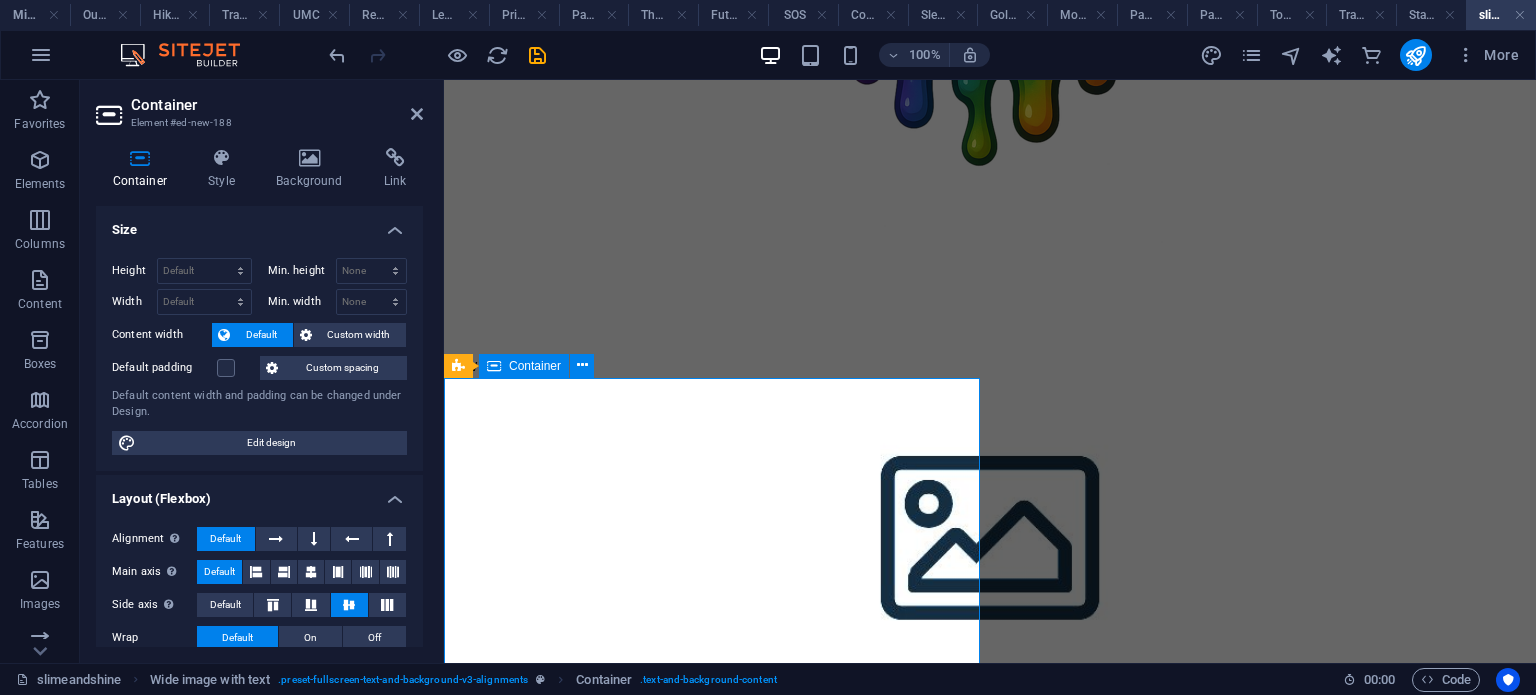click at bounding box center (990, 378) 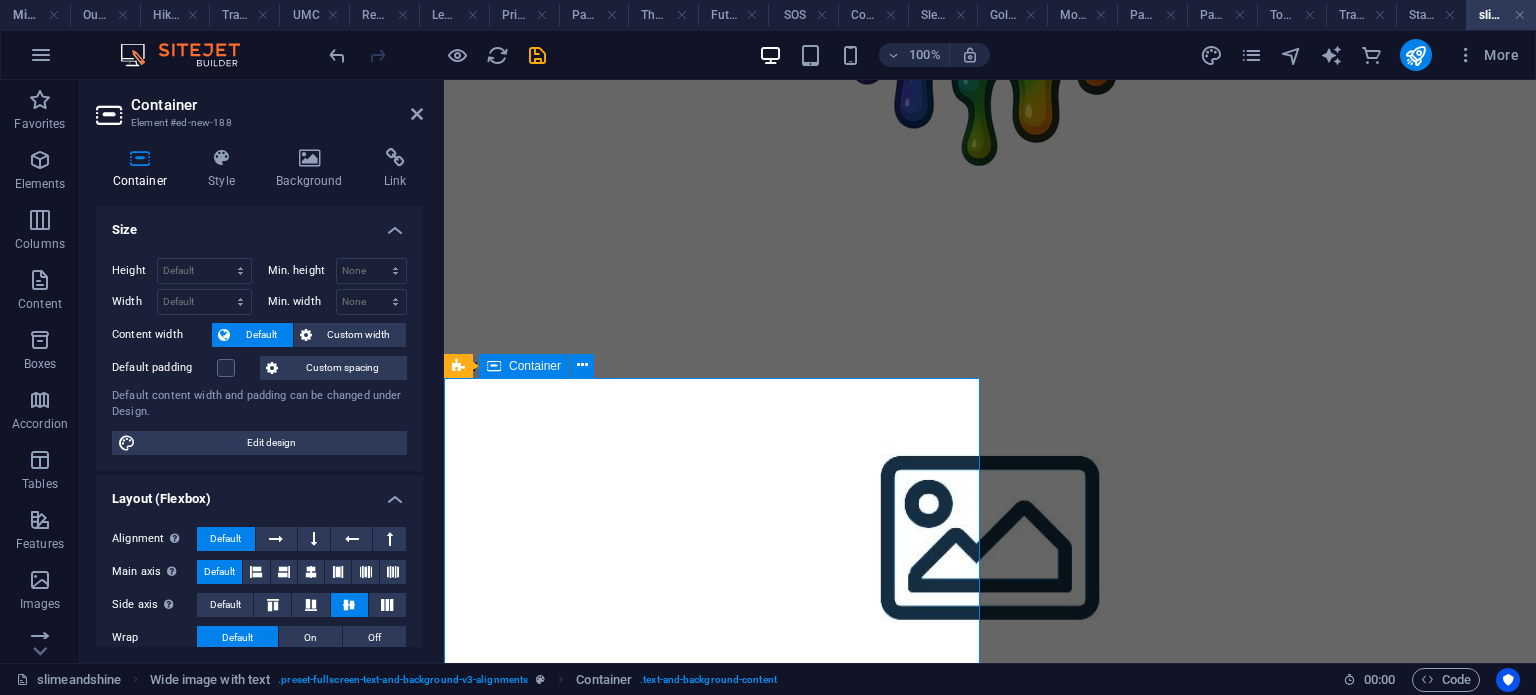 click at bounding box center [990, 378] 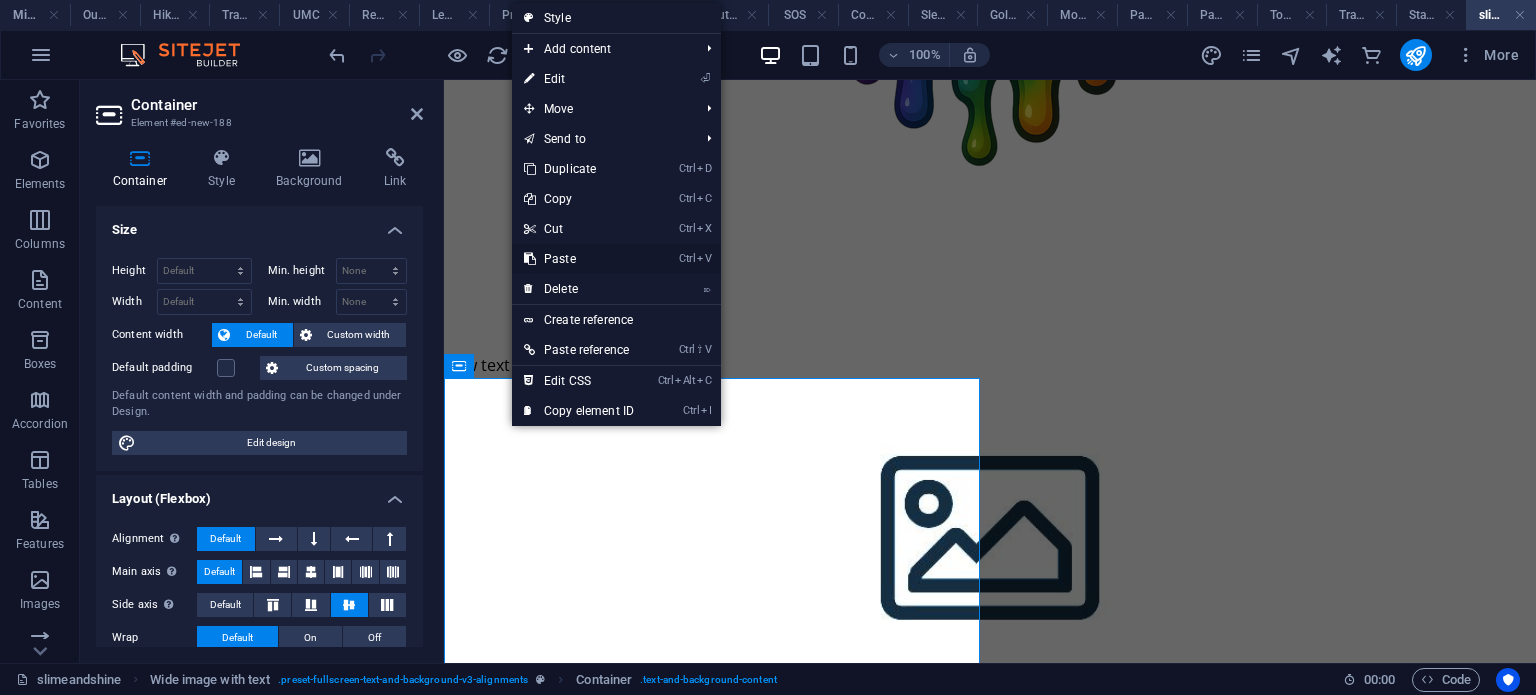 click on "Ctrl V  Paste" at bounding box center (579, 259) 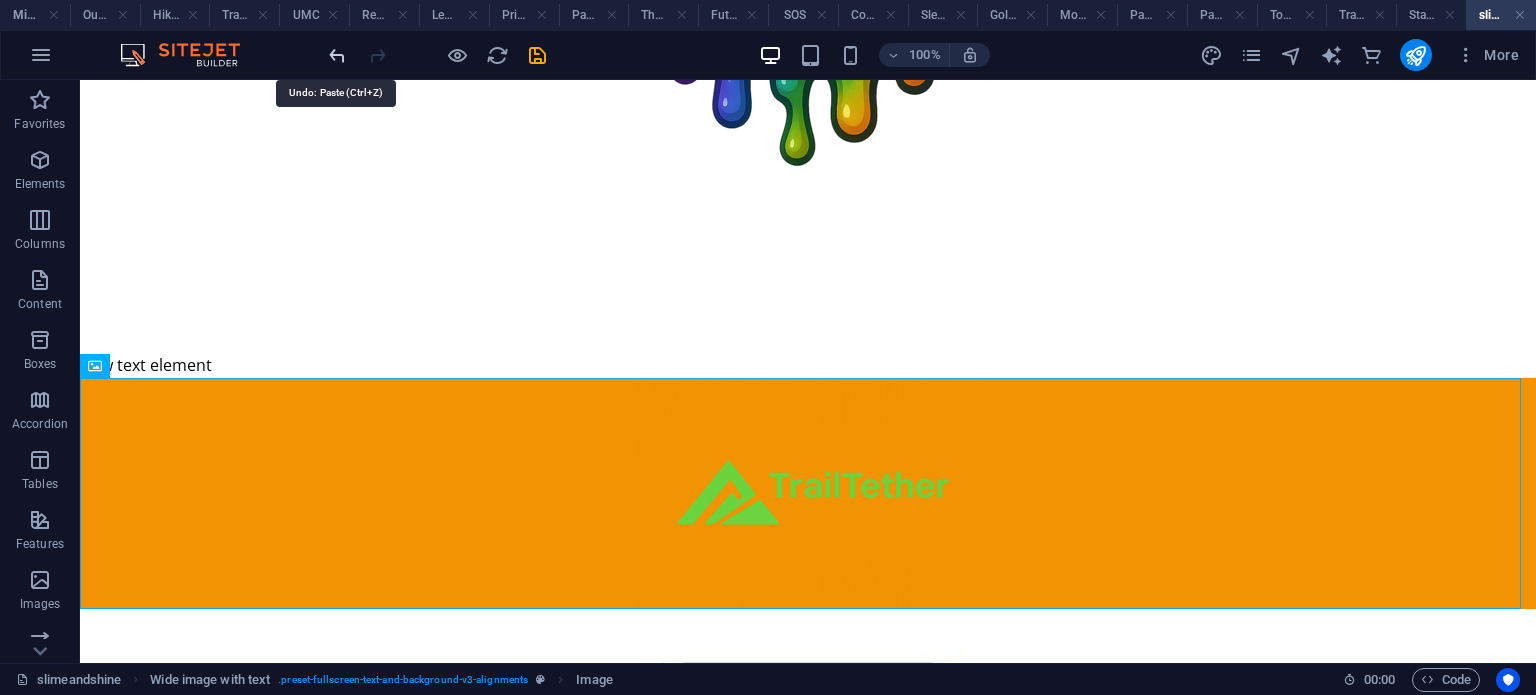 click at bounding box center [337, 55] 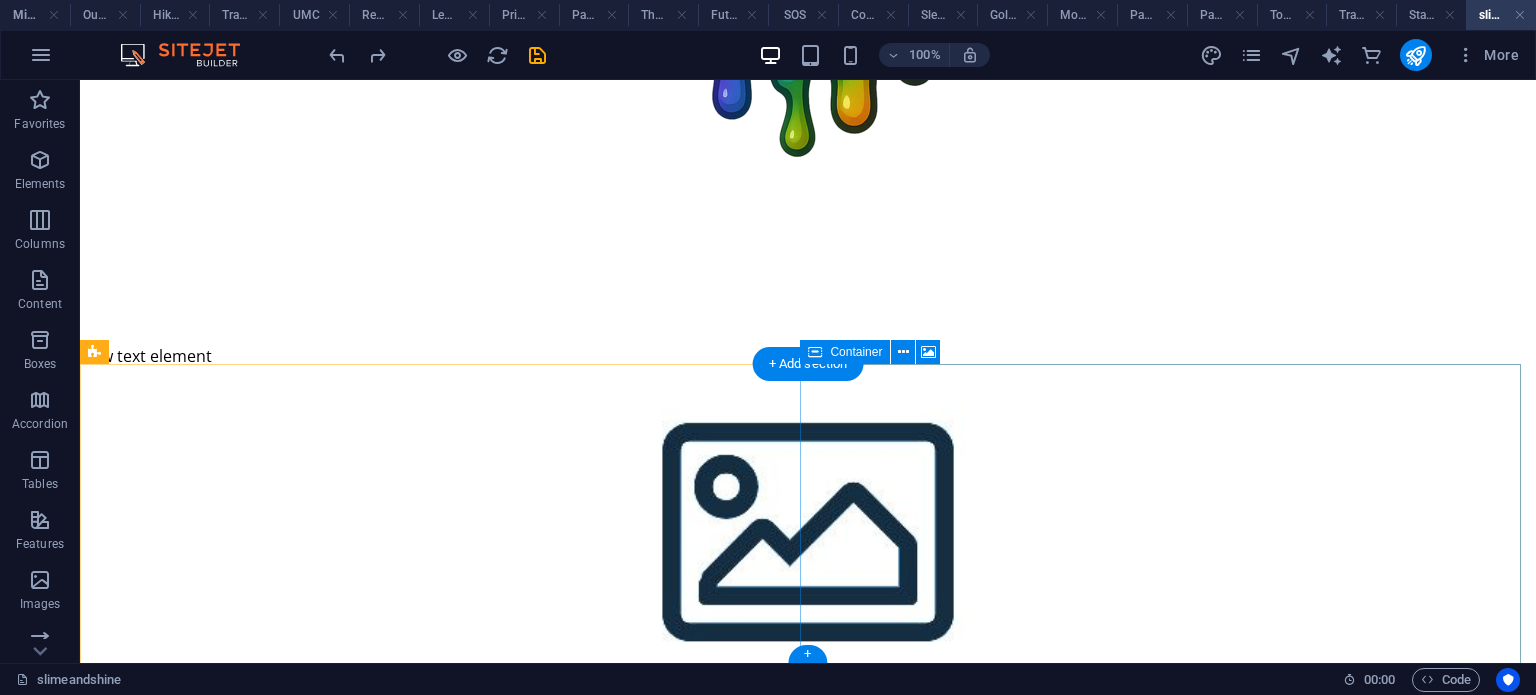 scroll, scrollTop: 432, scrollLeft: 0, axis: vertical 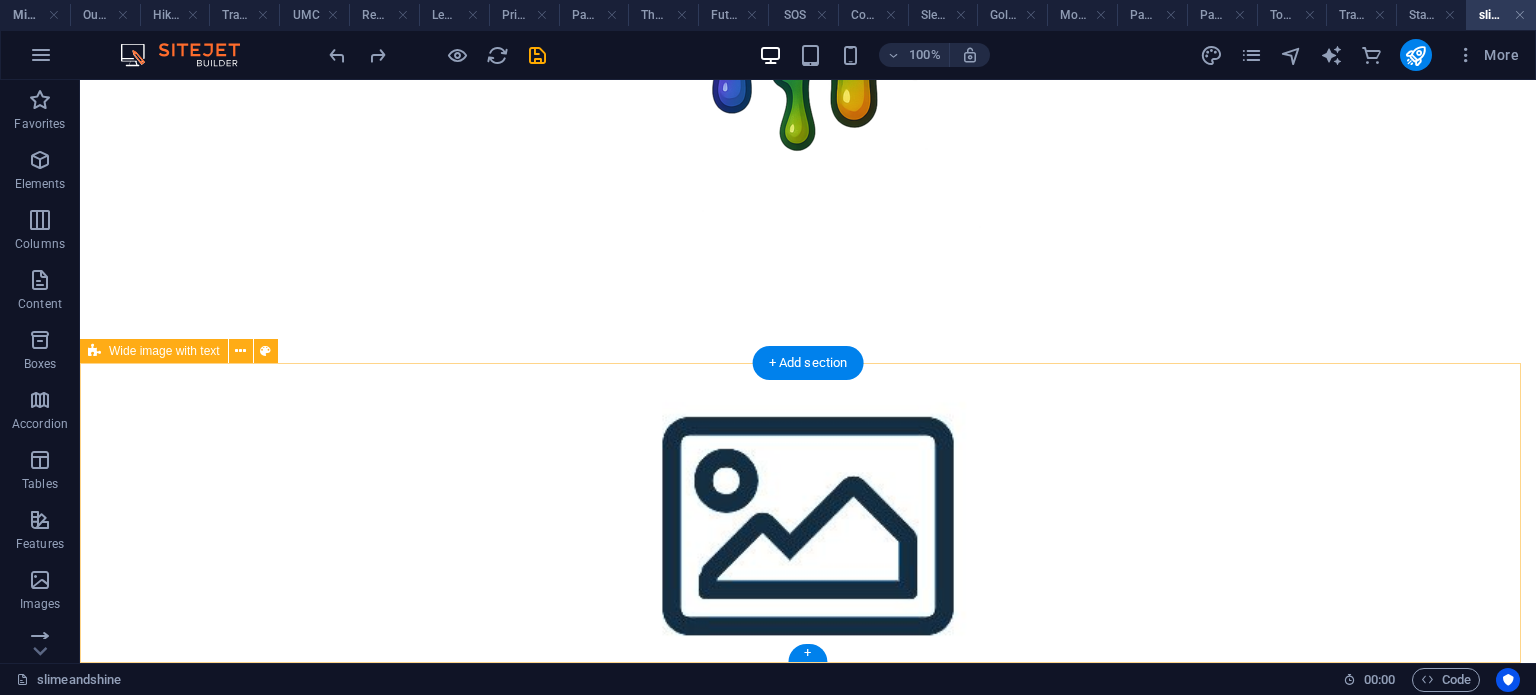 click on "Drop content here or  Add elements  Paste clipboard" at bounding box center [808, 584] 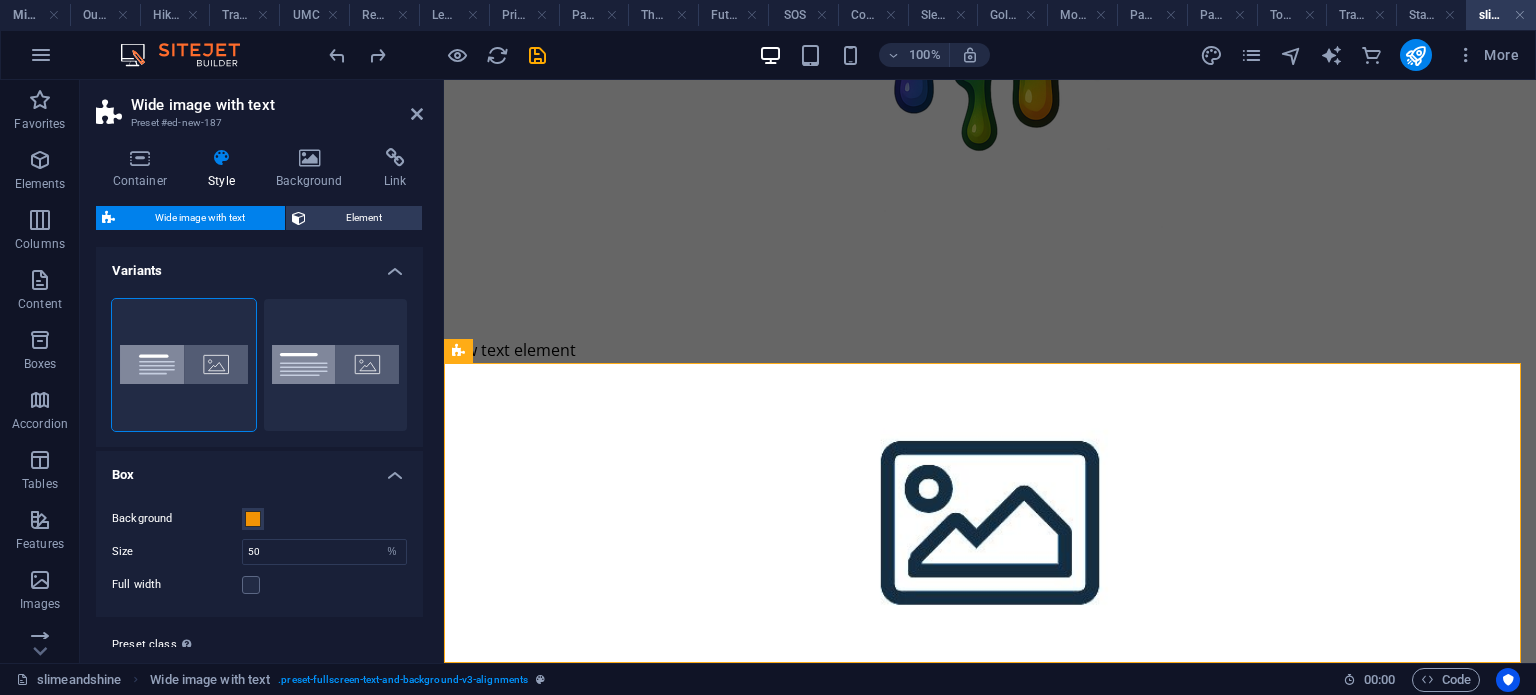 drag, startPoint x: 563, startPoint y: 562, endPoint x: 832, endPoint y: 560, distance: 269.00745 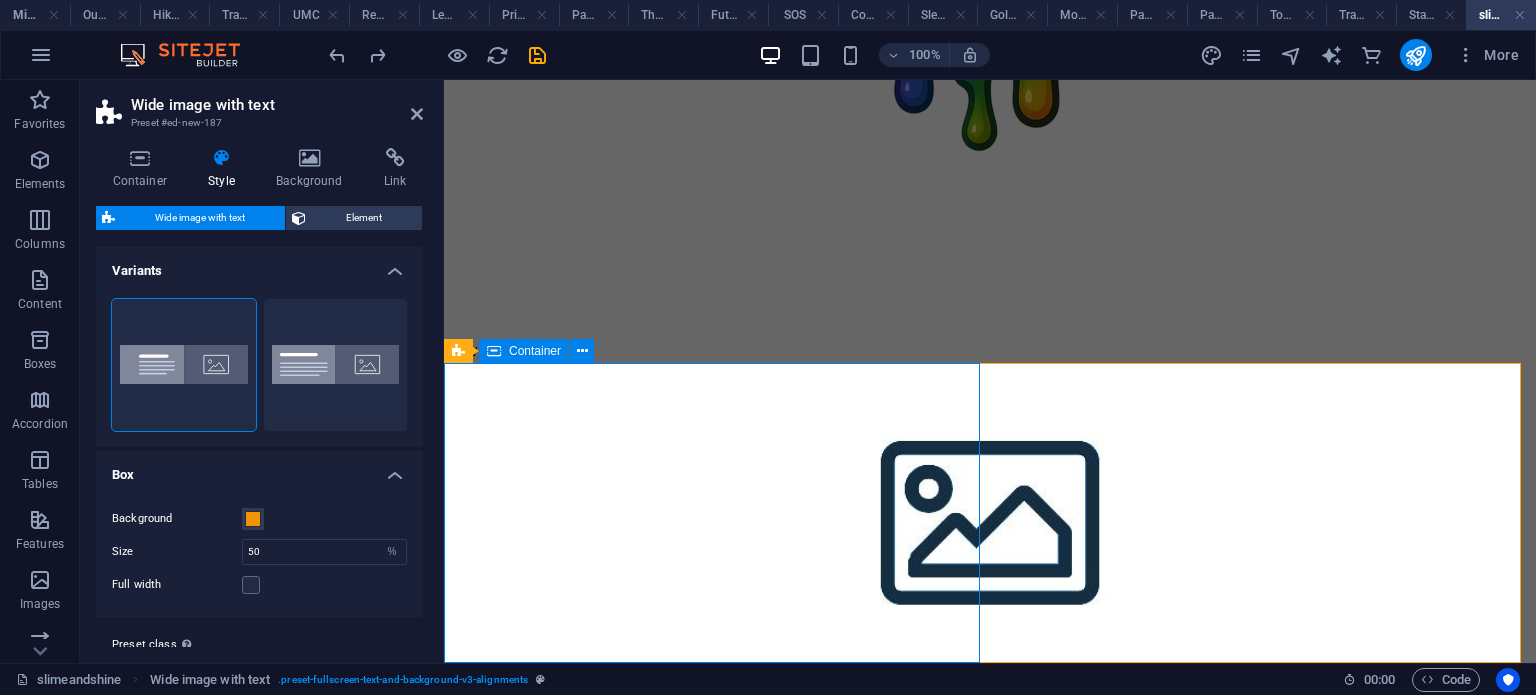 click at bounding box center (990, 363) 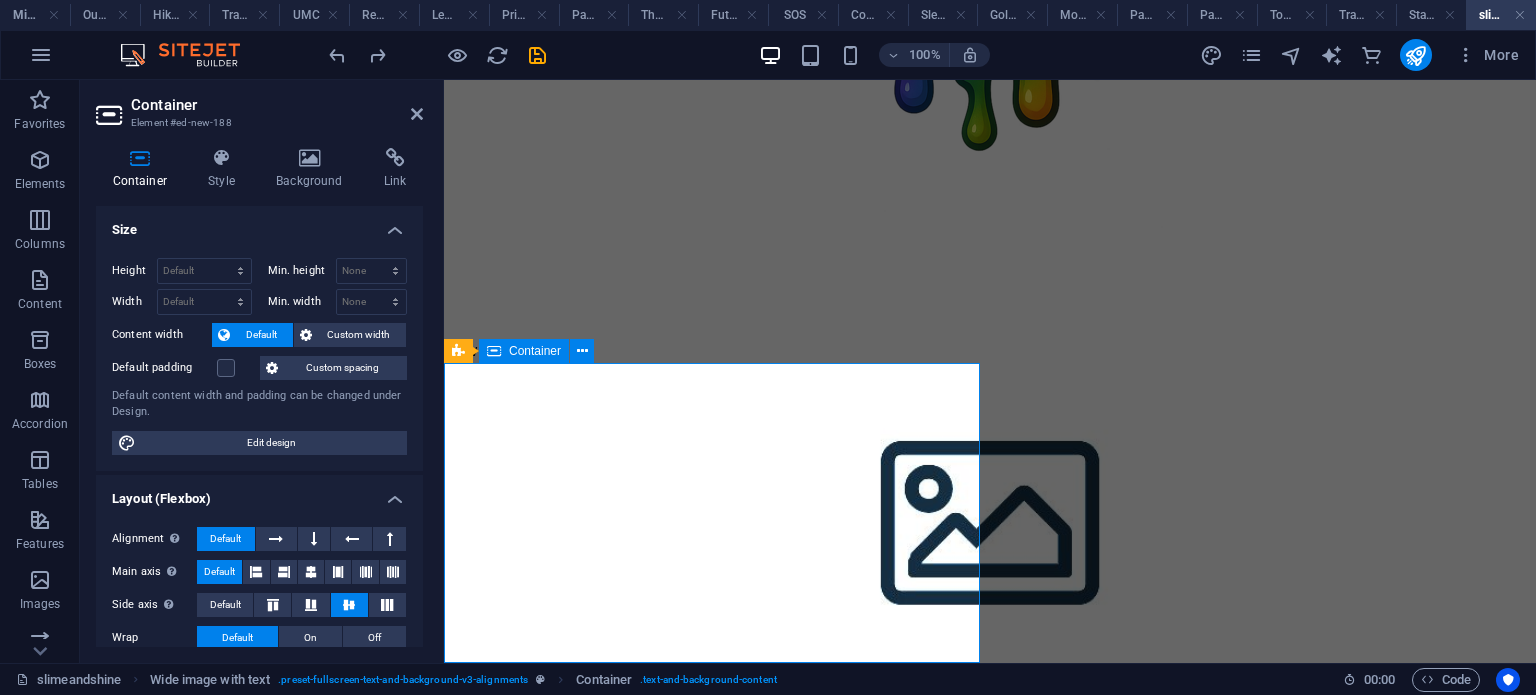 click at bounding box center [990, 363] 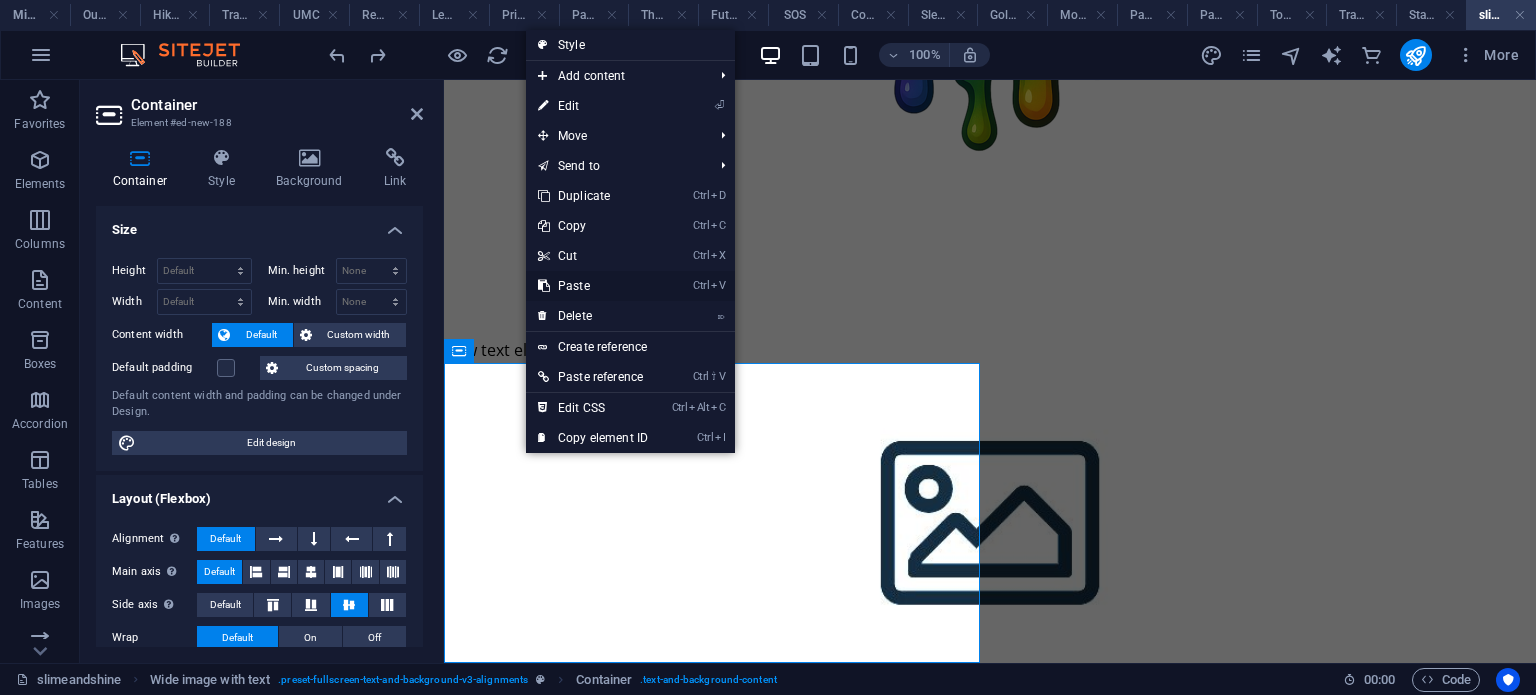 click on "Ctrl V  Paste" at bounding box center (593, 286) 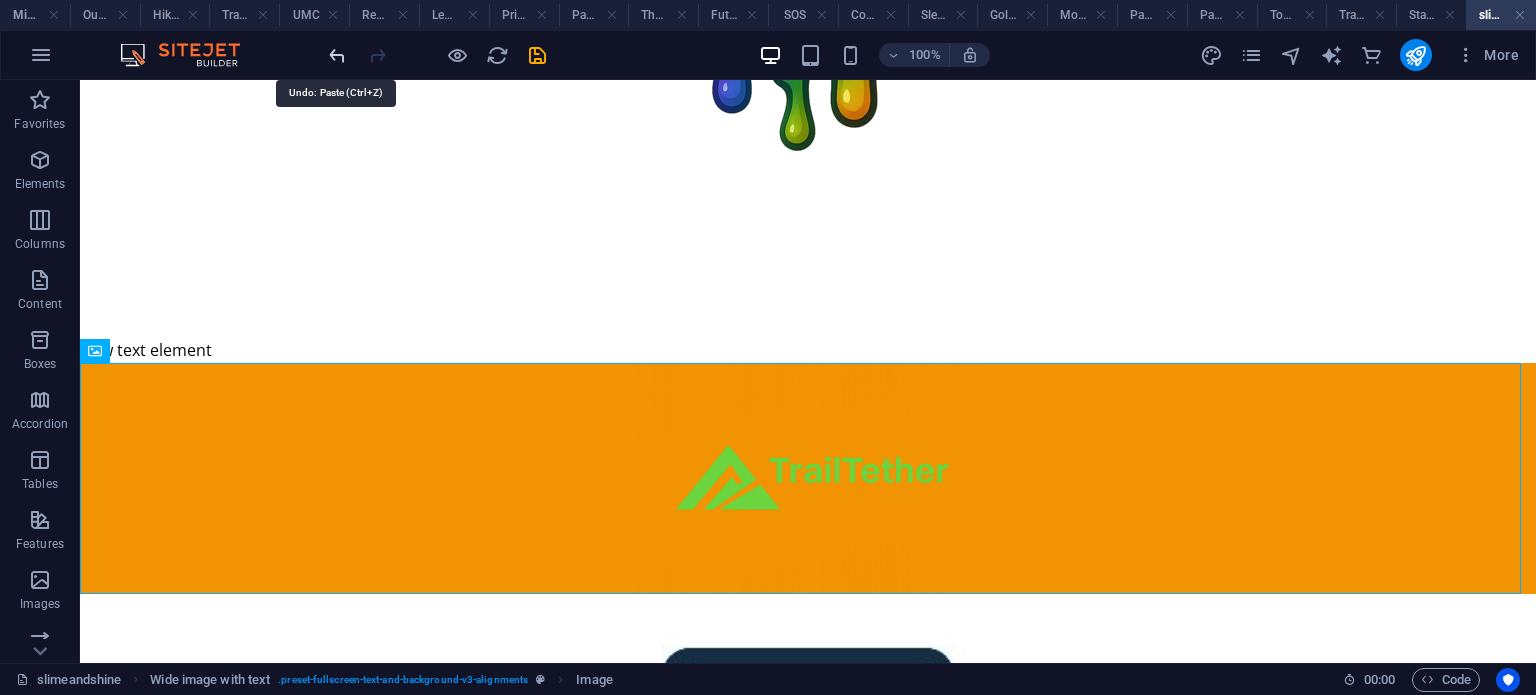 click at bounding box center (337, 55) 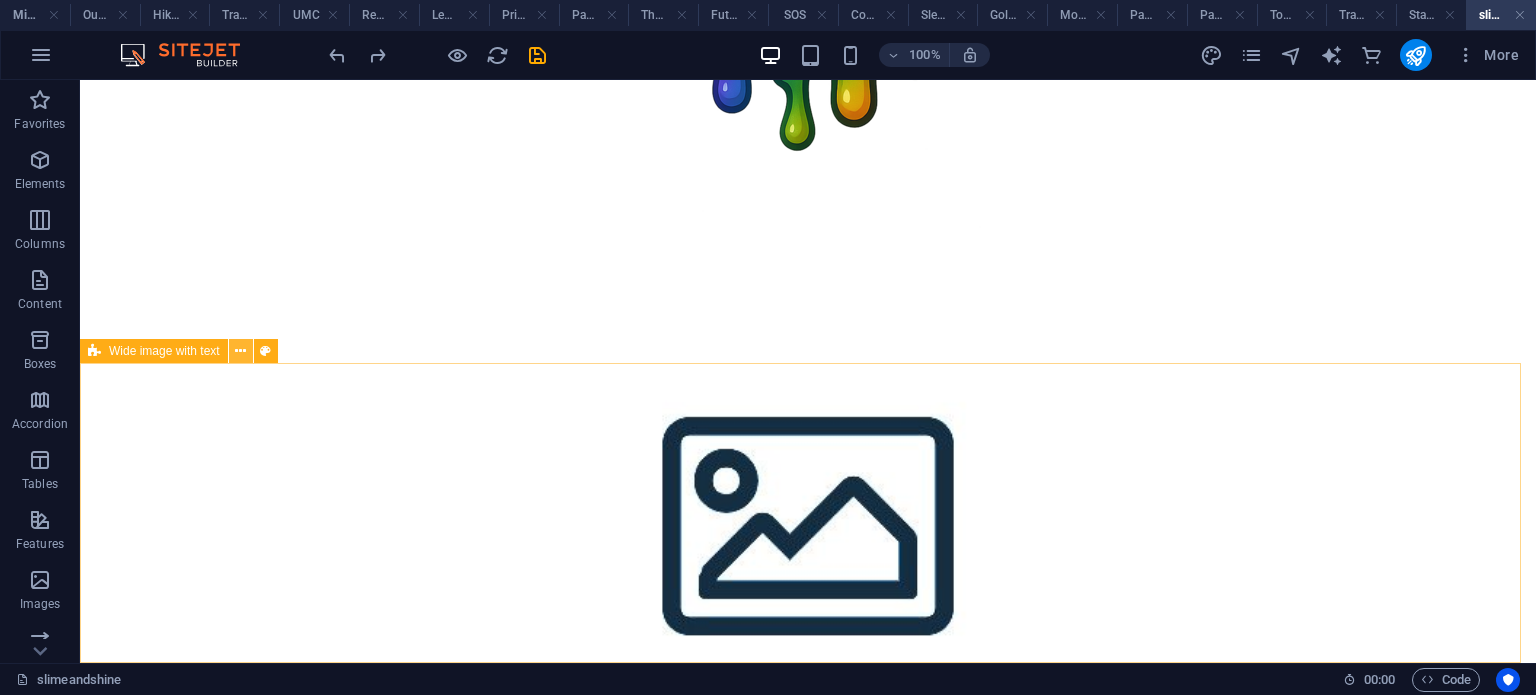 click at bounding box center [240, 351] 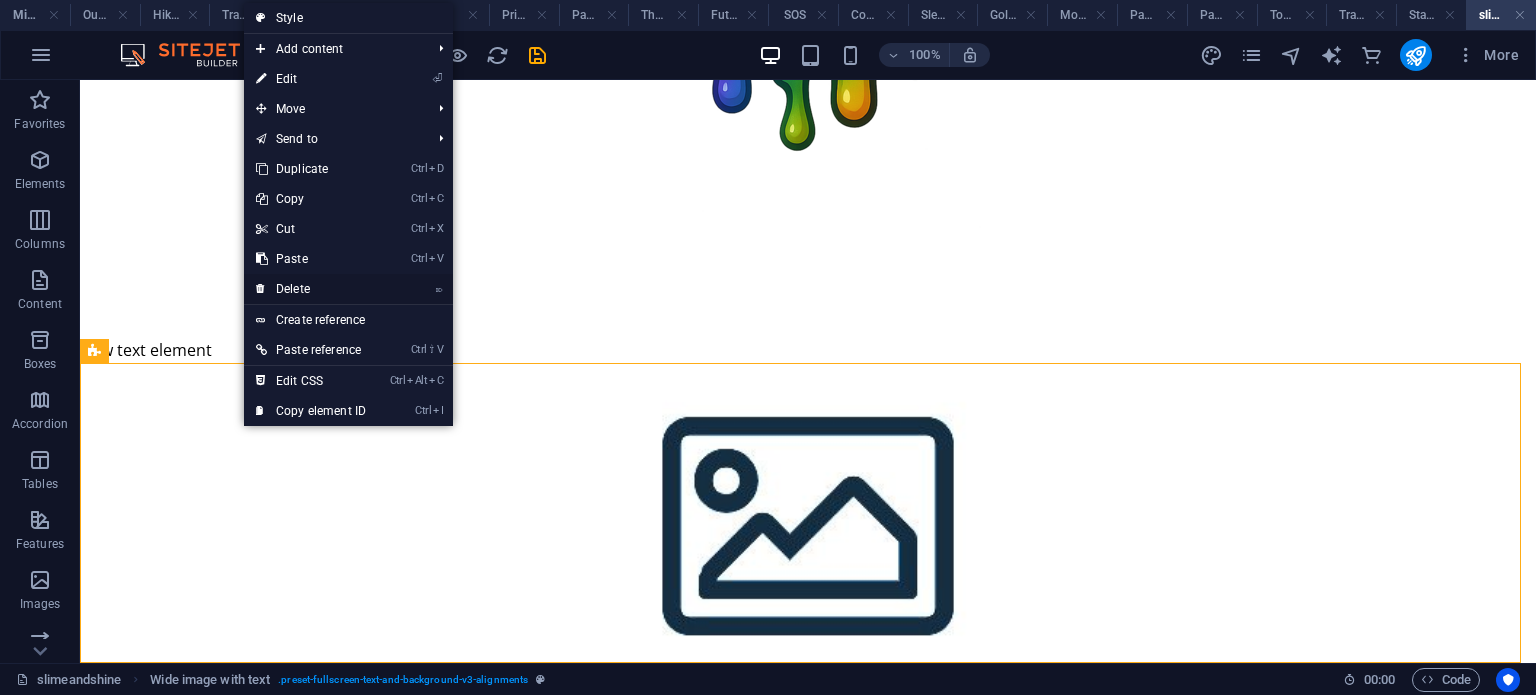 click on "⌦  Delete" at bounding box center [311, 289] 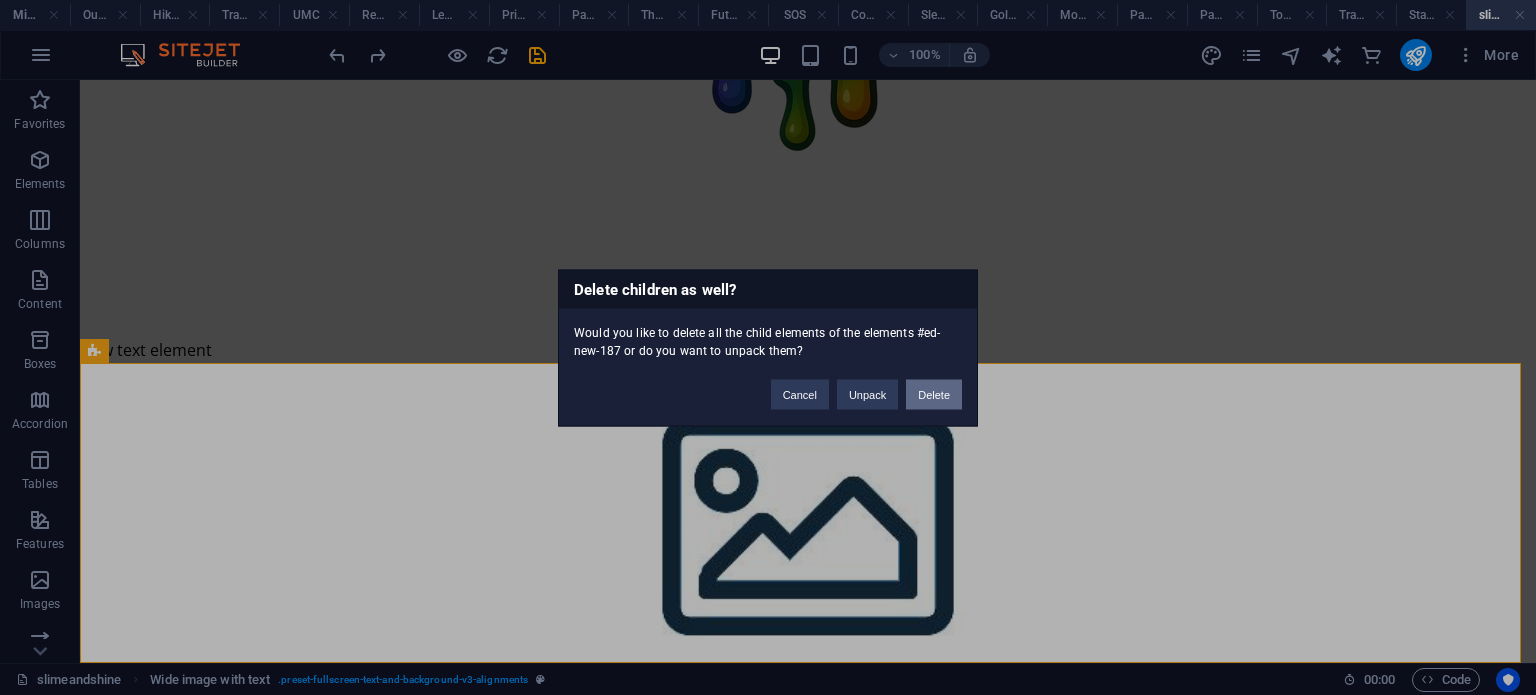 click on "Delete" at bounding box center (934, 394) 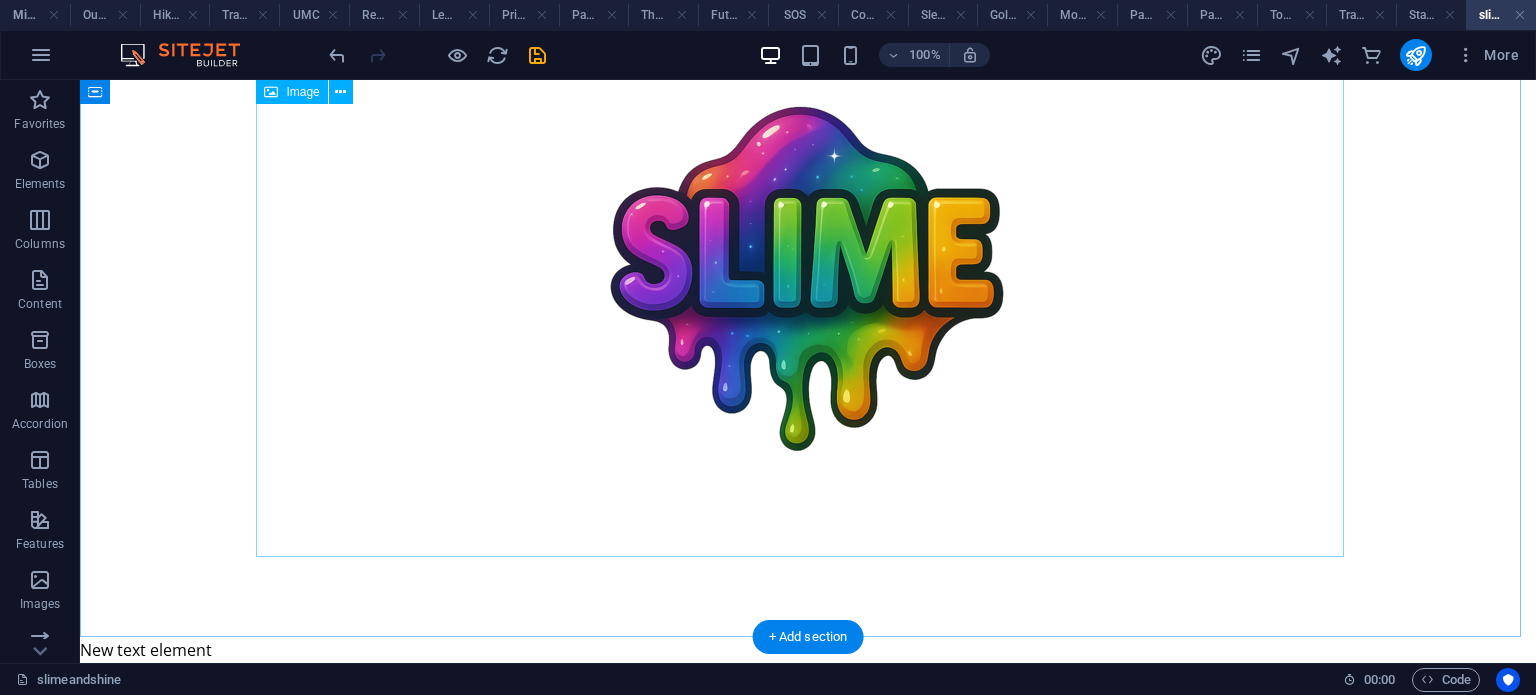 scroll, scrollTop: 132, scrollLeft: 0, axis: vertical 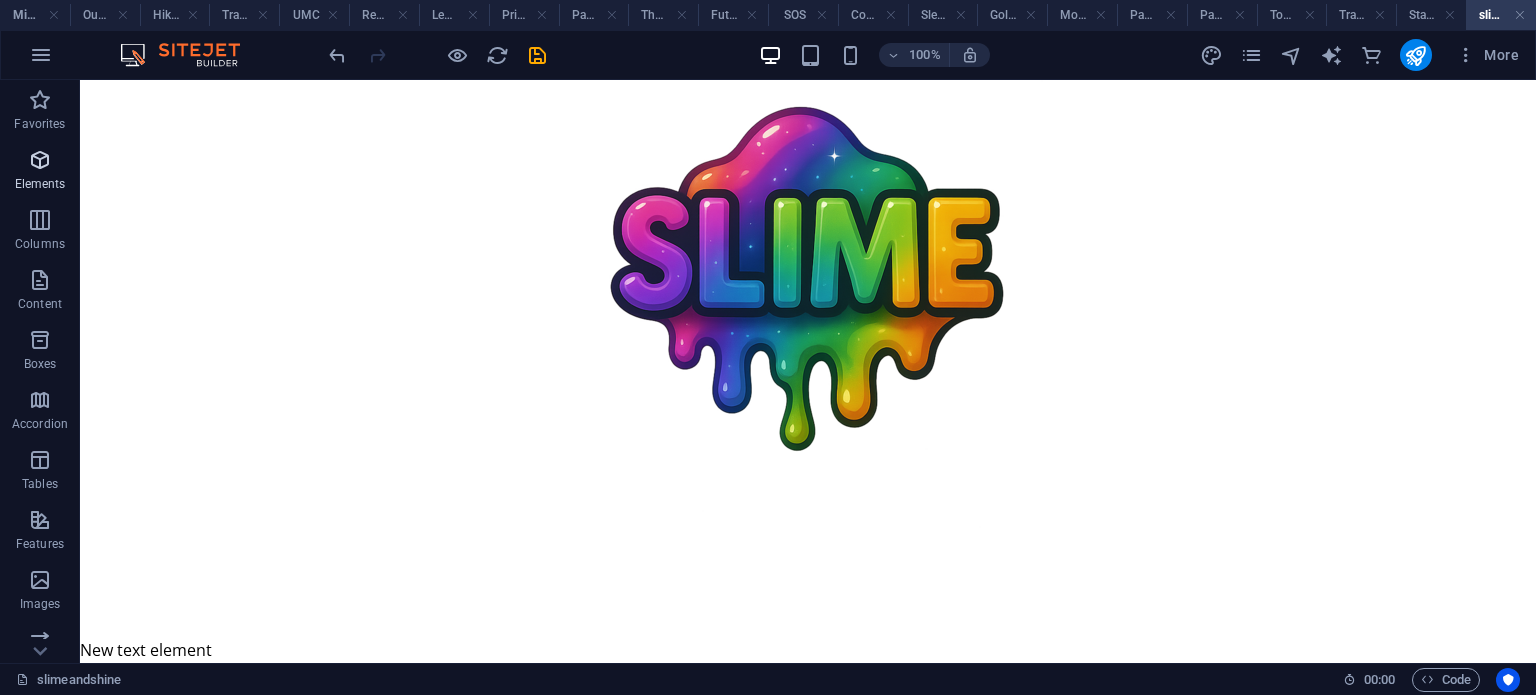 click at bounding box center (40, 160) 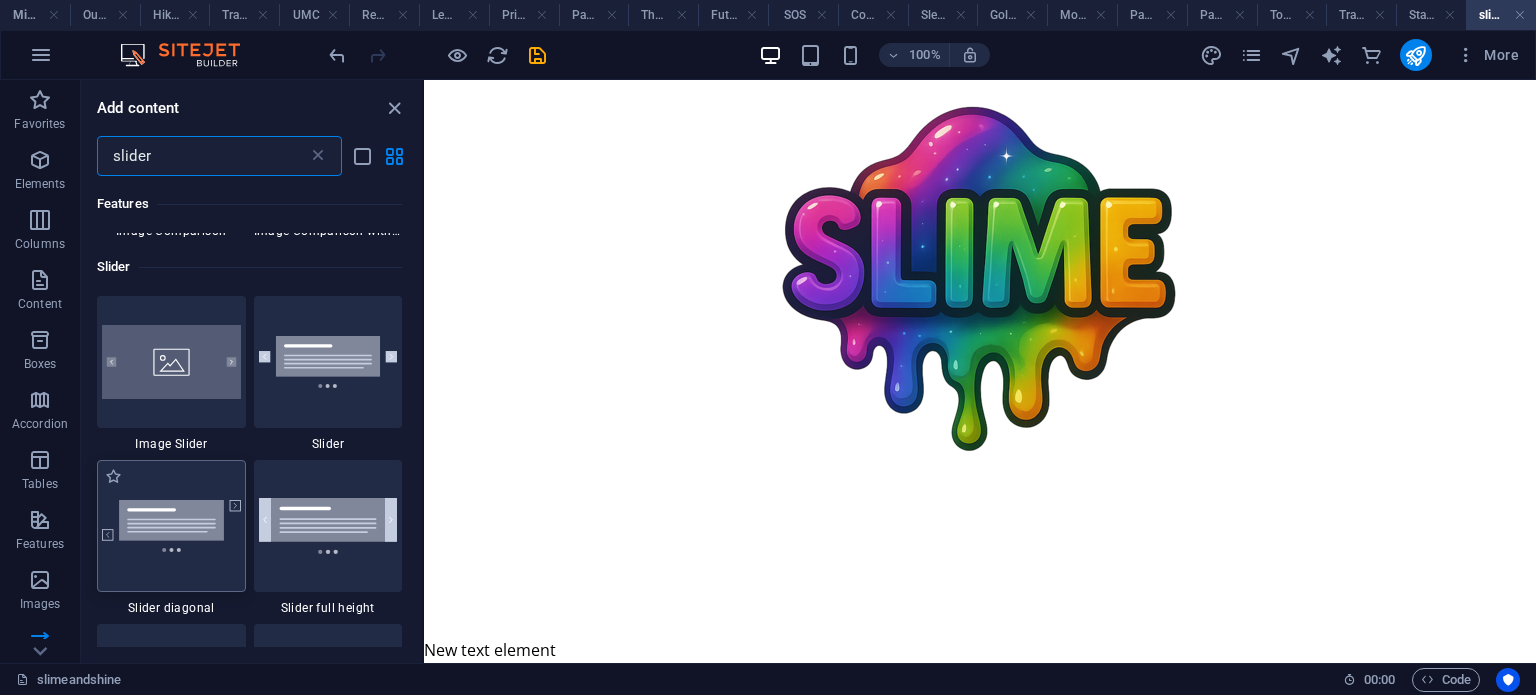 scroll, scrollTop: 395, scrollLeft: 0, axis: vertical 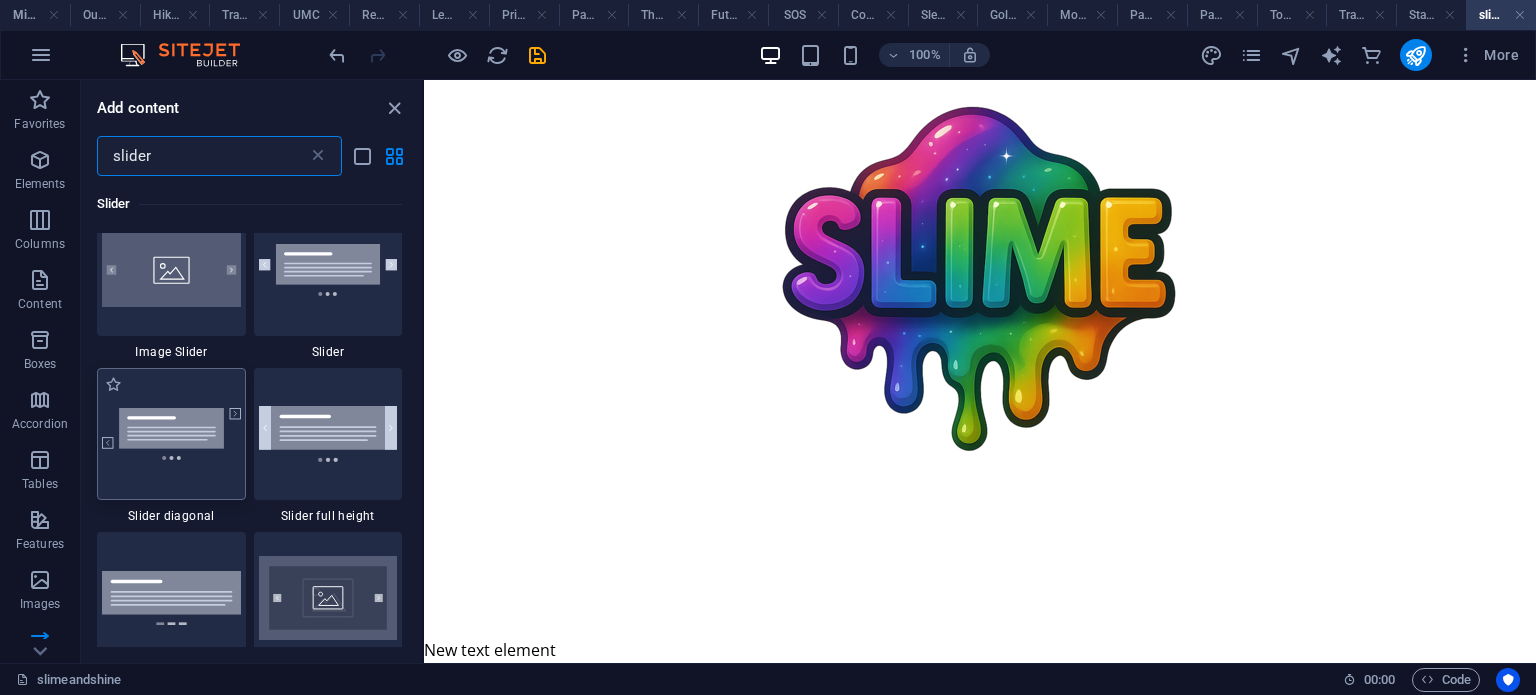 type on "slider" 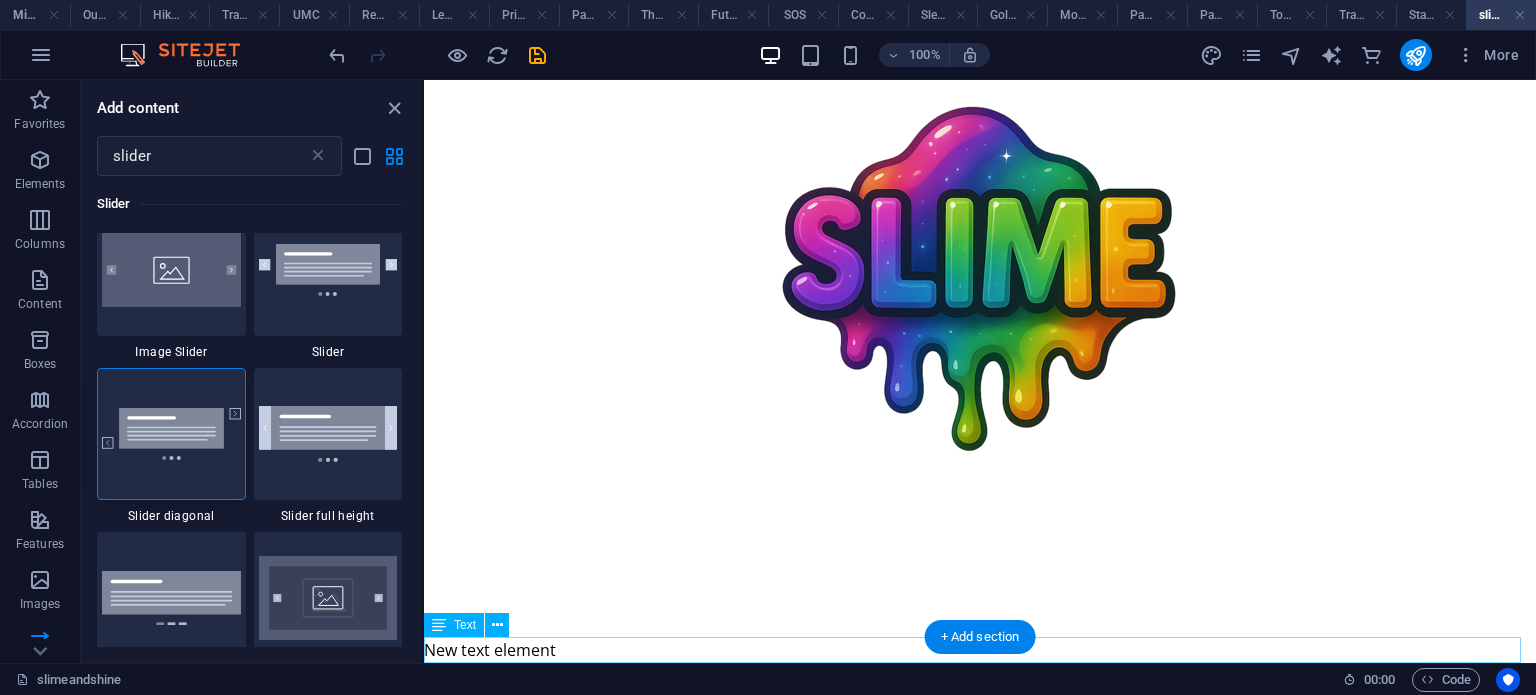 click on "New text element" at bounding box center (980, 650) 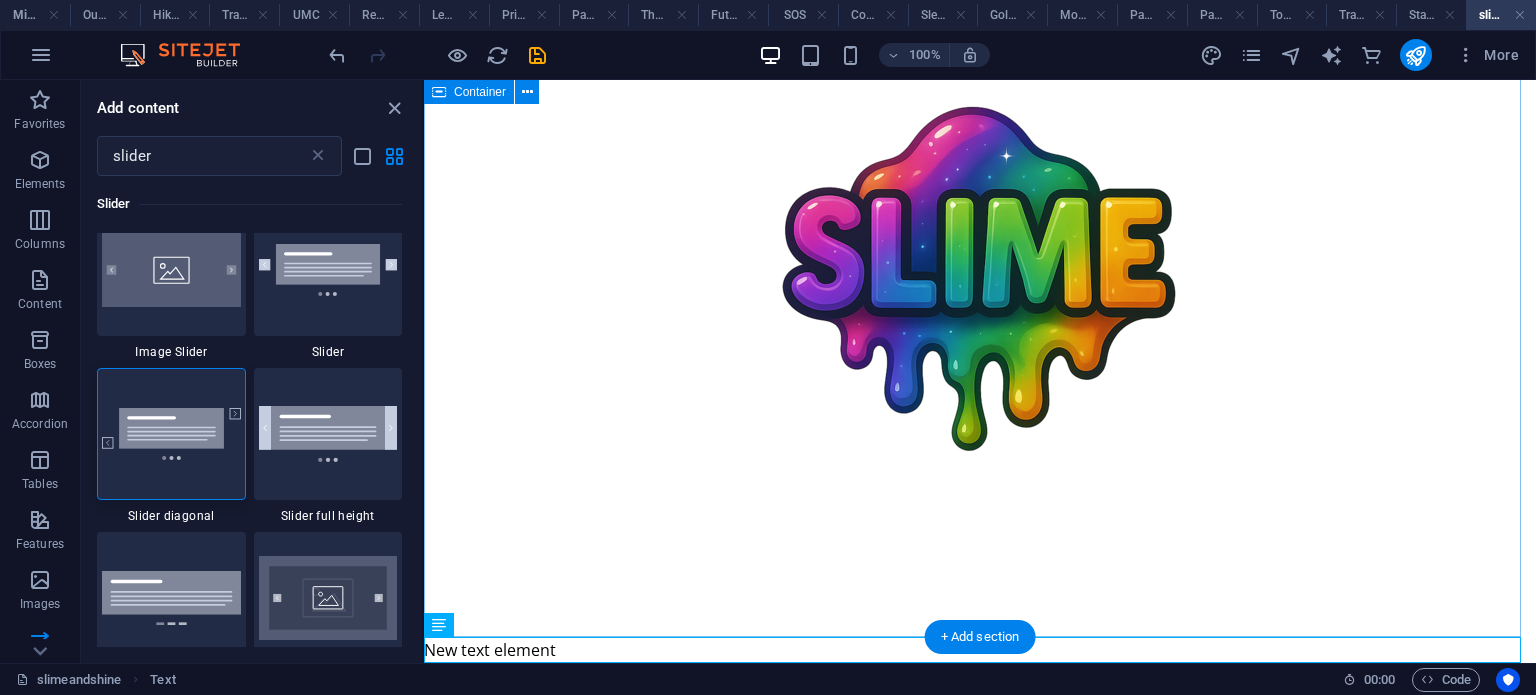 click at bounding box center (980, 292) 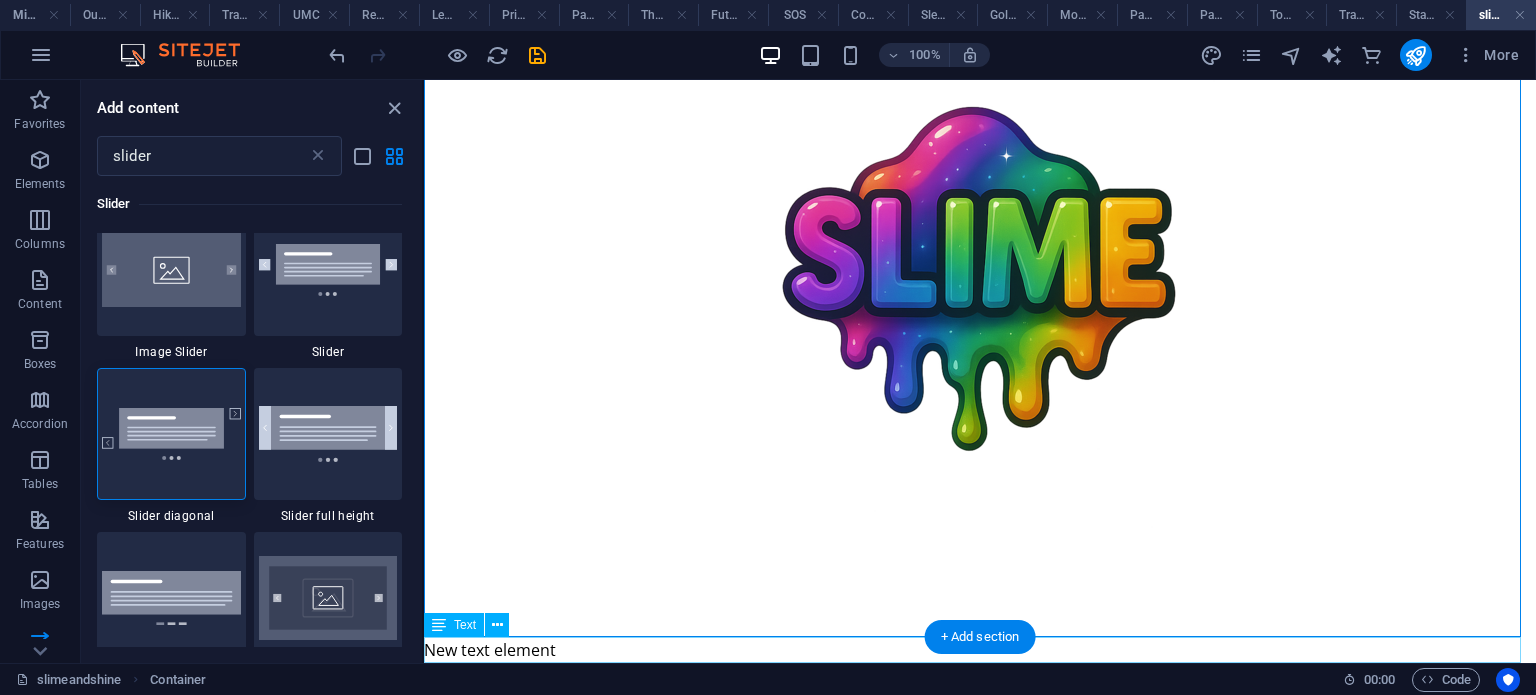 click on "New text element" at bounding box center [980, 650] 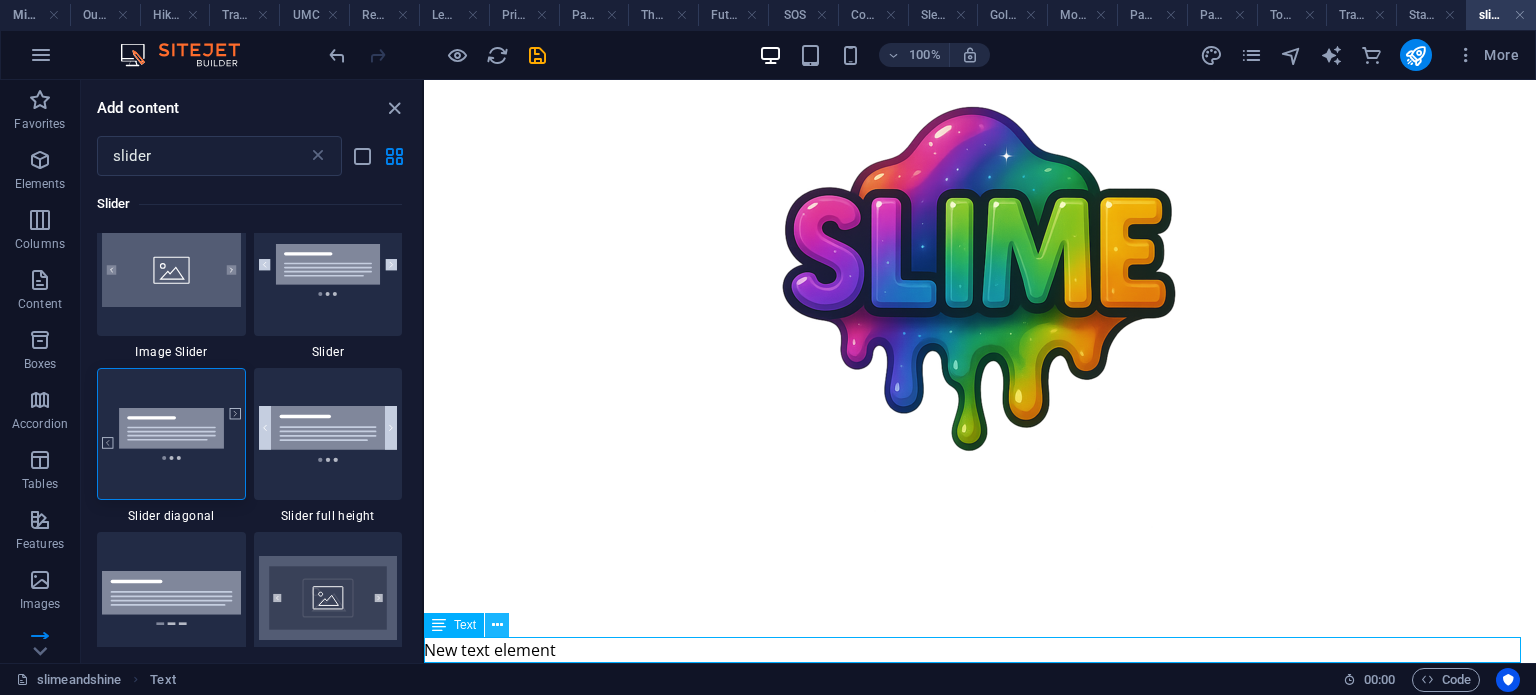 click at bounding box center (497, 625) 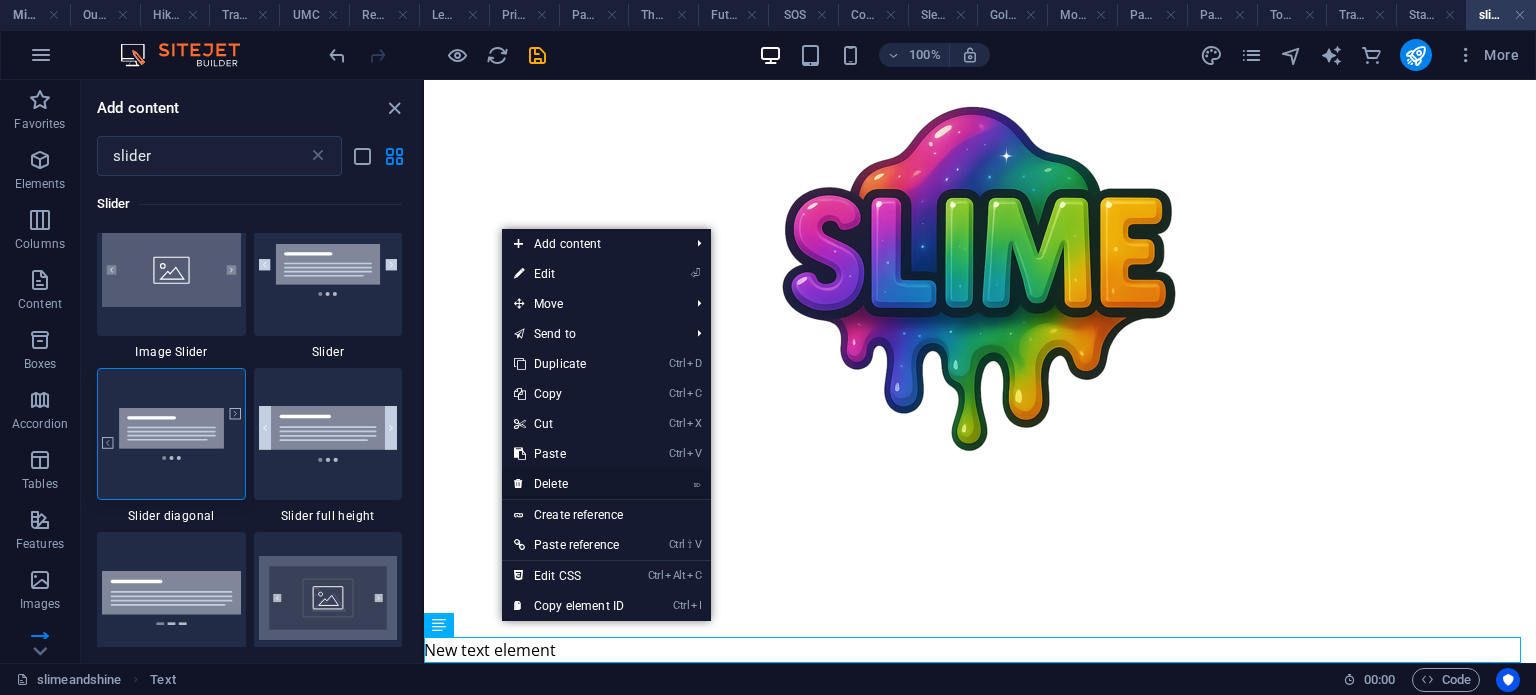 click on "⌦  Delete" at bounding box center (569, 484) 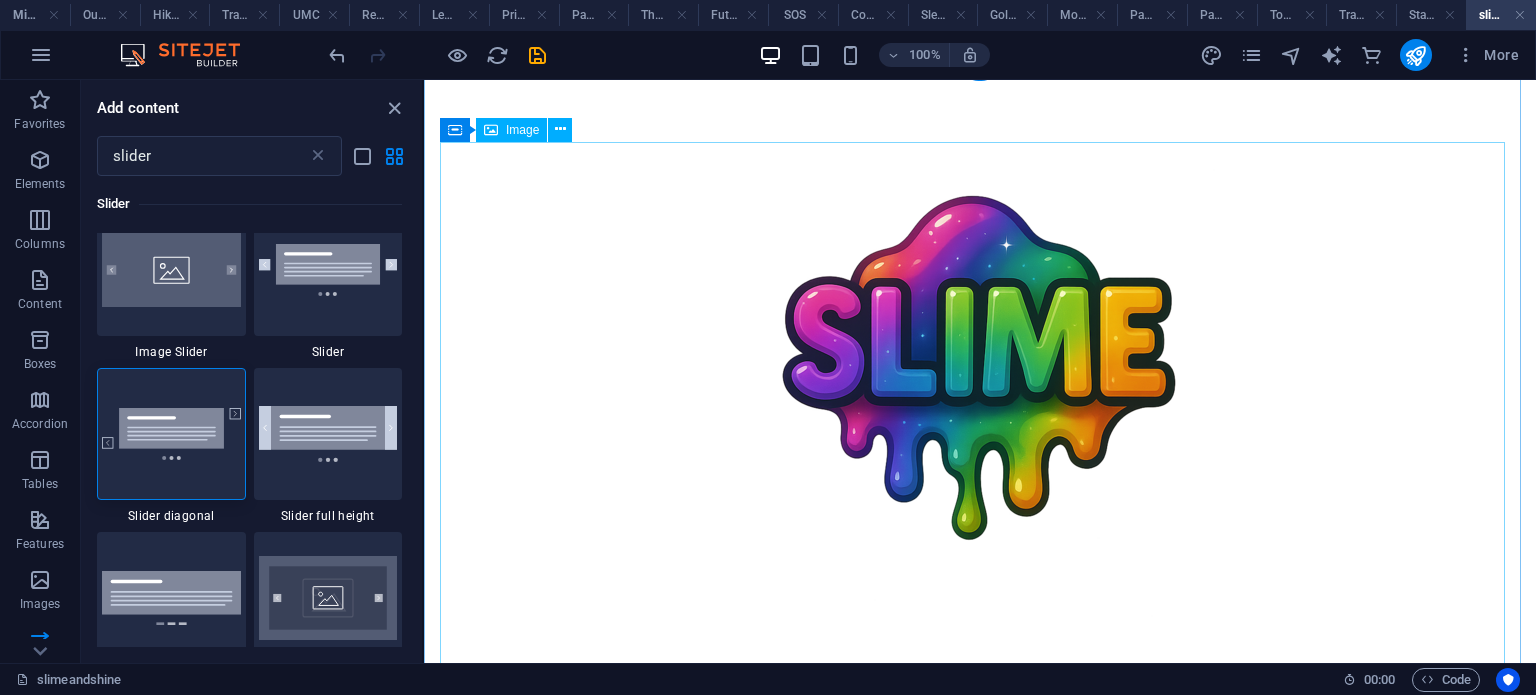scroll, scrollTop: 105, scrollLeft: 0, axis: vertical 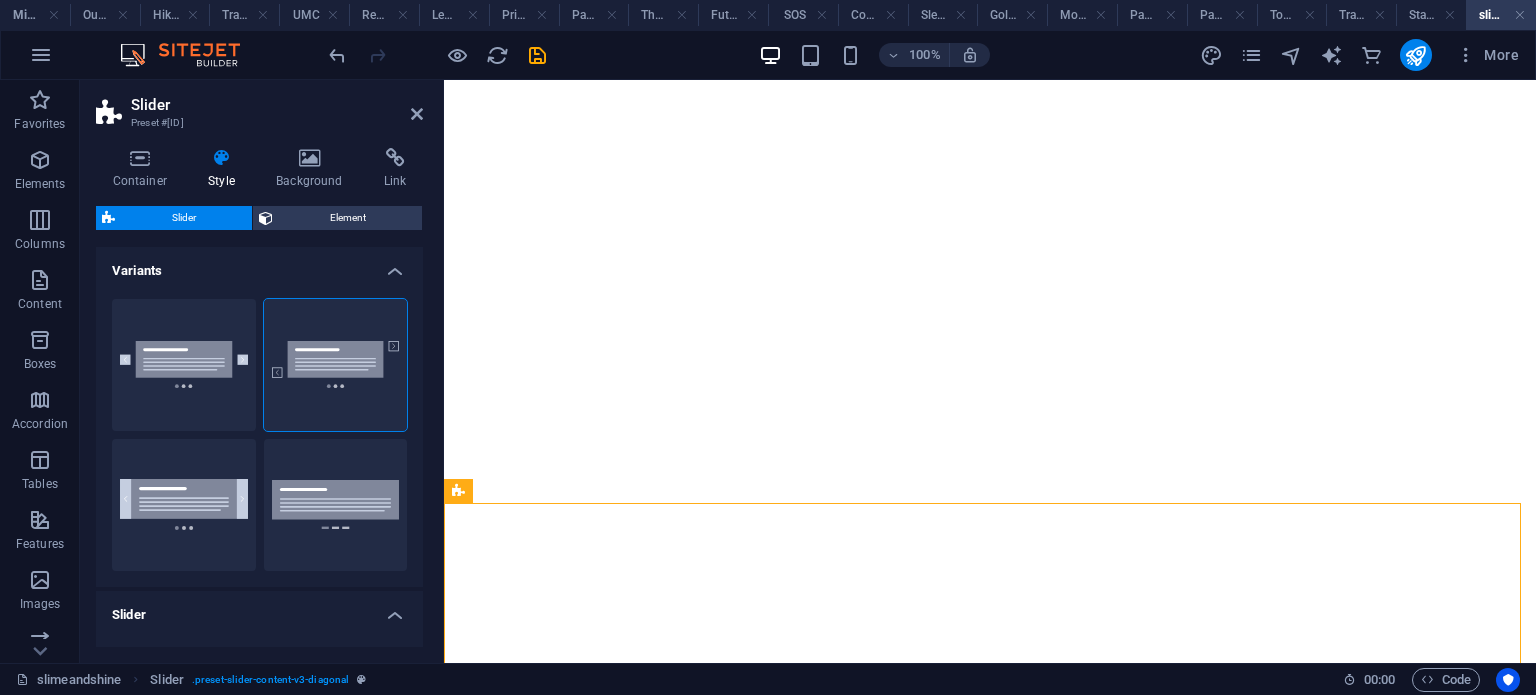 select on "rem" 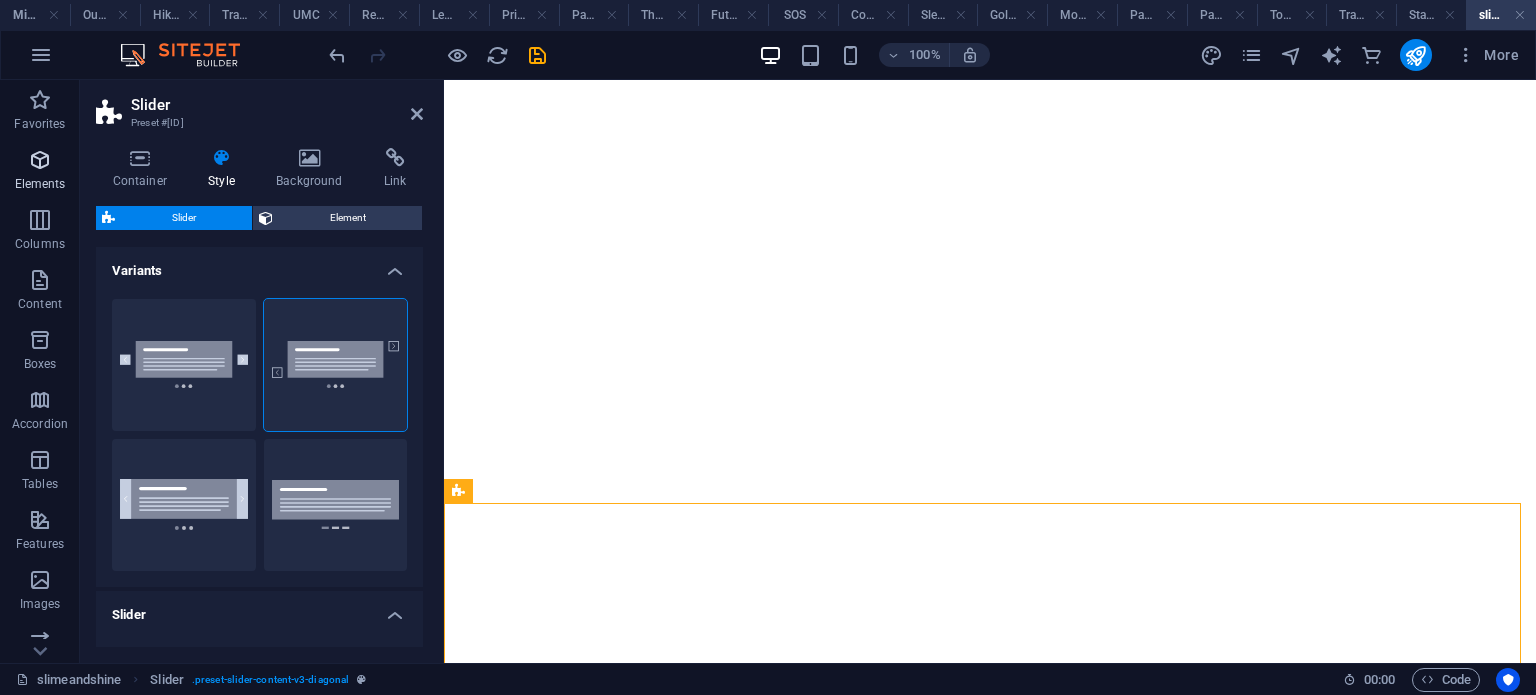 scroll, scrollTop: 0, scrollLeft: 0, axis: both 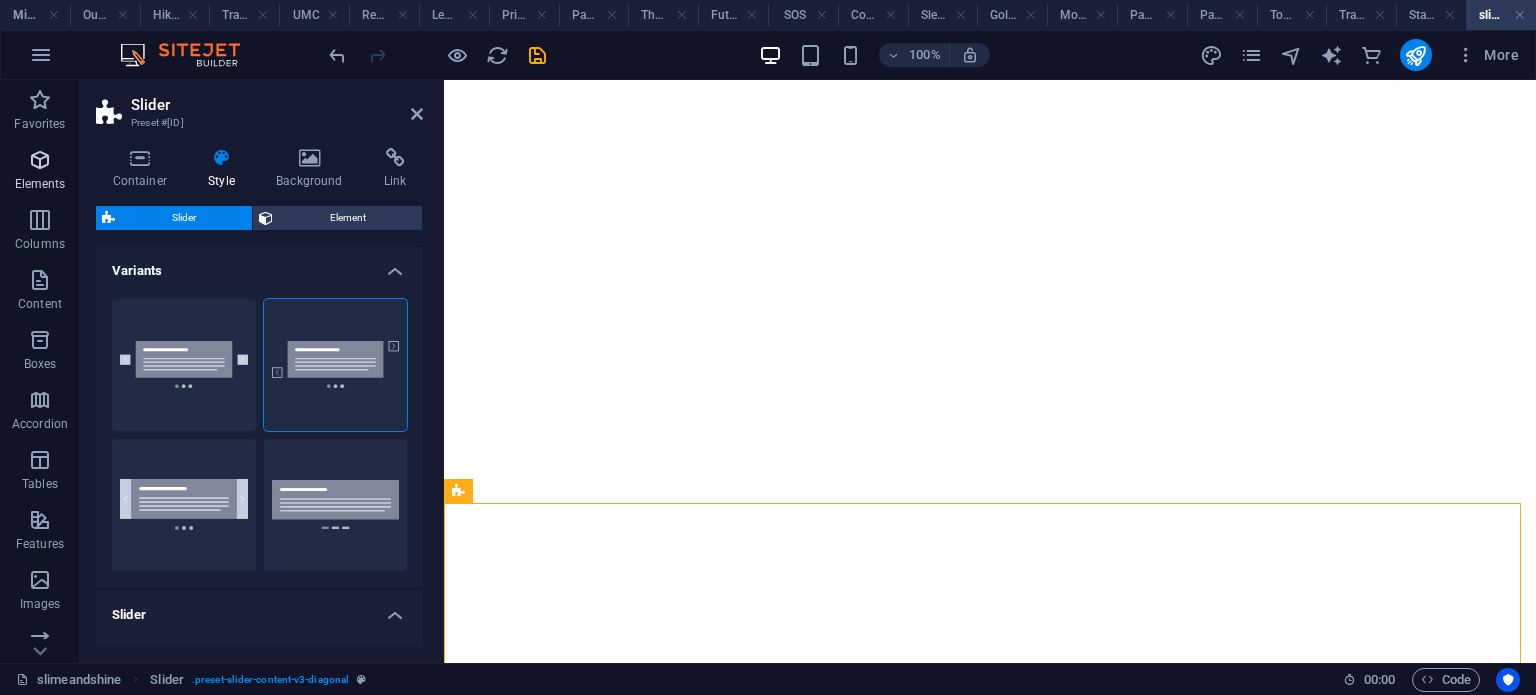 click on "Elements" at bounding box center (40, 172) 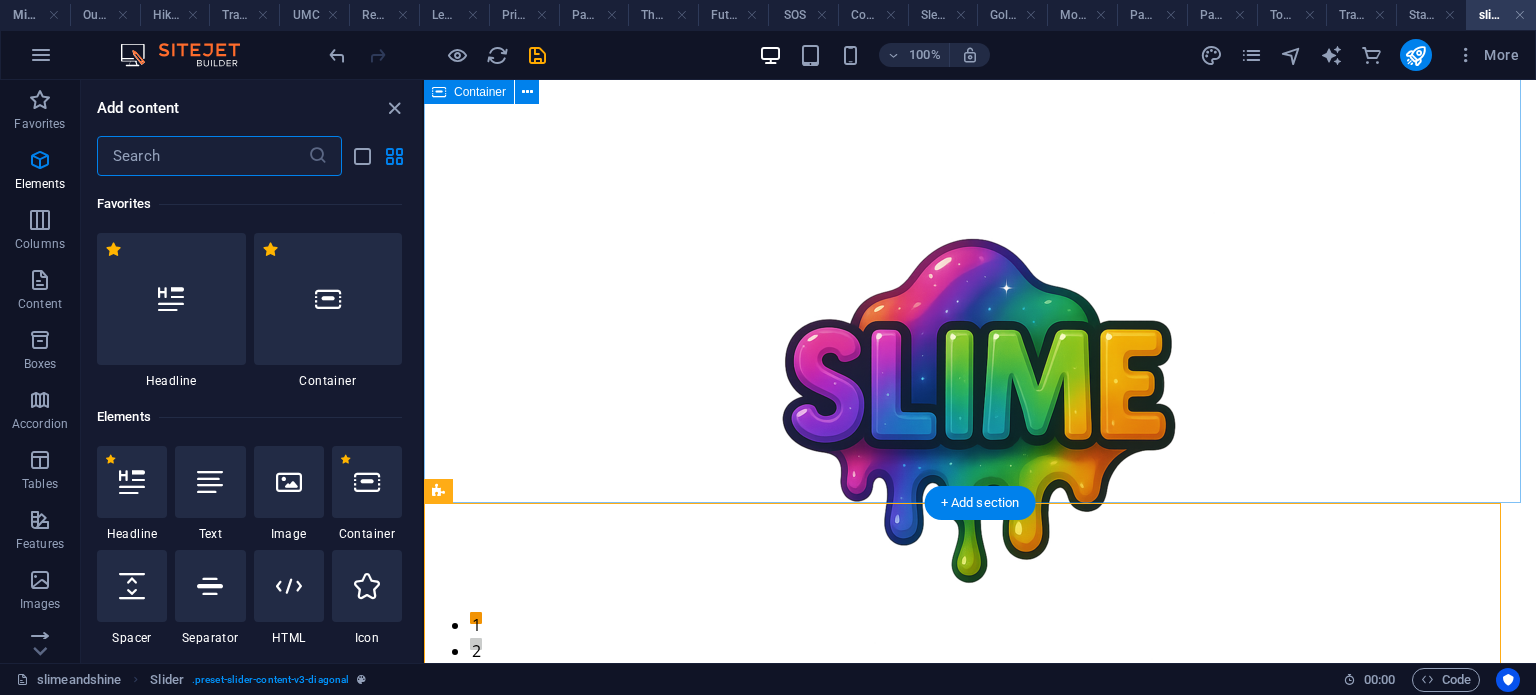 scroll, scrollTop: 0, scrollLeft: 0, axis: both 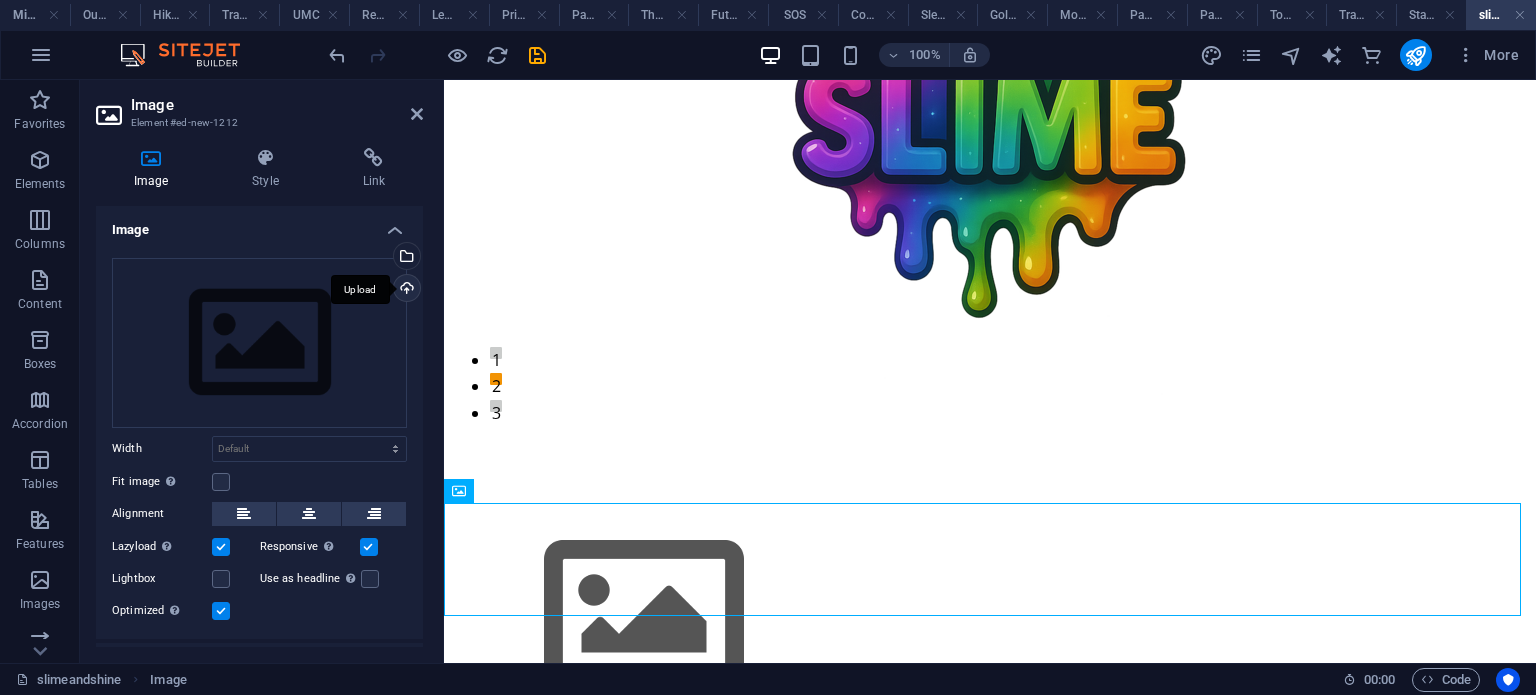 click on "Upload" at bounding box center (405, 290) 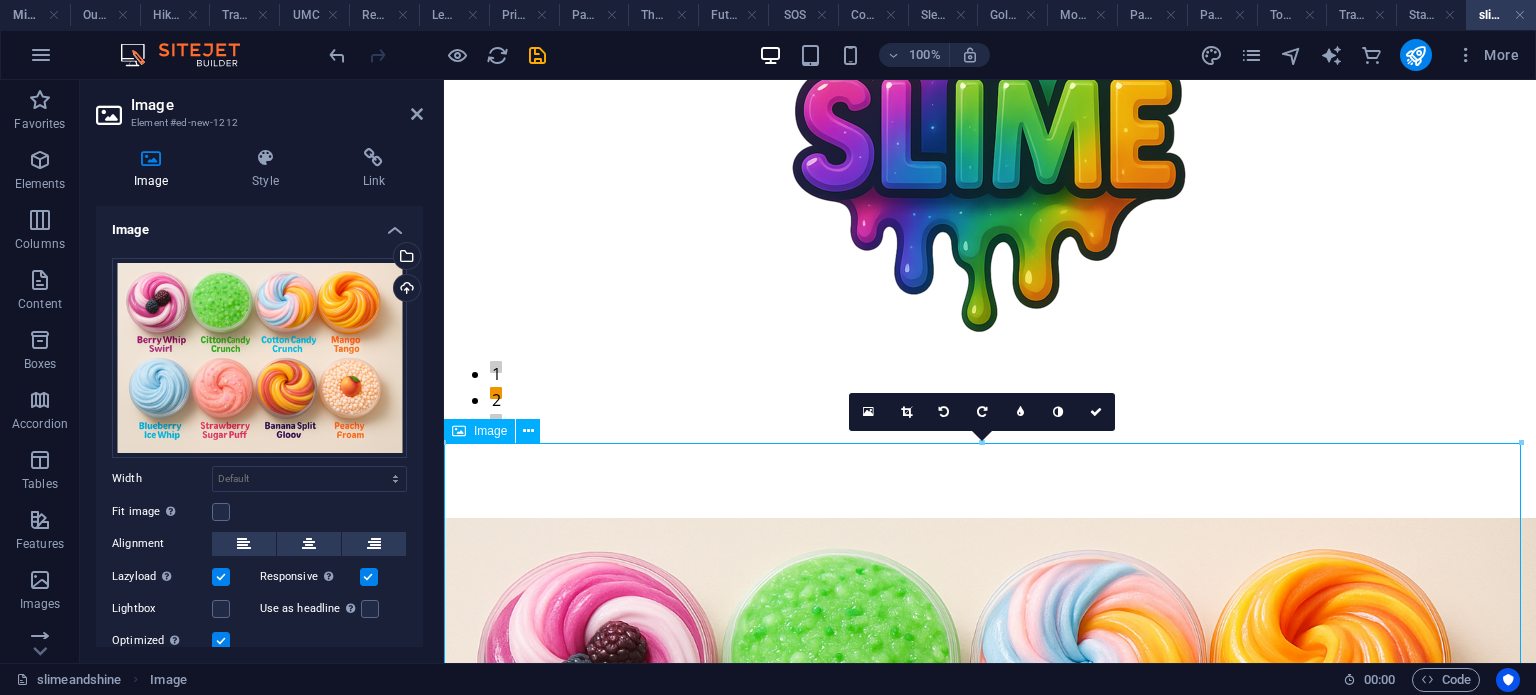scroll, scrollTop: 72, scrollLeft: 0, axis: vertical 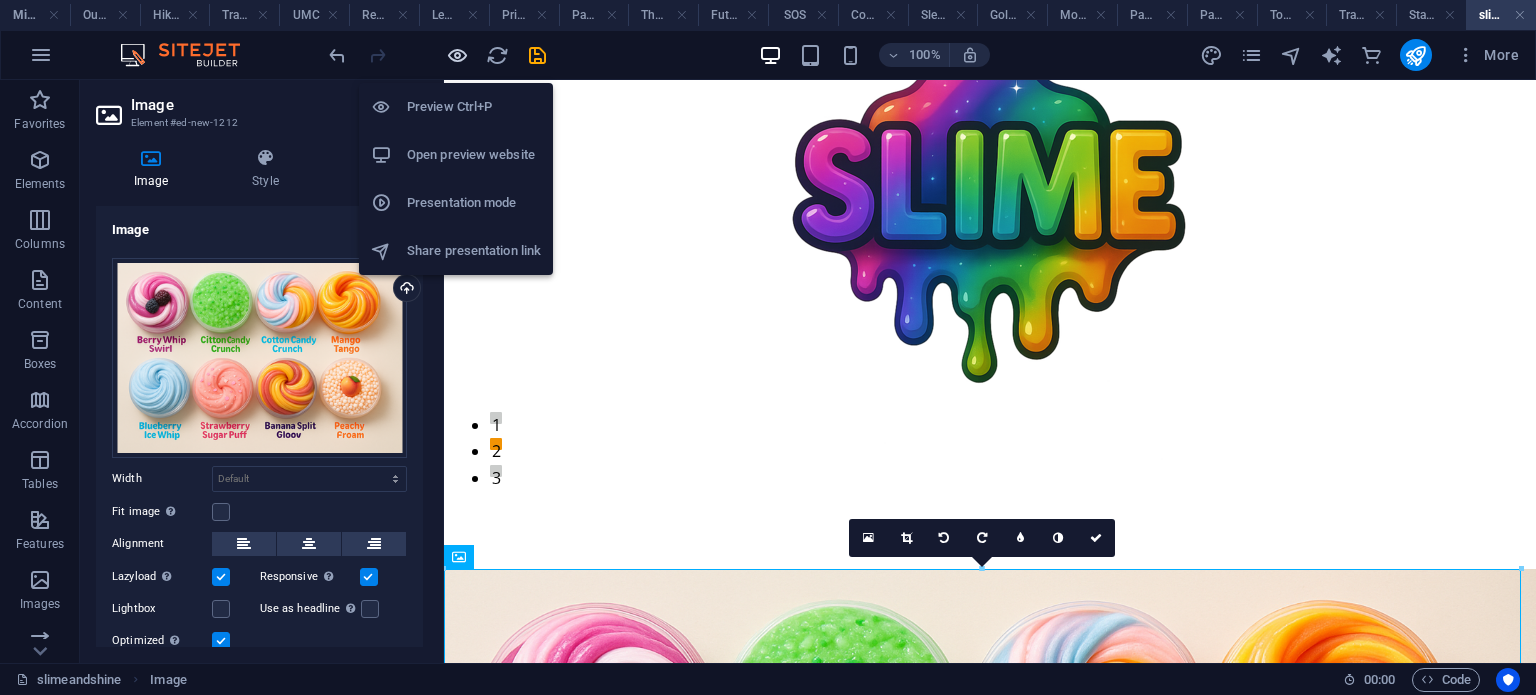 click at bounding box center [457, 55] 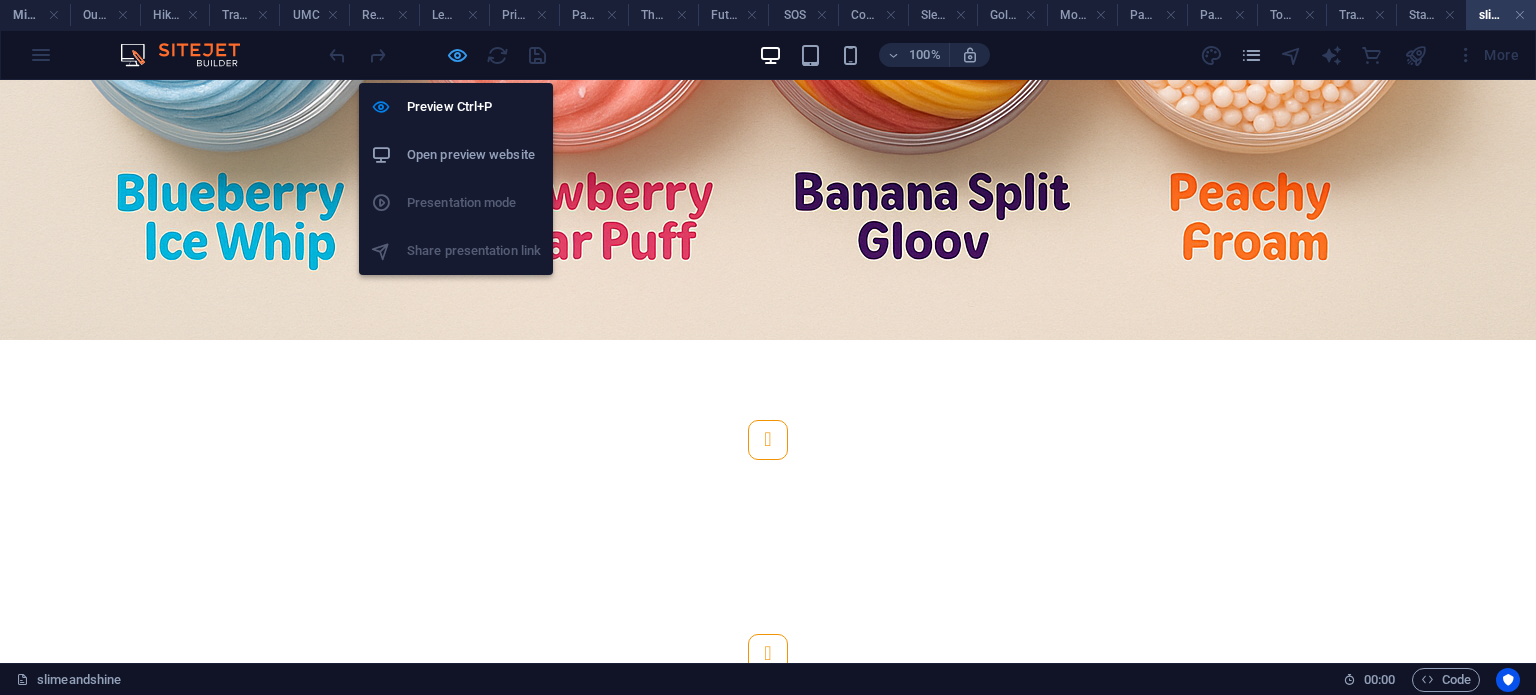 click at bounding box center [457, 55] 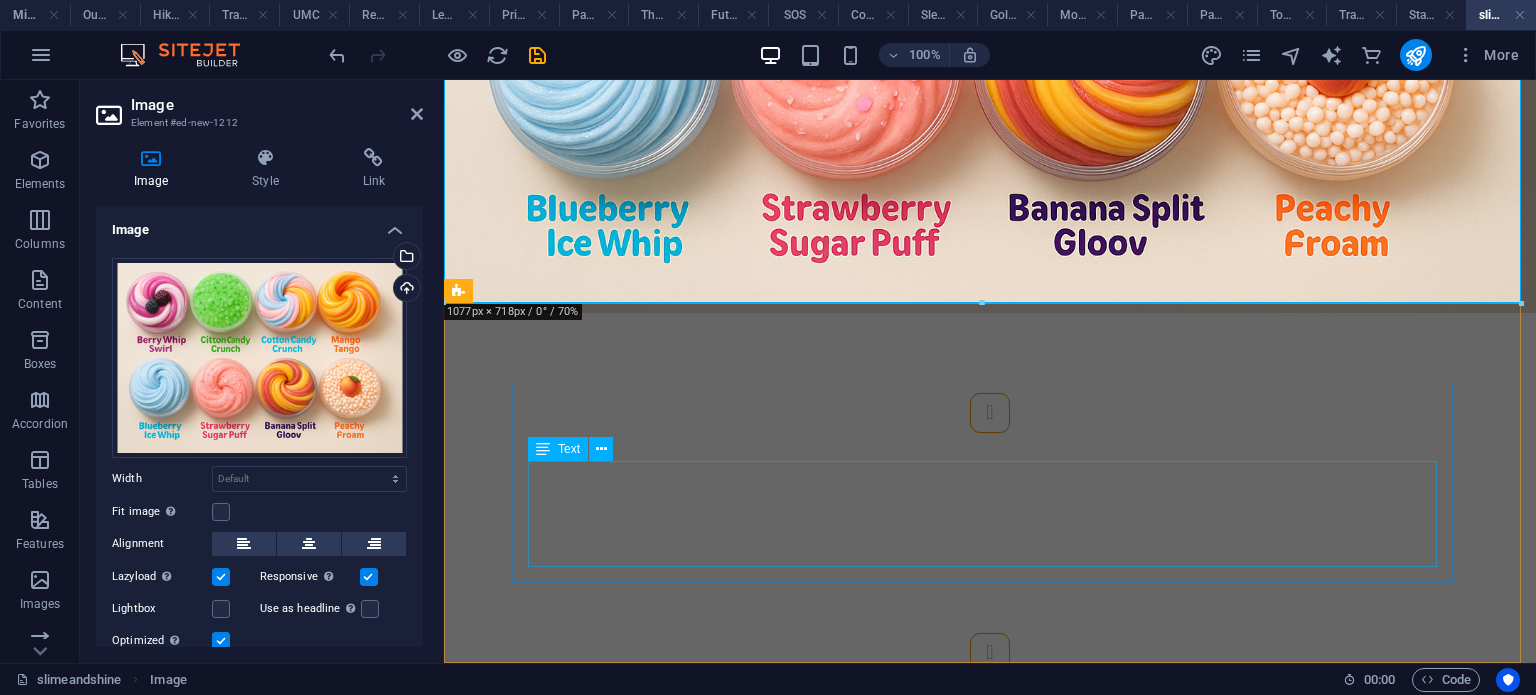 click on "Lorem ipsum dolor sit amet, consectetur adipisicing elit. Id, ipsum, quibusdam, temporibus harum culpa unde voluptatem possimus qui molestiae expedita ad aut necessitatibus vel incidunt placeat velit soluta a consectetur laborum illum nobis distinctio nisi facilis! Officiis, illum, aut, quasi dolorem laudantium fuga porro amet provident voluptatibus dicta mollitia neque!" at bounding box center [-916, 964] 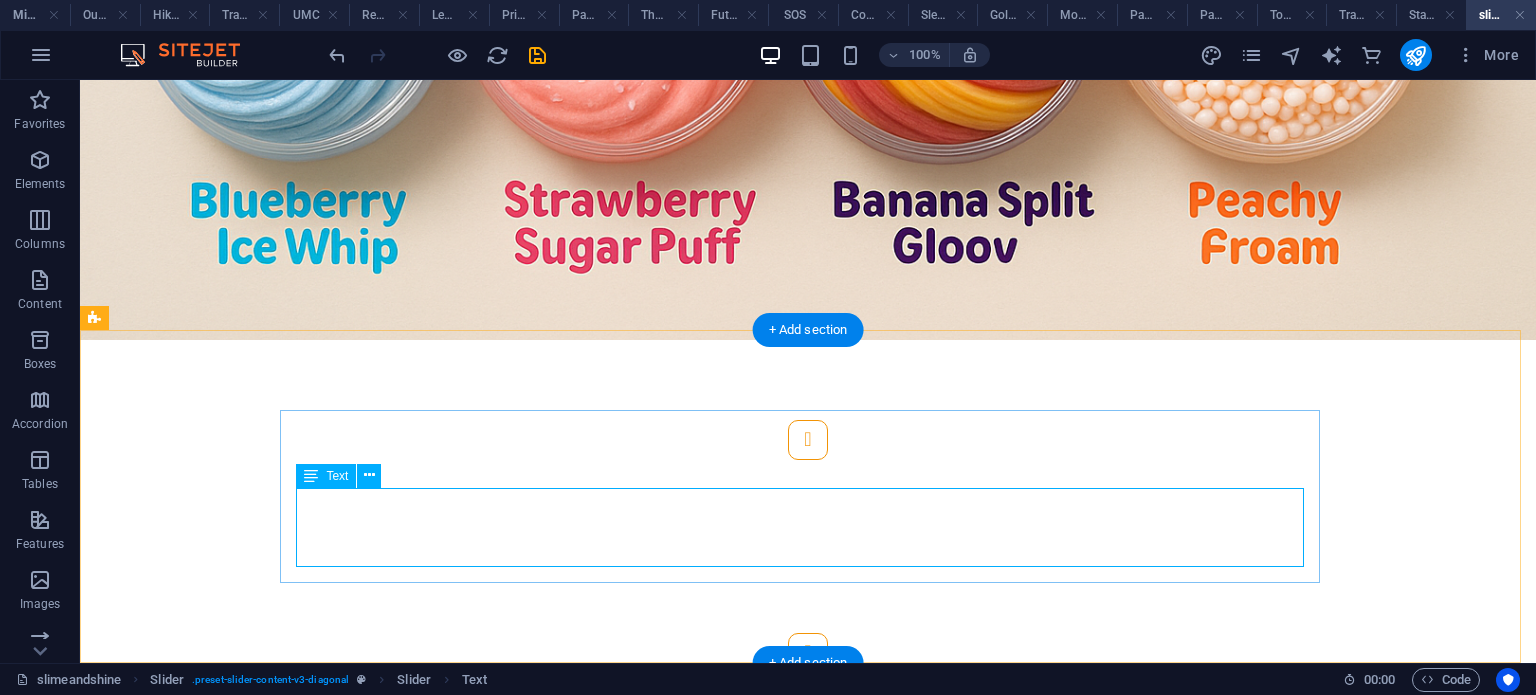 click on "Lorem ipsum dolor sit amet, consectetur adipisicing elit. Id, ipsum, quibusdam, temporibus harum culpa unde voluptatem possimus qui molestiae expedita ad aut necessitatibus vel incidunt placeat velit soluta a consectetur laborum illum nobis distinctio nisi facilis! Officiis, illum, aut, quasi dolorem laudantium fuga porro amet provident voluptatibus dicta mollitia neque!" at bounding box center [-1288, 924] 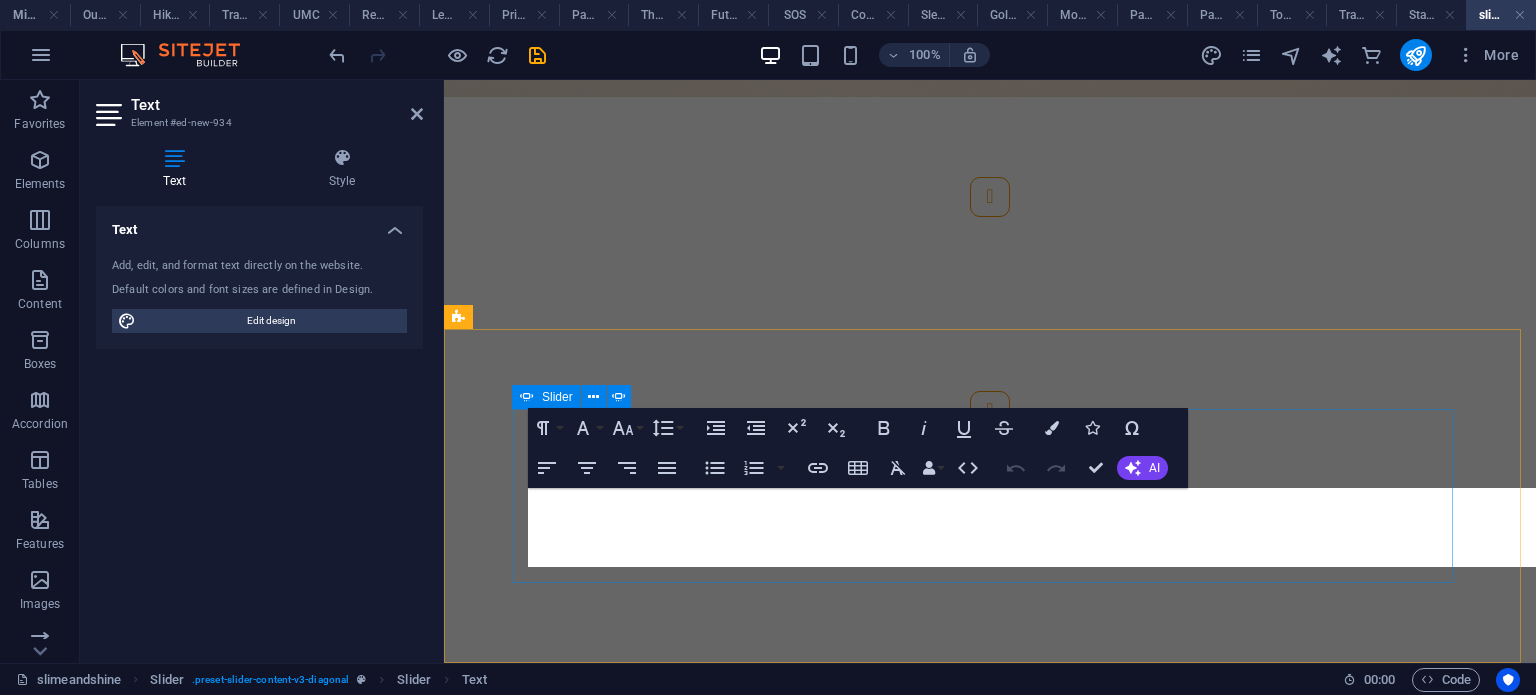 scroll, scrollTop: 1157, scrollLeft: 0, axis: vertical 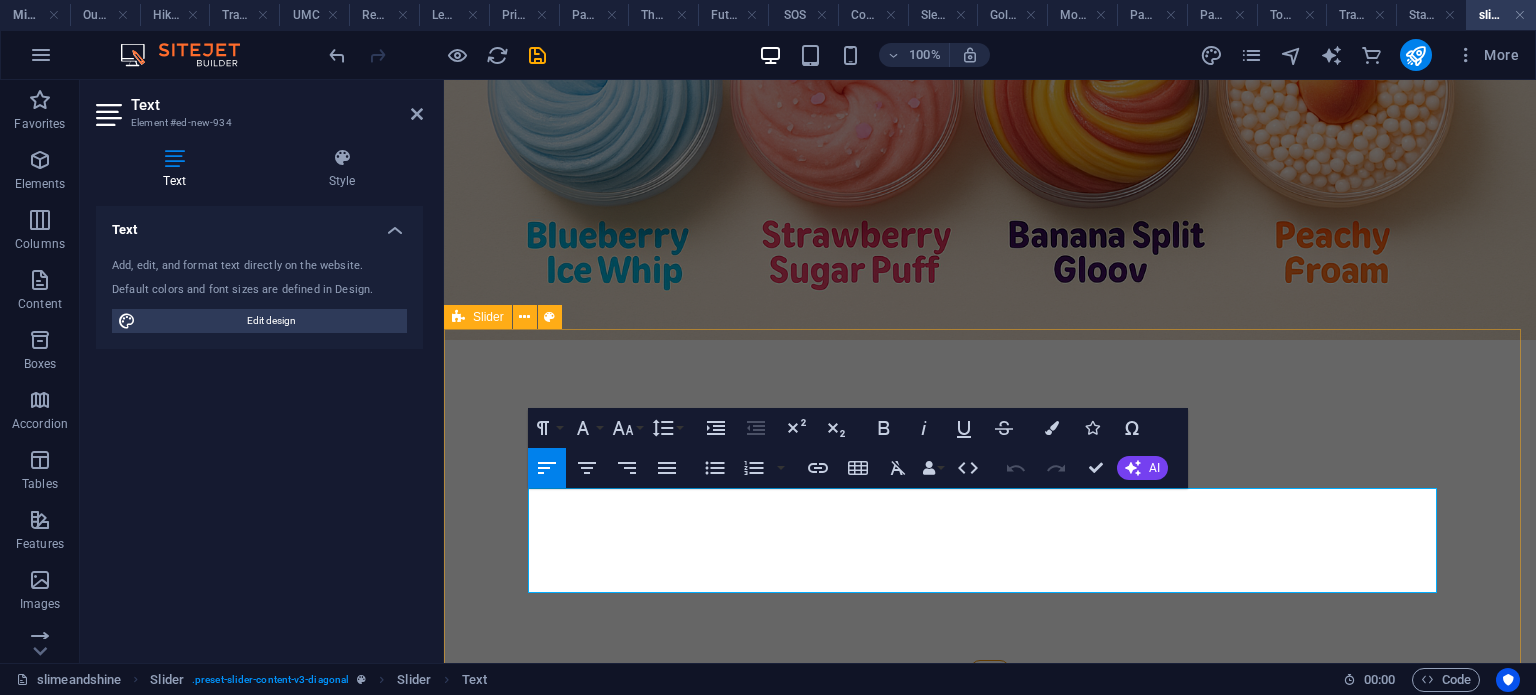 drag, startPoint x: 646, startPoint y: 591, endPoint x: 495, endPoint y: 496, distance: 178.39844 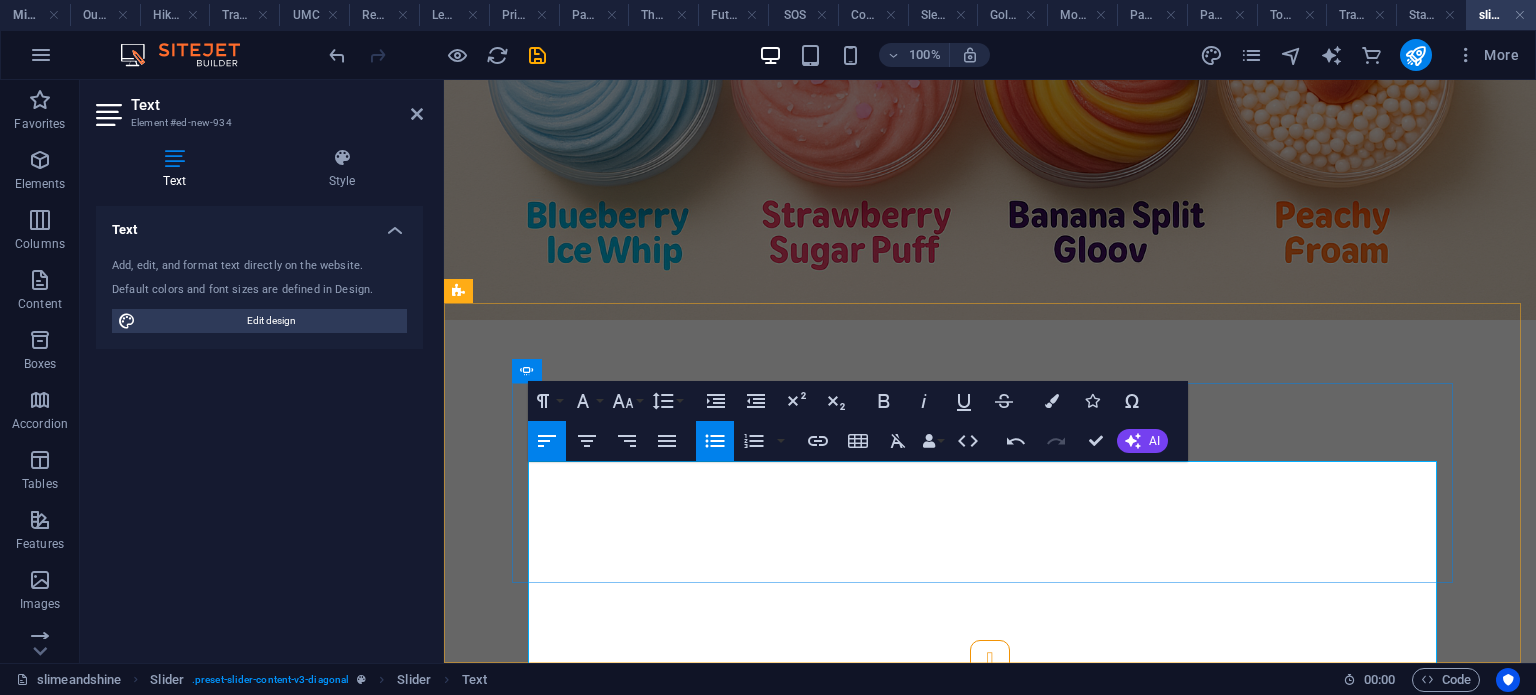 scroll, scrollTop: 1184, scrollLeft: 0, axis: vertical 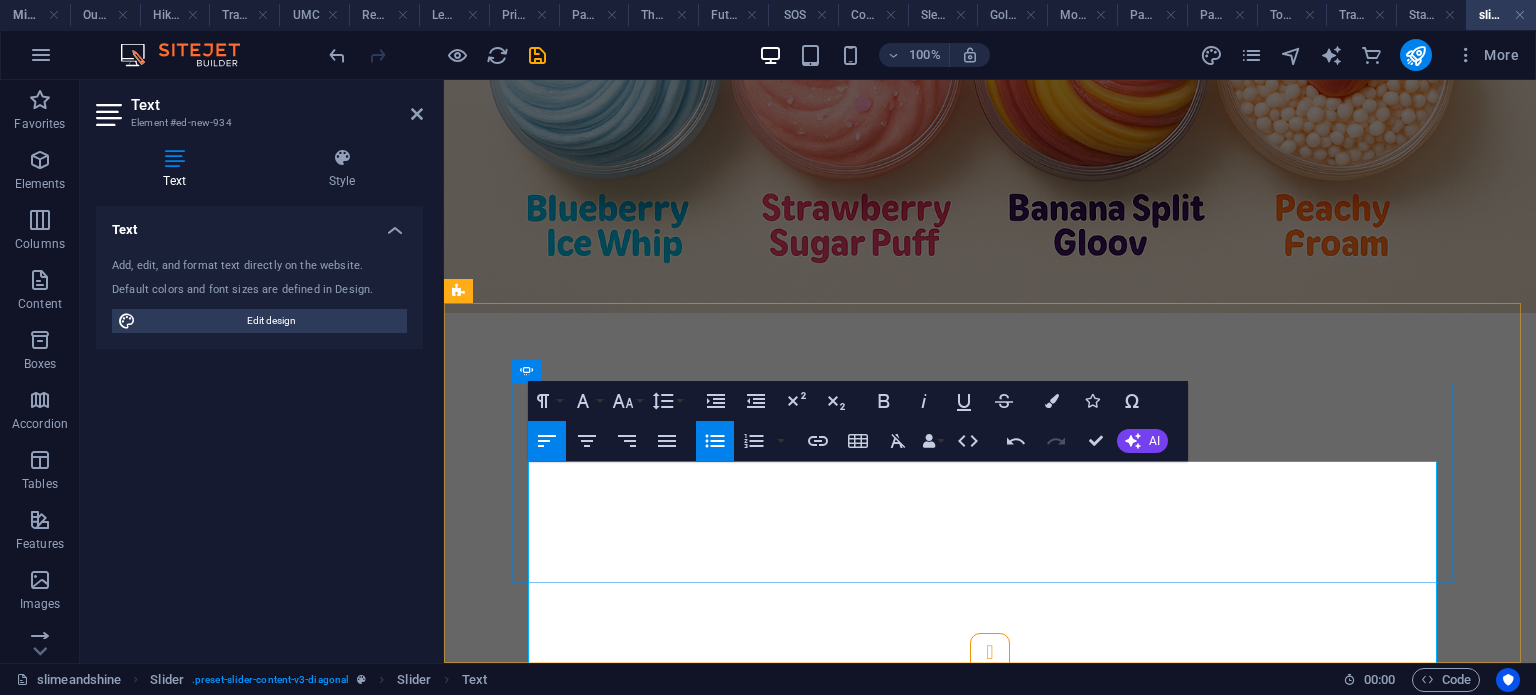 click on "Colours" at bounding box center (-1308, 983) 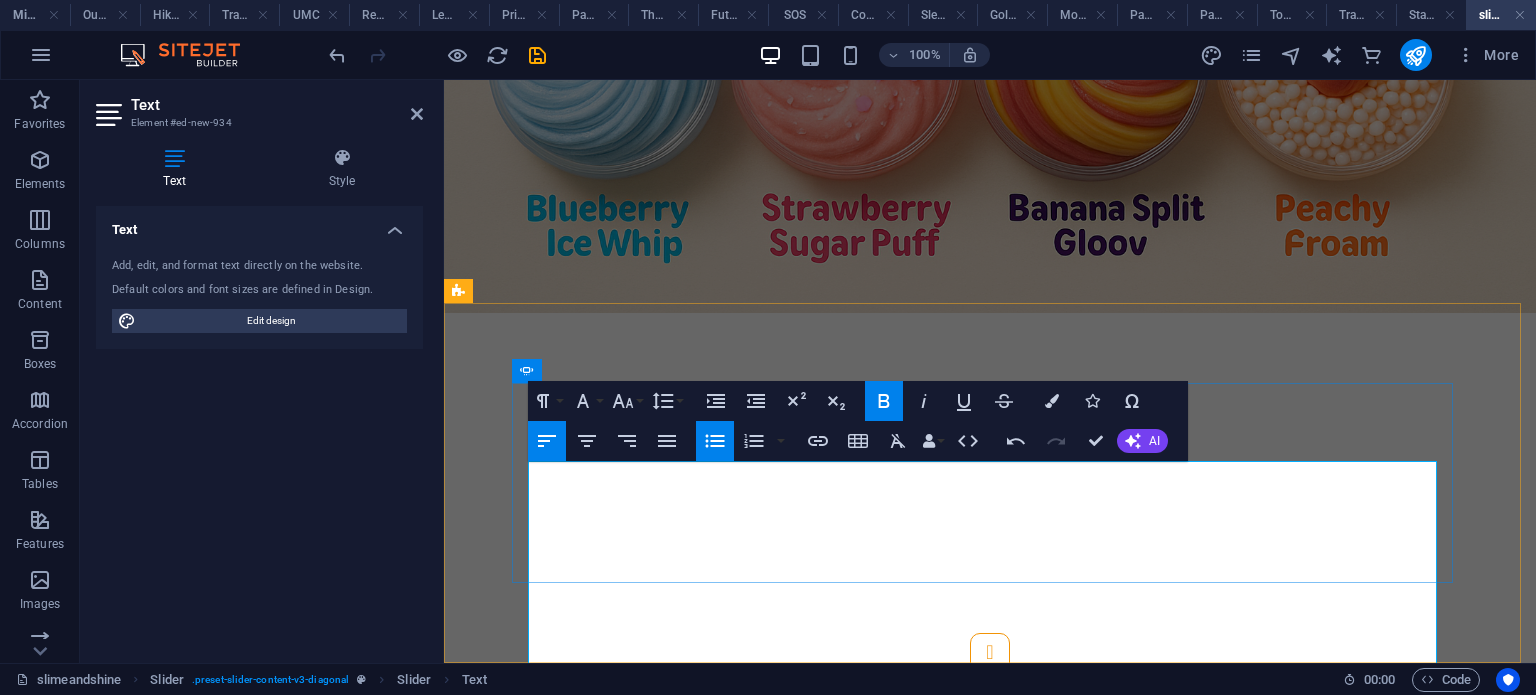 click on "Colours" at bounding box center [-1308, 983] 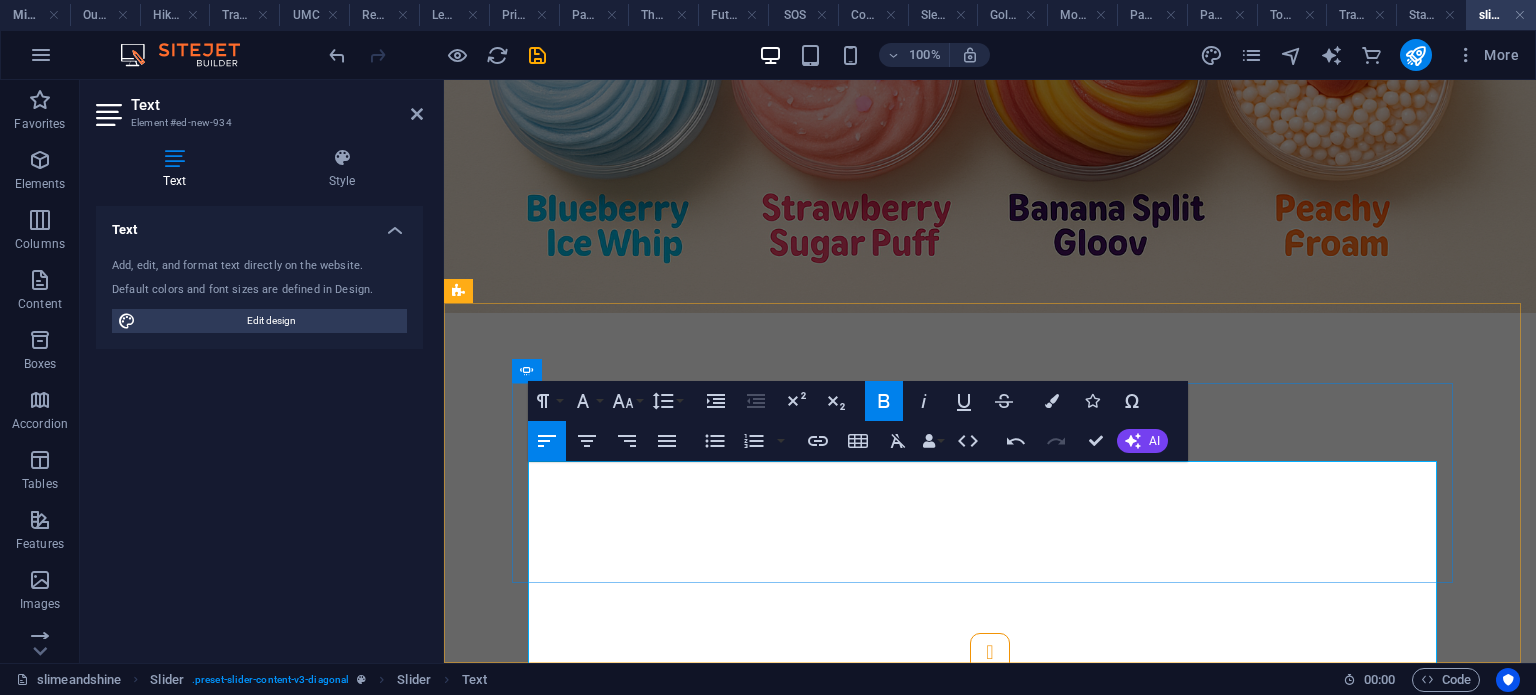click on "Flavour inspiration : Peaches and whipped cream Texture : Floam slime with dense foam beads Add-ons : Peach charm + vanilla scent infusion" at bounding box center [-916, 1049] 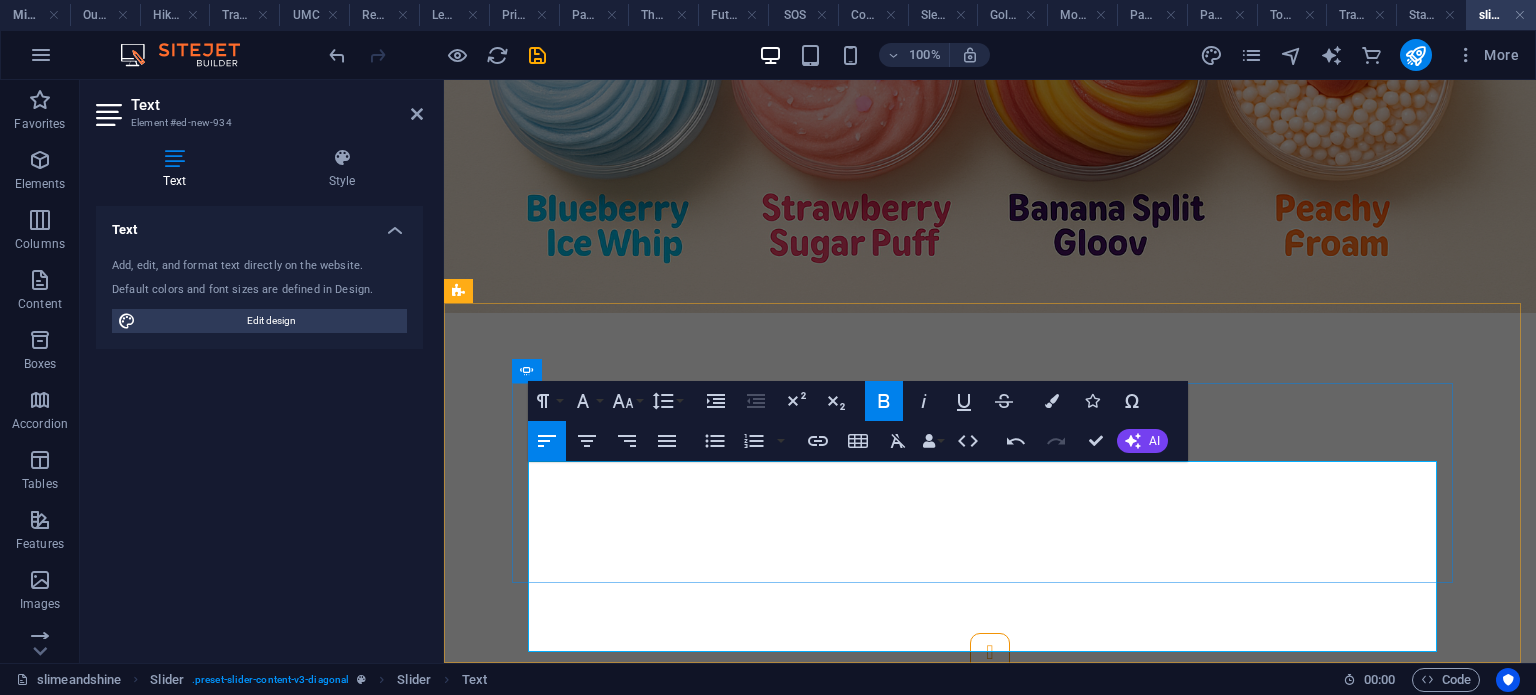 click on "Texture" at bounding box center (-1308, 1036) 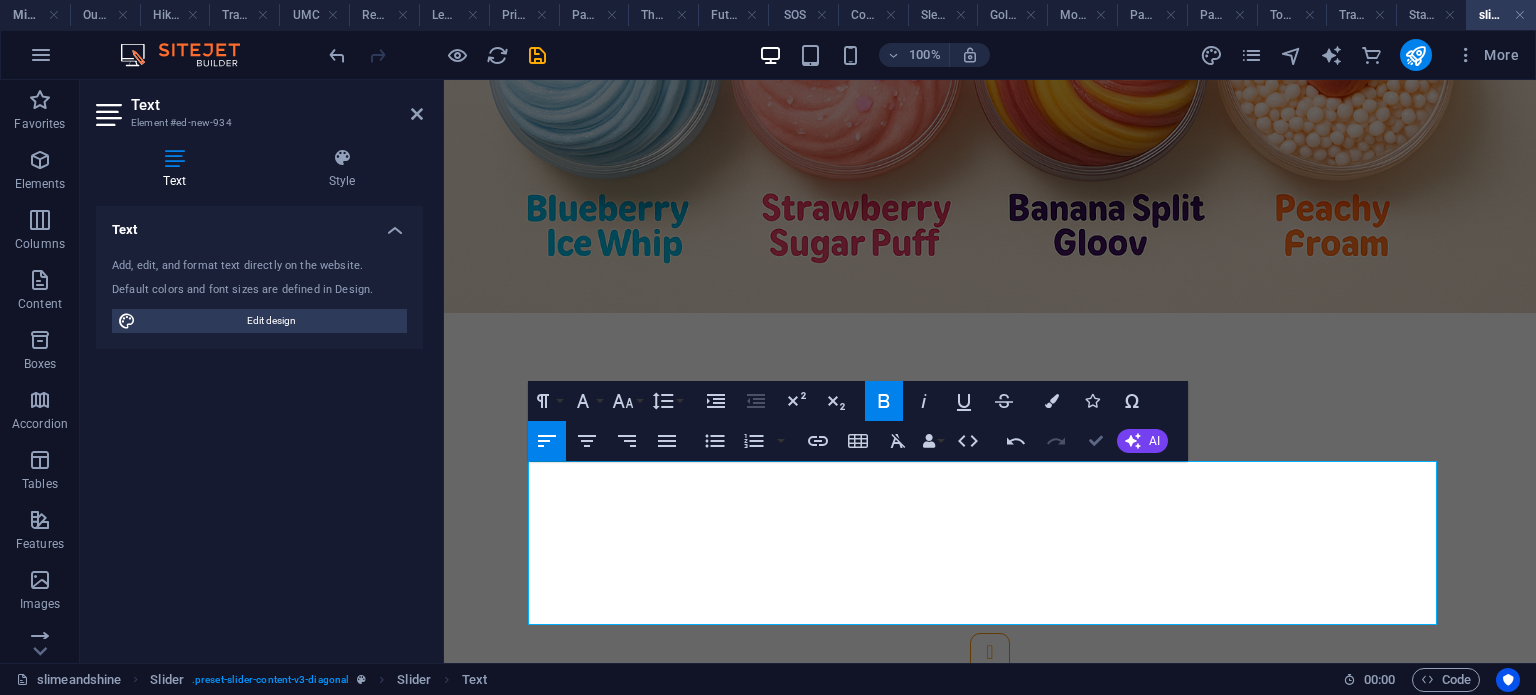 drag, startPoint x: 1090, startPoint y: 438, endPoint x: 1011, endPoint y: 385, distance: 95.131485 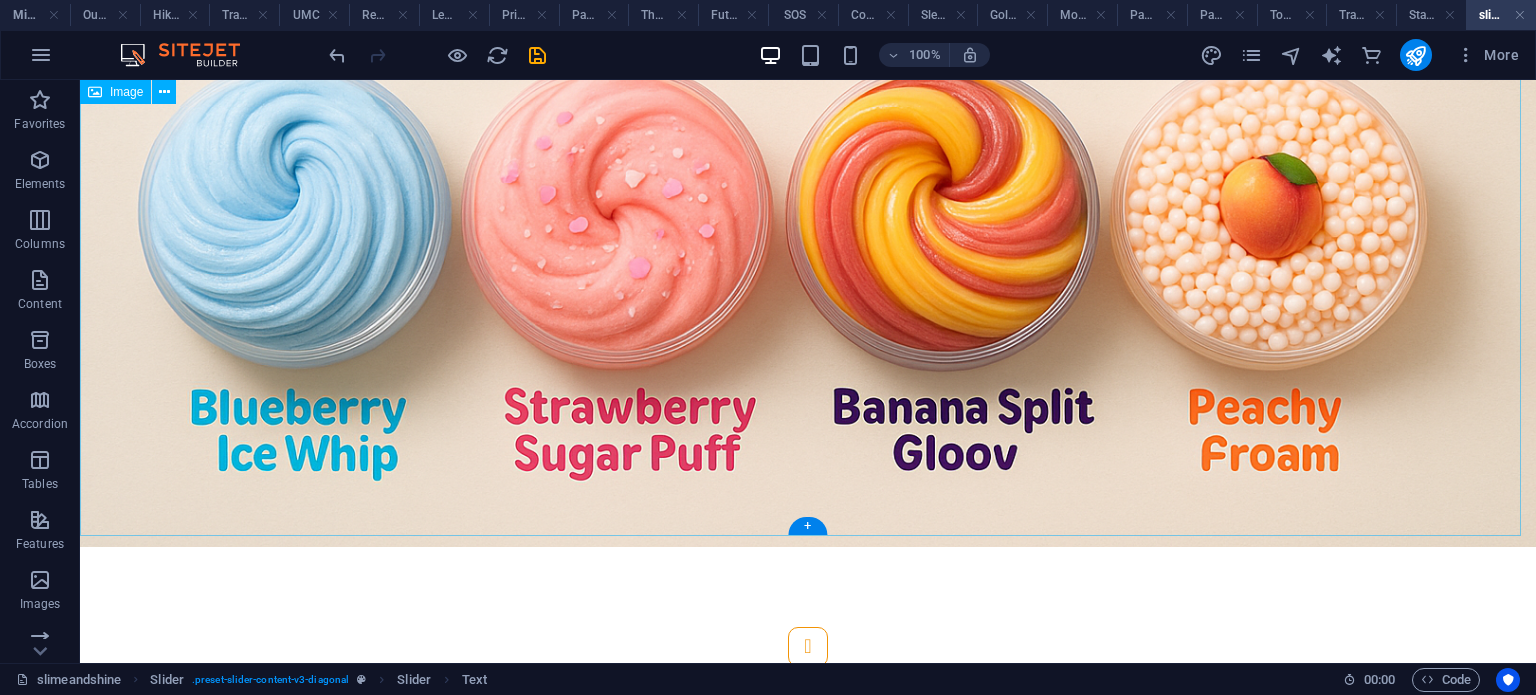 scroll, scrollTop: 1484, scrollLeft: 0, axis: vertical 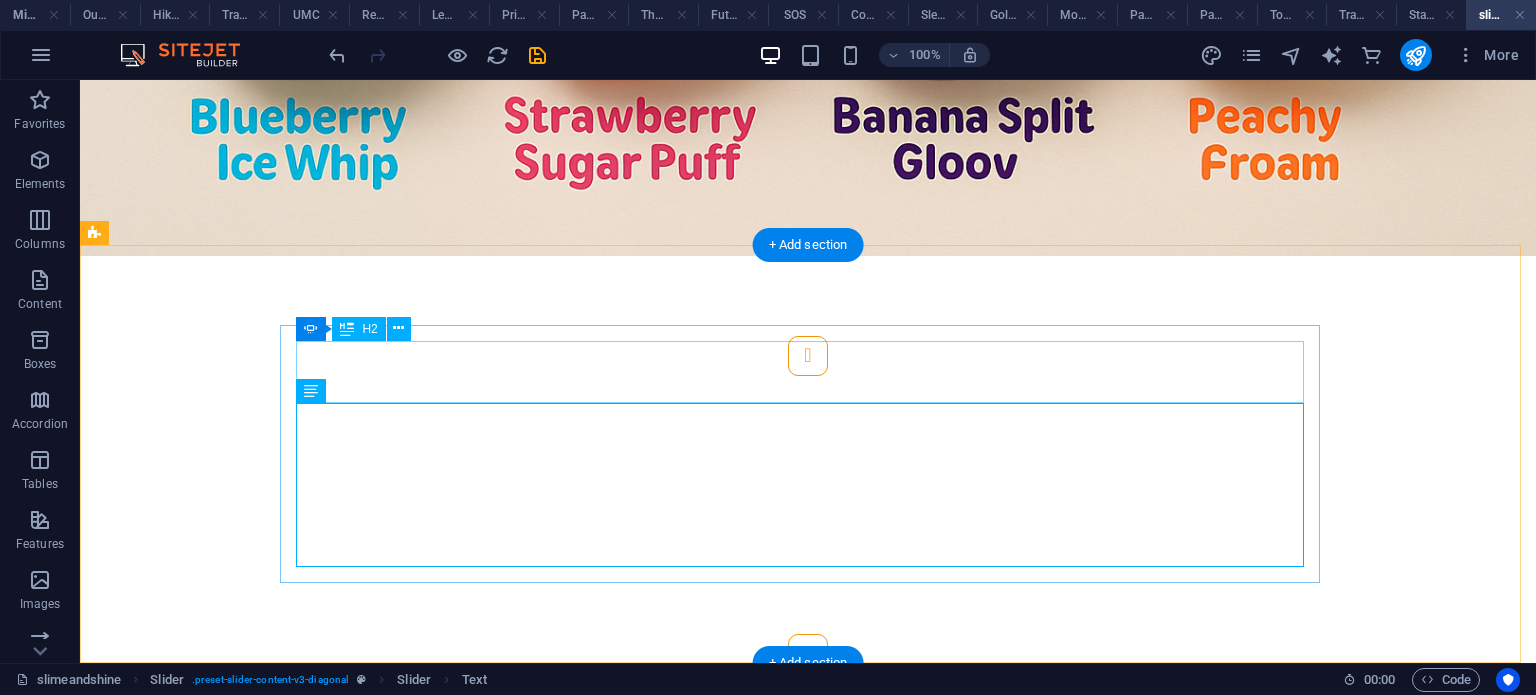 click on "Slide 2" at bounding box center [-1288, 770] 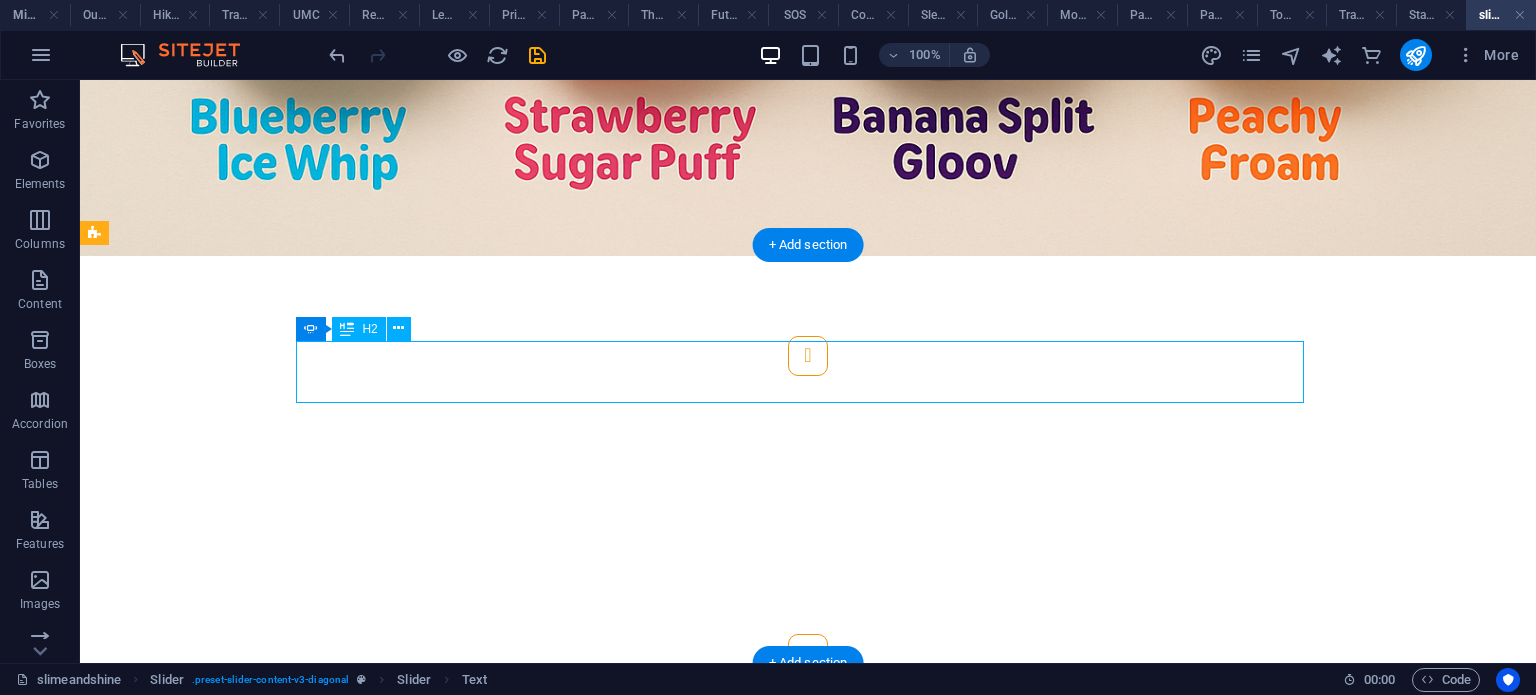 click on "Slide 2" at bounding box center [-1288, 770] 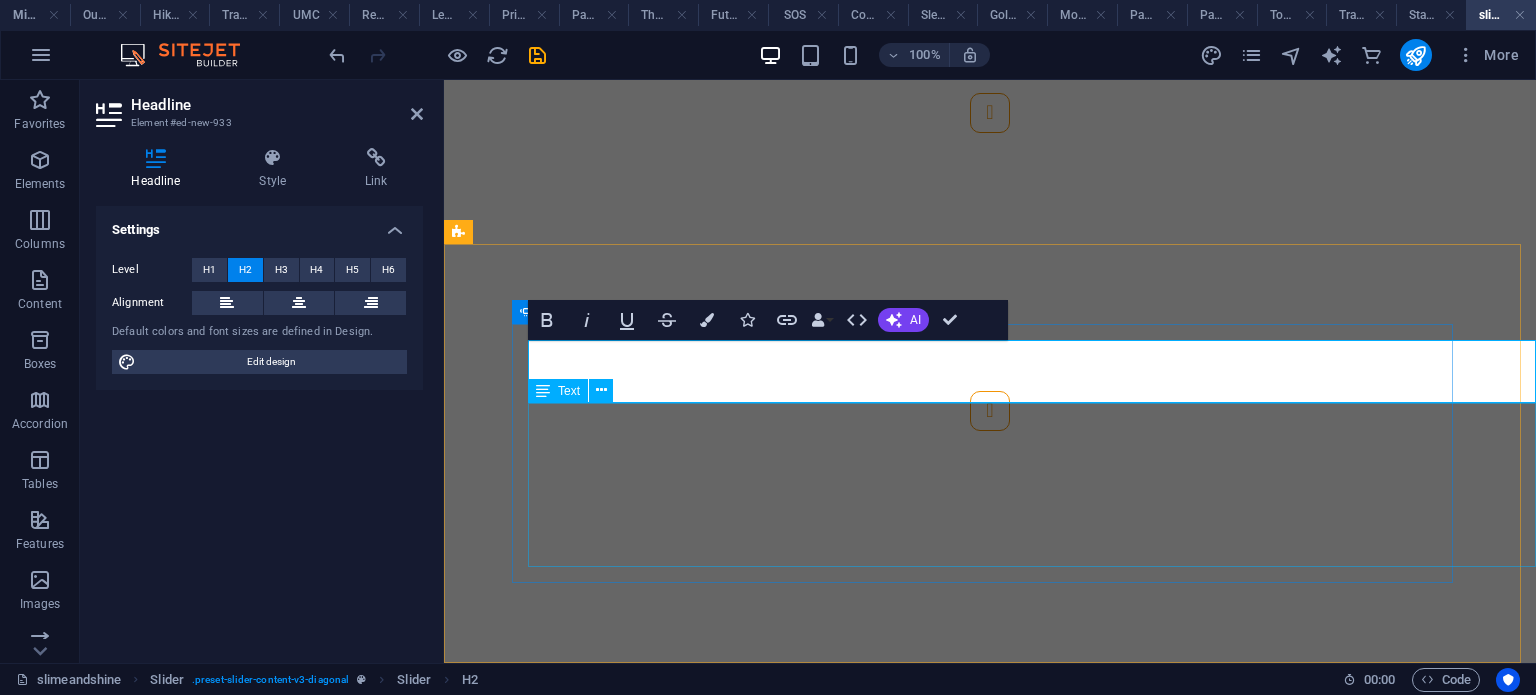 scroll, scrollTop: 1242, scrollLeft: 0, axis: vertical 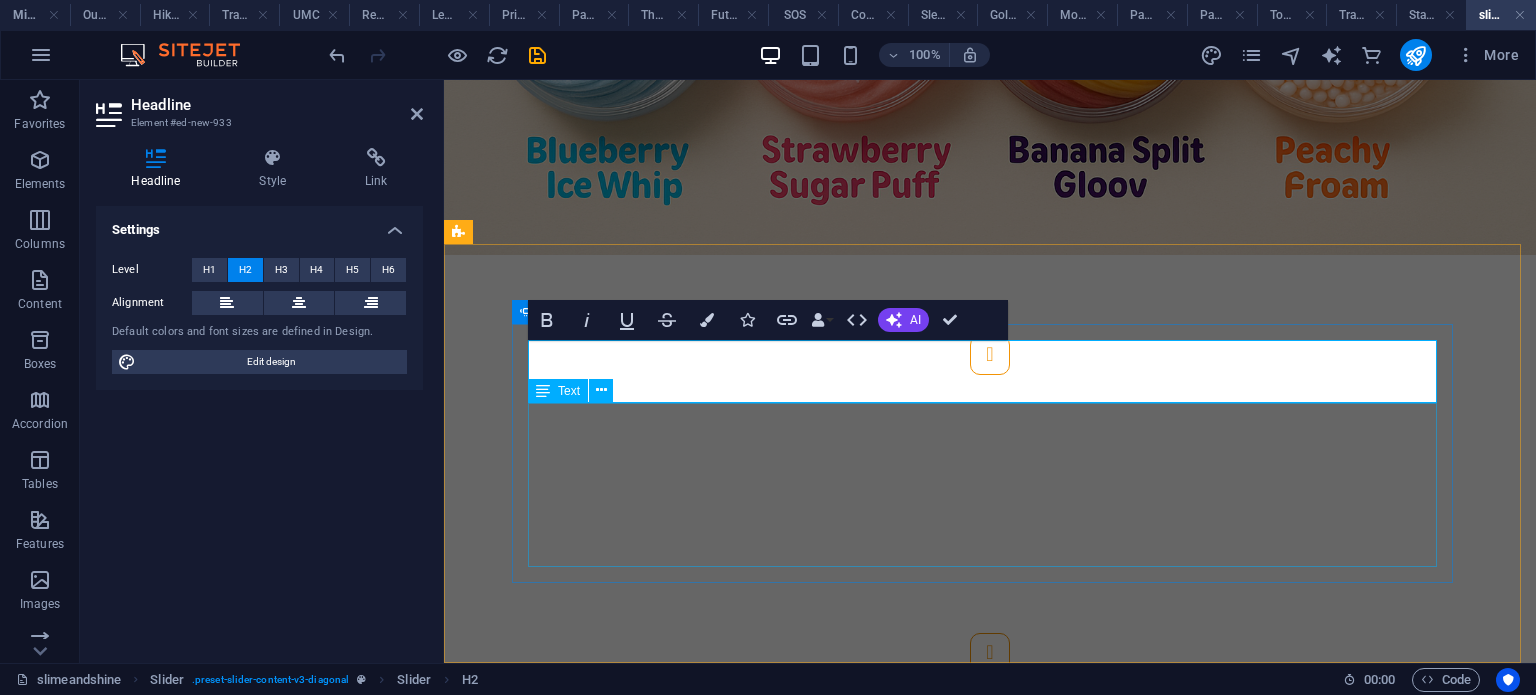 click on "10. Peachy Cream Floam Colours : Warm peach, coral, creamy white Flavour inspiration : Peaches and whipped cream Texture : Floam slime with dense foam beads Add-ons : Peach charm + vanilla scent infusion" at bounding box center [-916, 935] 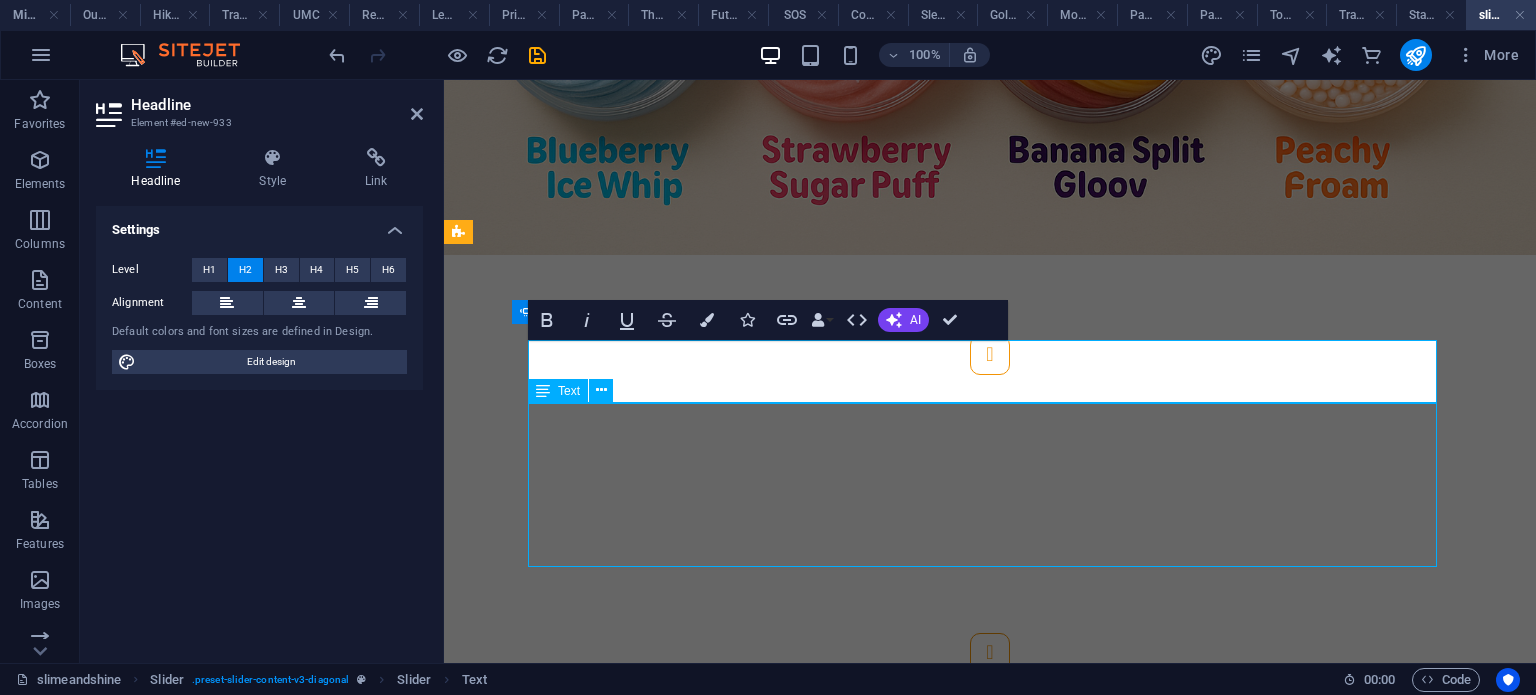 click on "Slide 3 Lorem ipsum dolor sit amet, consectetur adipisicing elit. Id, ipsum, quibusdam, temporibus harum culpa unde voluptatem possimus qui molestiae expedita ad aut necessitatibus vel incidunt placeat velit soluta a consectetur laborum illum nobis distinctio nisi facilis! Officiis, illum, aut, quasi dolorem laudantium fuga porro amet provident voluptatibus dicta mollitia neque! Slide 1 Lorem ipsum dolor sit amet, consectetur adipisicing elit. Id, ipsum, quibusdam, temporibus harum culpa unde voluptatem possimus qui molestiae expedita ad aut necessitatibus vel incidunt placeat velit soluta a consectetur laborum illum nobis distinctio nisi facilis! Officiis, illum, aut, quasi dolorem laudantium fuga porro amet provident voluptatibus dicta mollitia neque! Slide 2 10. Peachy Cream Floam Colours : Warm peach, coral, creamy white Flavour inspiration : Peaches and whipped cream Texture : Floam slime with dense foam beads Add-ons : Peach charm + vanilla scent infusion Slide 3 Slide 1 1 2 3" at bounding box center (990, 504) 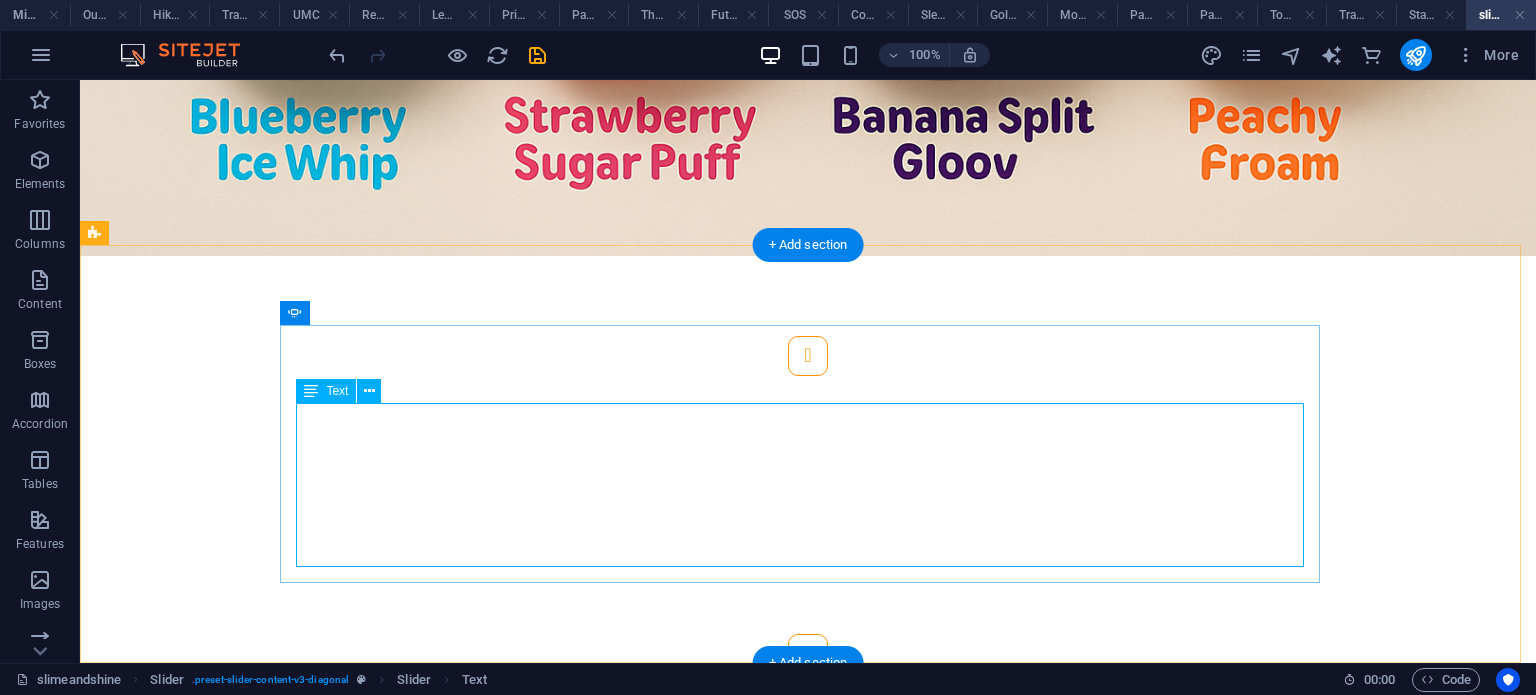 click on "10. Peachy Cream Floam Colours : Warm peach, coral, creamy white Flavour inspiration : Peaches and whipped cream Texture : Floam slime with dense foam beads Add-ons : Peach charm + vanilla scent infusion" at bounding box center [-1288, 883] 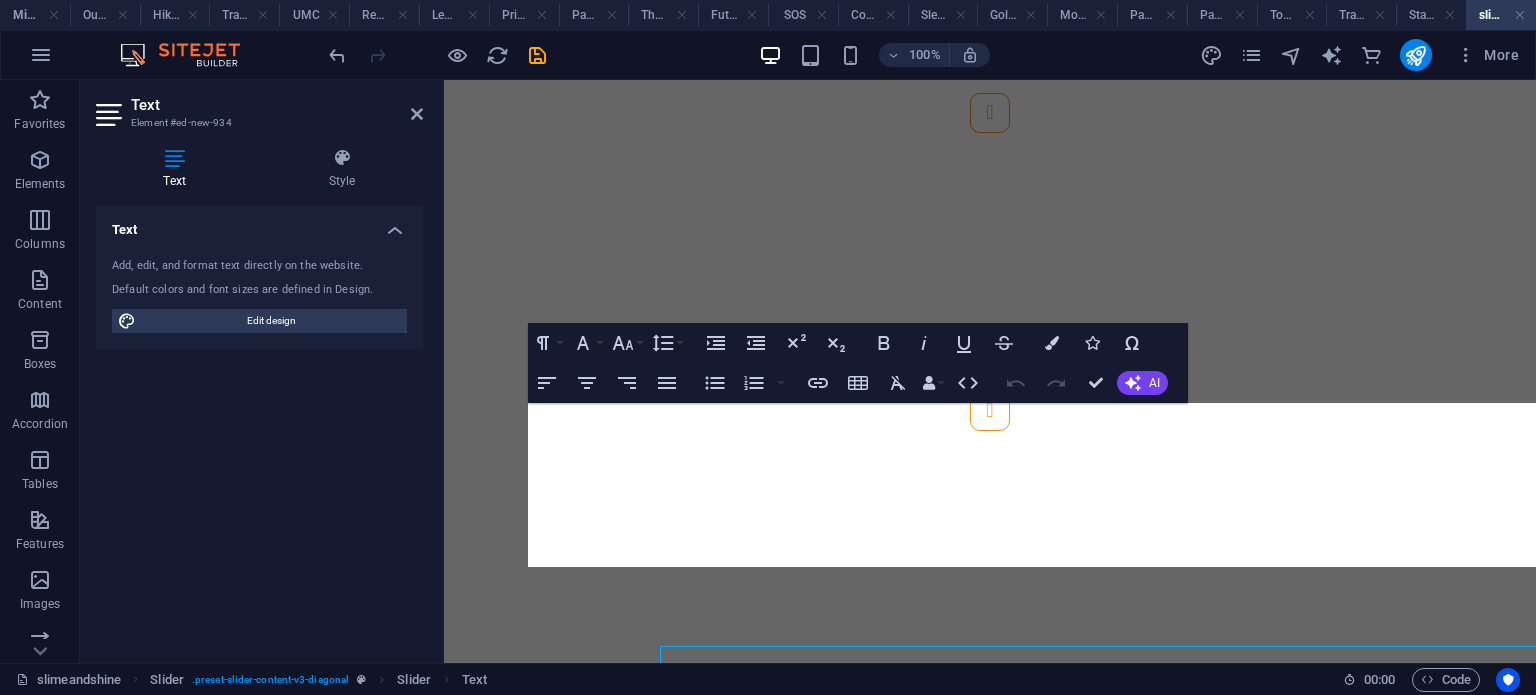 scroll, scrollTop: 1242, scrollLeft: 0, axis: vertical 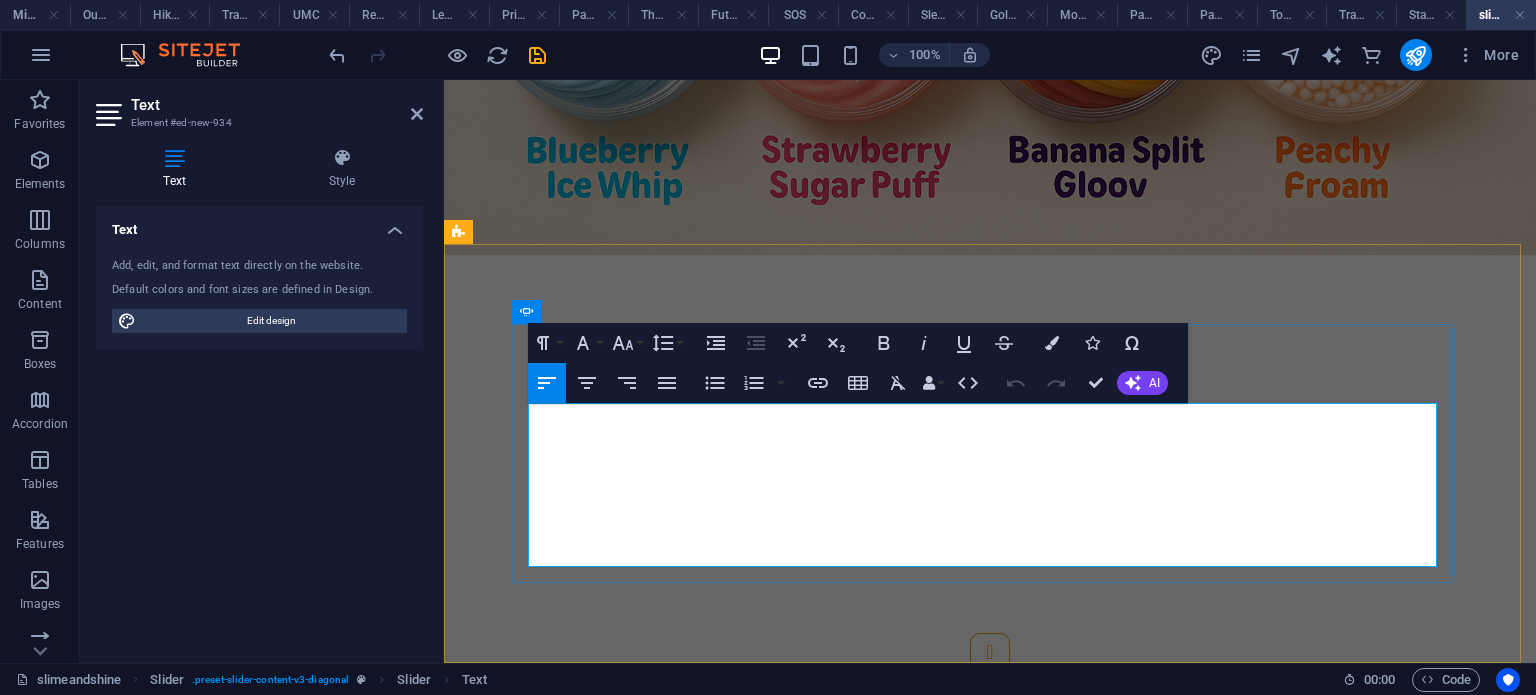click on "Add-ons" at bounding box center [-1306, 1004] 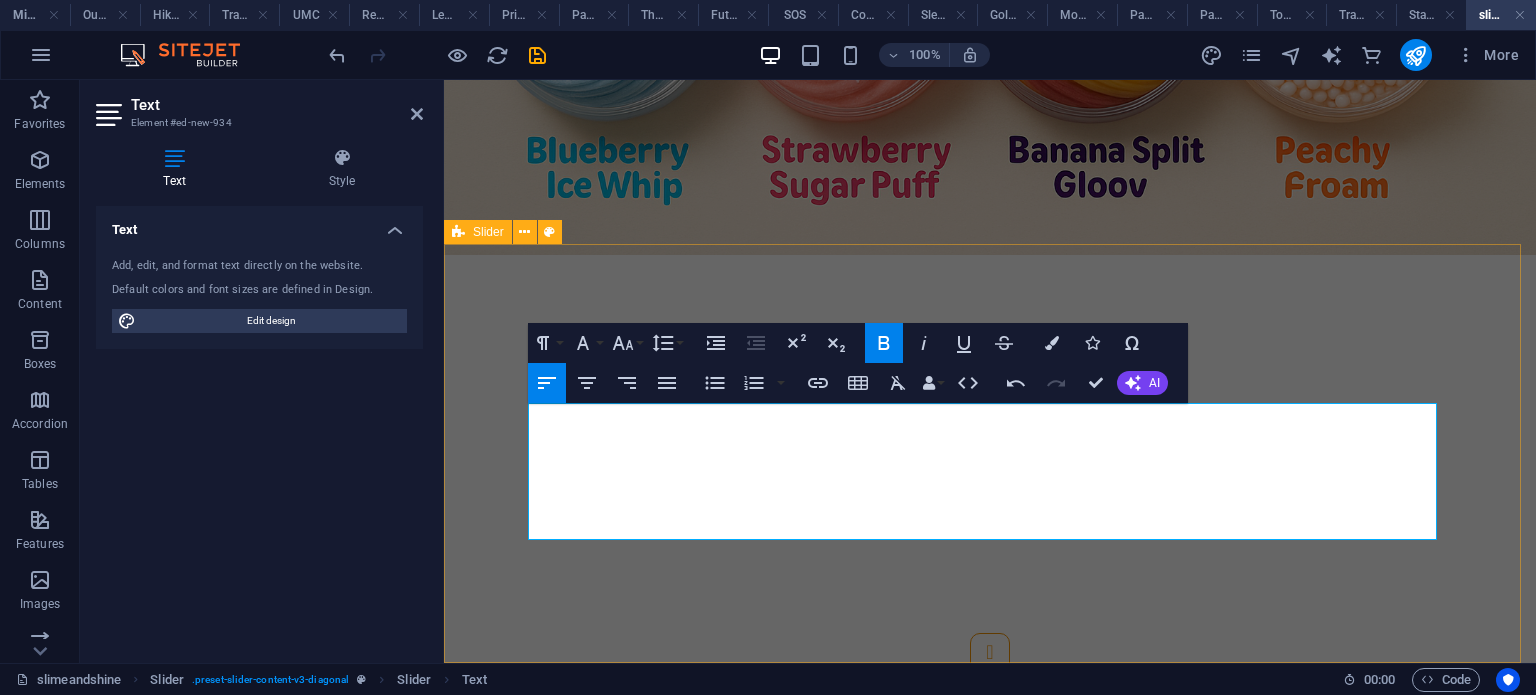 click on "Slide 3 Lorem ipsum dolor sit amet, consectetur adipisicing elit. Id, ipsum, quibusdam, temporibus harum culpa unde voluptatem possimus qui molestiae expedita ad aut necessitatibus vel incidunt placeat velit soluta a consectetur laborum illum nobis distinctio nisi facilis! Officiis, illum, aut, quasi dolorem laudantium fuga porro amet provident voluptatibus dicta mollitia neque! Slide 1 Lorem ipsum dolor sit amet, consectetur adipisicing elit. Id, ipsum, quibusdam, temporibus harum culpa unde voluptatem possimus qui molestiae expedita ad aut necessitatibus vel incidunt placeat velit soluta a consectetur laborum illum nobis distinctio nisi facilis! Officiis, illum, aut, quasi dolorem laudantium fuga porro amet provident voluptatibus dicta mollitia neque! Slide 2 10. Peachy Cream Floam Colours : Warm peach, coral, creamy white Flavour inspiration : Peaches and whipped cream Texture : Floam slime with dense foam beads Add-ons : Peach charm + vanilla scent infusion Slide 3 Slide 1 1 2 3" at bounding box center [990, 504] 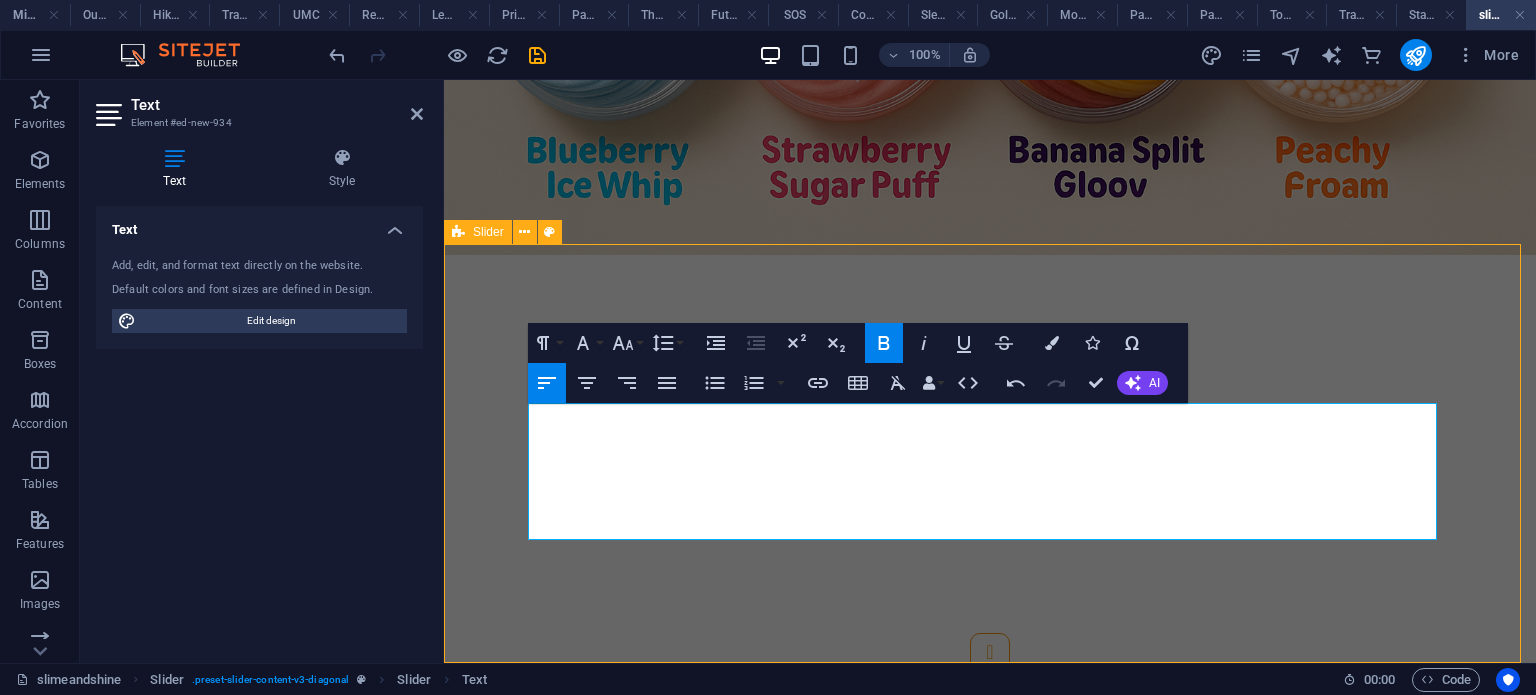 drag, startPoint x: 1327, startPoint y: 294, endPoint x: 1279, endPoint y: 339, distance: 65.795135 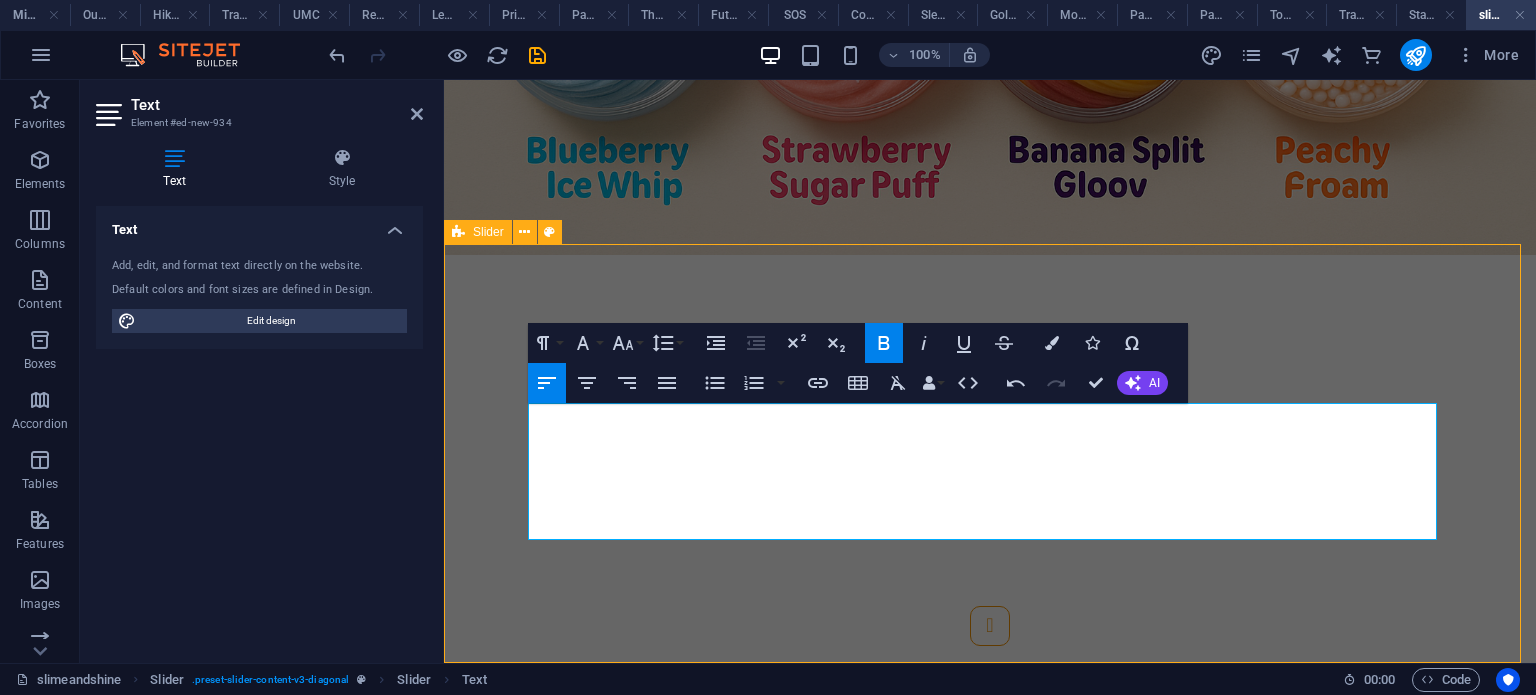 select on "rem" 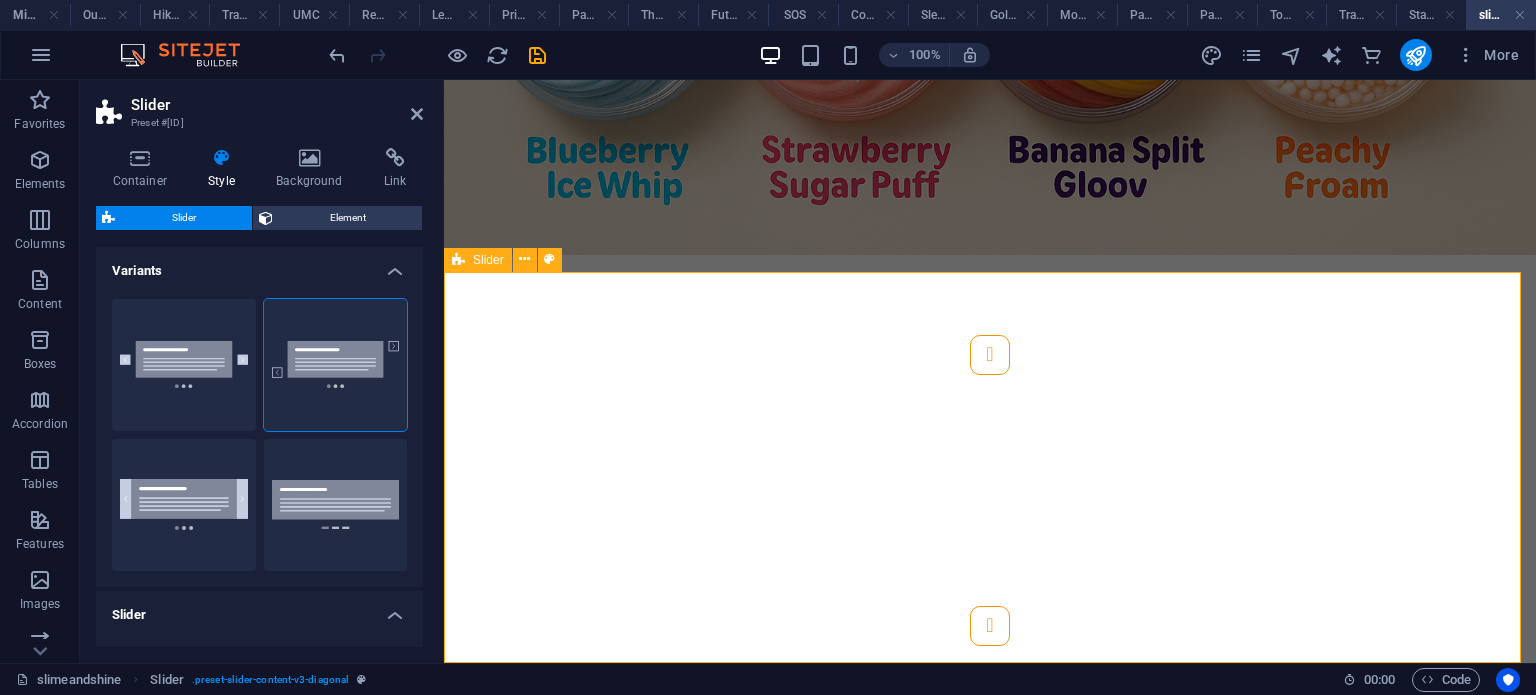 scroll, scrollTop: 1215, scrollLeft: 0, axis: vertical 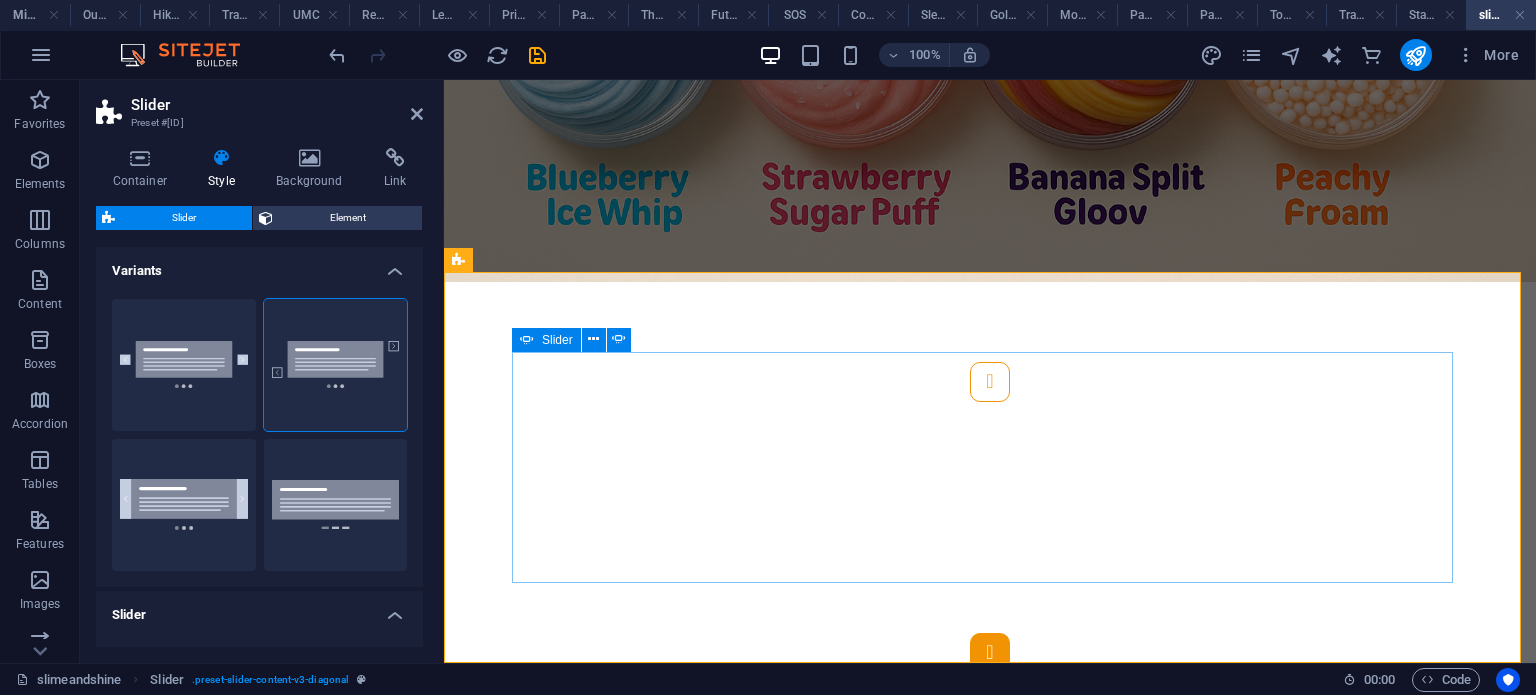 click at bounding box center (990, 653) 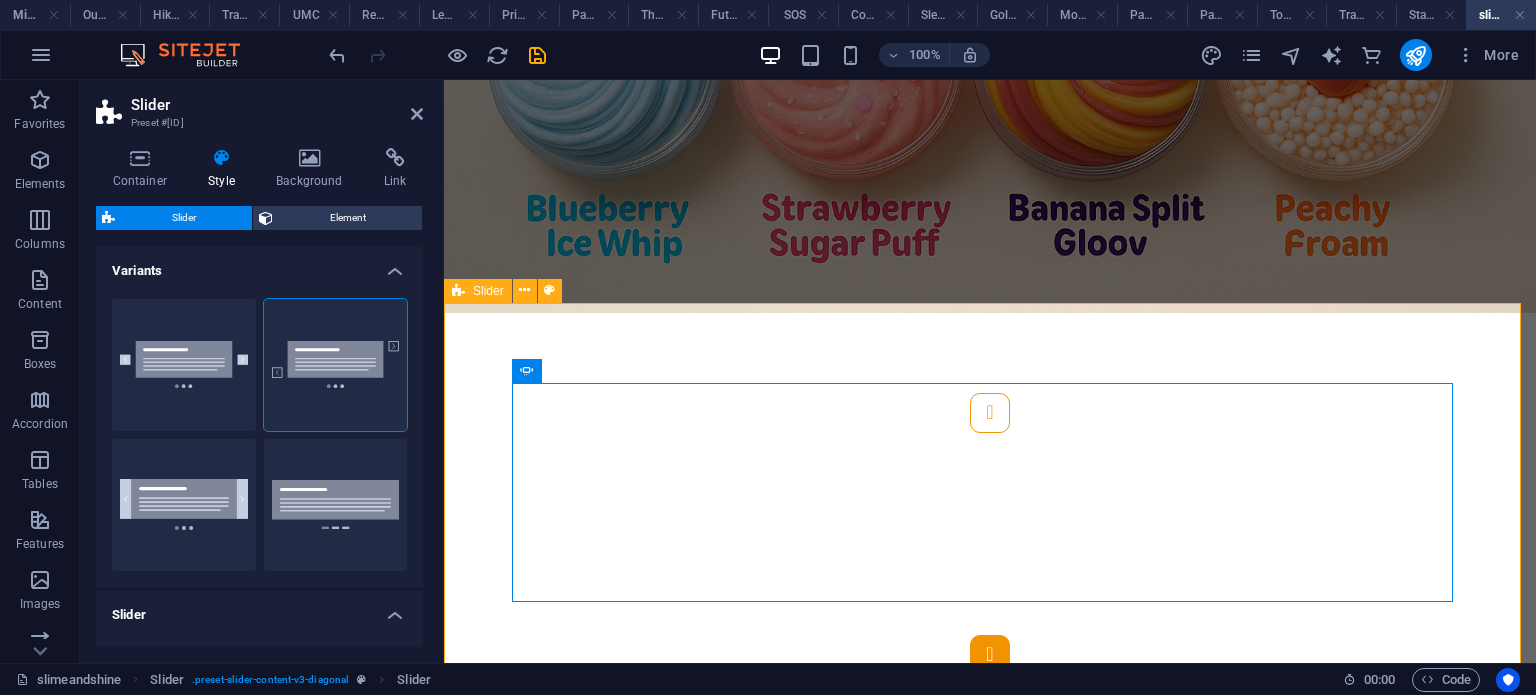 scroll, scrollTop: 1184, scrollLeft: 0, axis: vertical 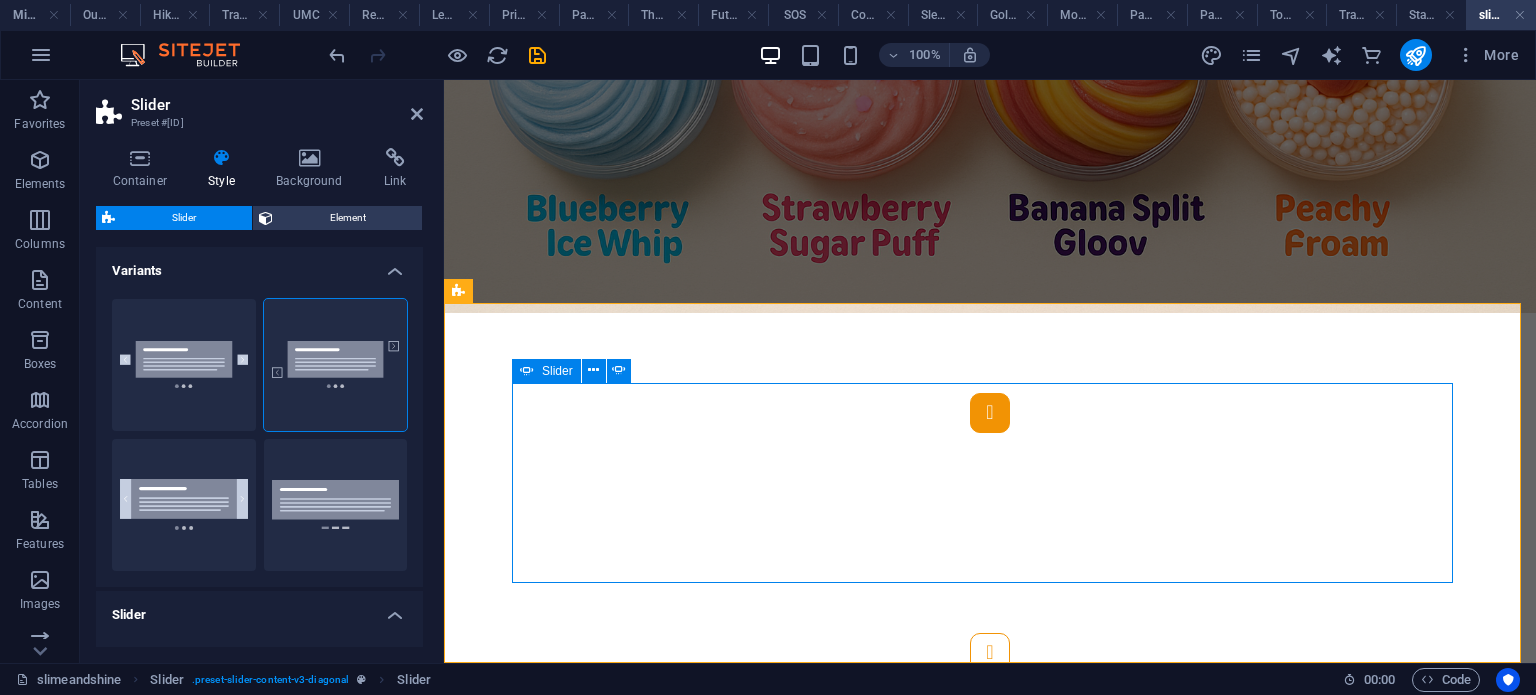click at bounding box center (990, 413) 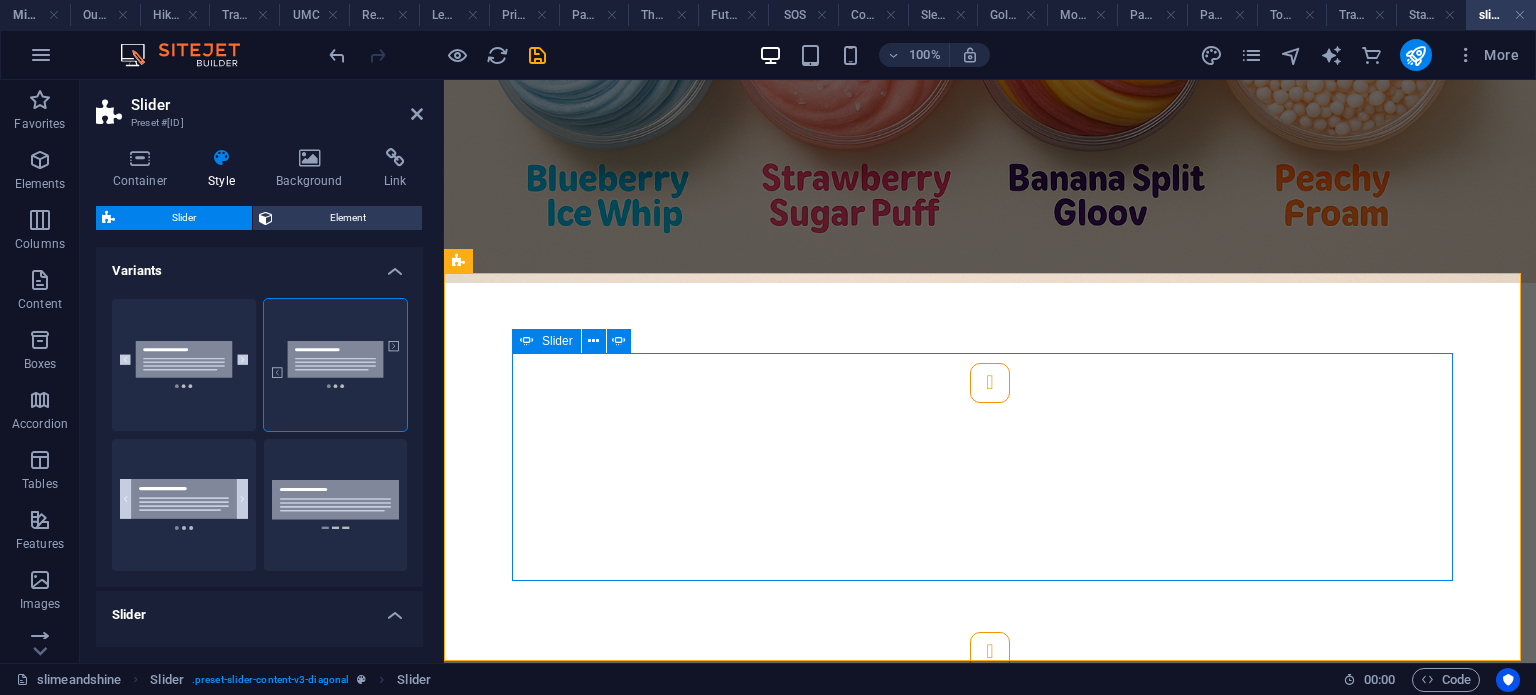 scroll, scrollTop: 1215, scrollLeft: 0, axis: vertical 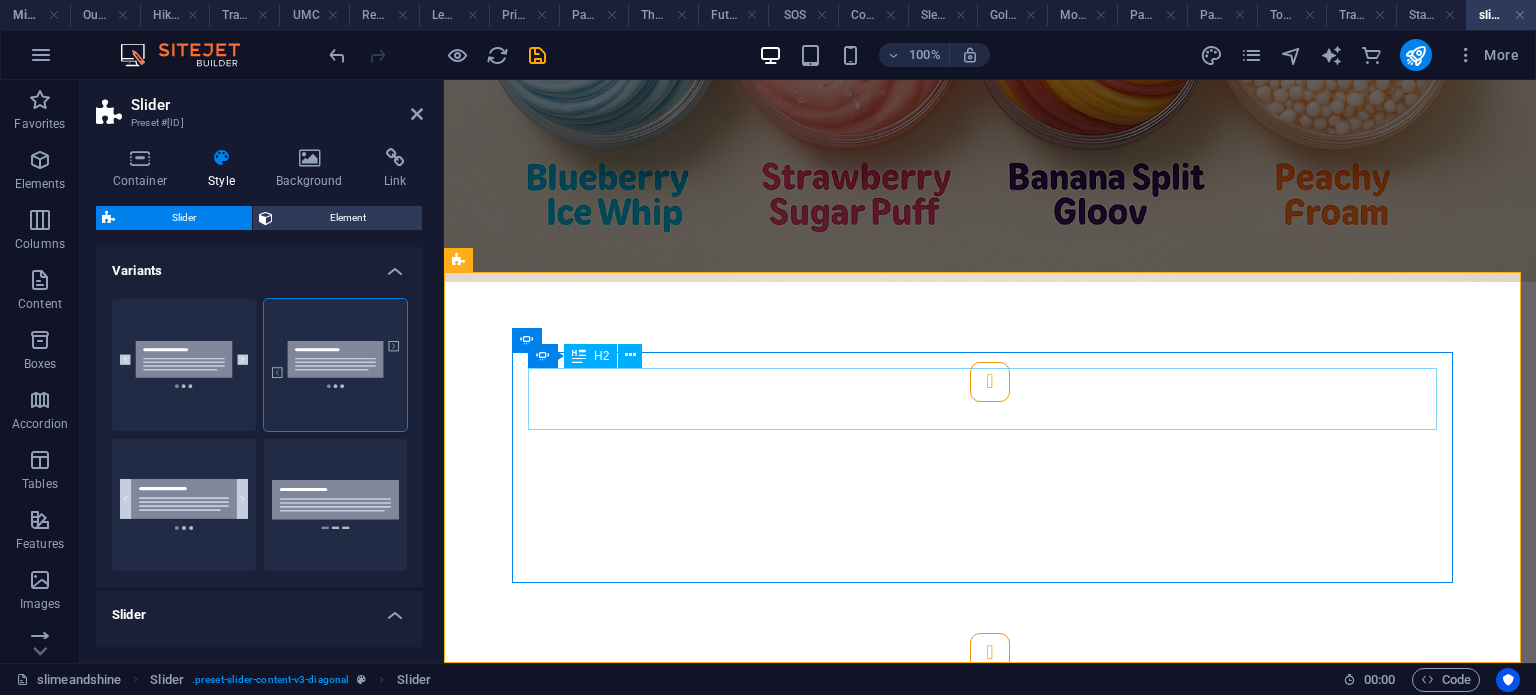 click on "Slide 2" at bounding box center (-916, 849) 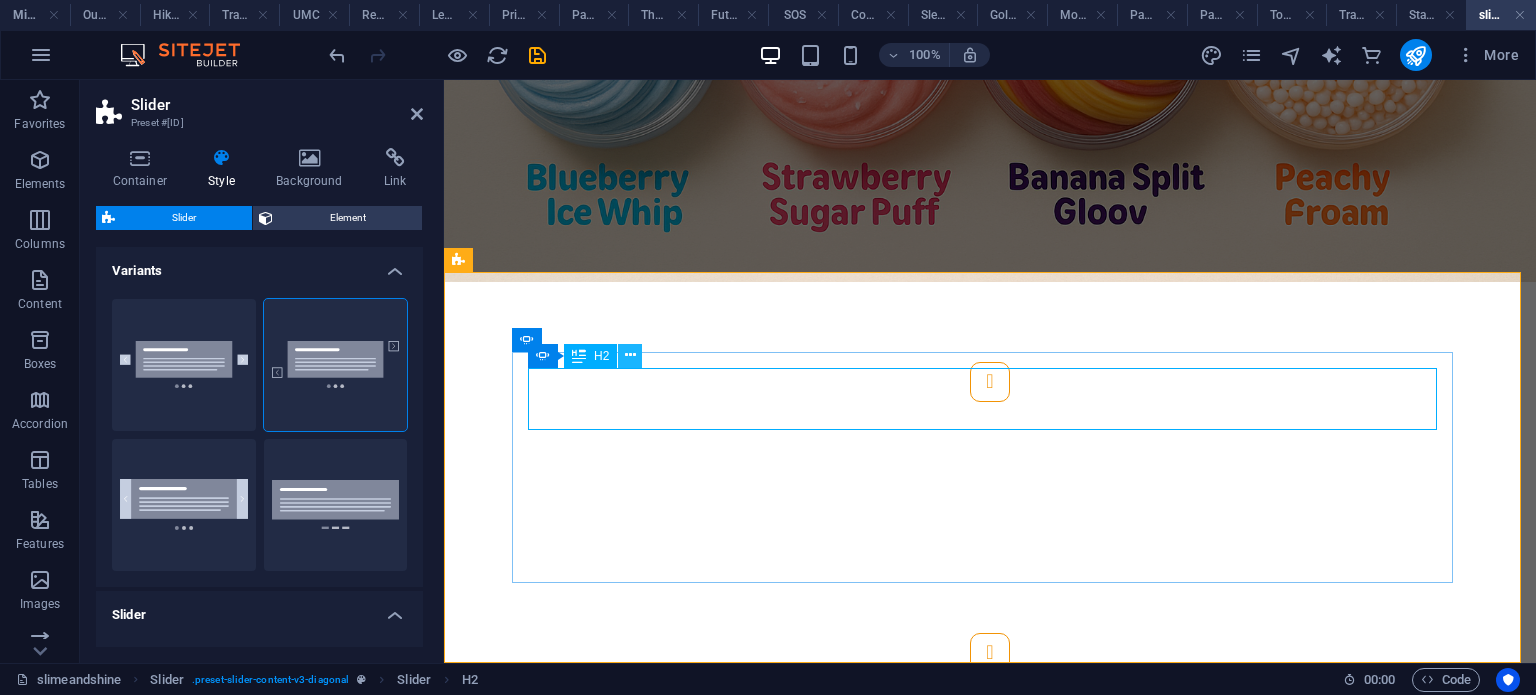 click at bounding box center [630, 355] 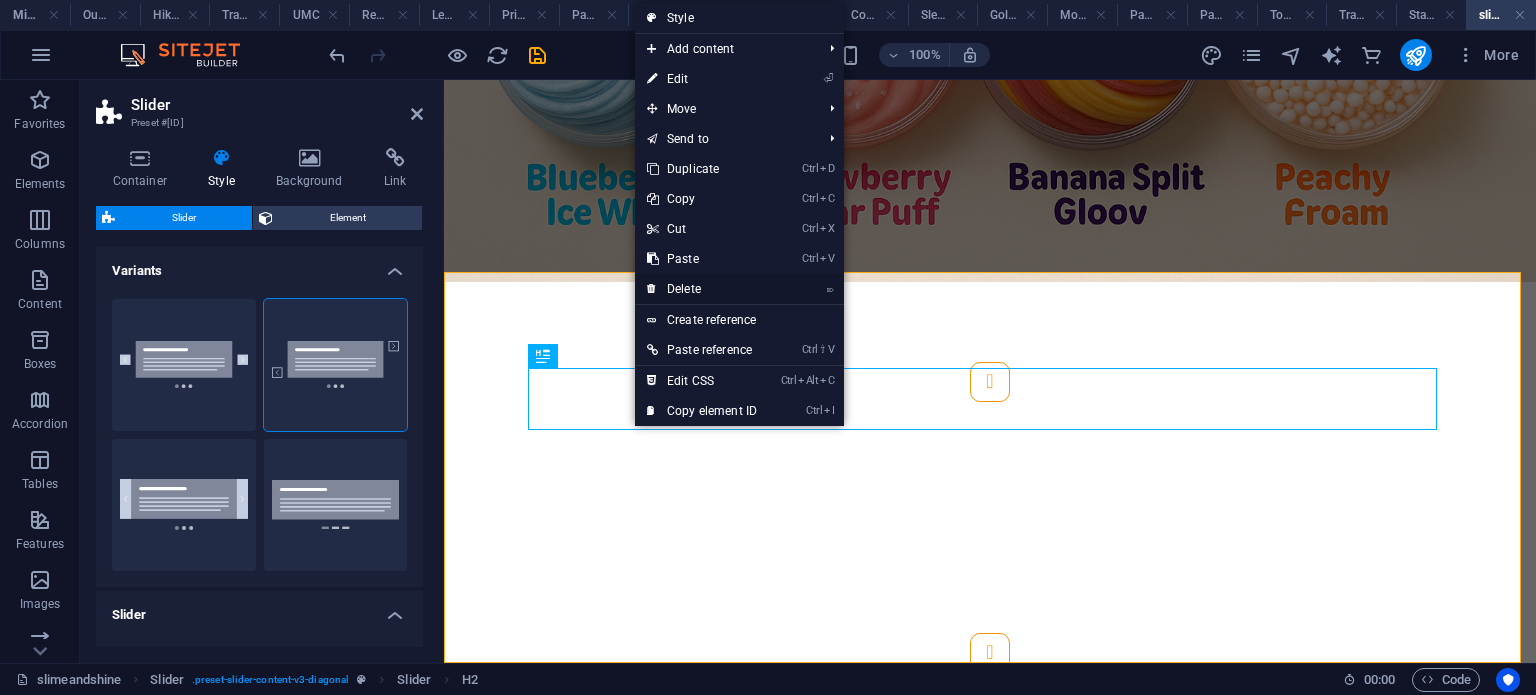 drag, startPoint x: 708, startPoint y: 285, endPoint x: 280, endPoint y: 270, distance: 428.26276 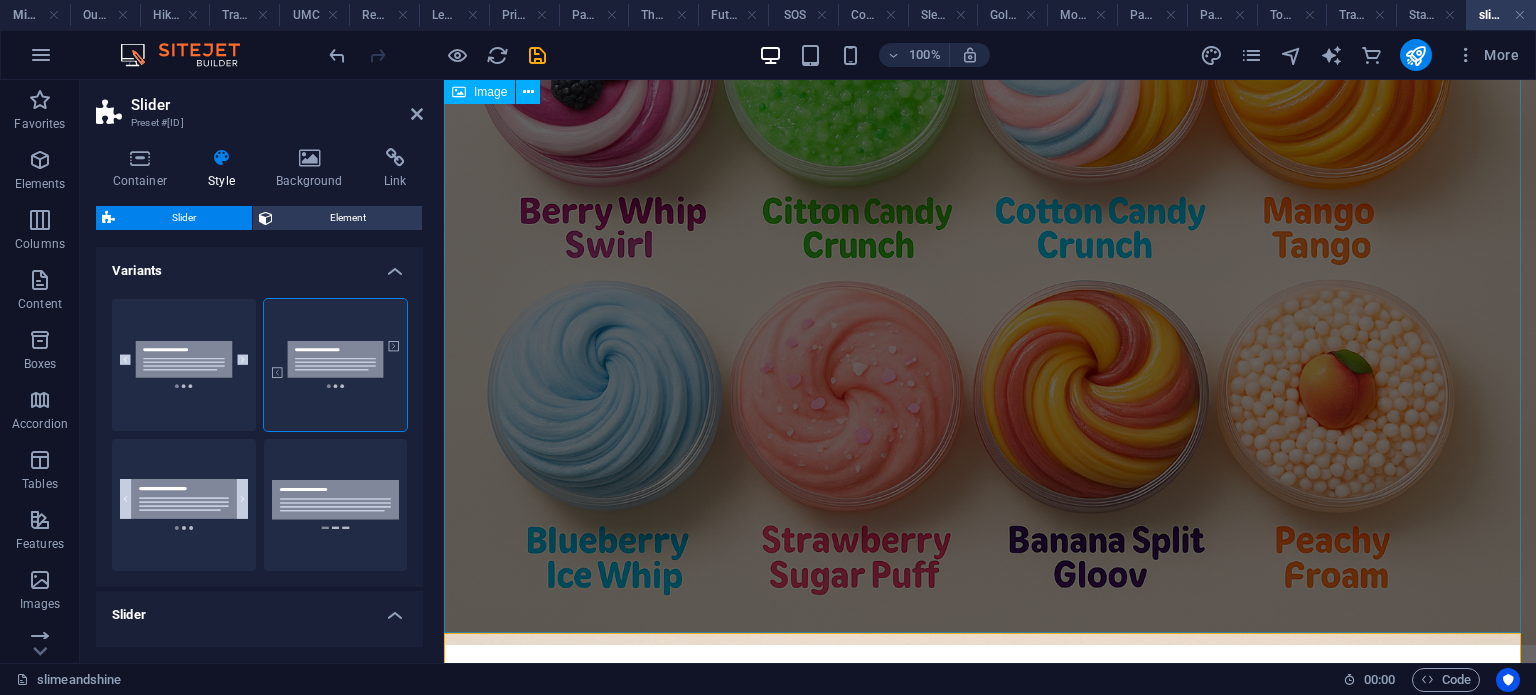 scroll, scrollTop: 1152, scrollLeft: 0, axis: vertical 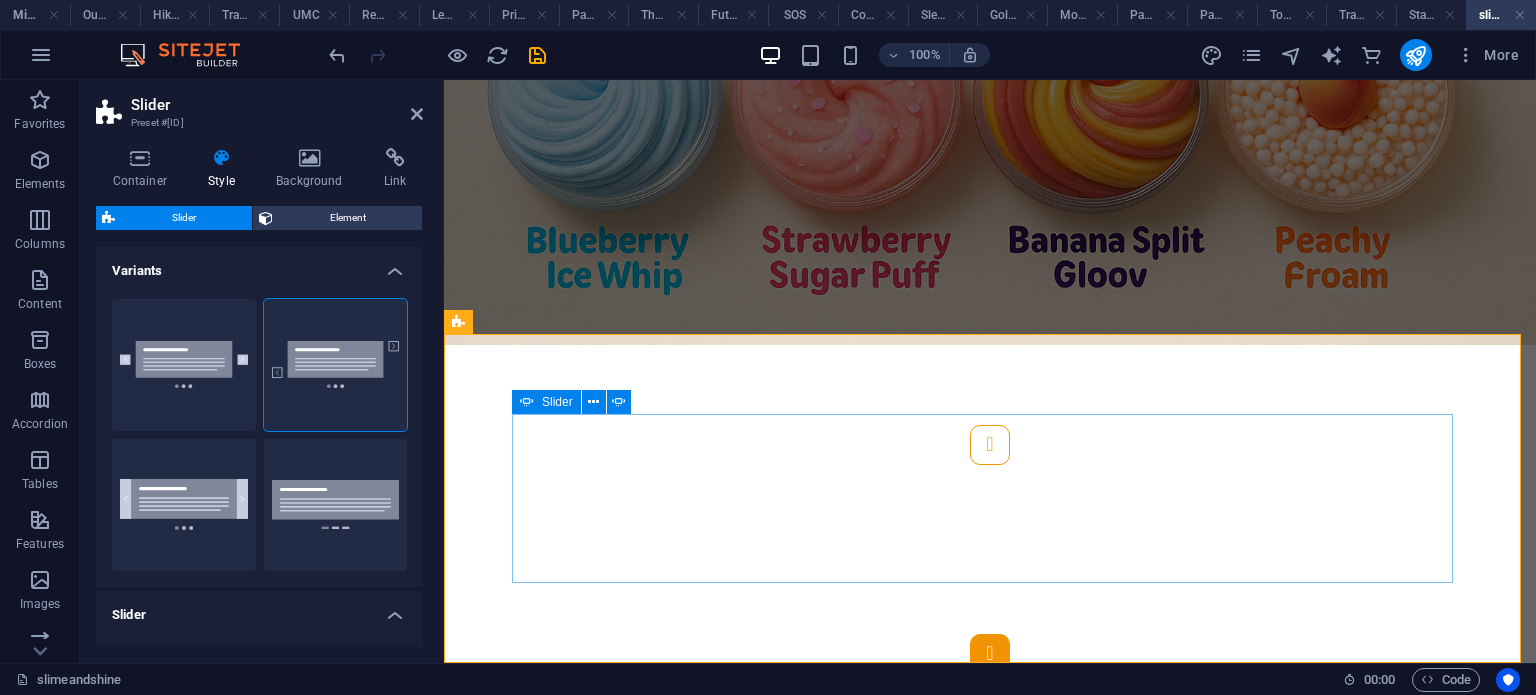 click at bounding box center [990, 654] 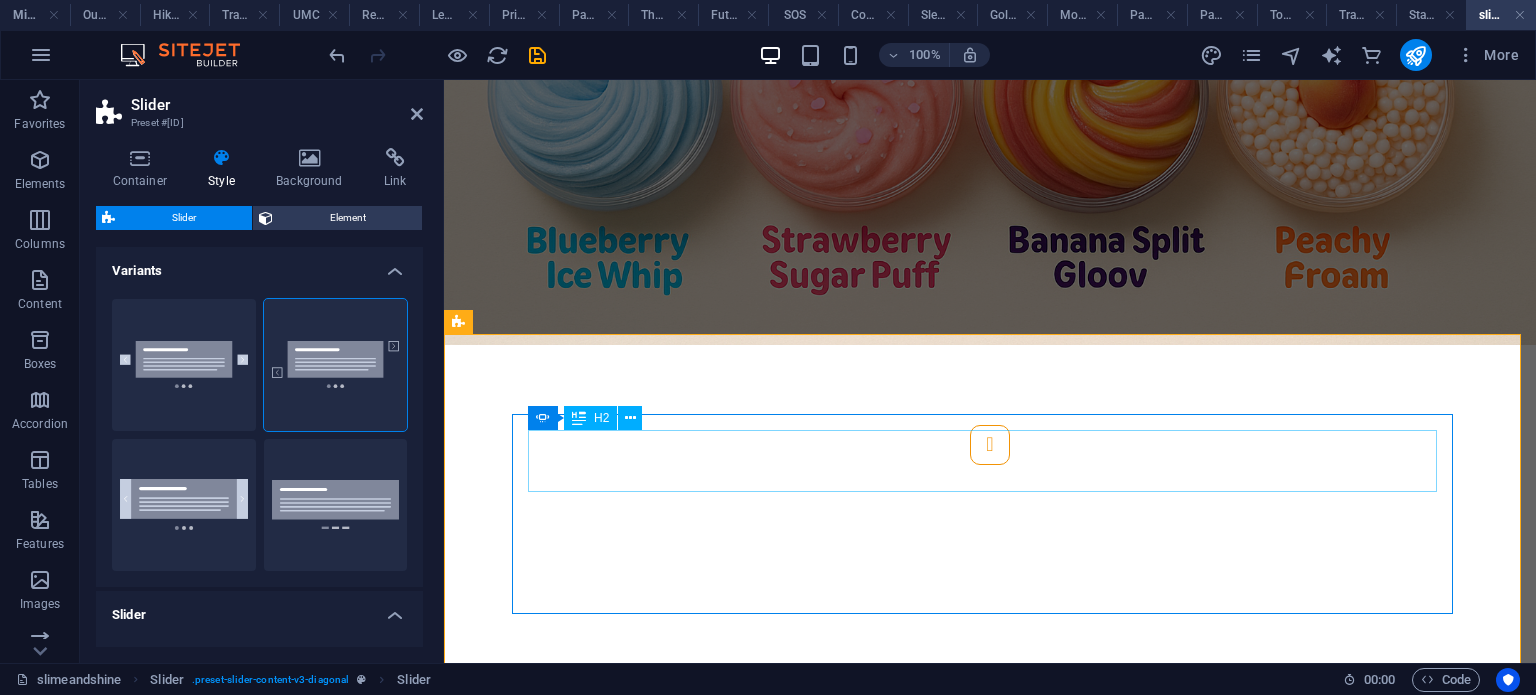 click on "Slide 3" at bounding box center [-1857, 1081] 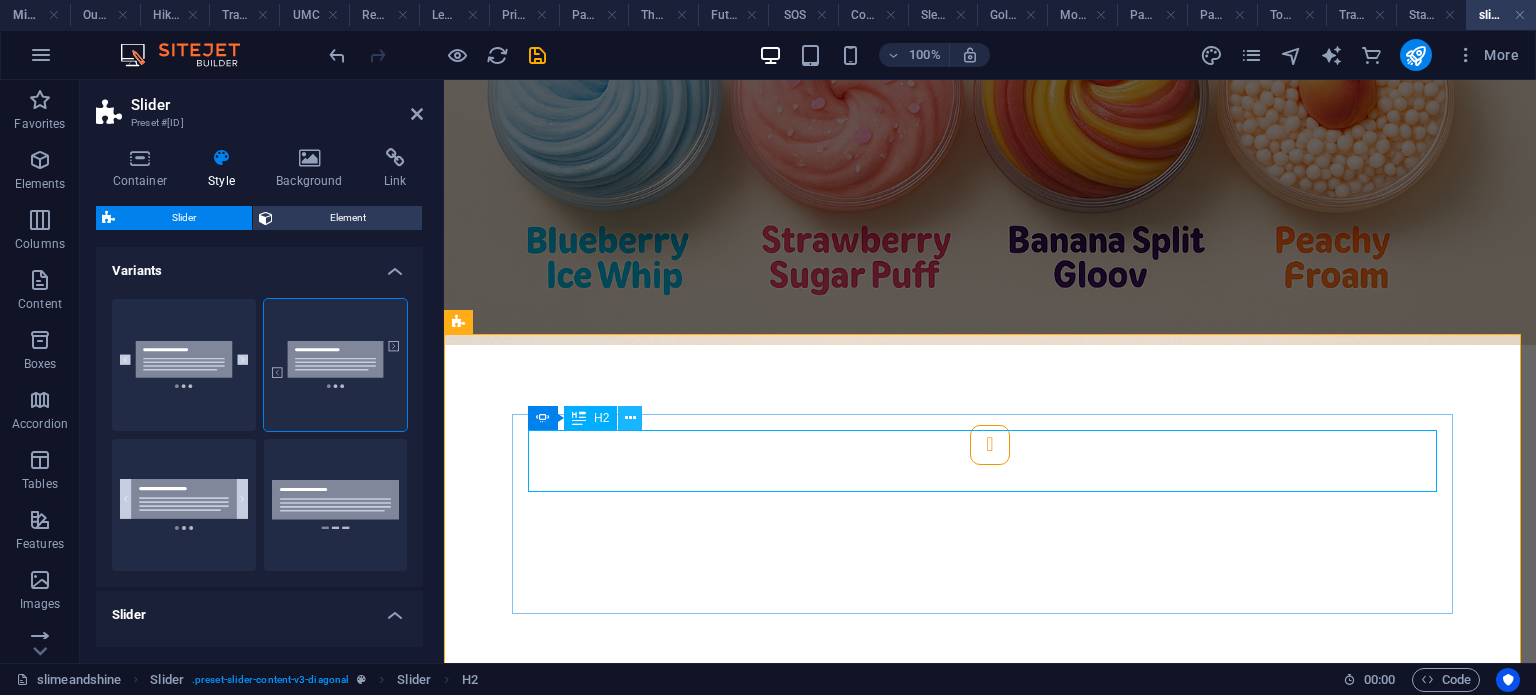 click at bounding box center [630, 418] 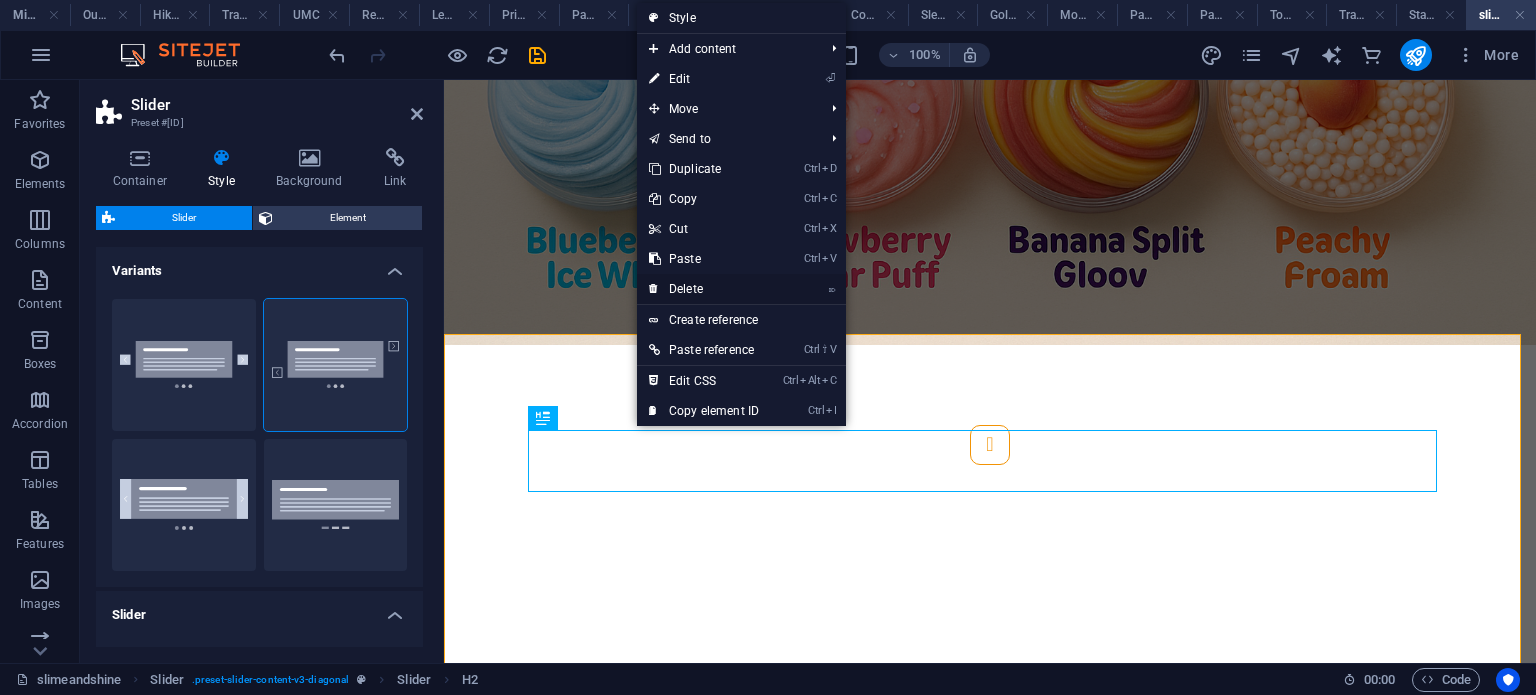 drag, startPoint x: 696, startPoint y: 293, endPoint x: 253, endPoint y: 217, distance: 449.47192 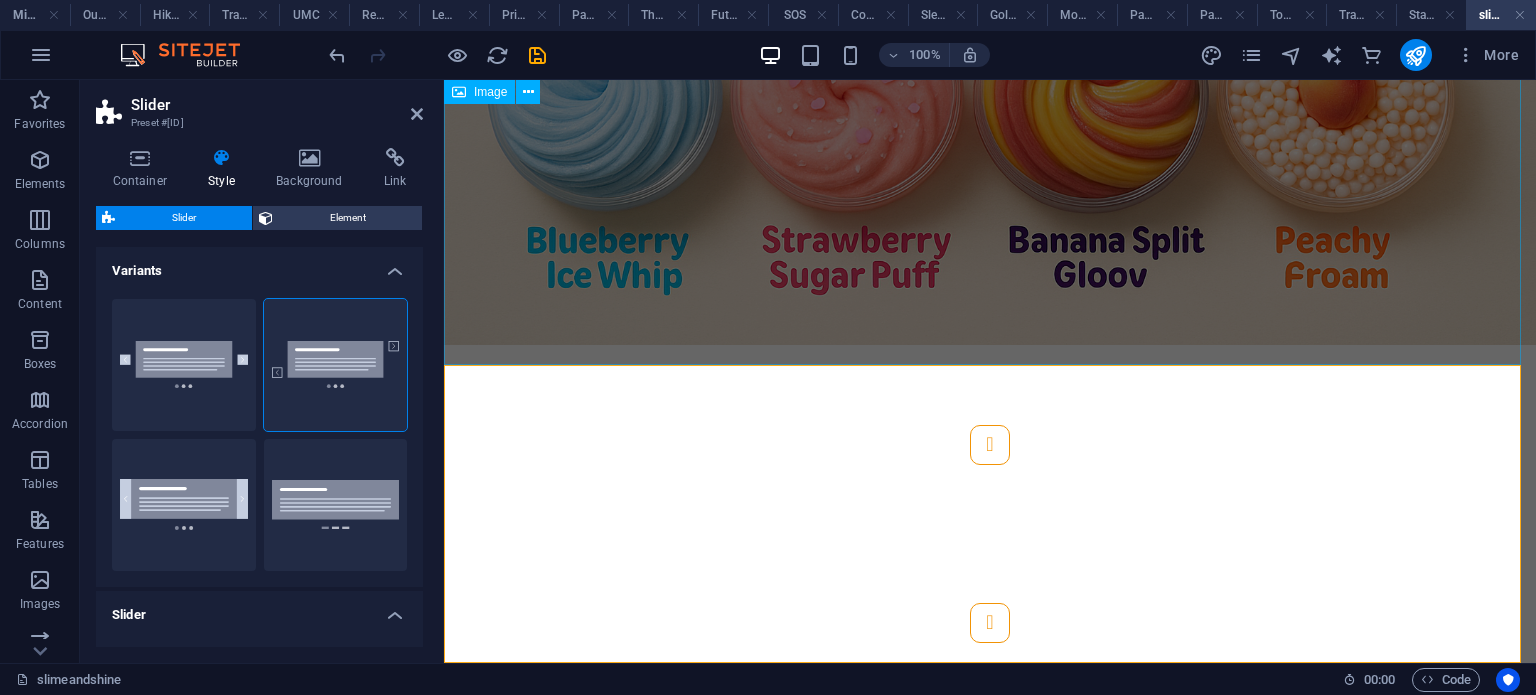 scroll, scrollTop: 1121, scrollLeft: 0, axis: vertical 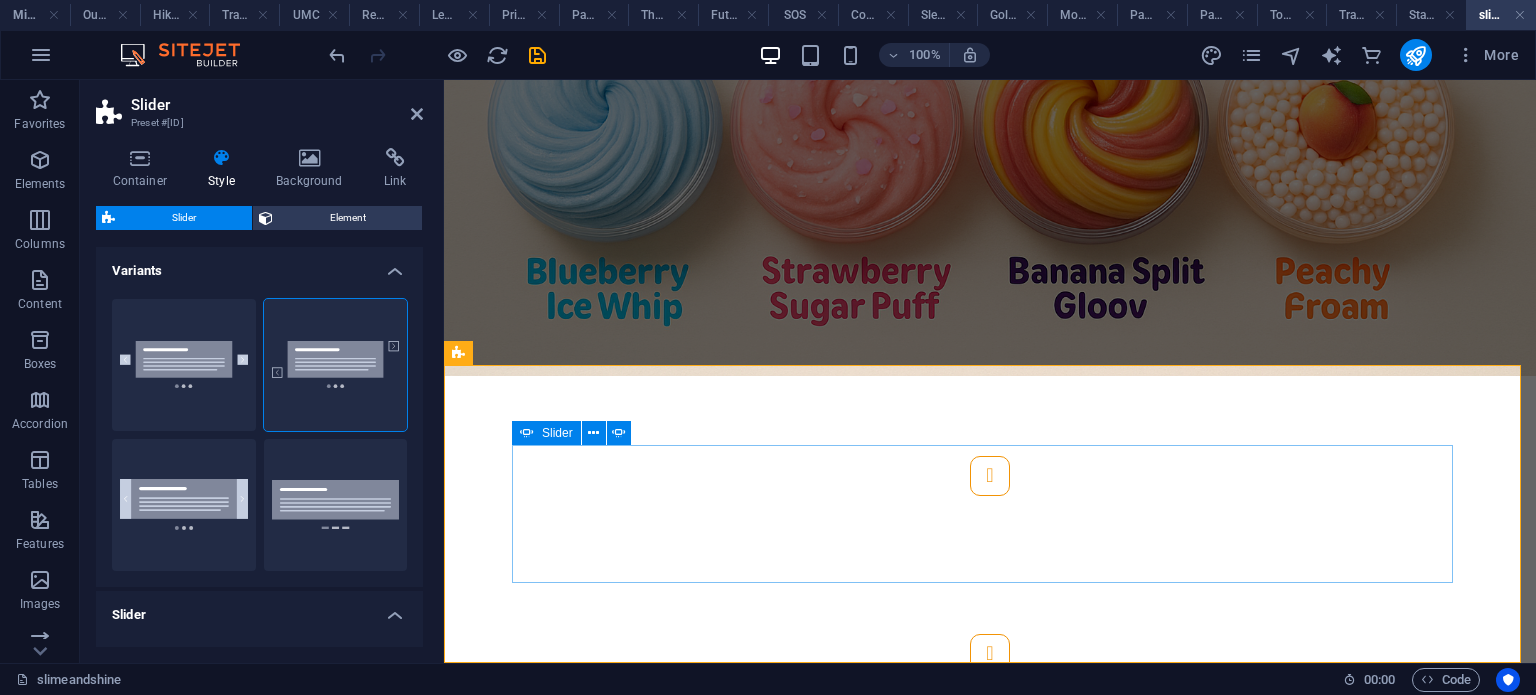 click on "Lorem ipsum dolor sit amet, consectetur adipisicing elit. Id, ipsum, quibusdam, temporibus harum culpa unde voluptatem possimus qui molestiae expedita ad aut necessitatibus vel incidunt placeat velit soluta a consectetur laborum illum nobis distinctio nisi facilis! Officiis, illum, aut, quasi dolorem laudantium fuga porro amet provident voluptatibus dicta mollitia neque!" at bounding box center (-1857, 1071) 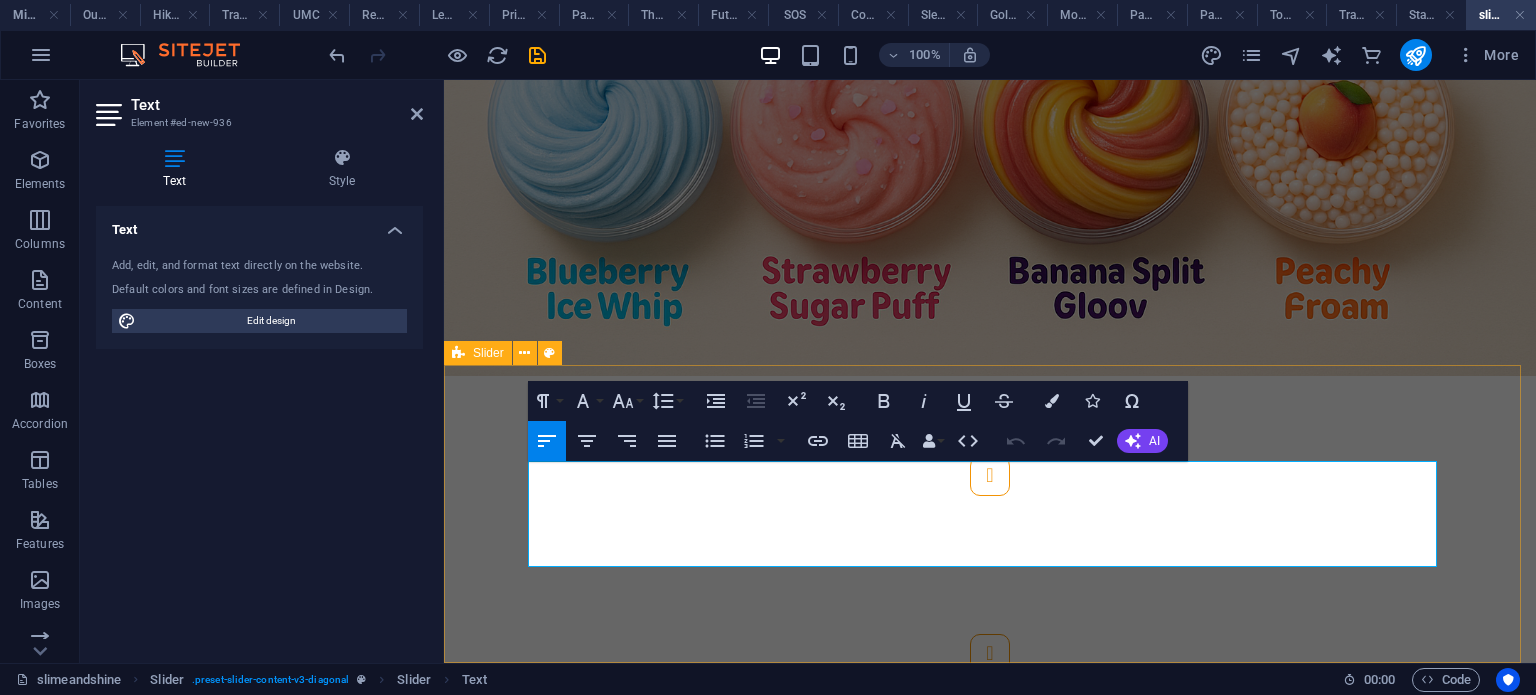 drag, startPoint x: 600, startPoint y: 541, endPoint x: 494, endPoint y: 463, distance: 131.60547 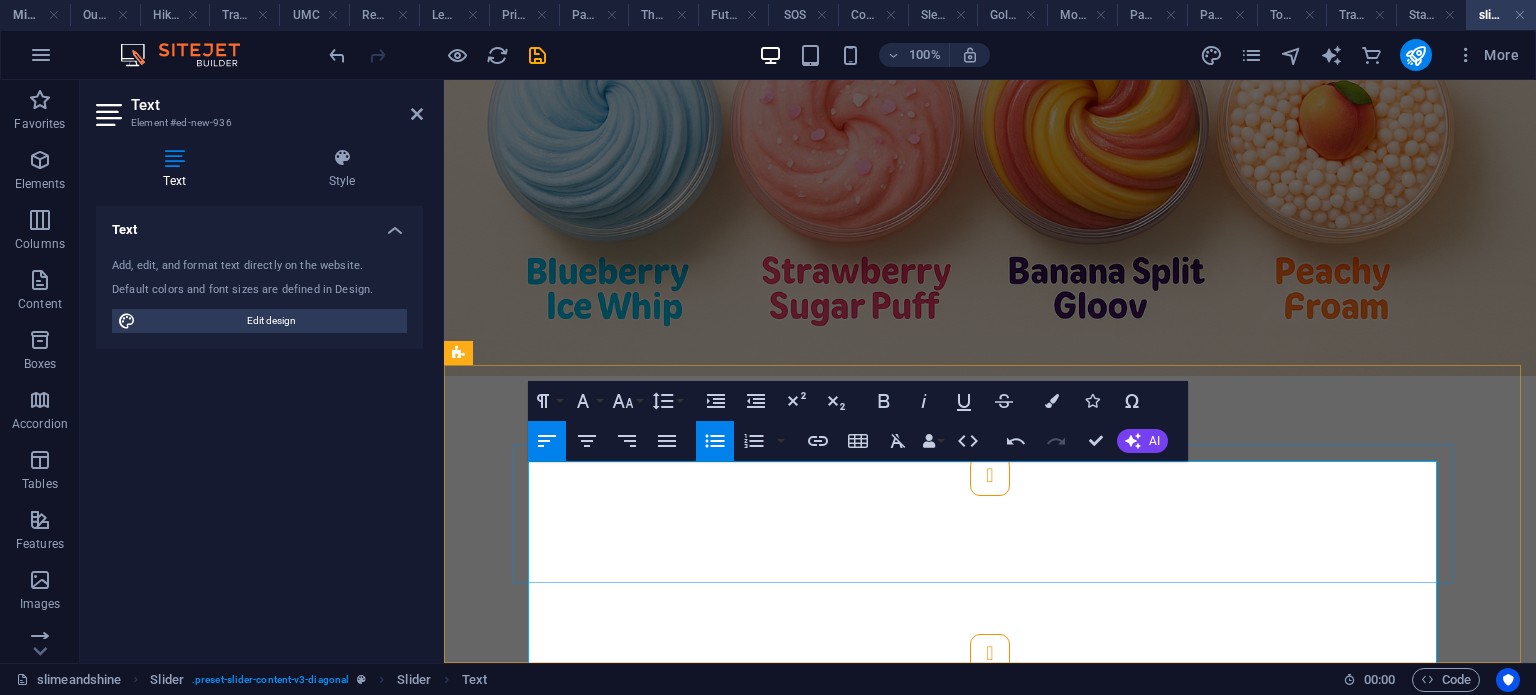 click on "Colours : Midnight blue, ultraviolet, starlight silver Flavour inspiration : Cosmic candy / mystery fruit Texture : Clear base with jelly glow Add-ons : Glow-in-the-dark stars and sparkles" at bounding box center [-1857, 1156] 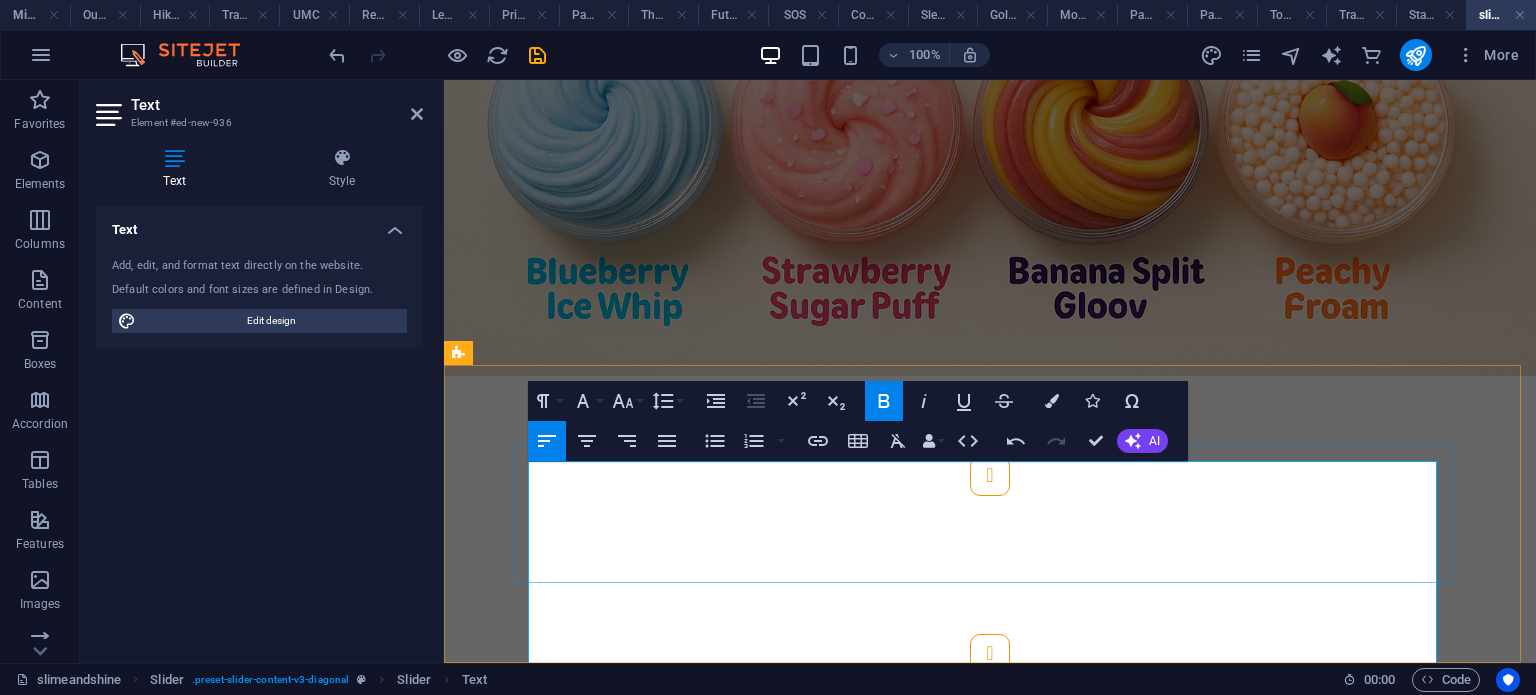 click on "Flavour inspiration : Cosmic candy / mystery fruit Texture : Clear base with jelly glow Add-ons : Glow-in-the-dark stars and sparkles" at bounding box center (-1857, 1156) 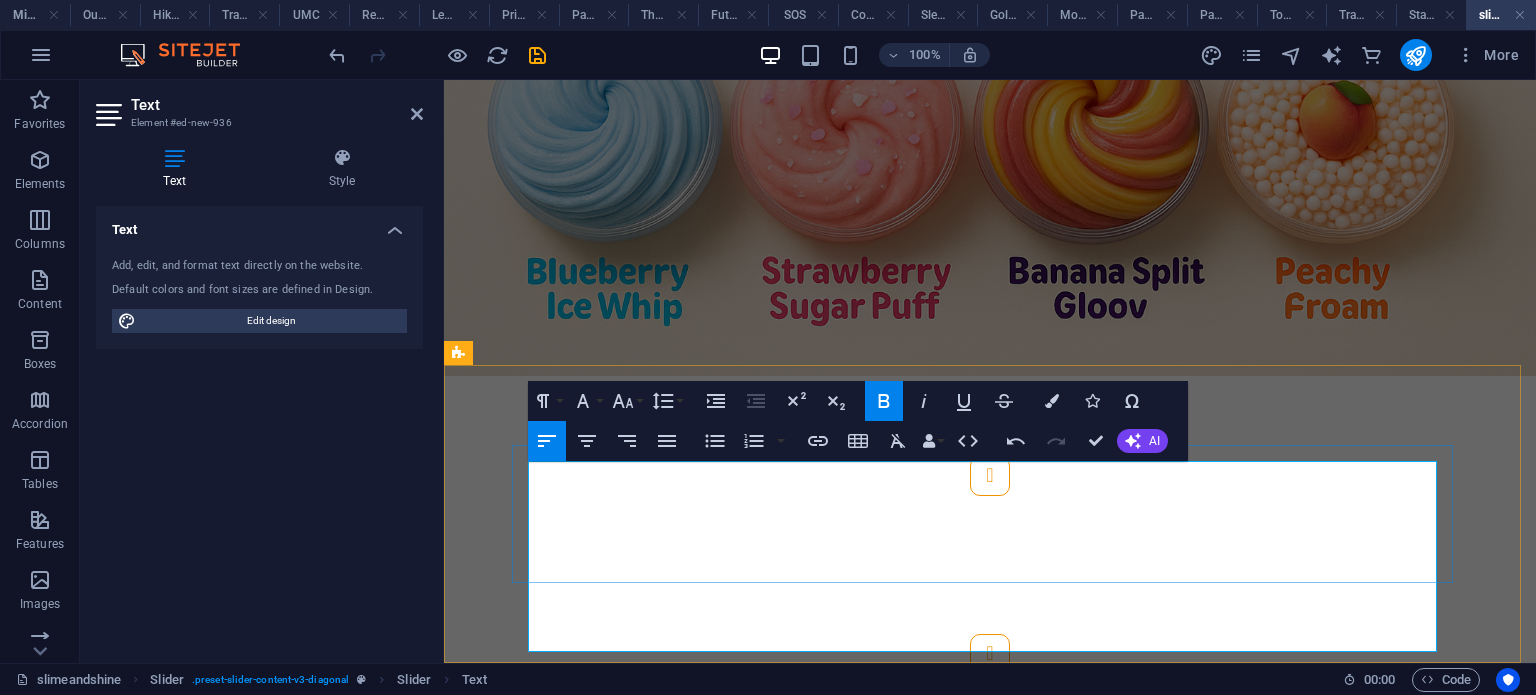 click on "Texture : Clear base with jelly glow Add-ons : Glow-in-the-dark stars and sparkles" at bounding box center (-1857, 1156) 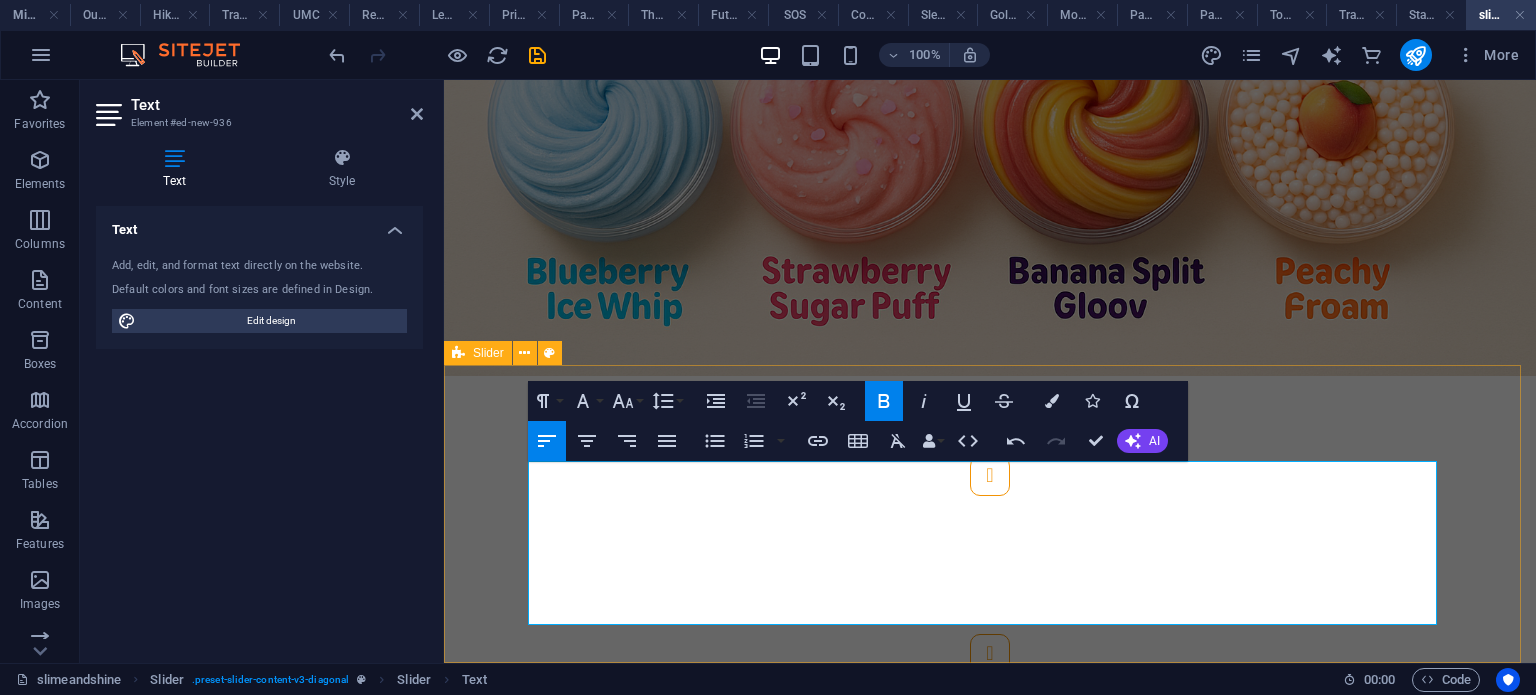 click on "Lorem ipsum dolor sit amet, consectetur adipisicing elit. Id, ipsum, quibusdam, temporibus harum culpa unde voluptatem possimus qui molestiae expedita ad aut necessitatibus vel incidunt placeat velit soluta a consectetur laborum illum nobis distinctio nisi facilis! Officiis, illum, aut, quasi dolorem laudantium fuga porro amet provident voluptatibus dicta mollitia neque! Slide 1 Lorem ipsum dolor sit amet, consectetur adipisicing elit. Id, ipsum, quibusdam, temporibus harum culpa unde voluptatem possimus qui molestiae expedita ad aut necessitatibus vel incidunt placeat velit soluta a consectetur laborum illum nobis distinctio nisi facilis! Officiis, illum, aut, quasi dolorem laudantium fuga porro amet provident voluptatibus dicta mollitia neque! 10. Peachy Cream Floam Colours : Warm peach, coral, creamy white Flavour inspiration : Peaches and whipped cream Texture : Floam slime with dense foam beads Add-ons : Peach charm + vanilla scent infusion 9. Galaxy Goo Glow Colours Flavour inspiration Texture Add-ons" at bounding box center [990, 565] 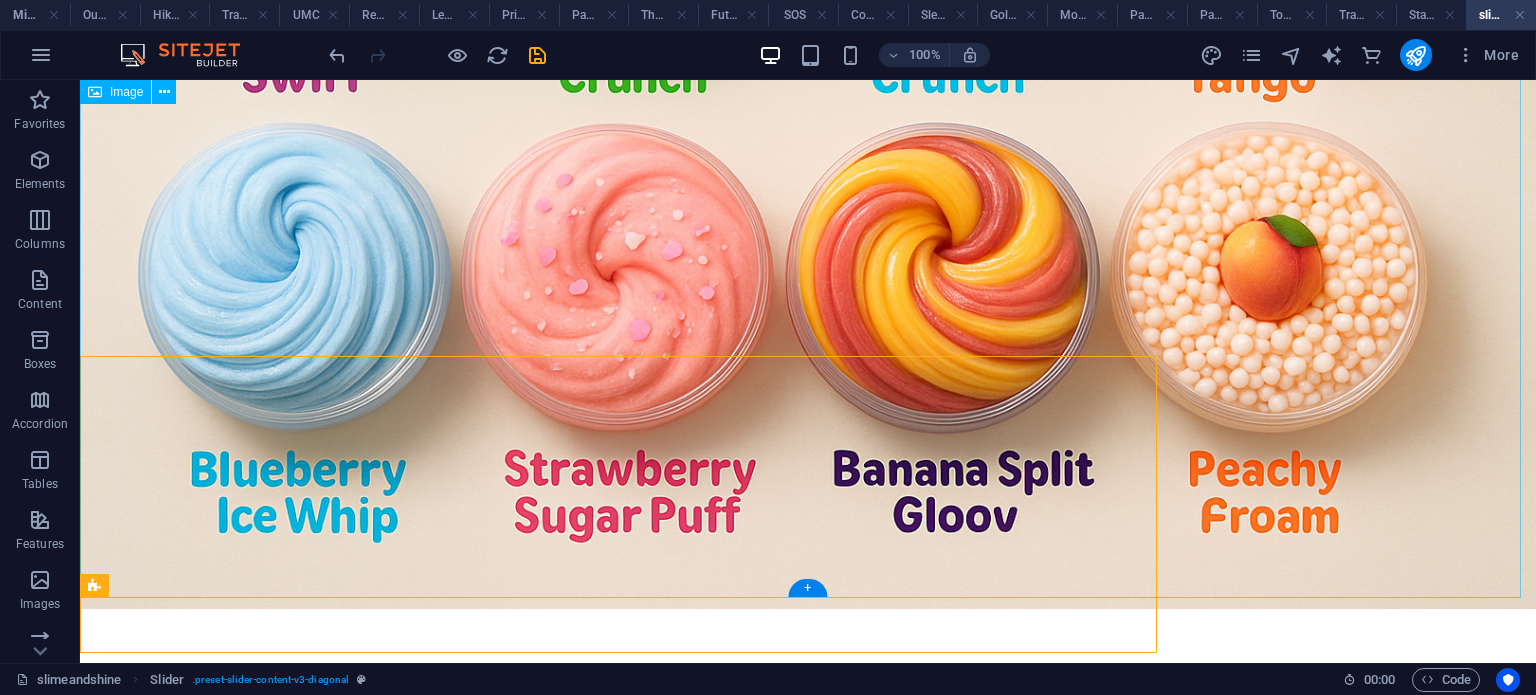click at bounding box center [808, 123] 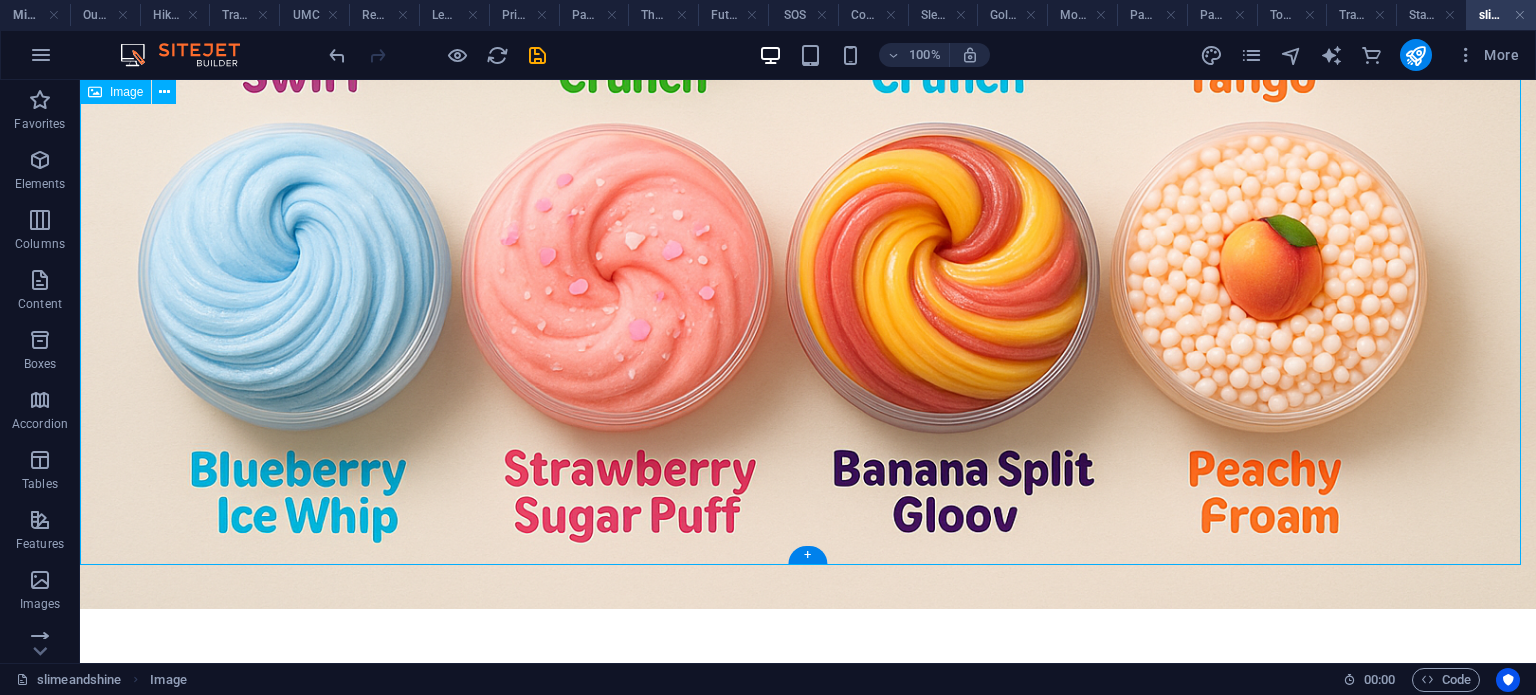 scroll, scrollTop: 1422, scrollLeft: 0, axis: vertical 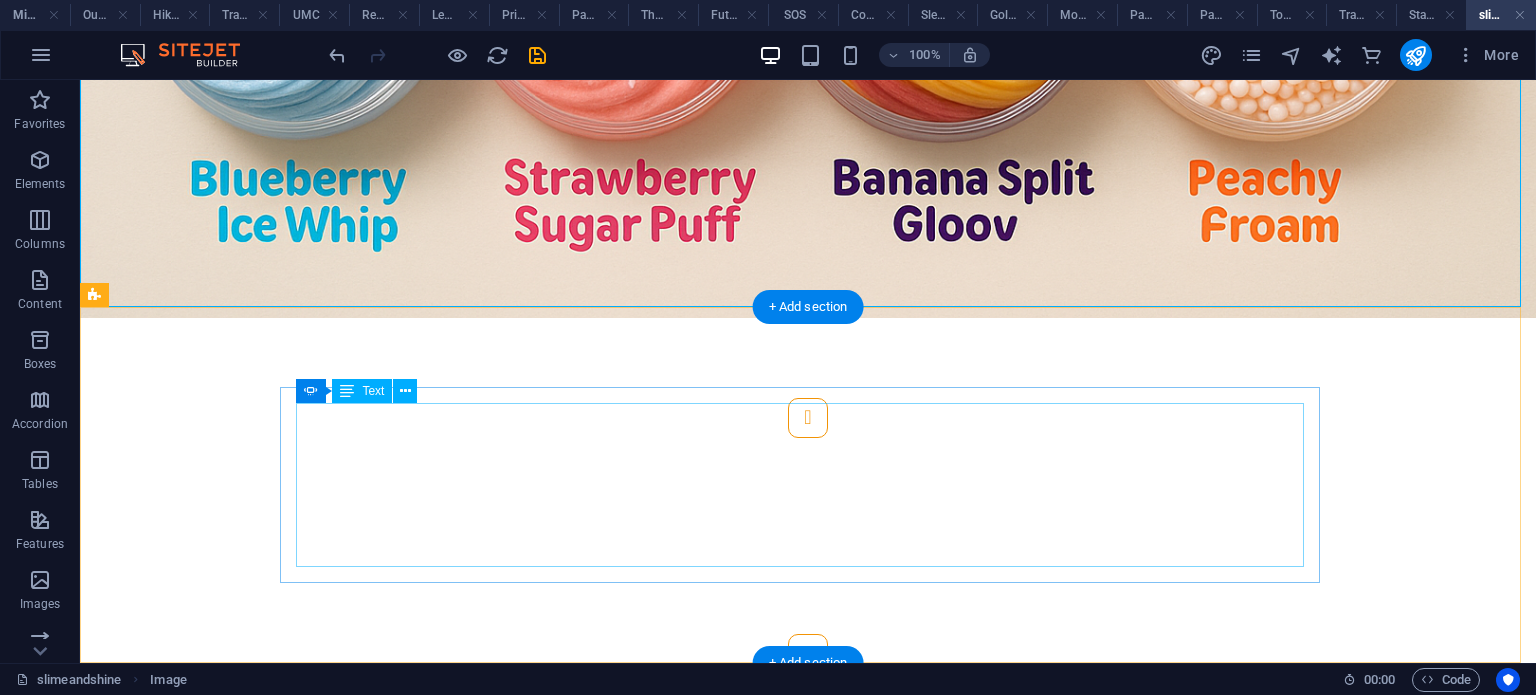 click on "9.  Galaxy Goo Glow Colours : Midnight blue, ultraviolet, starlight silver Flavour inspiration : Cosmic candy / mystery fruit Texture : Clear base with jelly glow Add-ons : Glow-in-the-dark stars and sparkles" at bounding box center [-2328, 1074] 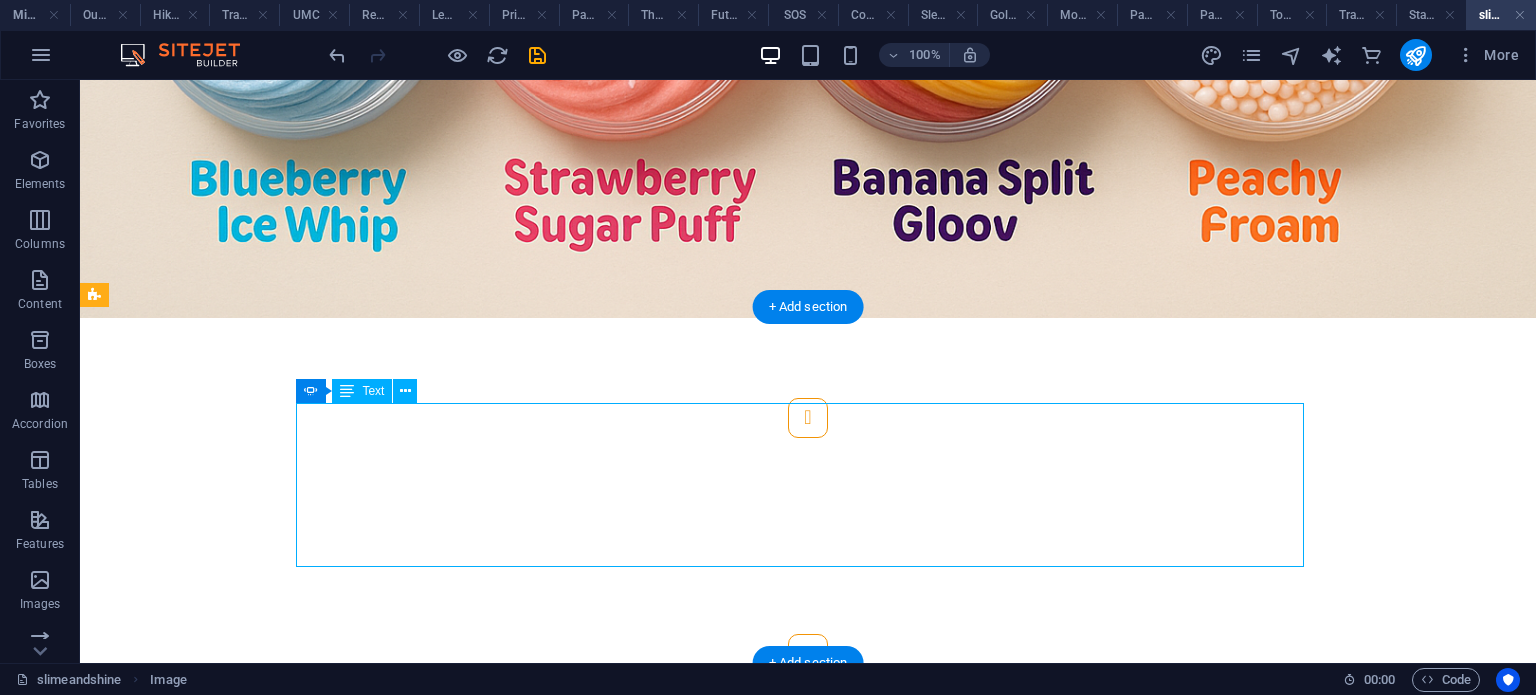 click on "9.  Galaxy Goo Glow Colours : Midnight blue, ultraviolet, starlight silver Flavour inspiration : Cosmic candy / mystery fruit Texture : Clear base with jelly glow Add-ons : Glow-in-the-dark stars and sparkles" at bounding box center (-2328, 1074) 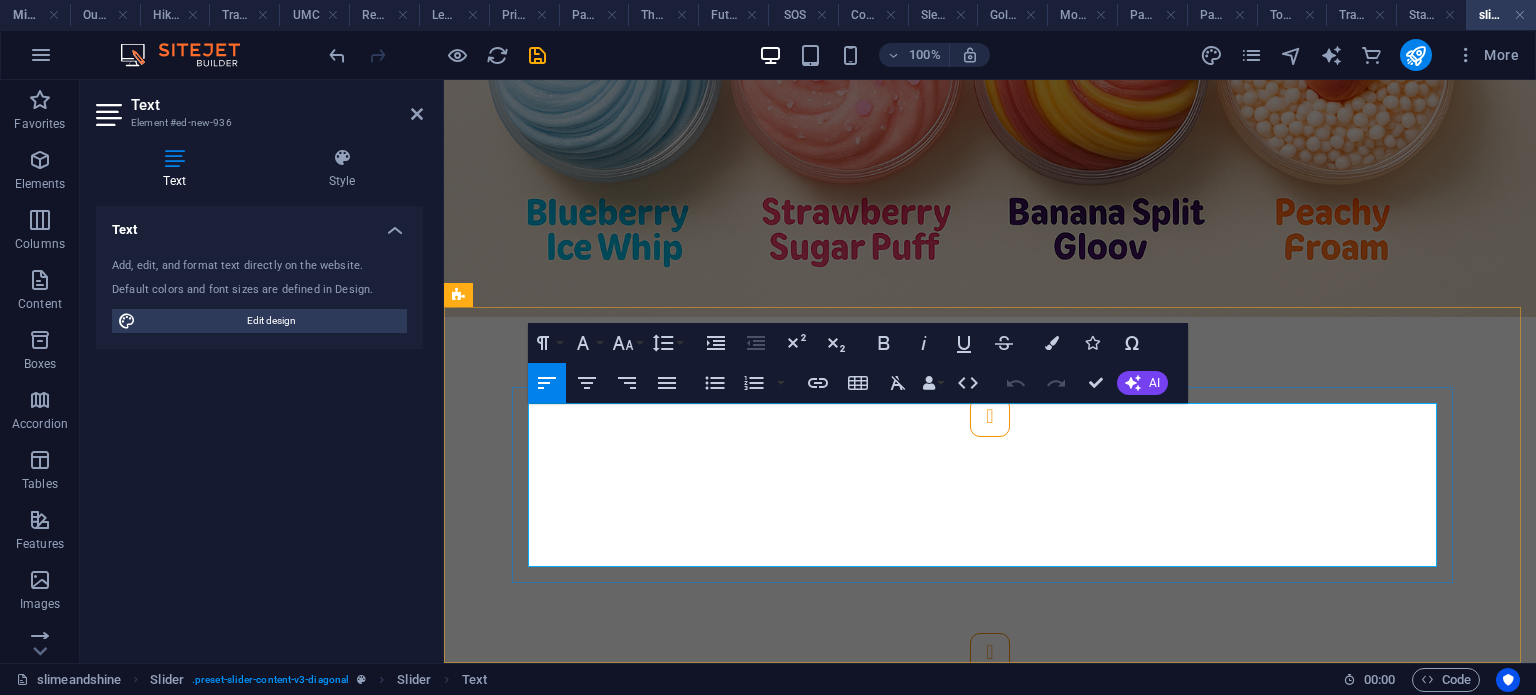 click on "Add-ons : Glow-in-the-dark stars and sparkles" at bounding box center (-1857, 1155) 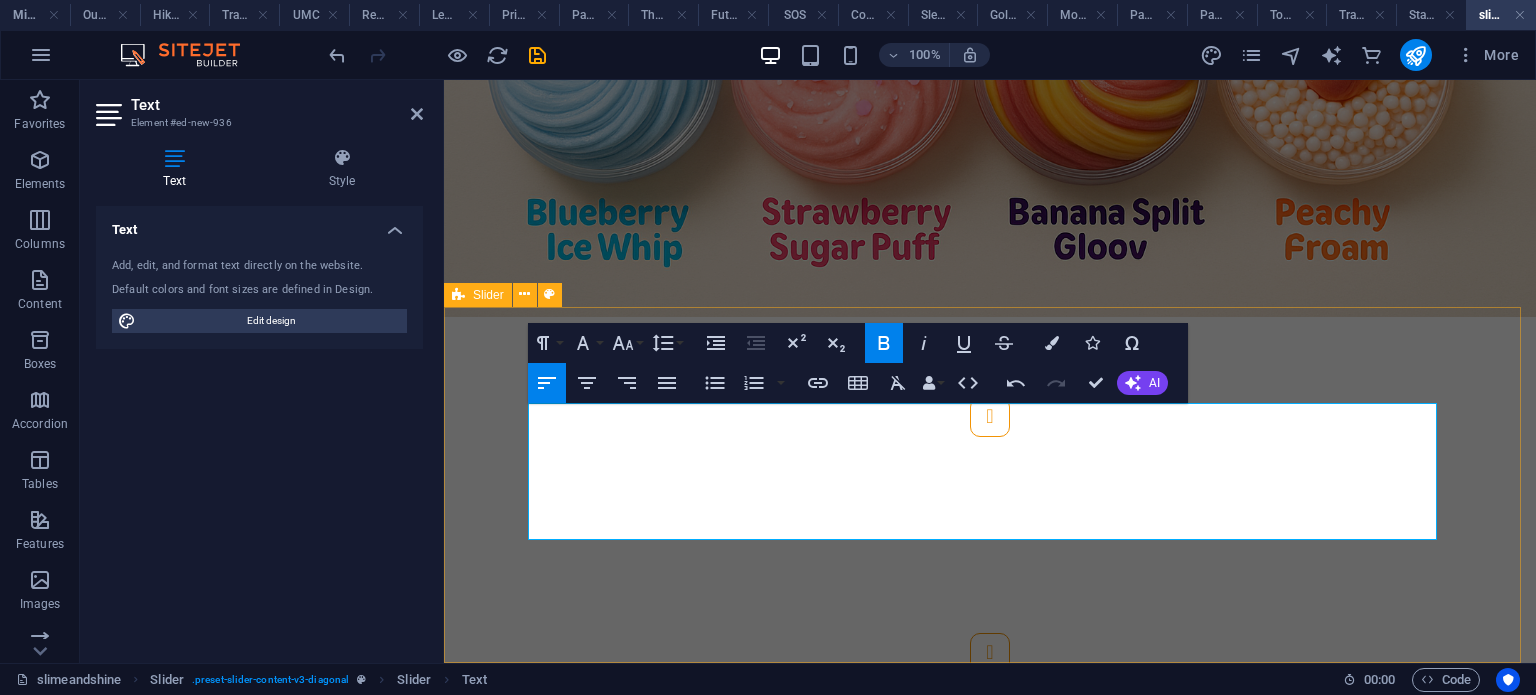 click on "[NUMBER].  Galaxy Goo Glow Colours : Midnight blue, ultraviolet, starlight silver Flavour inspiration : Cosmic candy / mystery fruit Texture : Clear base with jelly glow Add-ons : Glow-in-the-dark stars and sparkles Slide [NUMBER] Lorem ipsum dolor sit amet, consectetur adipisicing elit. Id, ipsum, quibusdam, temporibus harum culpa unde voluptatem possimus qui molestiae expedita ad aut necessitatibus vel incidunt placeat velit soluta a consectetur laborum illum nobis distinctio nisi facilis! Officiis, illum, aut, quasi dolorem laudantium fuga porro amet provident voluptatibus dicta mollitia neque! [NUMBER].  Peachy Cream Floam Colours : Warm peach, coral, creamy white Flavour inspiration : Peaches and whipped cream Texture : Floam slime with dense foam beads Add-ons : Peach charm + vanilla scent infusion [NUMBER].  Galaxy Goo Glow Colours : Midnight blue, ultraviolet, starlight silver Flavour inspiration : Cosmic candy / mystery fruit Texture : Clear base with jelly glow Add-ons : Glow-in-the-dark stars and sparkles Slide [NUMBER] [NUMBER] [NUMBER] [NUMBER]" at bounding box center [990, 535] 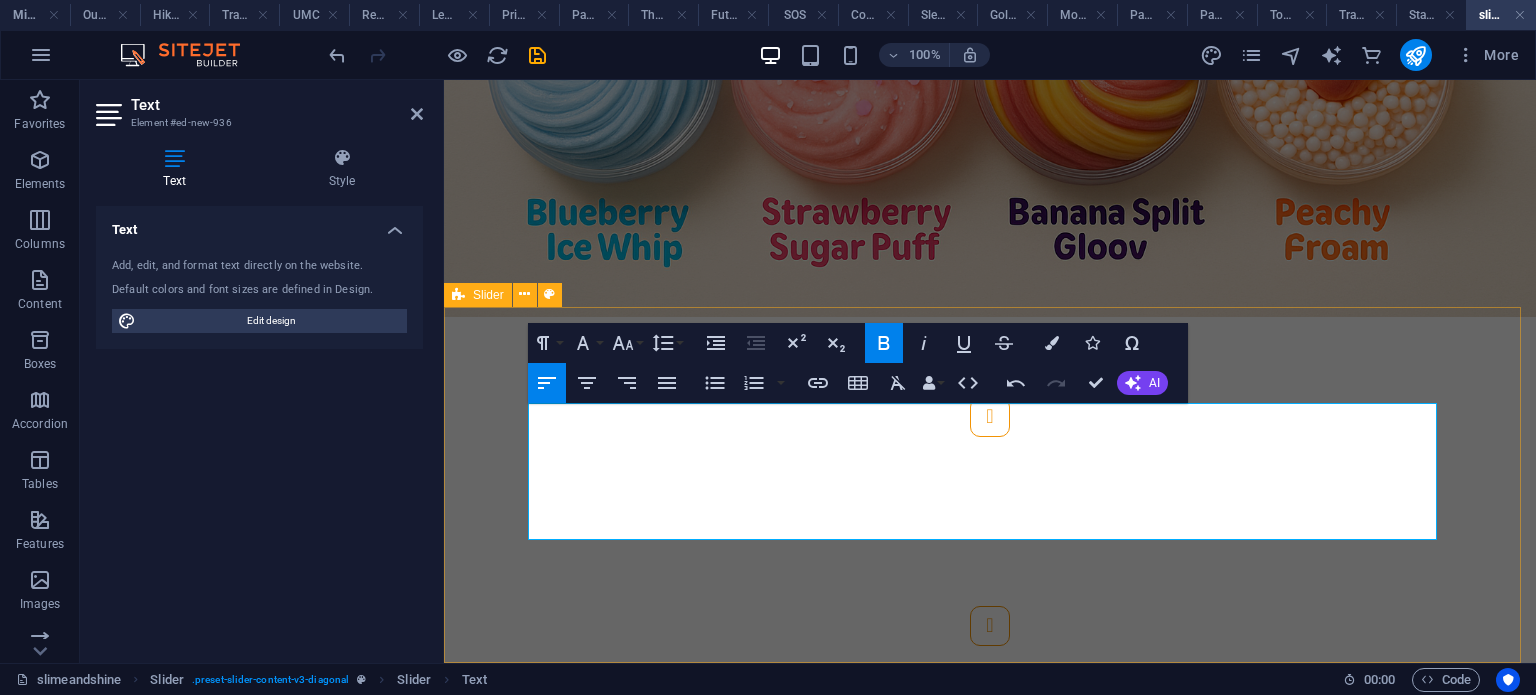 select on "rem" 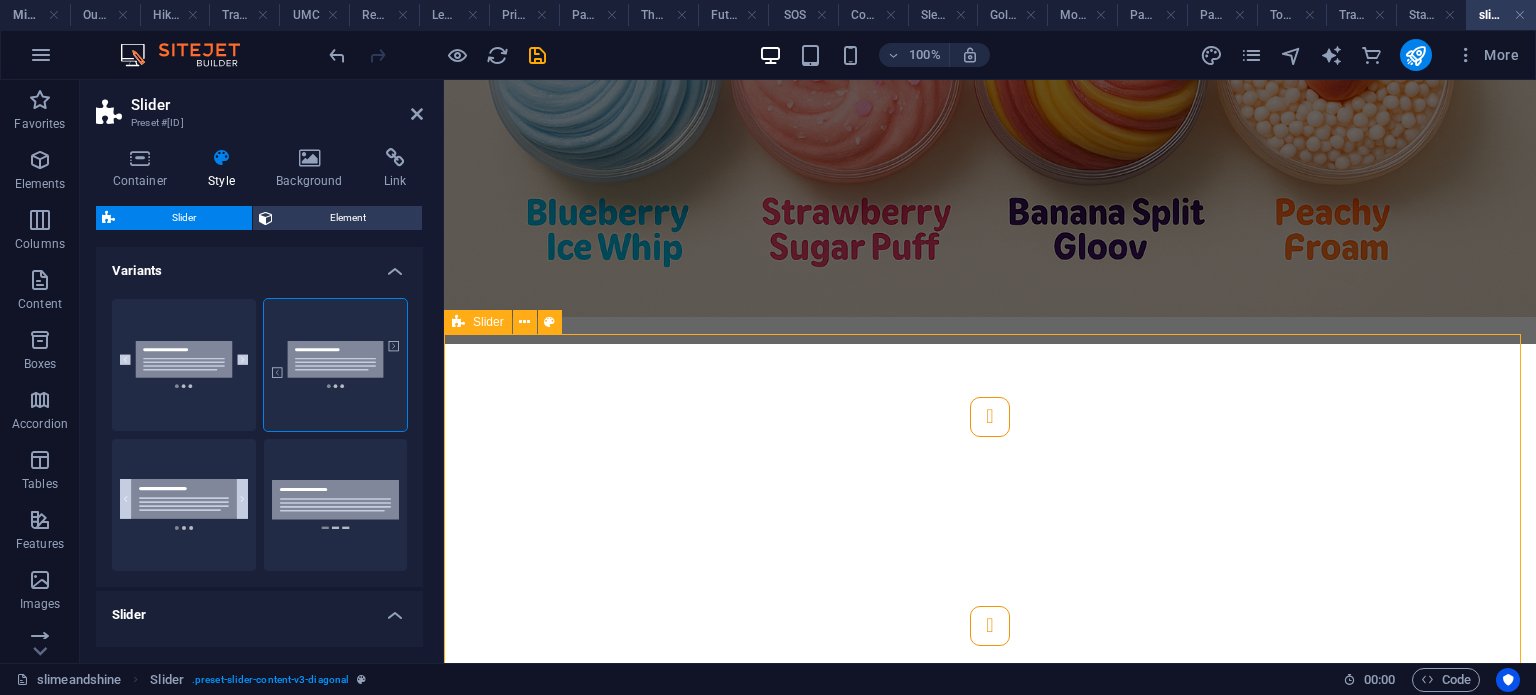 scroll, scrollTop: 1152, scrollLeft: 0, axis: vertical 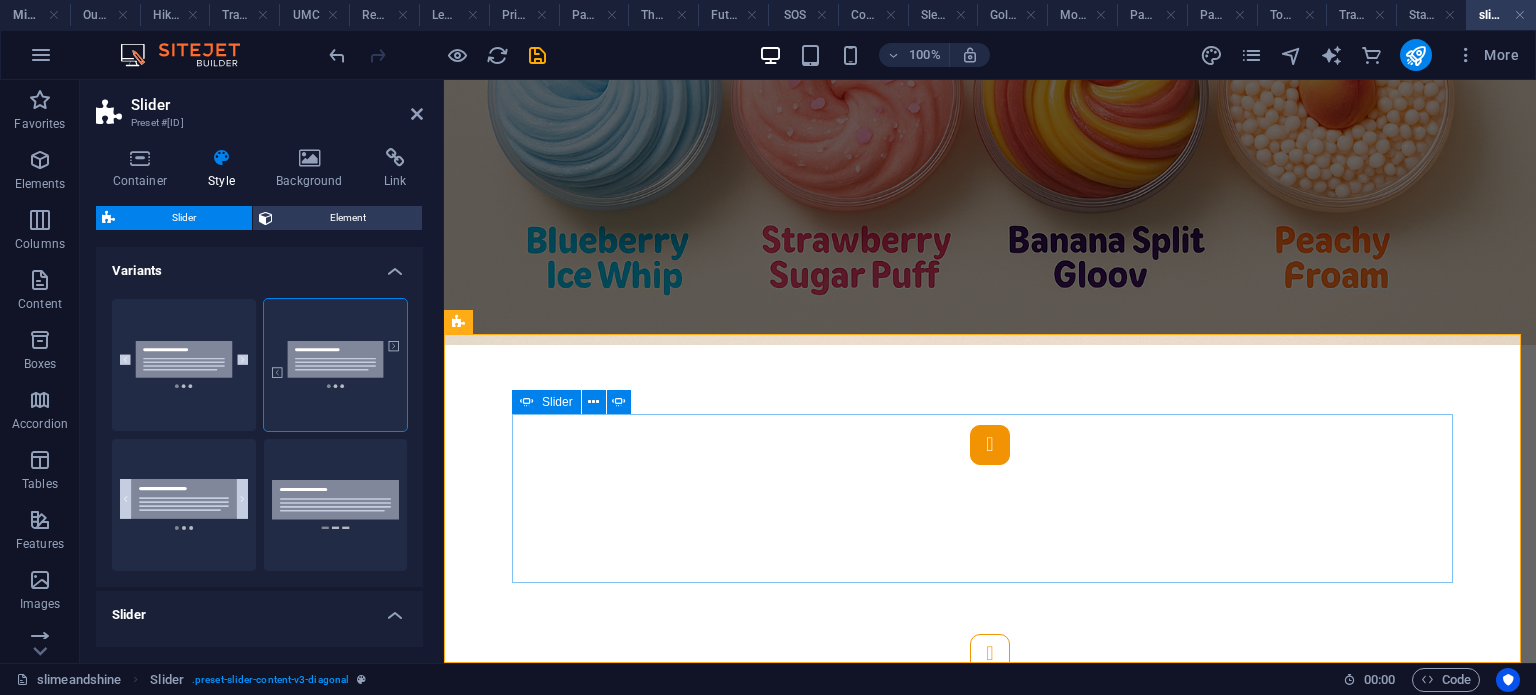 click at bounding box center [990, 445] 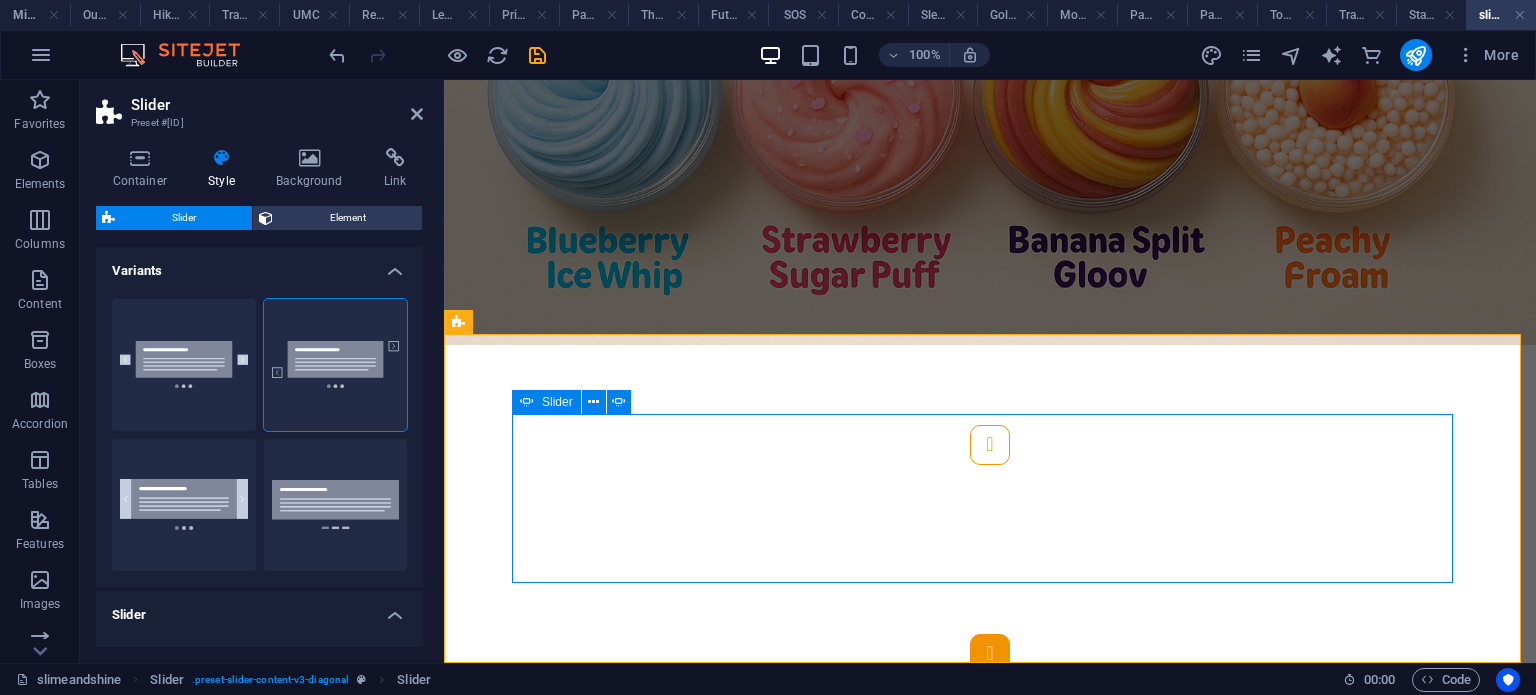 click at bounding box center (990, 654) 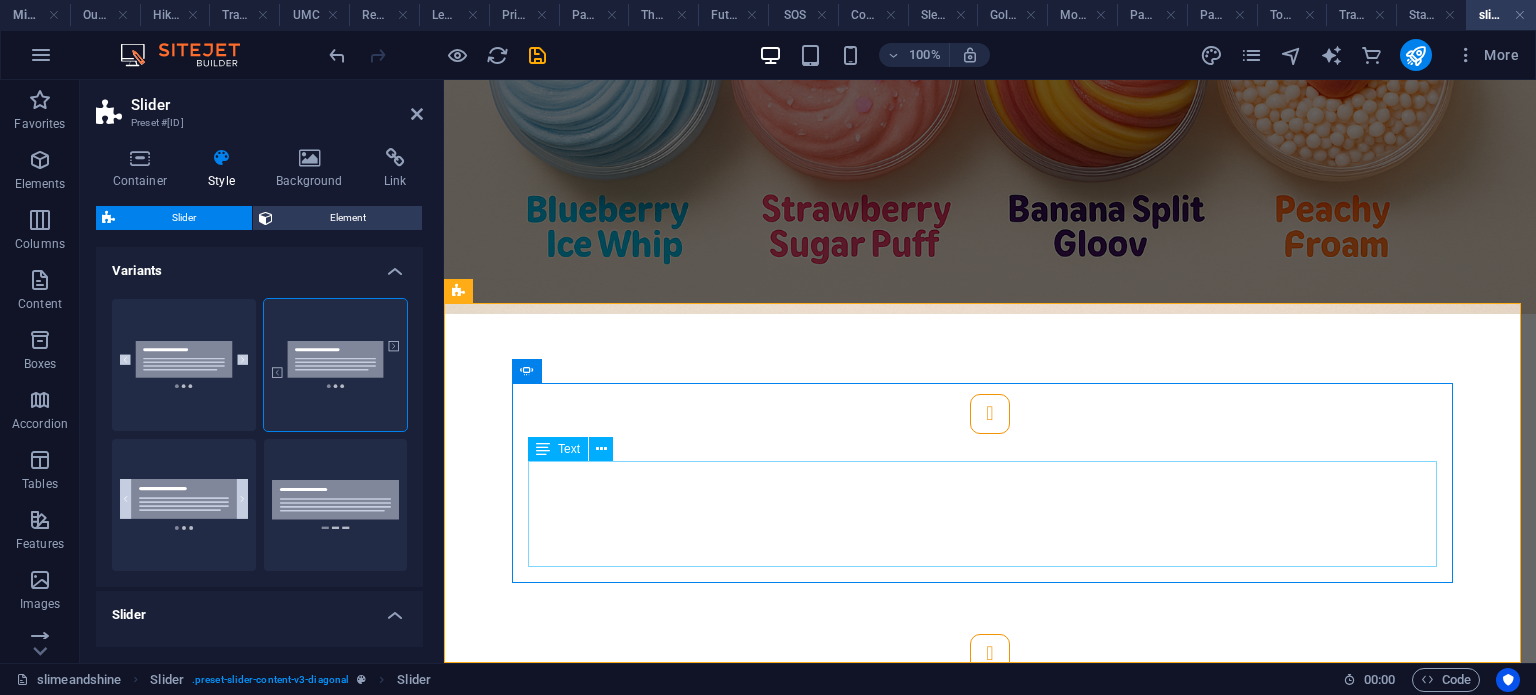 scroll, scrollTop: 1184, scrollLeft: 0, axis: vertical 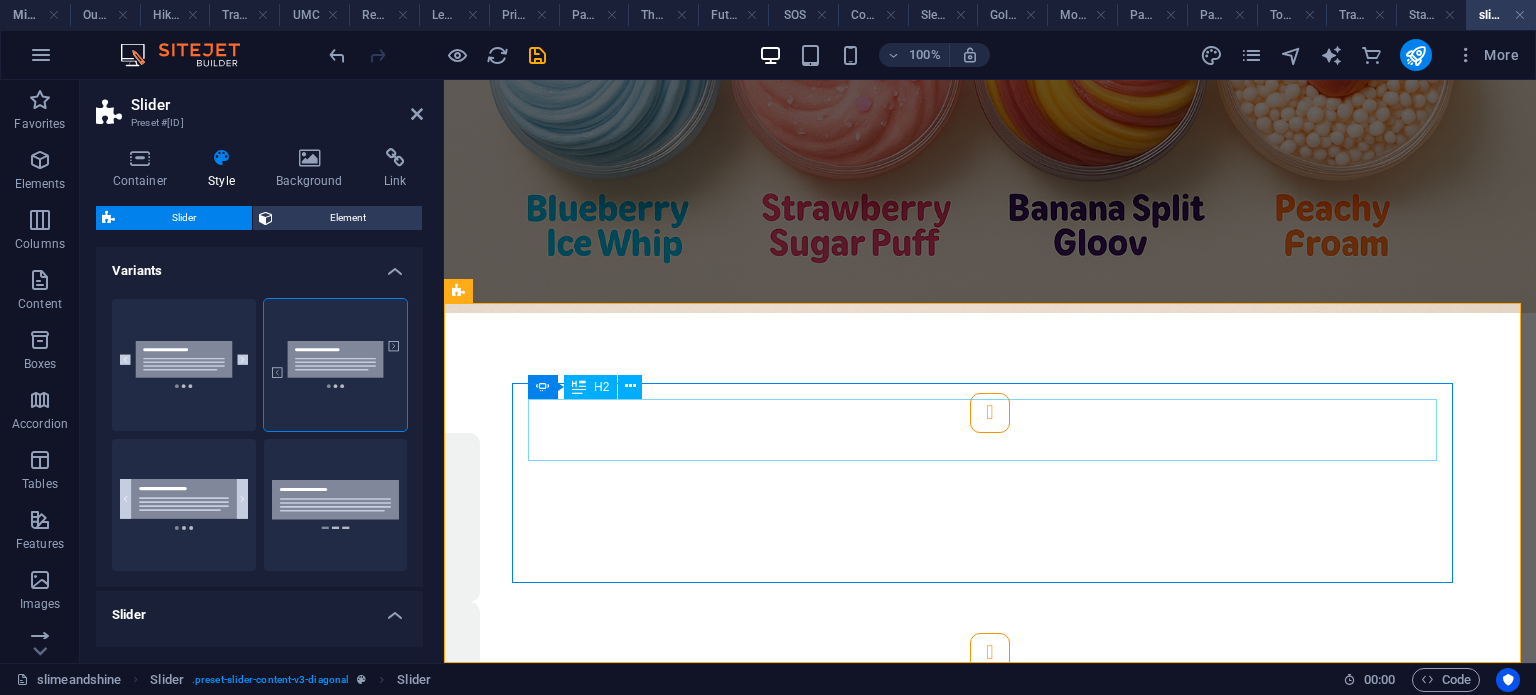 click on "Slide 1" at bounding box center (25, 649) 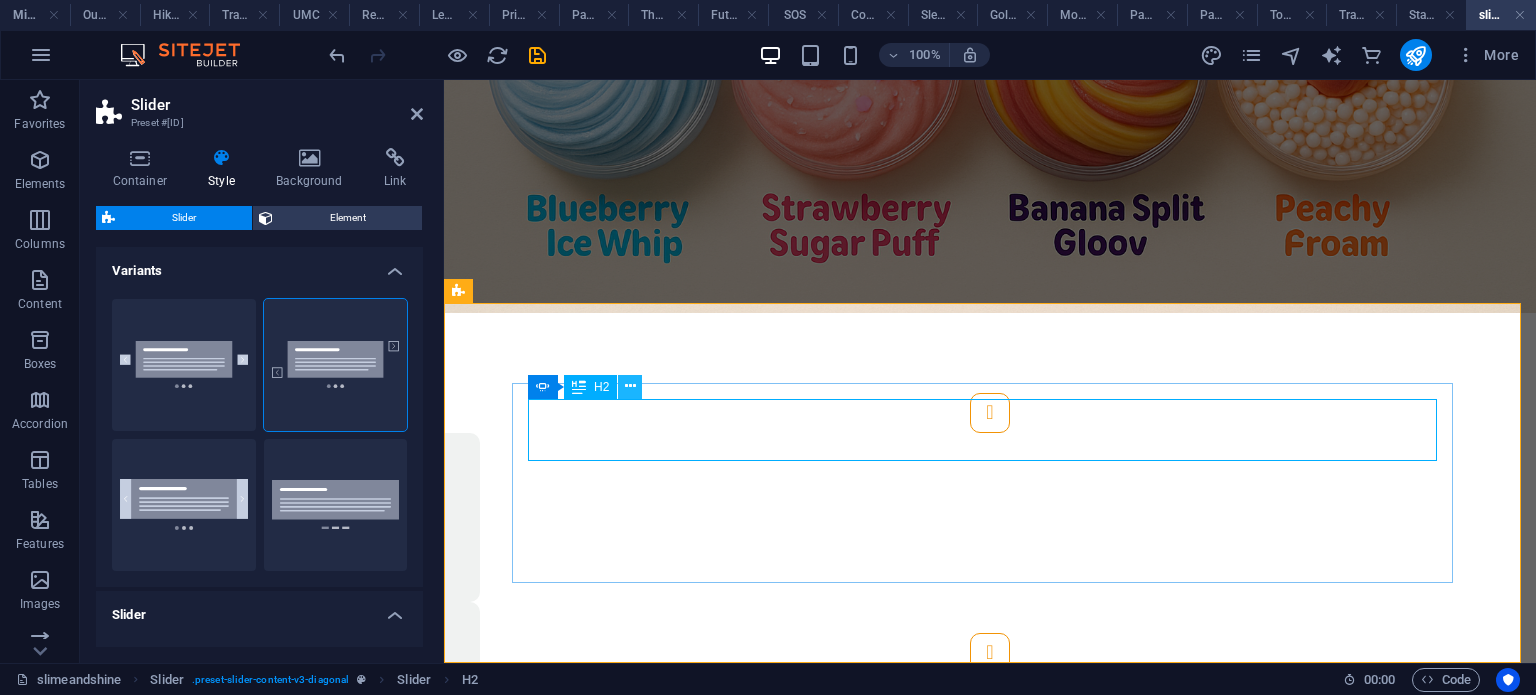 click at bounding box center [630, 386] 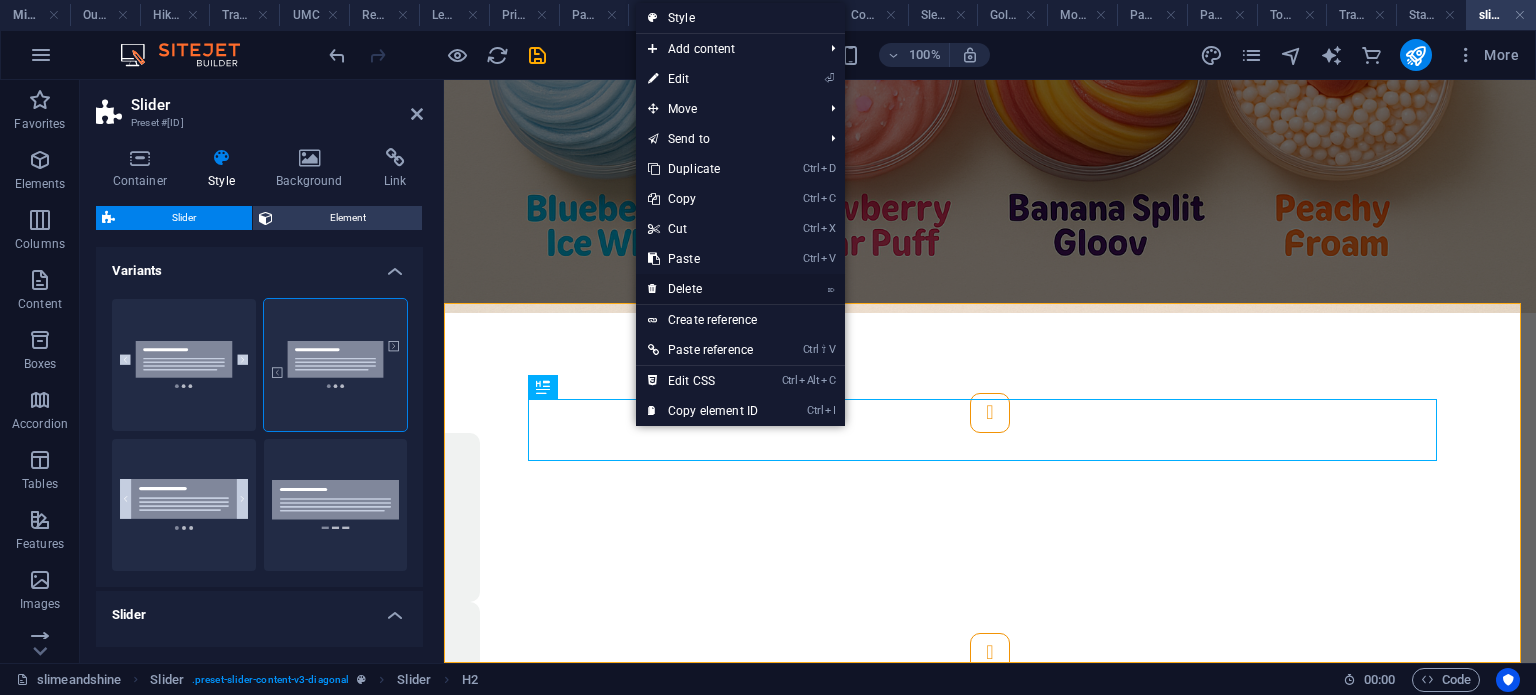 click on "⌦  Delete" at bounding box center (703, 289) 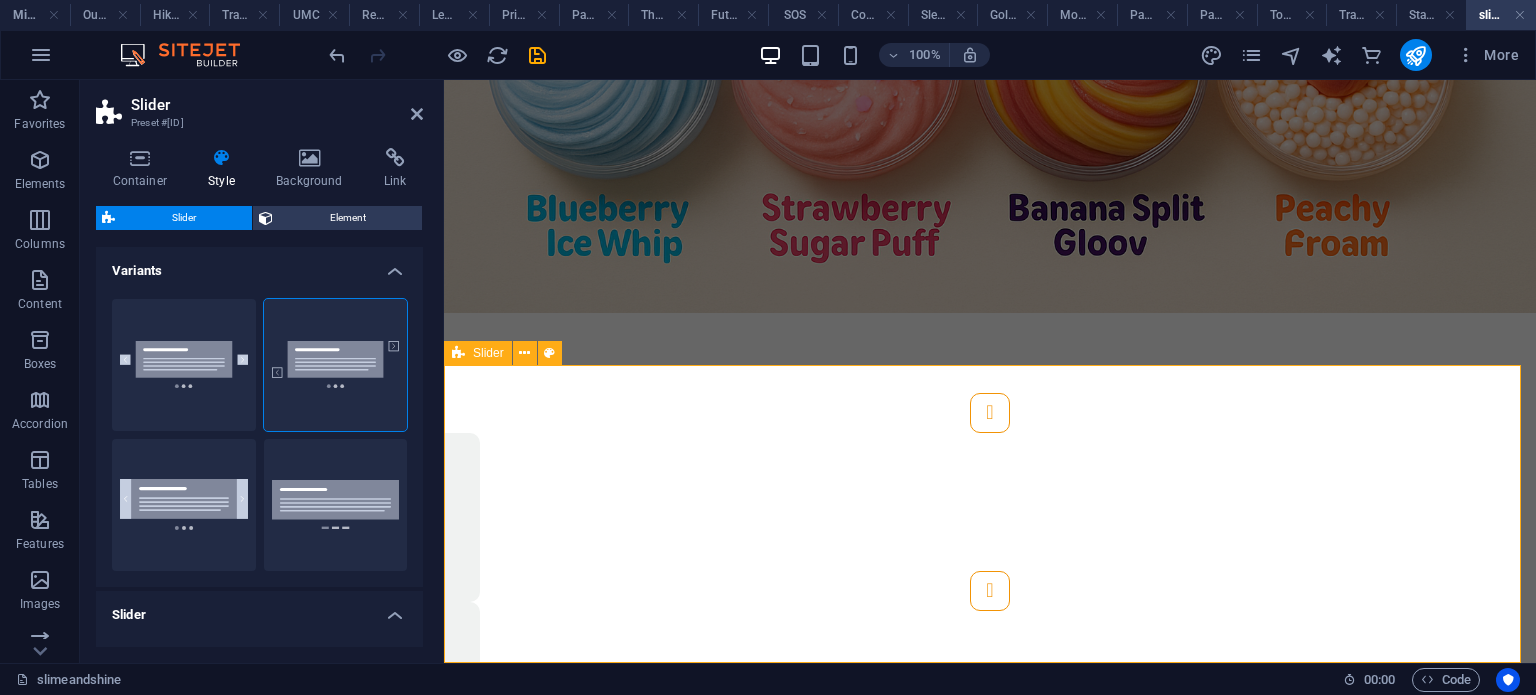 scroll, scrollTop: 1121, scrollLeft: 0, axis: vertical 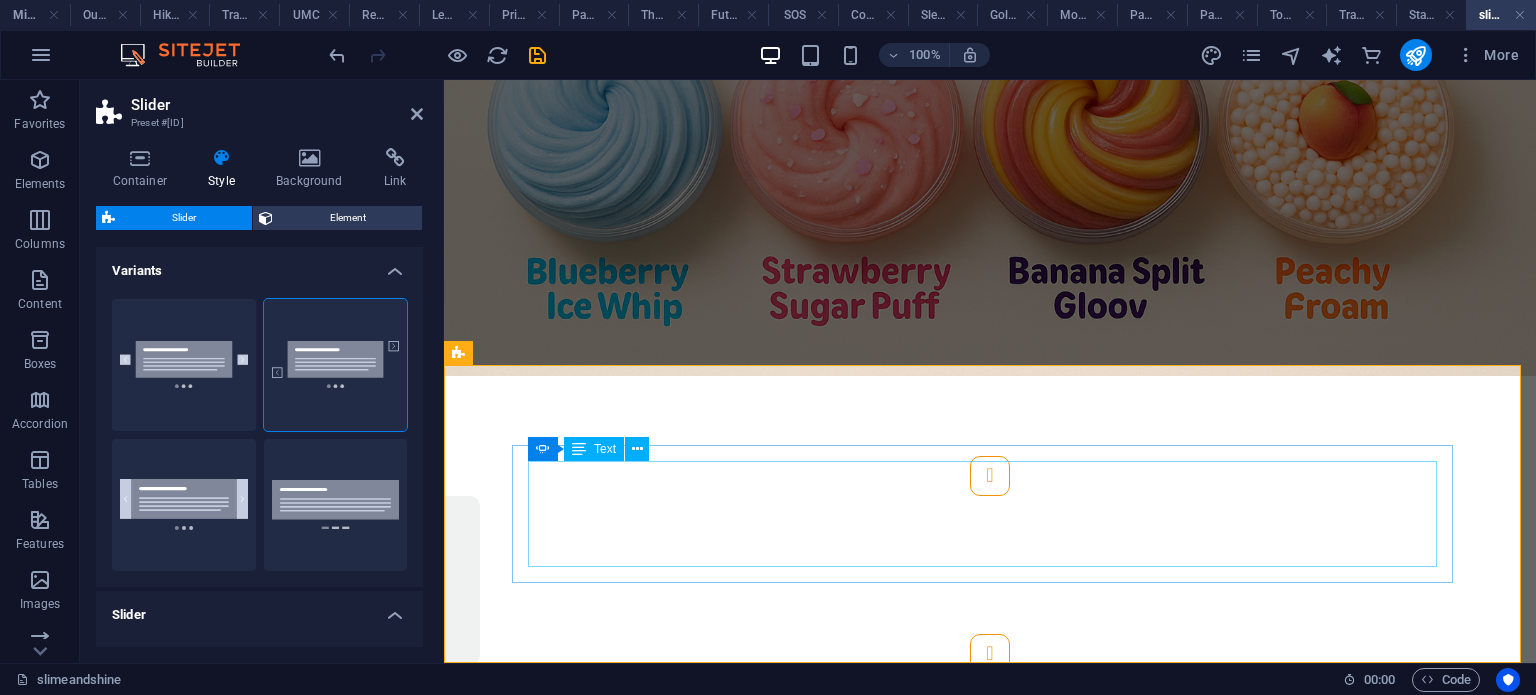click on "Lorem ipsum dolor sit amet, consectetur adipisicing elit. Id, ipsum, quibusdam, temporibus harum culpa unde voluptatem possimus qui molestiae expedita ad aut necessitatibus vel incidunt placeat velit soluta a consectetur laborum illum nobis distinctio nisi facilis! Officiis, illum, aut, quasi dolorem laudantium fuga porro amet provident voluptatibus dicta mollitia neque!" at bounding box center (25, 734) 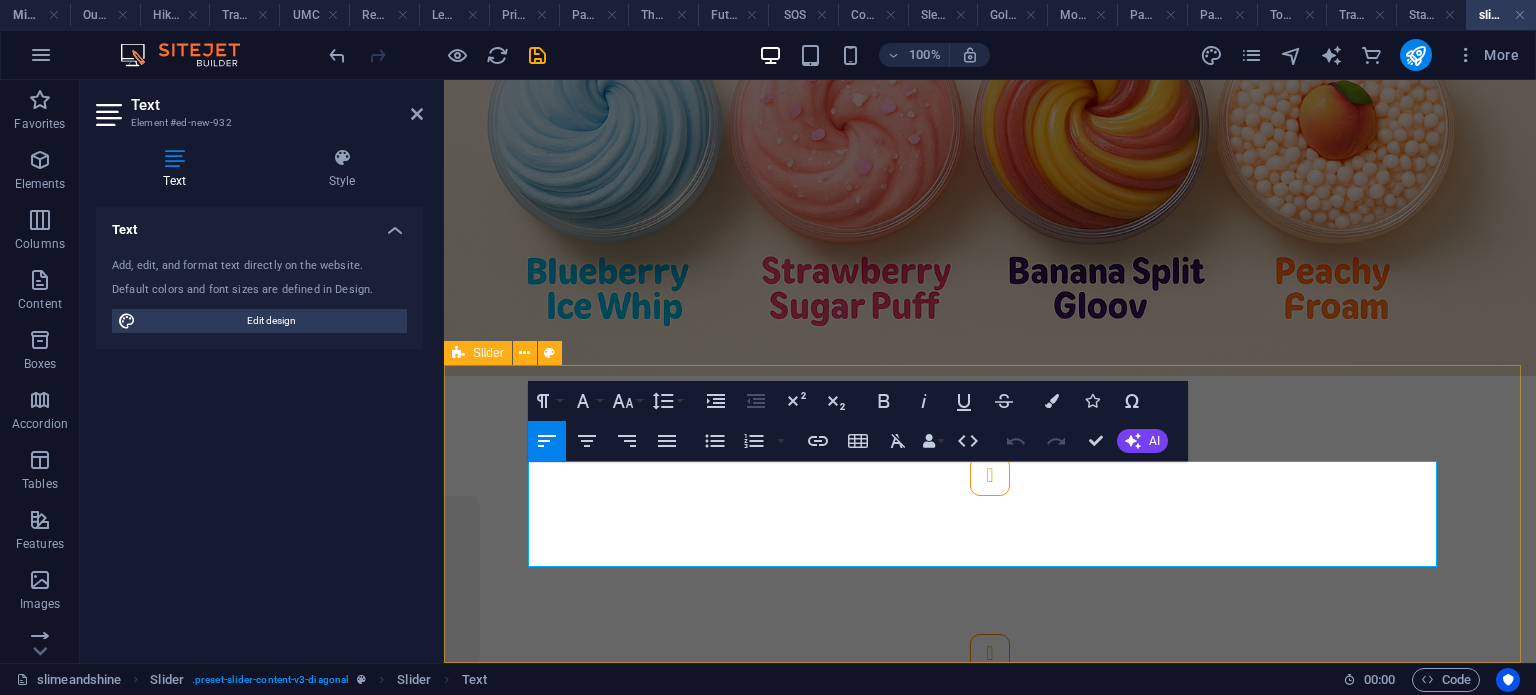 drag, startPoint x: 593, startPoint y: 547, endPoint x: 479, endPoint y: 463, distance: 141.60509 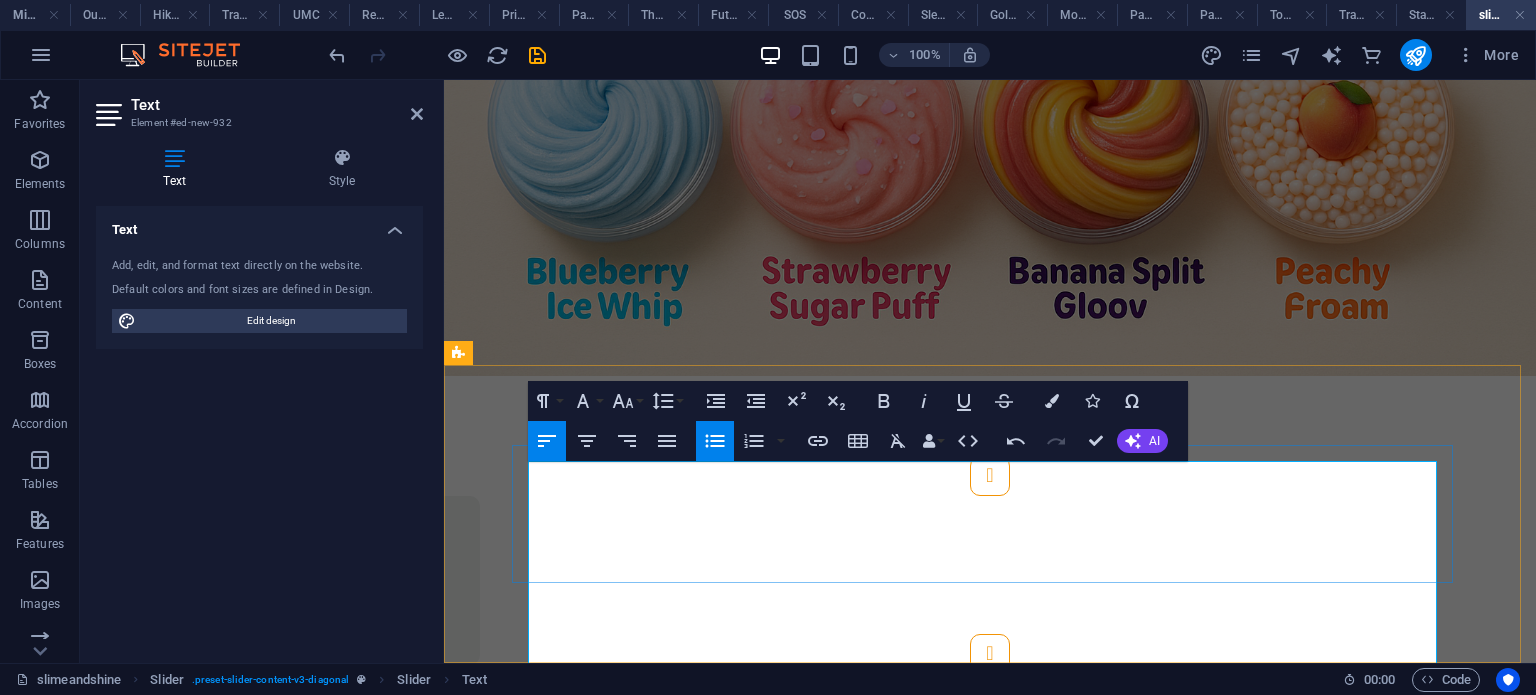 click on "Colours" at bounding box center [-367, 752] 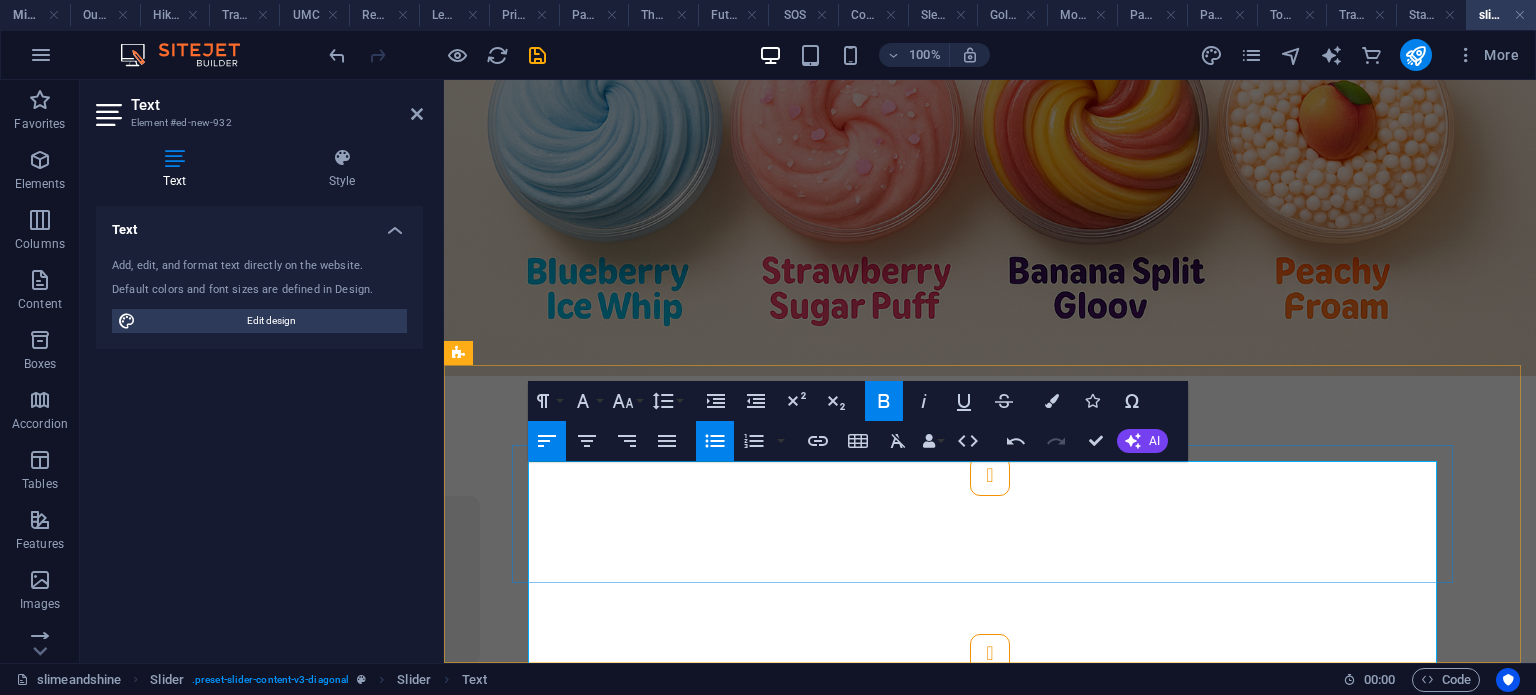 click on "Colours" at bounding box center (-367, 752) 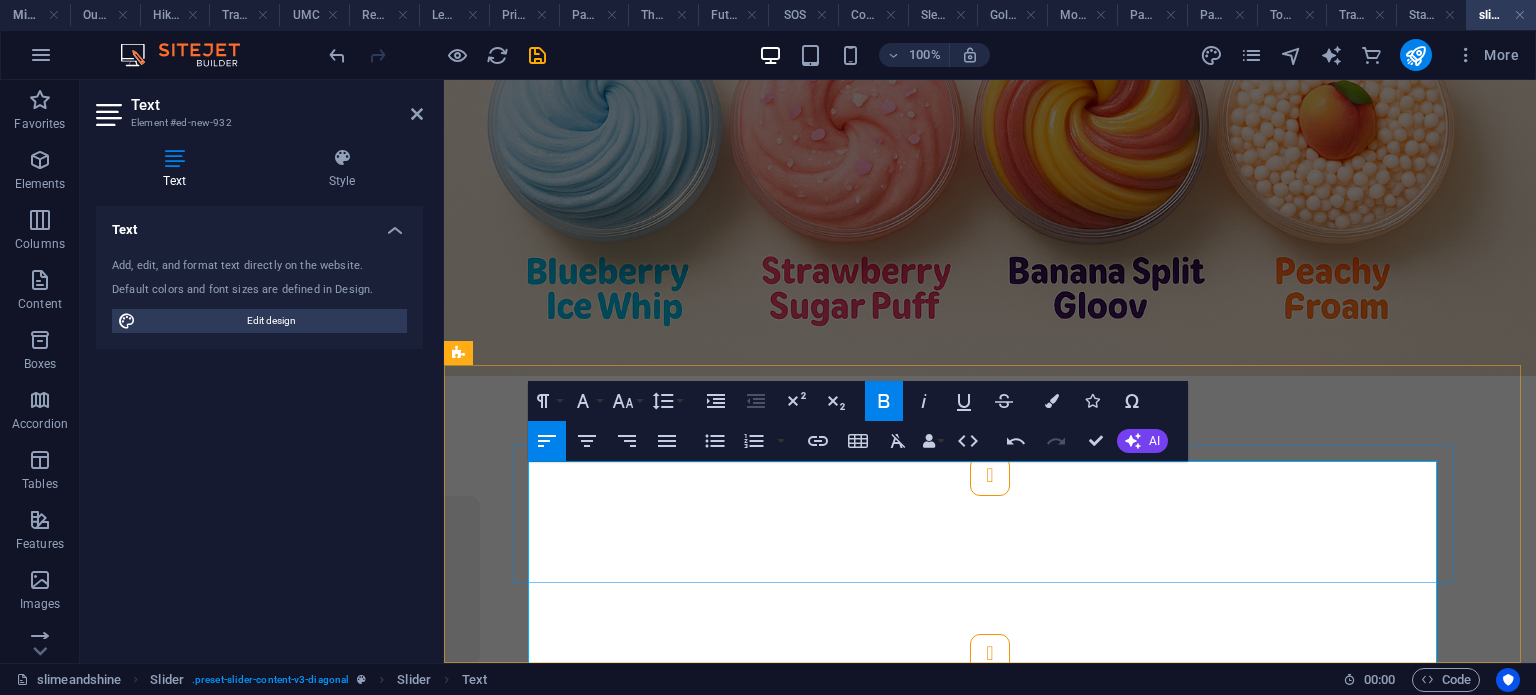 click on "Flavour inspiration" at bounding box center (-320, 779) 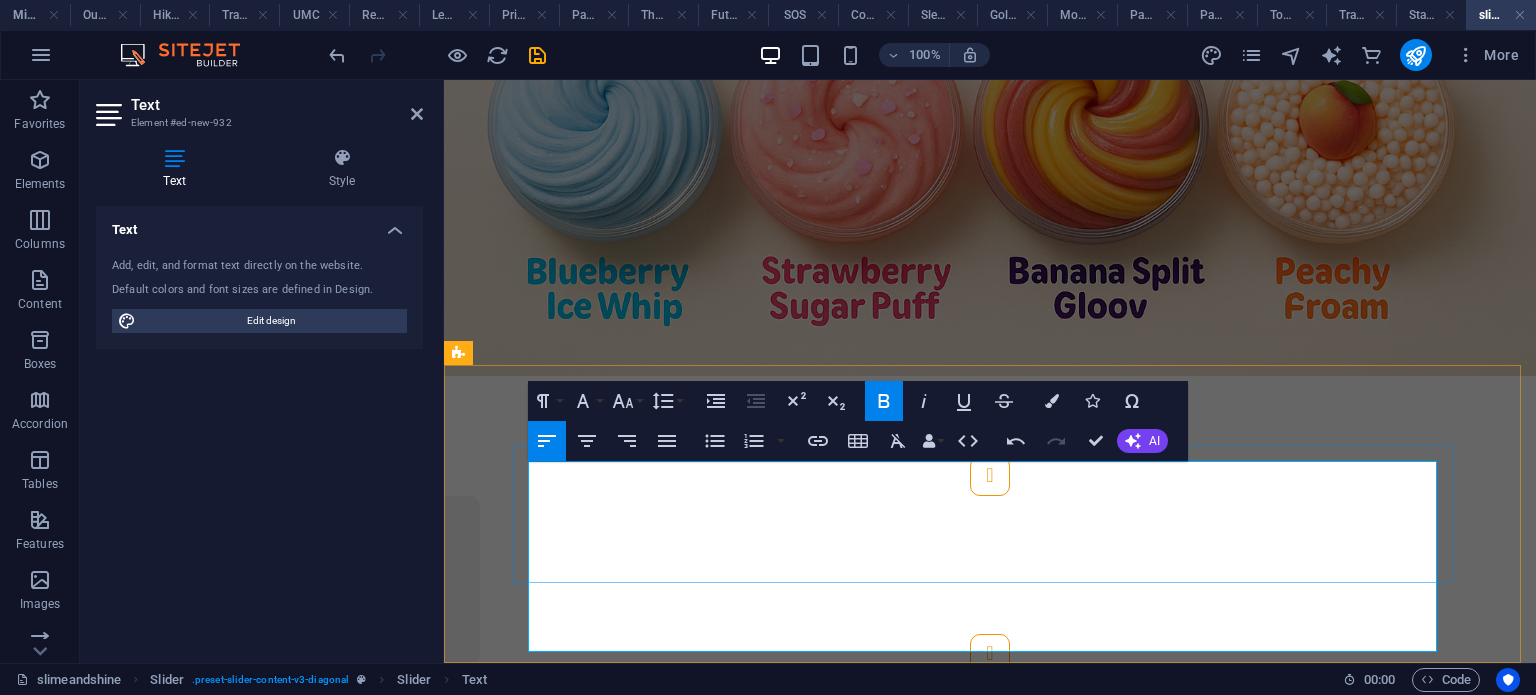 click on "Texture : Thick base slime with syrup drizzle Add-ons : Sprinkle confetti, banana slice charm" at bounding box center (25, 819) 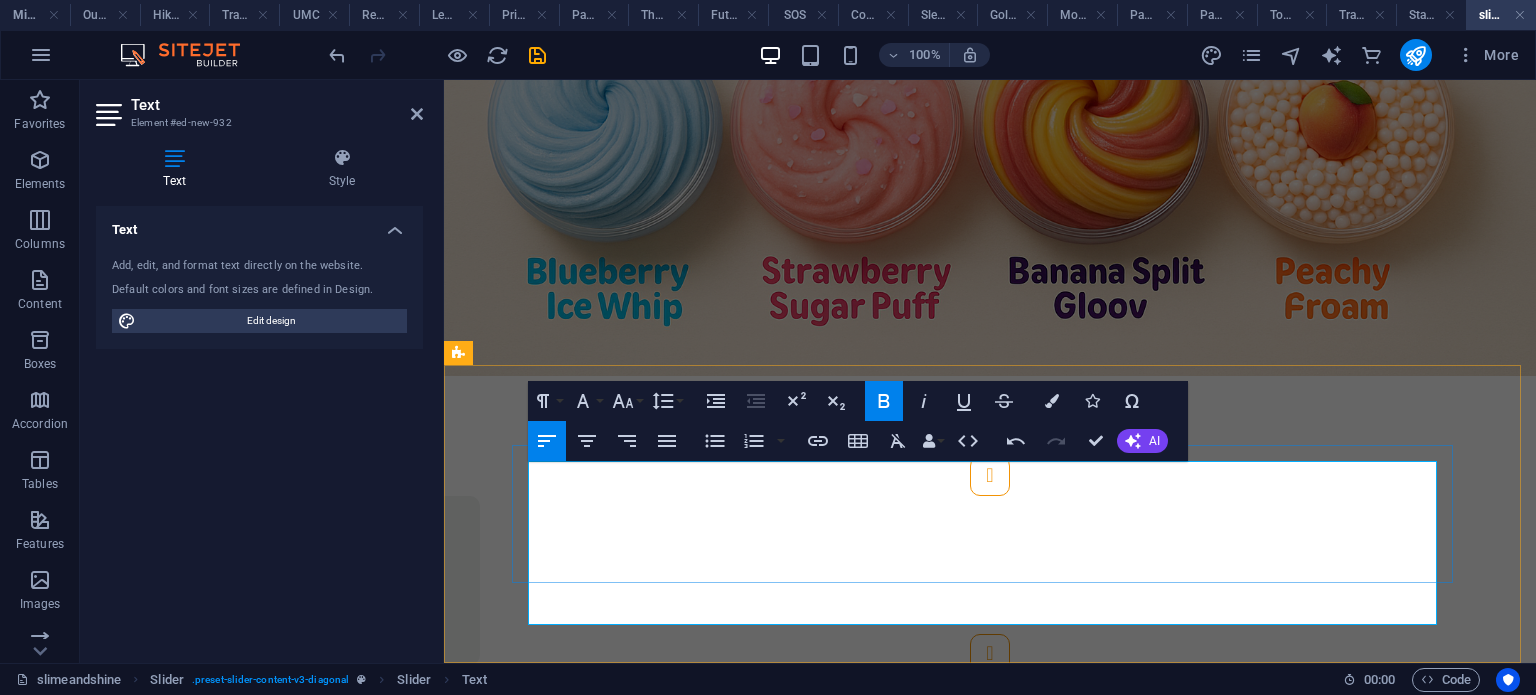 click on "Add-ons : Sprinkle confetti, banana slice charm" at bounding box center (33, 818) 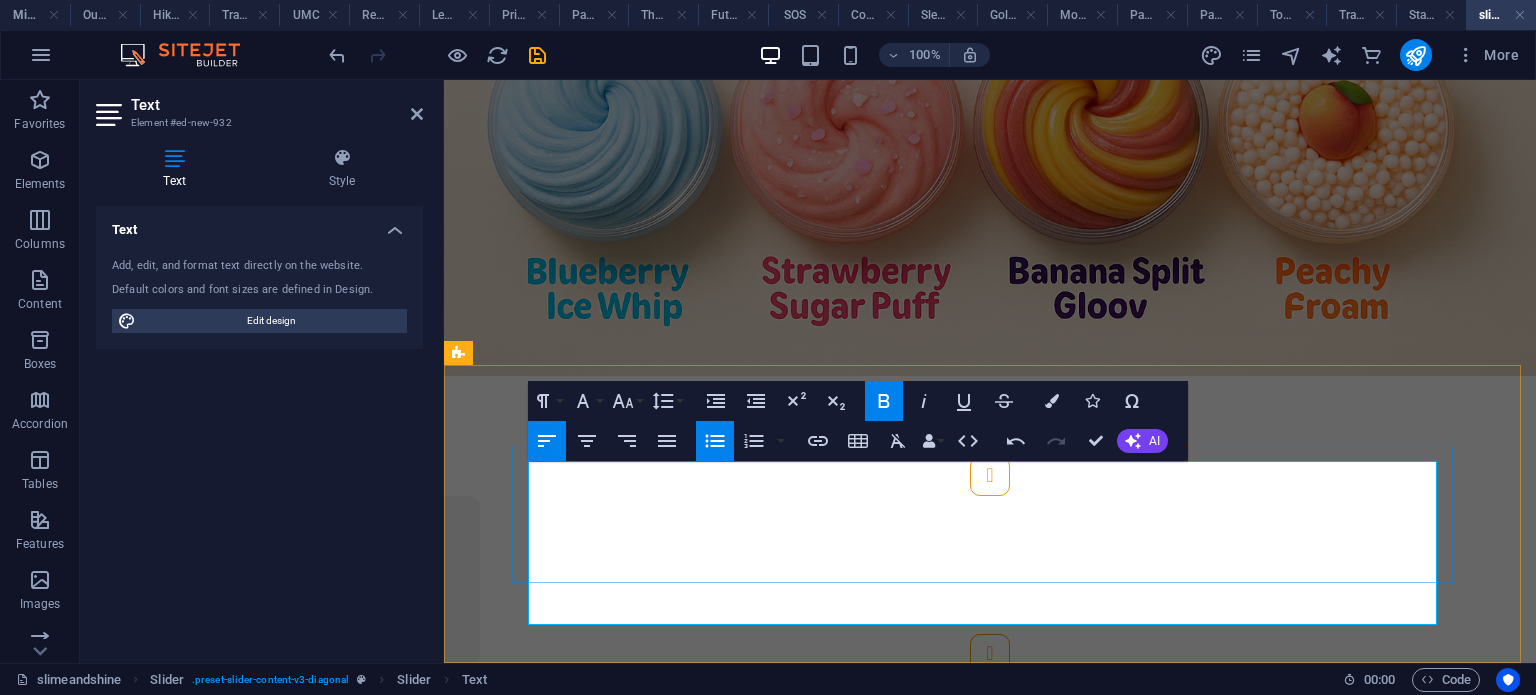 click on "Texture : Thick base slime with syrup drizzle" at bounding box center [25, 778] 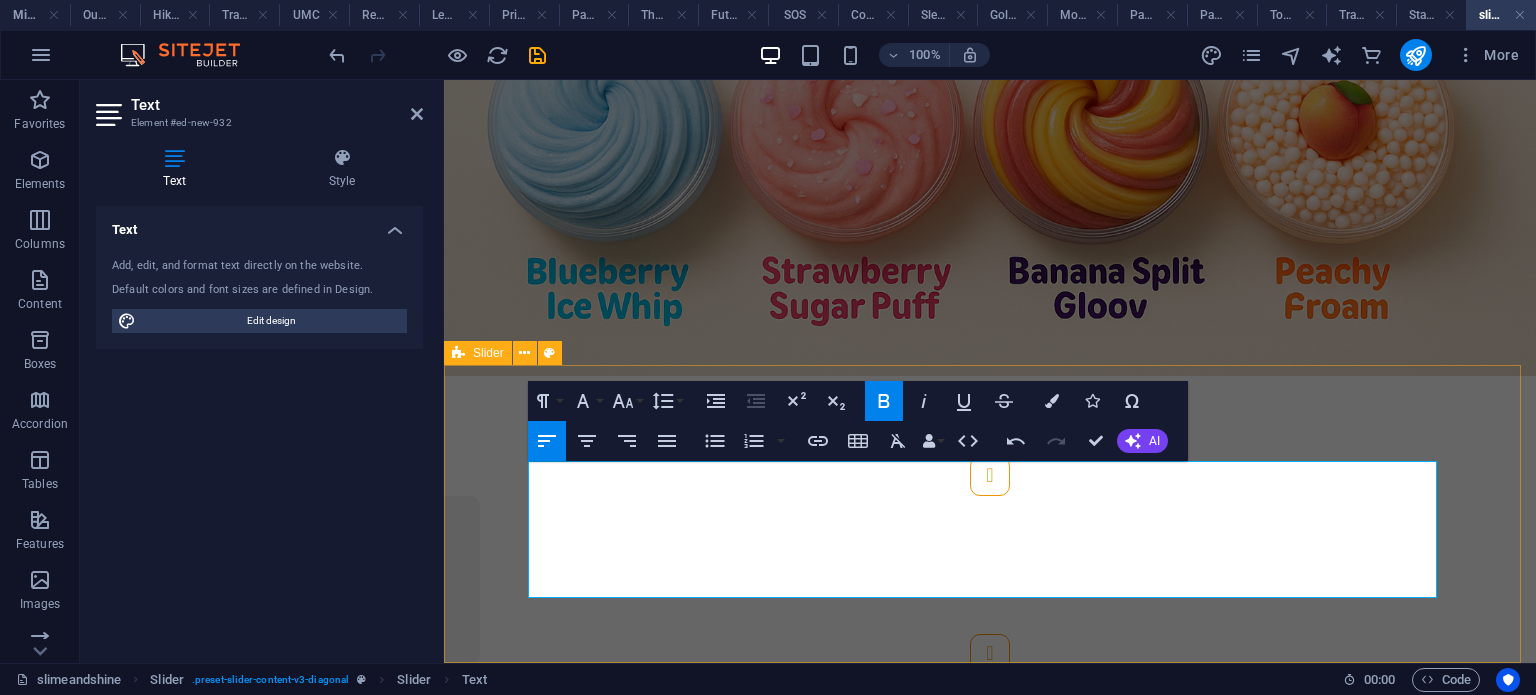 click on "9. Galaxy Goo Glow Colours : Midnight blue, ultraviolet, starlight silver Flavour inspiration : Cosmic candy / mystery fruit Texture : Clear base with jelly glow Add-ons : Glow-in-the-dark stars and sparkles 8. Banana Split Swizzle Colours : Banana yellow, chocolate brown, cherry red Flavour inspiration : Banana split sundae Texture : Thick base slime with syrup drizzle Add-ons : Sprinkle confetti, banana slice charm 10. Peachy Cream Floam Colours : Warm peach, coral, creamy white Flavour inspiration : Peaches and whipped cream Texture : Floam slime with dense foam beads Add-ons : Peach charm + vanilla scent infusion 9. Galaxy Goo Glow Colours : Midnight blue, ultraviolet, starlight silver Flavour inspiration : Cosmic candy / mystery fruit Texture : Clear base with jelly glow Add-ons : Glow-in-the-dark stars and sparkles 1 2 3" at bounding box center (990, 565) 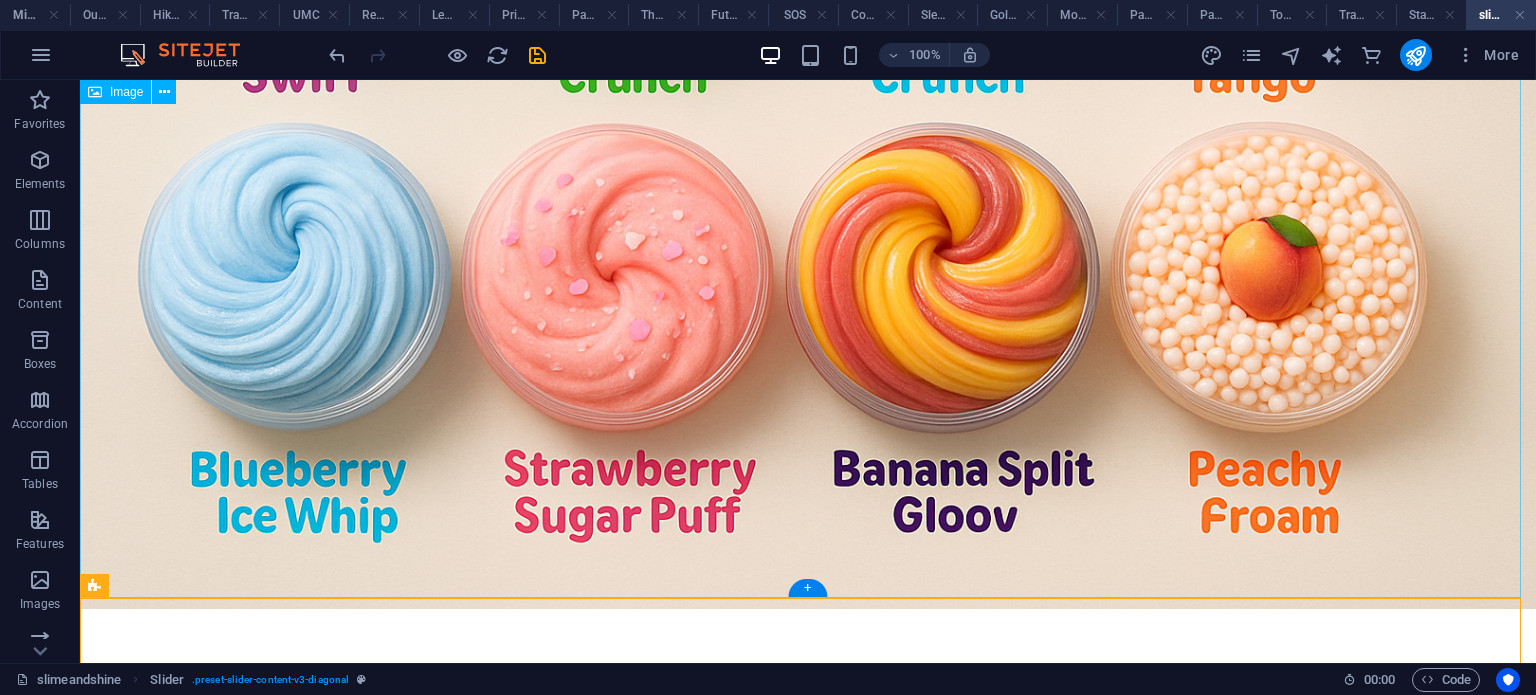 scroll, scrollTop: 1395, scrollLeft: 0, axis: vertical 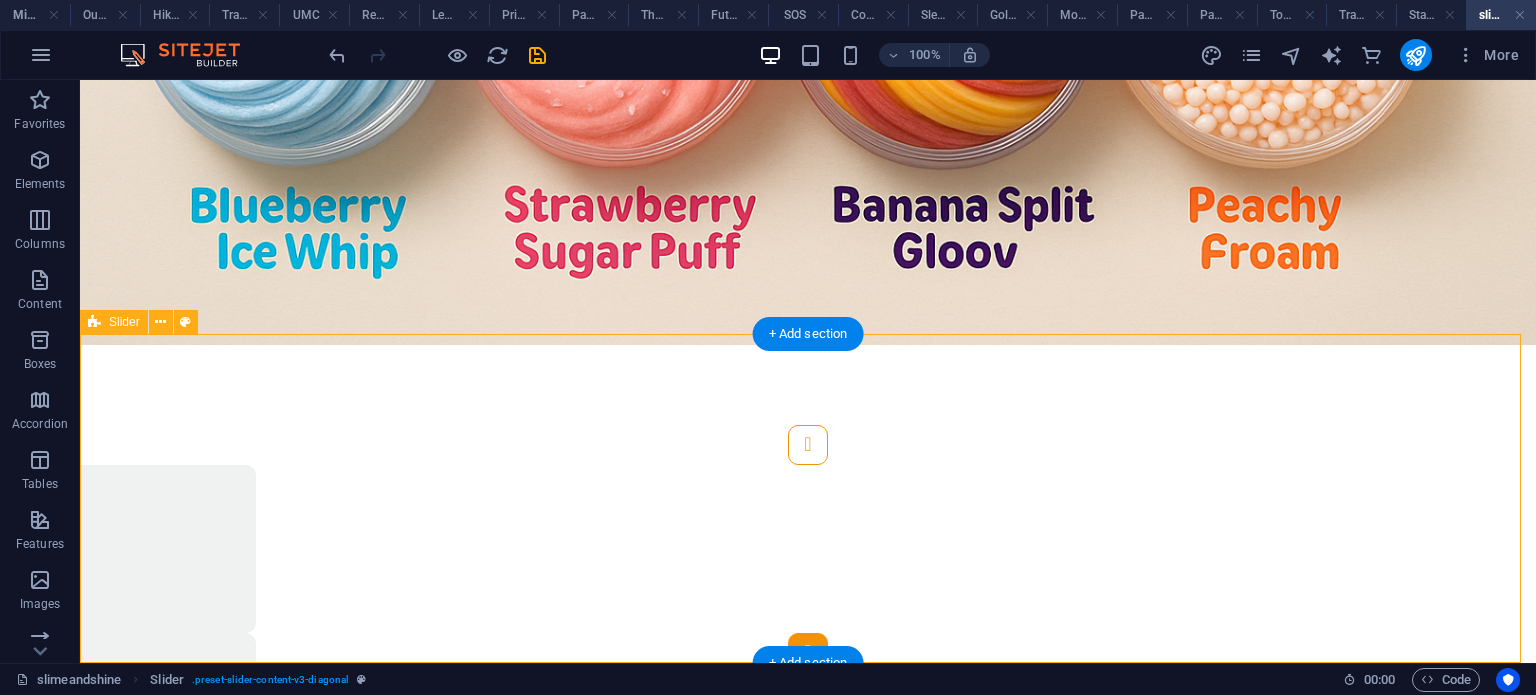 click at bounding box center [808, 653] 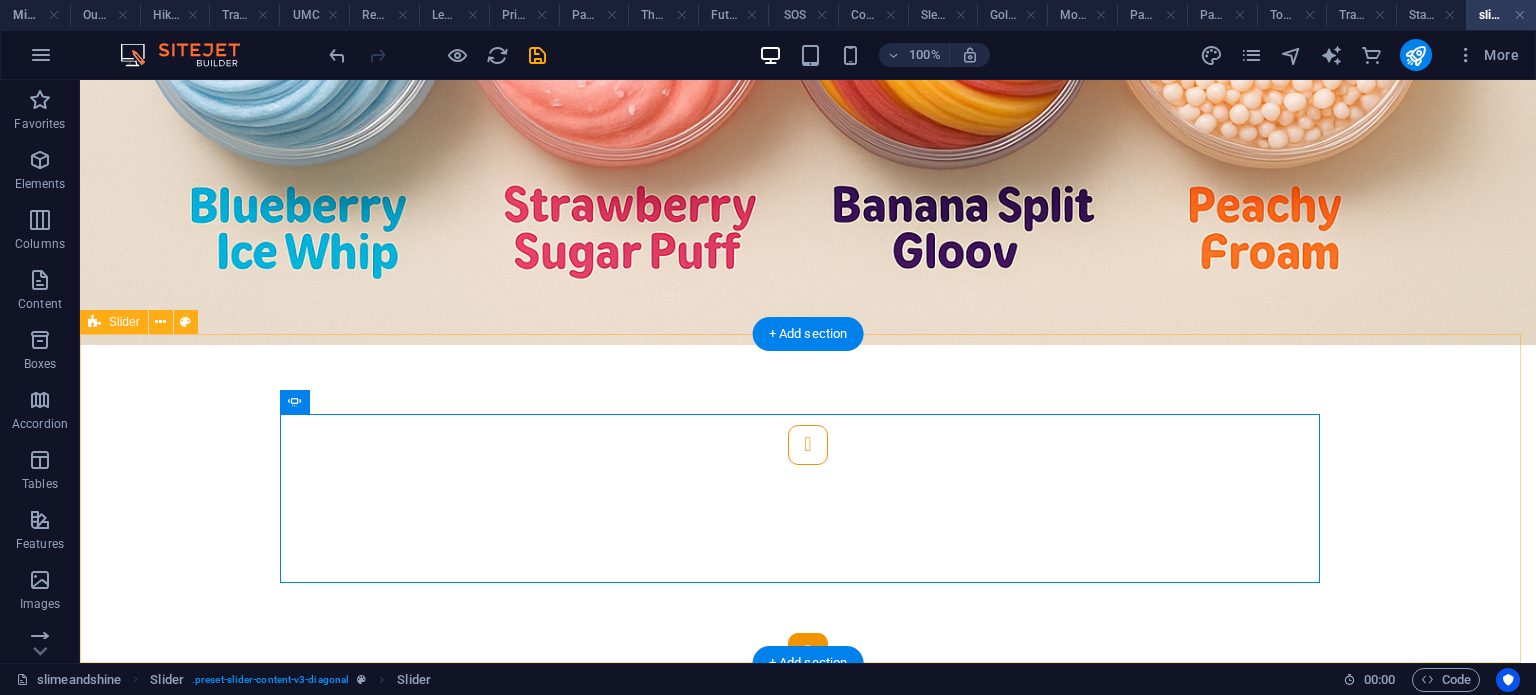 click at bounding box center (808, 653) 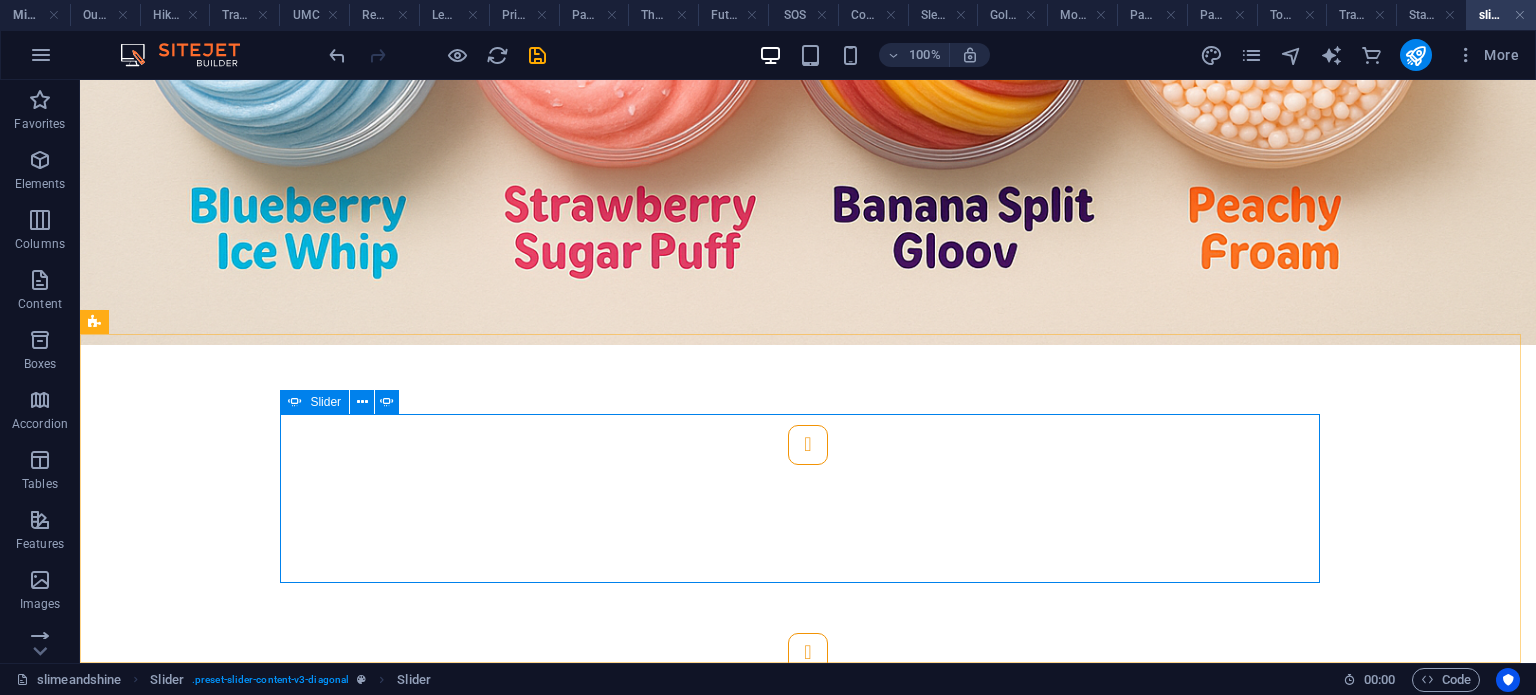 click on "Slider" at bounding box center (325, 402) 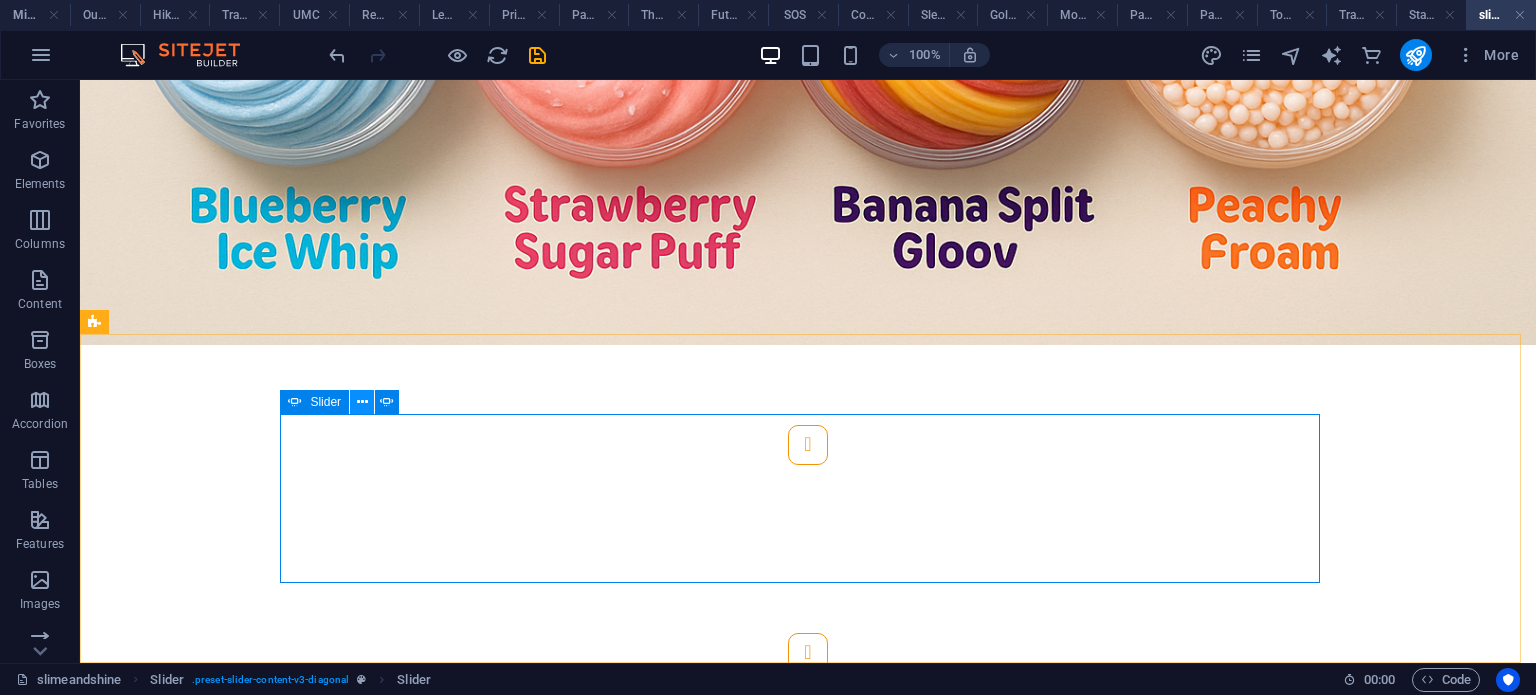 click at bounding box center (362, 402) 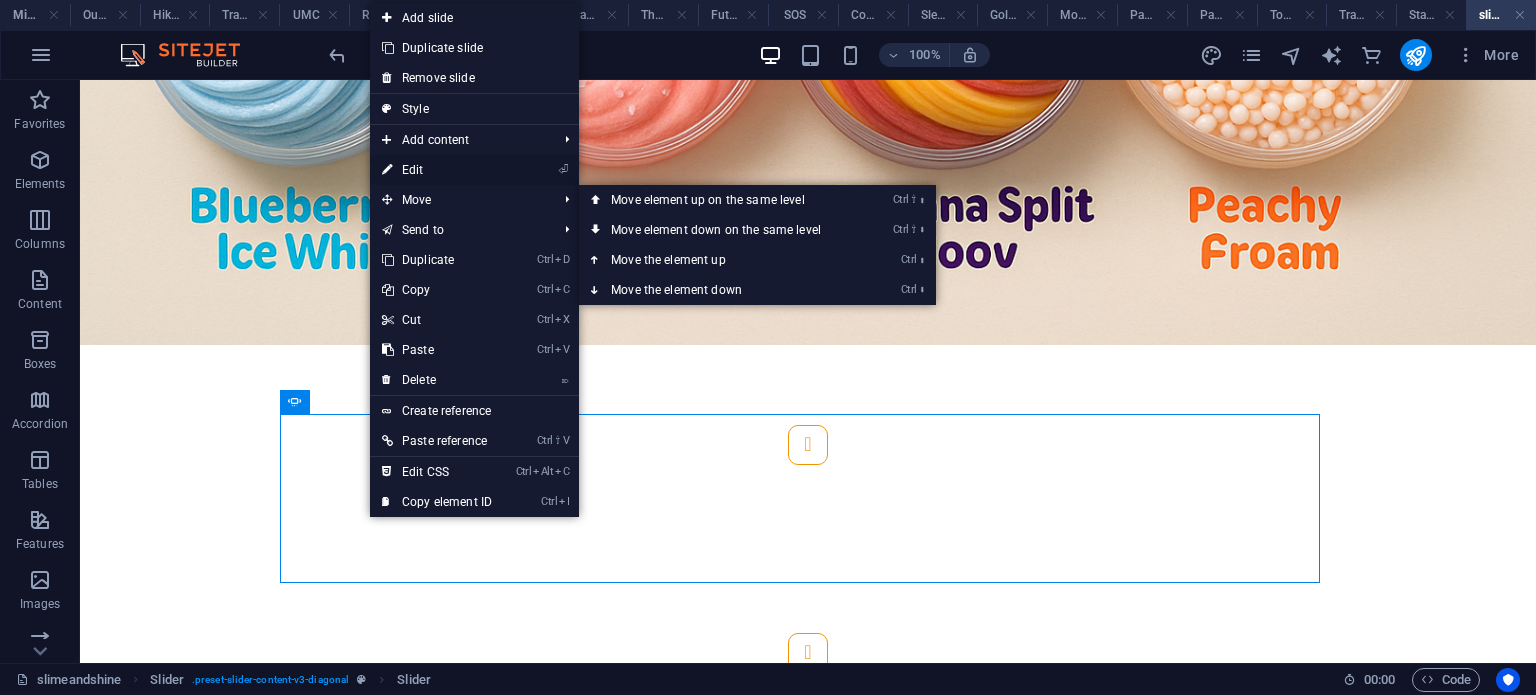 click on "⏎  Edit" at bounding box center (437, 170) 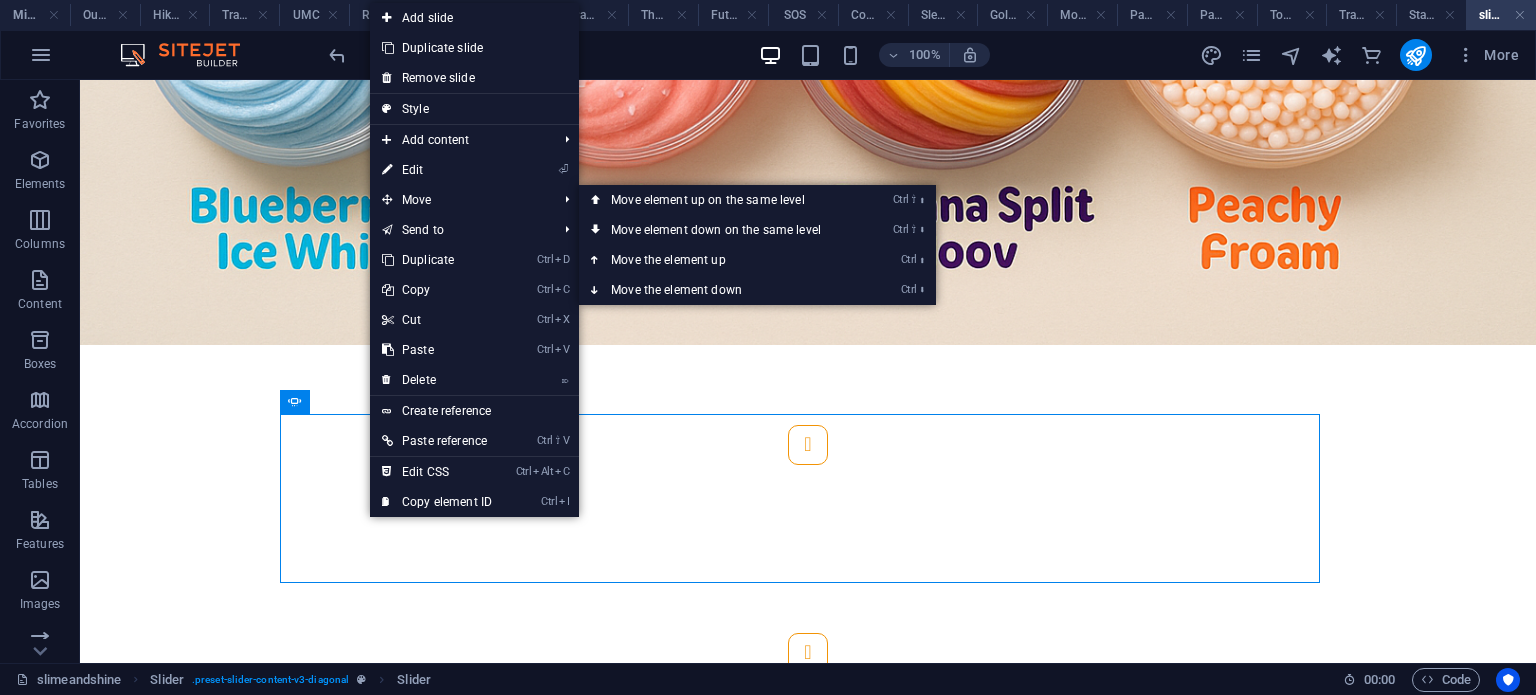 select on "ms" 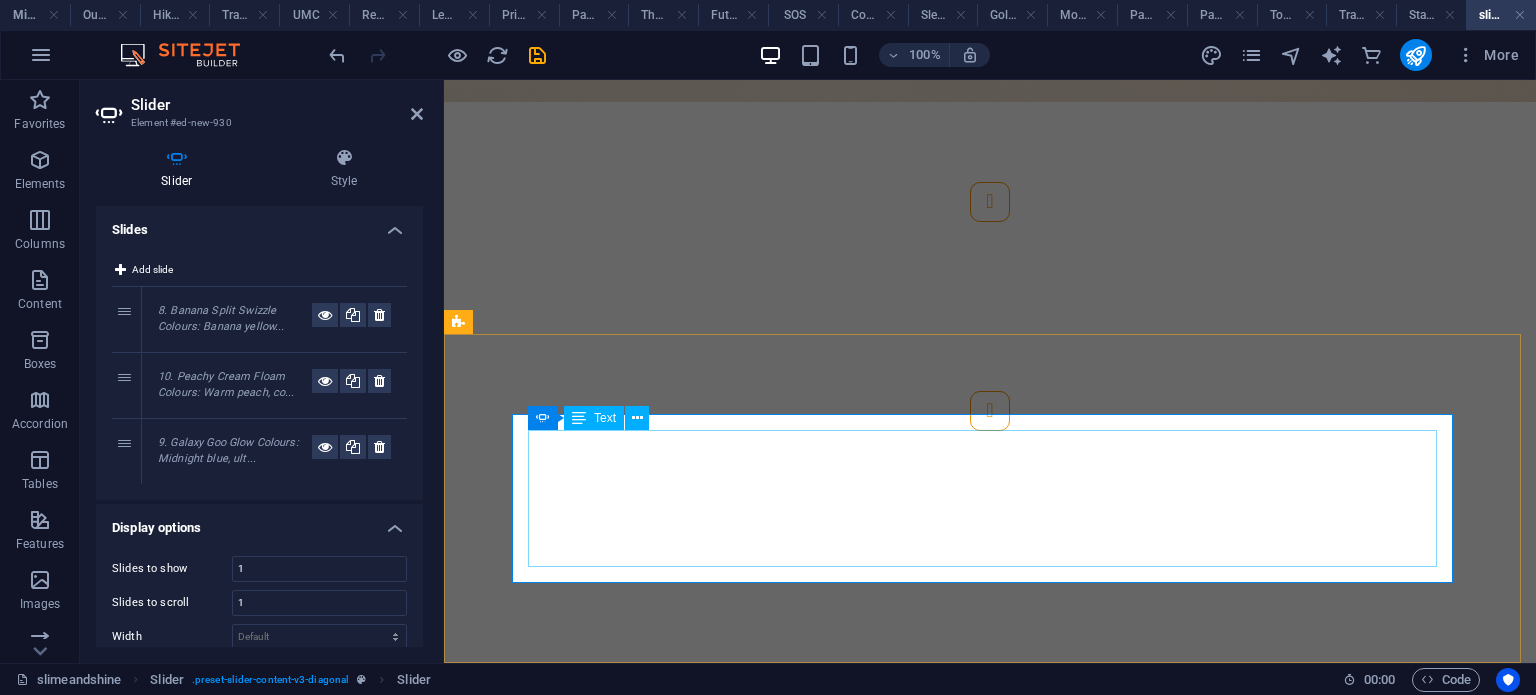 scroll, scrollTop: 1152, scrollLeft: 0, axis: vertical 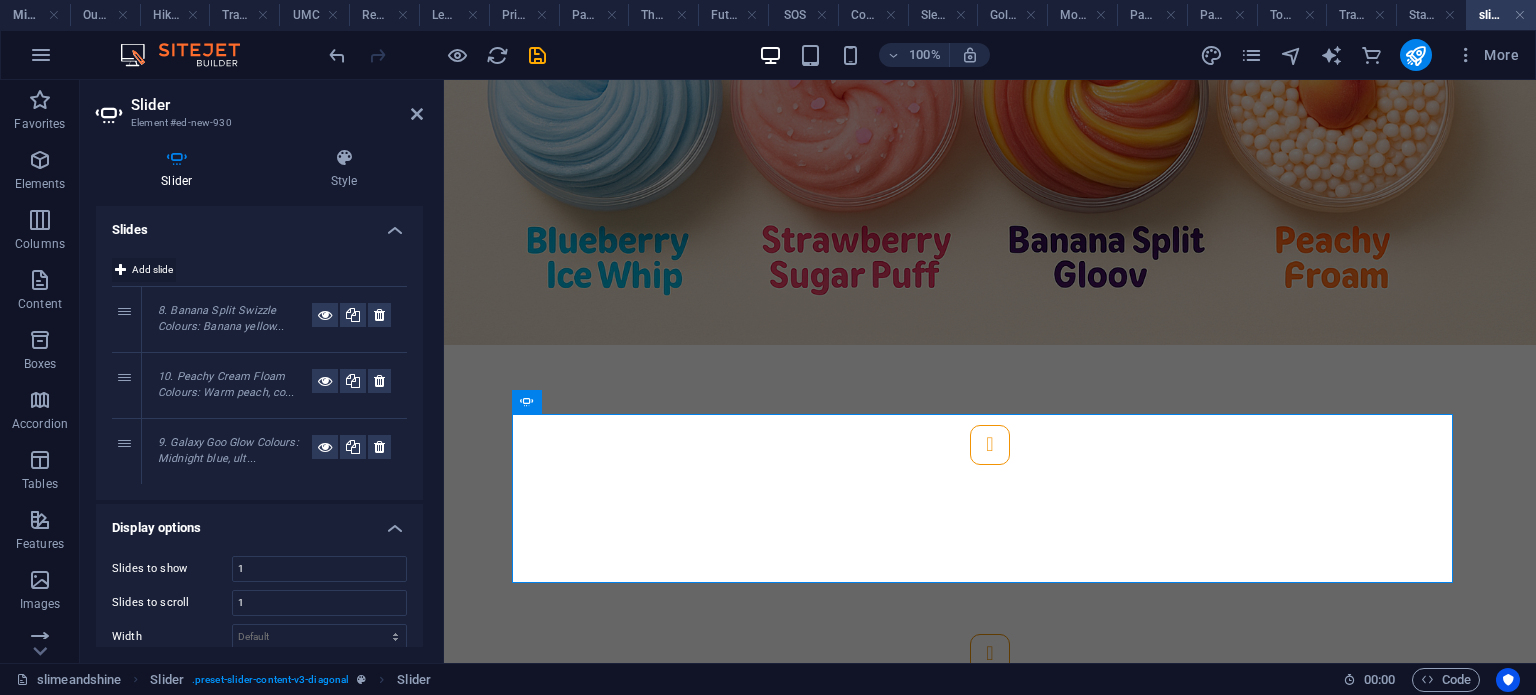 click at bounding box center (120, 270) 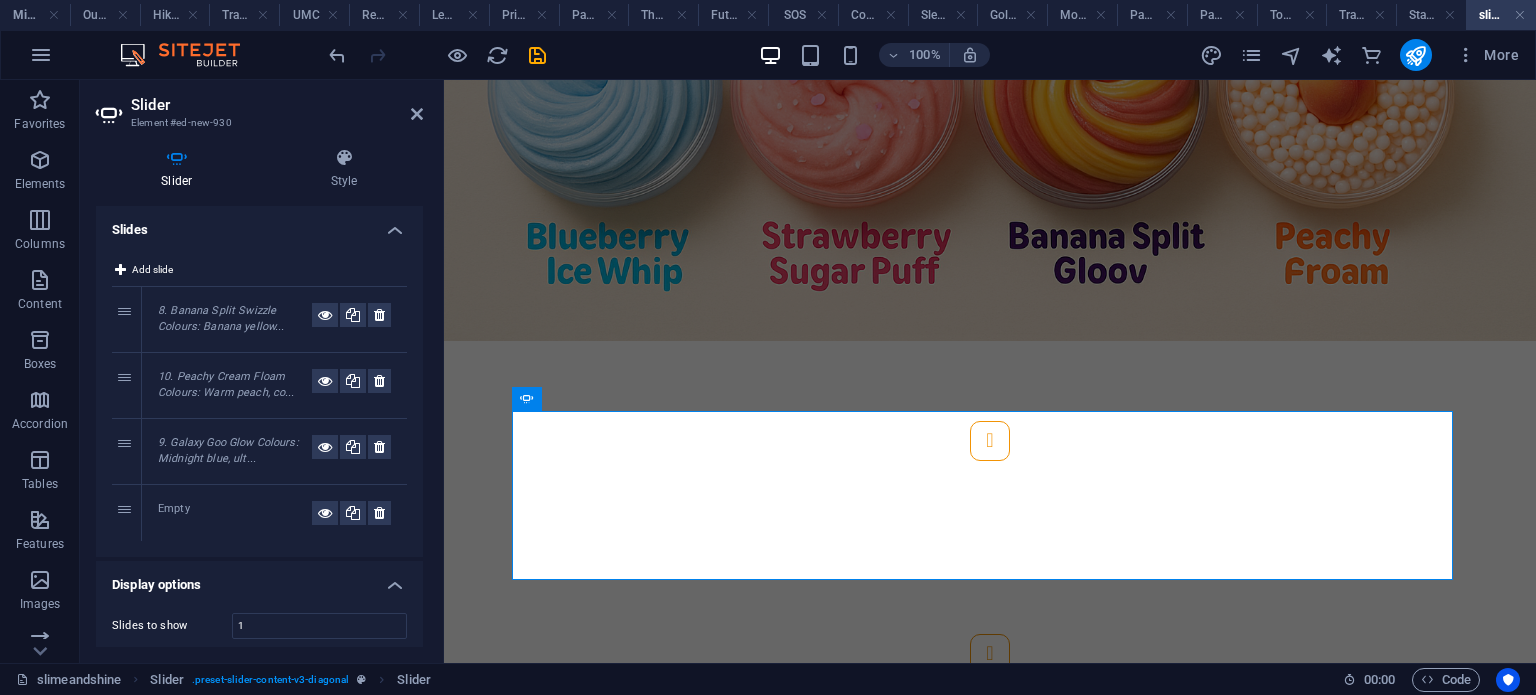 scroll, scrollTop: 1156, scrollLeft: 0, axis: vertical 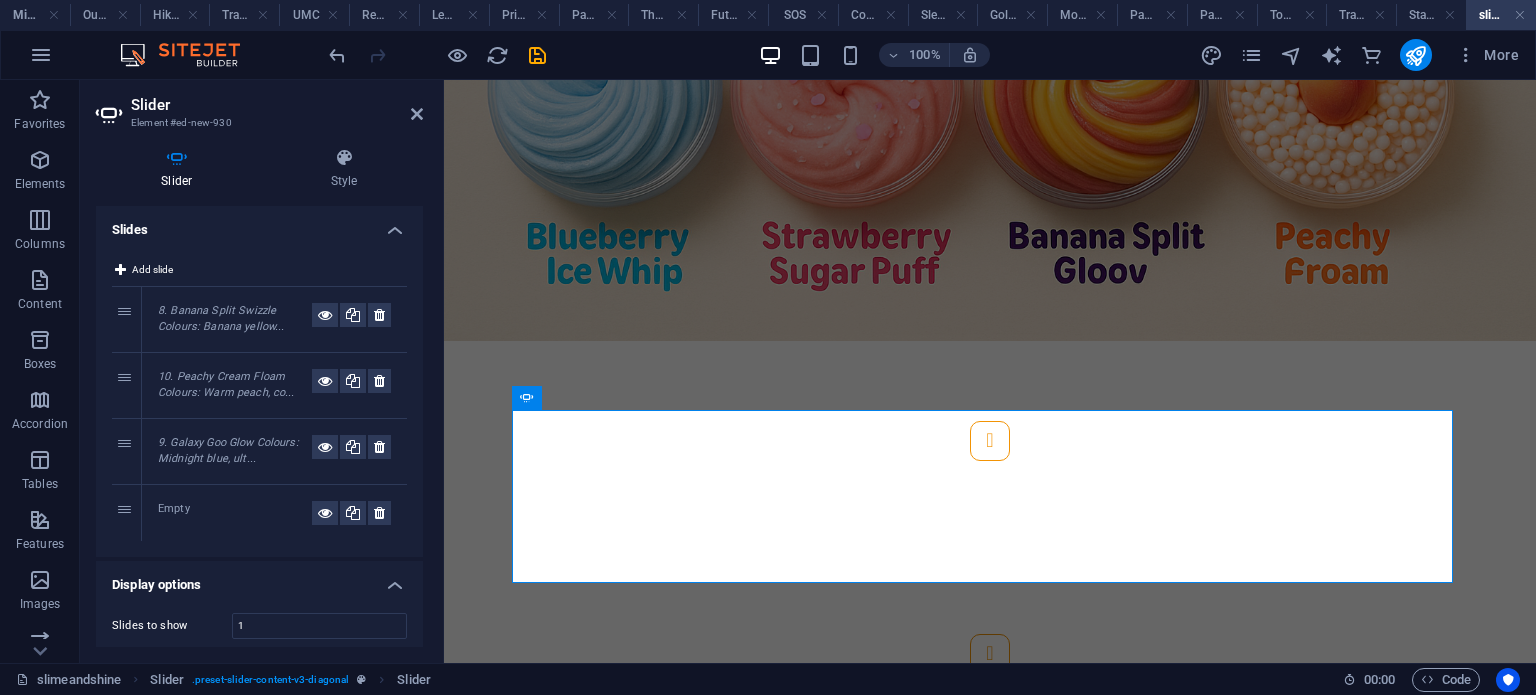 click on "Empty" at bounding box center (235, 513) 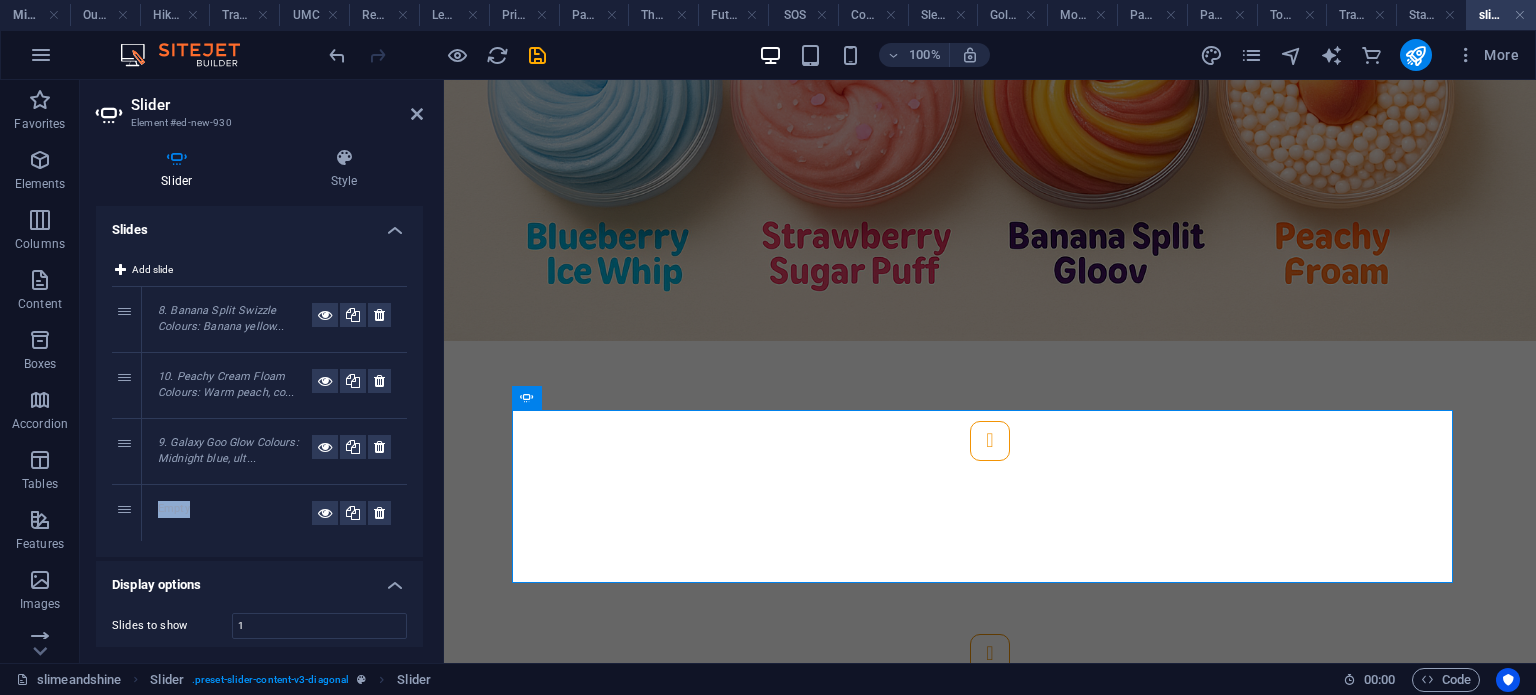 click on "Empty" at bounding box center (235, 513) 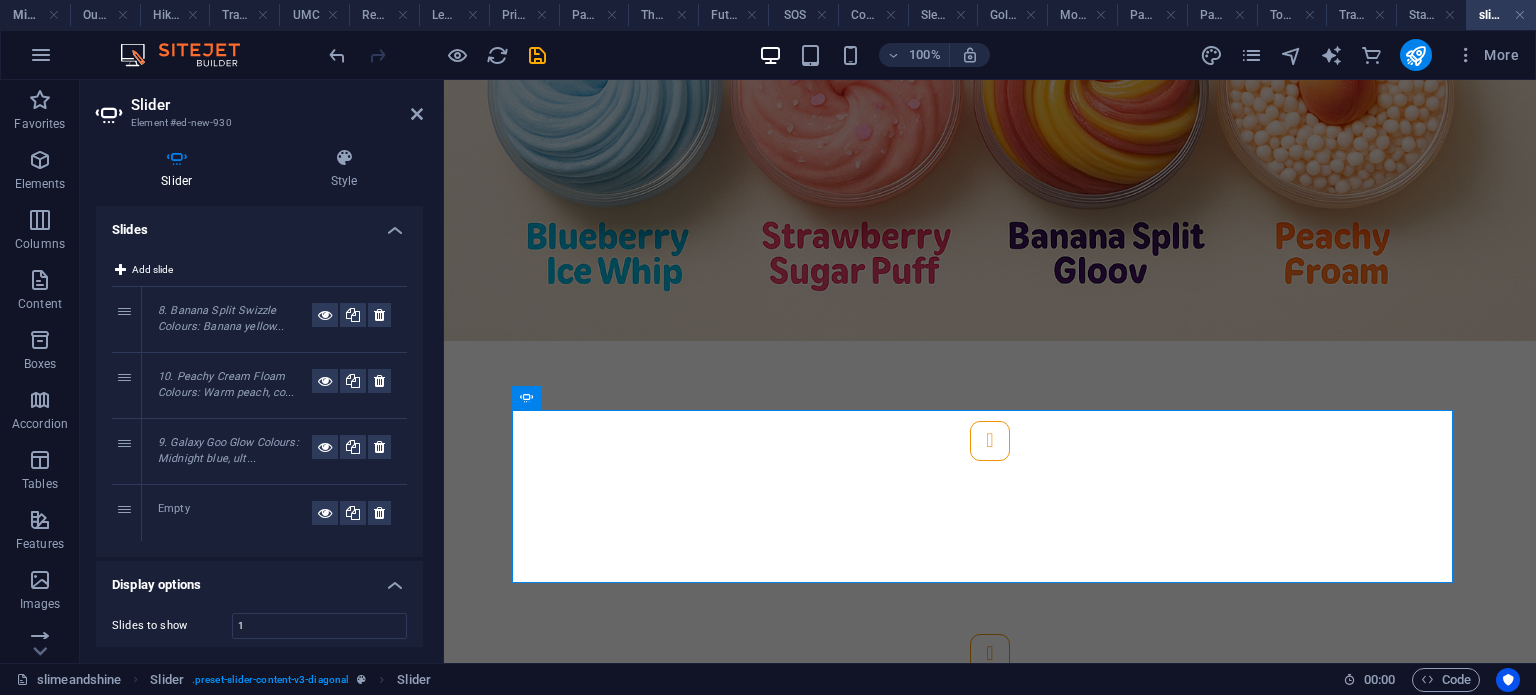 click on "Empty" at bounding box center (235, 513) 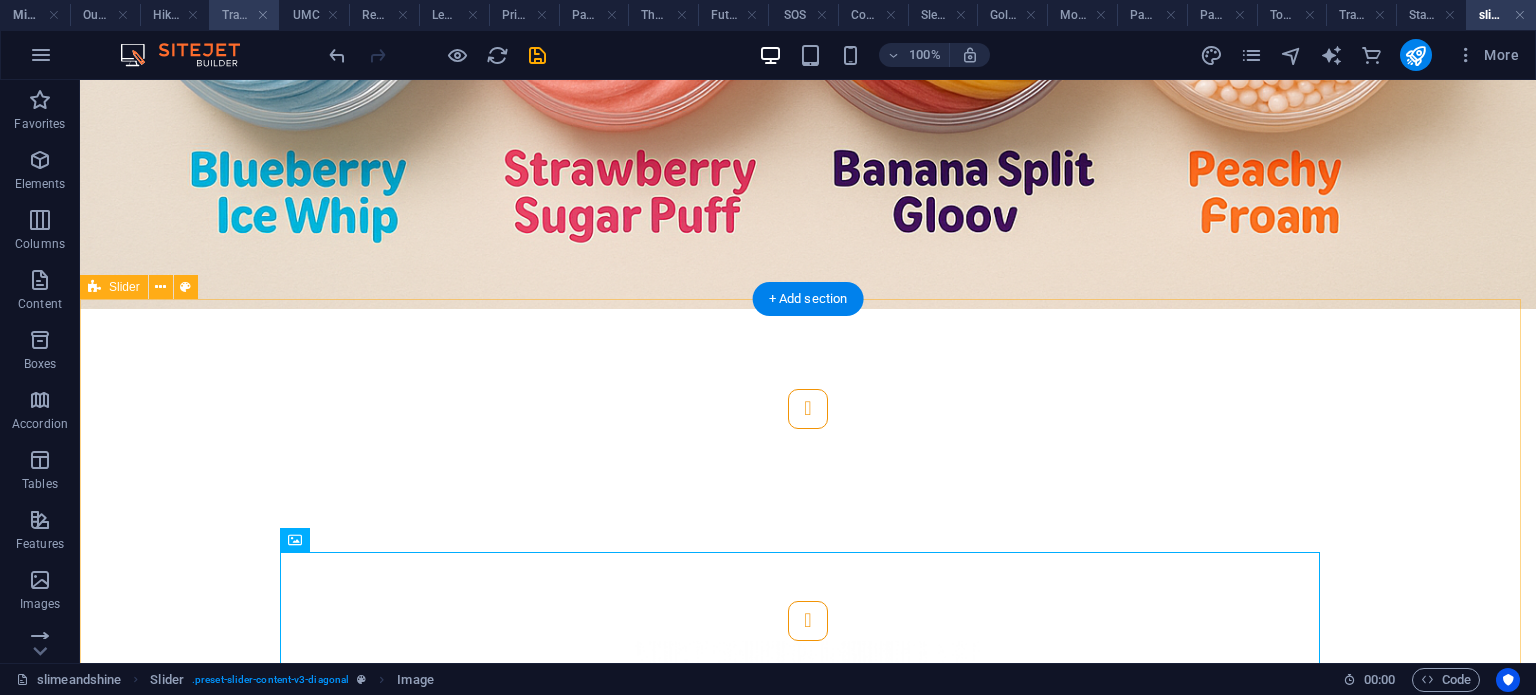 scroll, scrollTop: 1430, scrollLeft: 0, axis: vertical 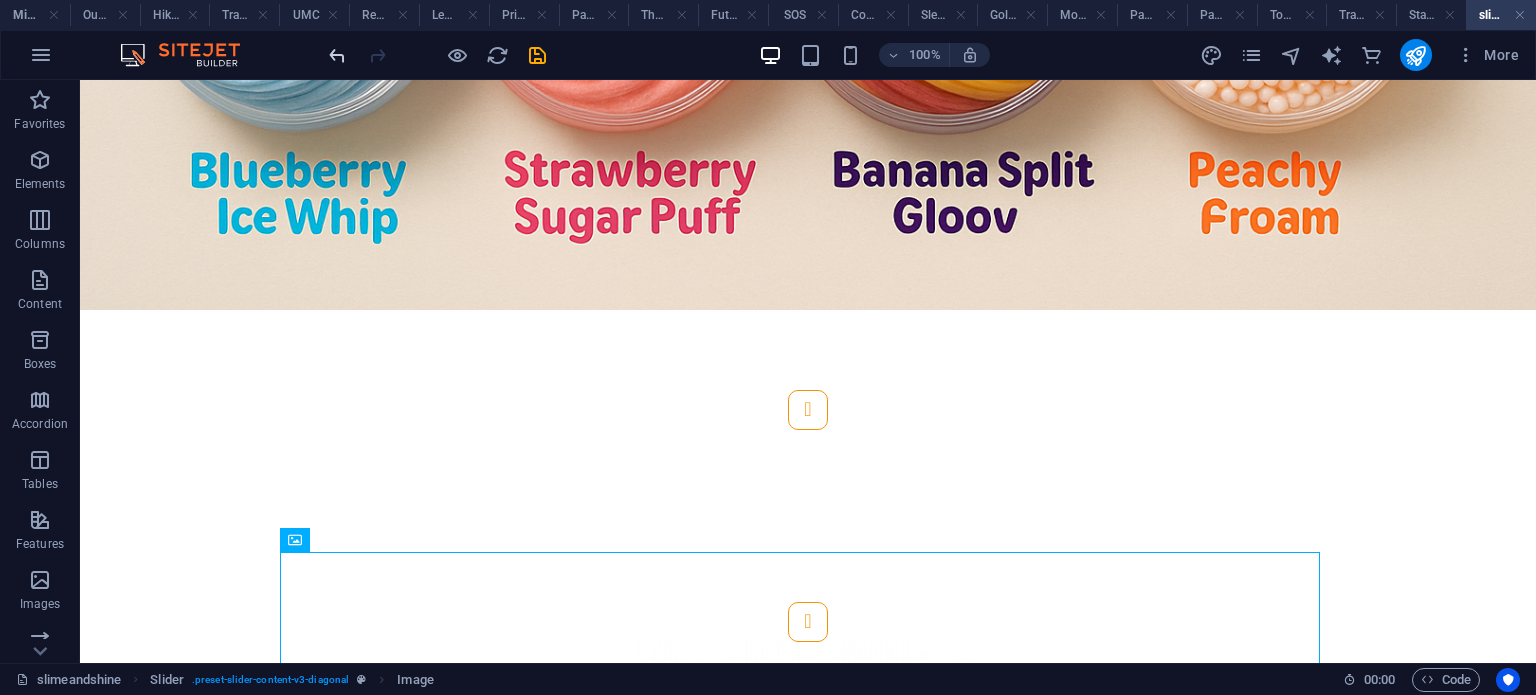 click at bounding box center (337, 55) 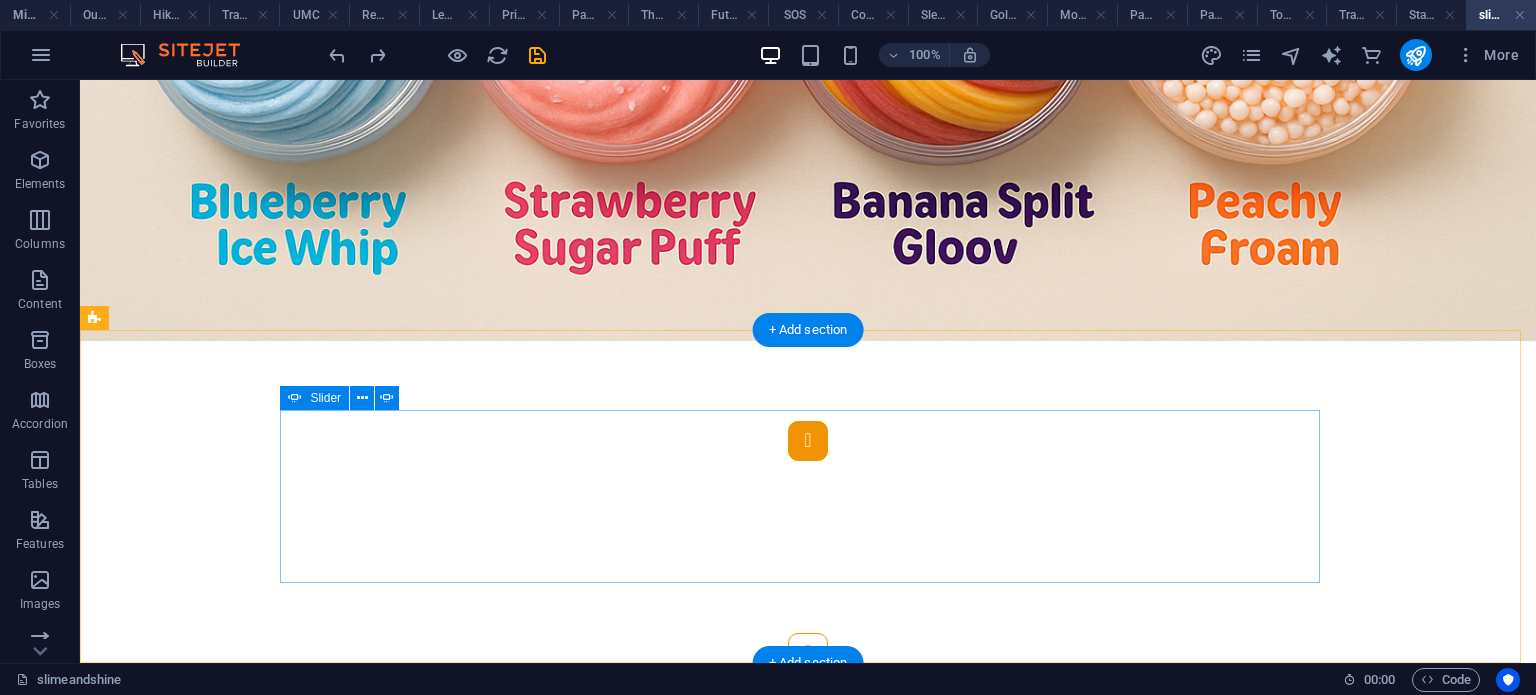 click at bounding box center [808, 441] 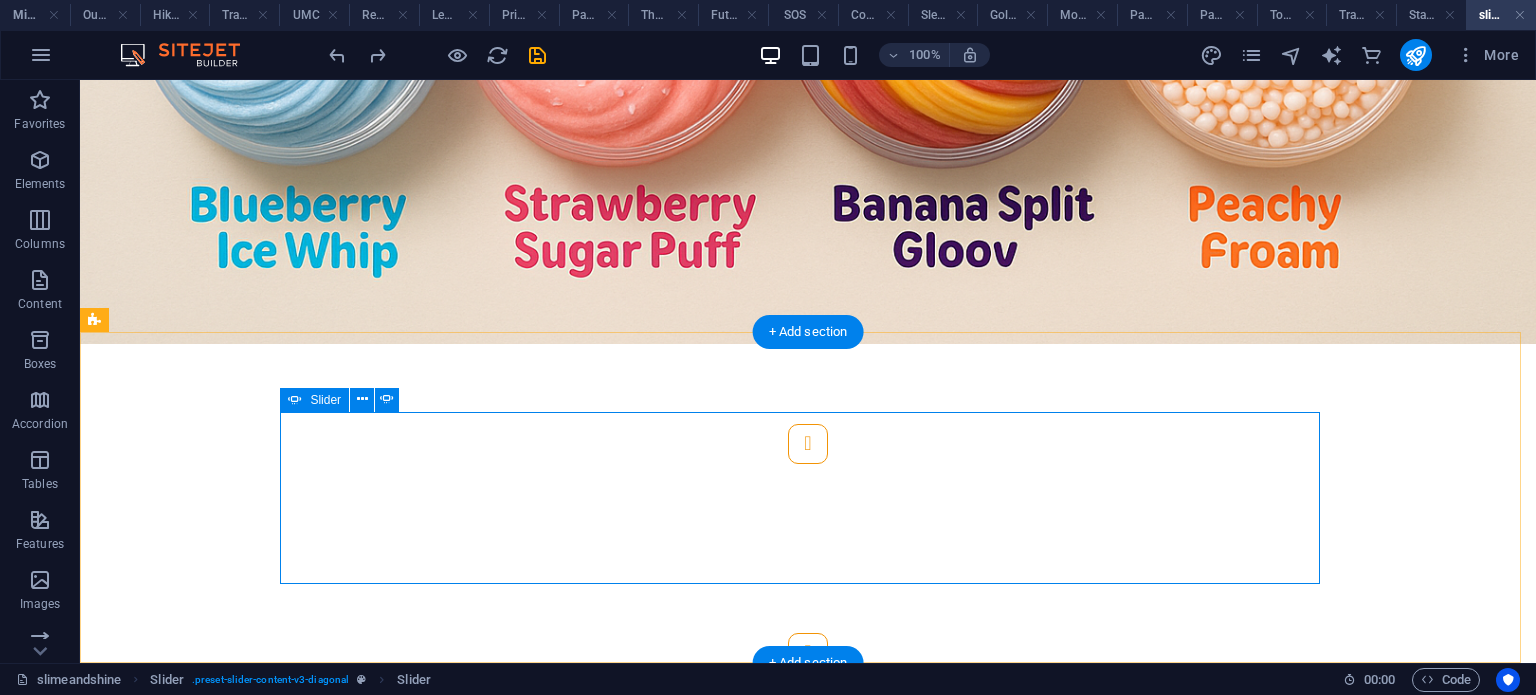 scroll, scrollTop: 1395, scrollLeft: 0, axis: vertical 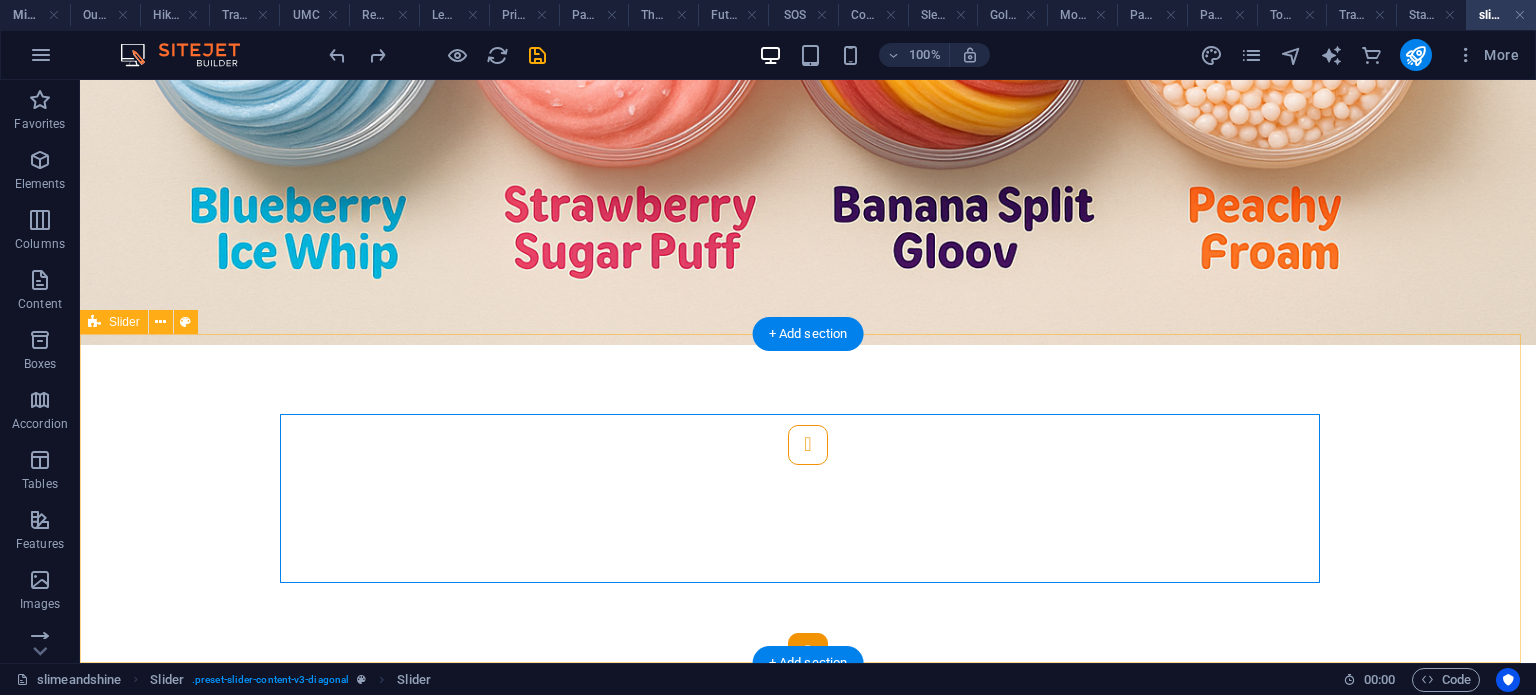 click at bounding box center (808, 653) 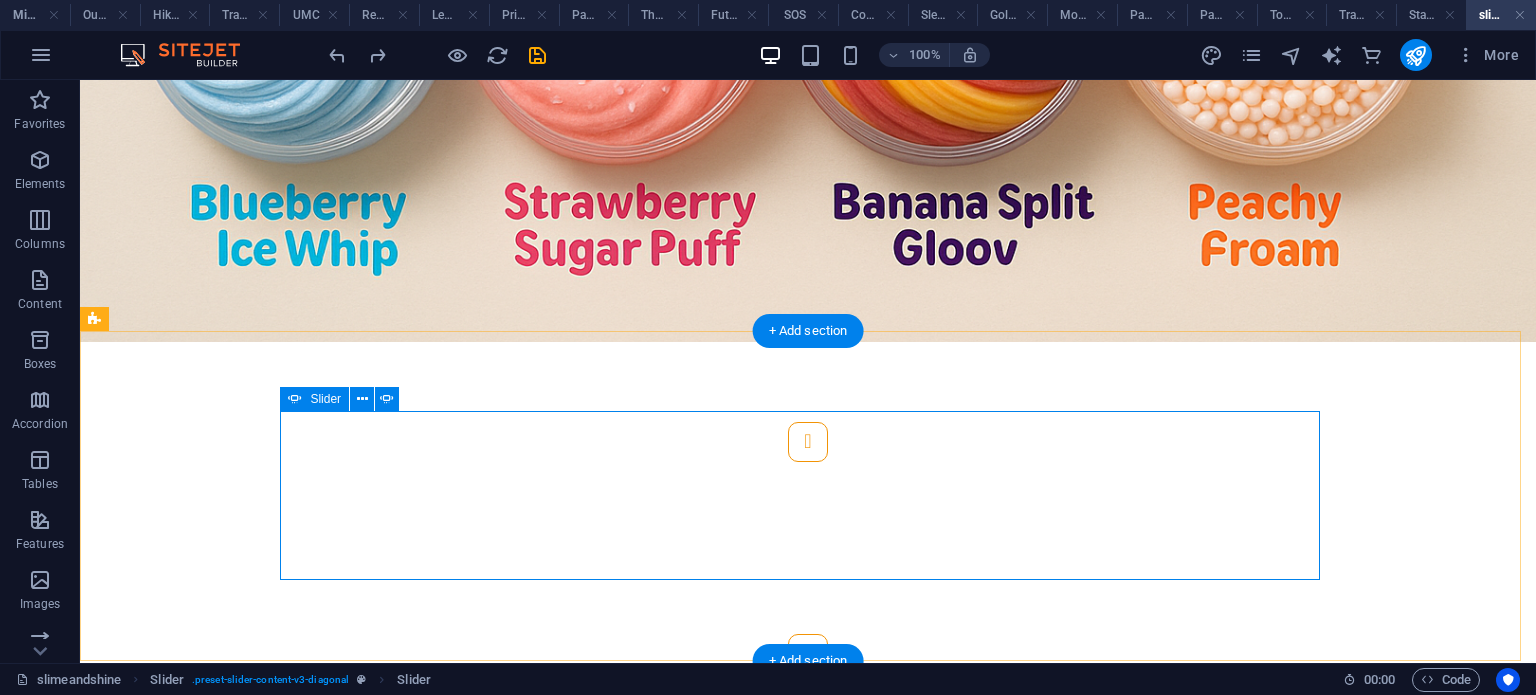 scroll, scrollTop: 1399, scrollLeft: 0, axis: vertical 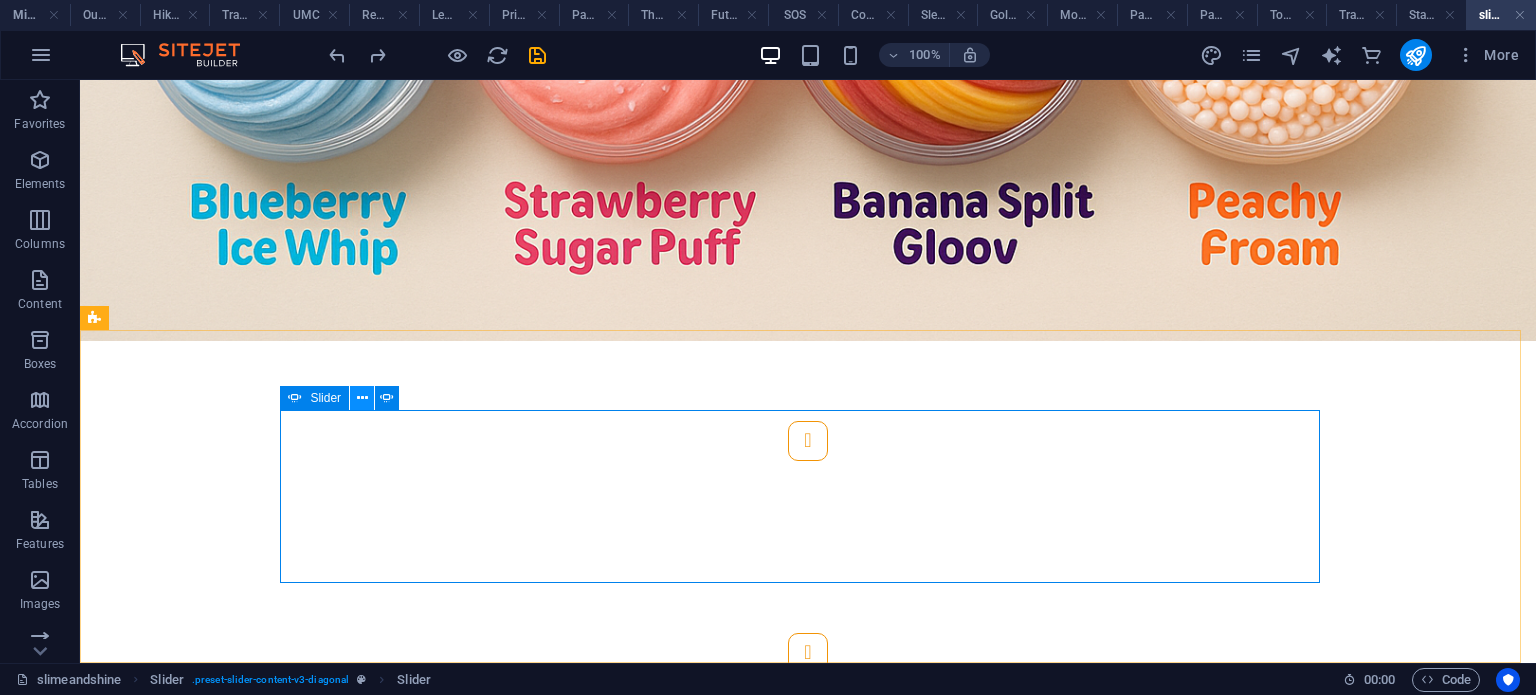 click at bounding box center (362, 398) 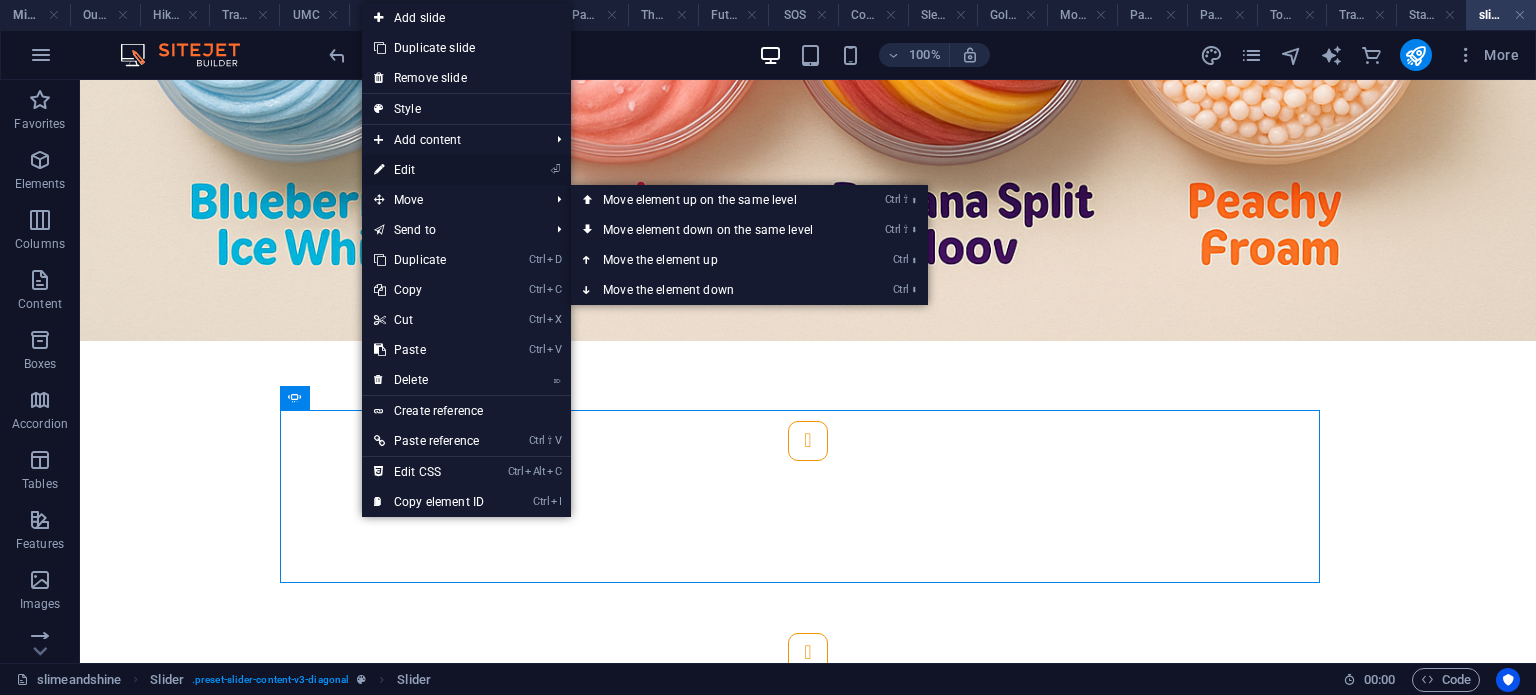 click on "⏎  Edit" at bounding box center [429, 170] 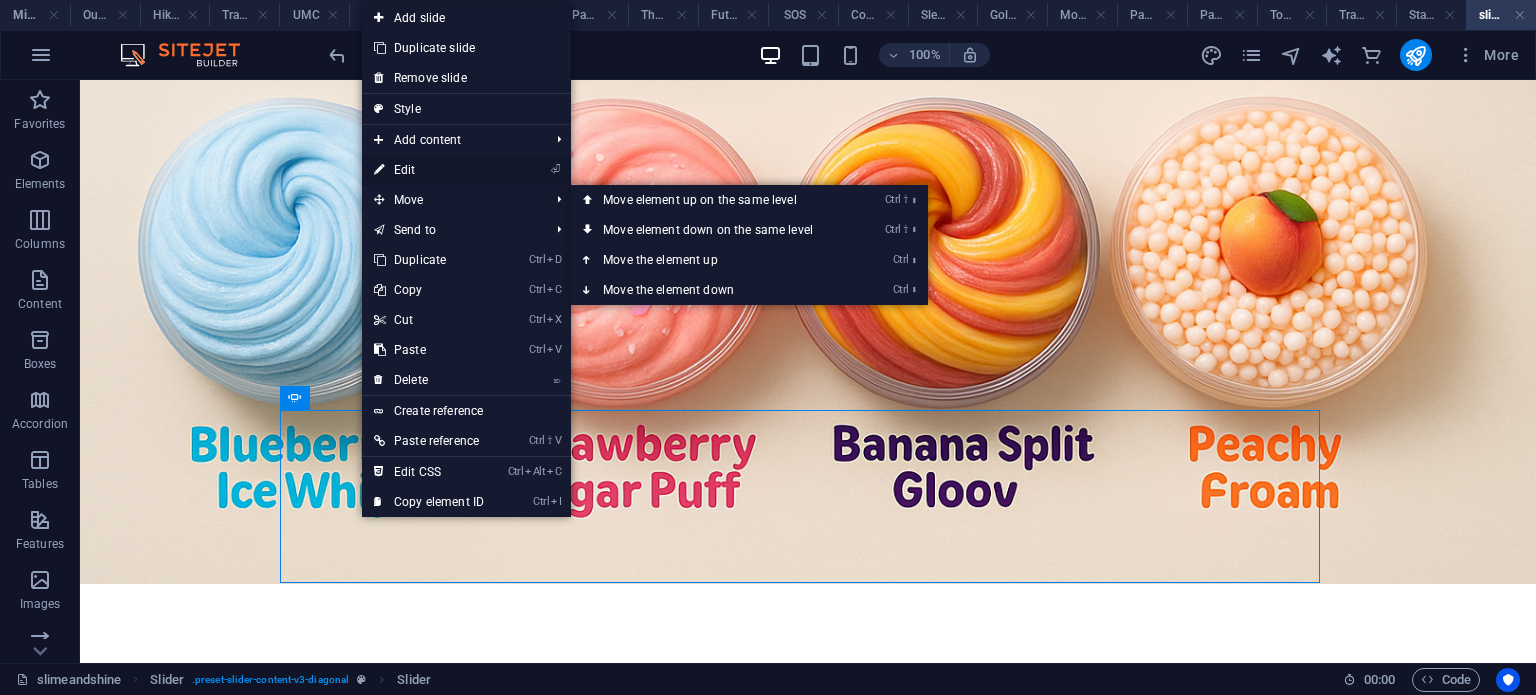 select on "ms" 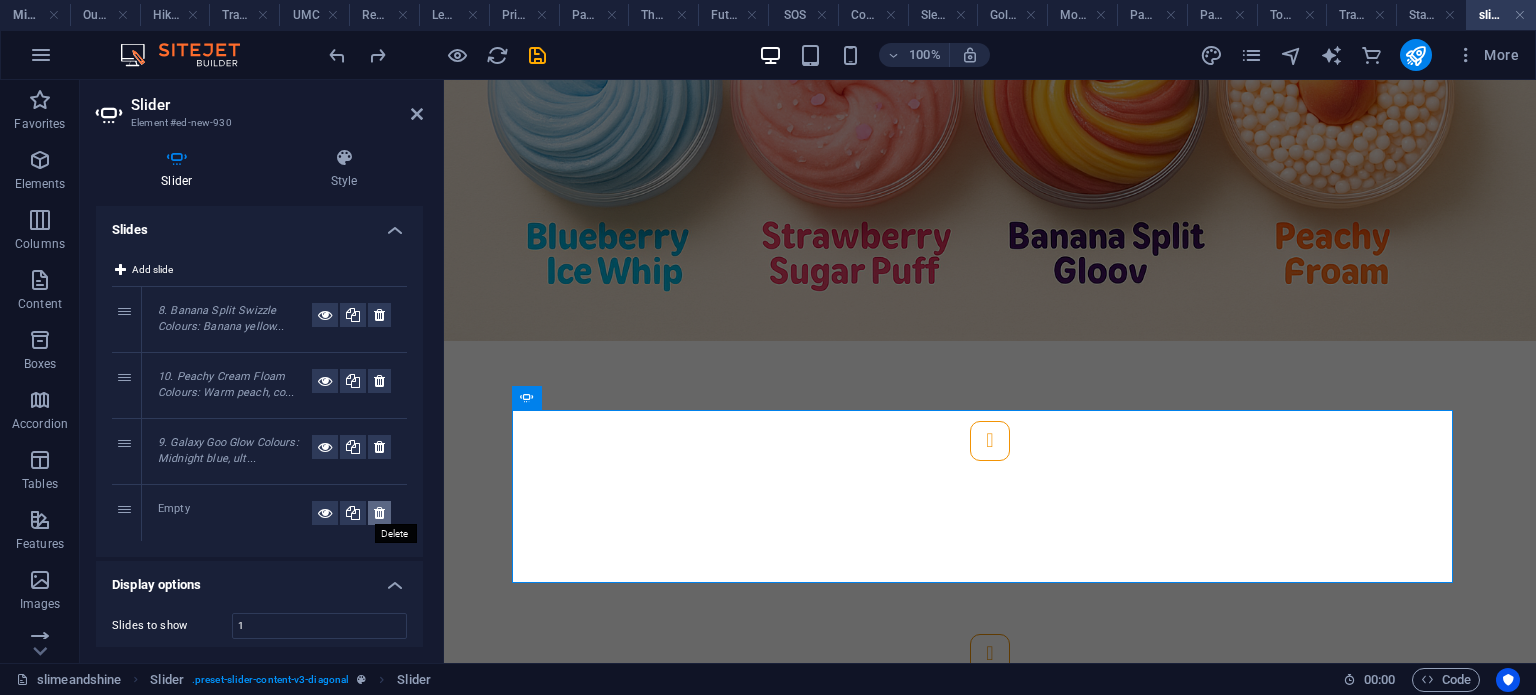 click at bounding box center [379, 513] 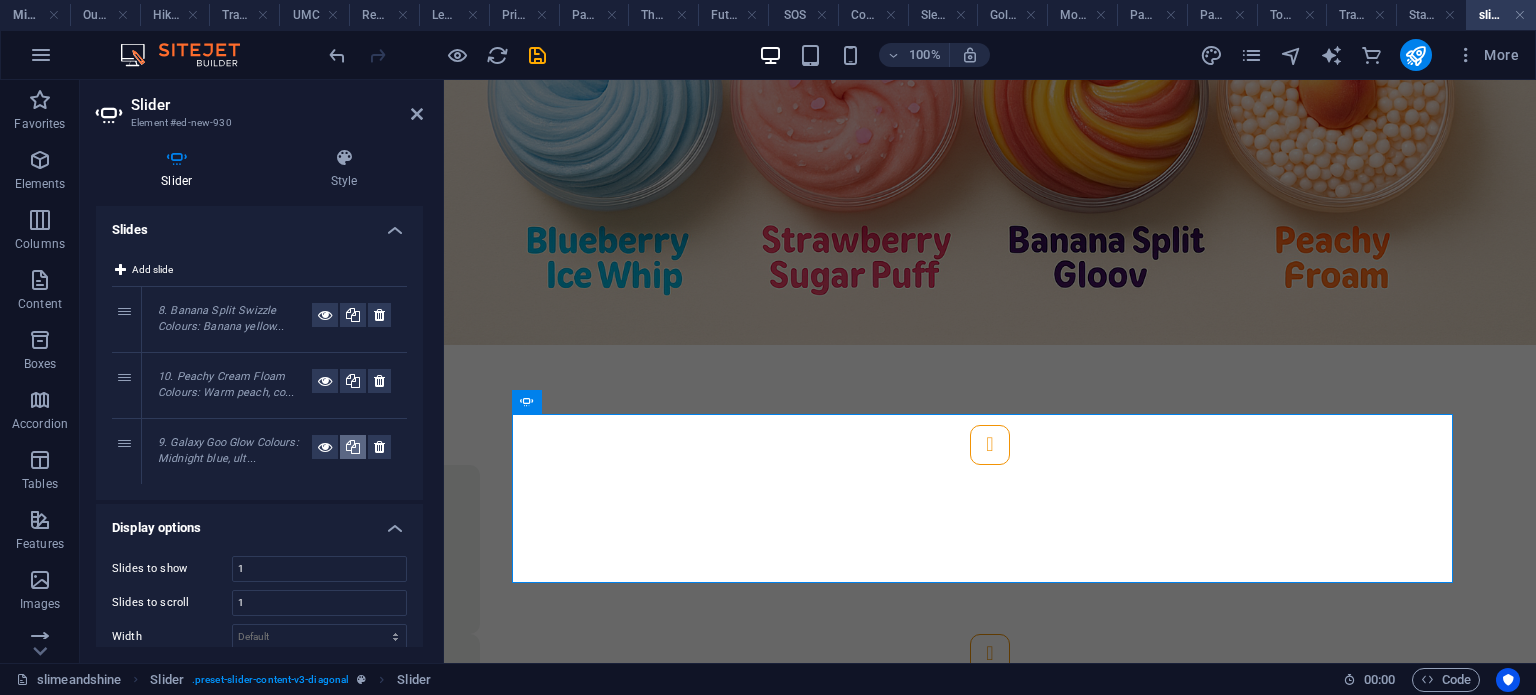 click at bounding box center [353, 447] 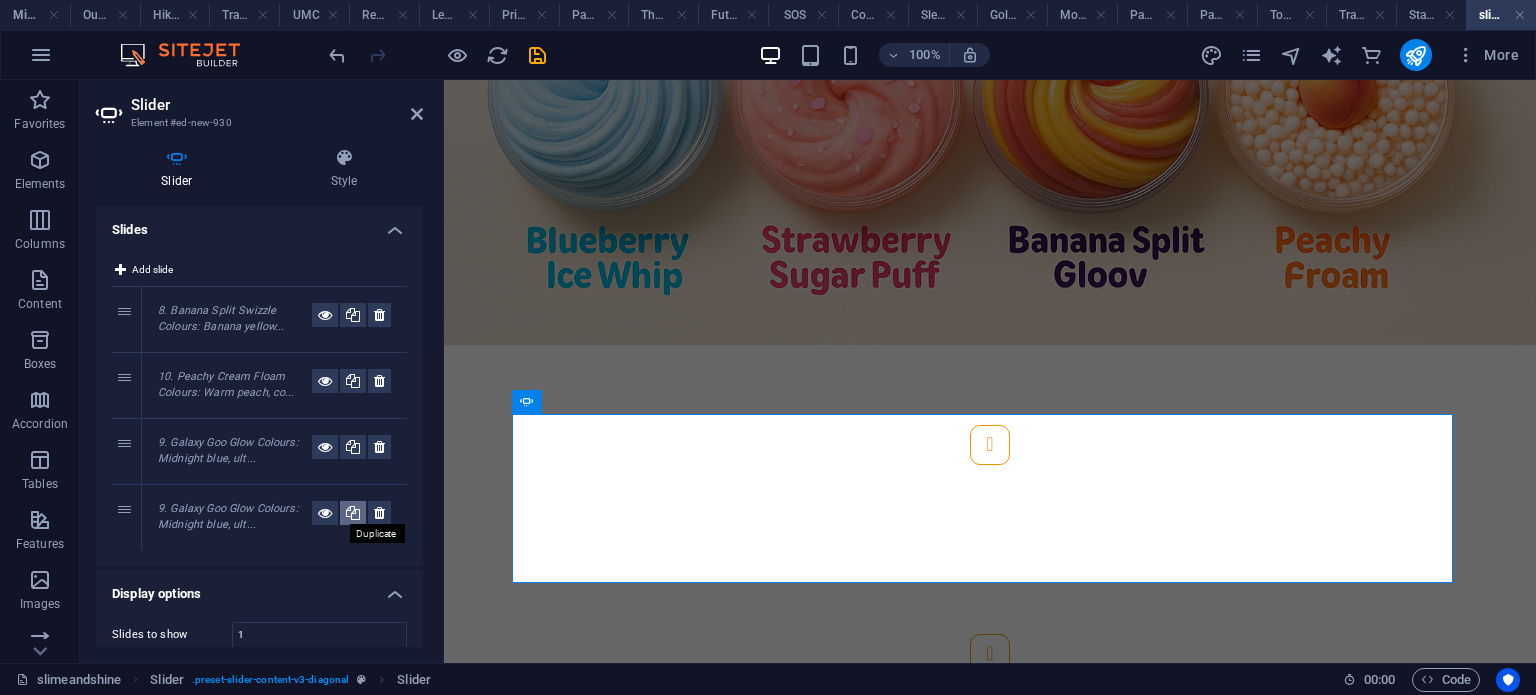 click at bounding box center (353, 513) 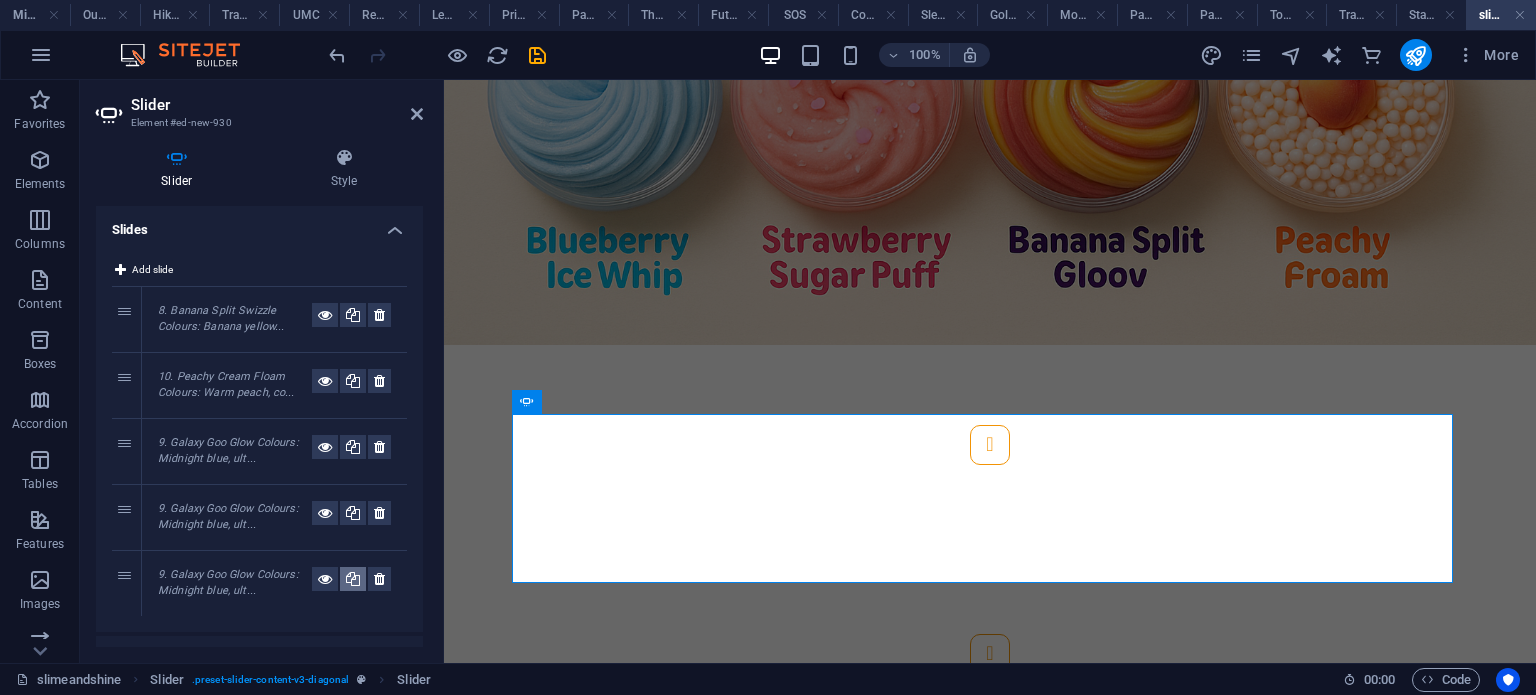 click at bounding box center [353, 579] 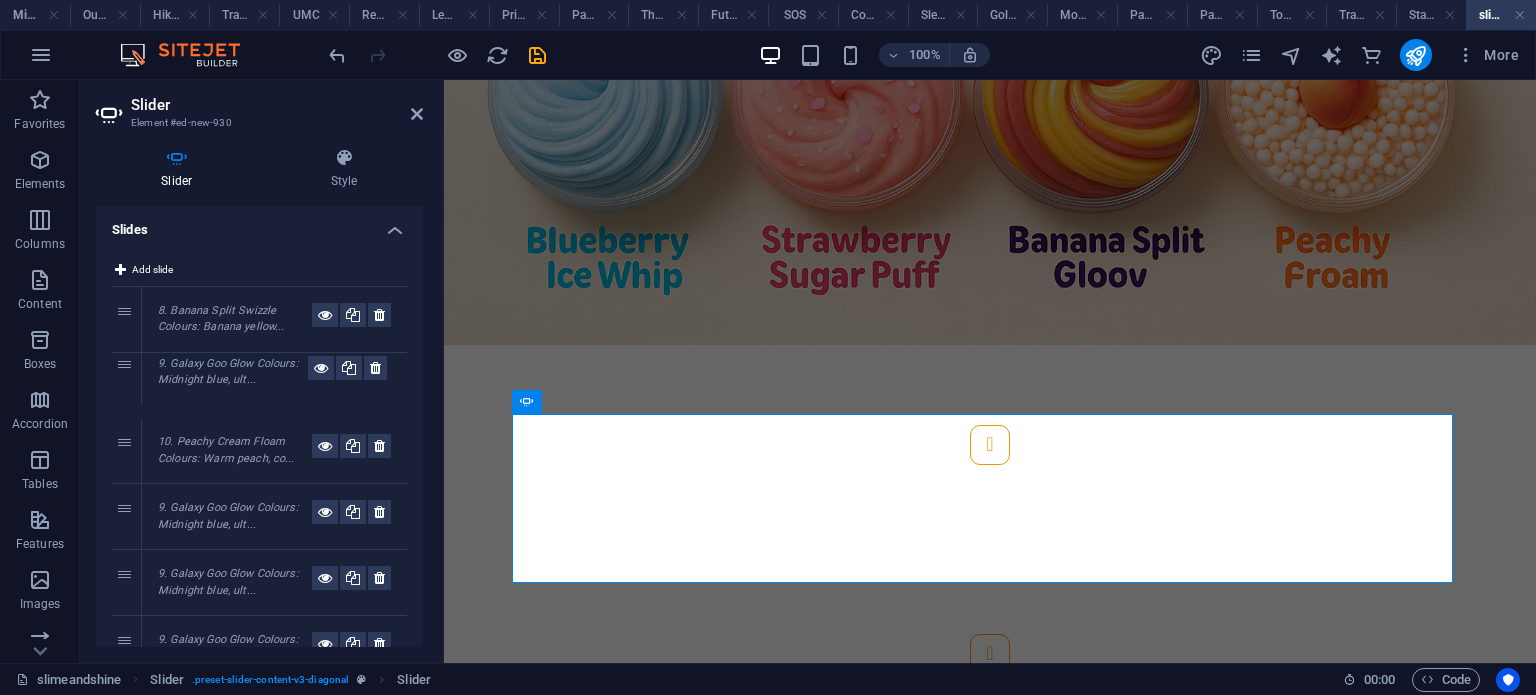 drag, startPoint x: 124, startPoint y: 511, endPoint x: 131, endPoint y: 359, distance: 152.1611 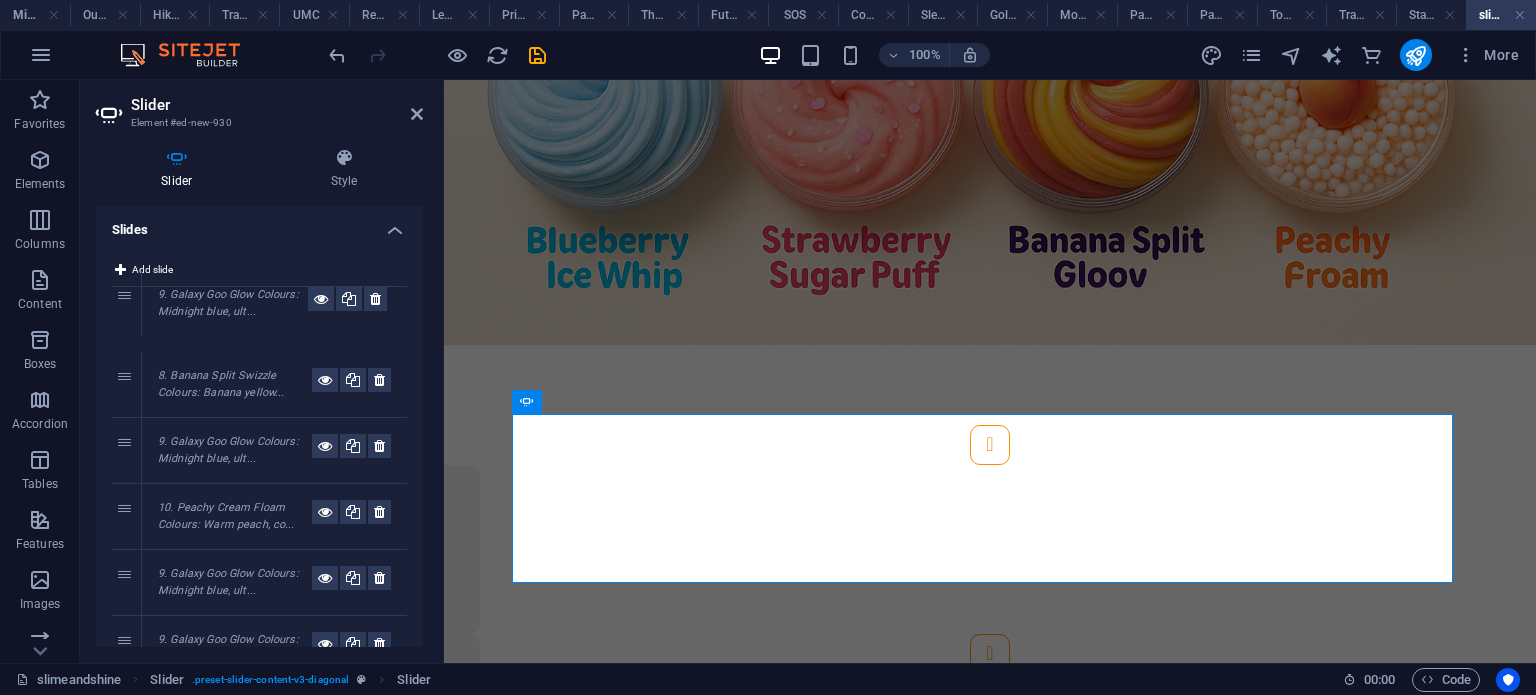 drag, startPoint x: 124, startPoint y: 511, endPoint x: 124, endPoint y: 298, distance: 213 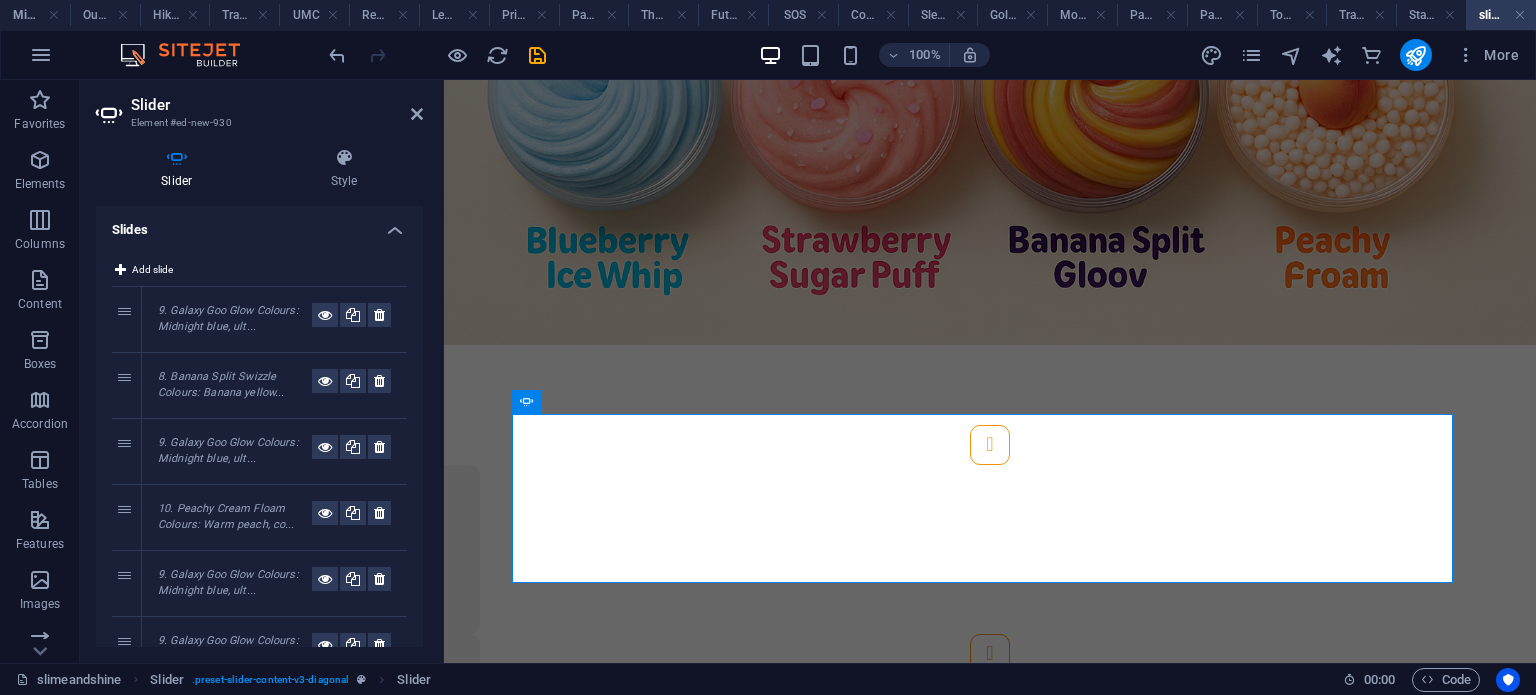 click on "9. Galaxy Goo Glow
Colours: Midnight blue, ult..." at bounding box center (228, 319) 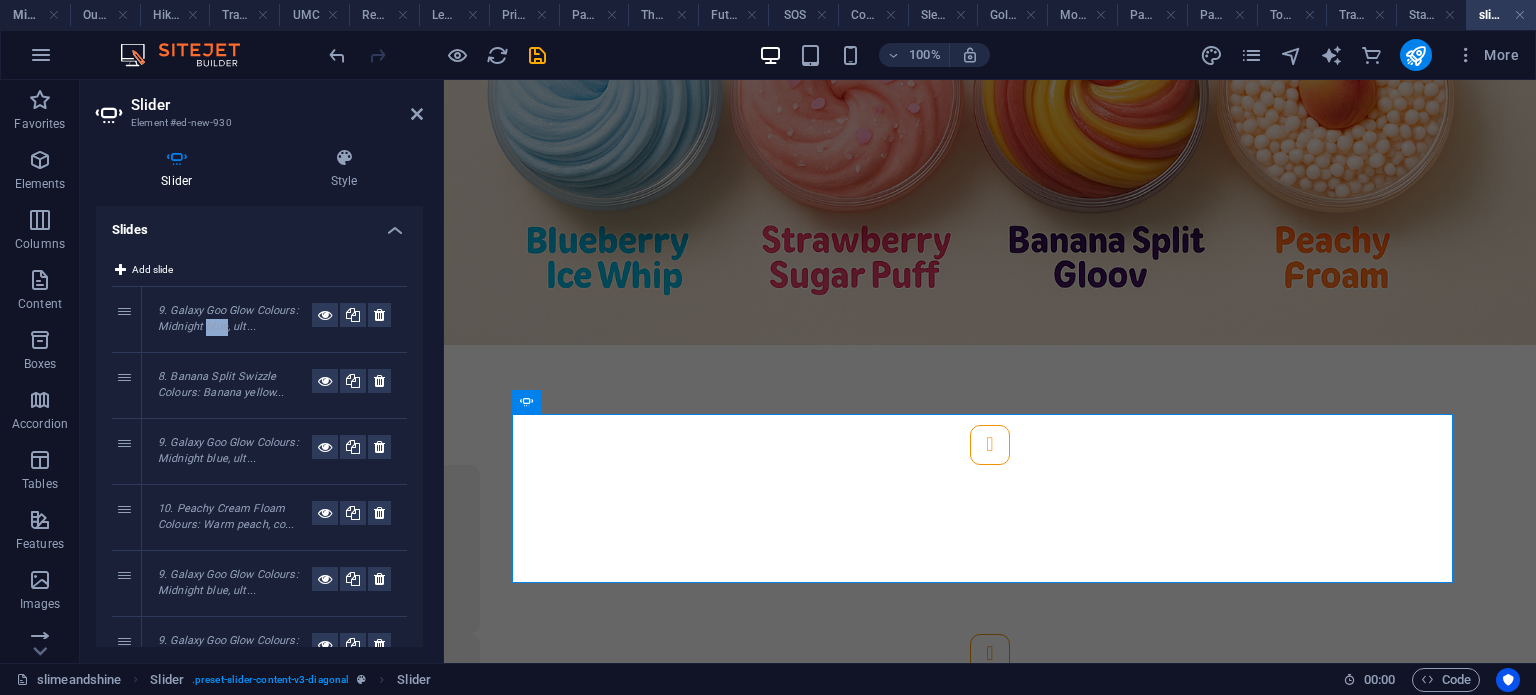 click on "9. Galaxy Goo Glow
Colours: Midnight blue, ult..." at bounding box center (228, 319) 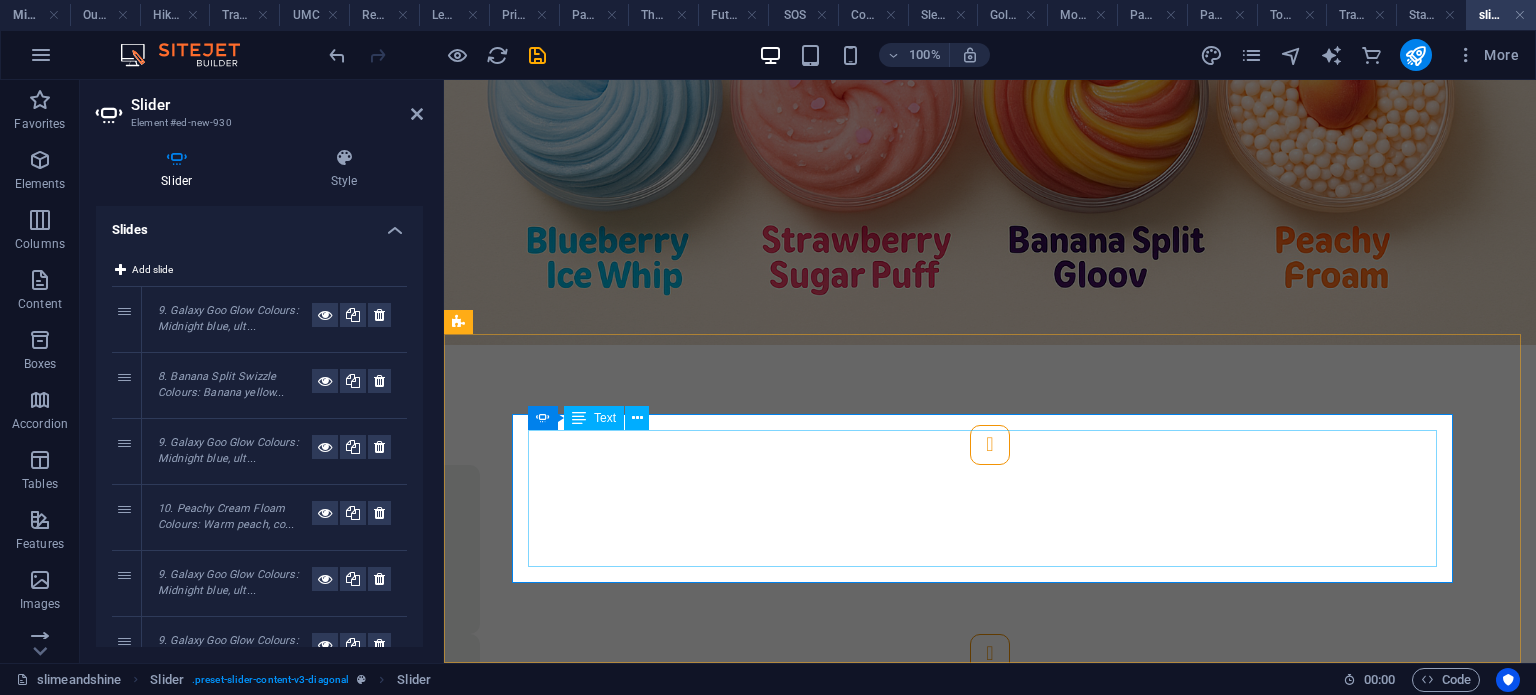 drag, startPoint x: 879, startPoint y: 559, endPoint x: 1128, endPoint y: 545, distance: 249.39326 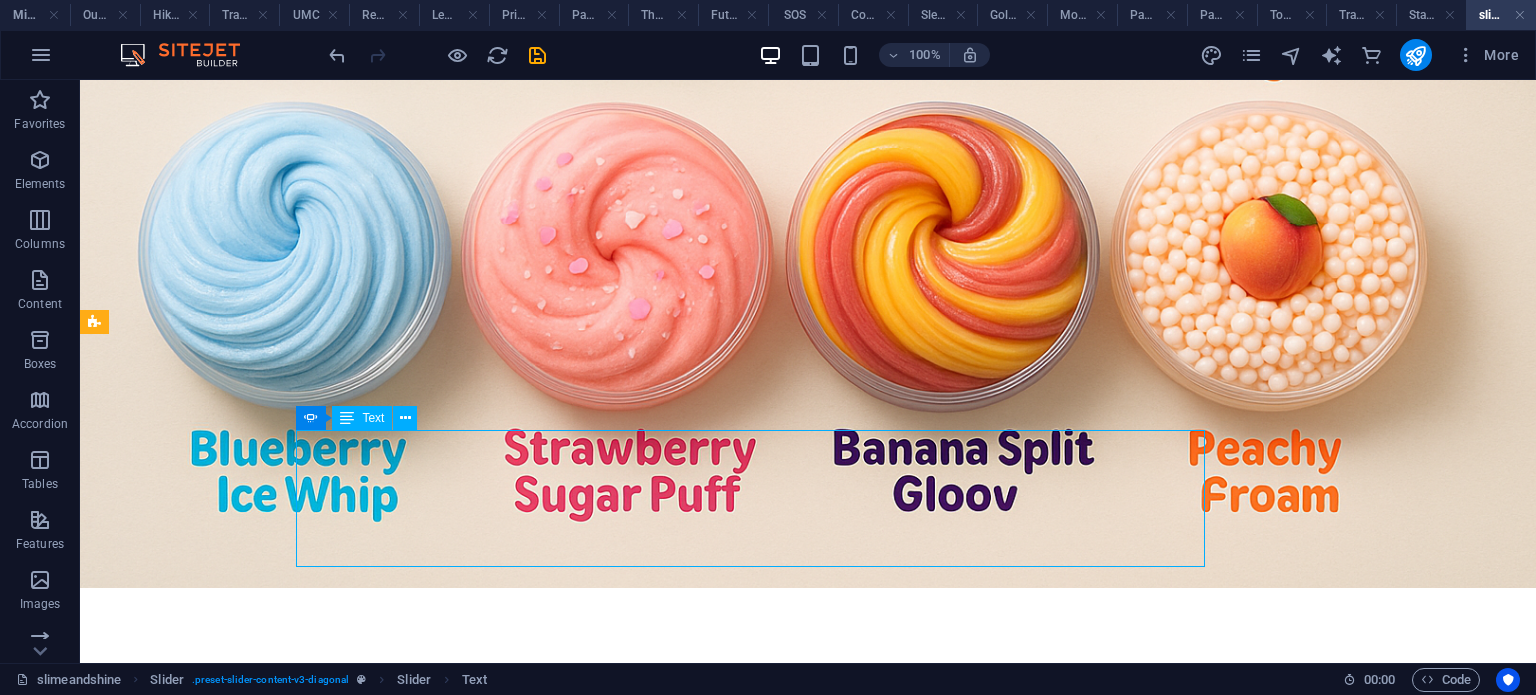 scroll, scrollTop: 1395, scrollLeft: 0, axis: vertical 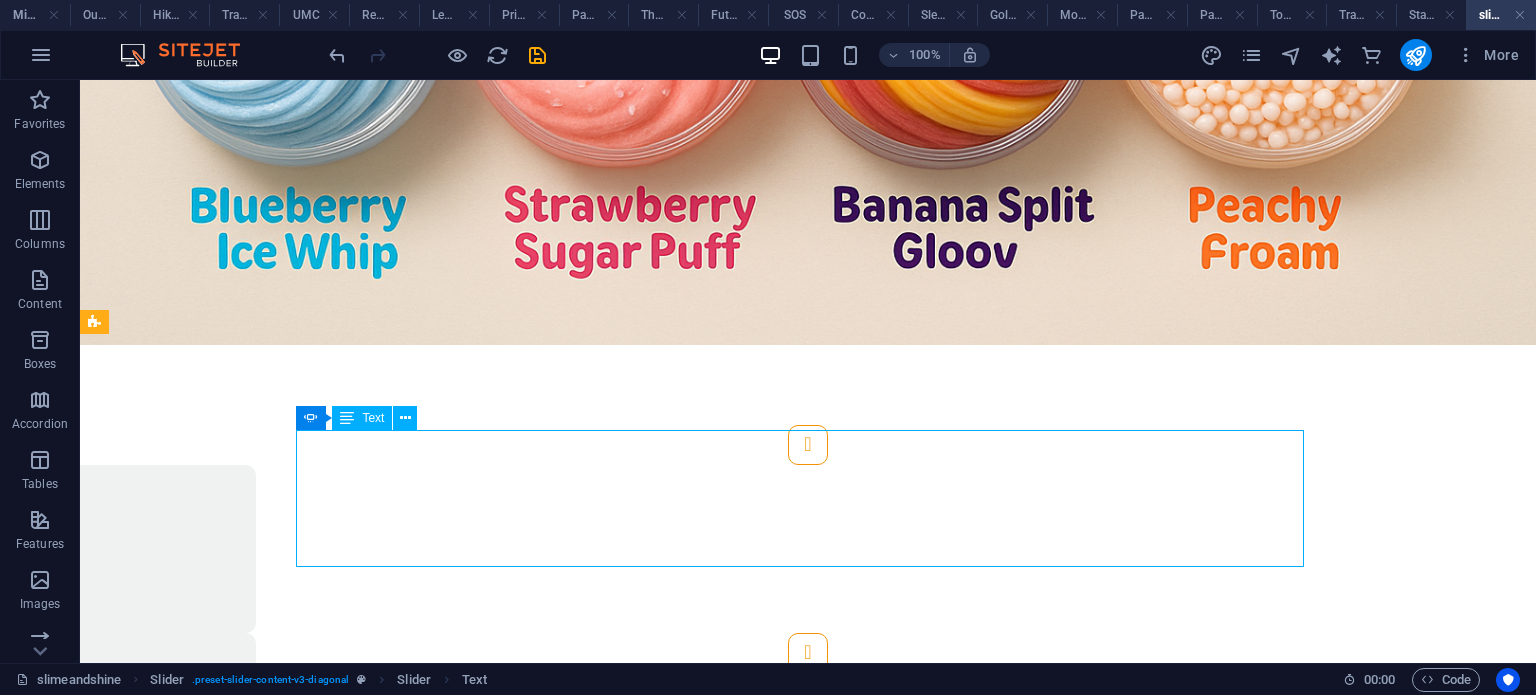click on "9.  Galaxy Goo Glow Colours : Midnight blue, ultraviolet, starlight silver Flavour inspiration : Cosmic candy / mystery fruit Texture : Clear base with jelly glow Add-ons : Glow-in-the-dark stars and sparkles" at bounding box center [-248, 717] 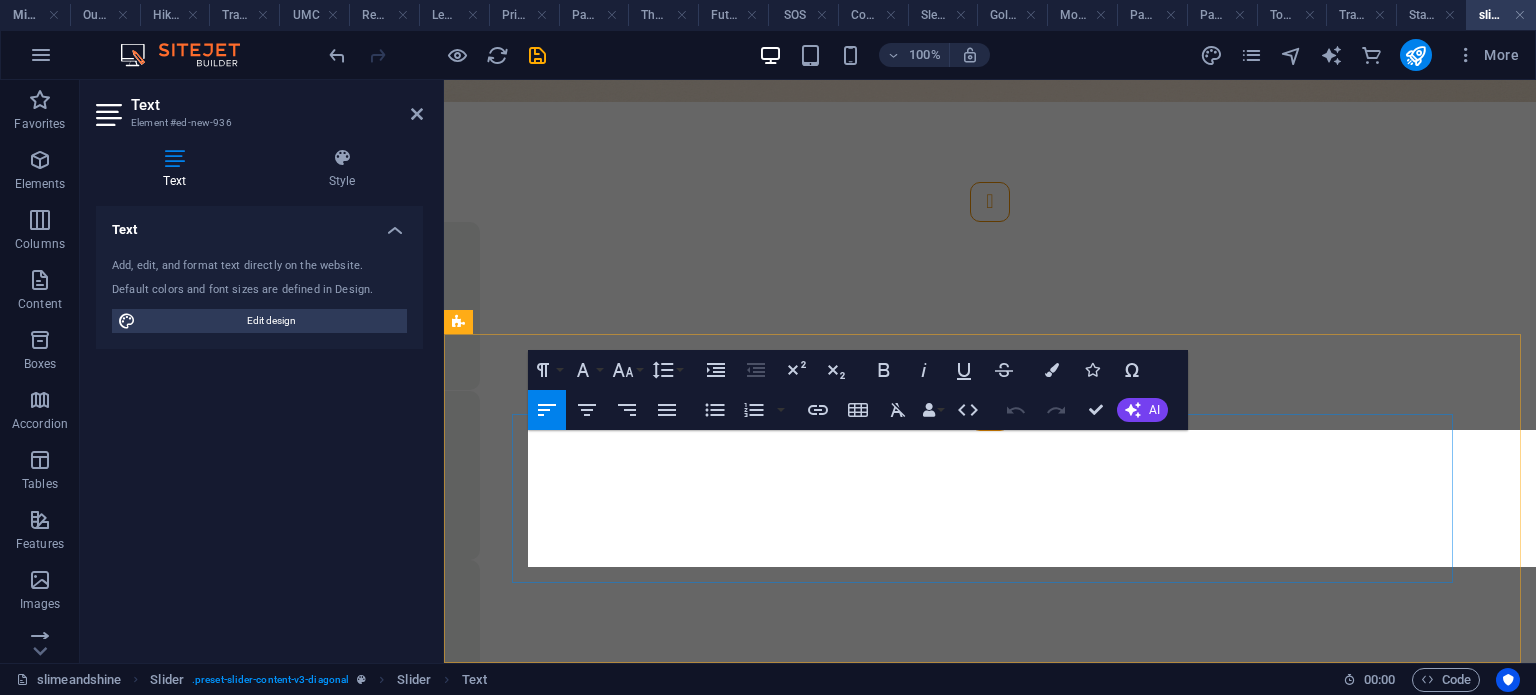 scroll, scrollTop: 1152, scrollLeft: 0, axis: vertical 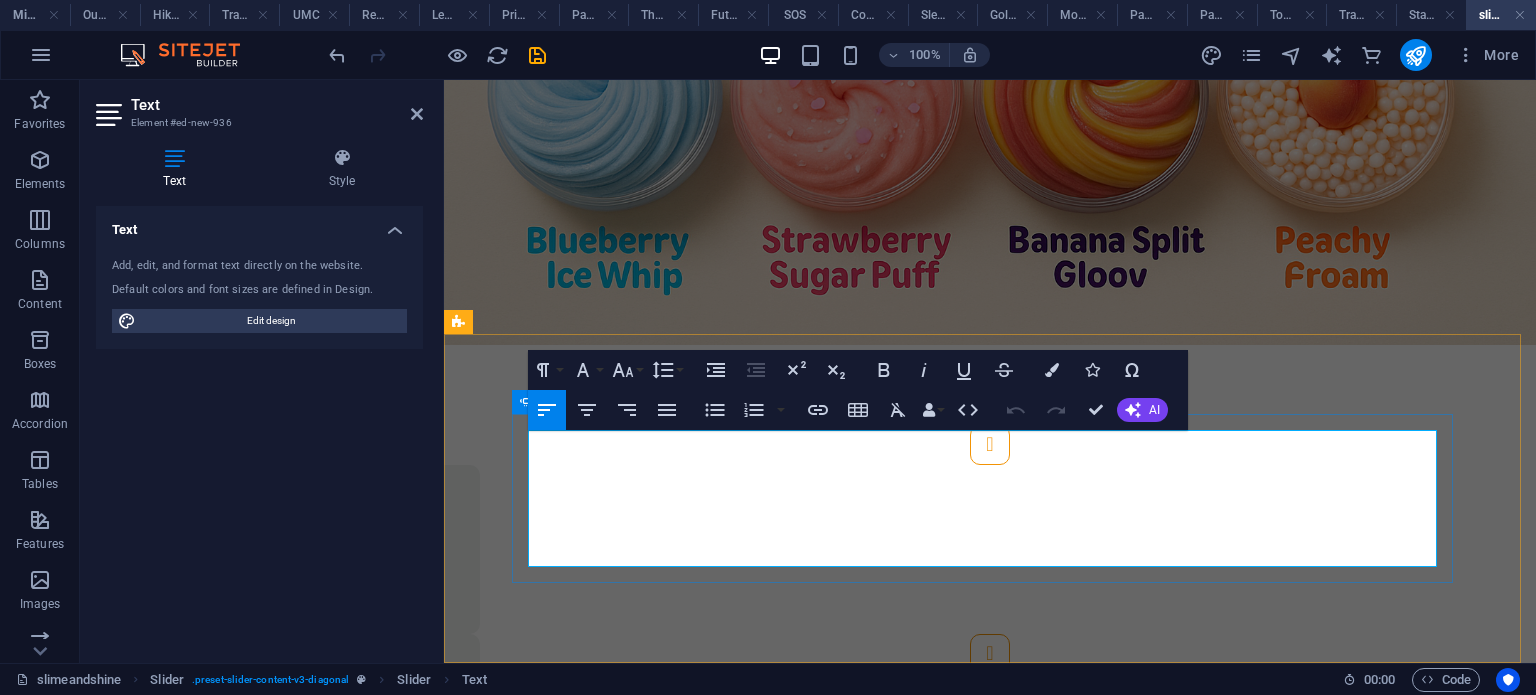 drag, startPoint x: 893, startPoint y: 550, endPoint x: 524, endPoint y: 456, distance: 380.78473 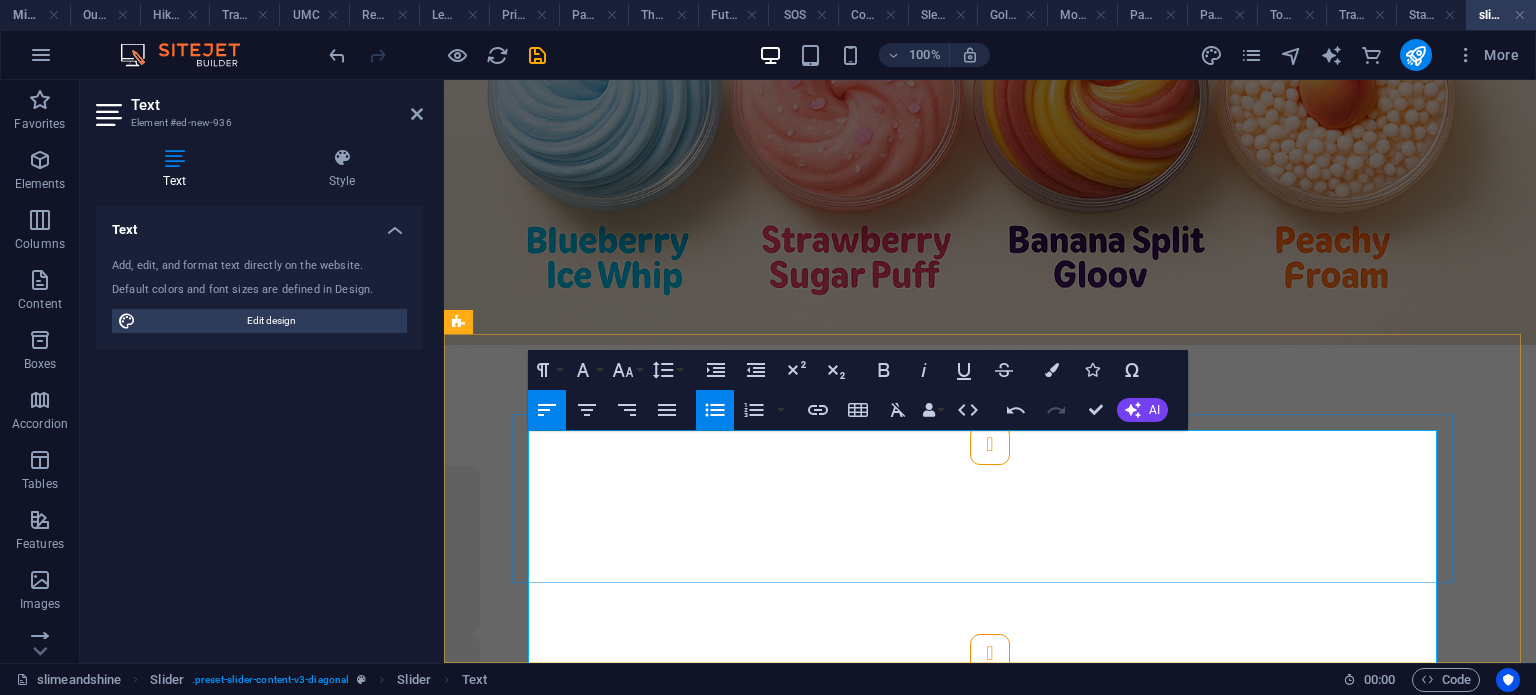 click on "Colours" at bounding box center (-367, 721) 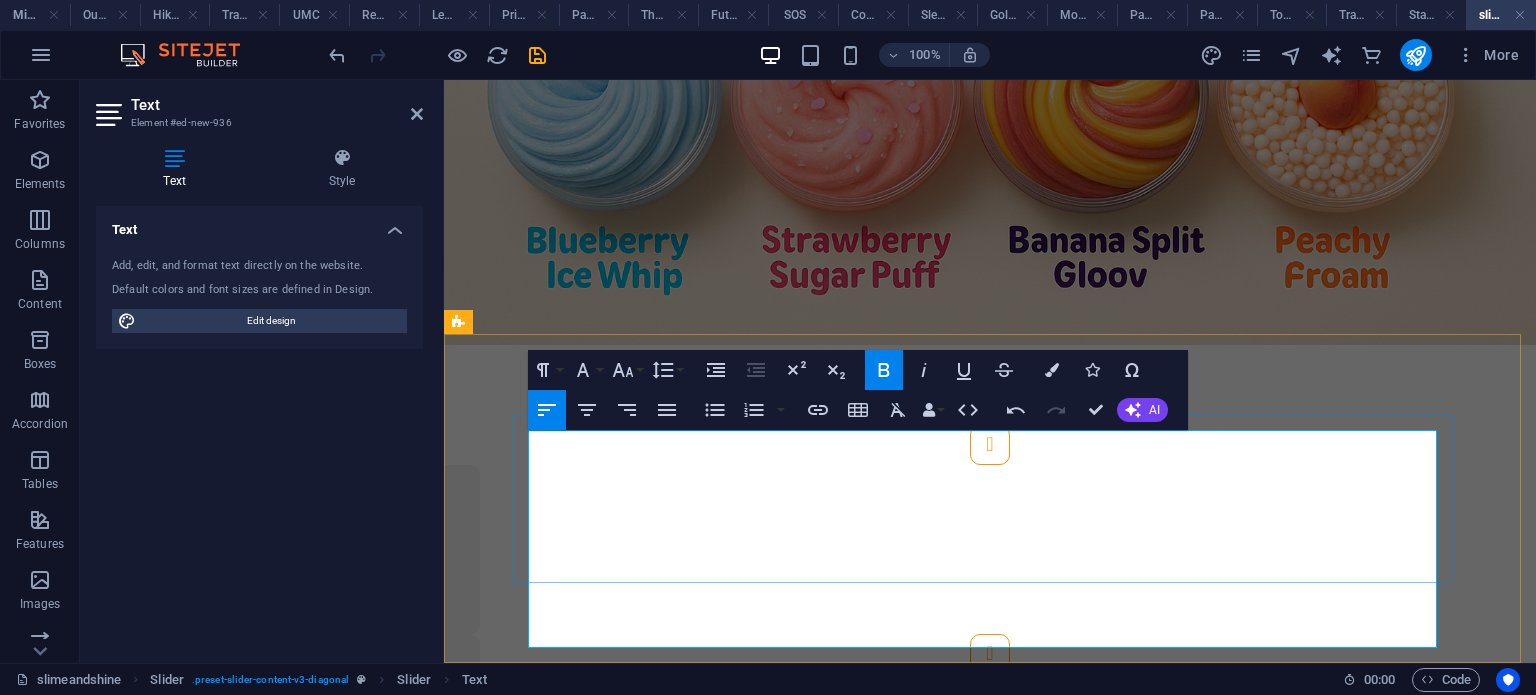 click on "Flavour inspiration" at bounding box center (-320, 748) 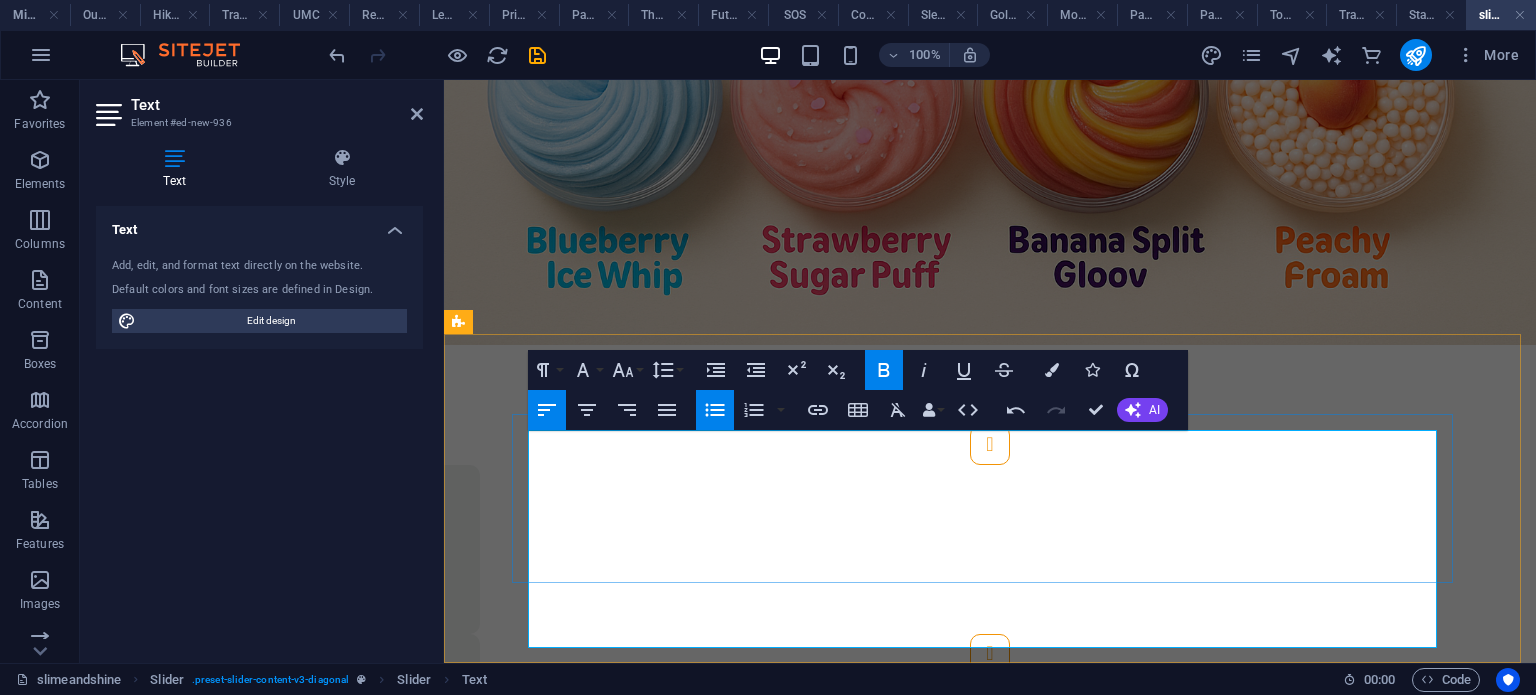 click on "Flavour inspiration" at bounding box center [-320, 748] 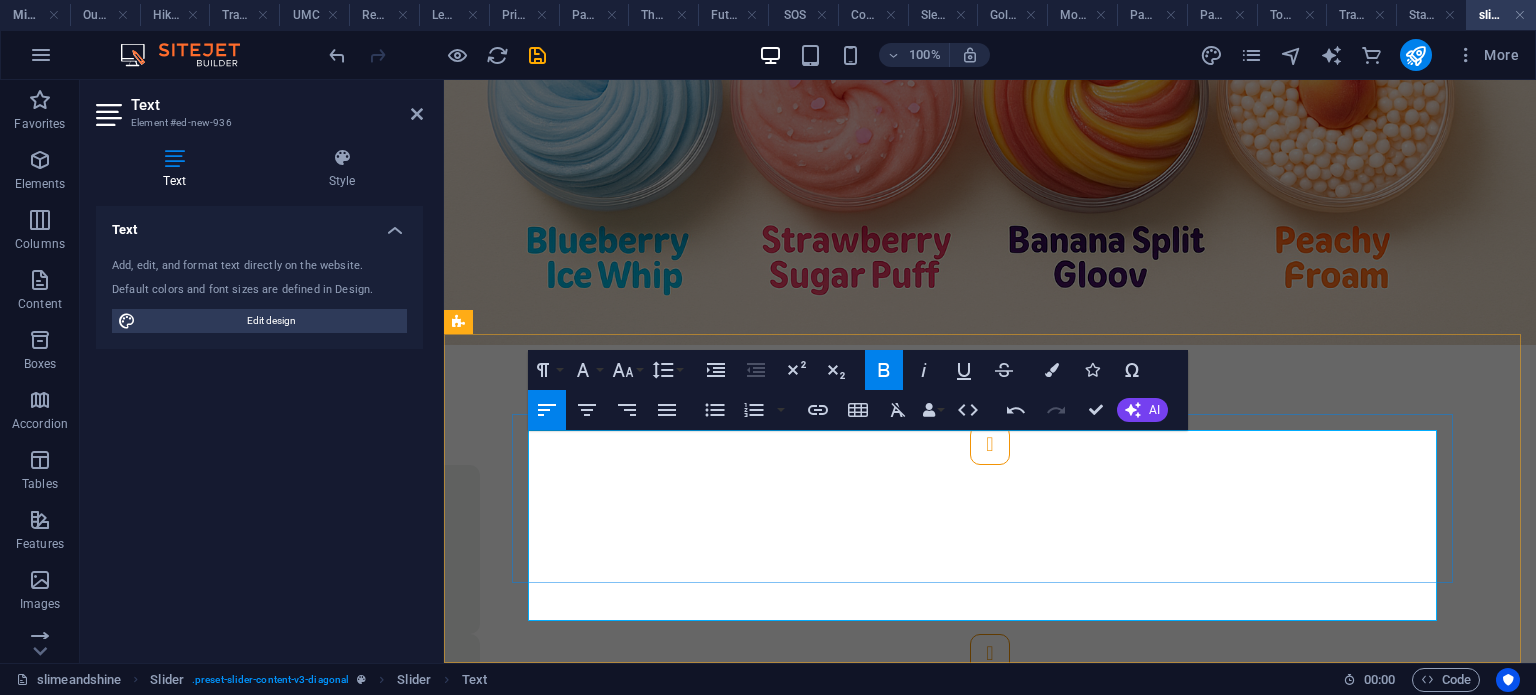click on "Texture" at bounding box center [-367, 774] 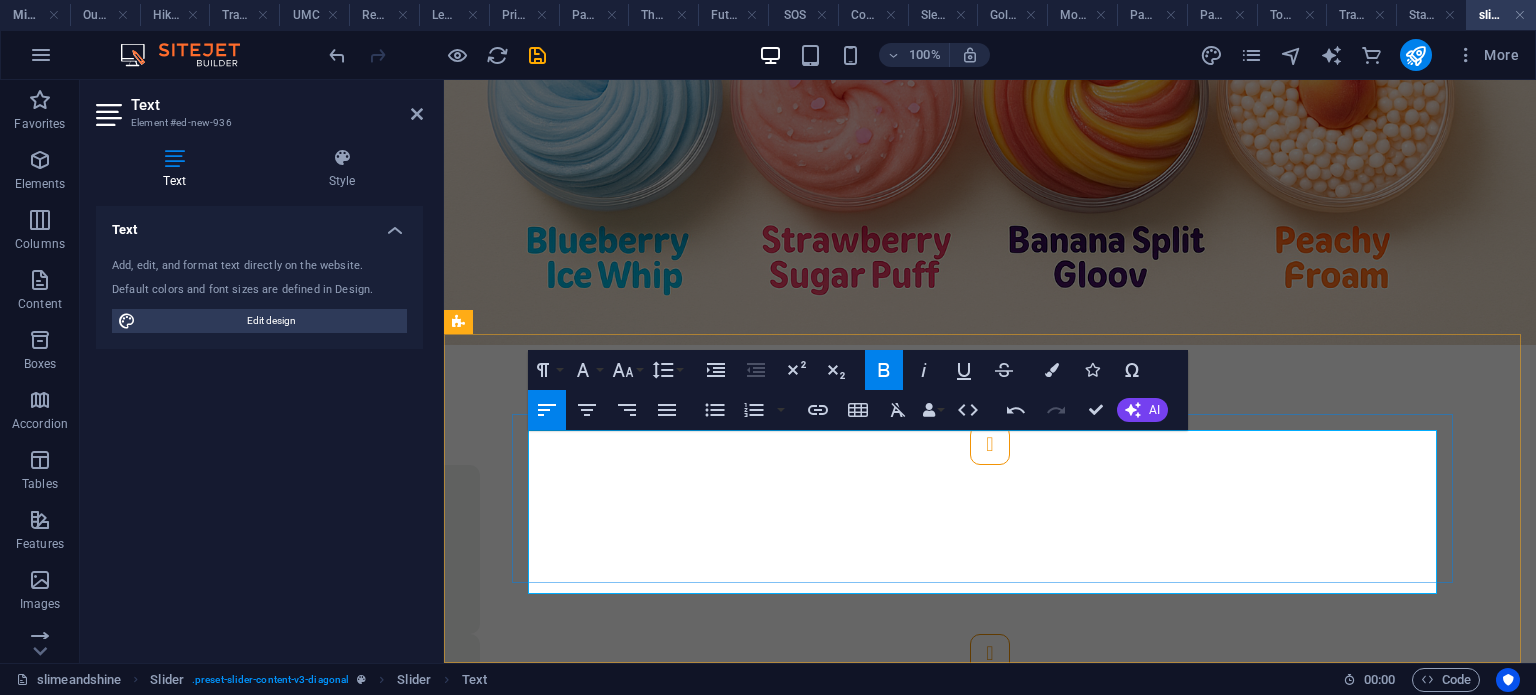 click on "Add-ons" at bounding box center [-365, 801] 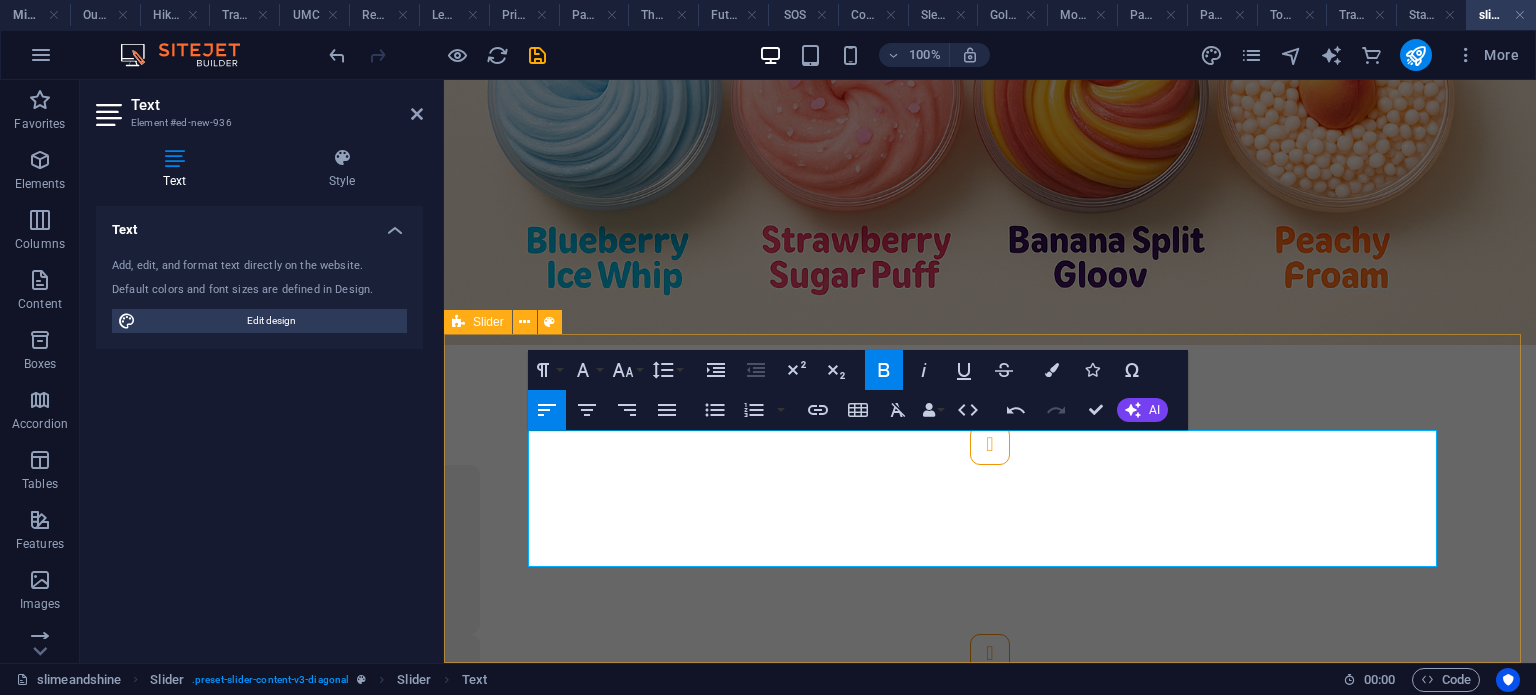 click on "9. Peachy Cream Floam Colours : Warm peach, coral, creamy white Flavour inspiration : Peaches and whipped cream Texture : Floam slime with dense foam beads Add-ons 9. Galaxy Goo Glow 9." at bounding box center [990, 549] 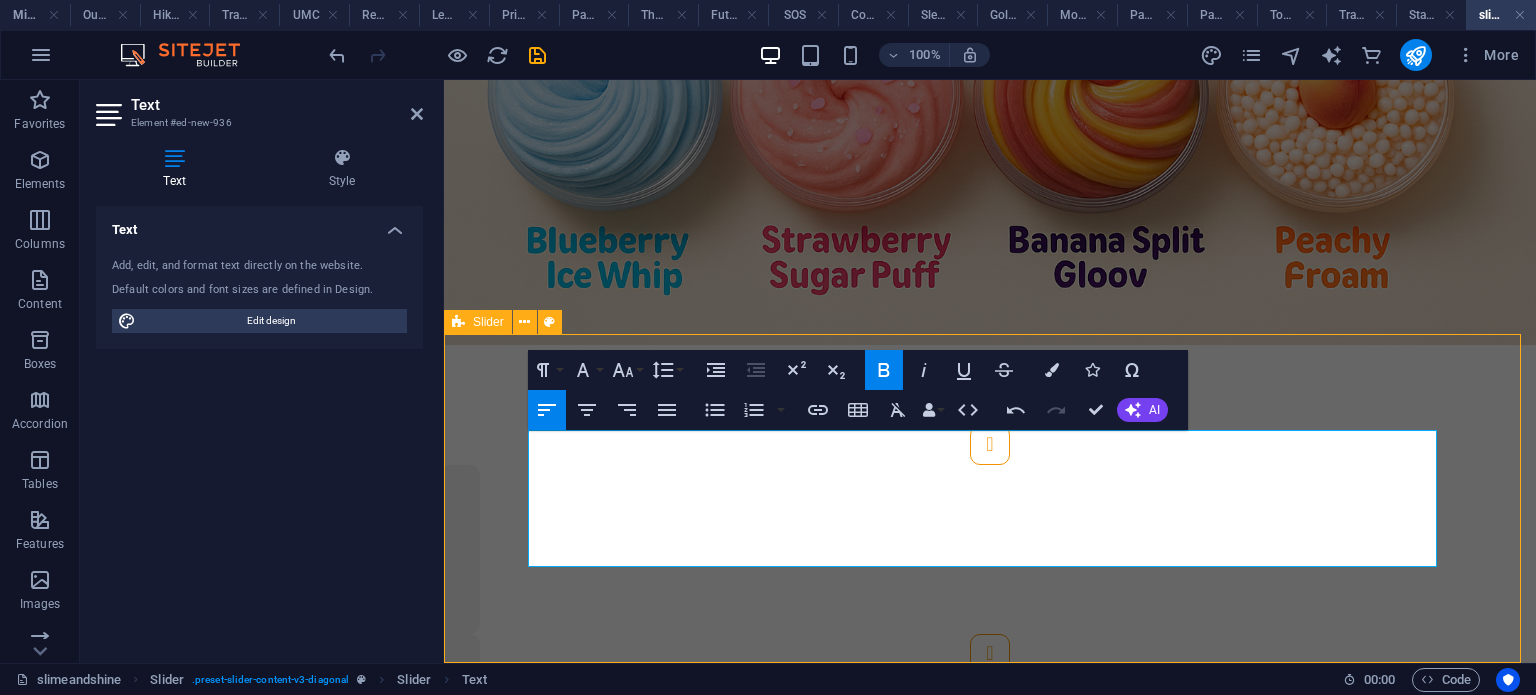 click on "9. Peachy Cream Floam Colours : Warm peach, coral, creamy white Flavour inspiration : Peaches and whipped cream Texture : Floam slime with dense foam beads Add-ons 9. Galaxy Goo Glow 9." at bounding box center [990, 549] 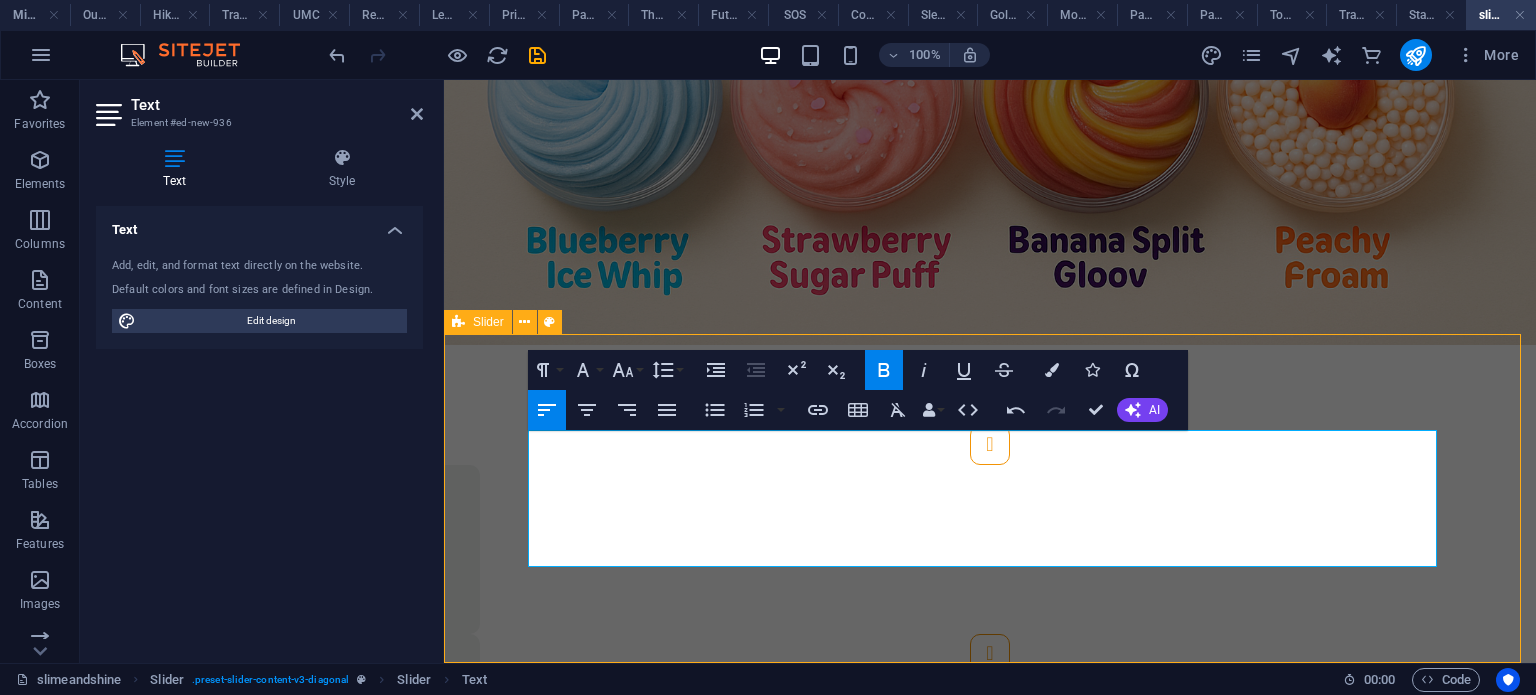 select on "rem" 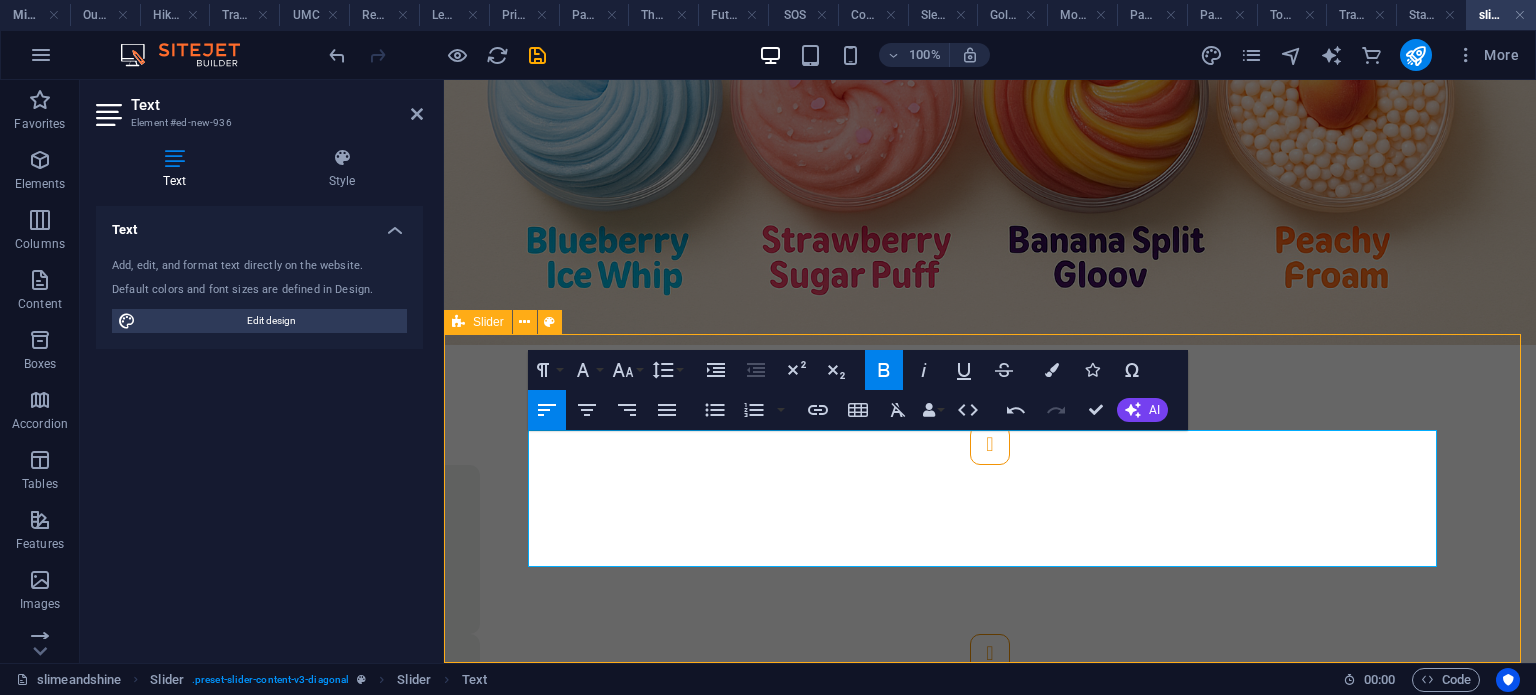 select on "rem" 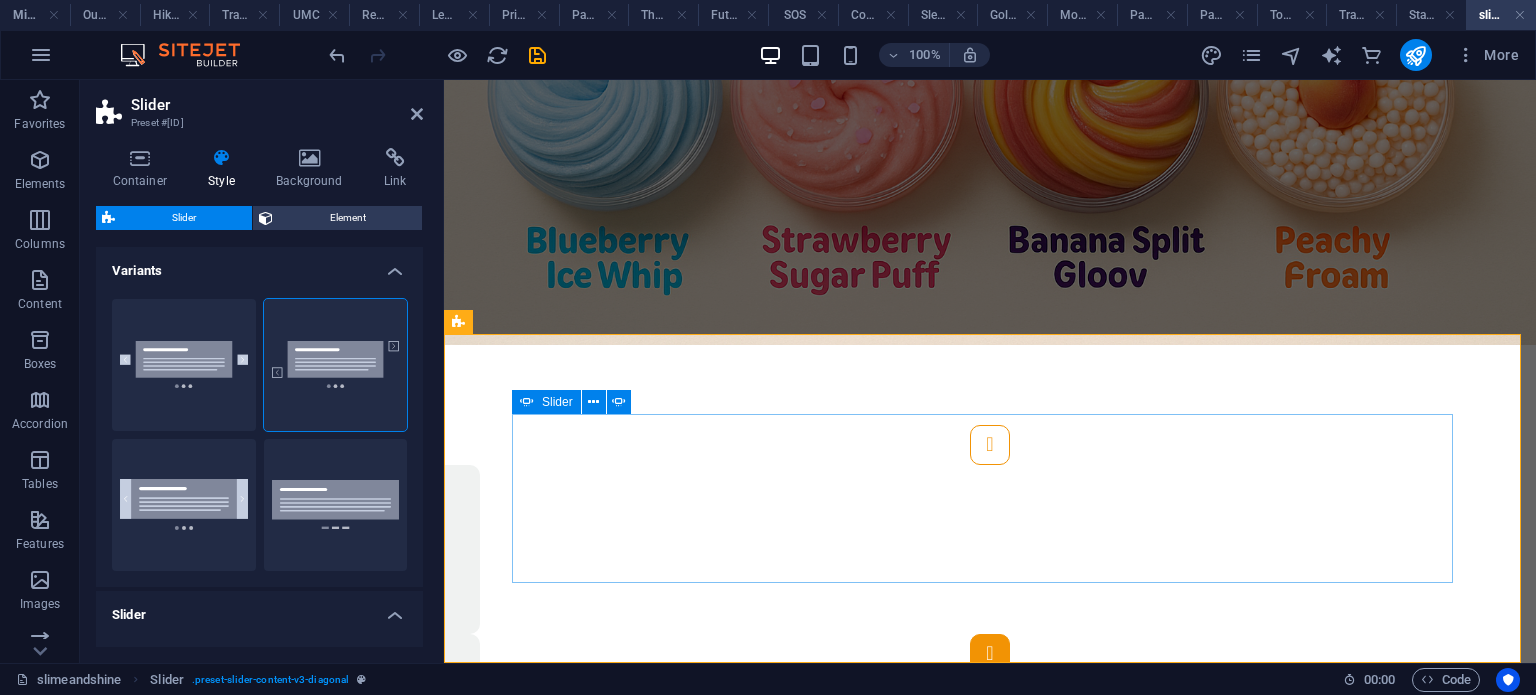 click at bounding box center [990, 654] 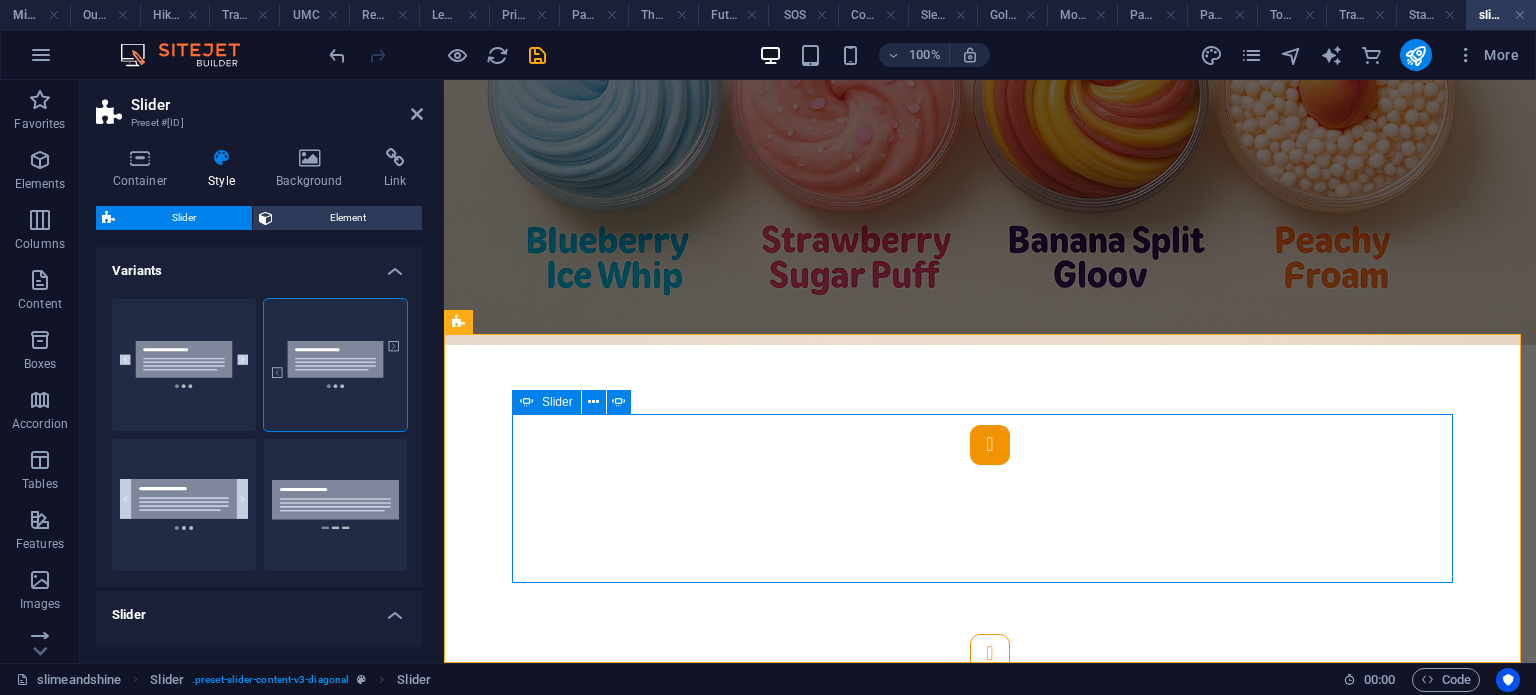 click at bounding box center (990, 445) 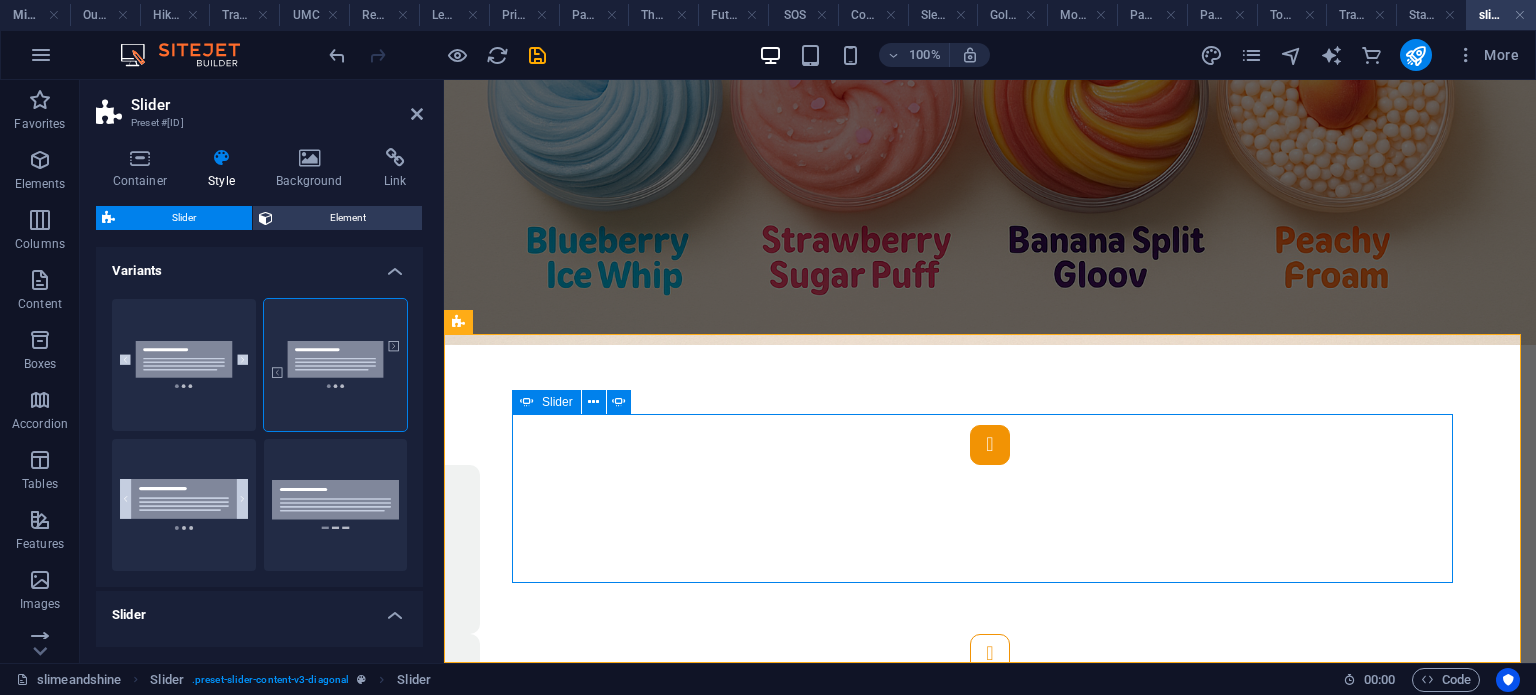 click at bounding box center (990, 445) 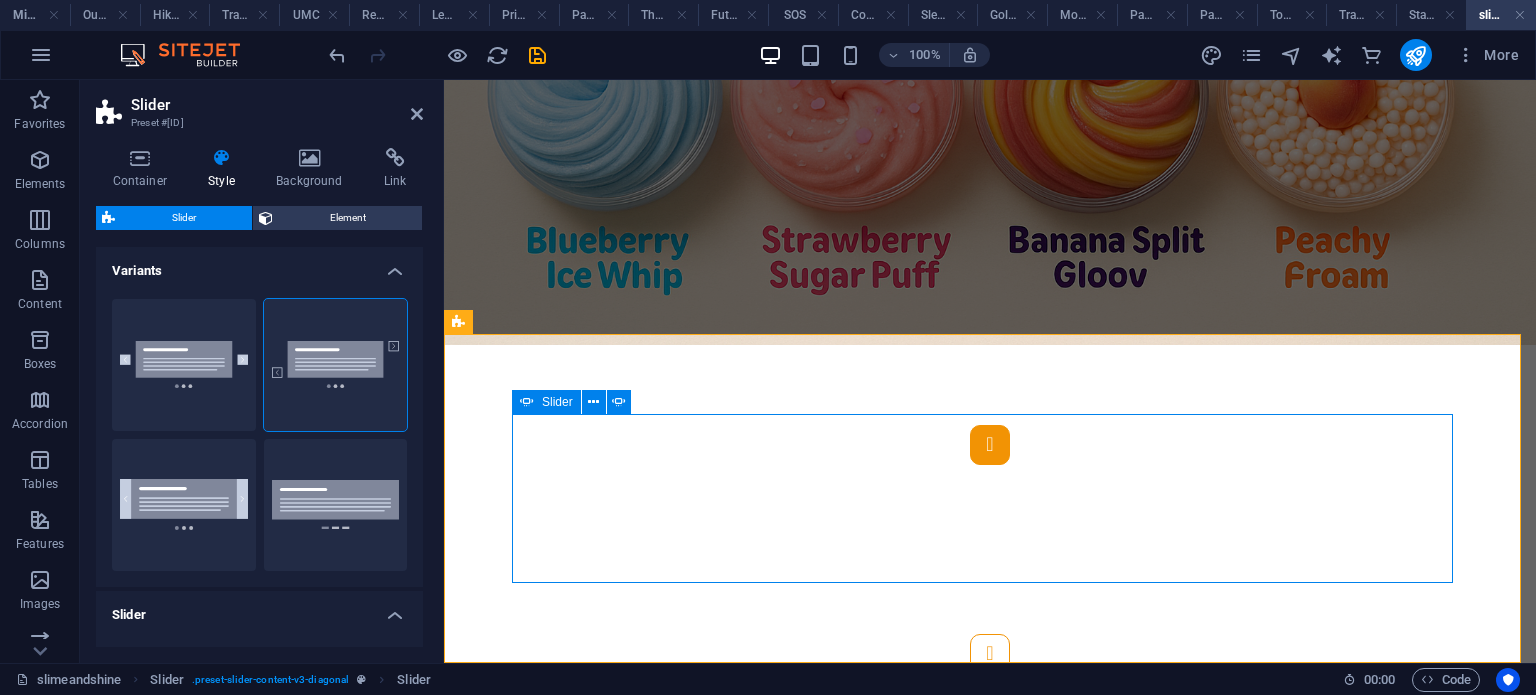 click at bounding box center [990, 445] 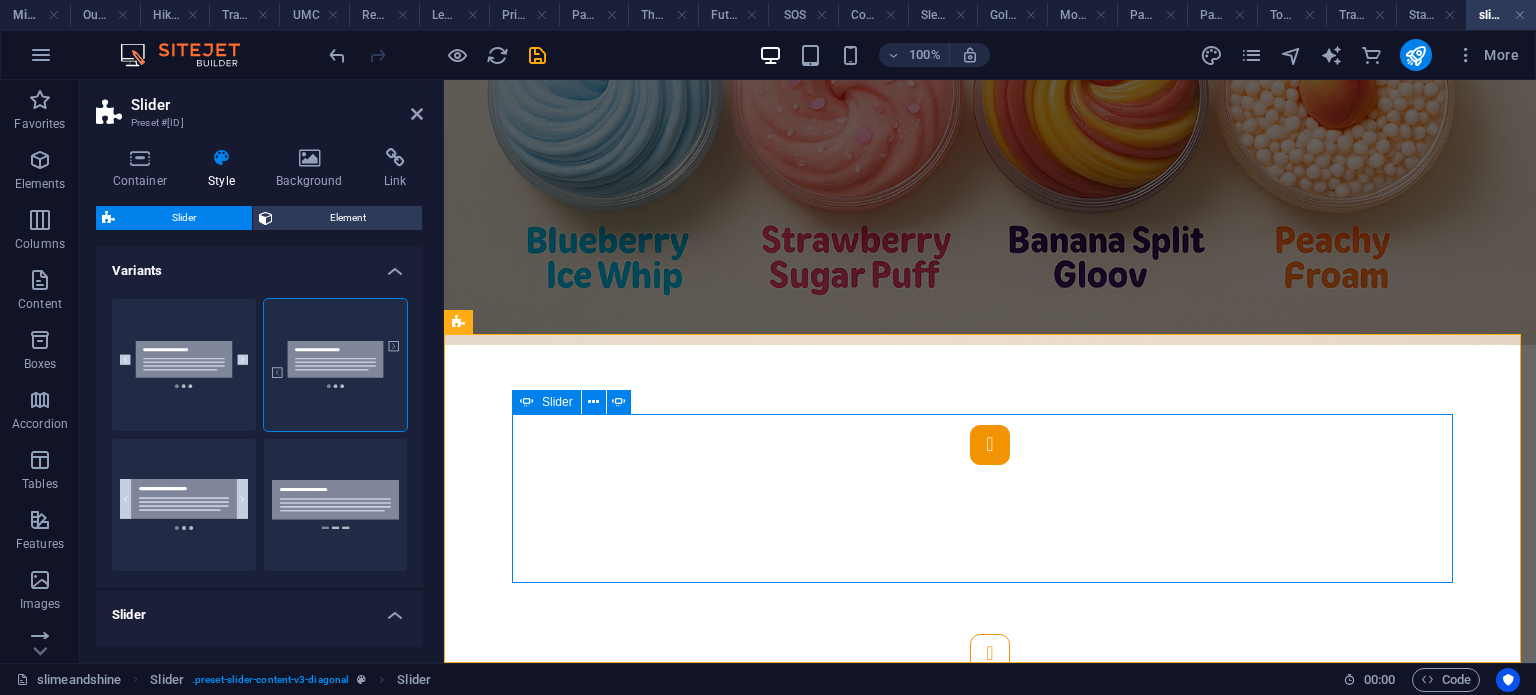 click at bounding box center (990, 445) 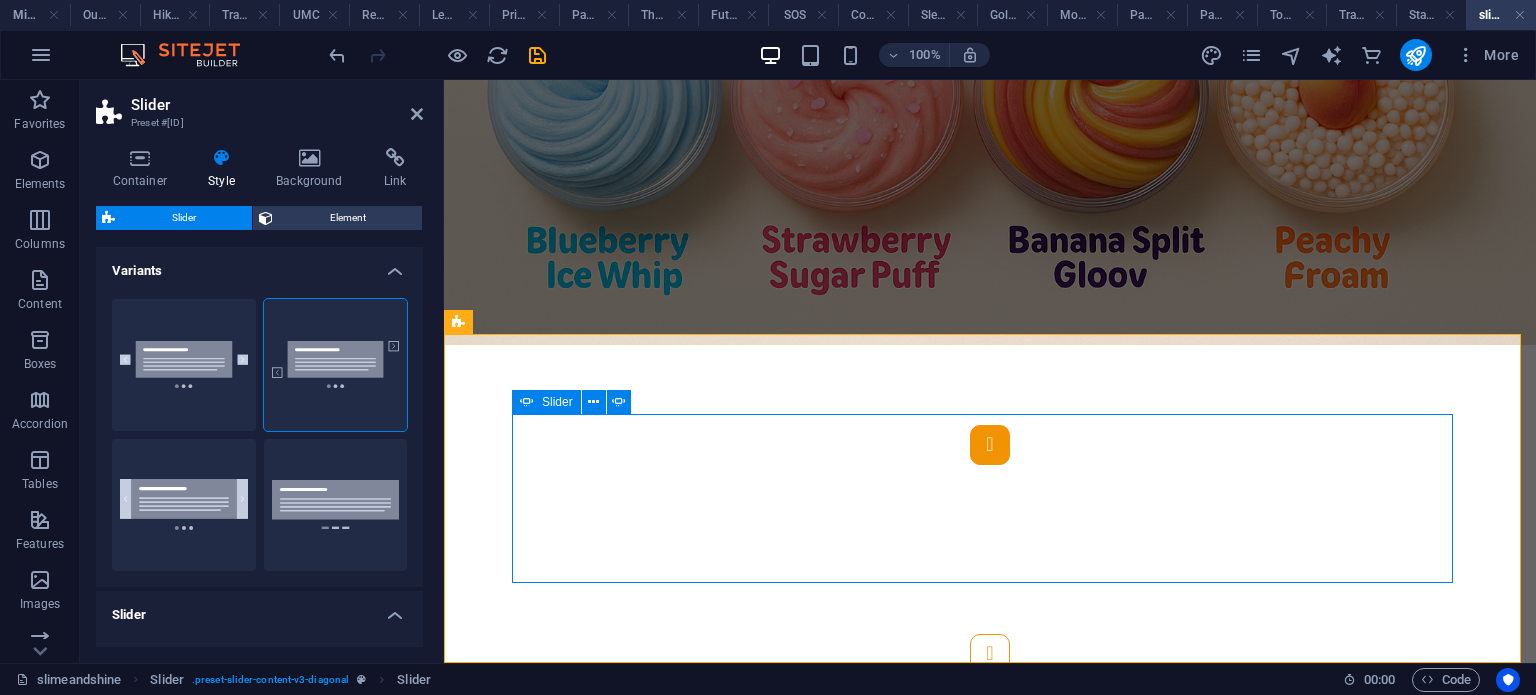 click at bounding box center [990, 445] 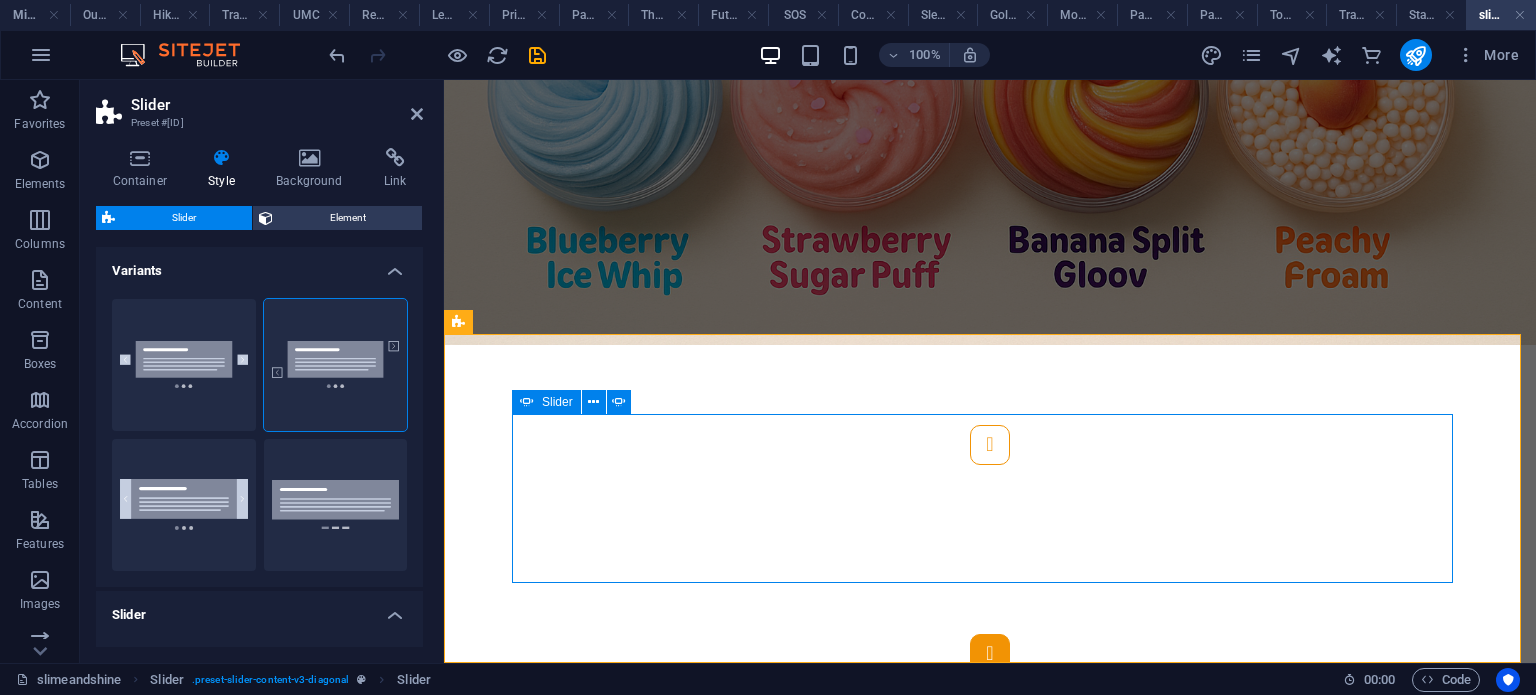 click at bounding box center [990, 654] 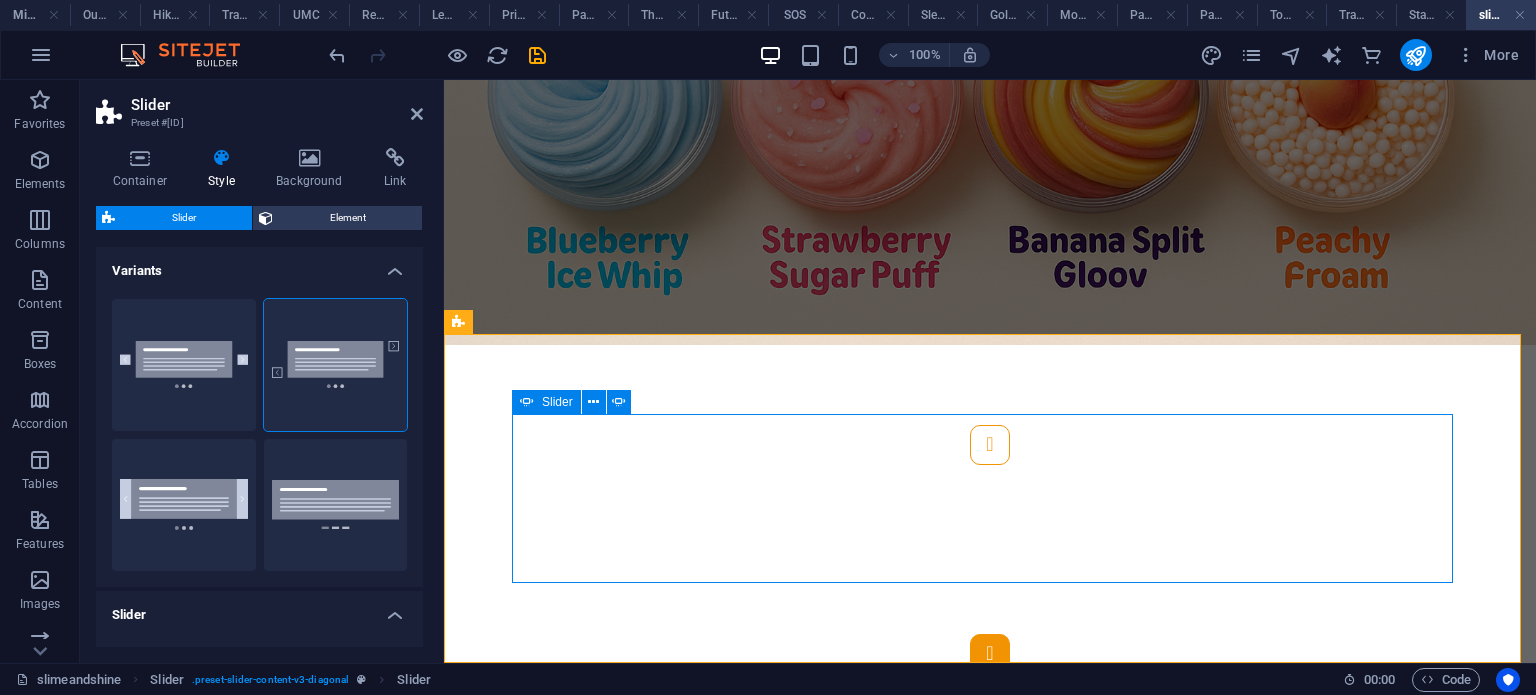 click at bounding box center [990, 654] 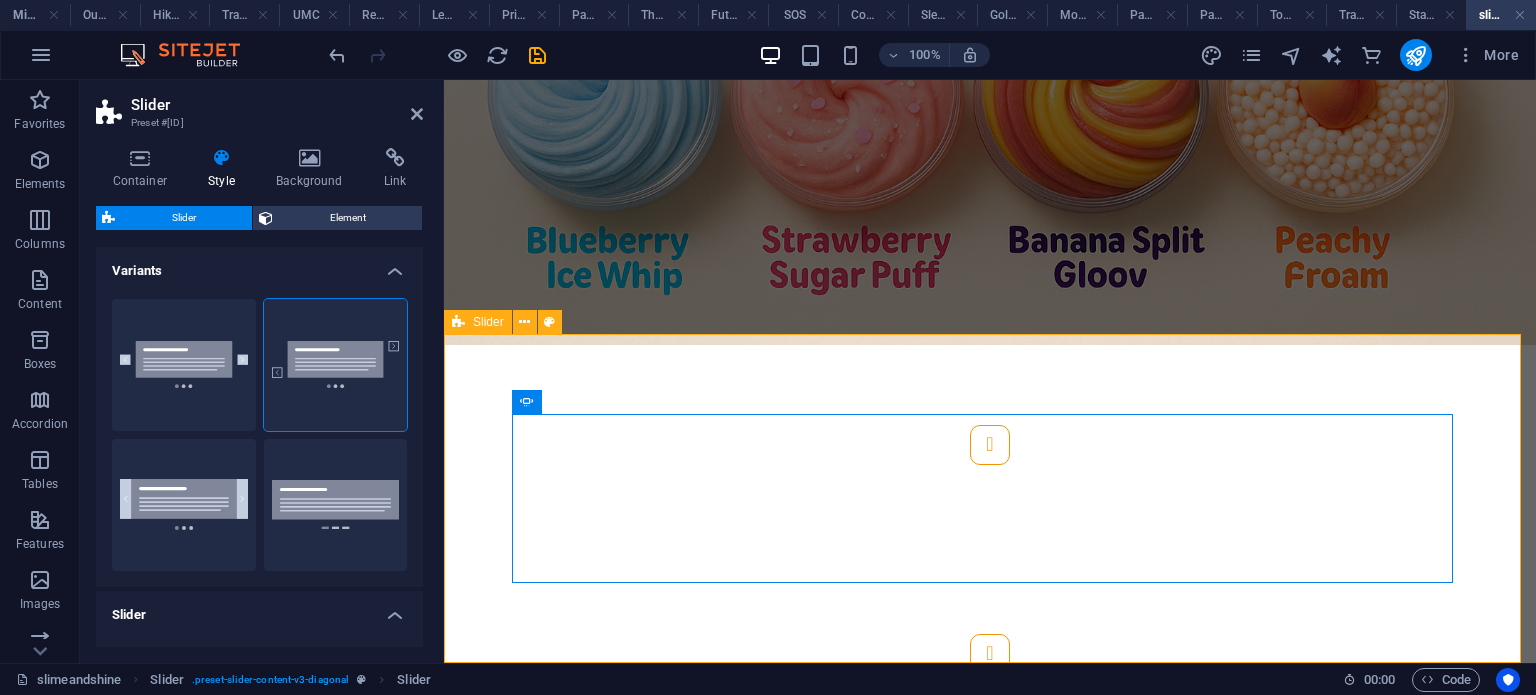 click on "9.  Galaxy Goo Glow Colours : Midnight blue, ultraviolet, starlight silver Flavour inspiration : Cosmic candy / mystery fruit Texture : Clear base with jelly glow Add-ons : Glow-in-the-dark stars and sparkles" at bounding box center (-3739, 1393) 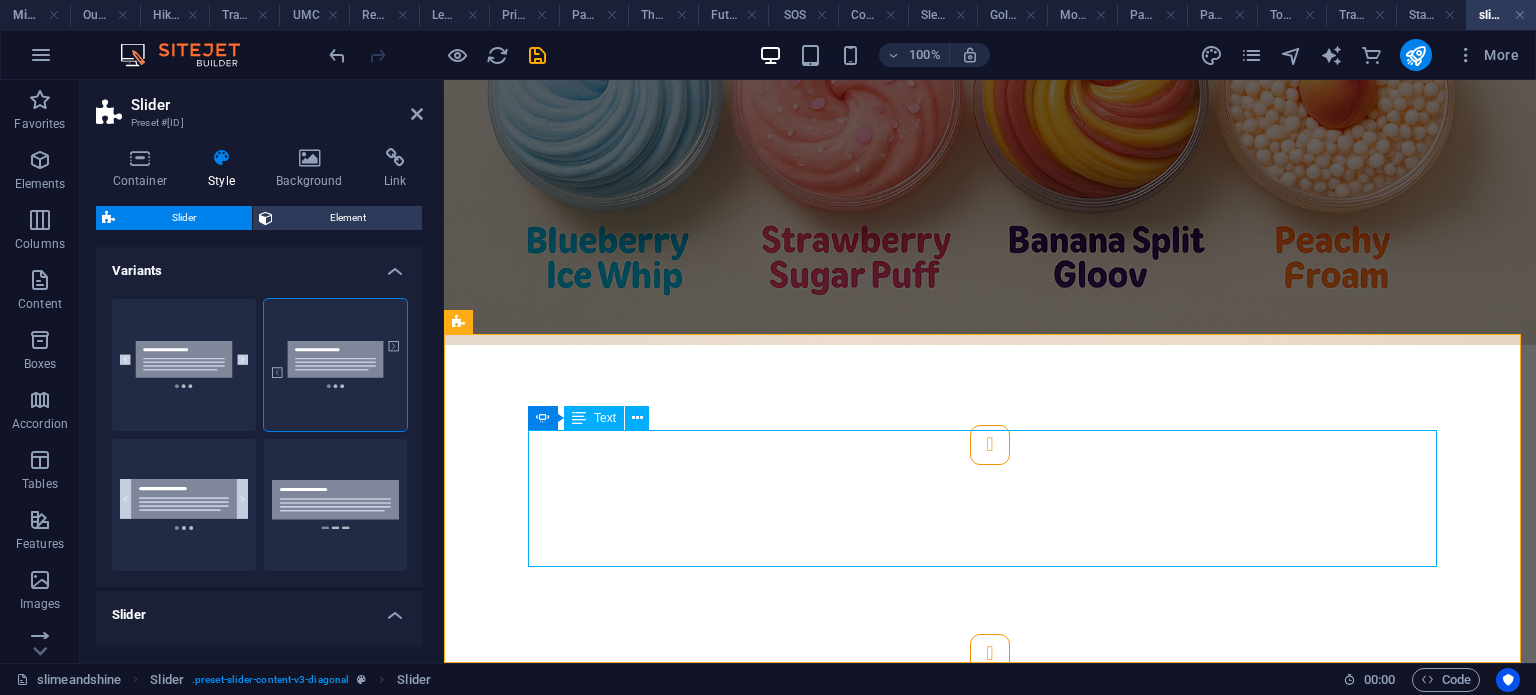 click on "9.  Galaxy Goo Glow Colours : Midnight blue, ultraviolet, starlight silver Flavour inspiration : Cosmic candy / mystery fruit Texture : Clear base with jelly glow Add-ons : Glow-in-the-dark stars and sparkles" at bounding box center (-3739, 1393) 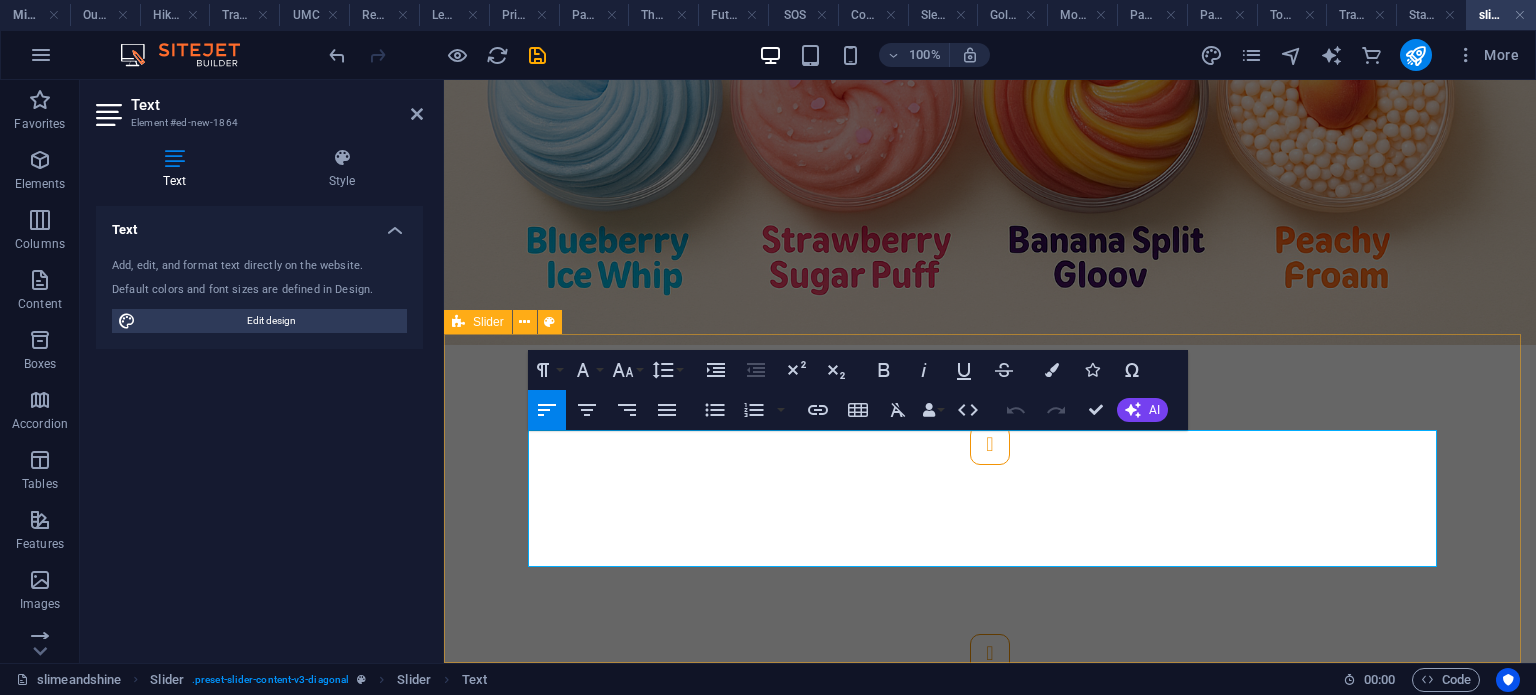 drag, startPoint x: 893, startPoint y: 560, endPoint x: 508, endPoint y: 441, distance: 402.97147 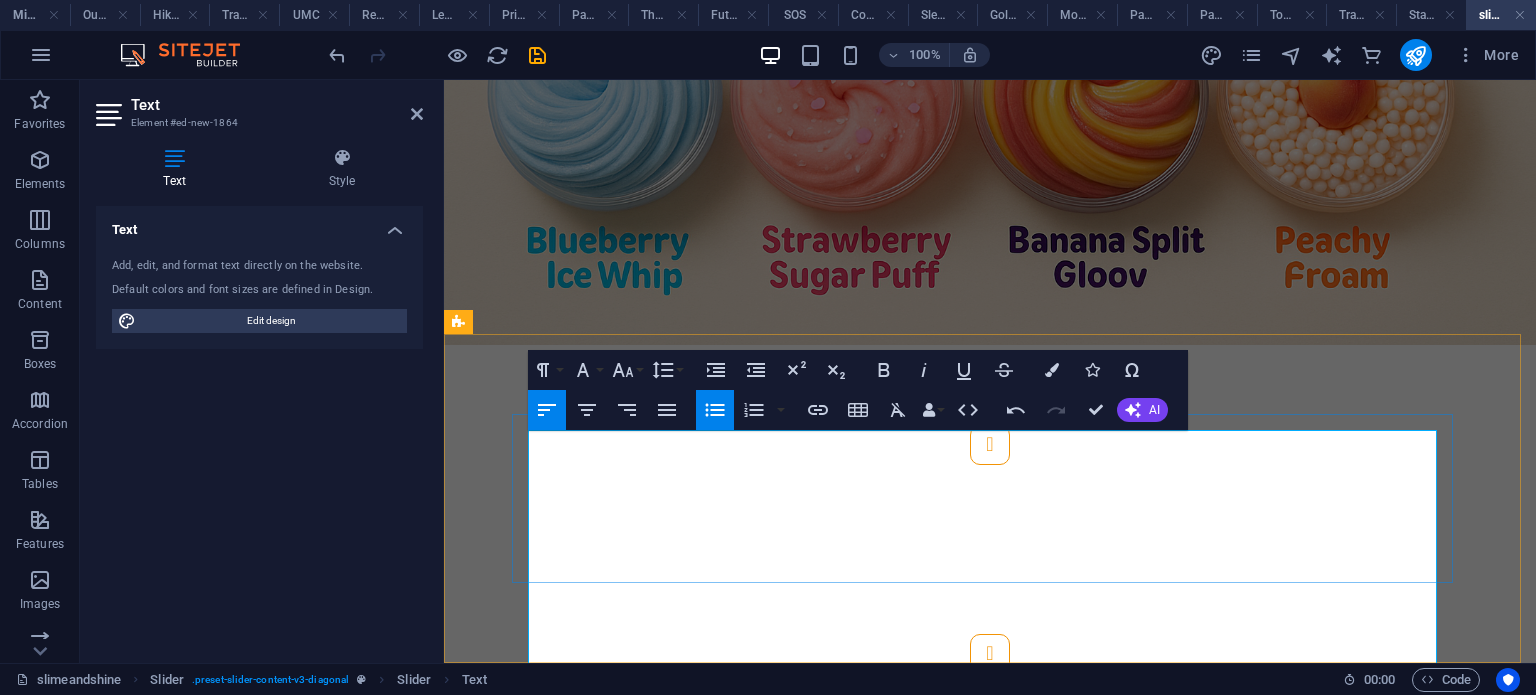 click on "Colours : Icy blue, indigo, snow white Flavour inspiration : Blue raspberry slush Texture : Butter + cloud hybrid Add-ons : Faux frost topping + scent boost" at bounding box center [-3739, 1463] 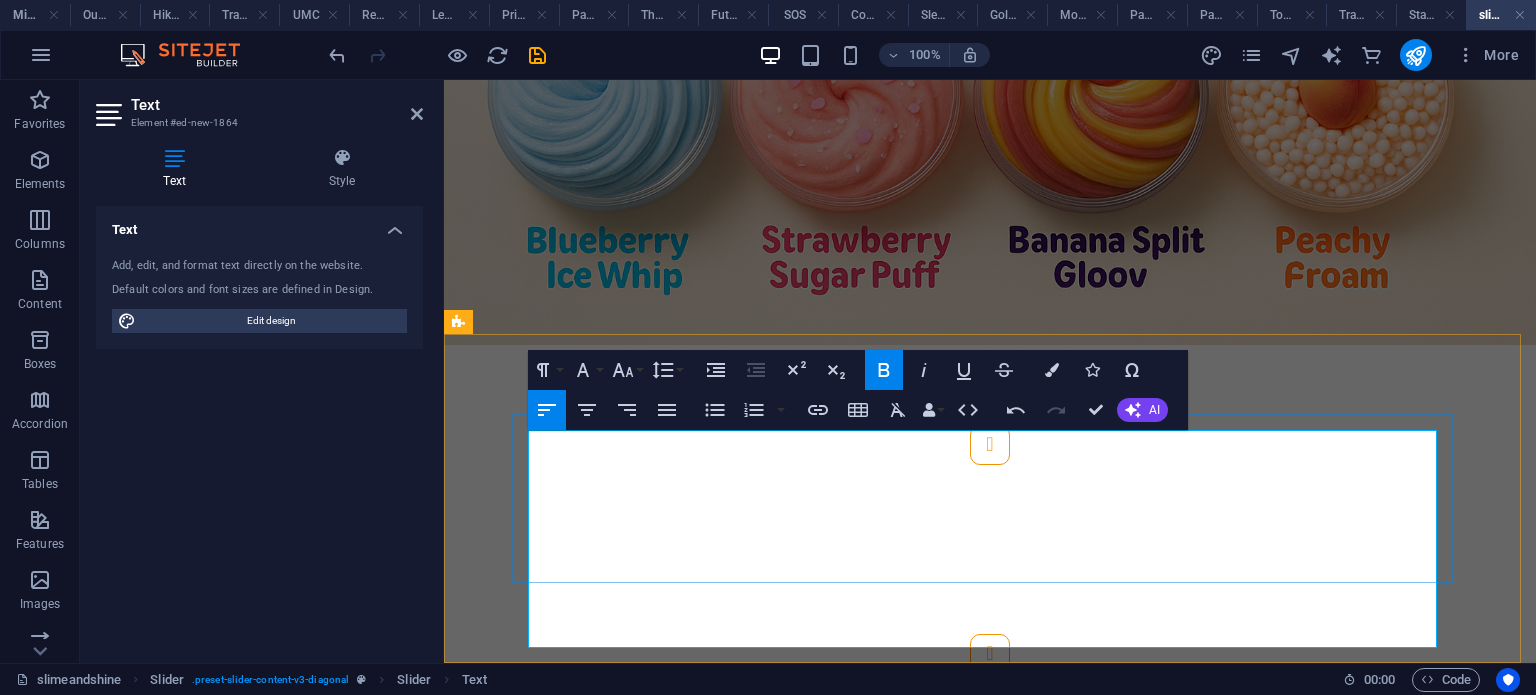 click on "Flavour inspiration" at bounding box center [-4084, 1423] 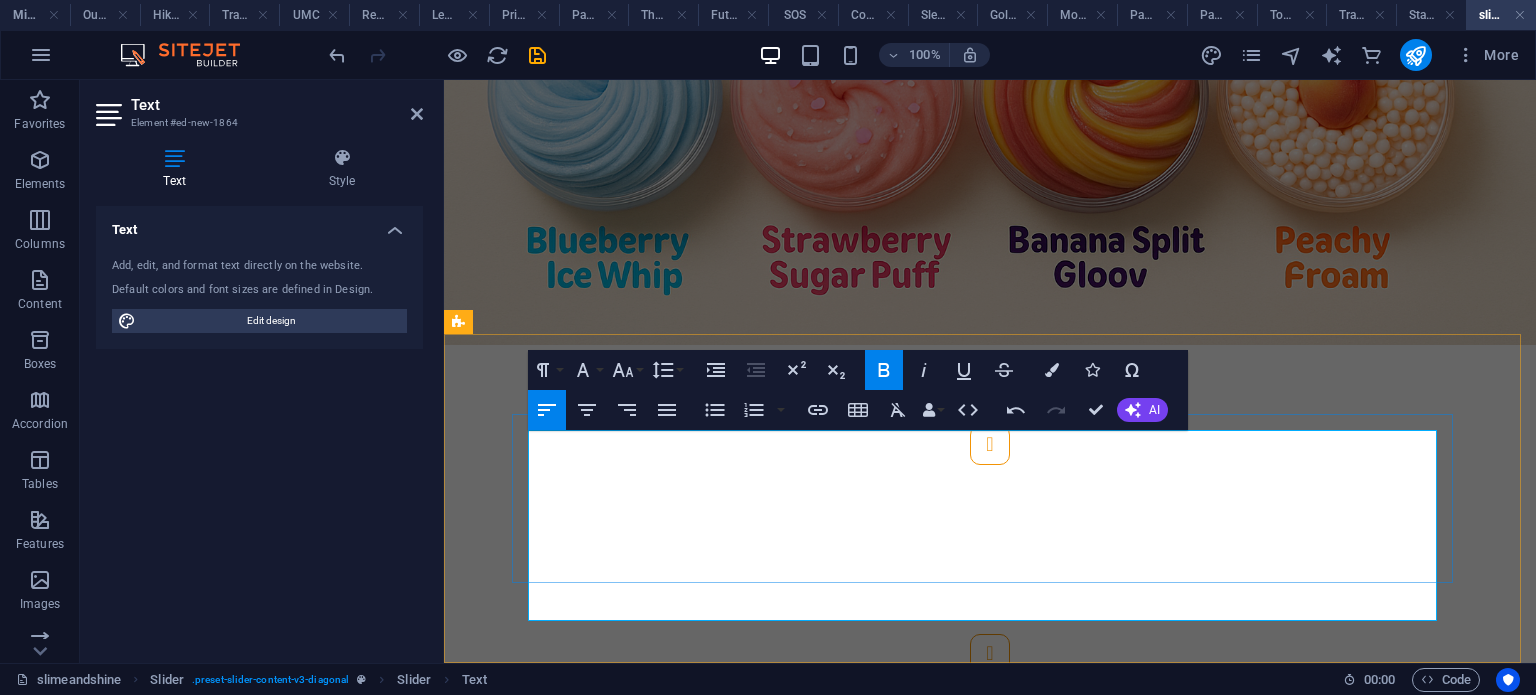 click on "Texture : Butter + cloud hybrid Add-ons : Faux frost topping + scent boost" at bounding box center [-3739, 1463] 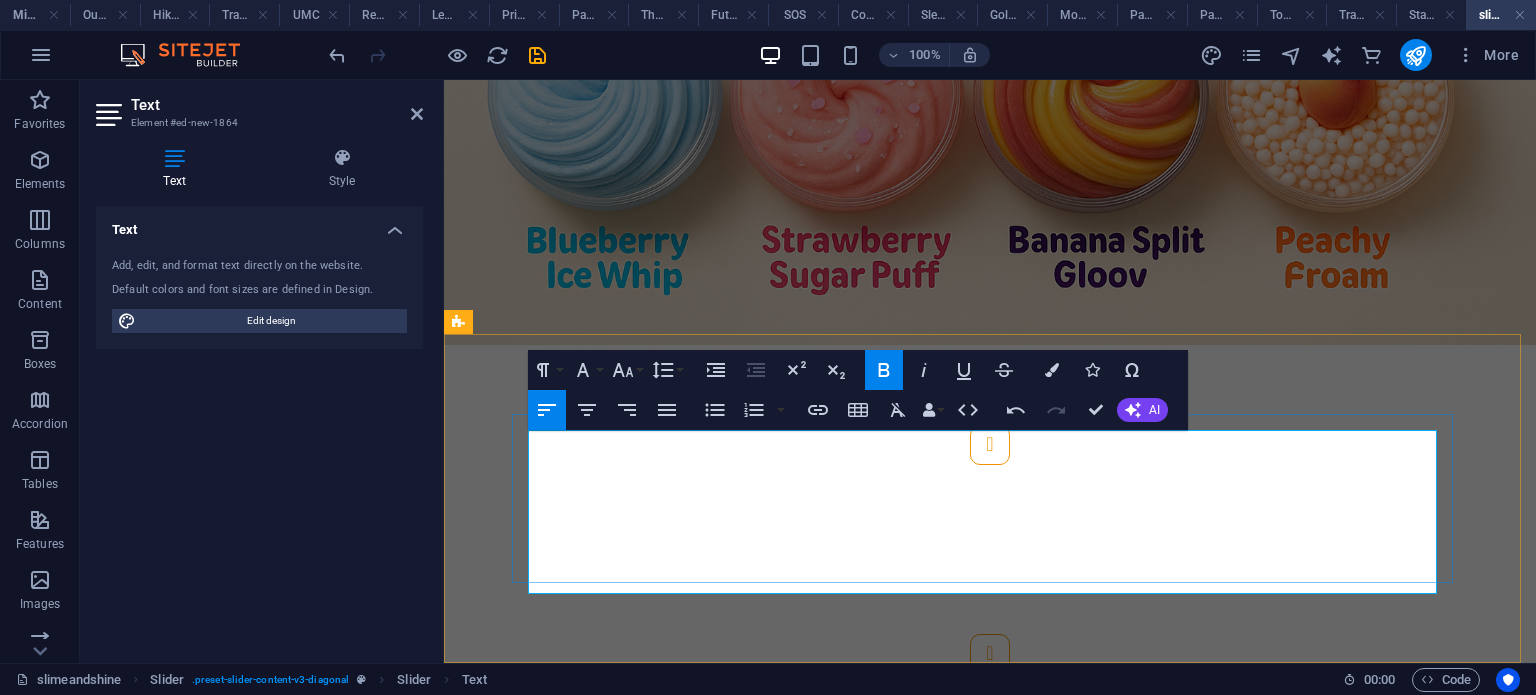 click on "Add-ons" at bounding box center (-4129, 1476) 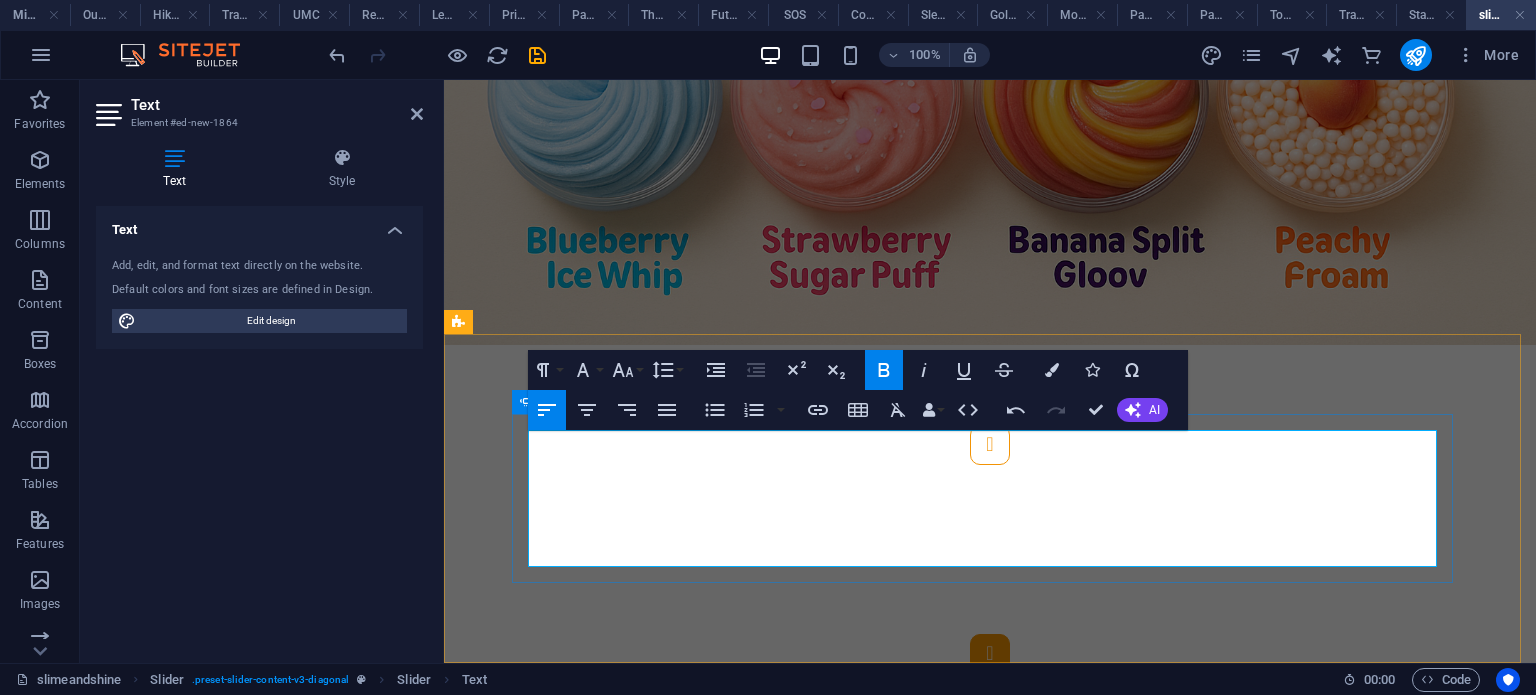 click at bounding box center (990, 654) 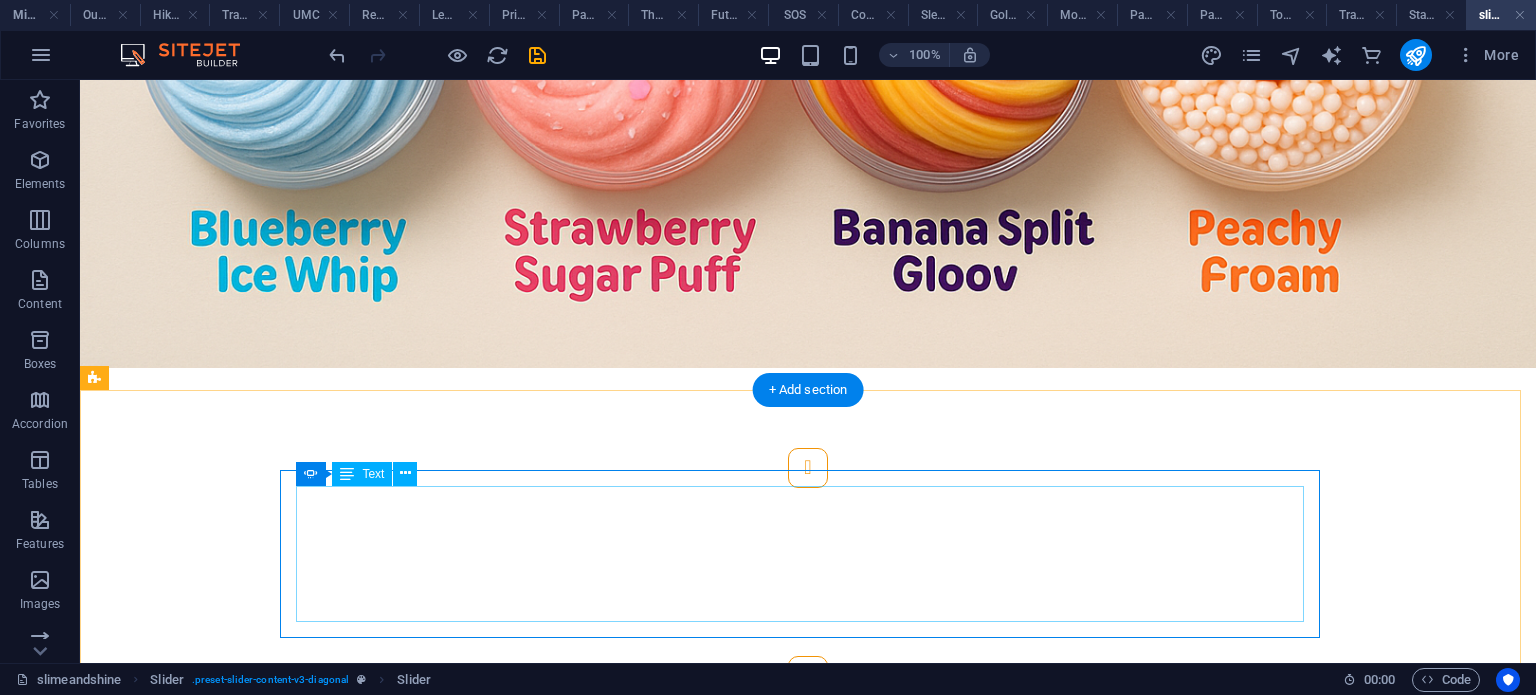 scroll, scrollTop: 1395, scrollLeft: 0, axis: vertical 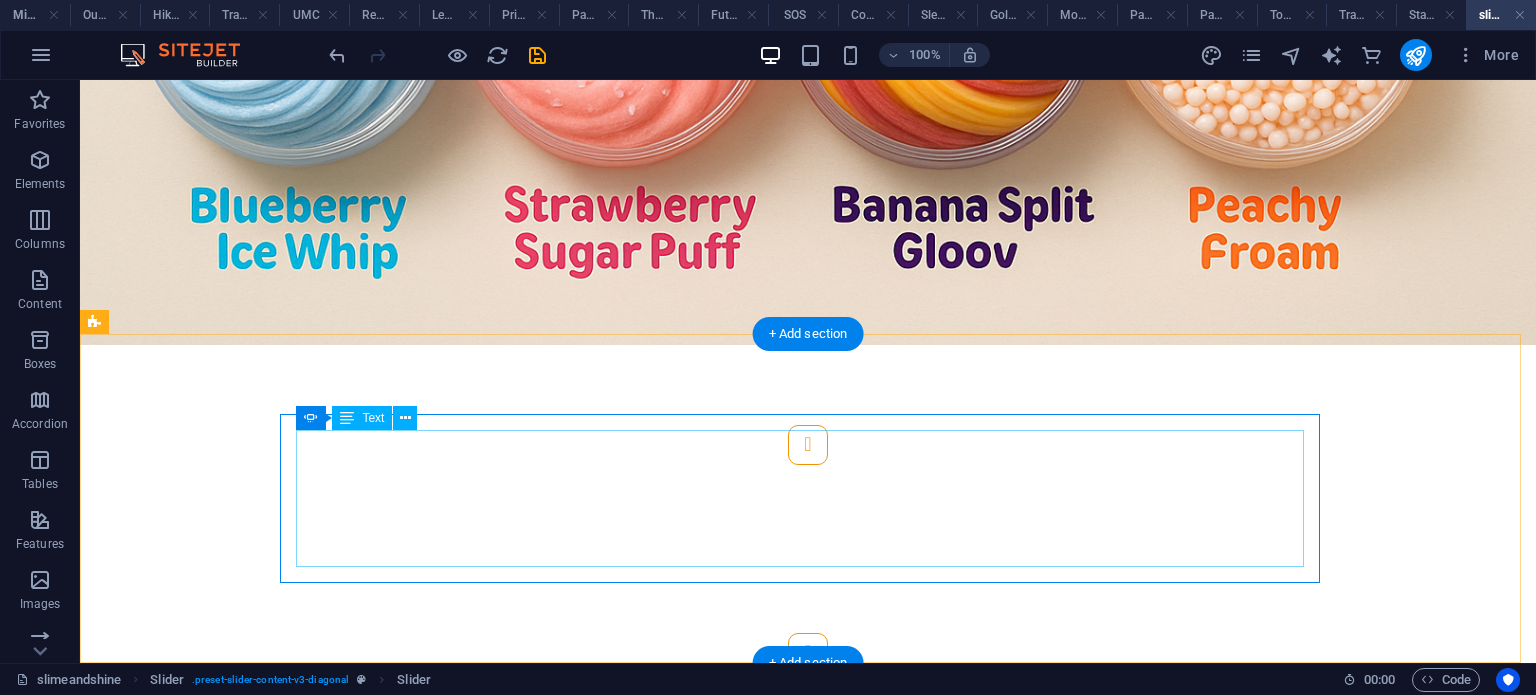 click on "9.  Galaxy Goo Glow Colours : Midnight blue, ultraviolet, starlight silver Flavour inspiration : Cosmic candy / mystery fruit Texture : Clear base with jelly glow Add-ons : Glow-in-the-dark stars and sparkles" at bounding box center [-5448, 1561] 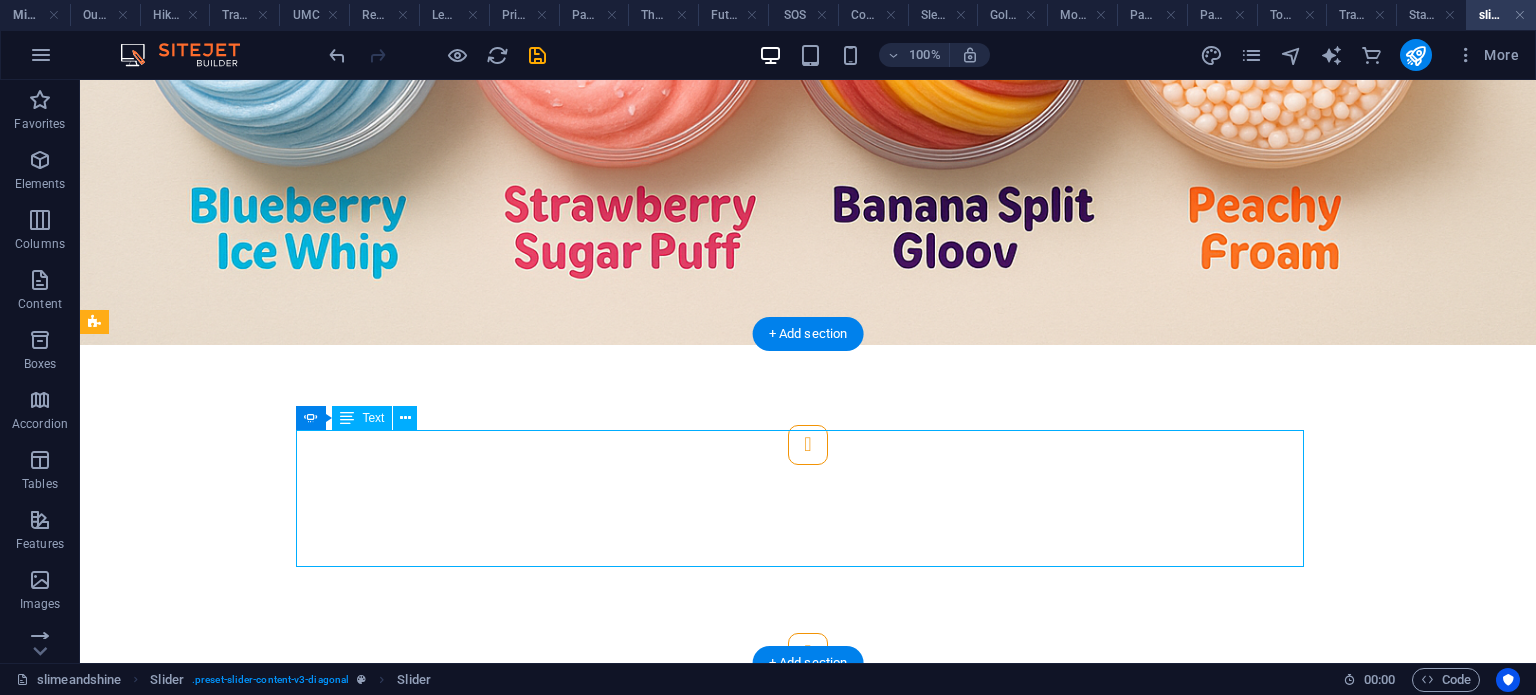 click on "9.  Galaxy Goo Glow Colours : Midnight blue, ultraviolet, starlight silver Flavour inspiration : Cosmic candy / mystery fruit Texture : Clear base with jelly glow Add-ons : Glow-in-the-dark stars and sparkles" at bounding box center [-5448, 1561] 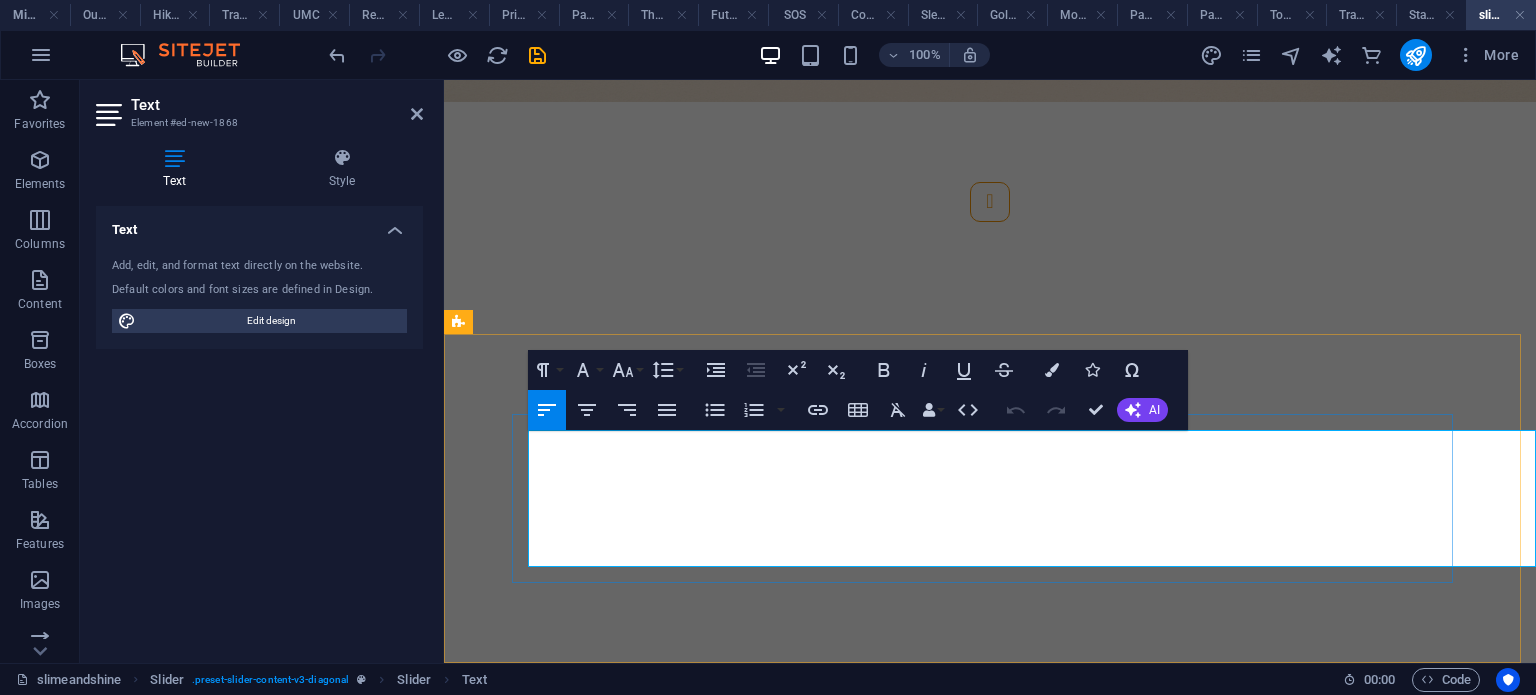 scroll, scrollTop: 1152, scrollLeft: 0, axis: vertical 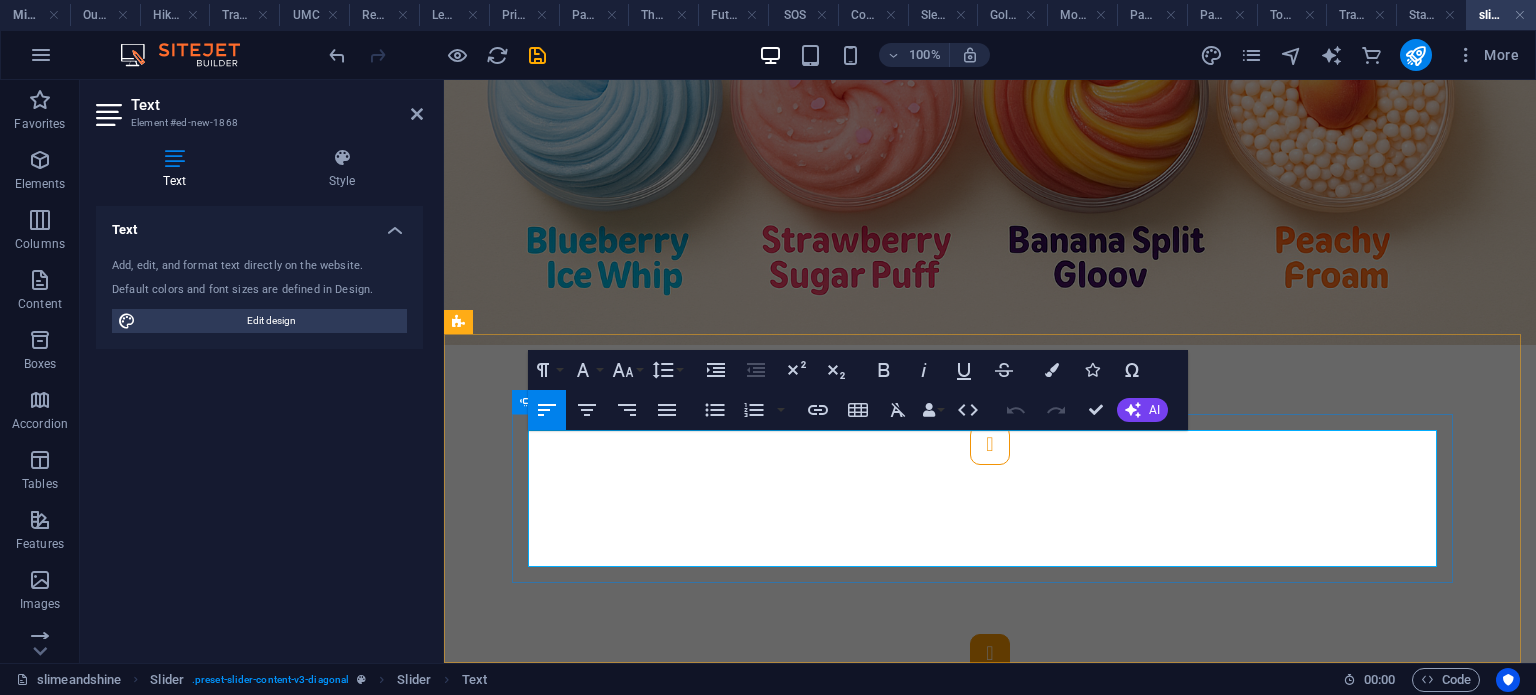 click at bounding box center (990, 654) 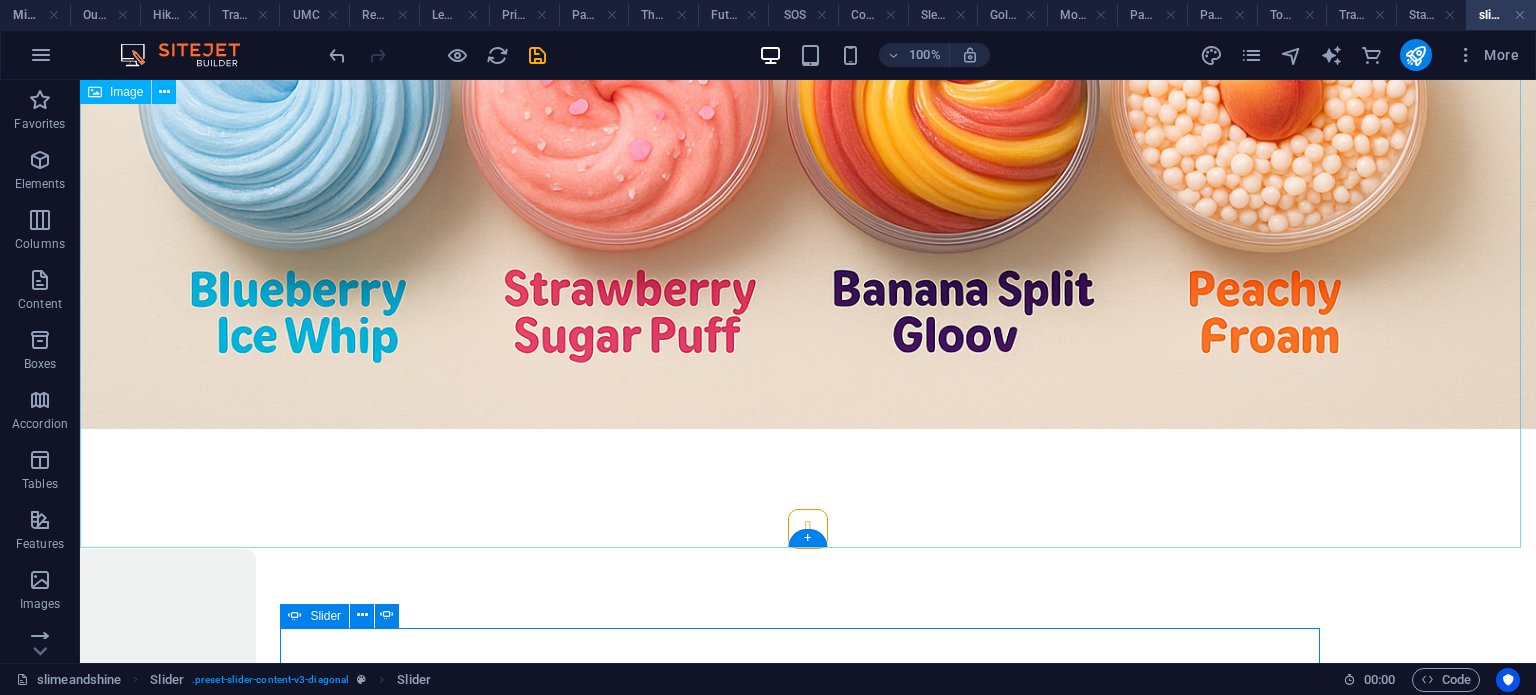 scroll, scrollTop: 1395, scrollLeft: 0, axis: vertical 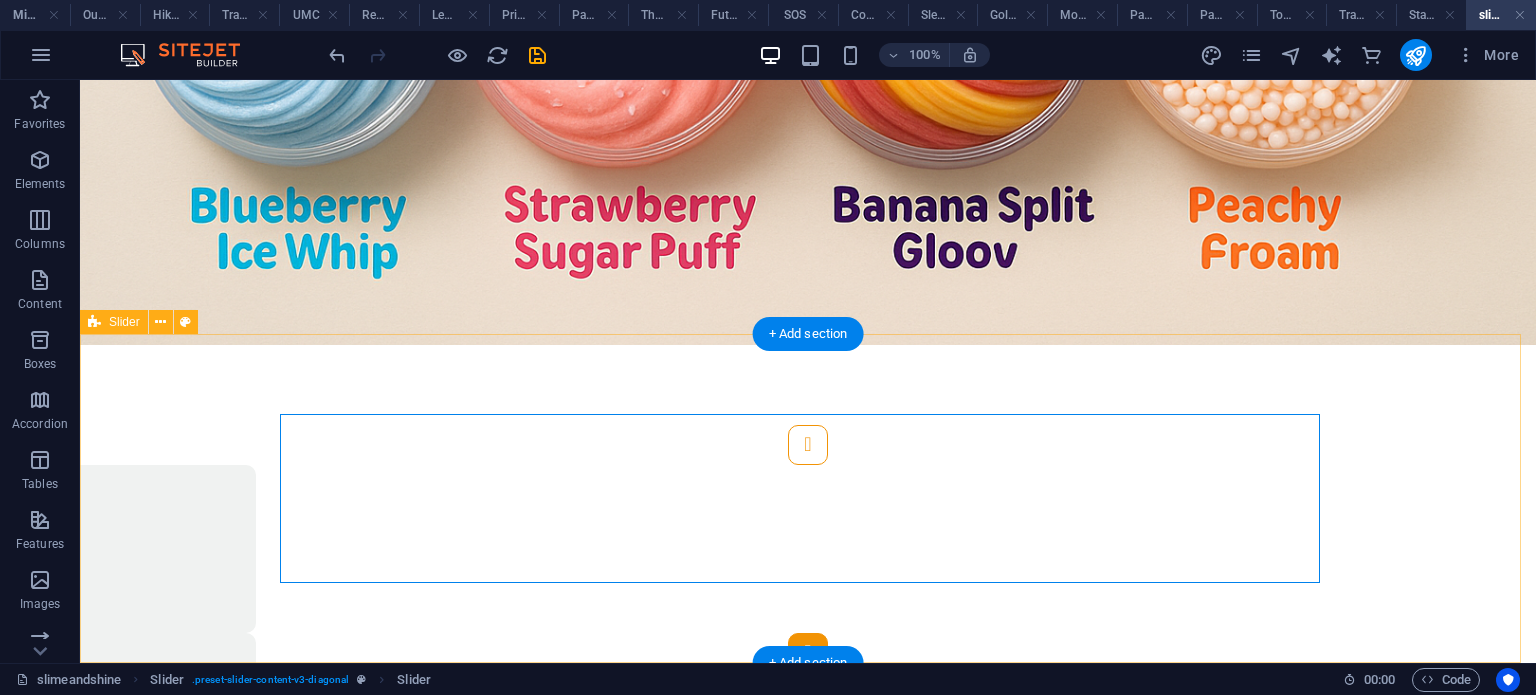 click at bounding box center [808, 653] 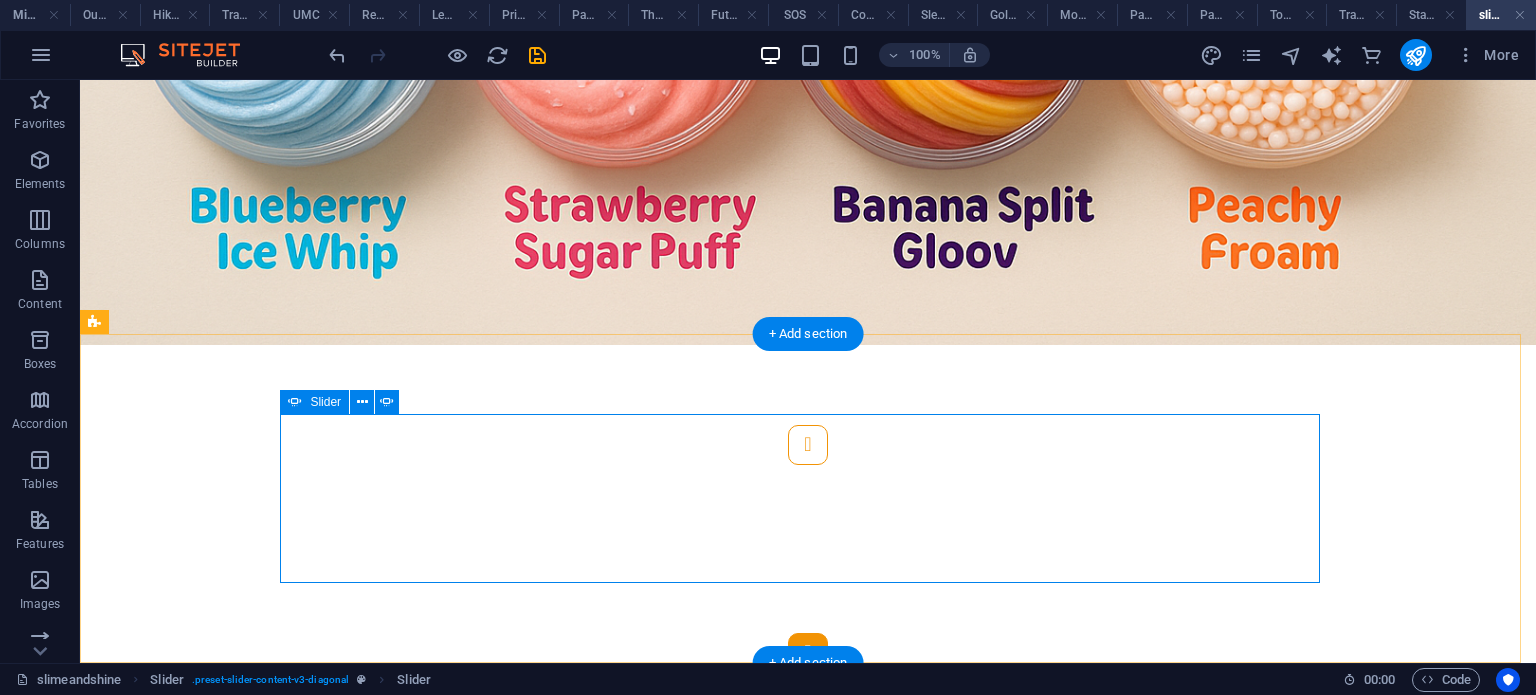 click at bounding box center [808, 653] 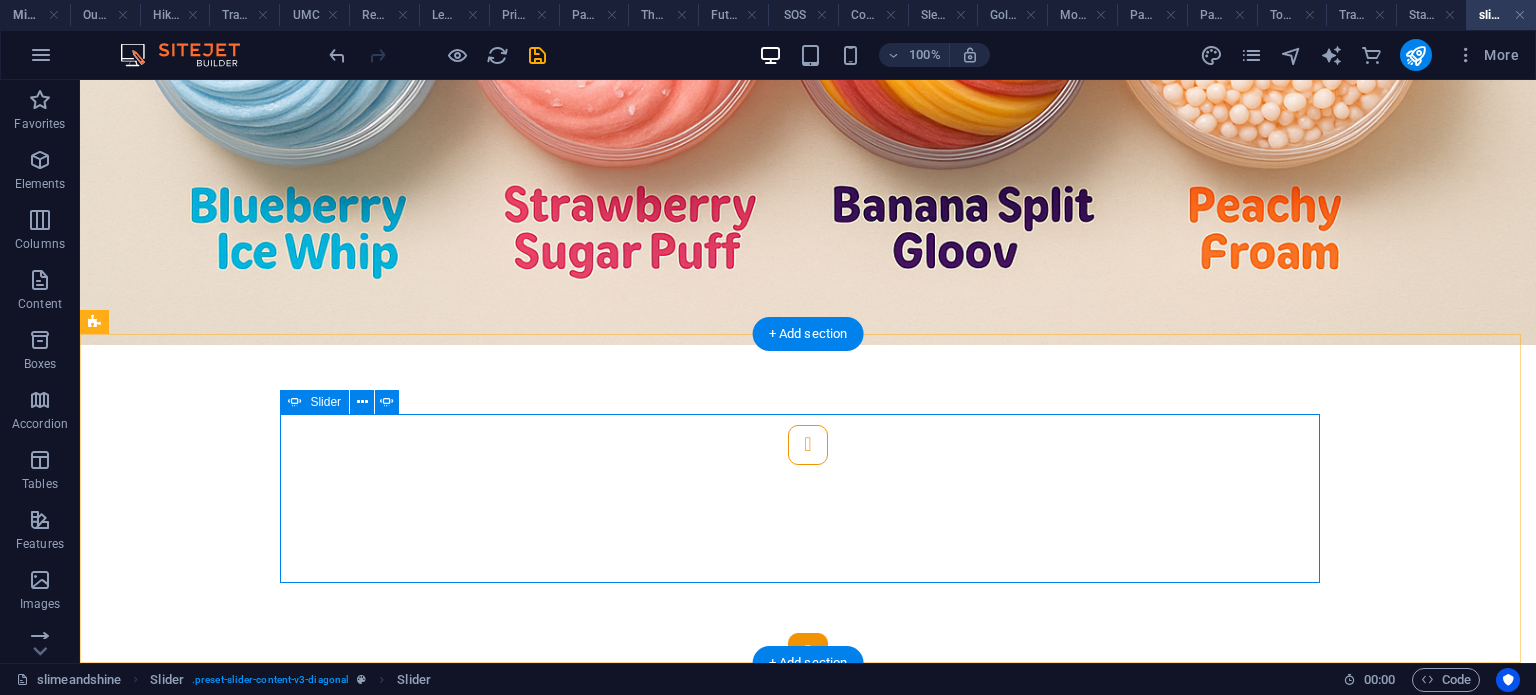 click at bounding box center (808, 653) 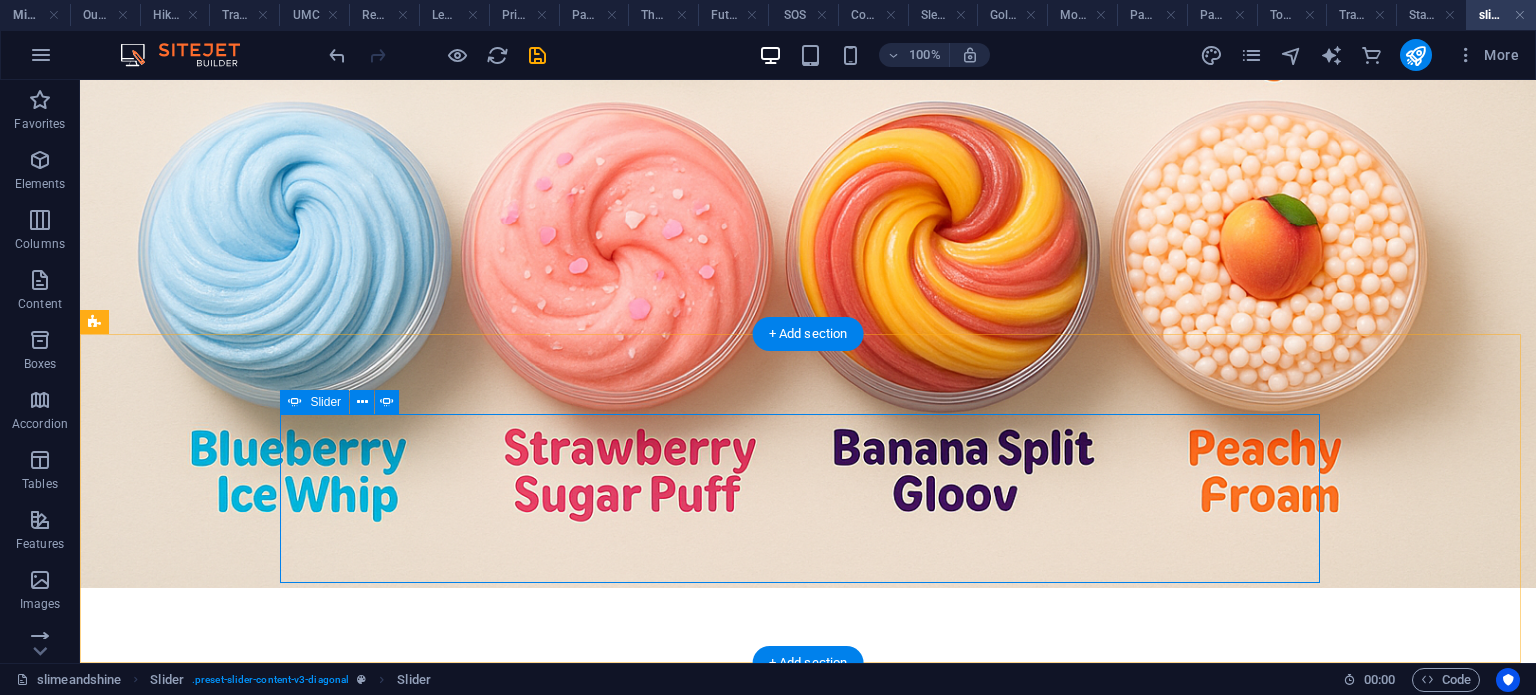 select on "ms" 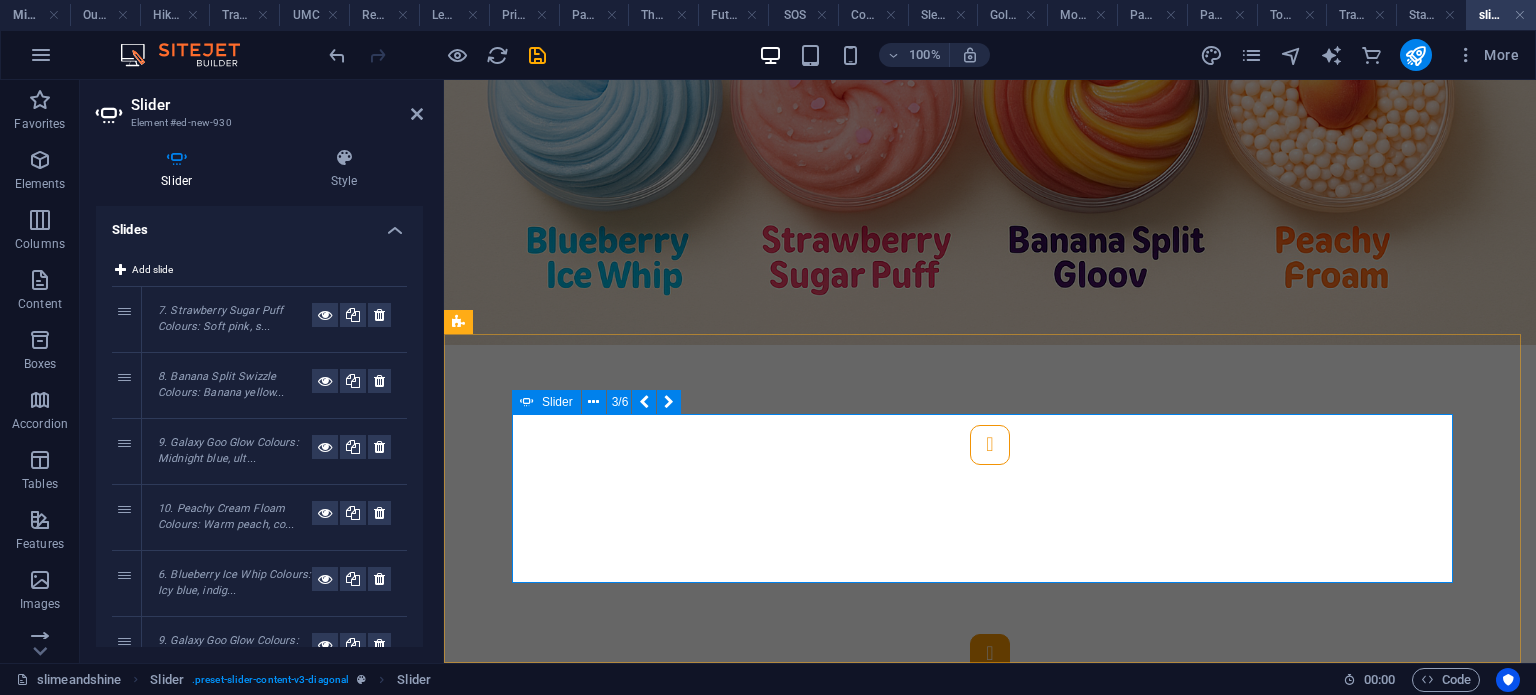 click at bounding box center (990, 654) 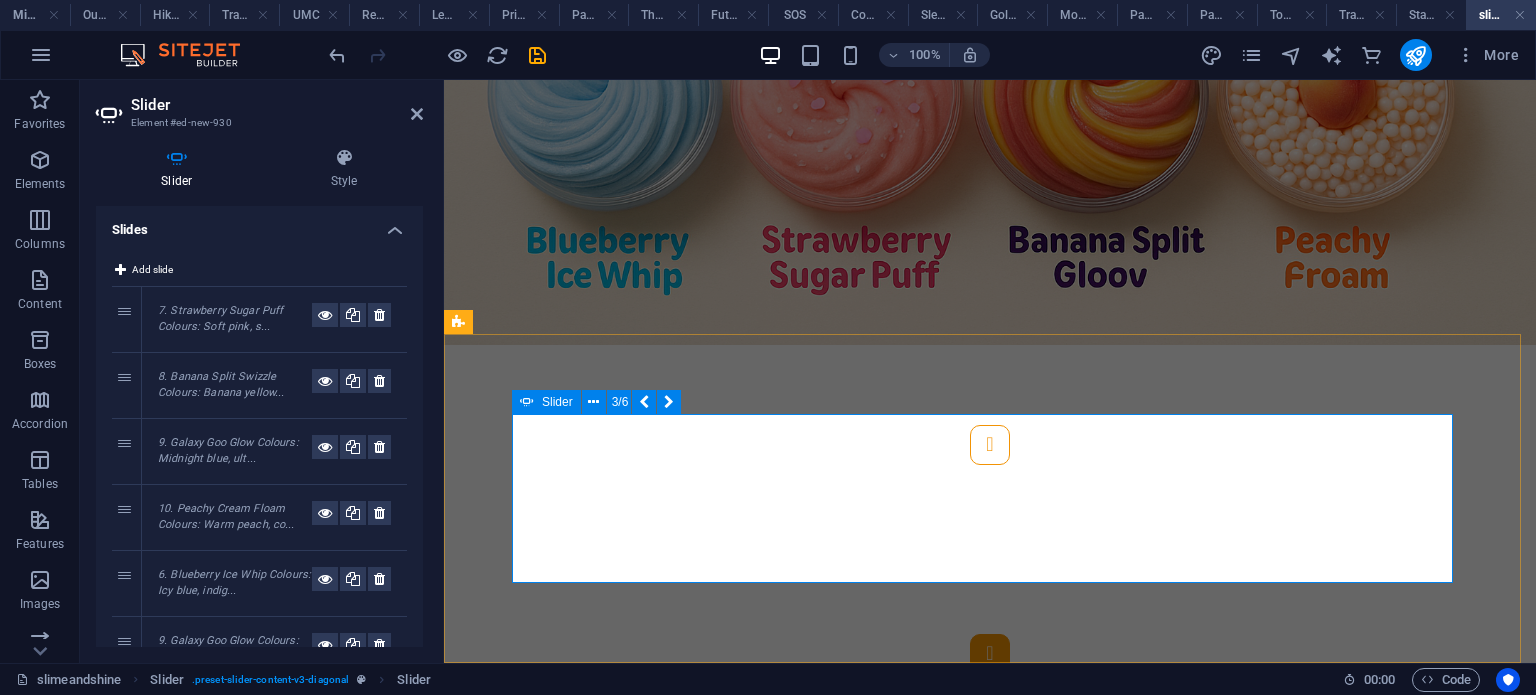 click at bounding box center (990, 654) 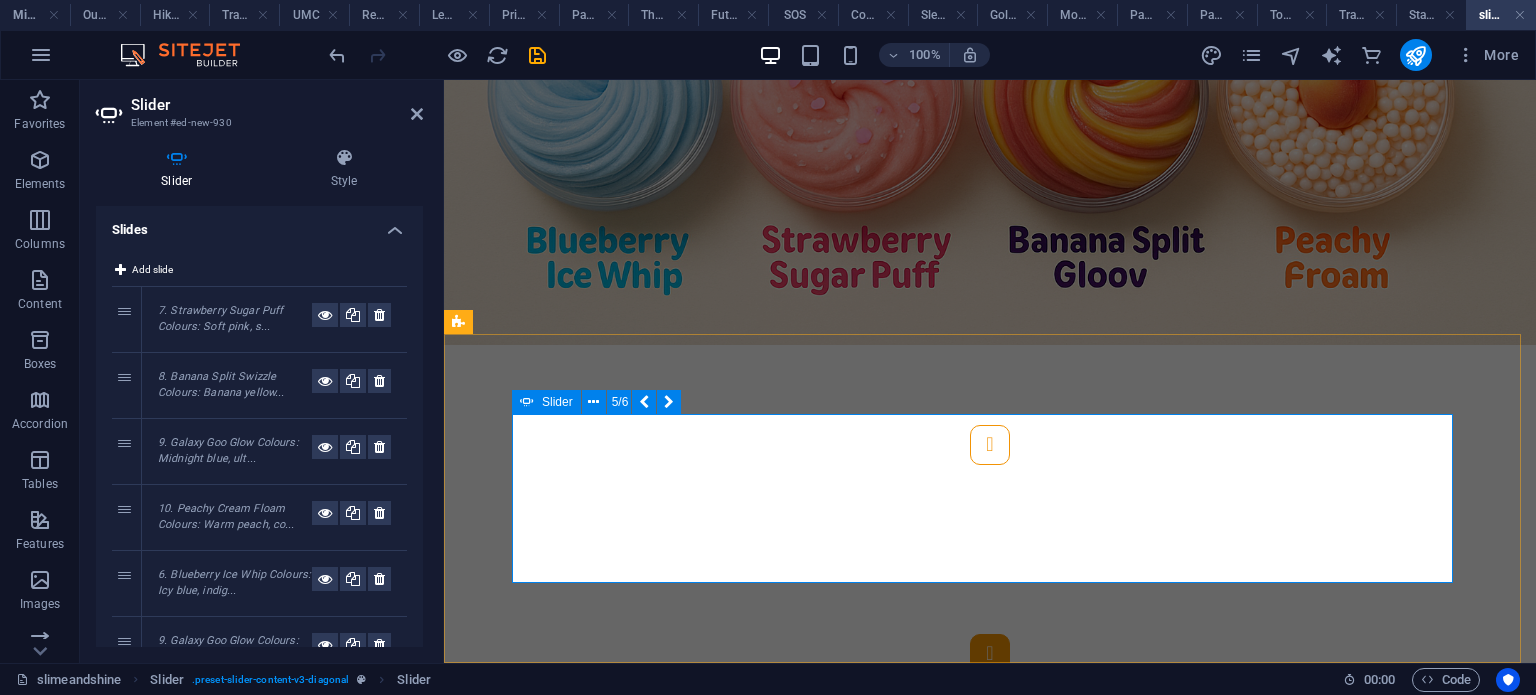 click at bounding box center [990, 654] 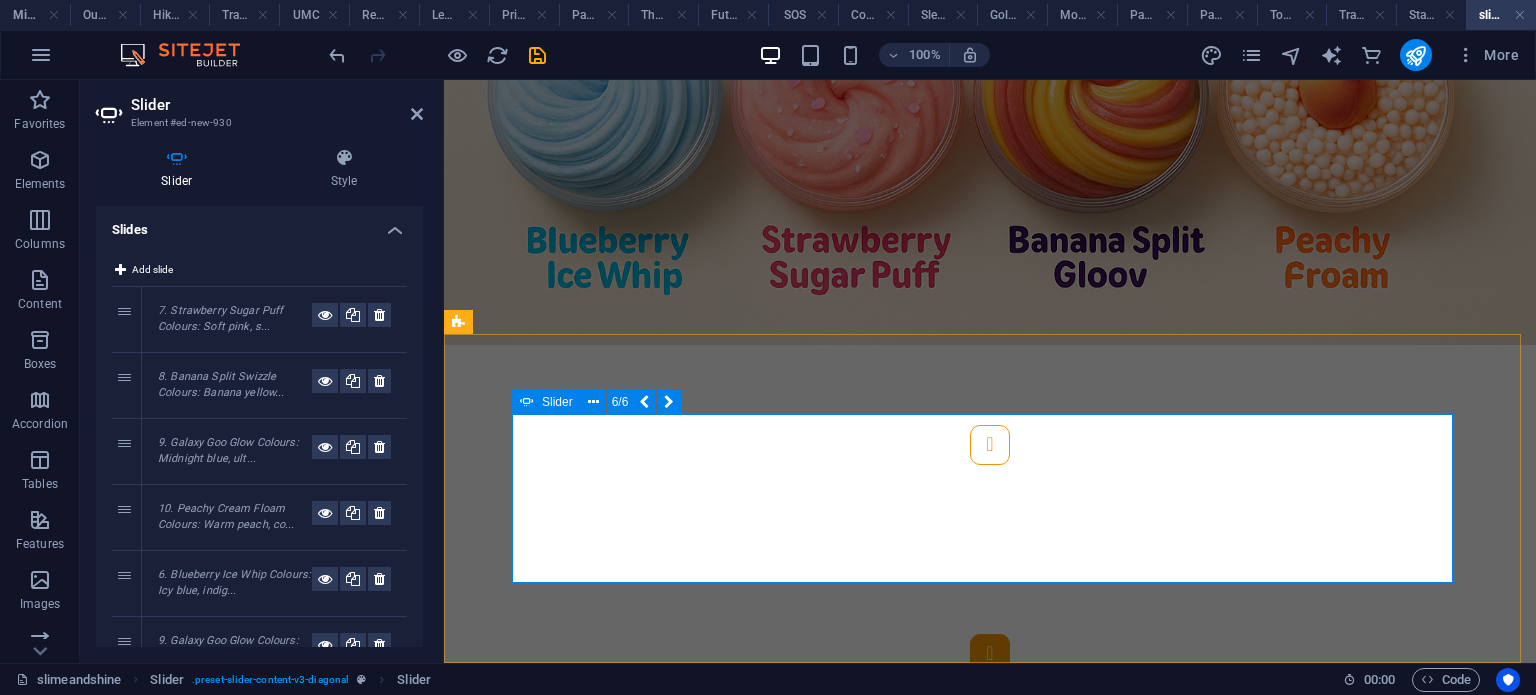 click at bounding box center [990, 654] 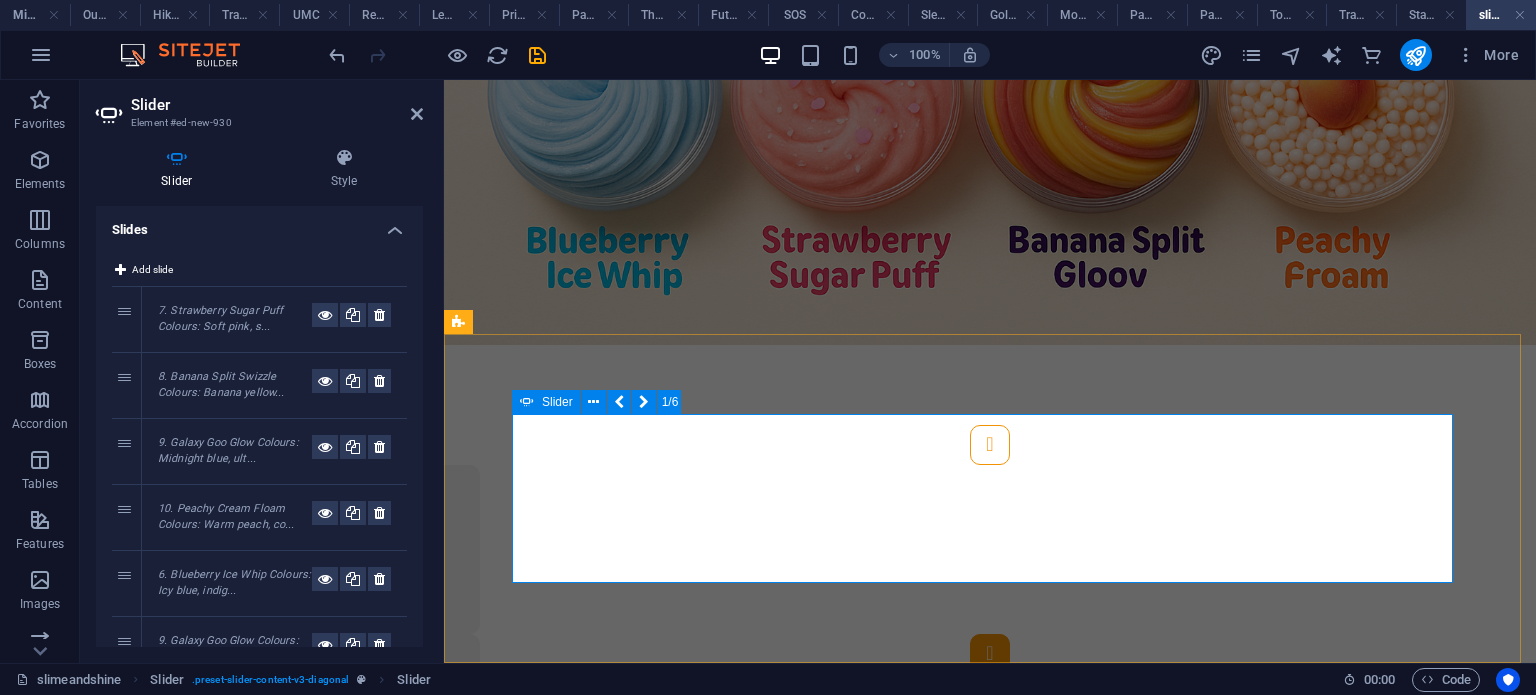 click at bounding box center [990, 654] 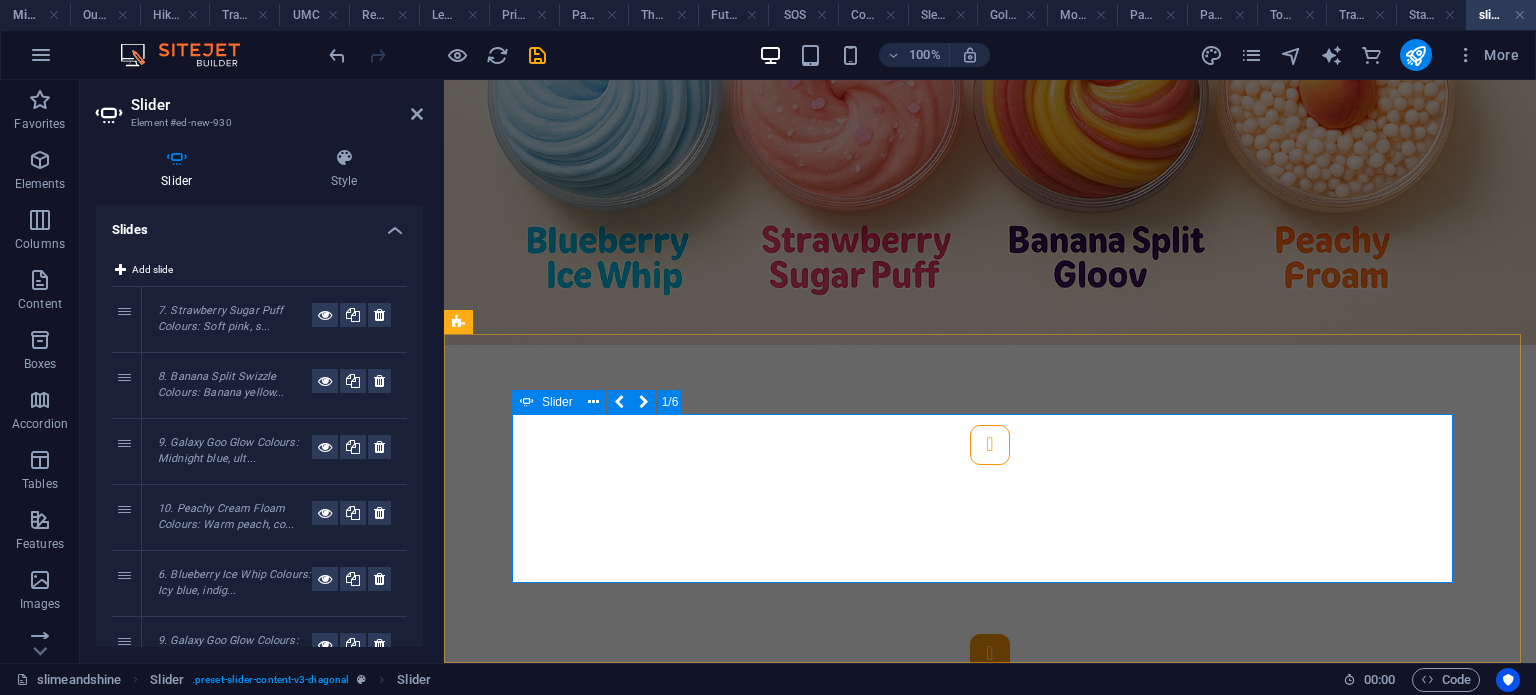 click at bounding box center [990, 654] 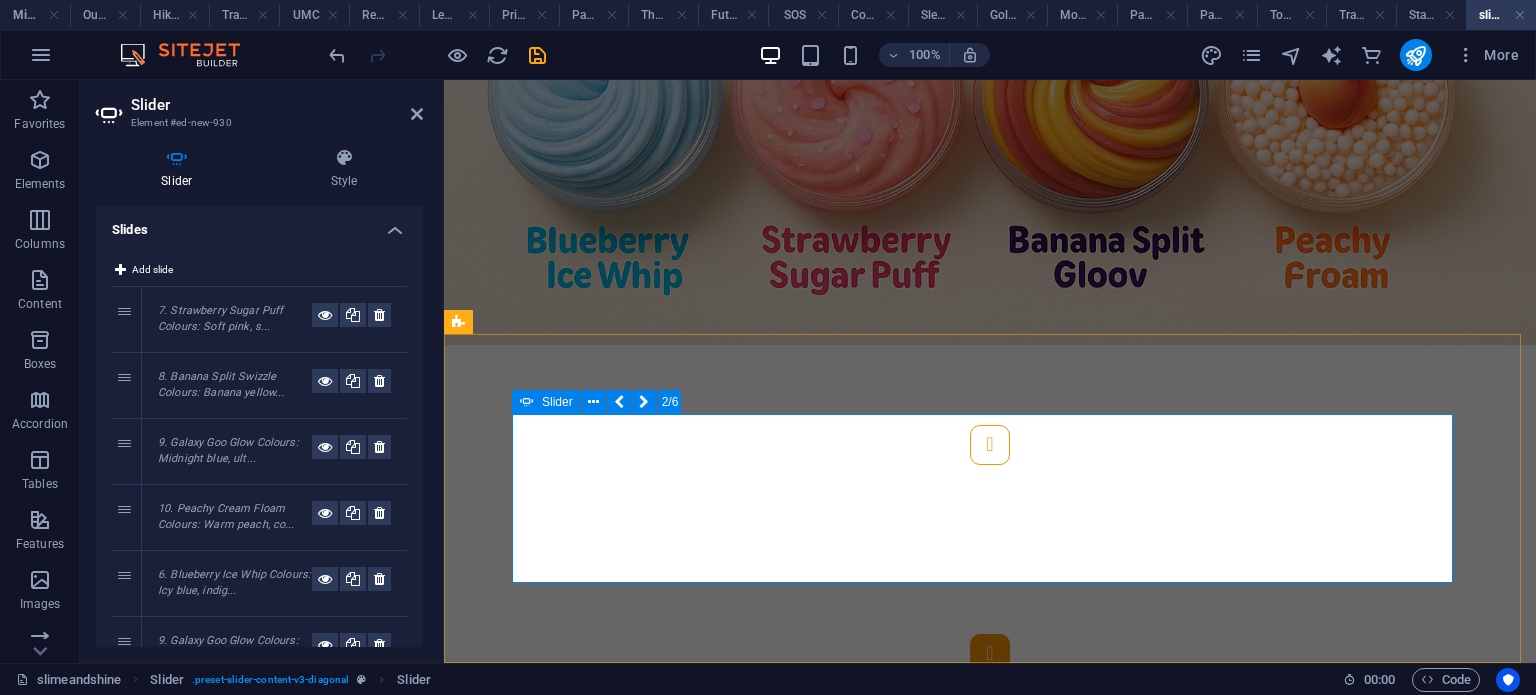 click at bounding box center (990, 654) 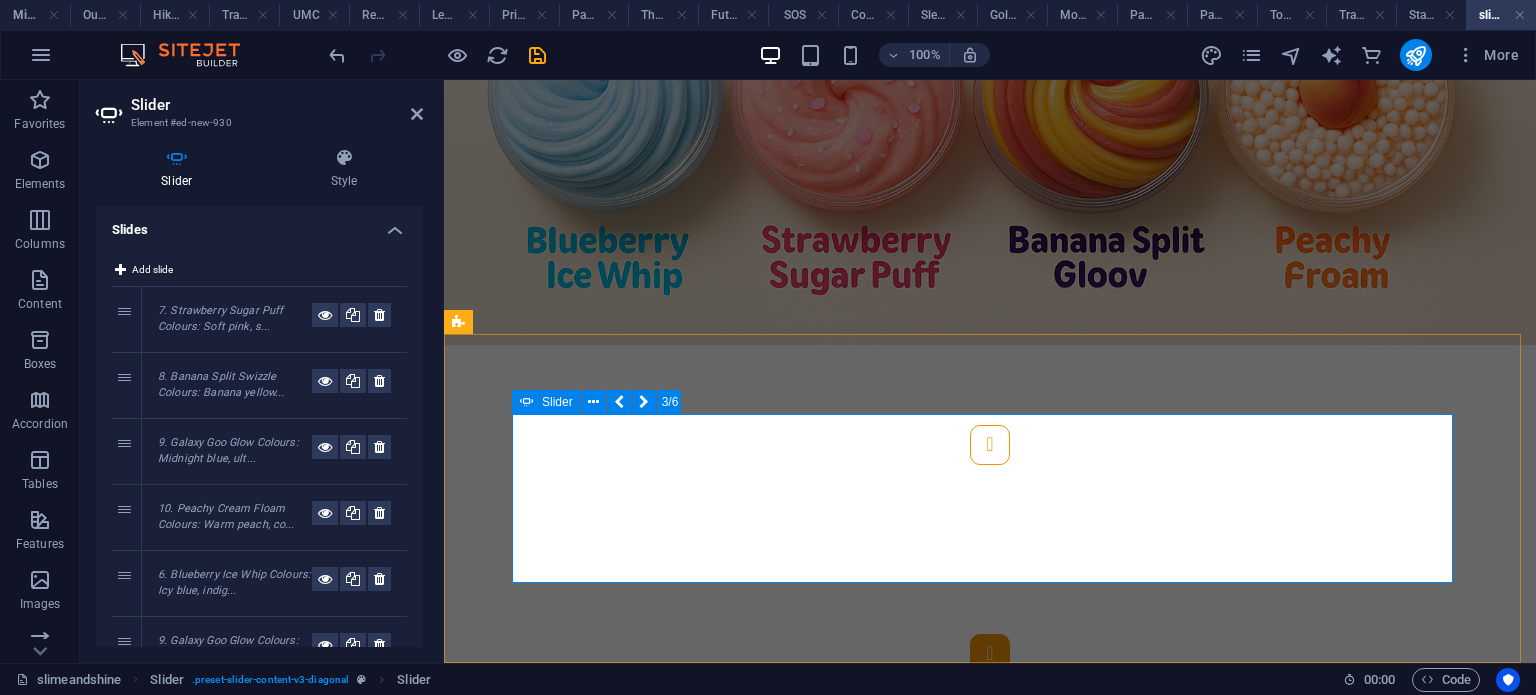 click at bounding box center (990, 654) 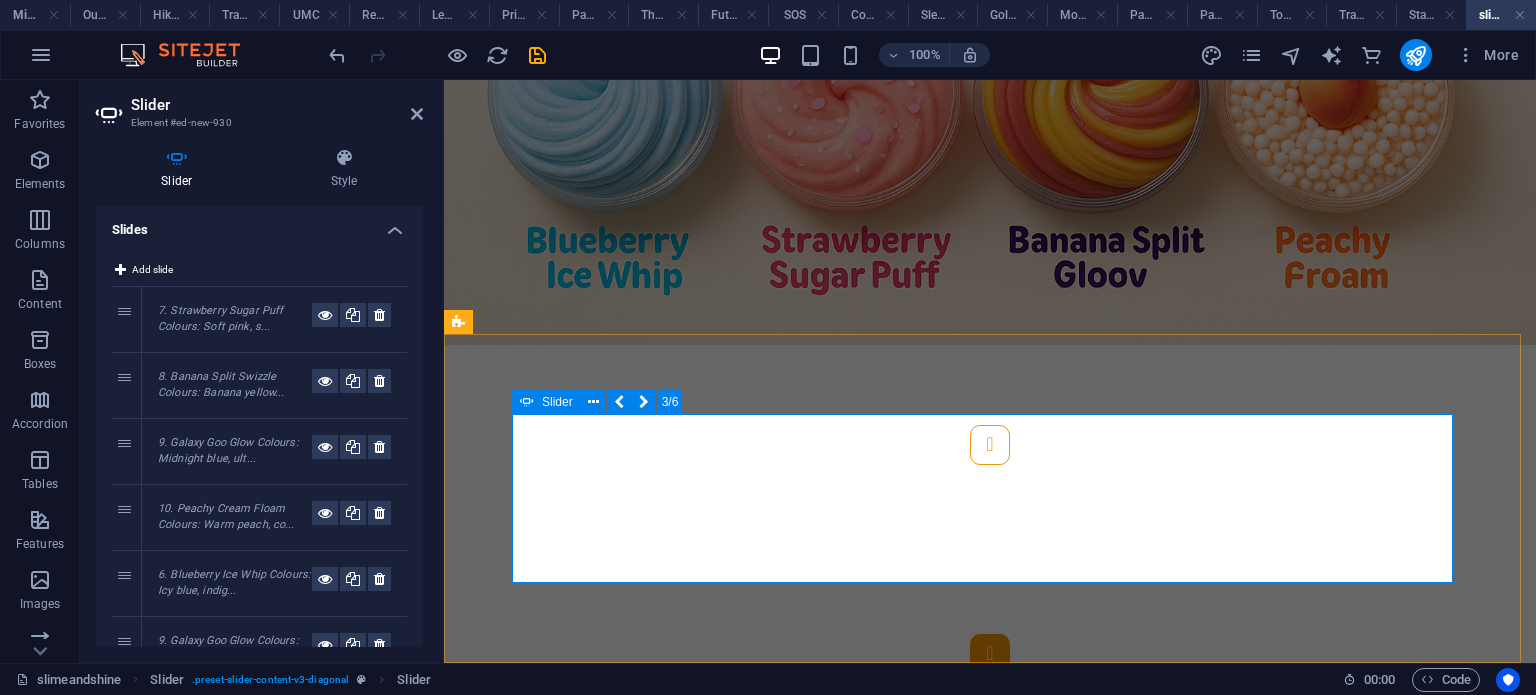 click at bounding box center [990, 654] 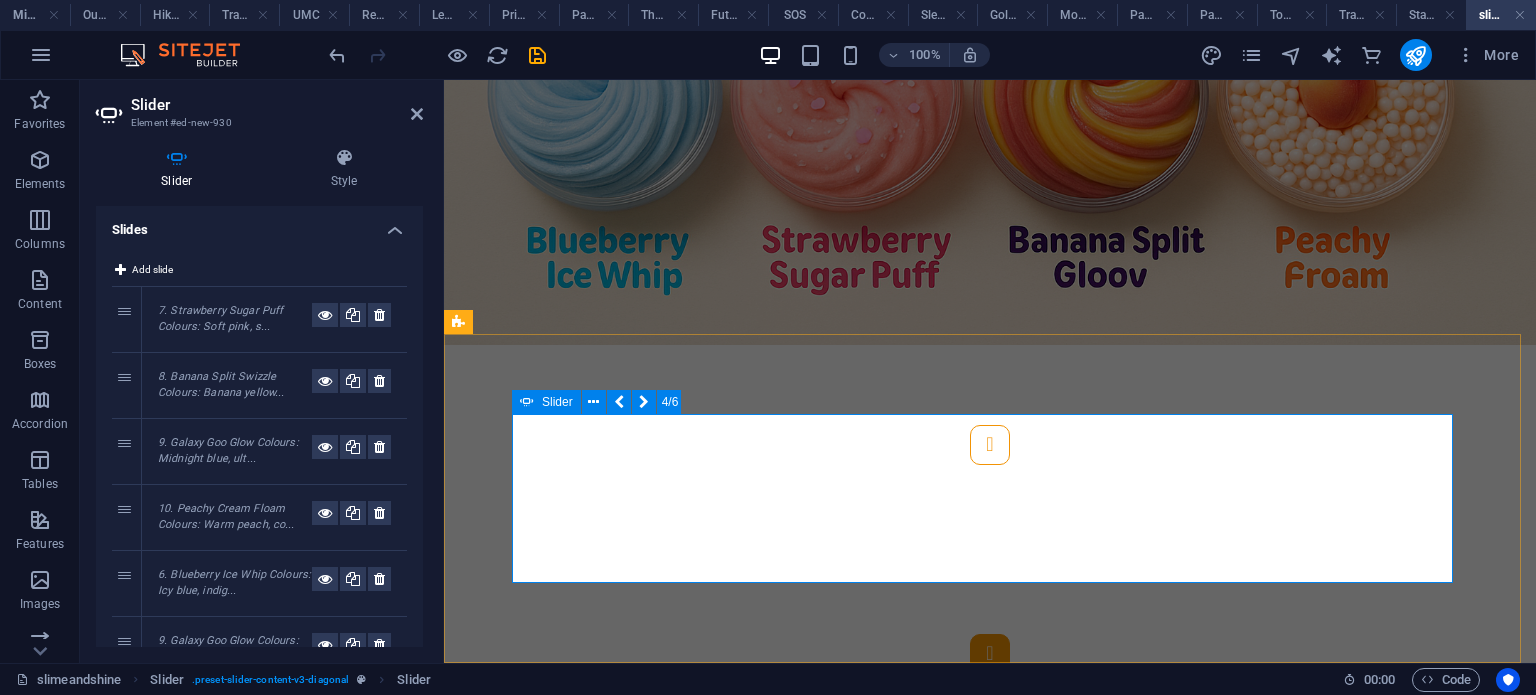 click at bounding box center (990, 654) 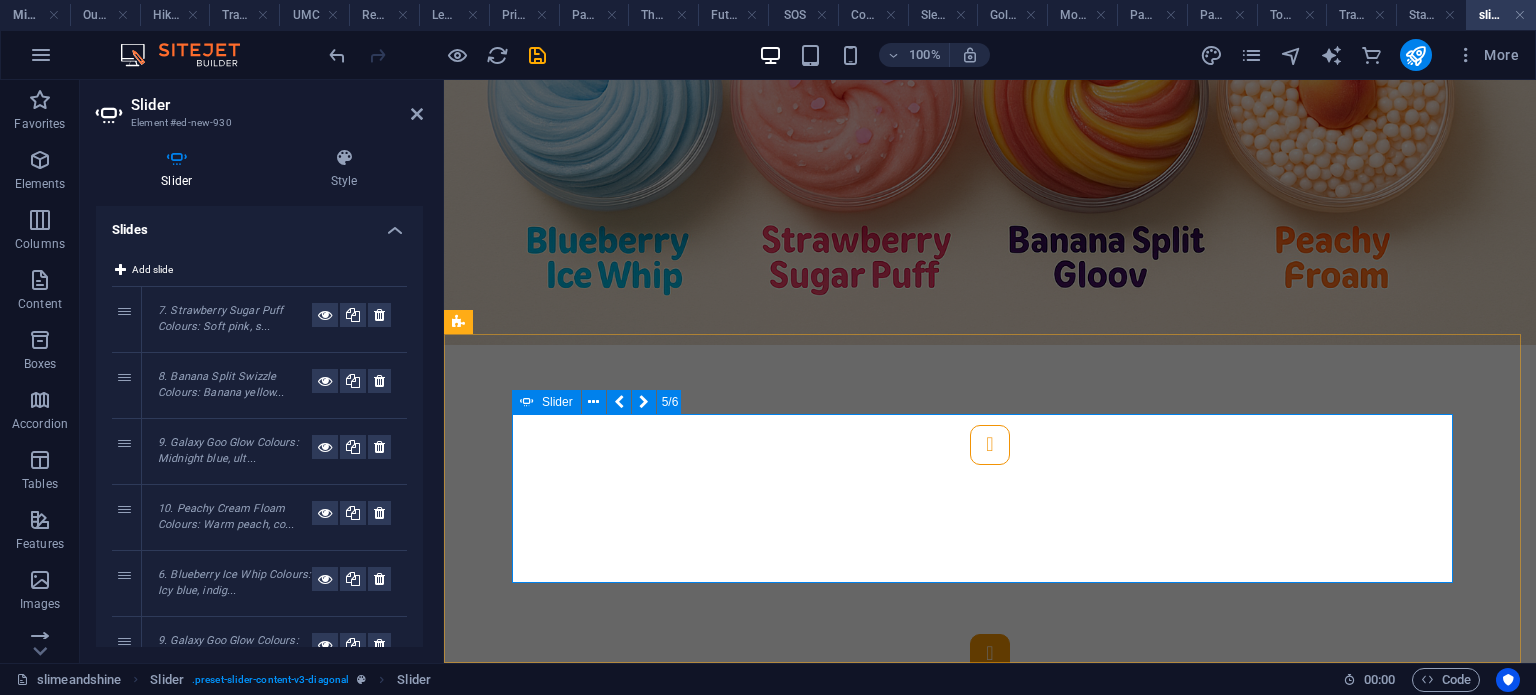 click at bounding box center [990, 654] 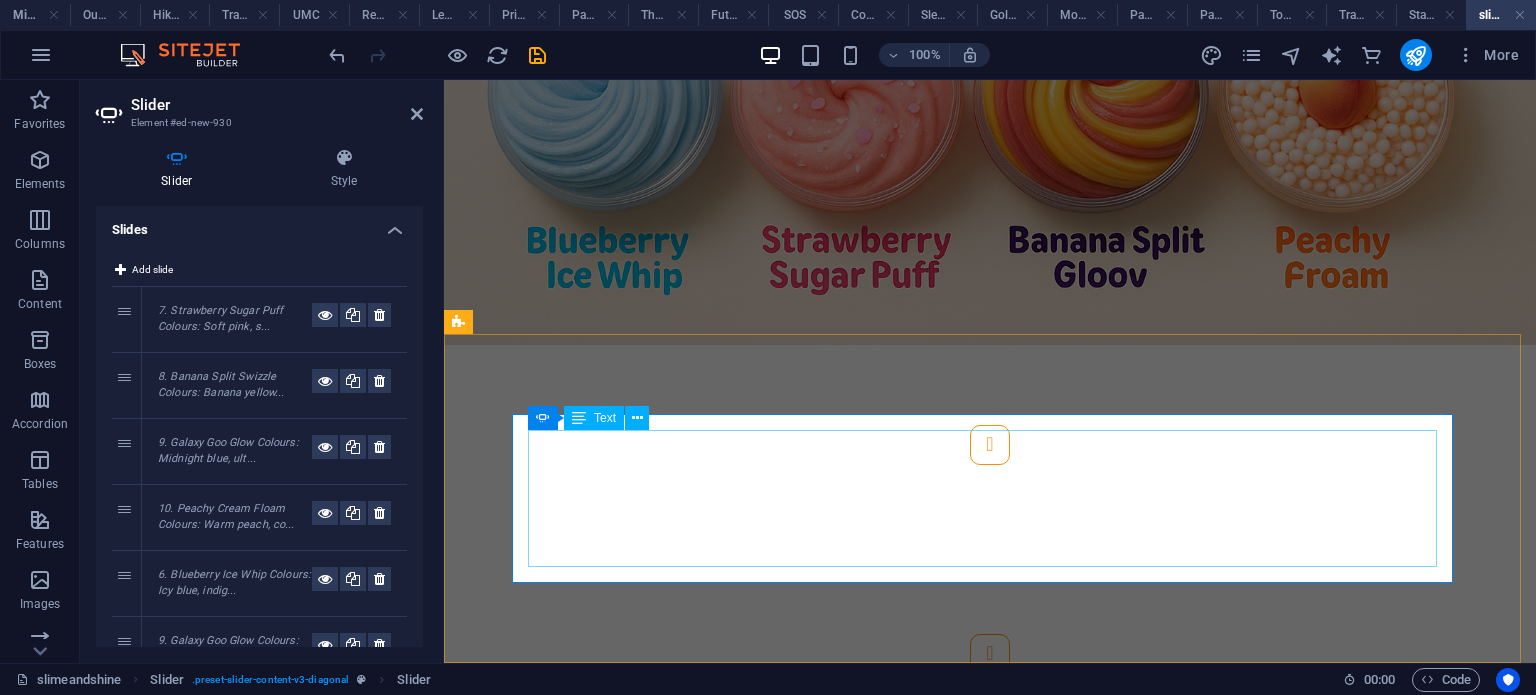 click on "9.  Galaxy Goo Glow Colours : Midnight blue, ultraviolet, starlight silver Flavour inspiration : Cosmic candy / mystery fruit Texture : Clear base with jelly glow Add-ons : Glow-in-the-dark stars and sparkles" at bounding box center (-4680, 1562) 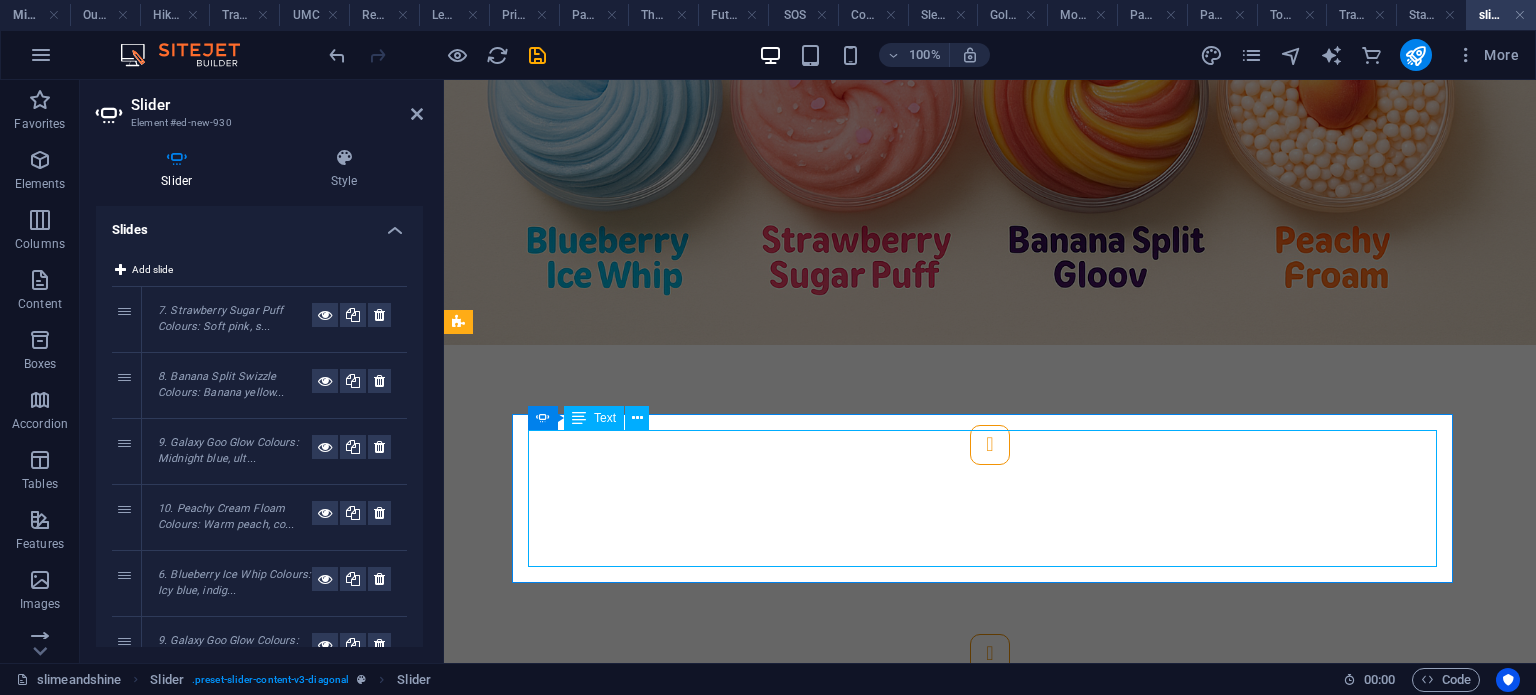 click on "9.  Galaxy Goo Glow Colours : Midnight blue, ultraviolet, starlight silver Flavour inspiration : Cosmic candy / mystery fruit Texture : Clear base with jelly glow Add-ons : Glow-in-the-dark stars and sparkles" at bounding box center [-4680, 1562] 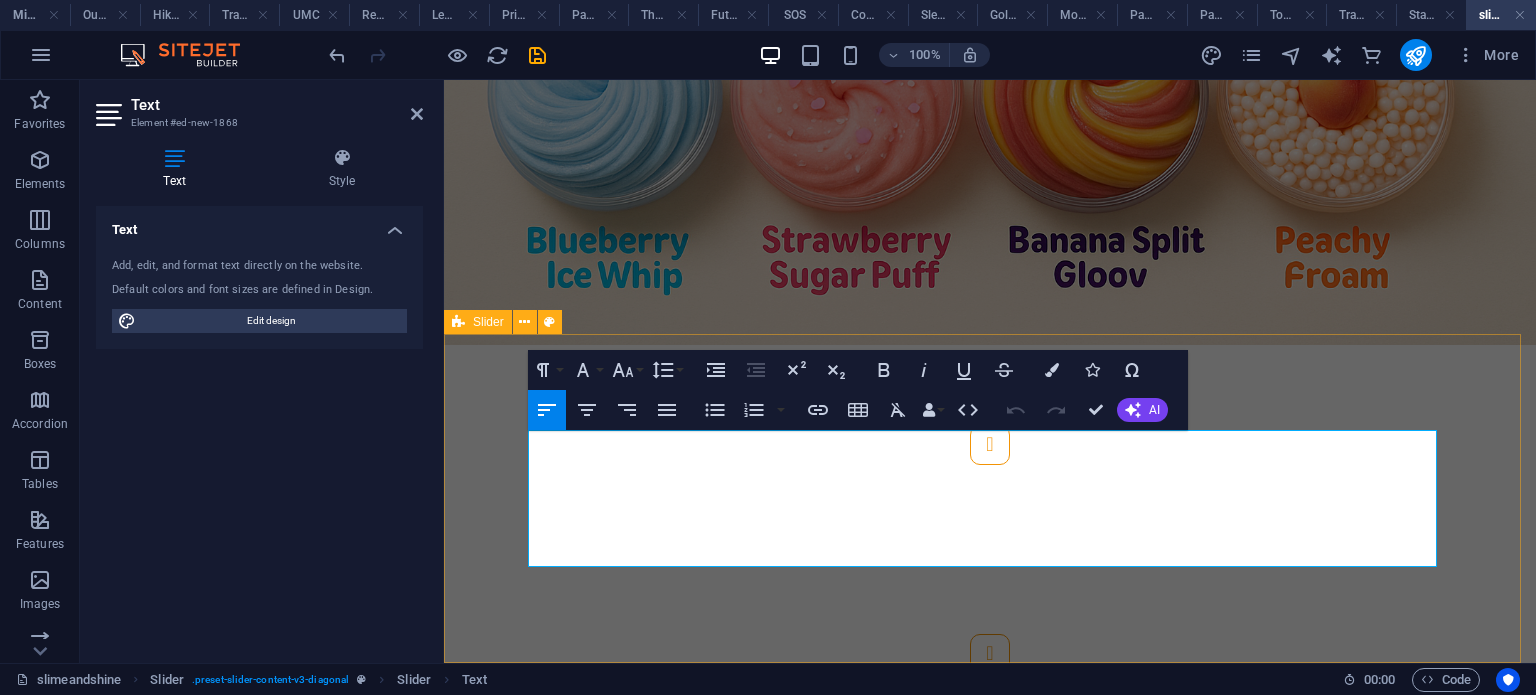 drag, startPoint x: 883, startPoint y: 549, endPoint x: 508, endPoint y: 452, distance: 387.34222 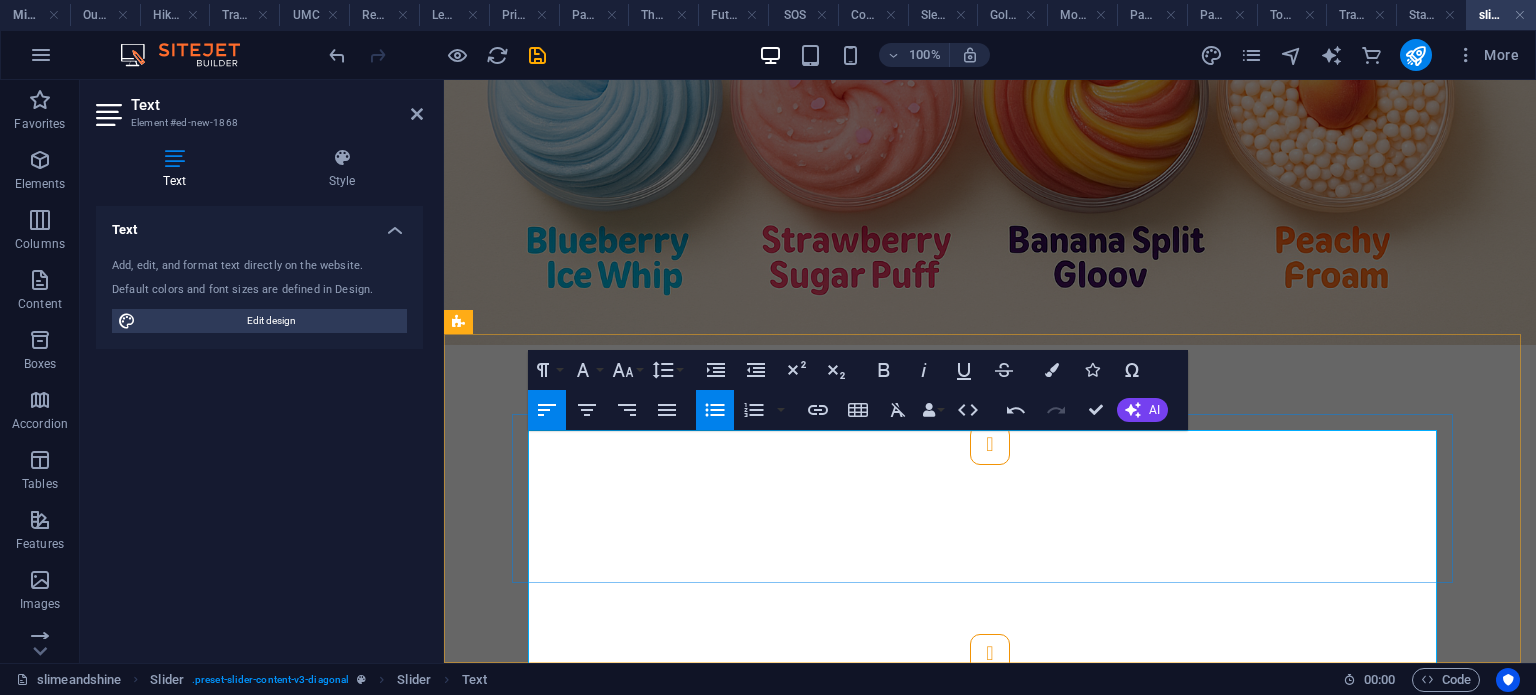 click on "Colours" at bounding box center (-5072, 1565) 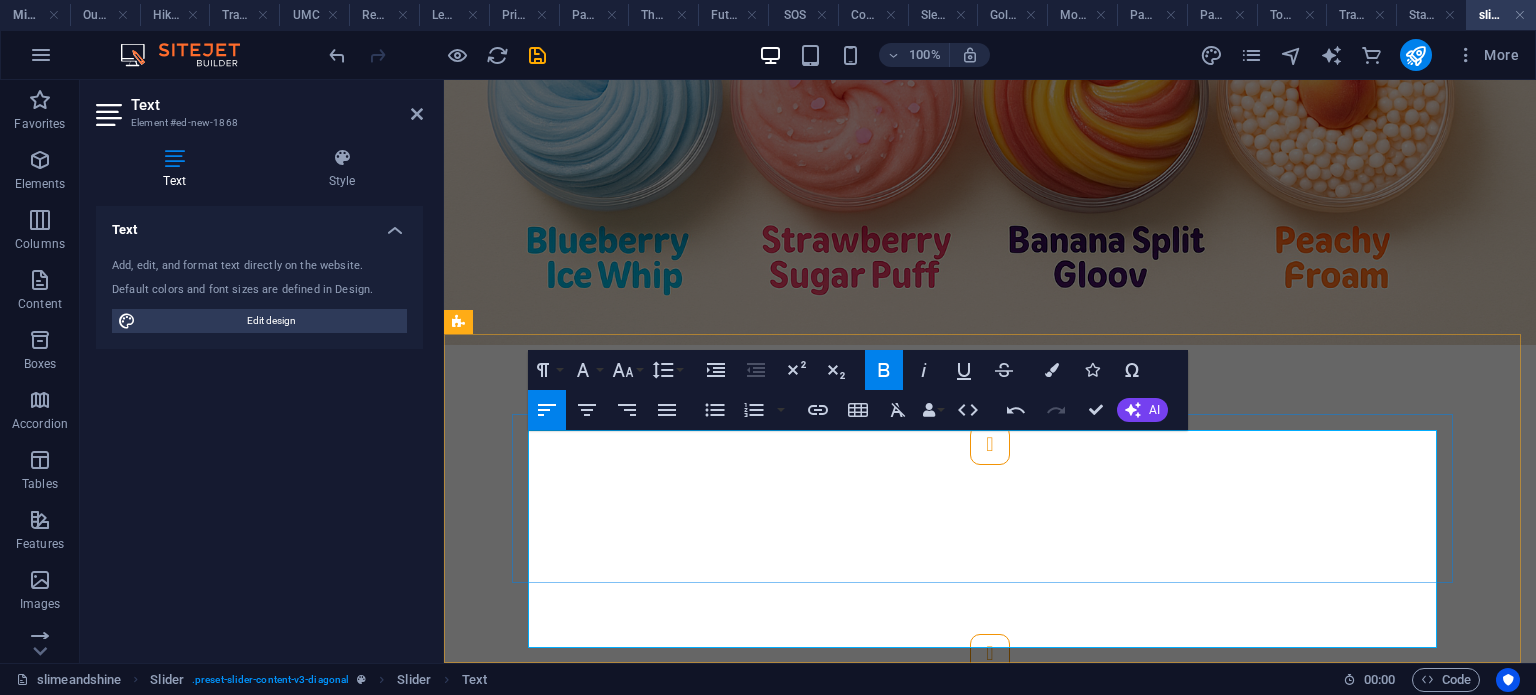 click on "Flavour inspiration" at bounding box center [-5025, 1591] 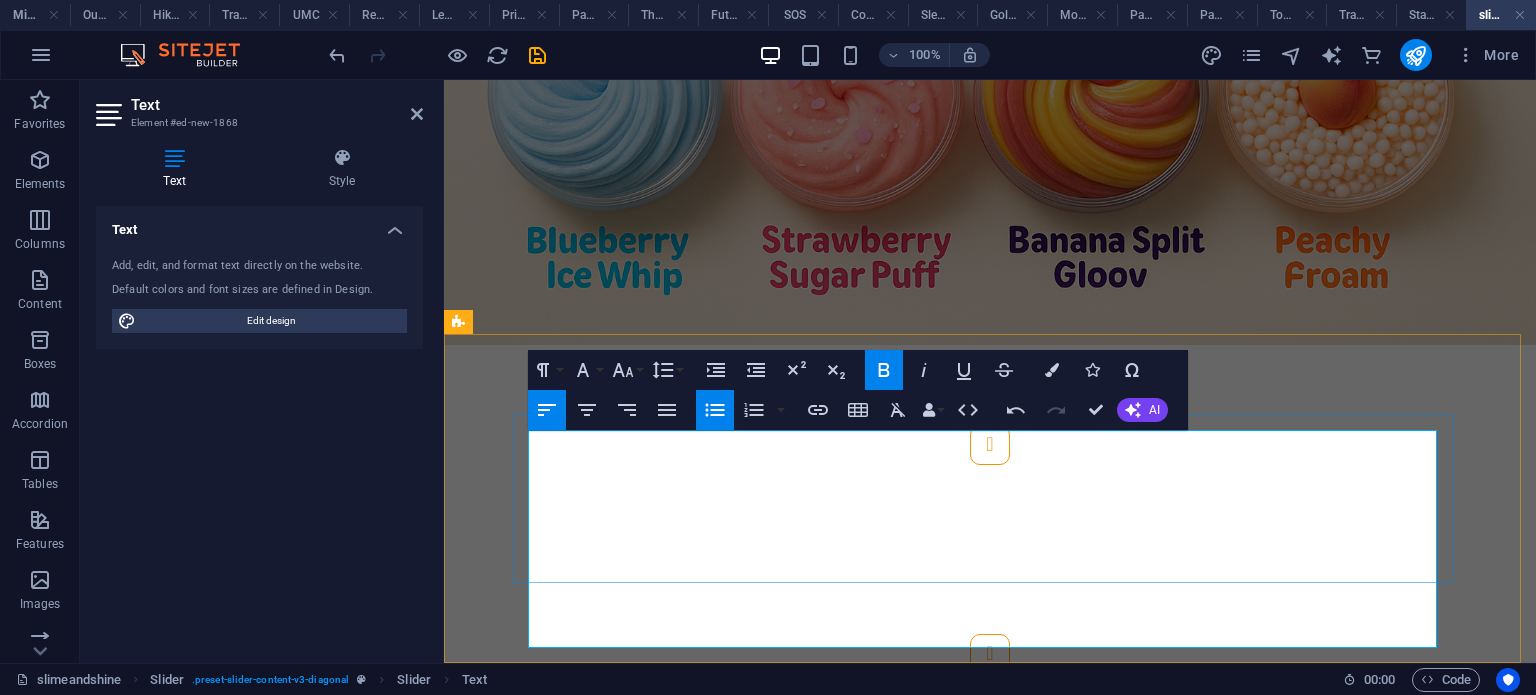 type 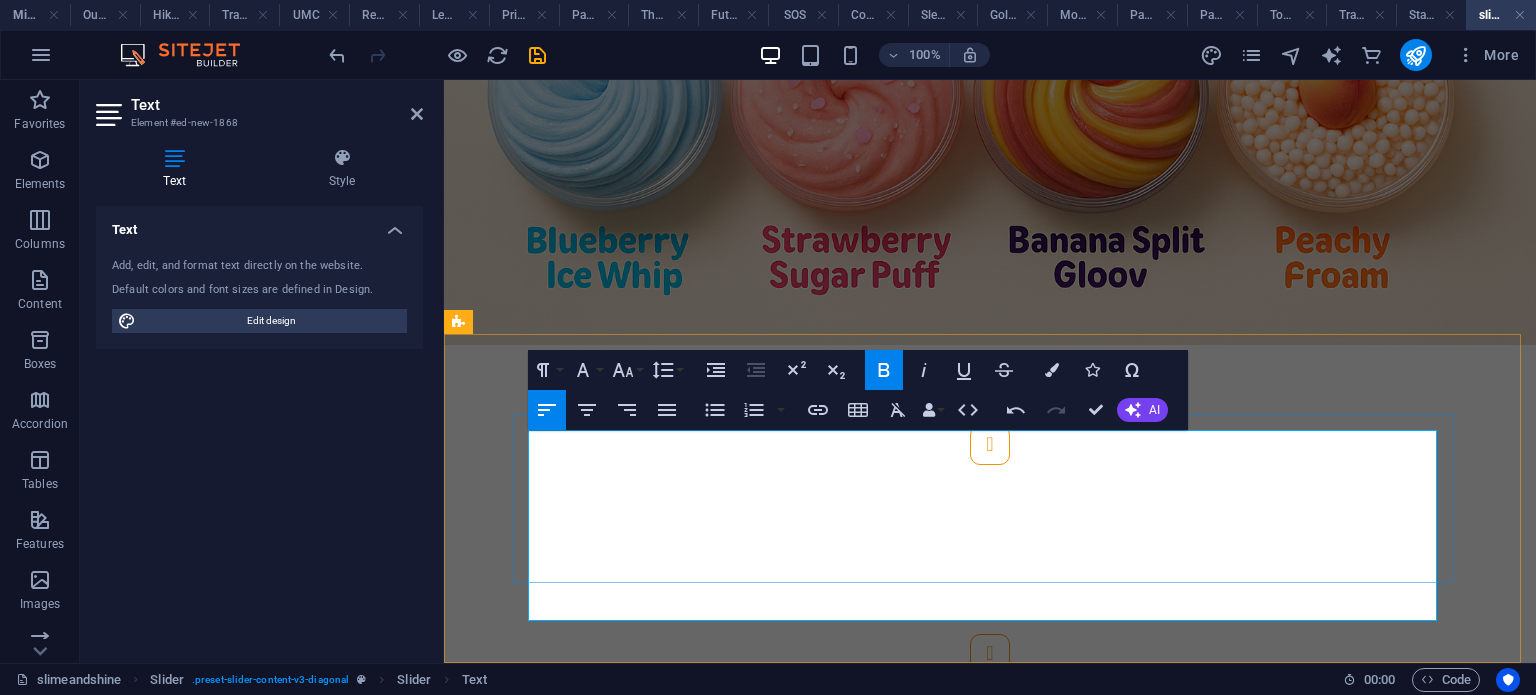 click on "Texture : Jiggly slime with high bounce Add-ons : Jelly cube pieces" at bounding box center [-4680, 1631] 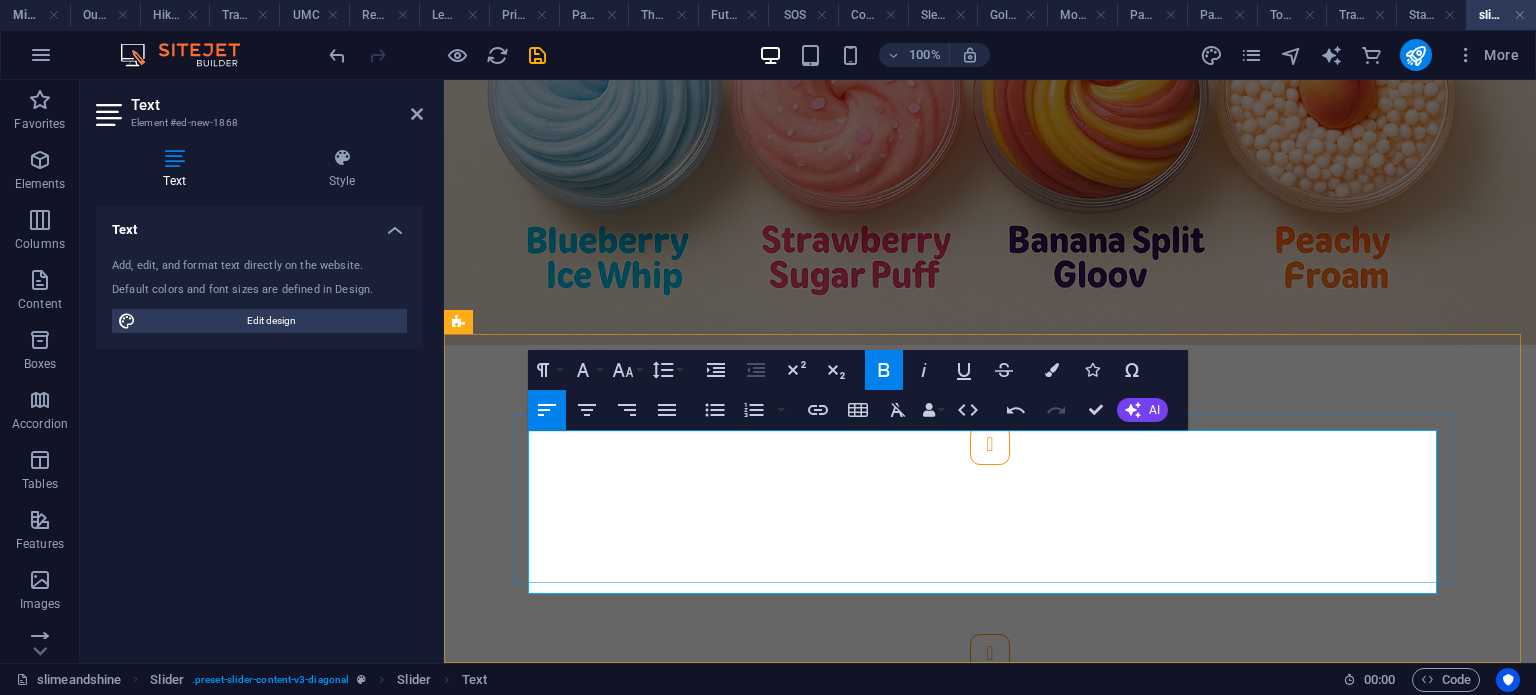 click on "Add-ons : Jelly cube pieces" at bounding box center (-4680, 1631) 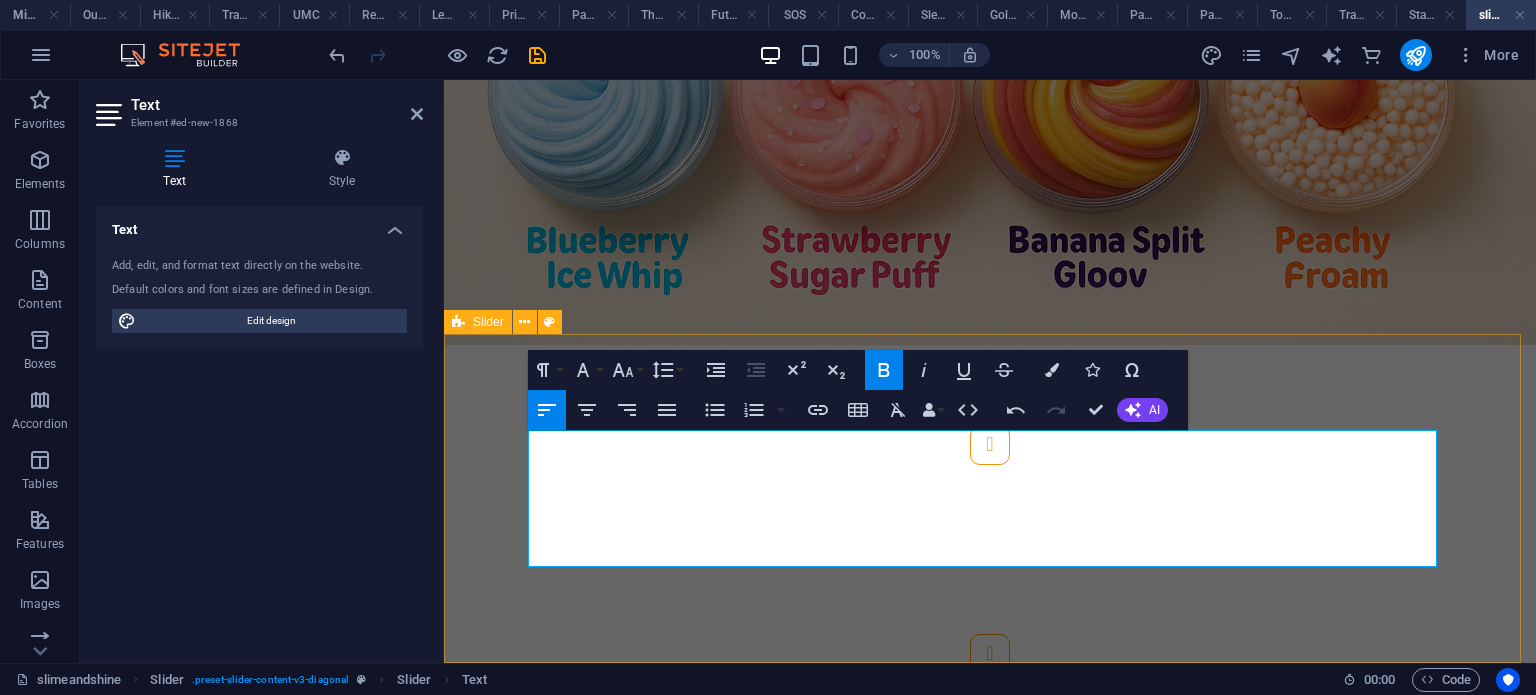 click on "[NUMBER].  Galaxy Goo Glow Colours : Midnight blue, ultraviolet, starlight silver Flavour inspiration : Cosmic candy / mystery fruit Texture : Clear base with jelly glow Add-ons : Glow-in-the-dark stars and sparkles [NUMBER].  Strawberry Sugar Puff Colours : Soft pink, strawberry red, sparkle dust Flavour inspiration : Strawberry marshmallow Texture : Fluffy slime with dense swirl Add-ons : Heart confetti + sugar sparkle [NUMBER].  Banana Split Swizzle Colours : Banana yellow, chocolate brown, cherry red Flavour inspiration : Banana split sundae Texture : Thick base slime with syrup drizzle Add-ons : Sprinkle confetti, banana slice charm [NUMBER].  Galaxy Goo Glow Colours : Midnight blue, ultraviolet, starlight silver Flavour inspiration : Cosmic candy / mystery fruit Texture : Clear base with jelly glow Add-ons : Glow-in-the-dark stars and sparkles [NUMBER].  Peachy Cream Floam Colours : Warm peach, coral, creamy white Flavour inspiration : Peaches and whipped cream Texture : Floam slime with dense foam beads Add-ons [NUMBER].  Blueberry Ice Whip [NUMBER]" at bounding box center [990, 549] 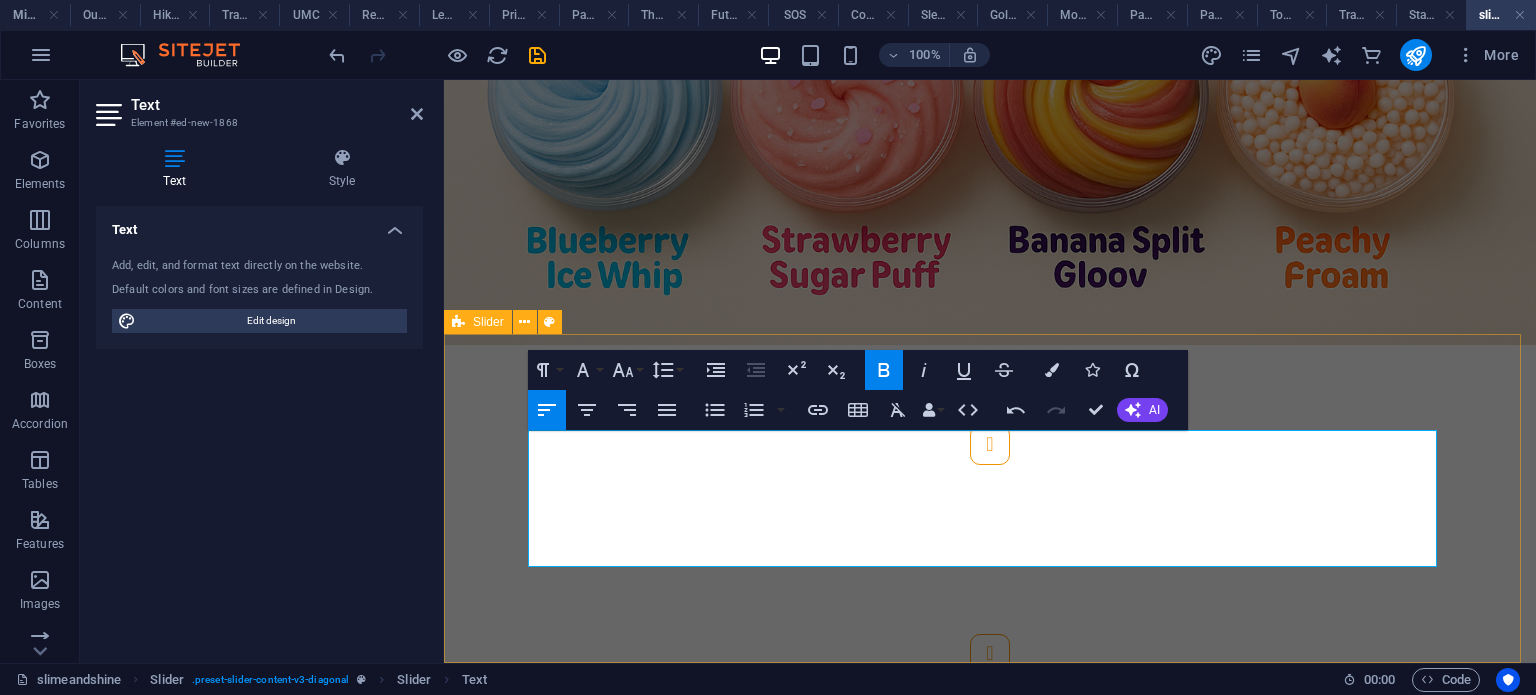 select on "rem" 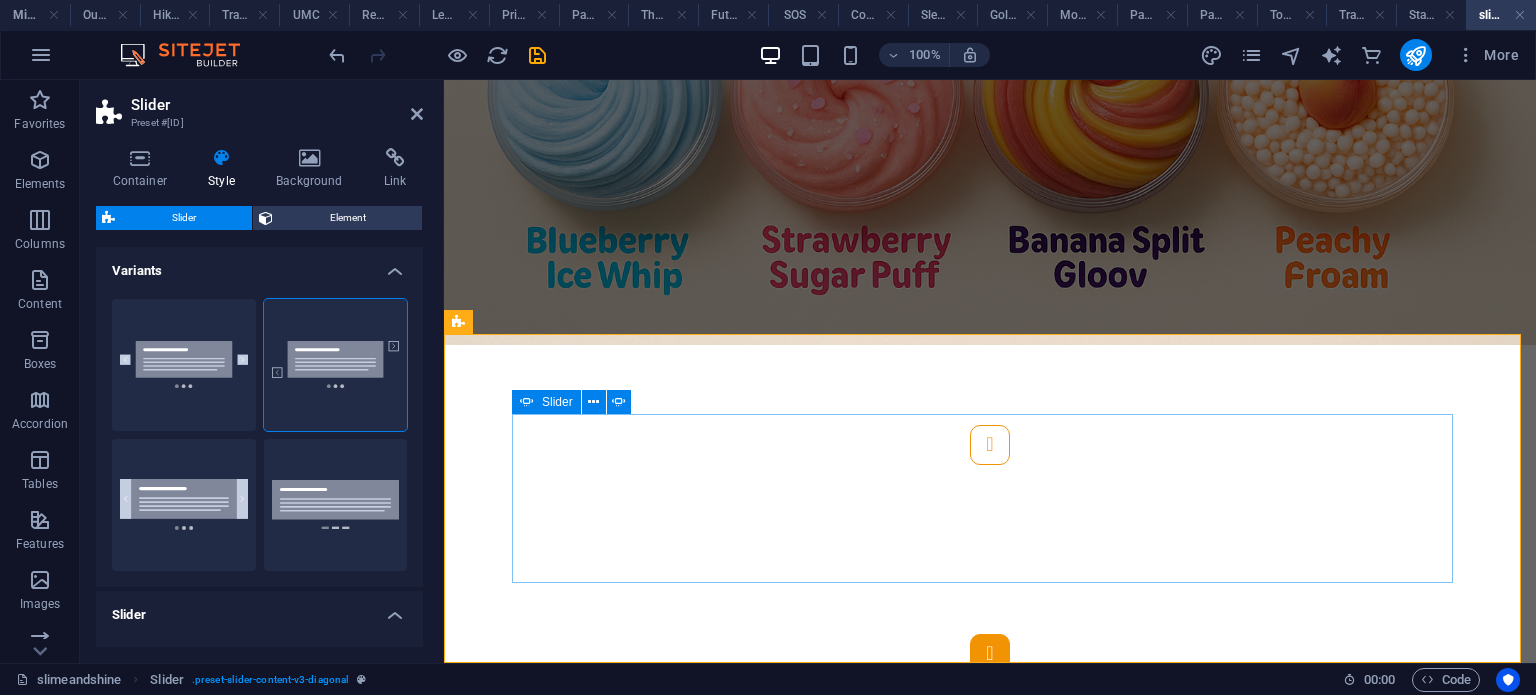 click at bounding box center (990, 654) 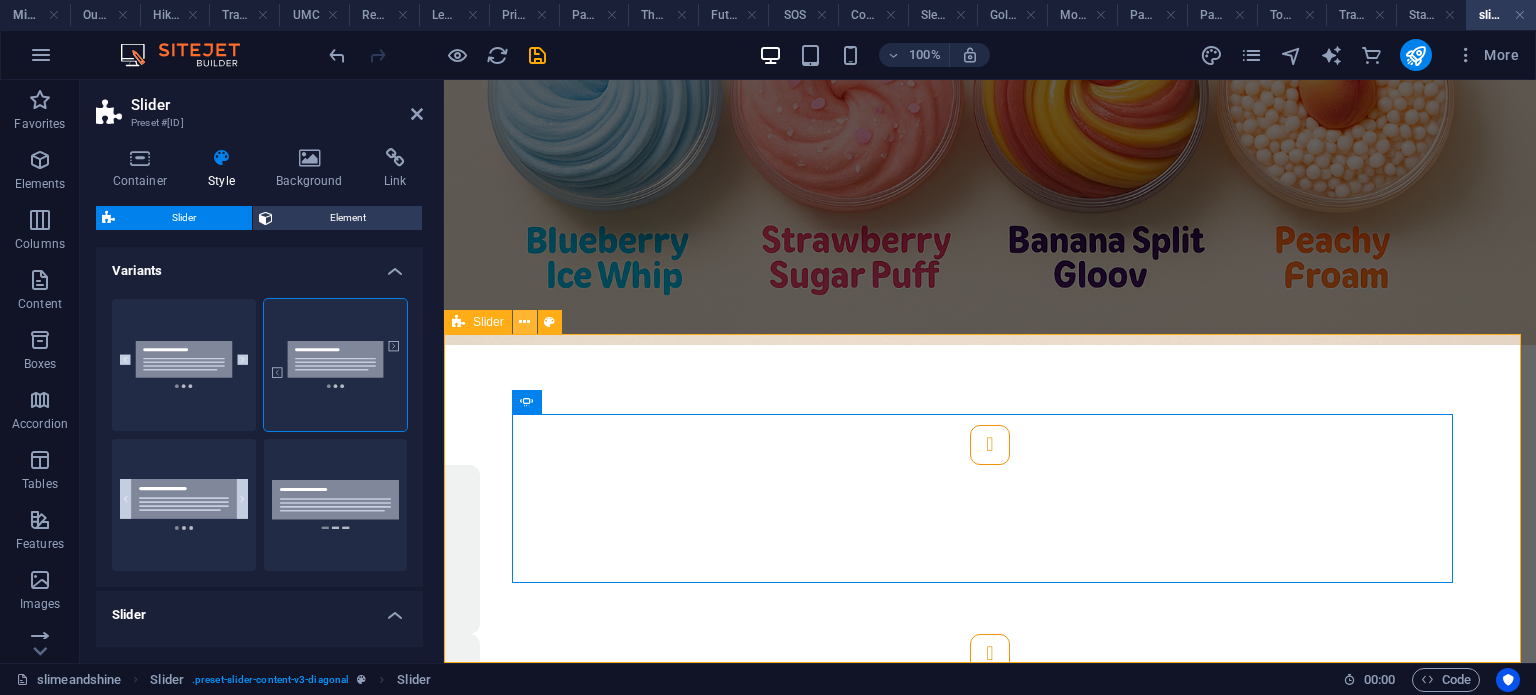 click at bounding box center (524, 322) 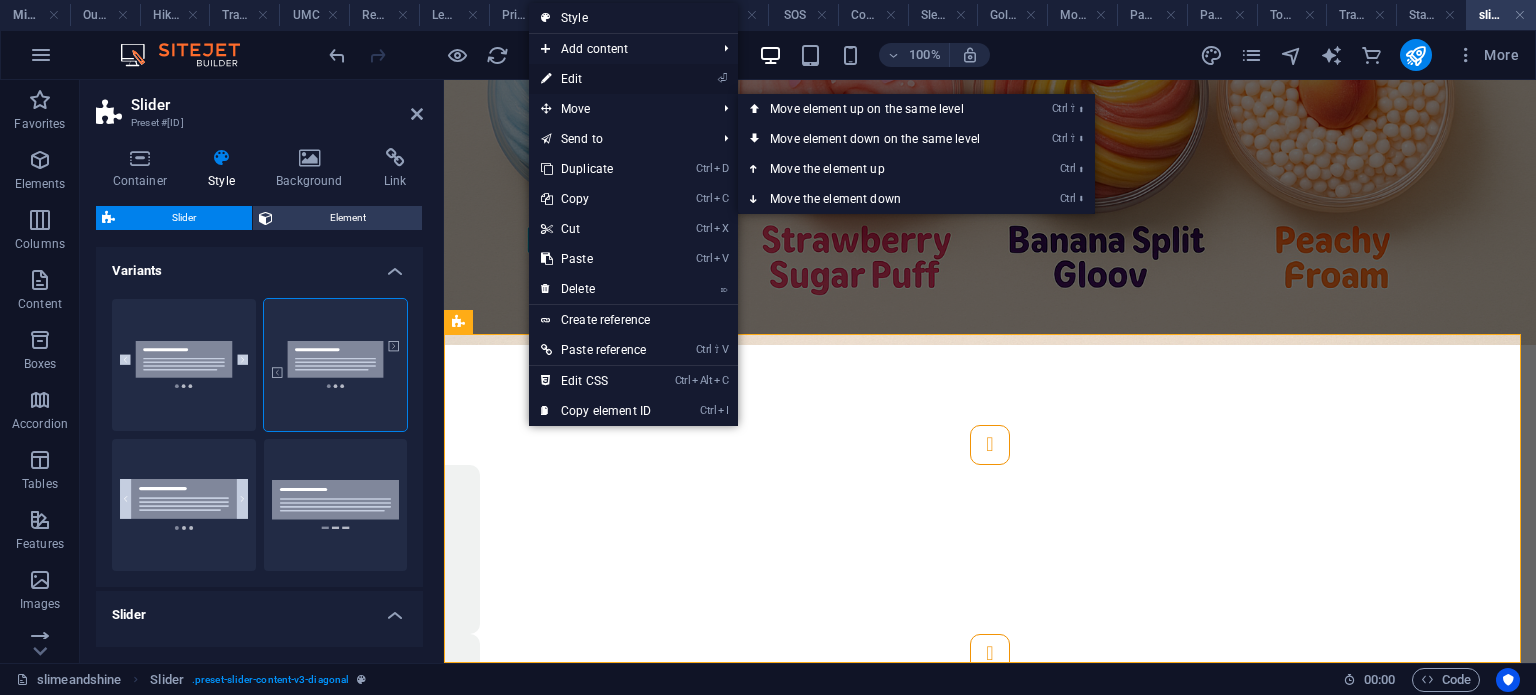 click on "⏎  Edit" at bounding box center (596, 79) 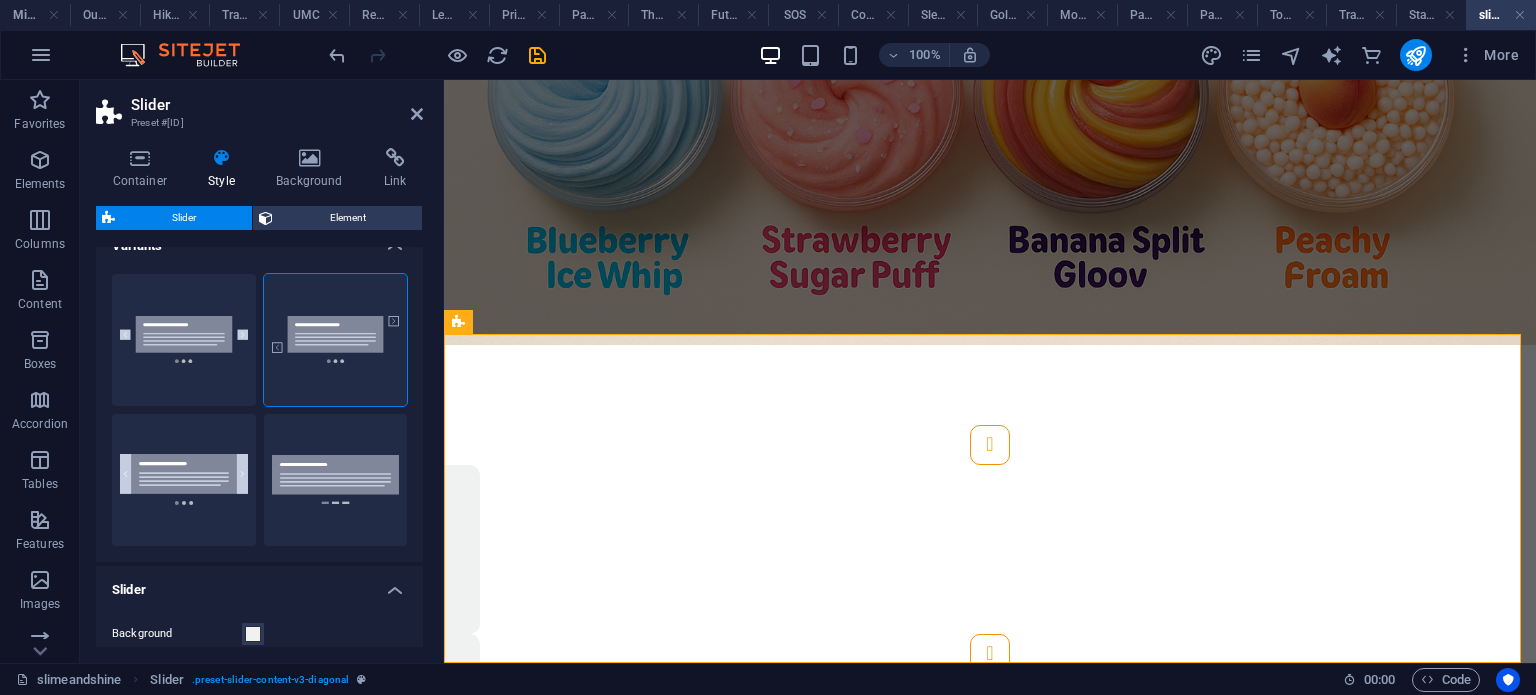 scroll, scrollTop: 0, scrollLeft: 0, axis: both 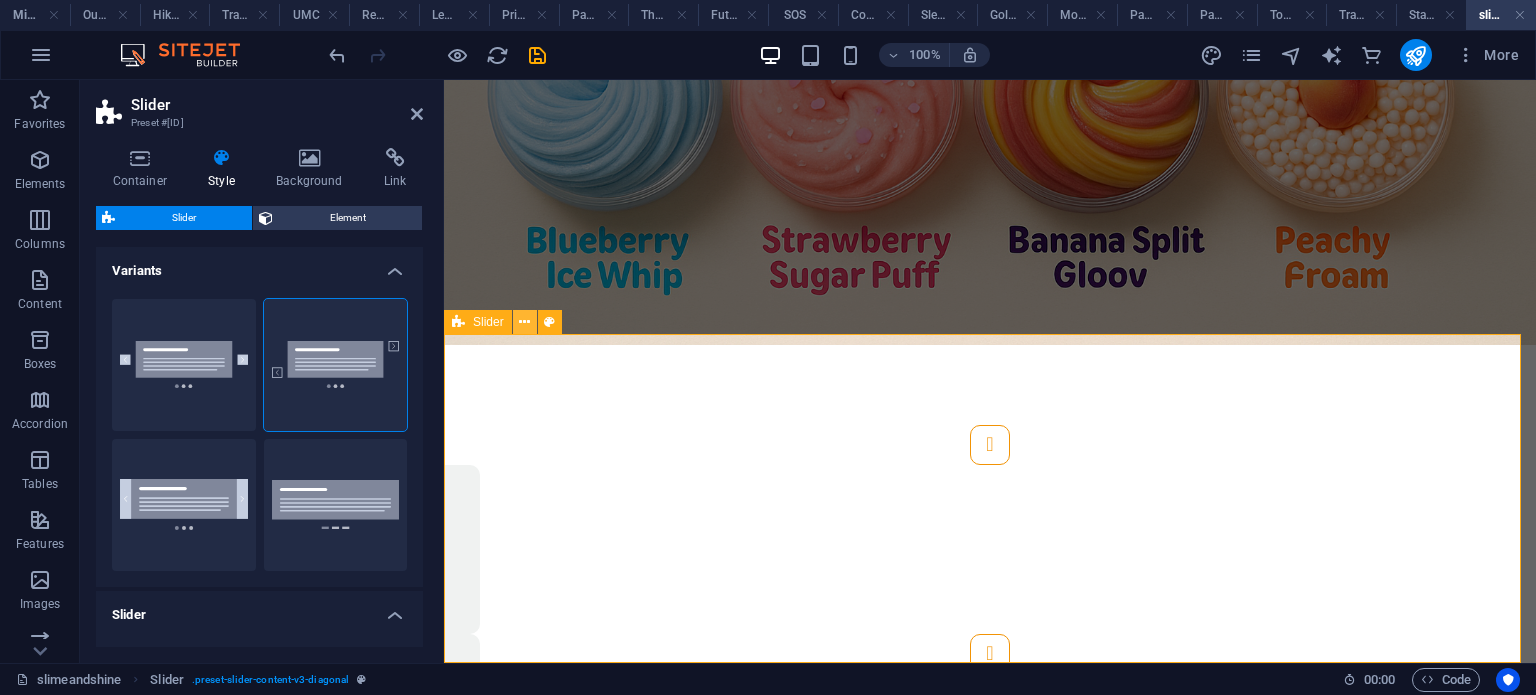 click at bounding box center [524, 322] 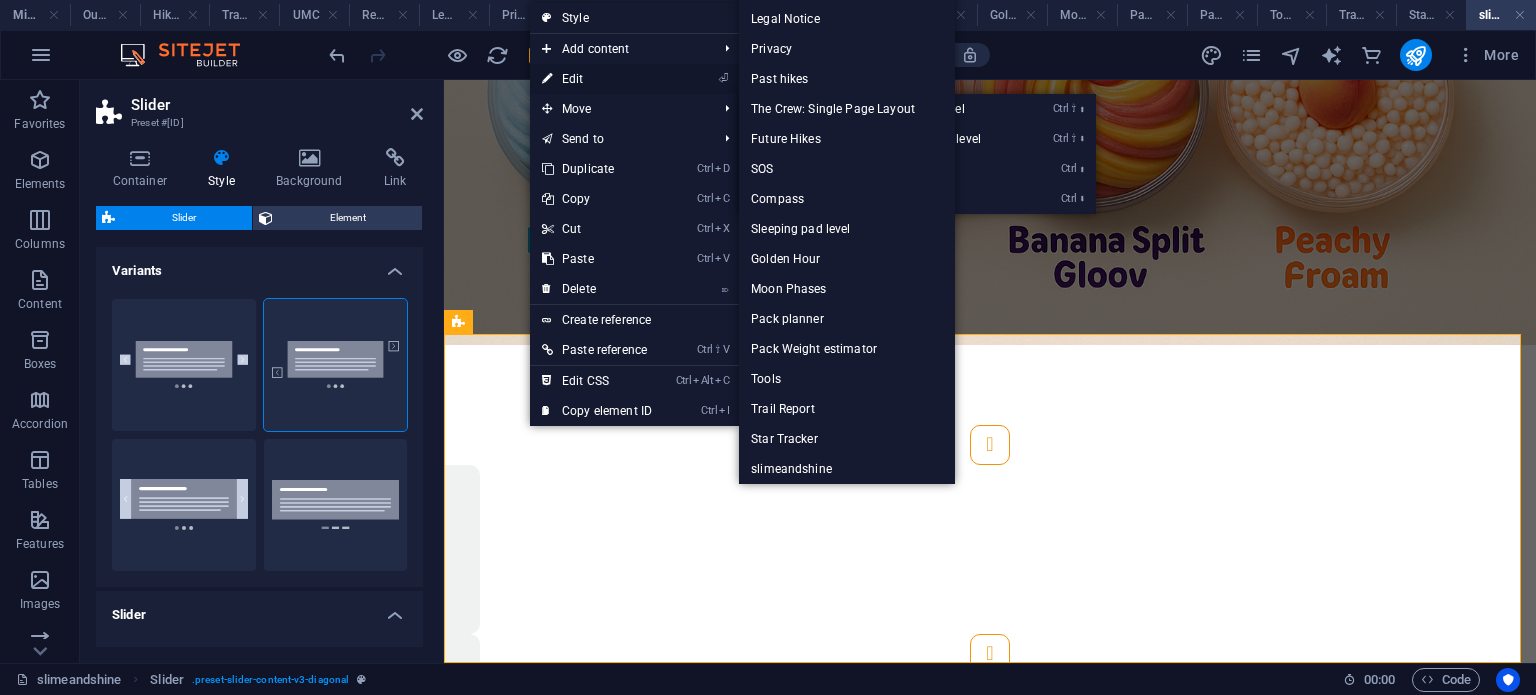click on "⏎  Edit" at bounding box center [597, 79] 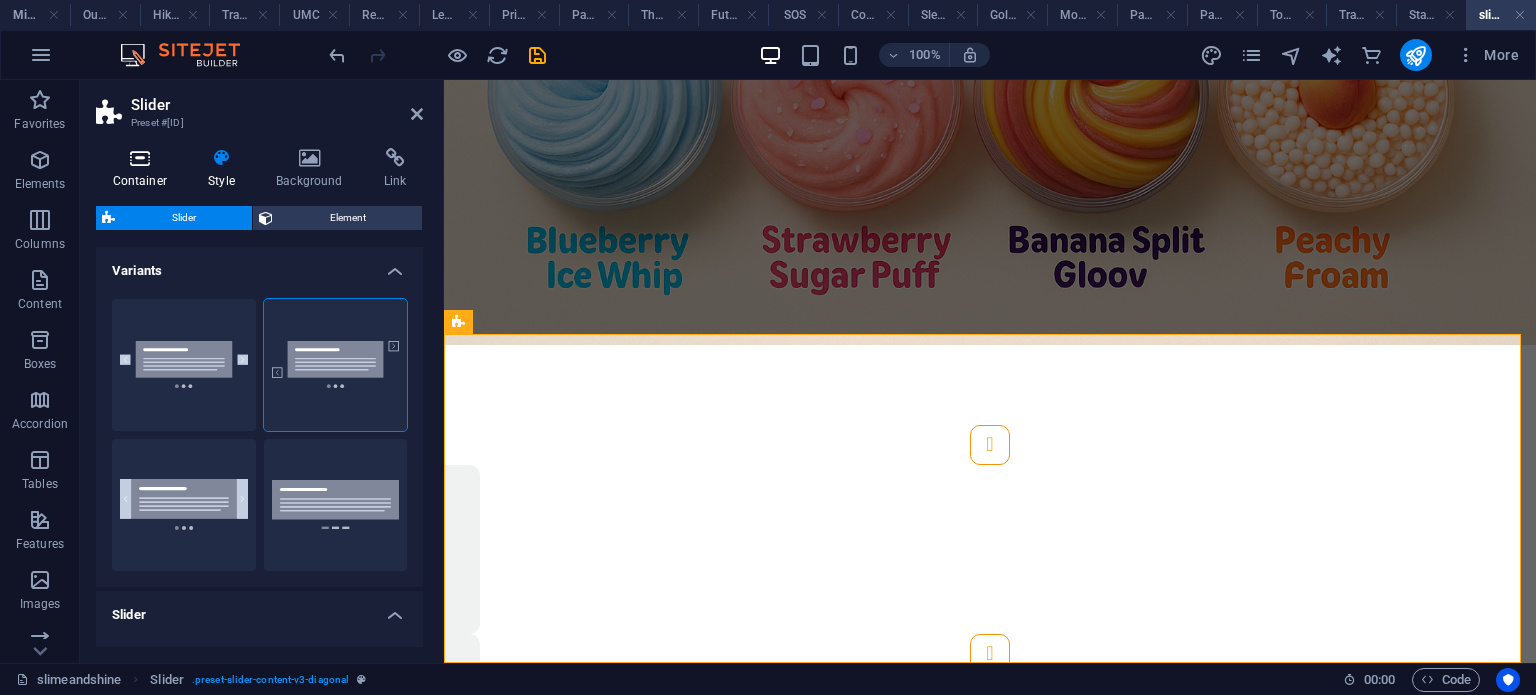 click at bounding box center [140, 158] 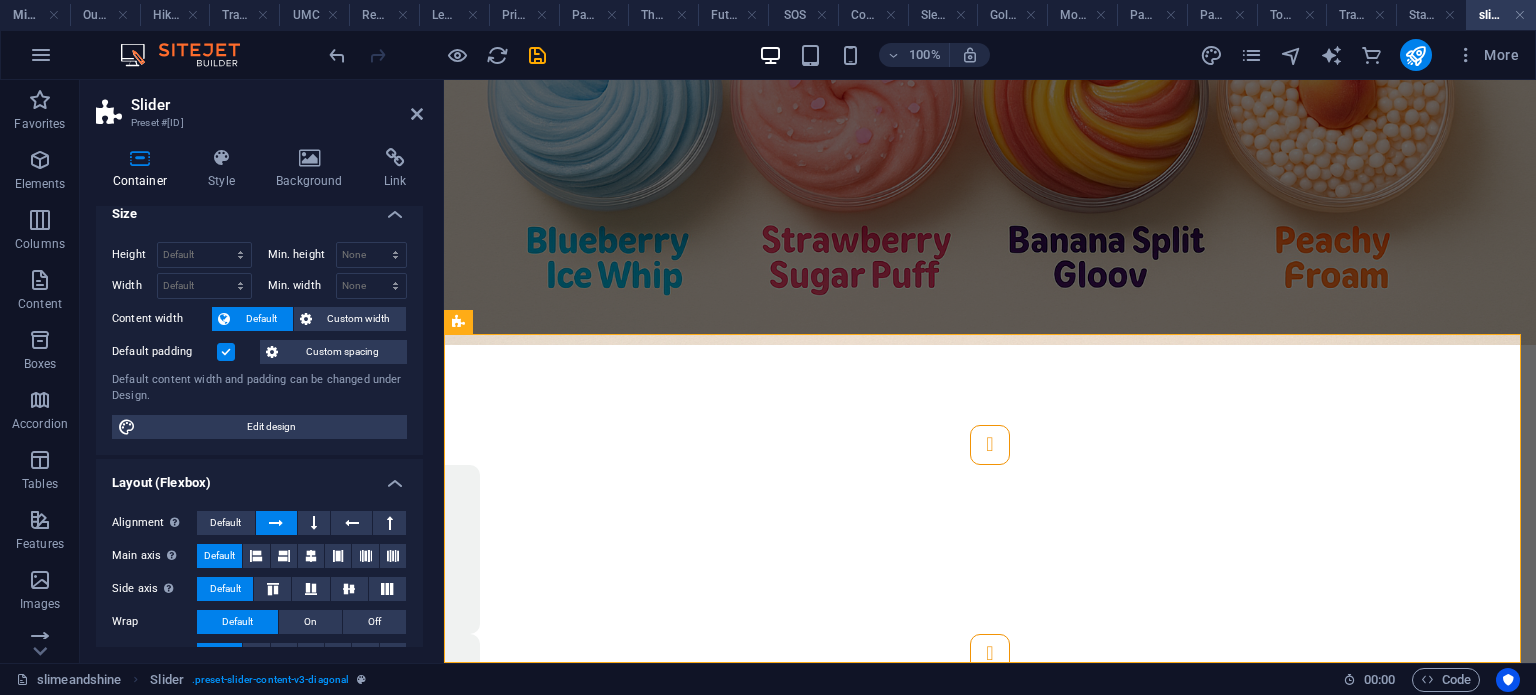 scroll, scrollTop: 0, scrollLeft: 0, axis: both 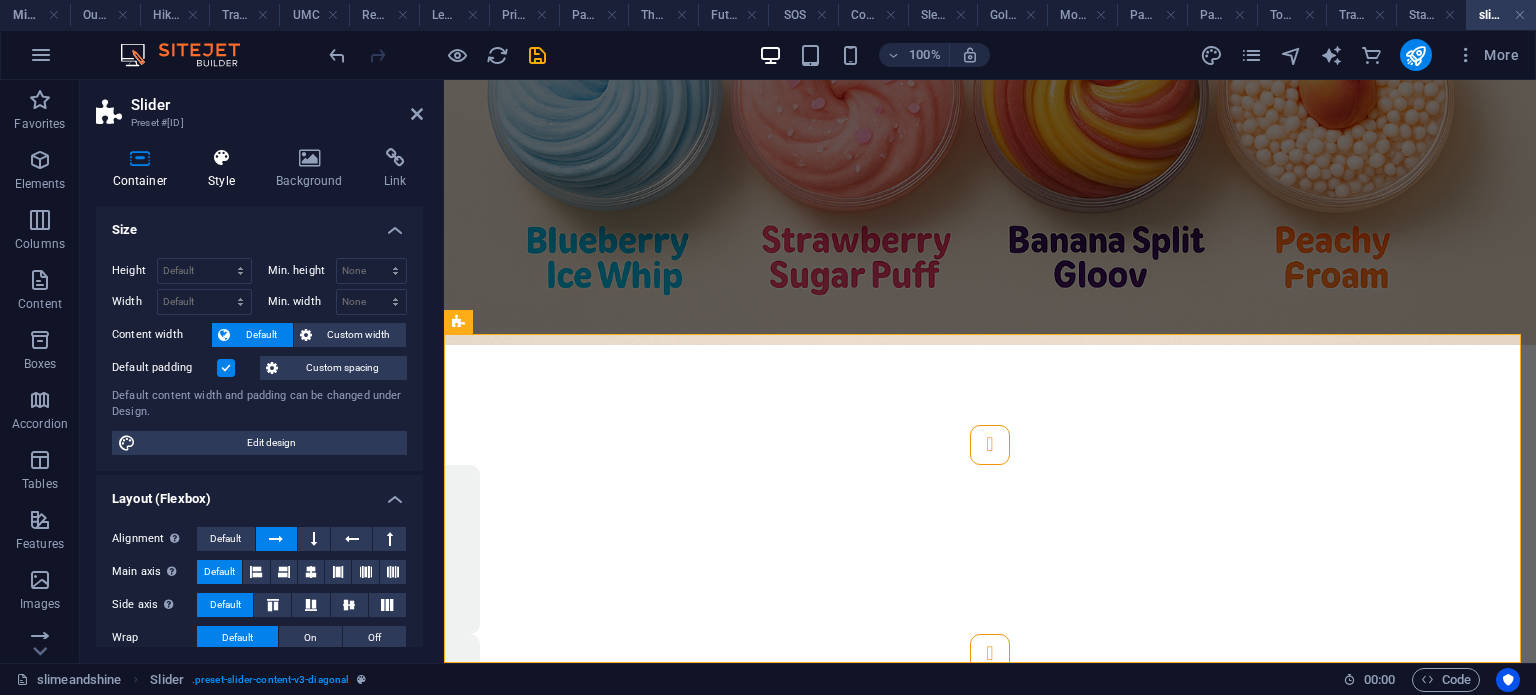 click at bounding box center [222, 158] 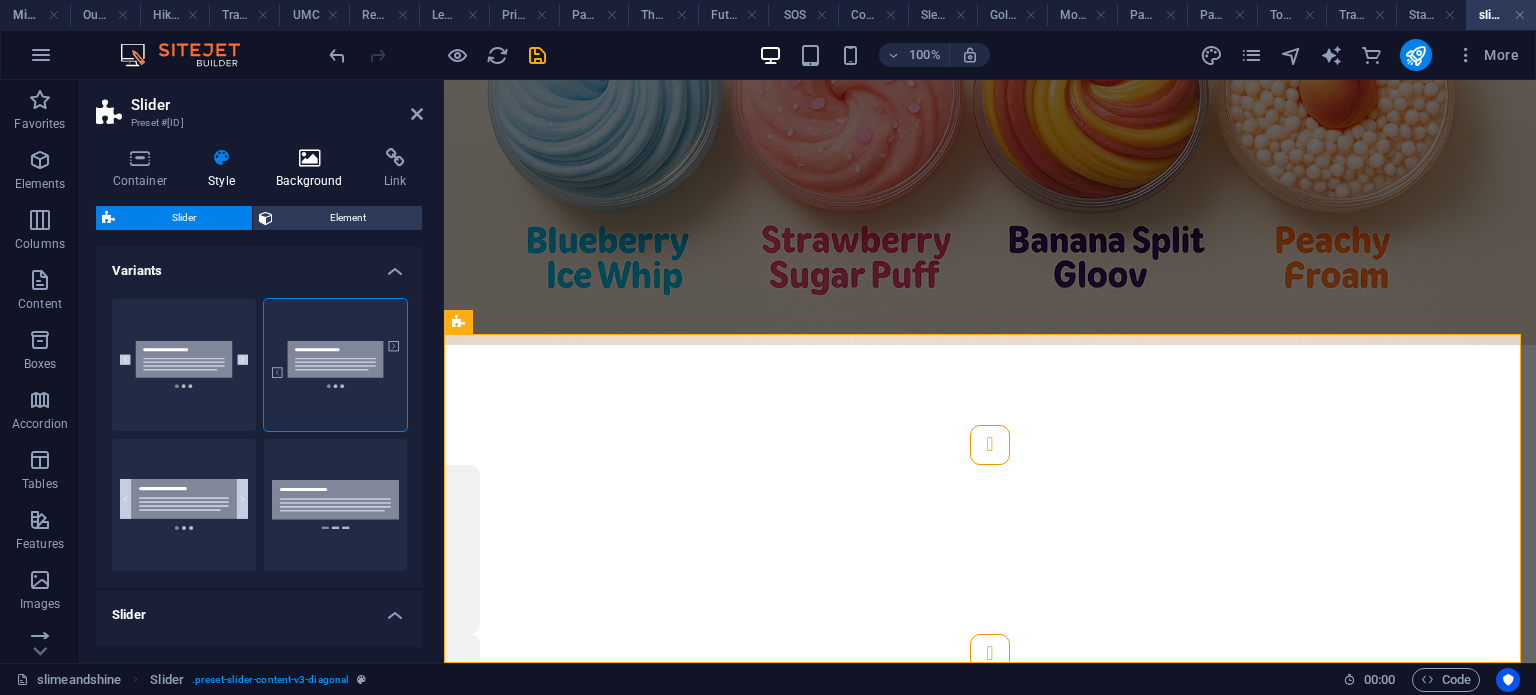 click at bounding box center [310, 158] 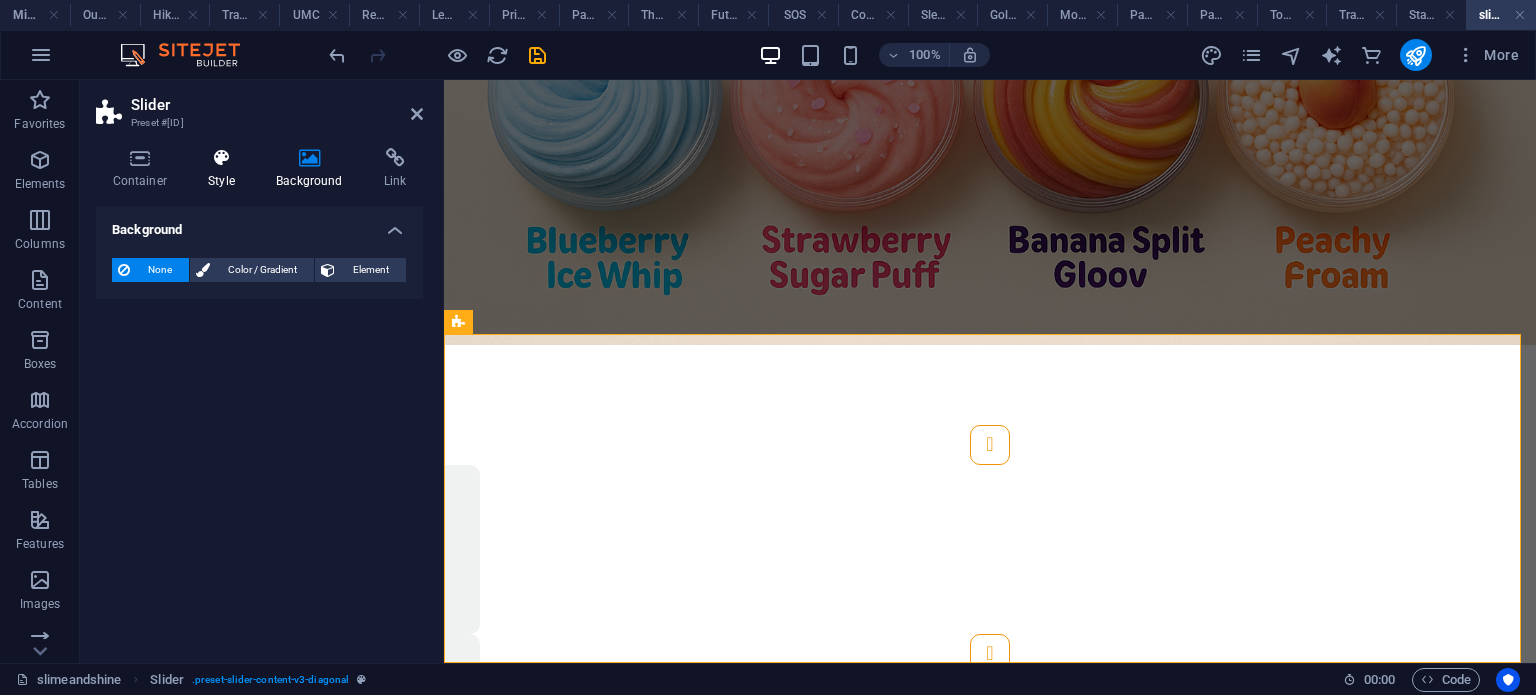 click at bounding box center [222, 158] 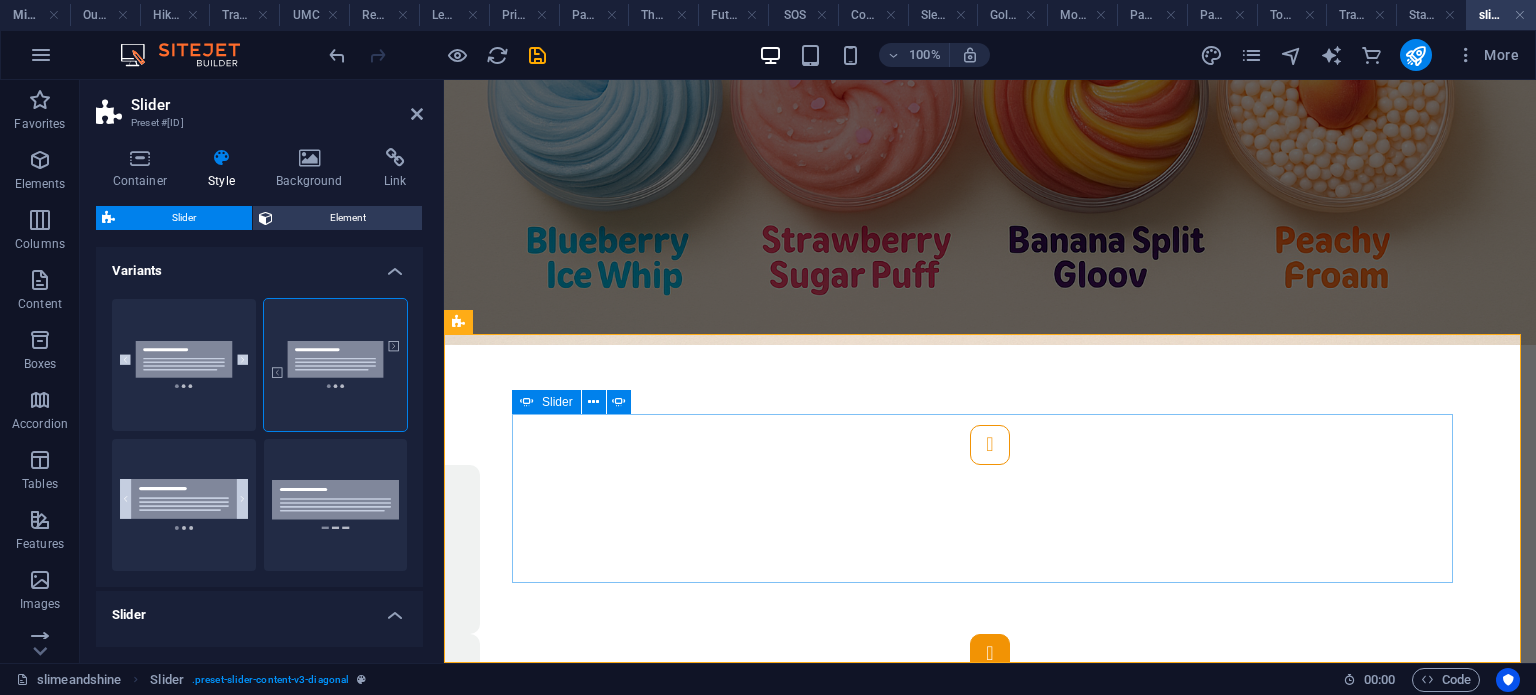 click at bounding box center [990, 654] 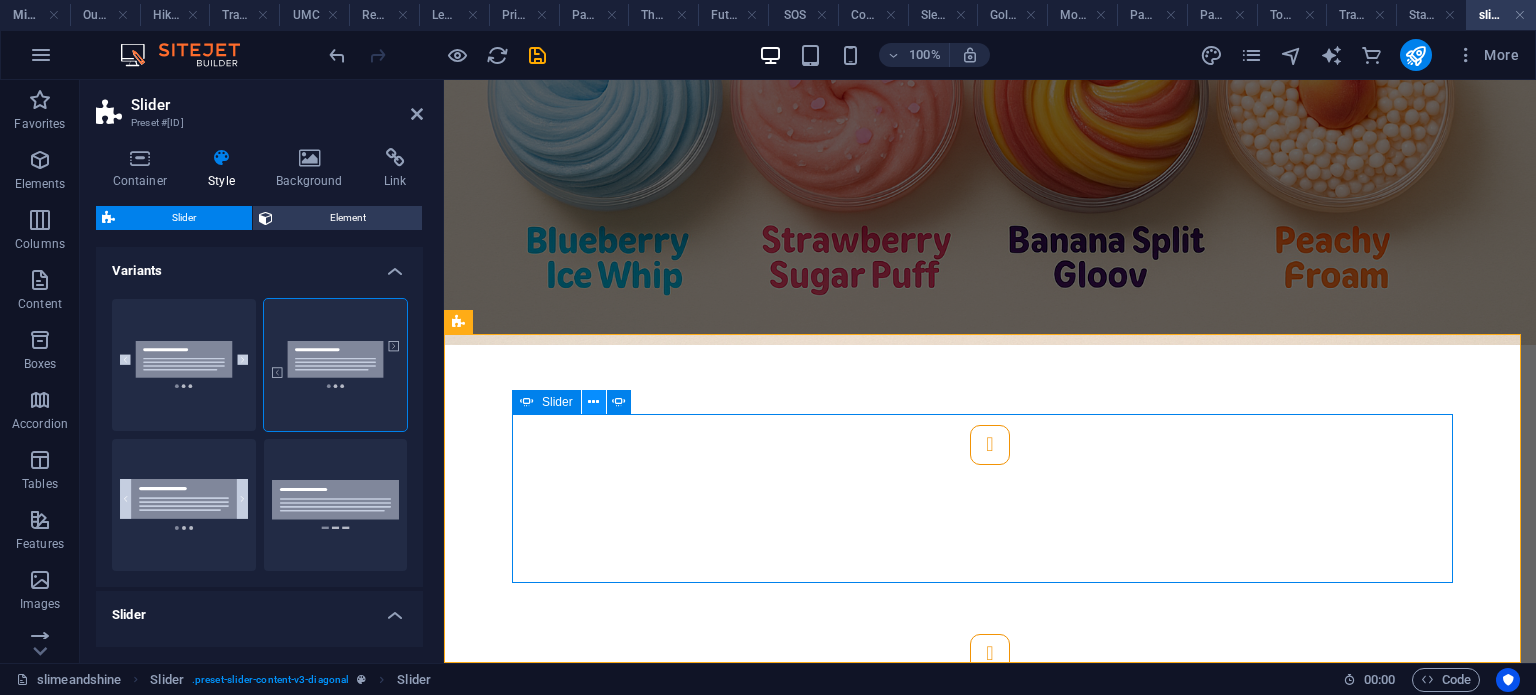 click at bounding box center (593, 402) 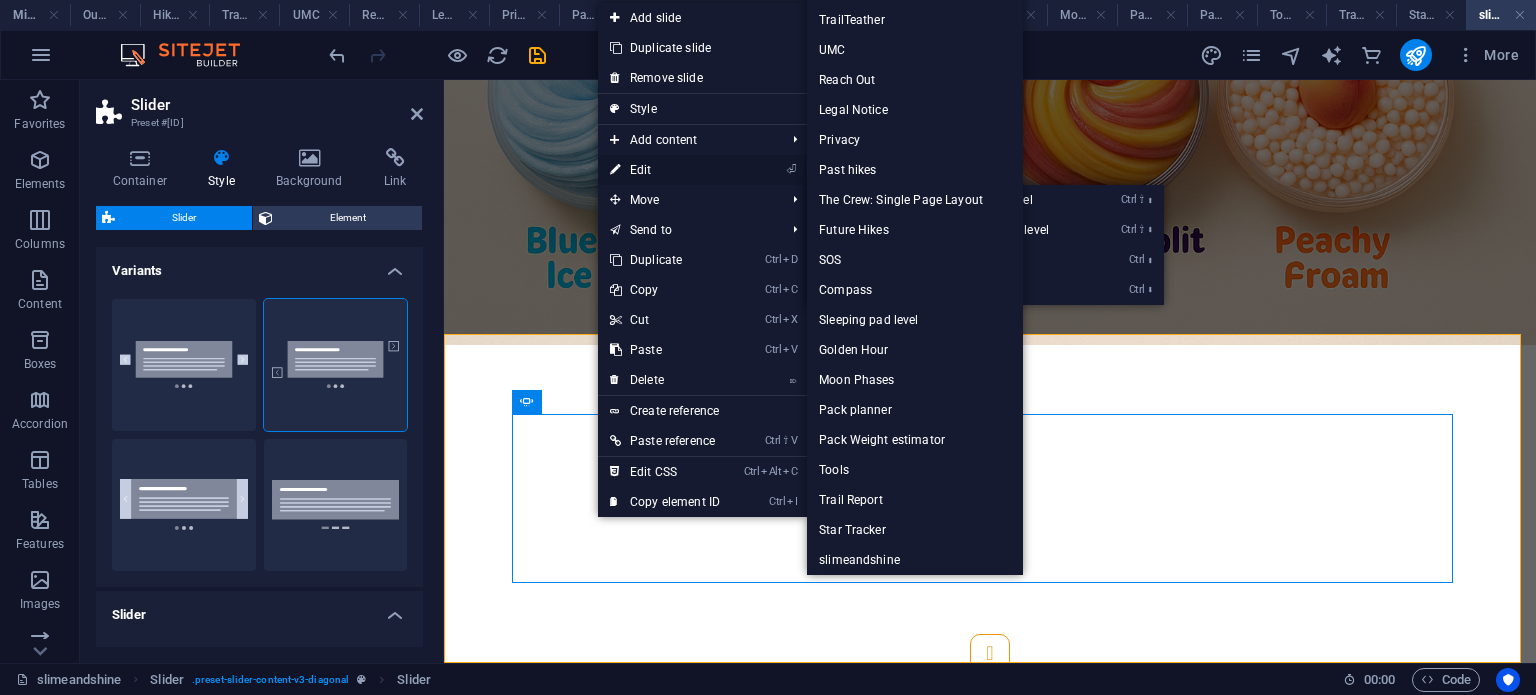 click on "⏎  Edit" at bounding box center (665, 170) 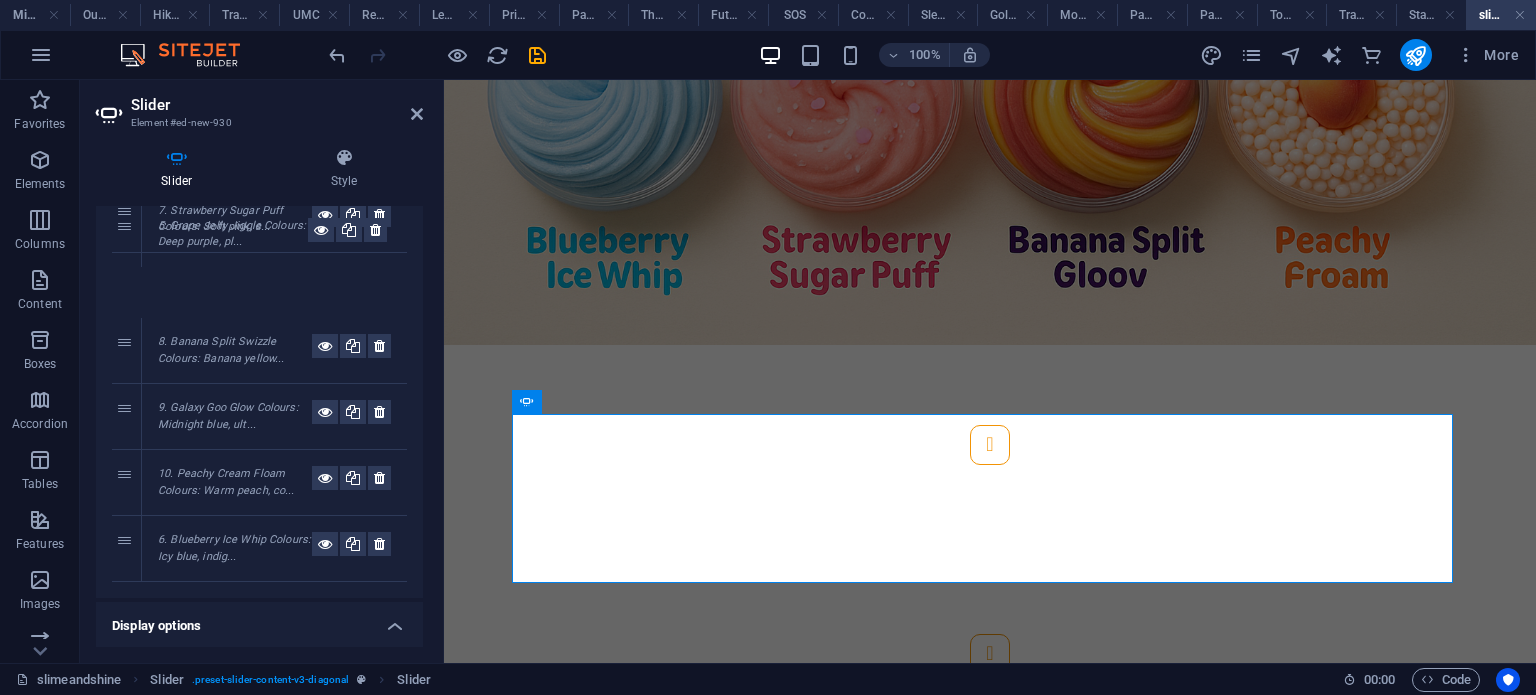 scroll, scrollTop: 0, scrollLeft: 0, axis: both 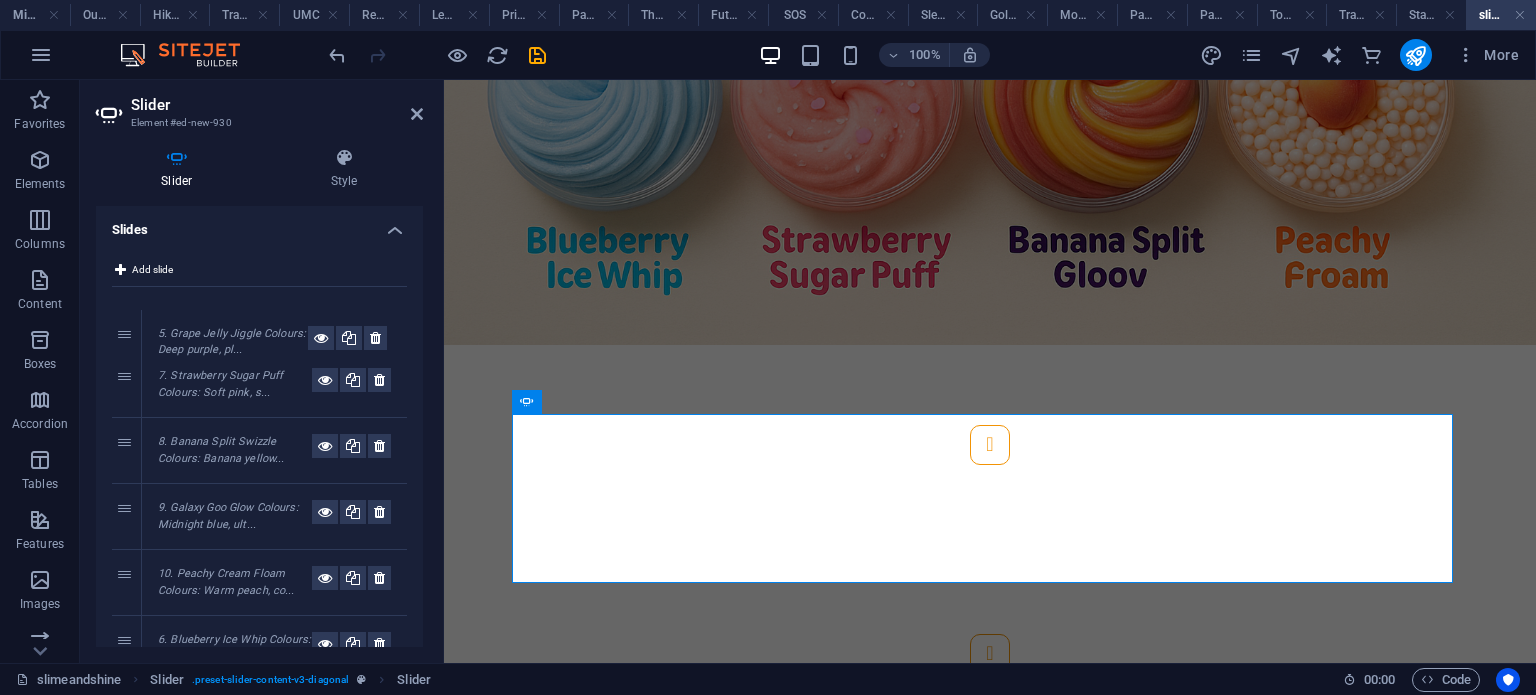 drag, startPoint x: 120, startPoint y: 543, endPoint x: 140, endPoint y: 337, distance: 206.9686 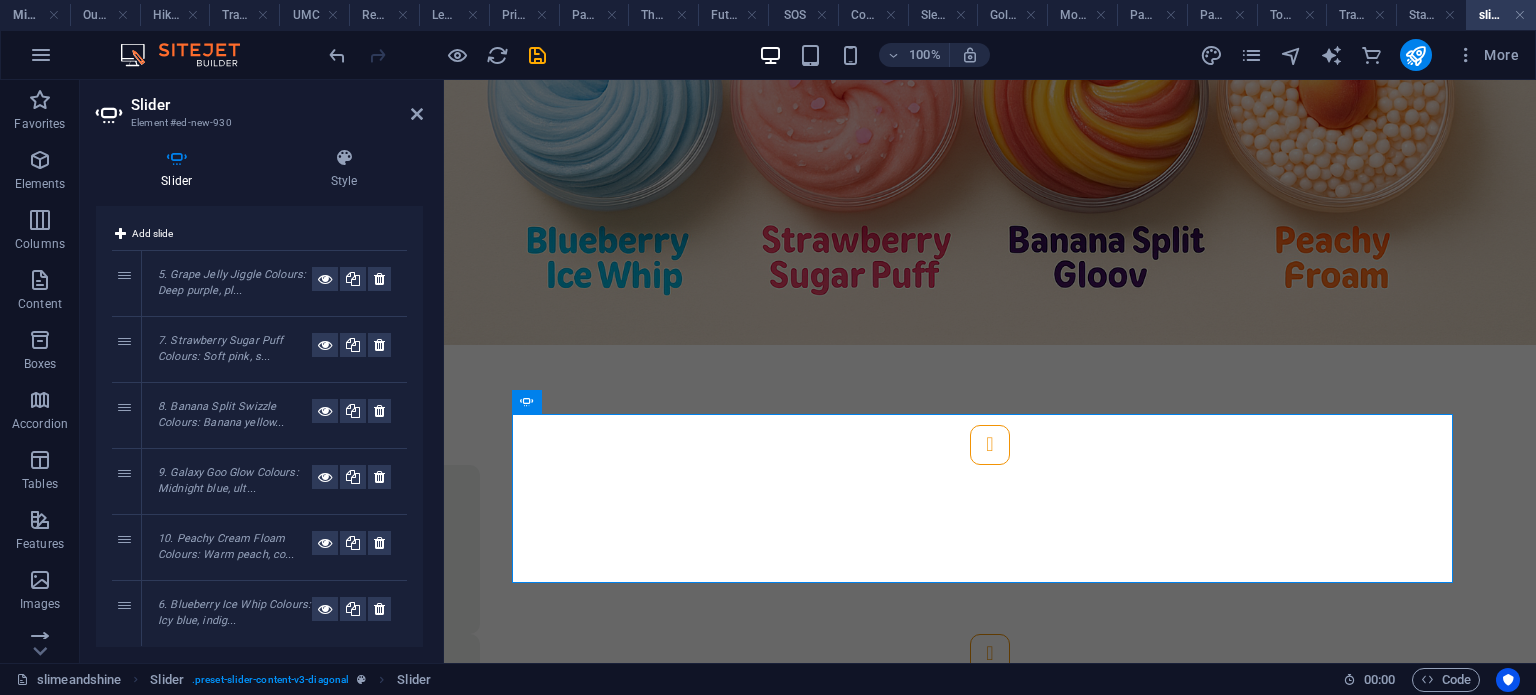 scroll, scrollTop: 100, scrollLeft: 0, axis: vertical 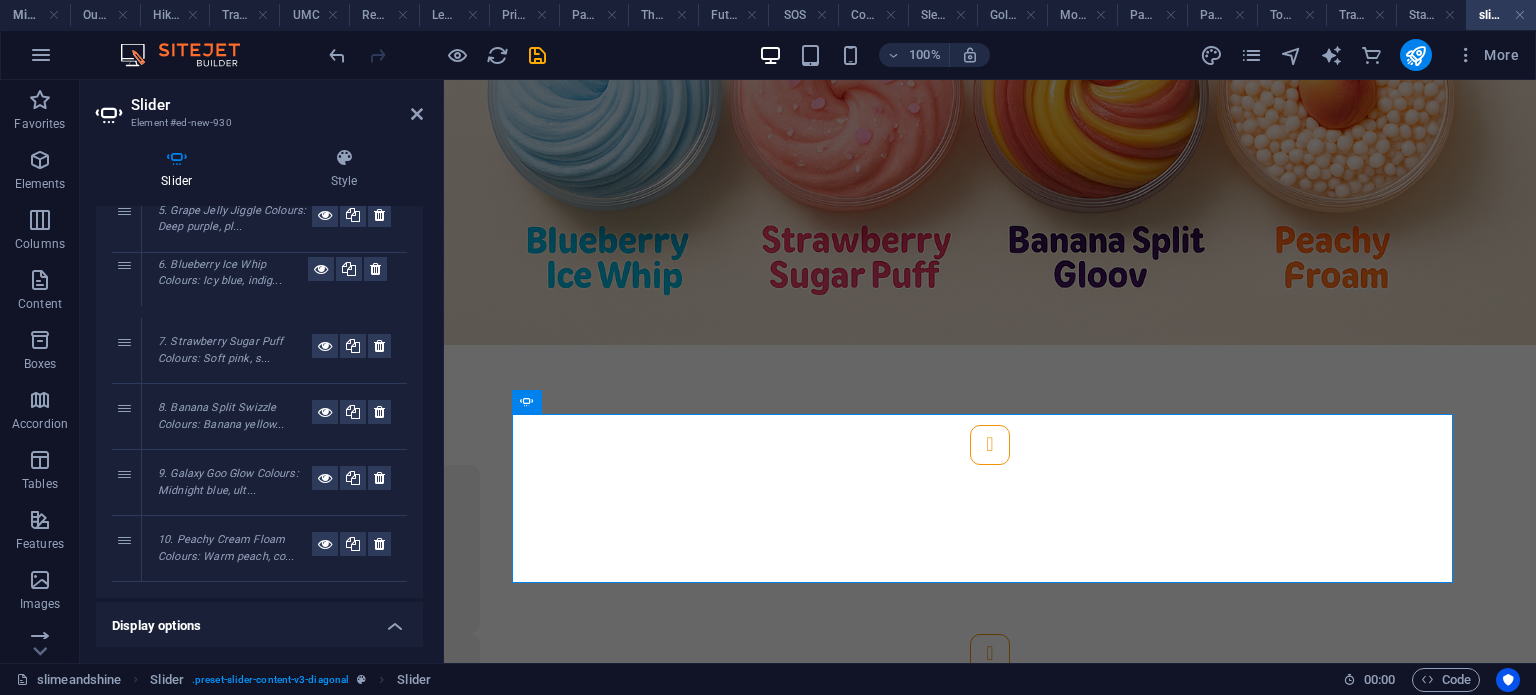 drag, startPoint x: 124, startPoint y: 541, endPoint x: 149, endPoint y: 266, distance: 276.13403 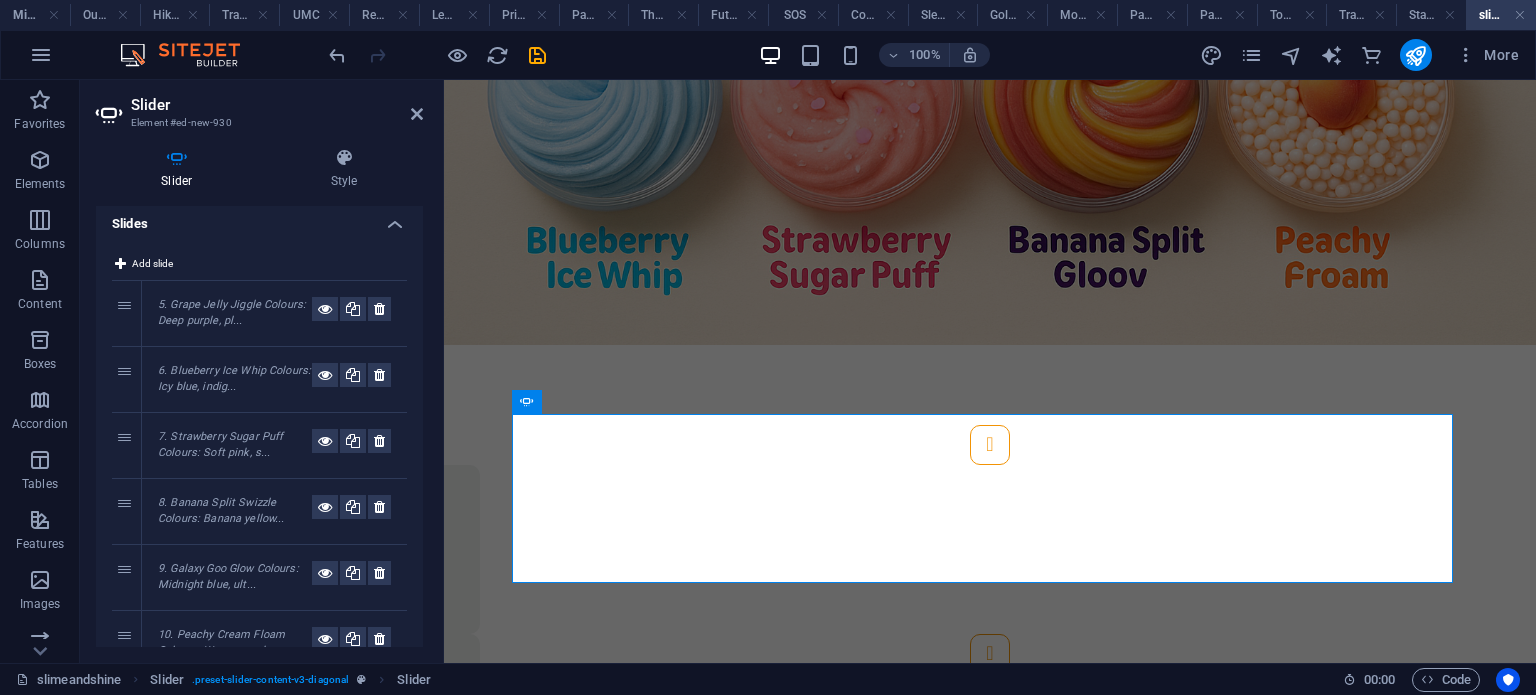 scroll, scrollTop: 0, scrollLeft: 0, axis: both 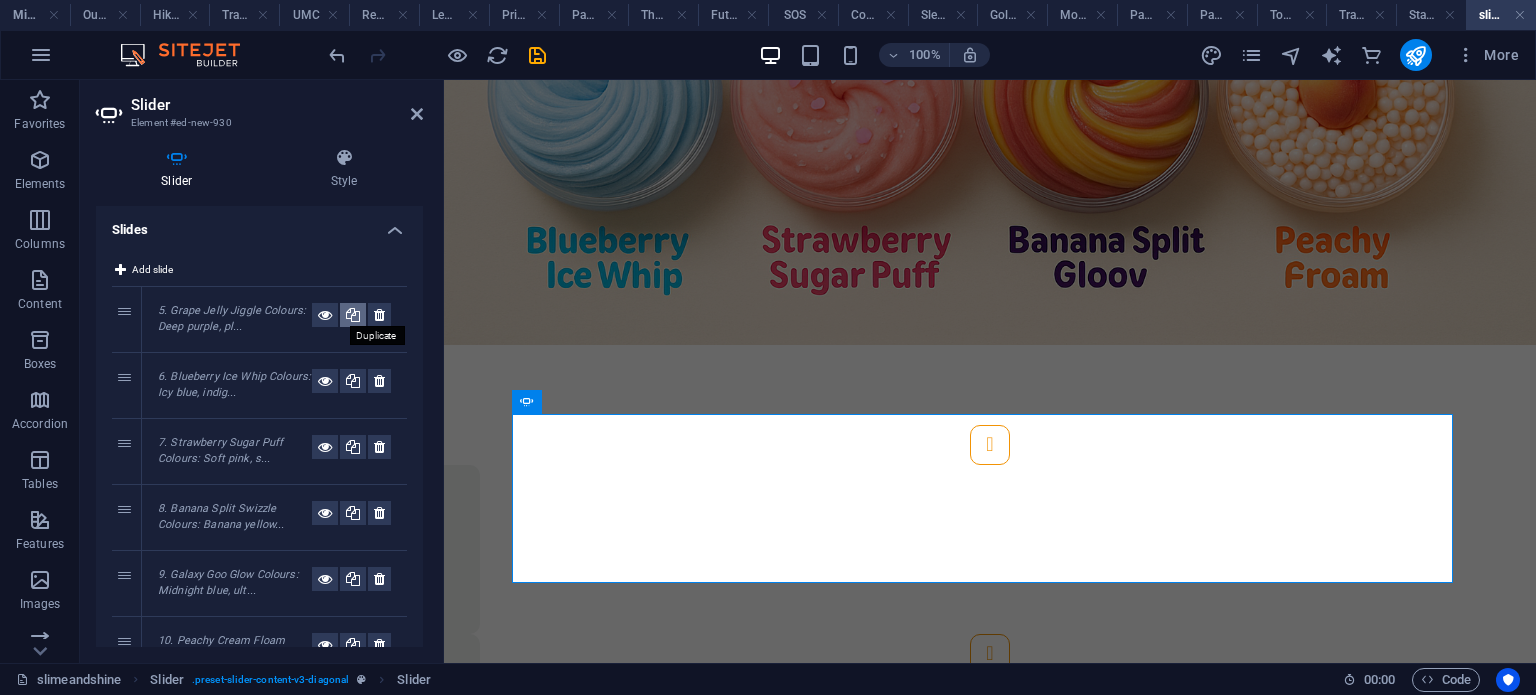 click at bounding box center [353, 315] 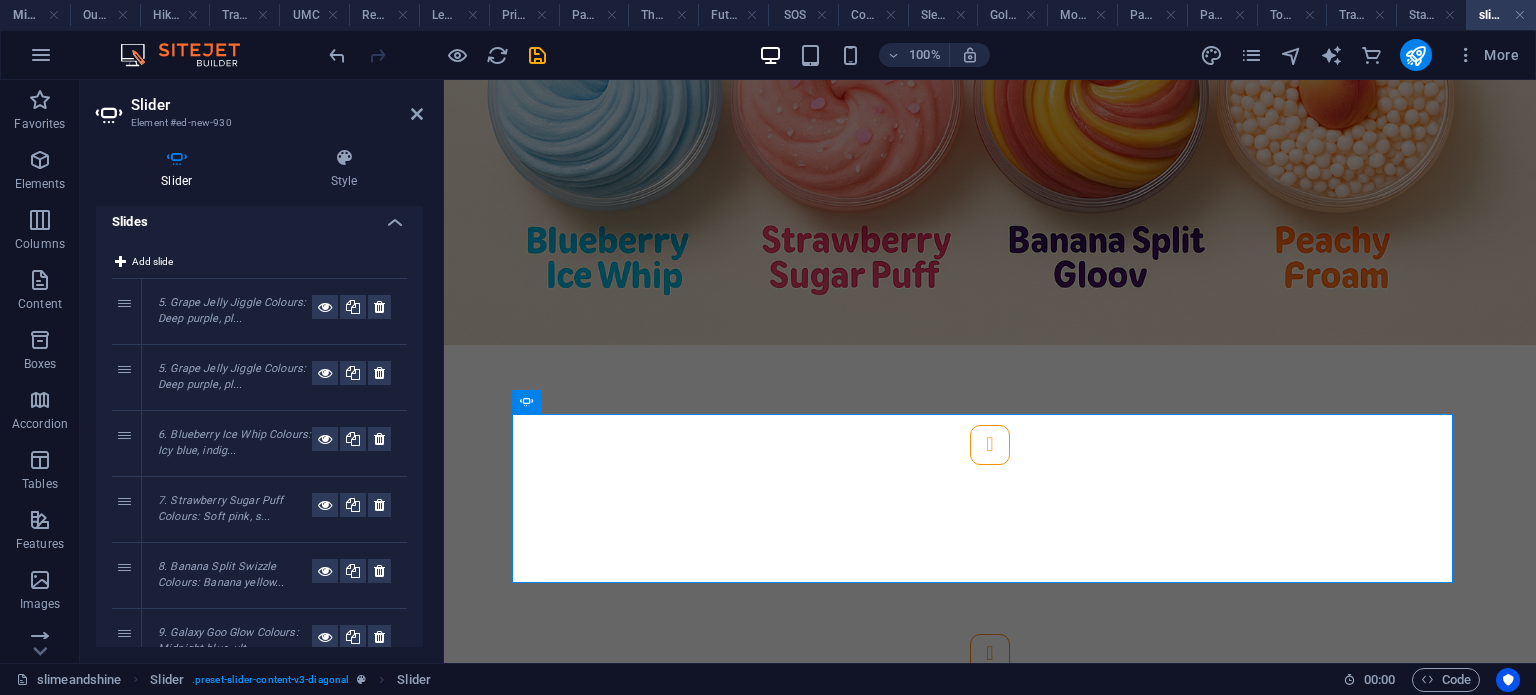 scroll, scrollTop: 0, scrollLeft: 0, axis: both 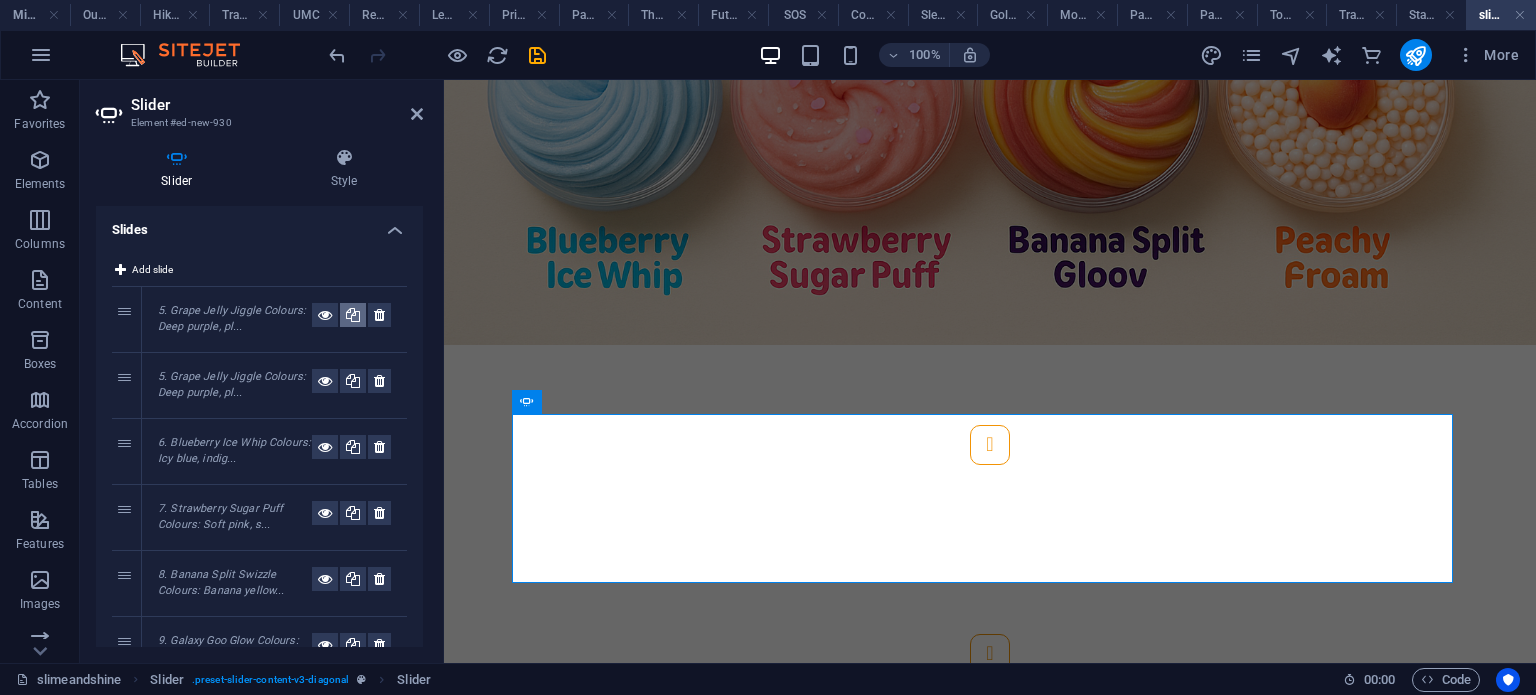 click at bounding box center [353, 315] 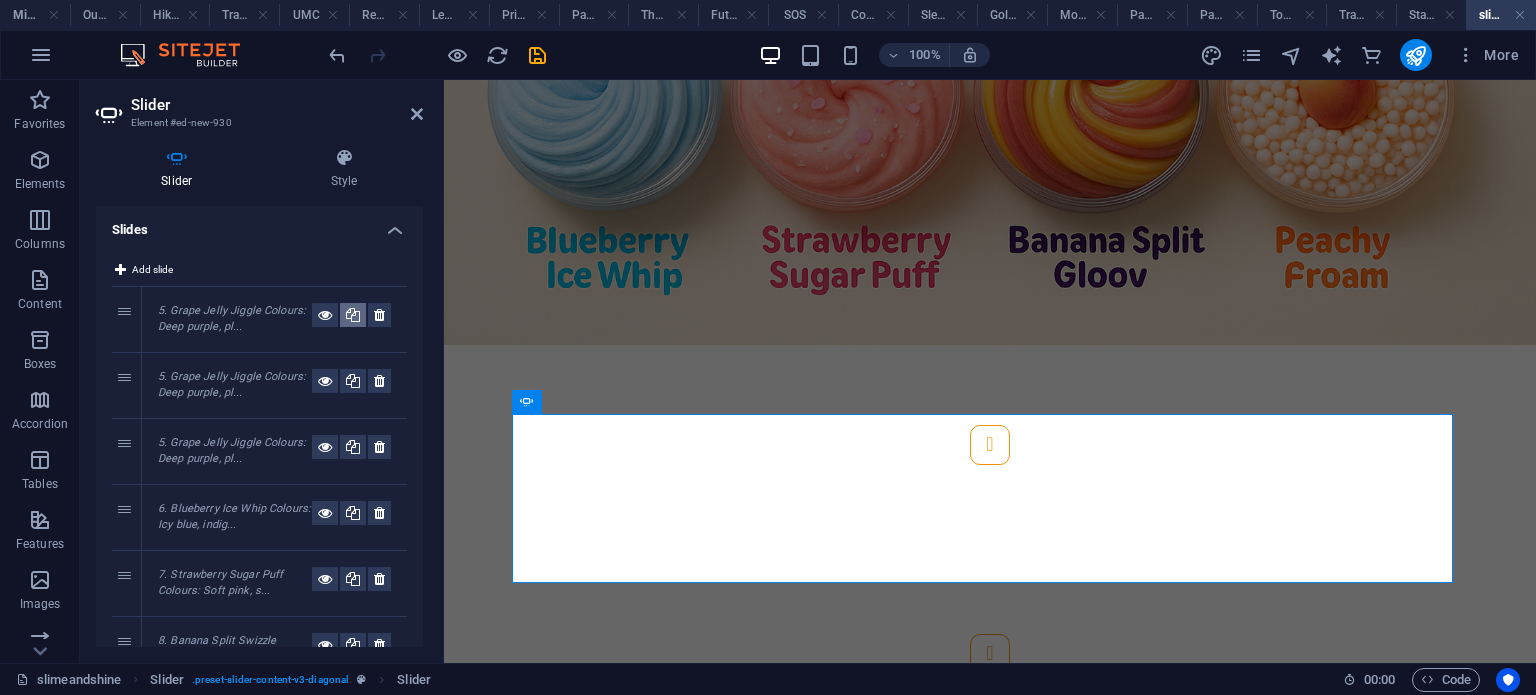 click at bounding box center (353, 315) 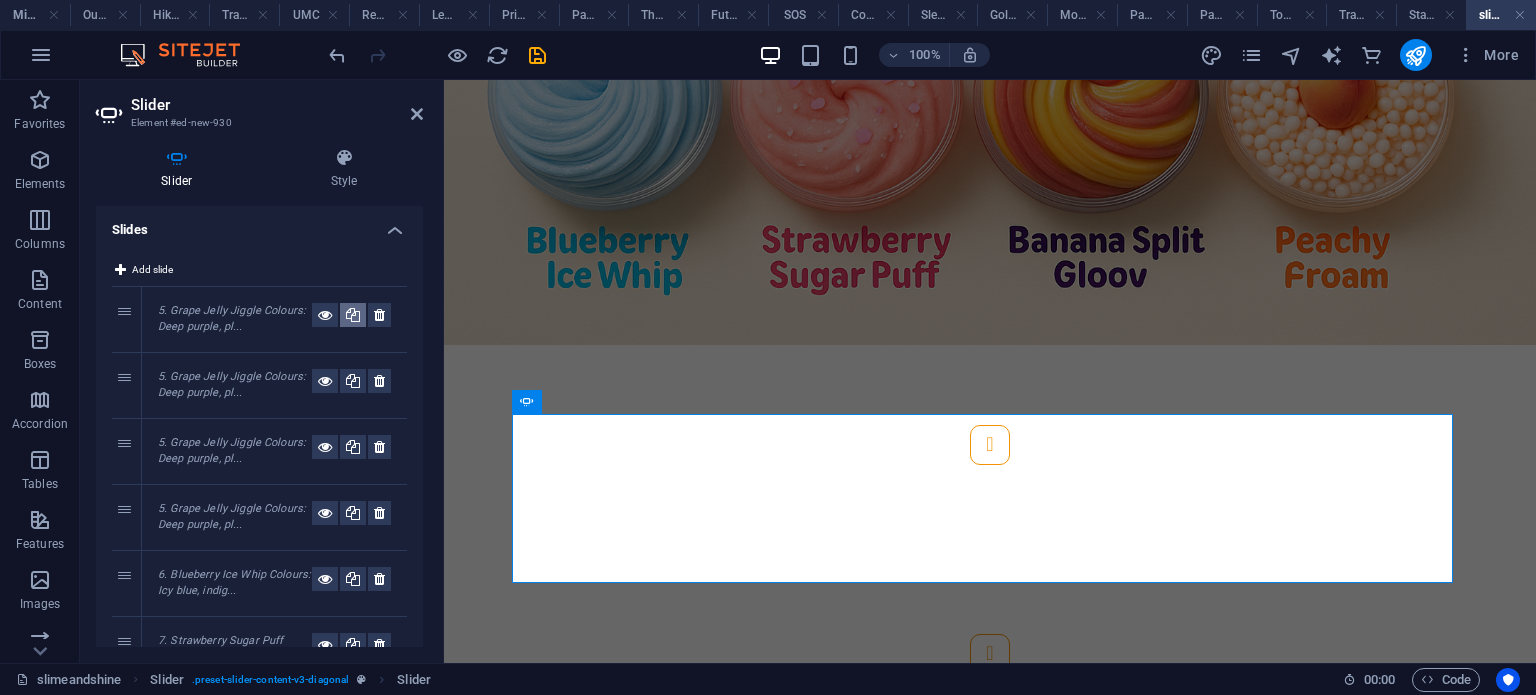 click at bounding box center (353, 315) 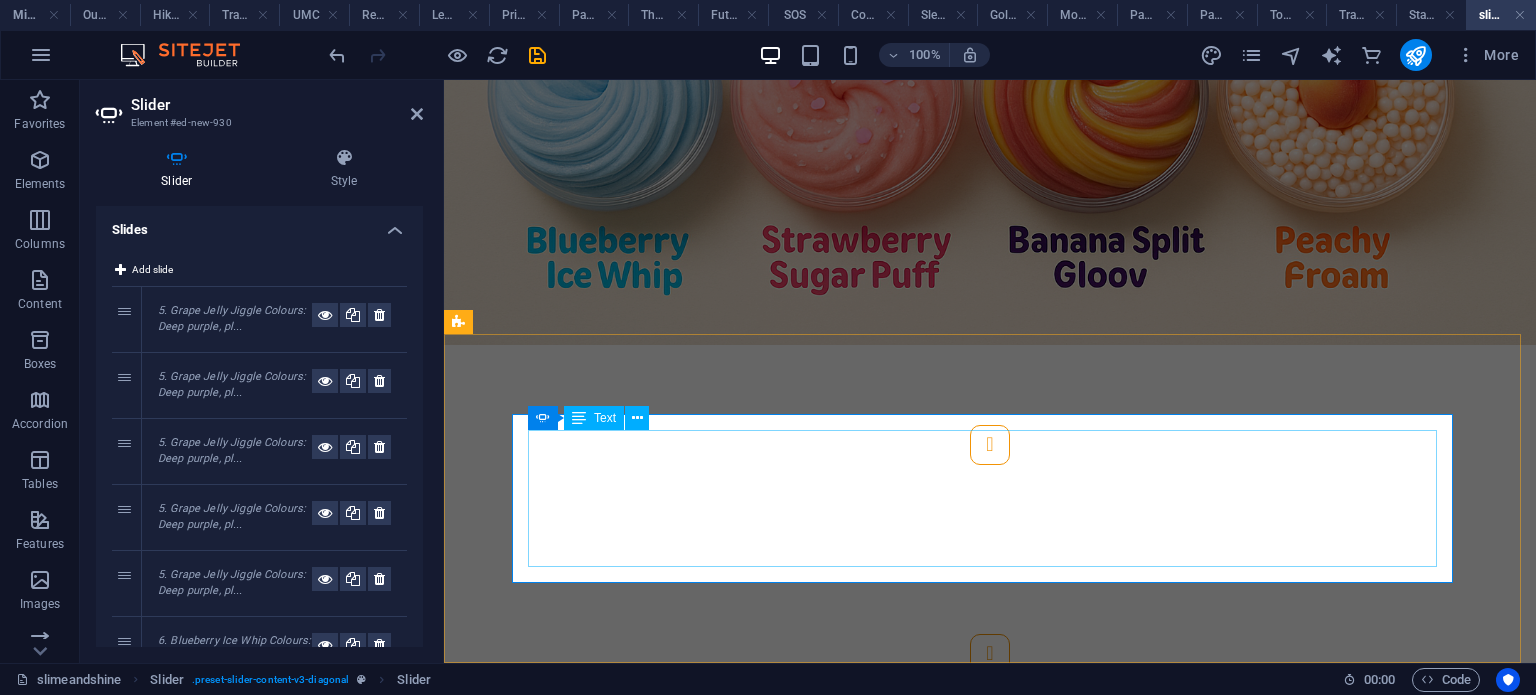 click on "5.  Grape Jelly Jiggle Colours : Deep purple, plum, translucent grape gloss Flavour inspiration : Concord grape jelly Texture : Jiggly slime with high bounce Add-ons : Jelly cube pieces" at bounding box center [-916, 887] 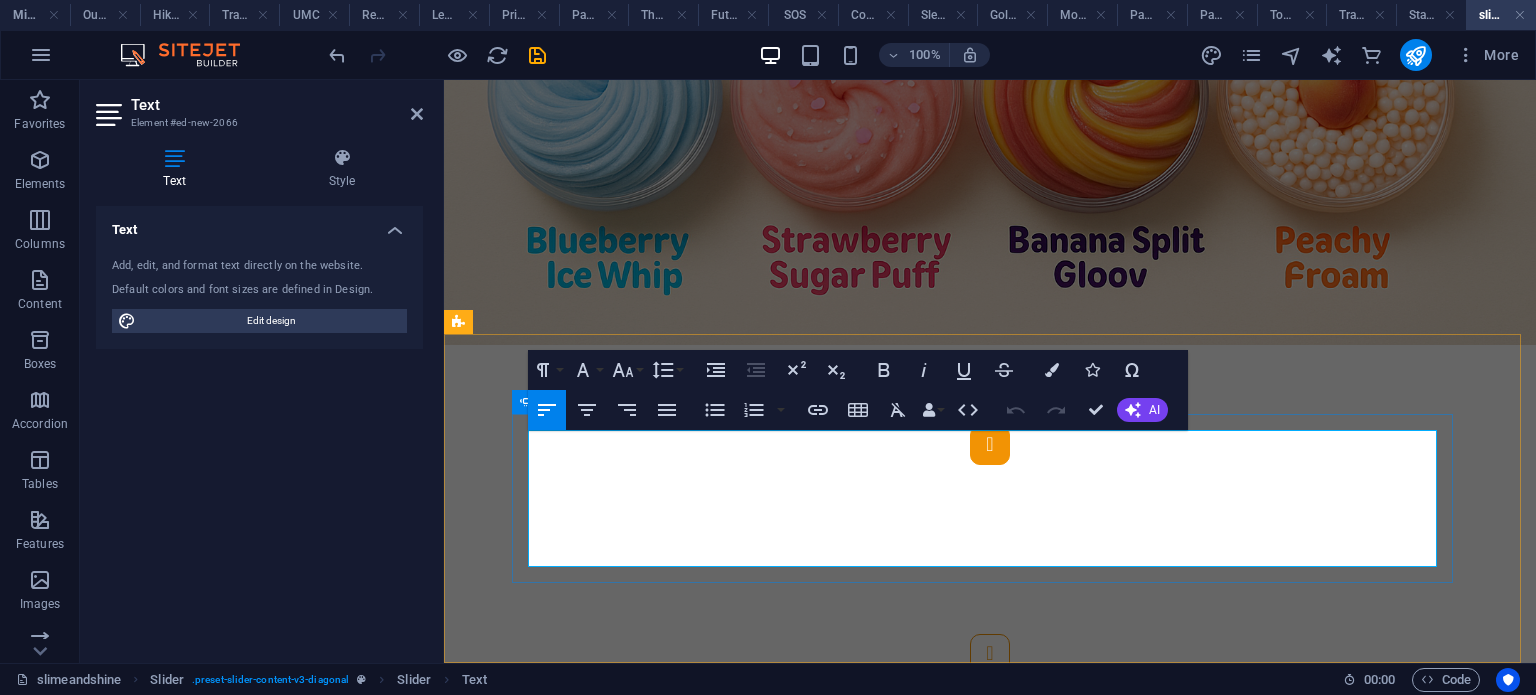 click at bounding box center [990, 445] 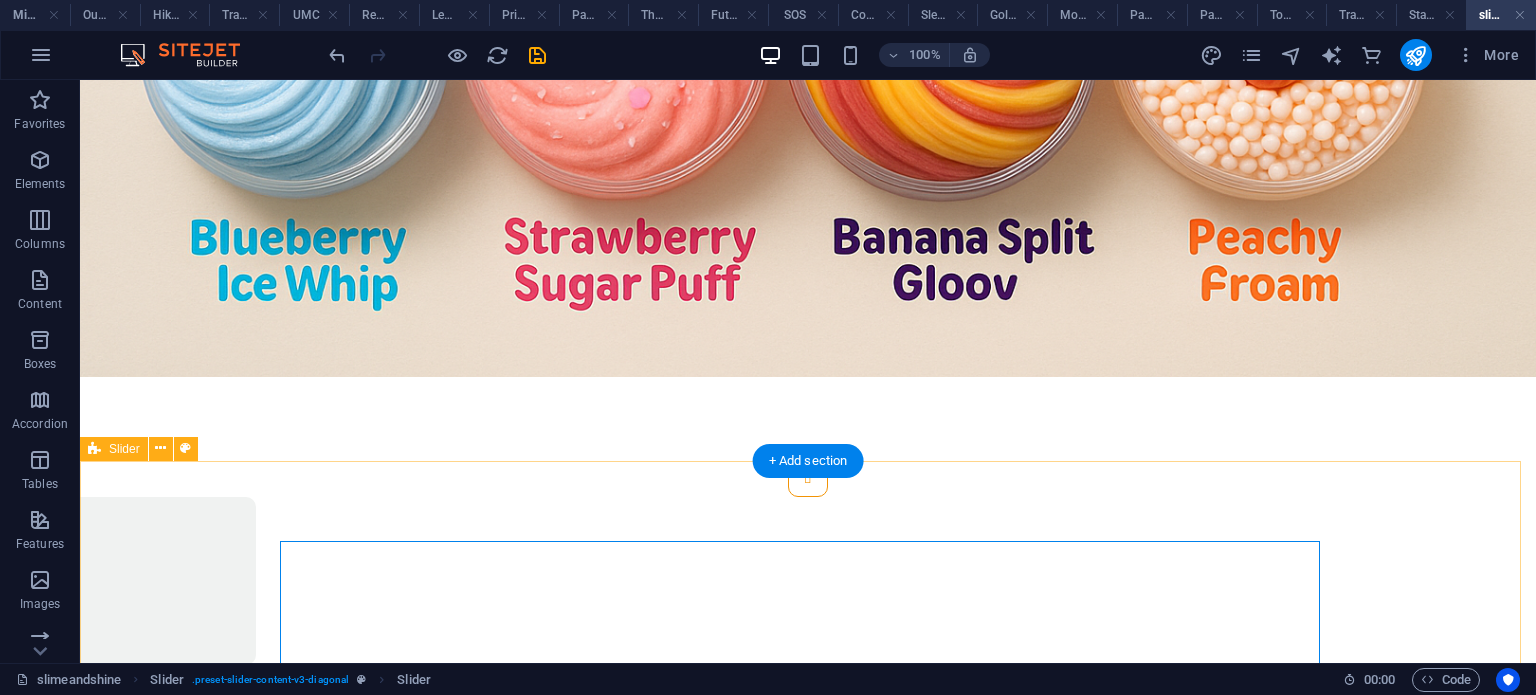 scroll, scrollTop: 1395, scrollLeft: 0, axis: vertical 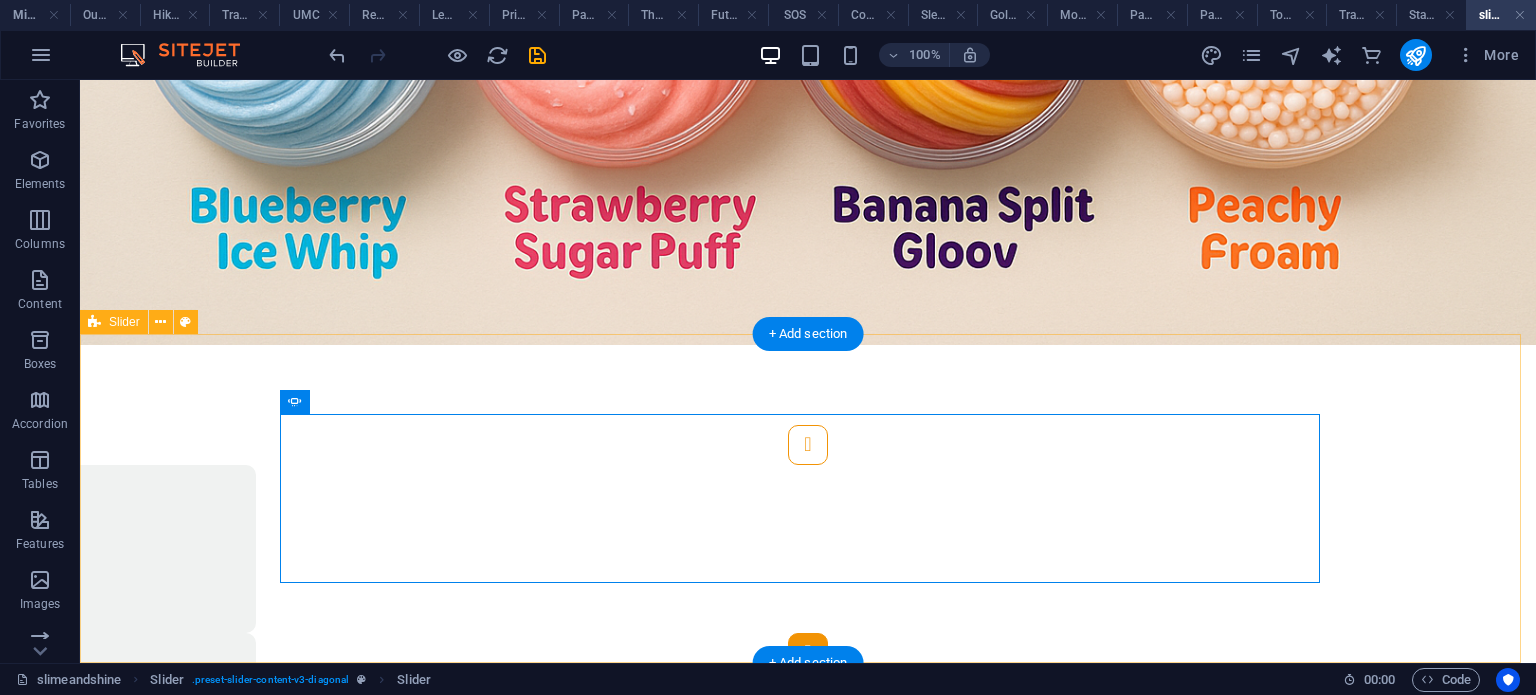 click at bounding box center (808, 653) 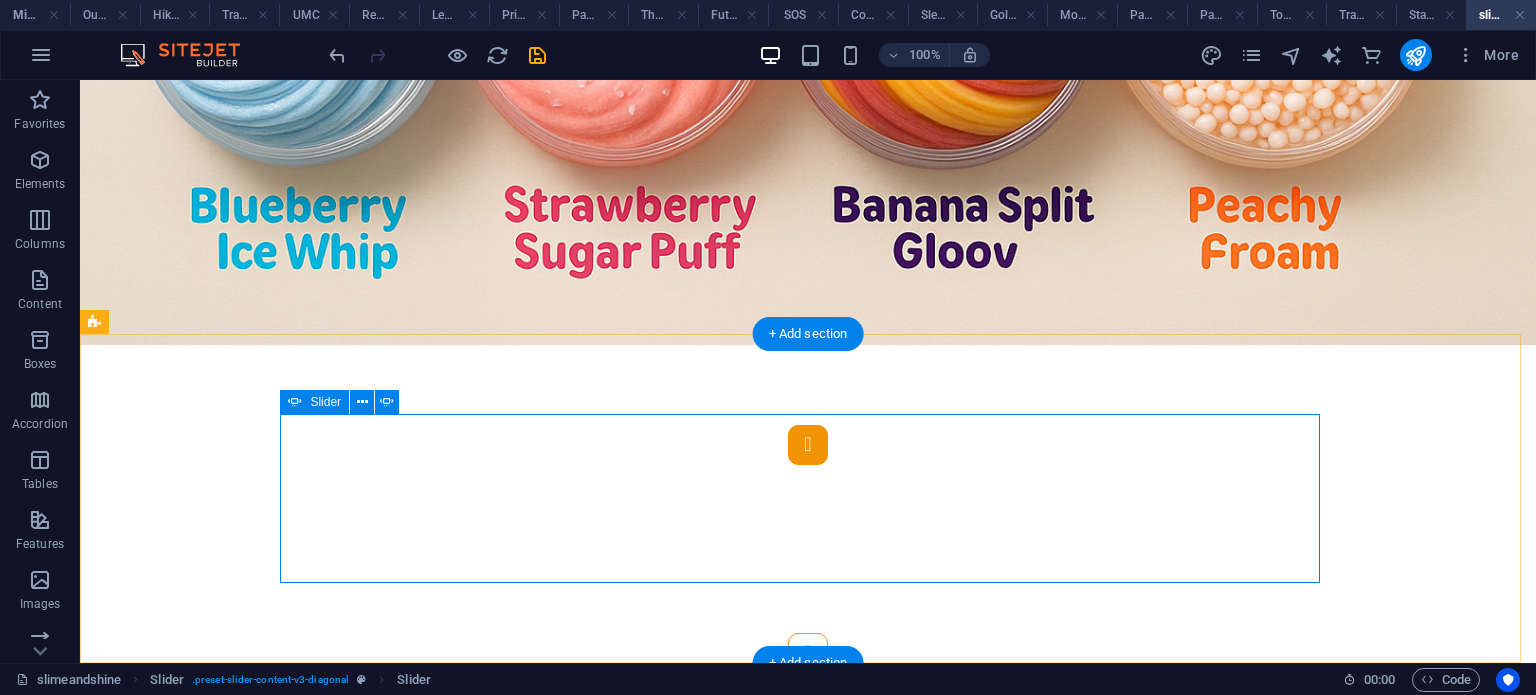 click at bounding box center (808, 445) 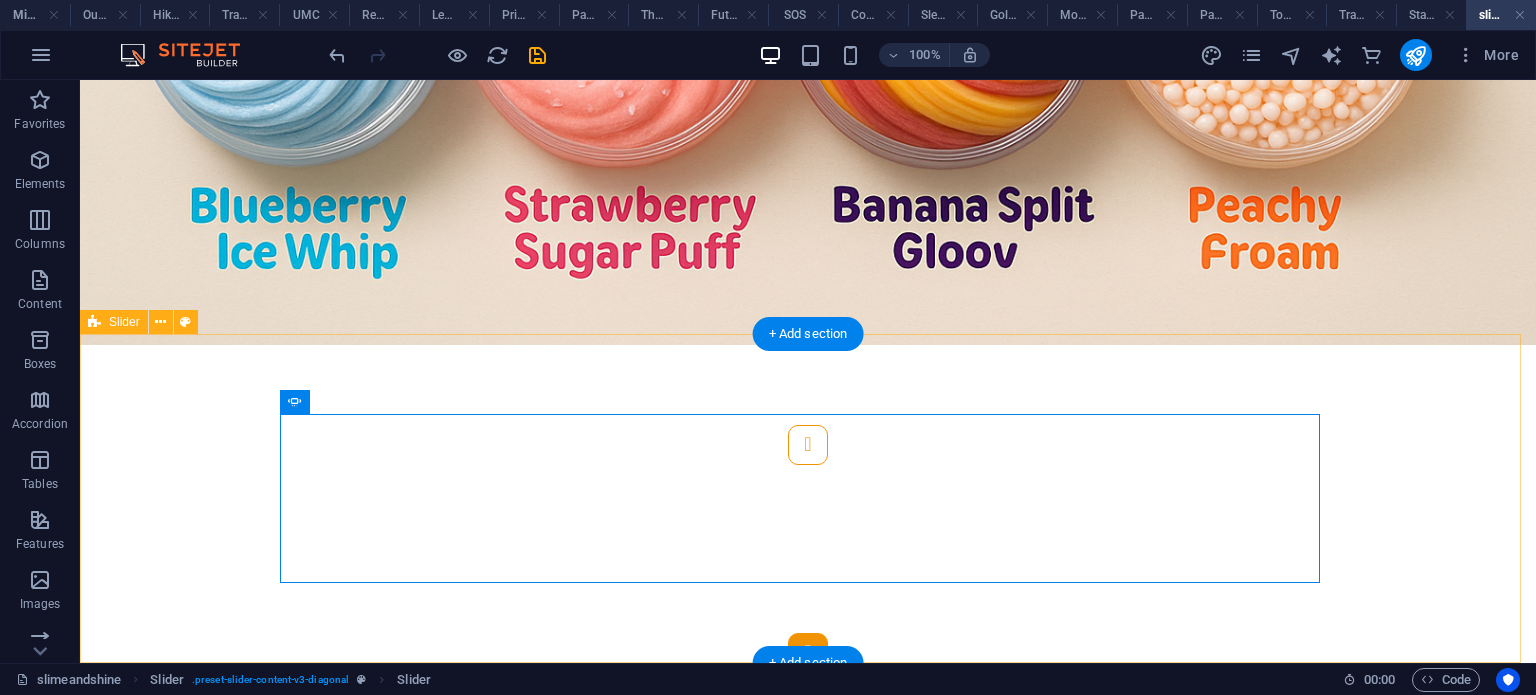 click at bounding box center (808, 653) 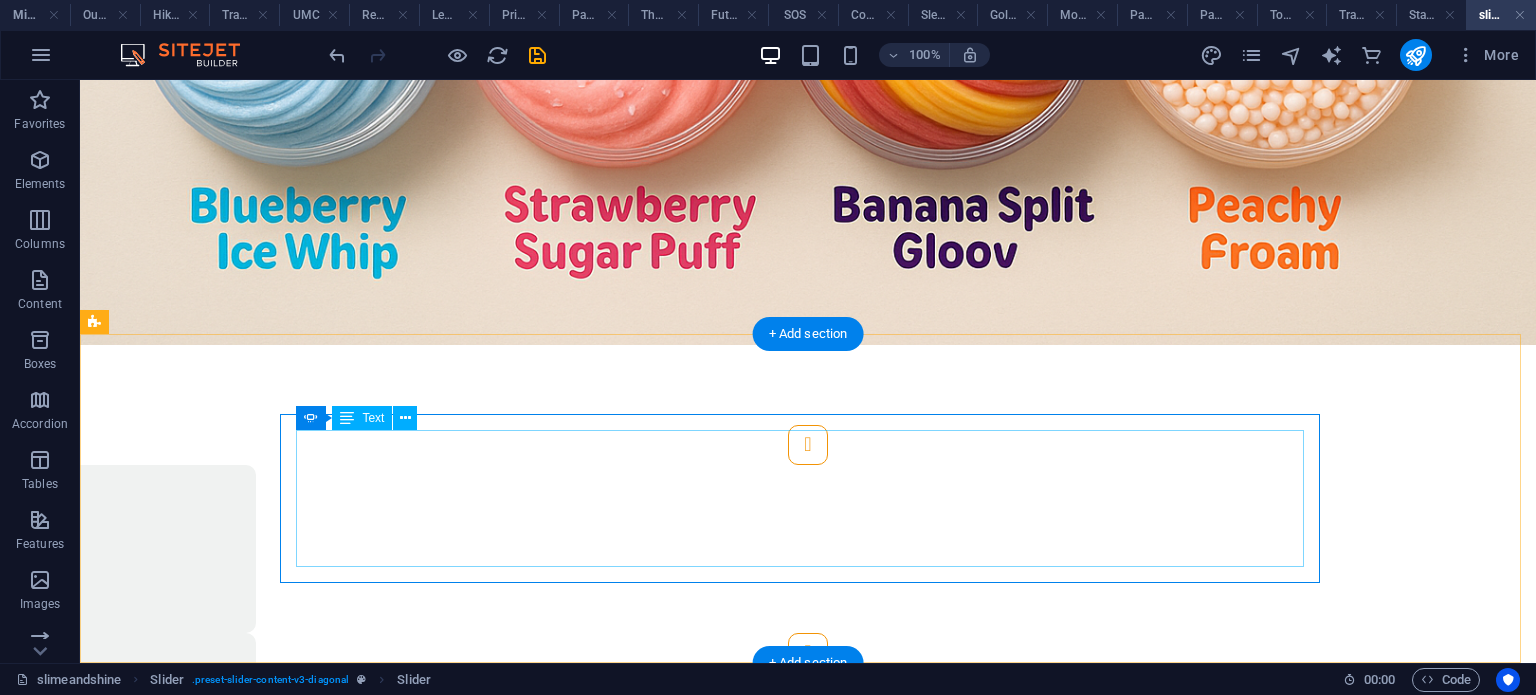 click on "5.  Grape Jelly Jiggle Colours : Deep purple, plum, translucent grape gloss Flavour inspiration : Concord grape jelly Texture : Jiggly slime with high bounce Add-ons : Jelly cube pieces" at bounding box center [-248, 717] 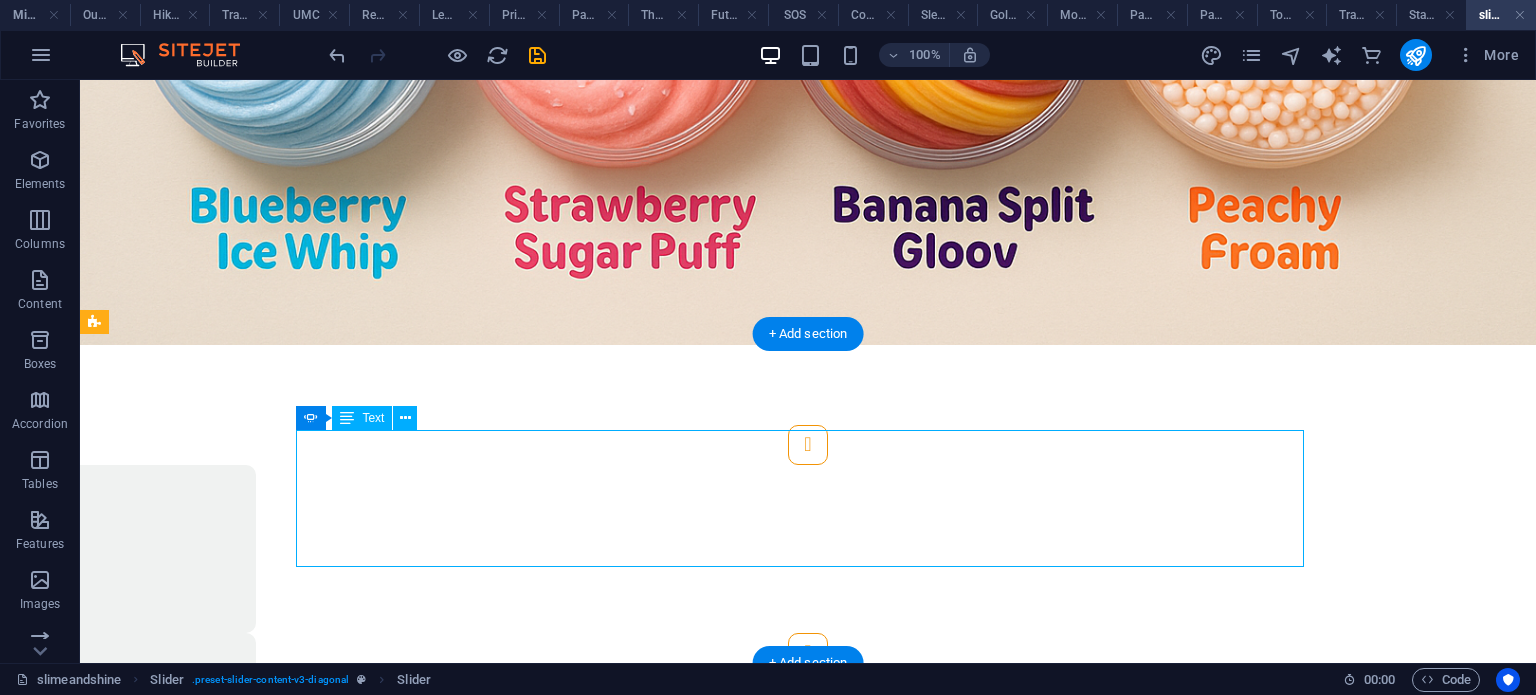 click on "5.  Grape Jelly Jiggle Colours : Deep purple, plum, translucent grape gloss Flavour inspiration : Concord grape jelly Texture : Jiggly slime with high bounce Add-ons : Jelly cube pieces" at bounding box center [-248, 717] 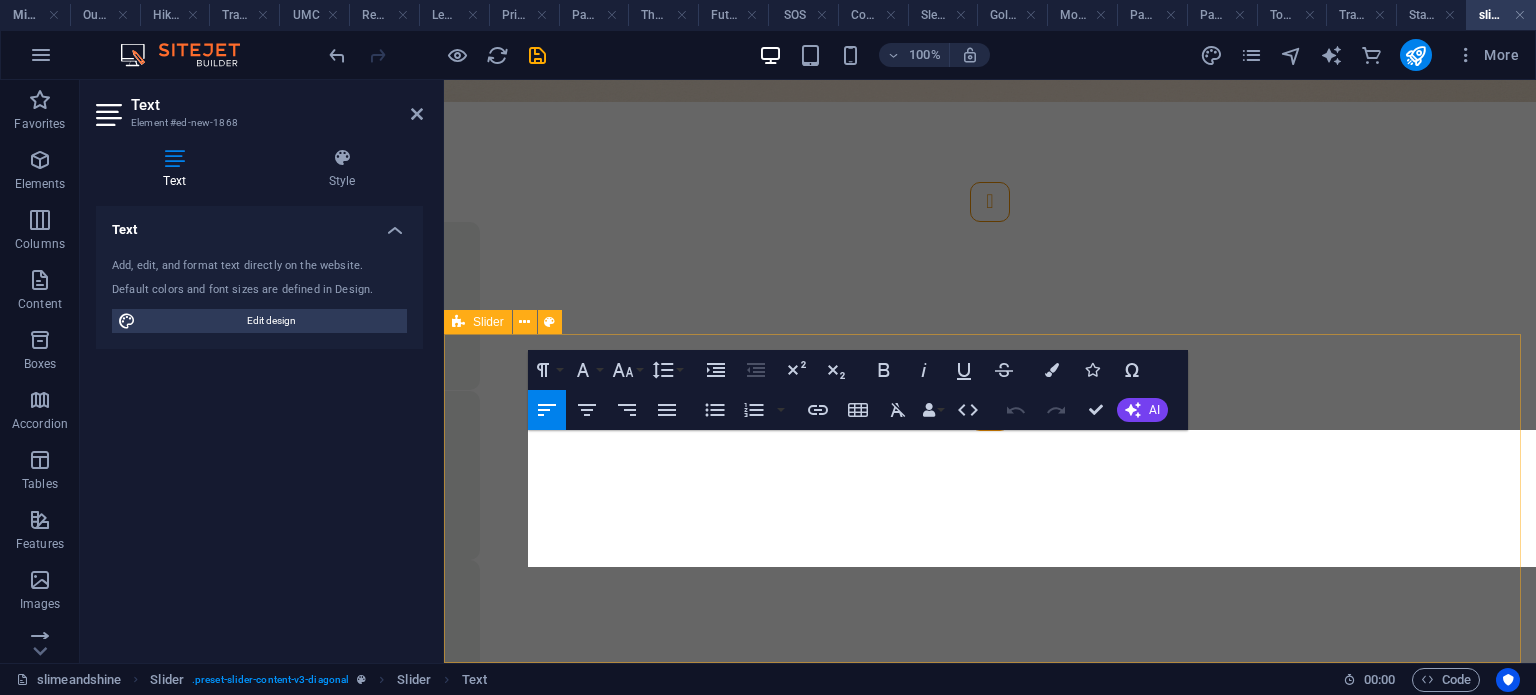scroll, scrollTop: 1152, scrollLeft: 0, axis: vertical 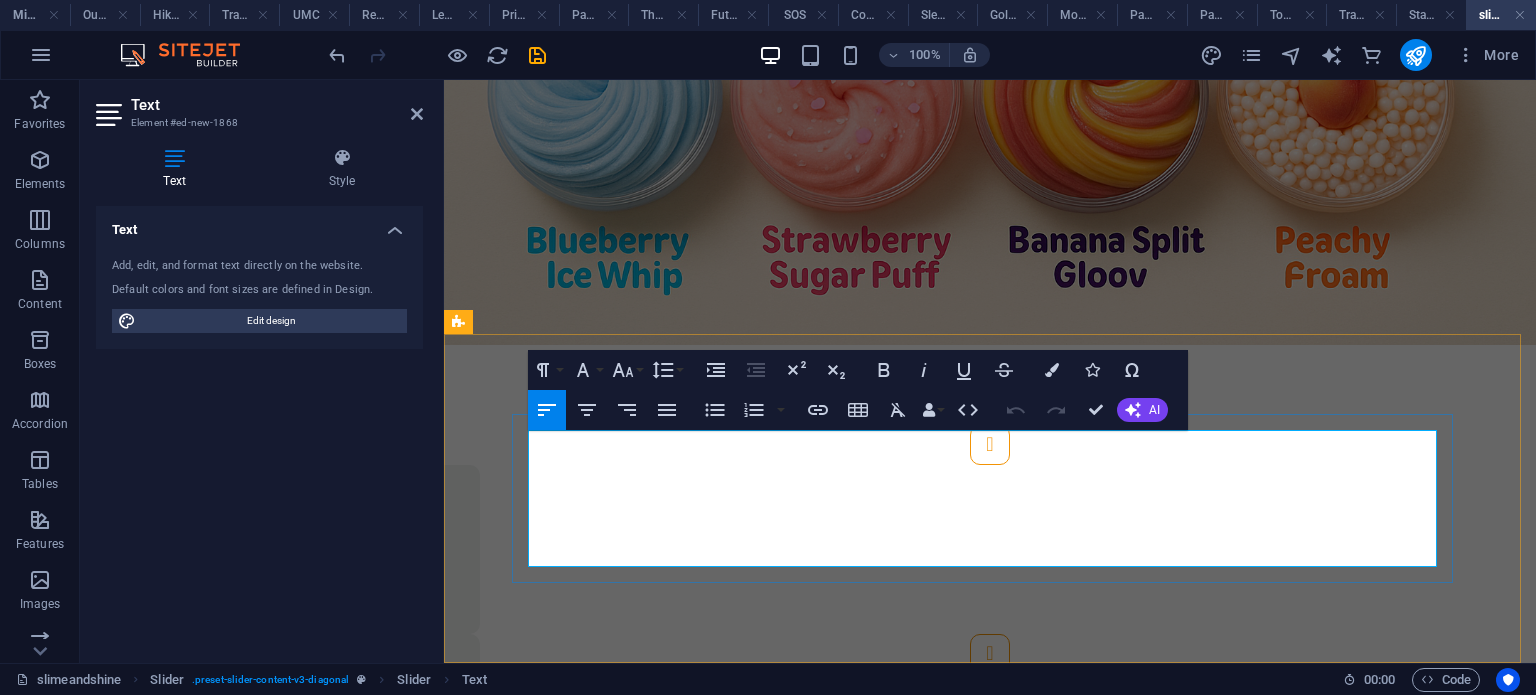 drag, startPoint x: 772, startPoint y: 551, endPoint x: 540, endPoint y: 455, distance: 251.07768 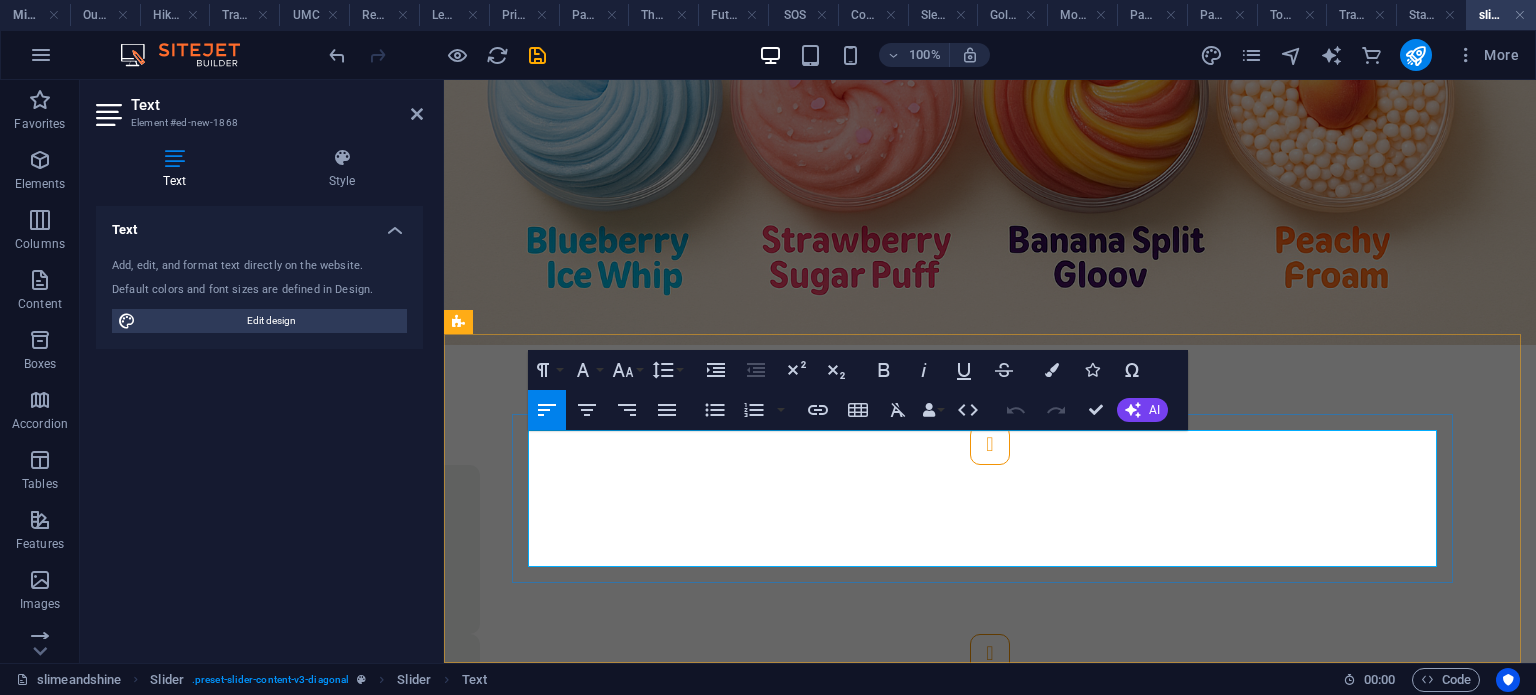 click on "5.  Grape Jelly Jiggle Colours : Deep purple, plum, translucent grape gloss Flavour inspiration : Concord grape jelly Texture : Jiggly slime with high bounce Add-ons : Jelly cube pieces" at bounding box center [25, 718] 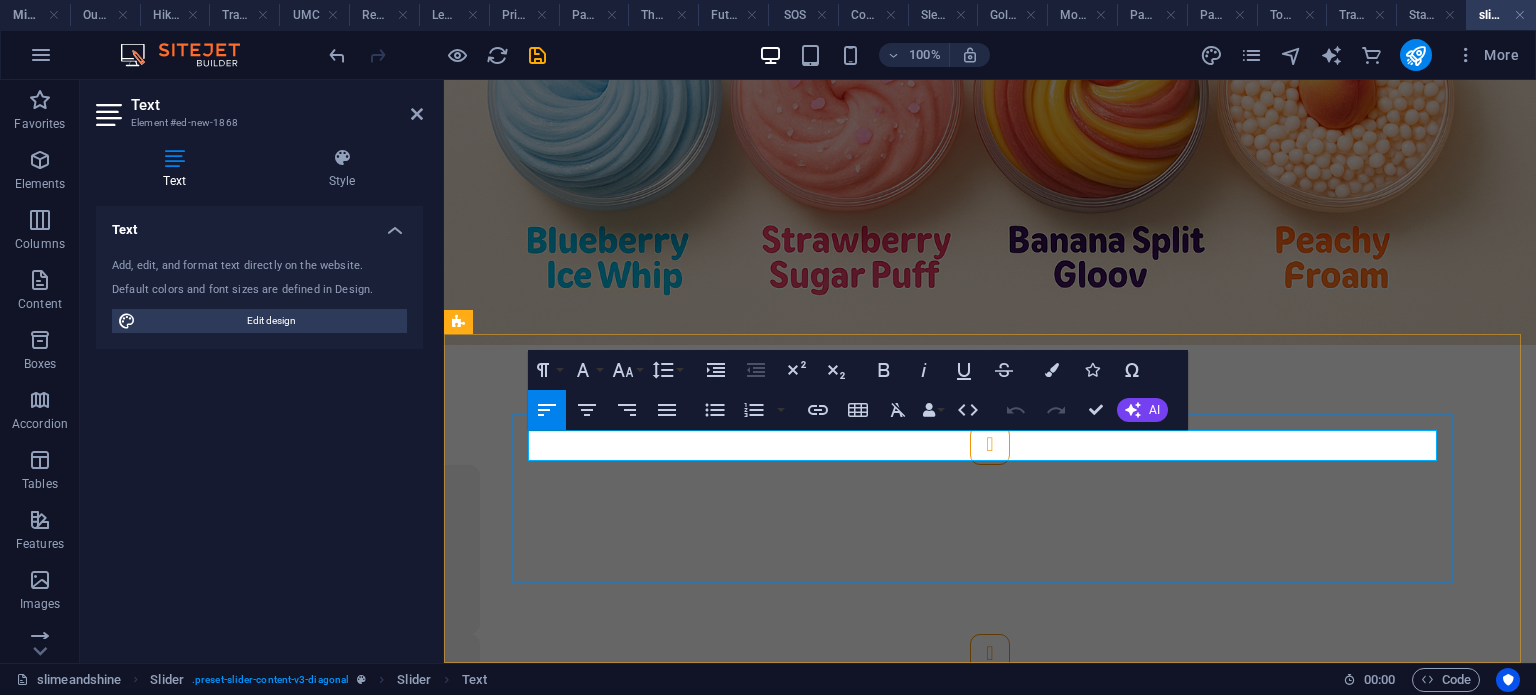 type 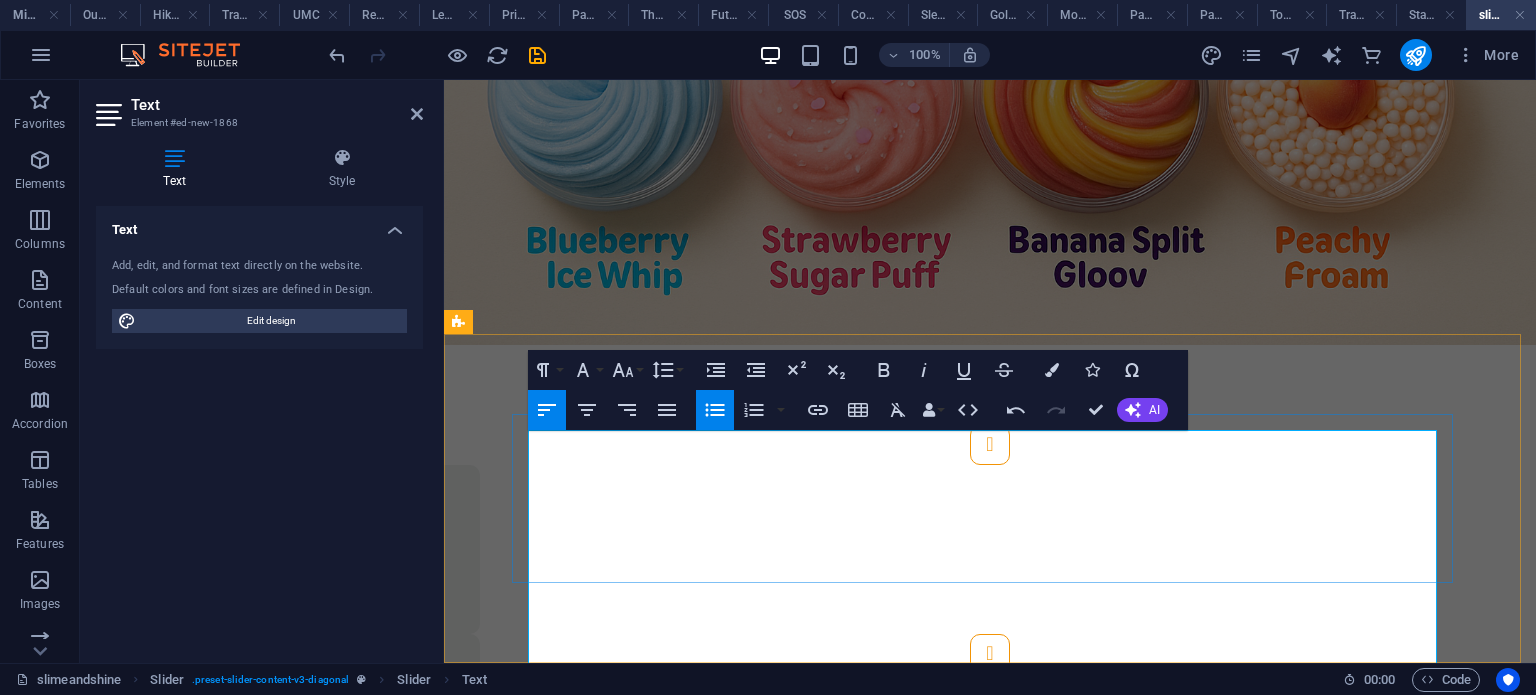 click on "Colours : Mango orange, golden yellow, blush pink Flavour inspiration : Mango-papaya smoothie Texture : Glossy and extra stretchy Add-ons : Tropical fruit charm mix" at bounding box center [25, 788] 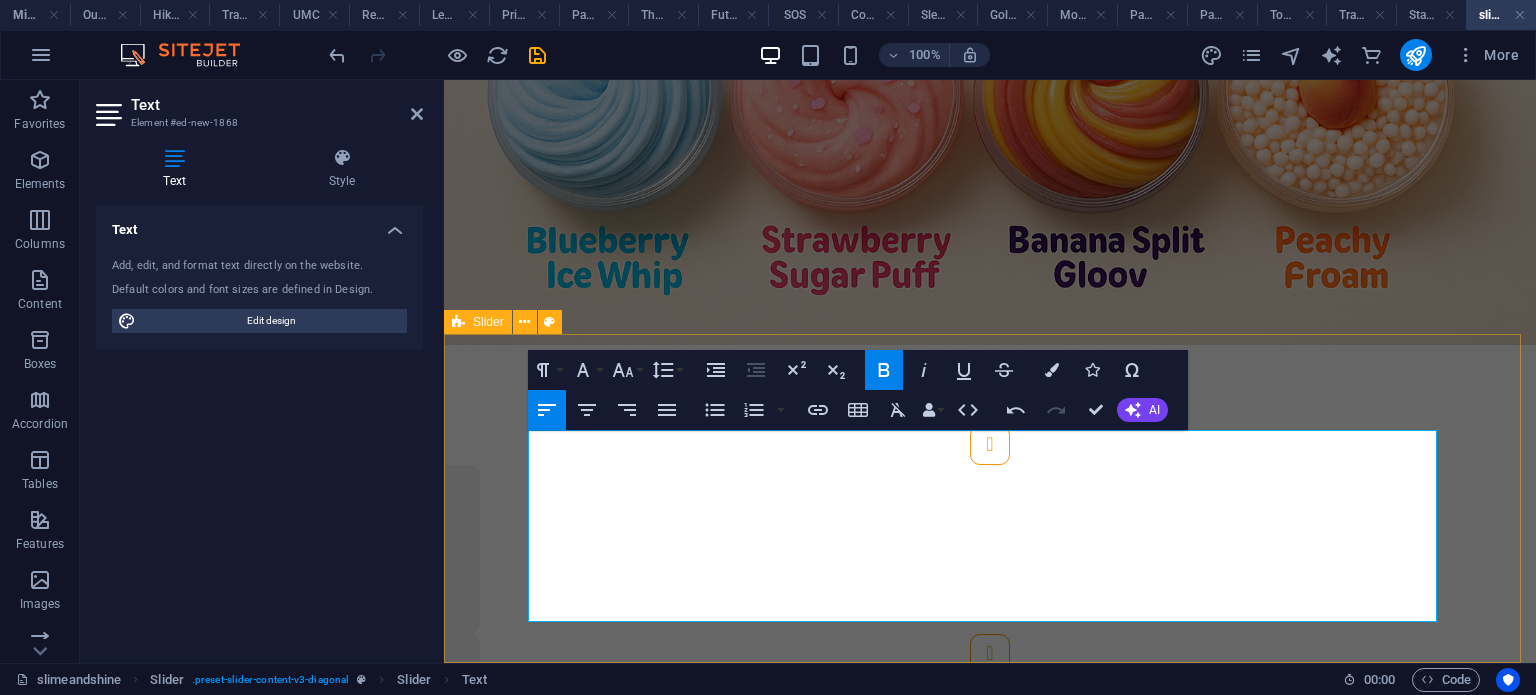 drag, startPoint x: 847, startPoint y: 563, endPoint x: 501, endPoint y: 444, distance: 365.89206 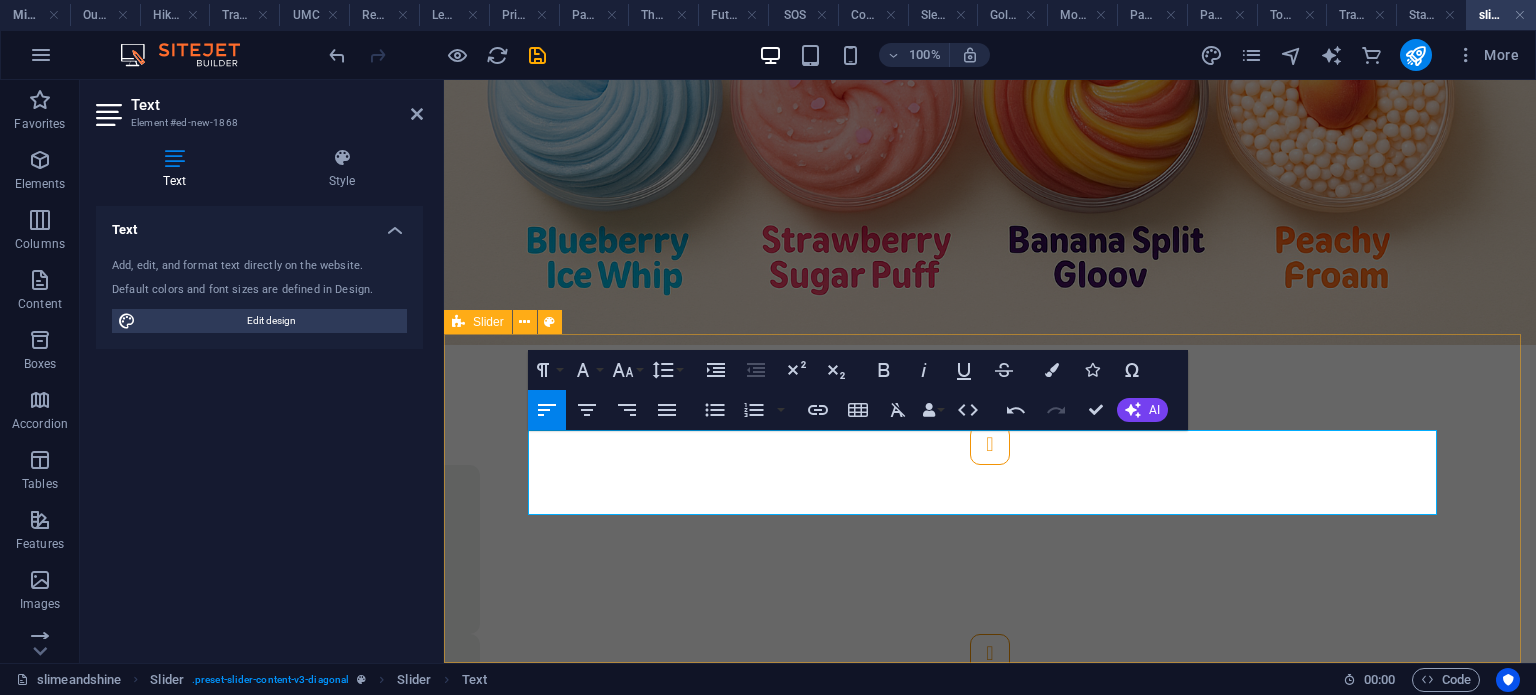 drag, startPoint x: 840, startPoint y: 501, endPoint x: 475, endPoint y: 431, distance: 371.65173 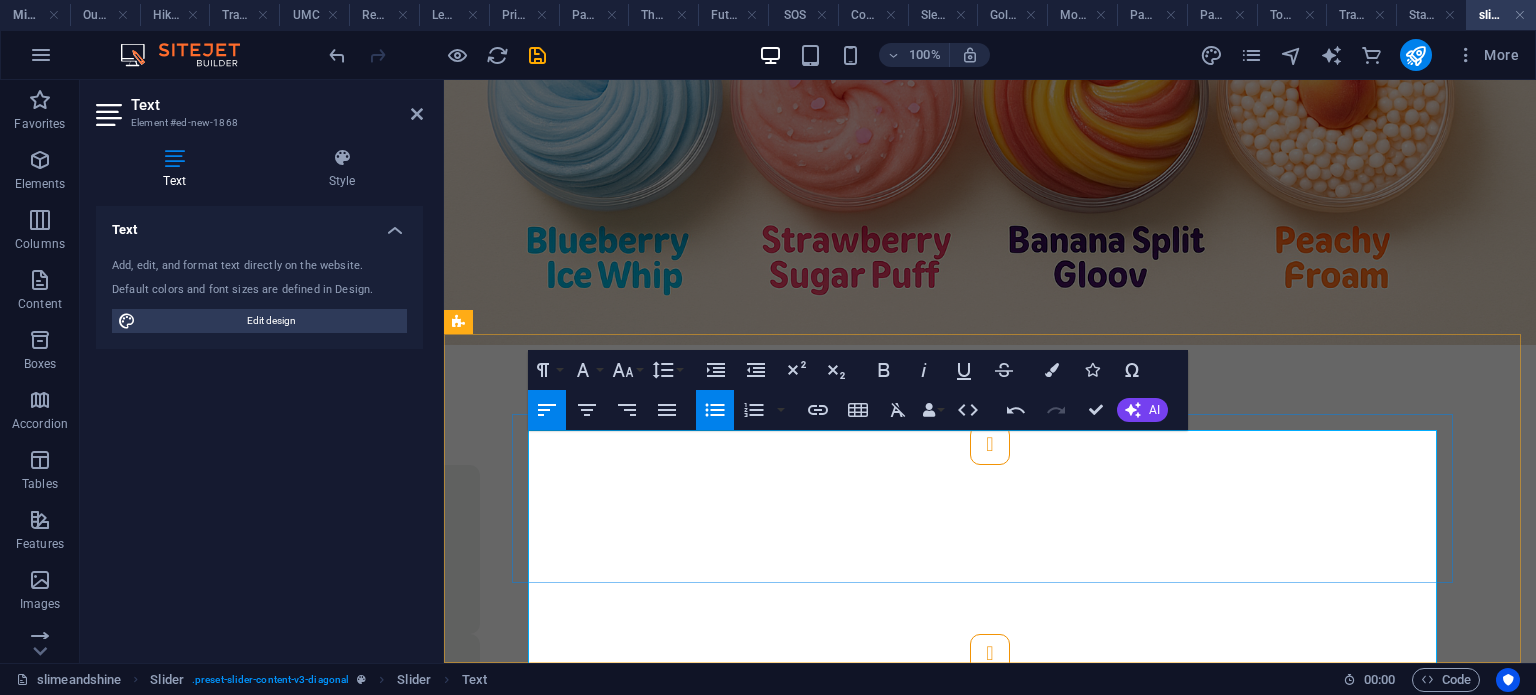 click on "Colours" at bounding box center [-367, 721] 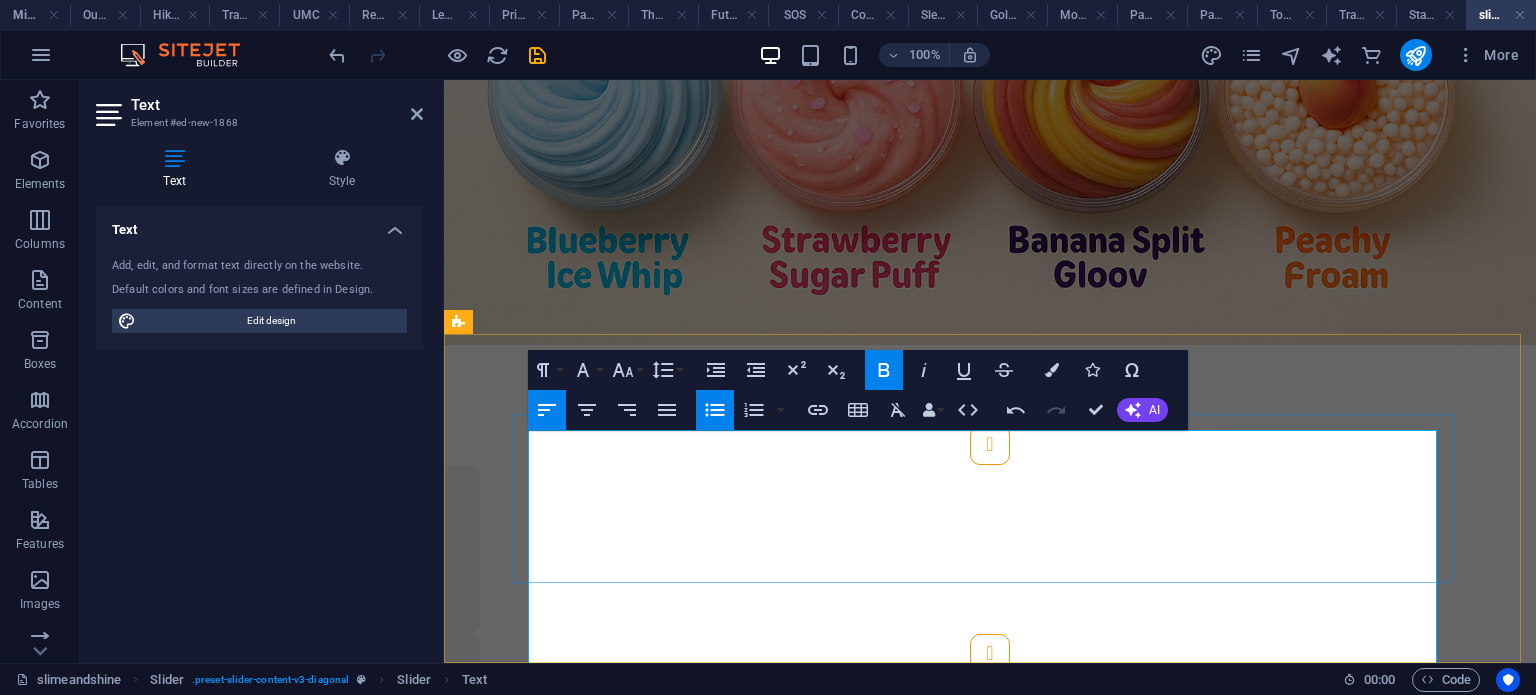 click on "Colours" at bounding box center [-367, 721] 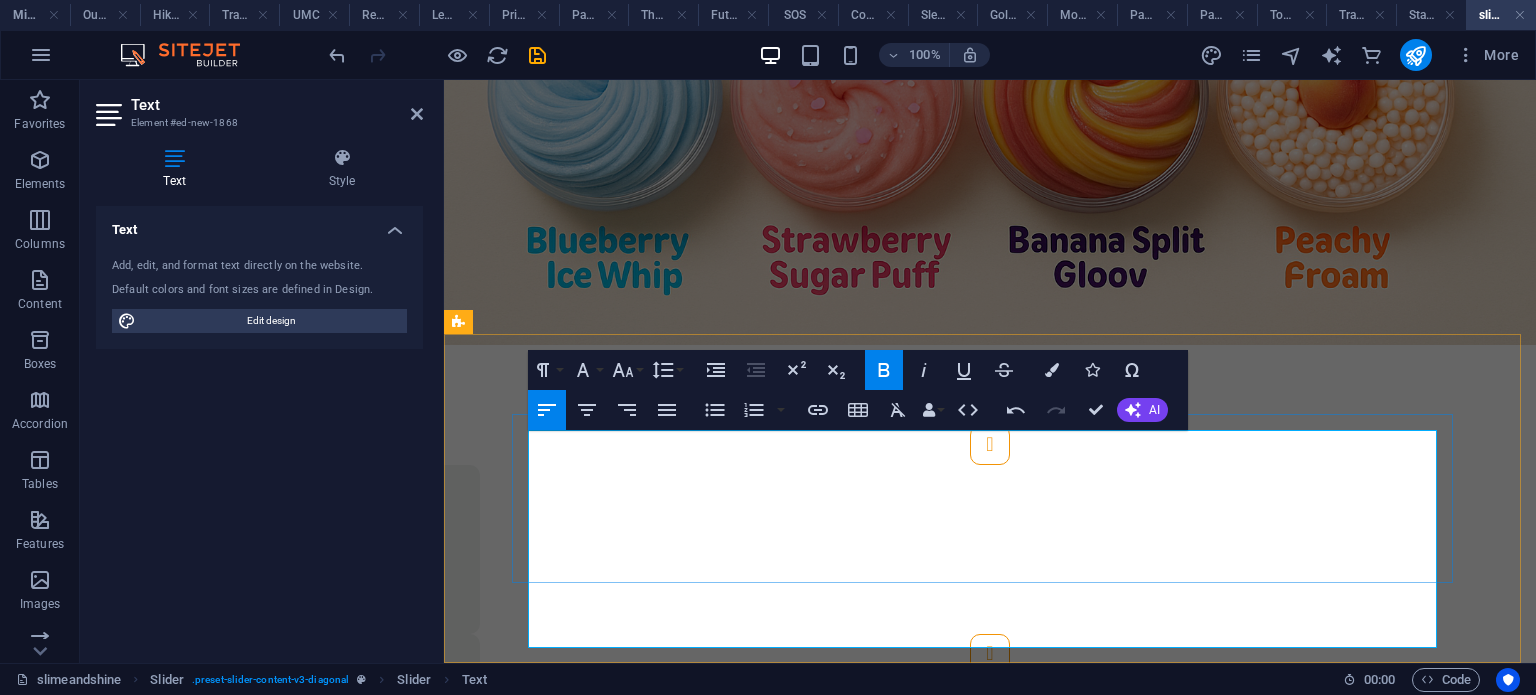 click on "Flavour inspiration" at bounding box center (-320, 748) 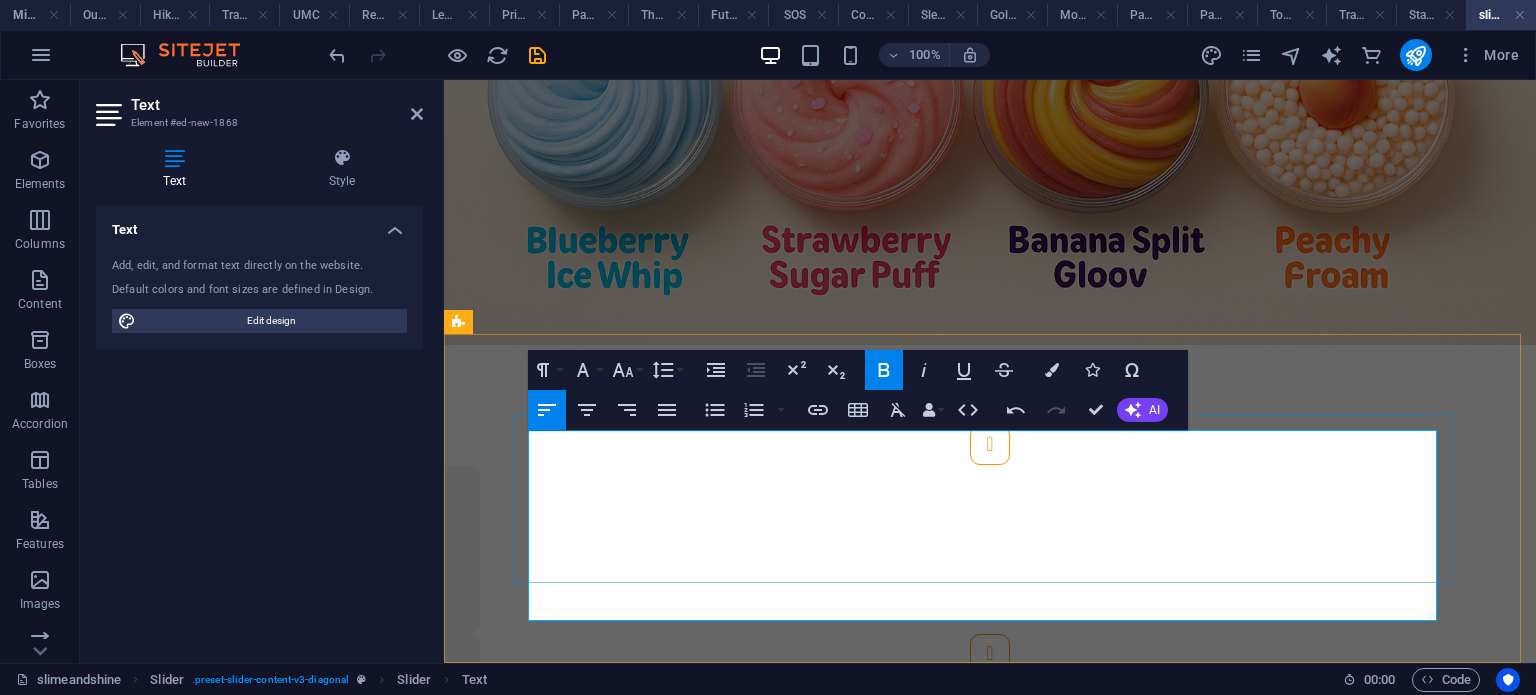 click on "Texture : Glossy and extra stretchy Add-ons : Tropical fruit charm mix" at bounding box center [25, 788] 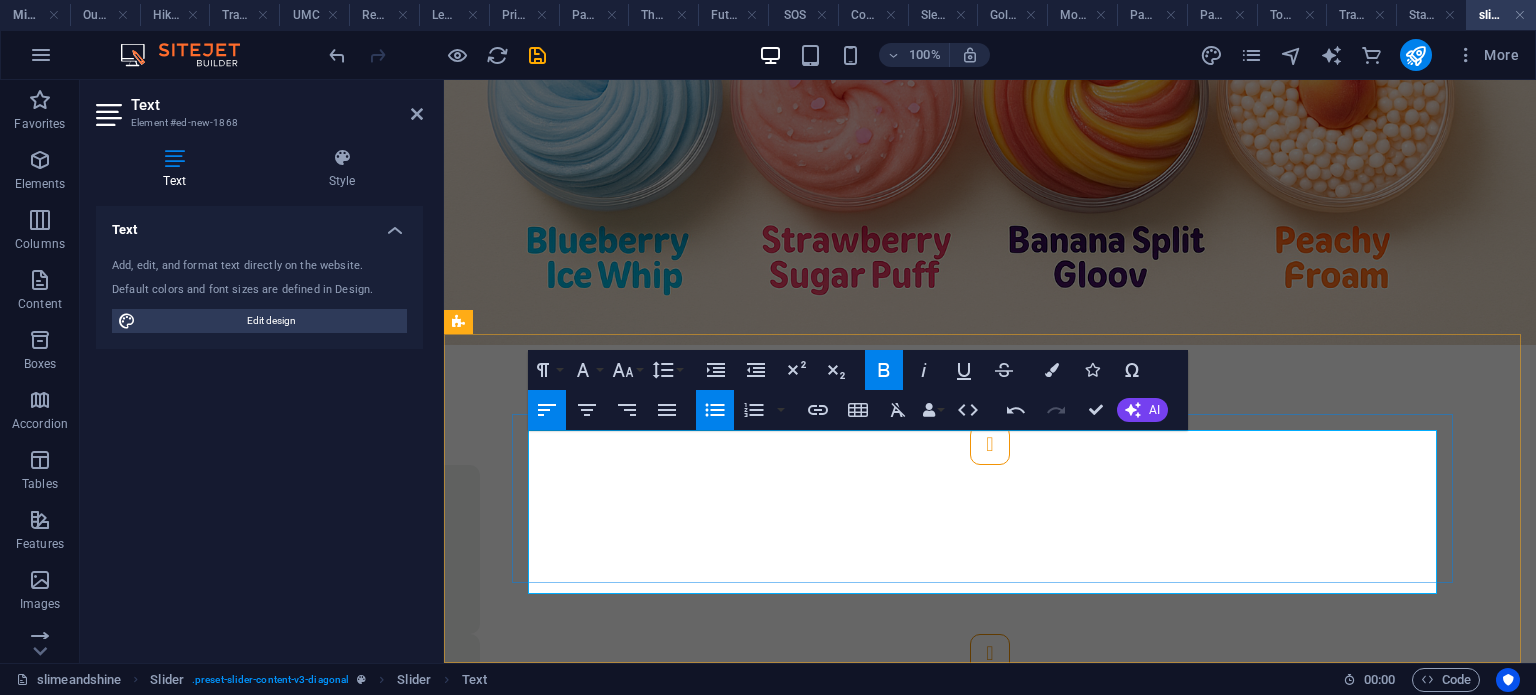 click on "Add-ons" at bounding box center [-365, 801] 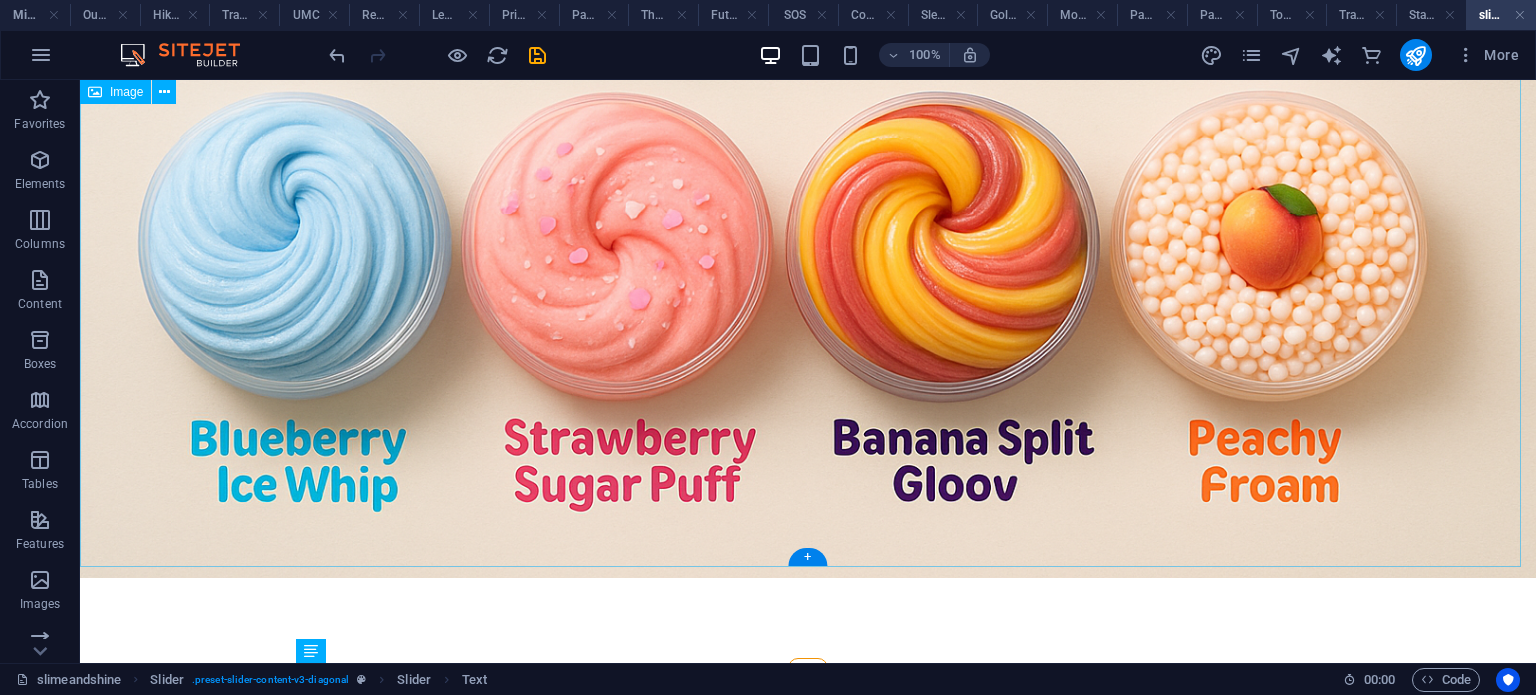 scroll, scrollTop: 1395, scrollLeft: 0, axis: vertical 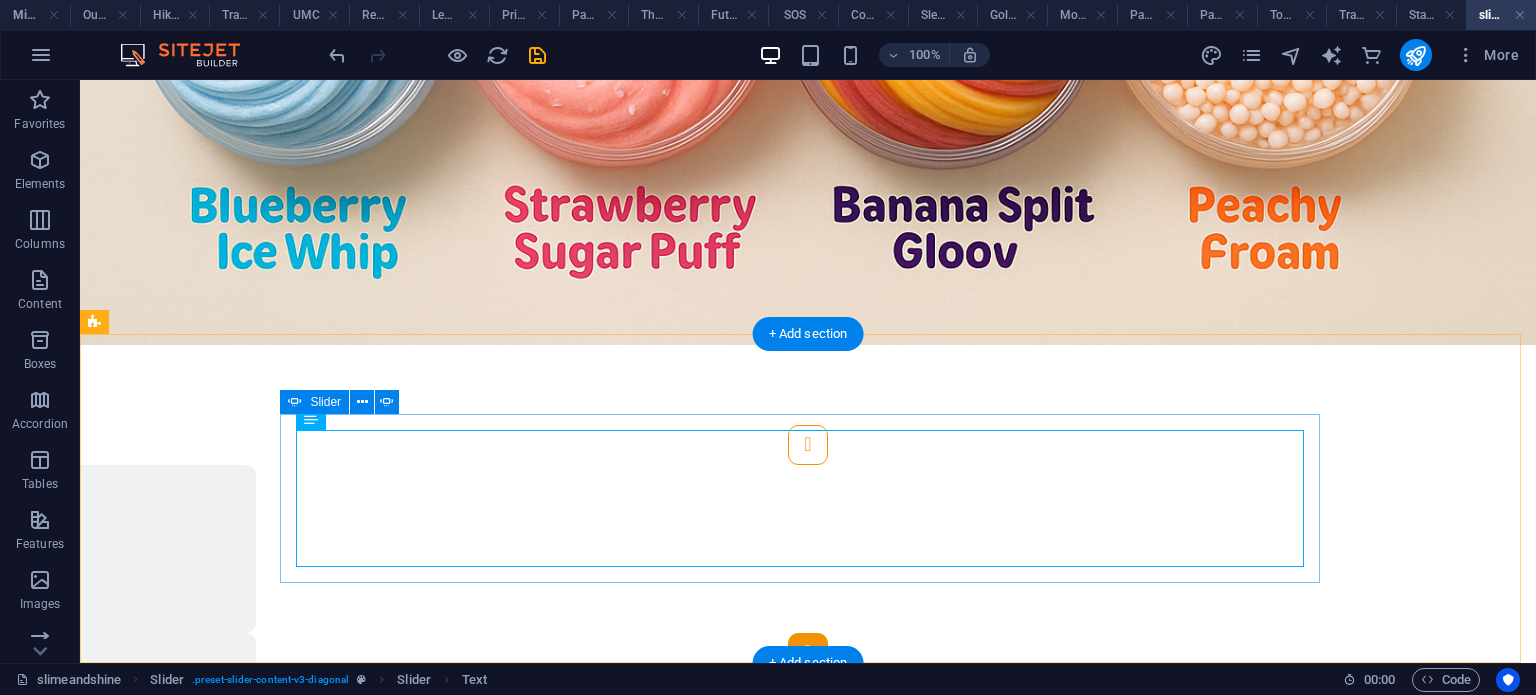 click at bounding box center [808, 653] 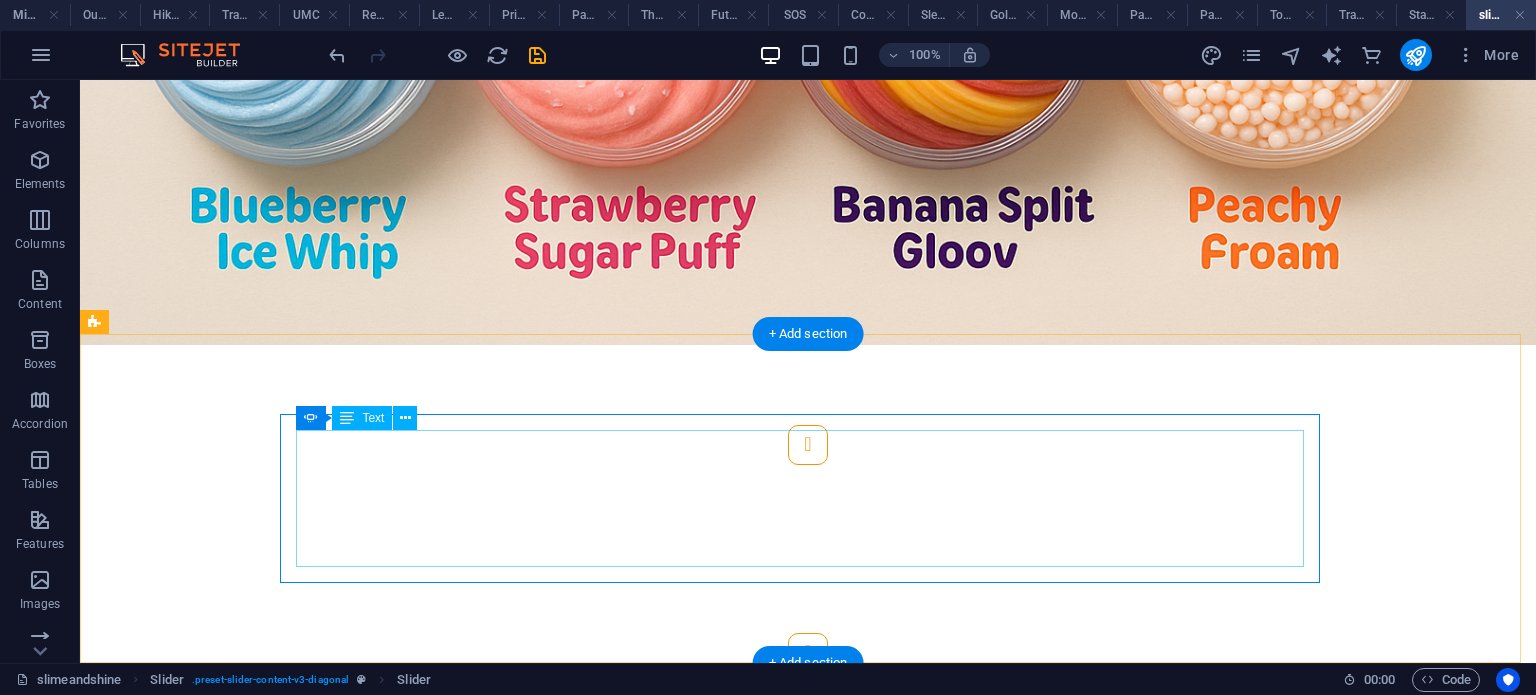 click on "5.  Grape Jelly Jiggle Colours : Deep purple, plum, translucent grape gloss Flavour inspiration : Concord grape jelly Texture : Jiggly slime with high bounce Add-ons : Jelly cube pieces" at bounding box center (-1288, 886) 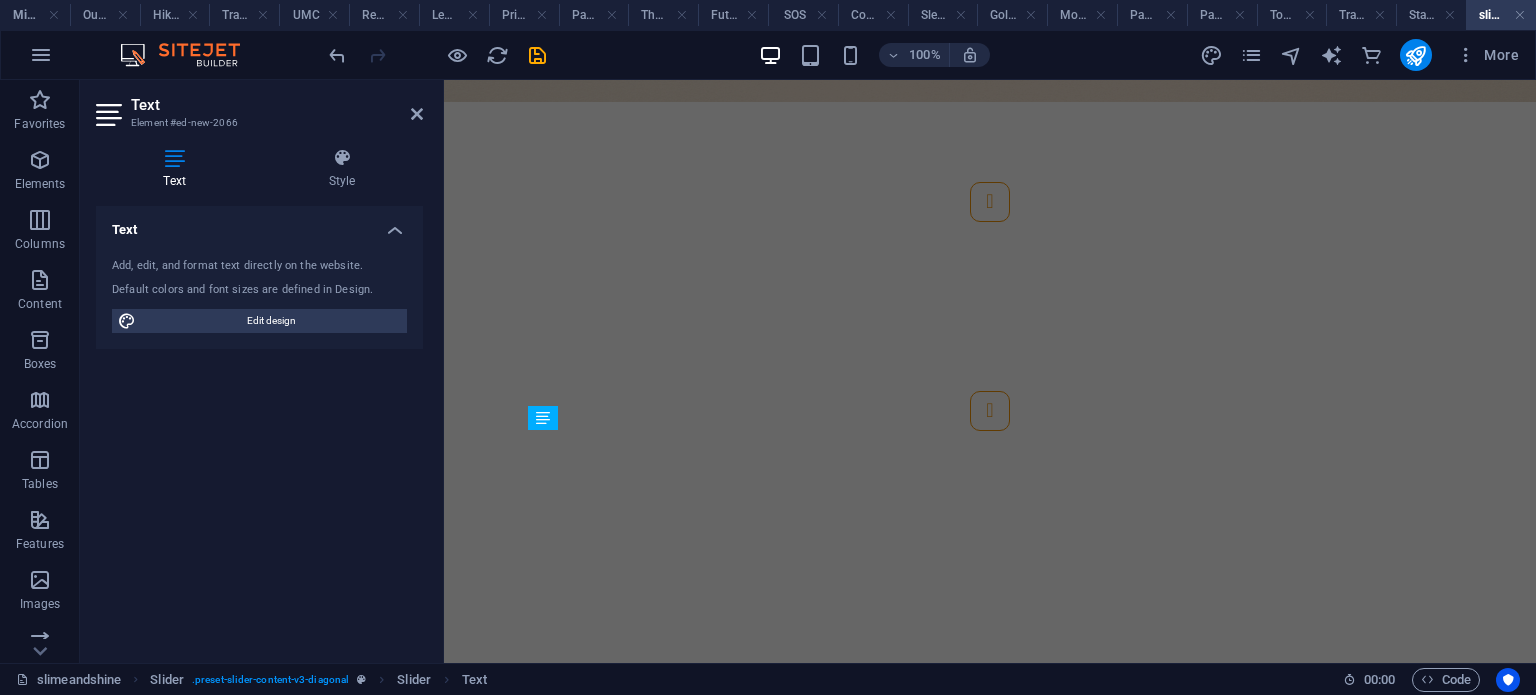 scroll, scrollTop: 1152, scrollLeft: 0, axis: vertical 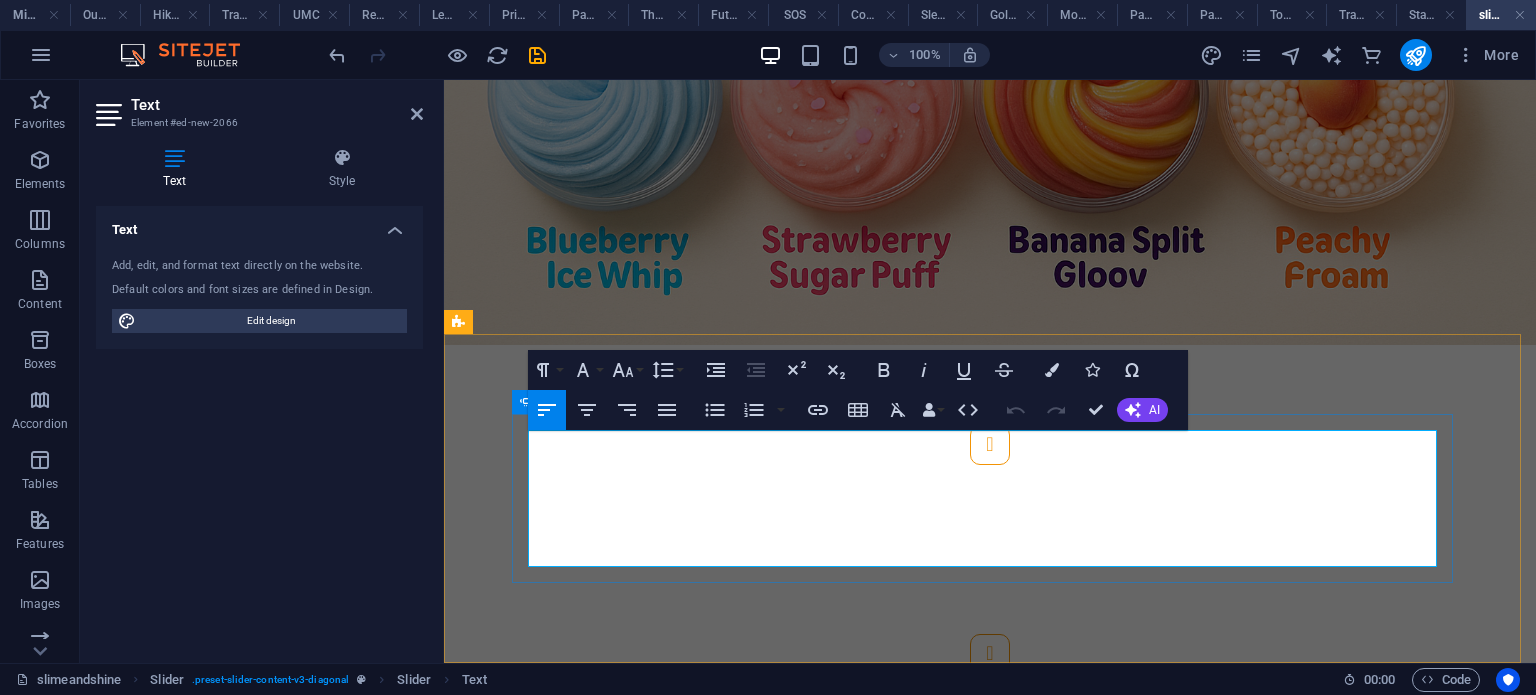 drag, startPoint x: 733, startPoint y: 556, endPoint x: 514, endPoint y: 444, distance: 245.97765 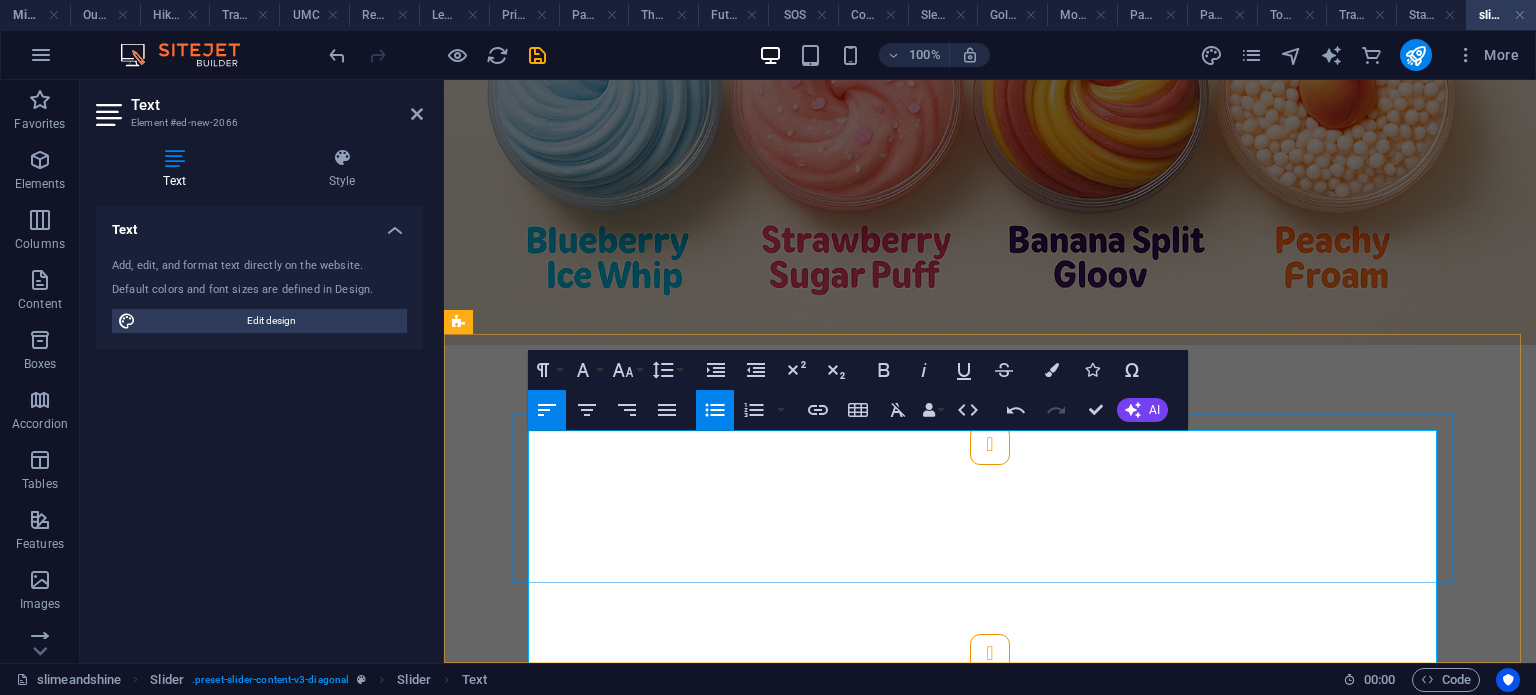 click on "Colours" at bounding box center [-1308, 890] 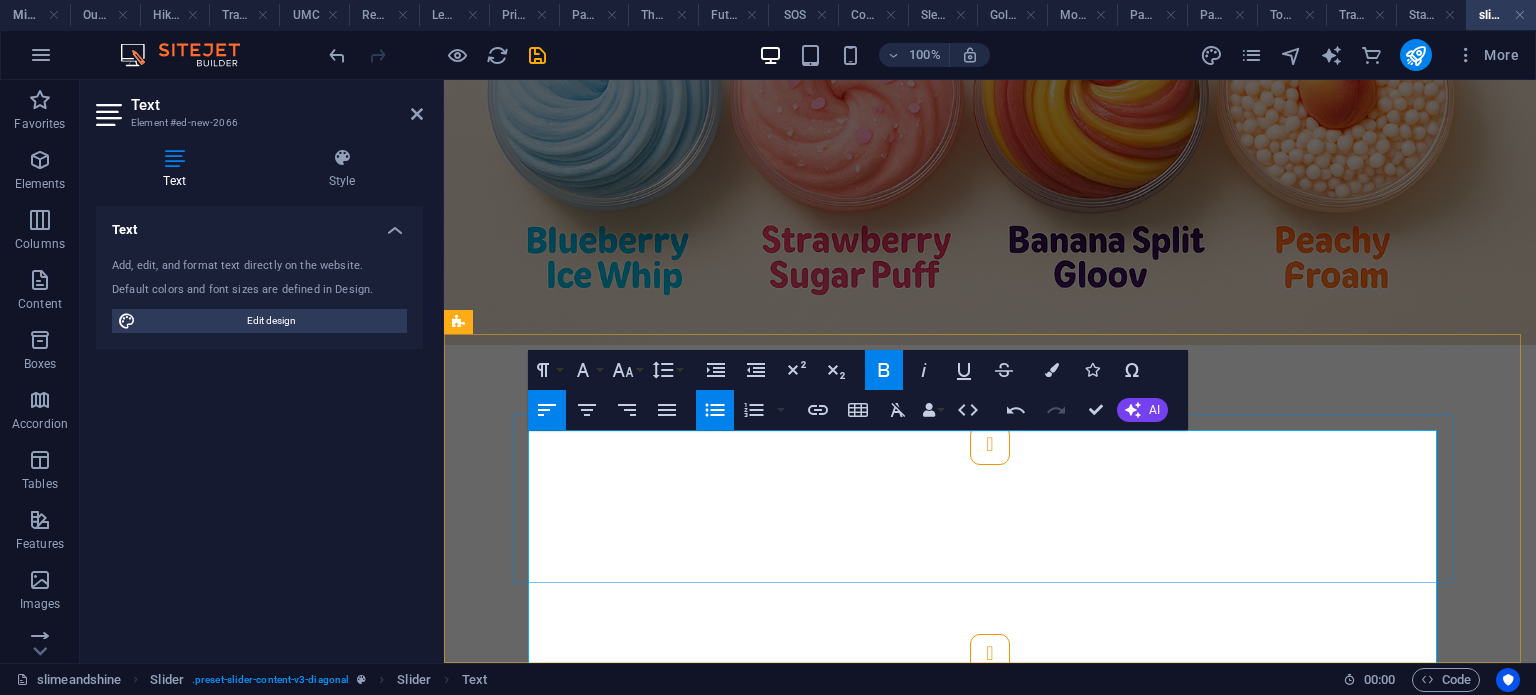 click on "Colours : Baby blue, pastel pink, cloud white Flavour inspiration : Cotton candy / candy floss Texture : Cloud slime with light crunch Add-ons : Mini foam beads + shimmer glitter" at bounding box center [-916, 957] 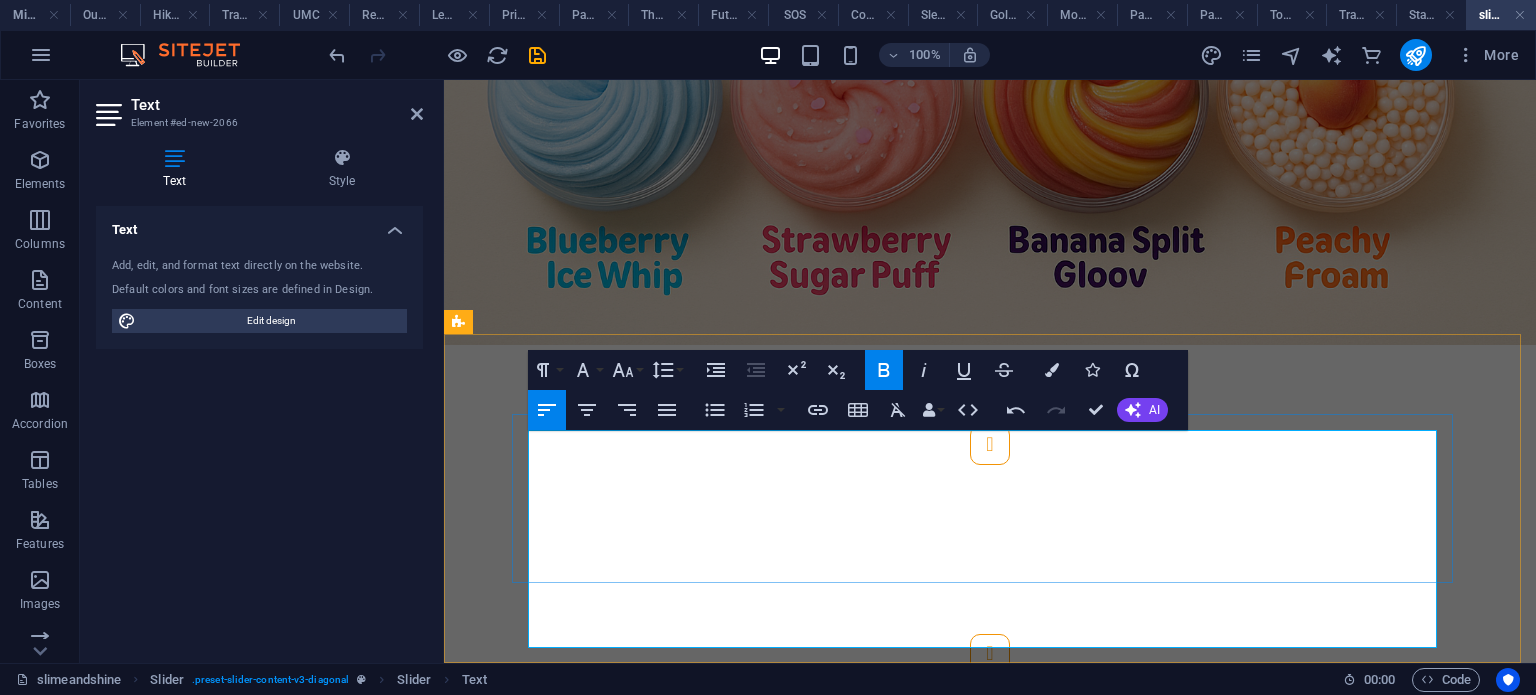 click on "Flavour inspiration : Cotton candy / candy floss Texture : Cloud slime with light crunch Add-ons : Mini foam beads + shimmer glitter" at bounding box center [-916, 956] 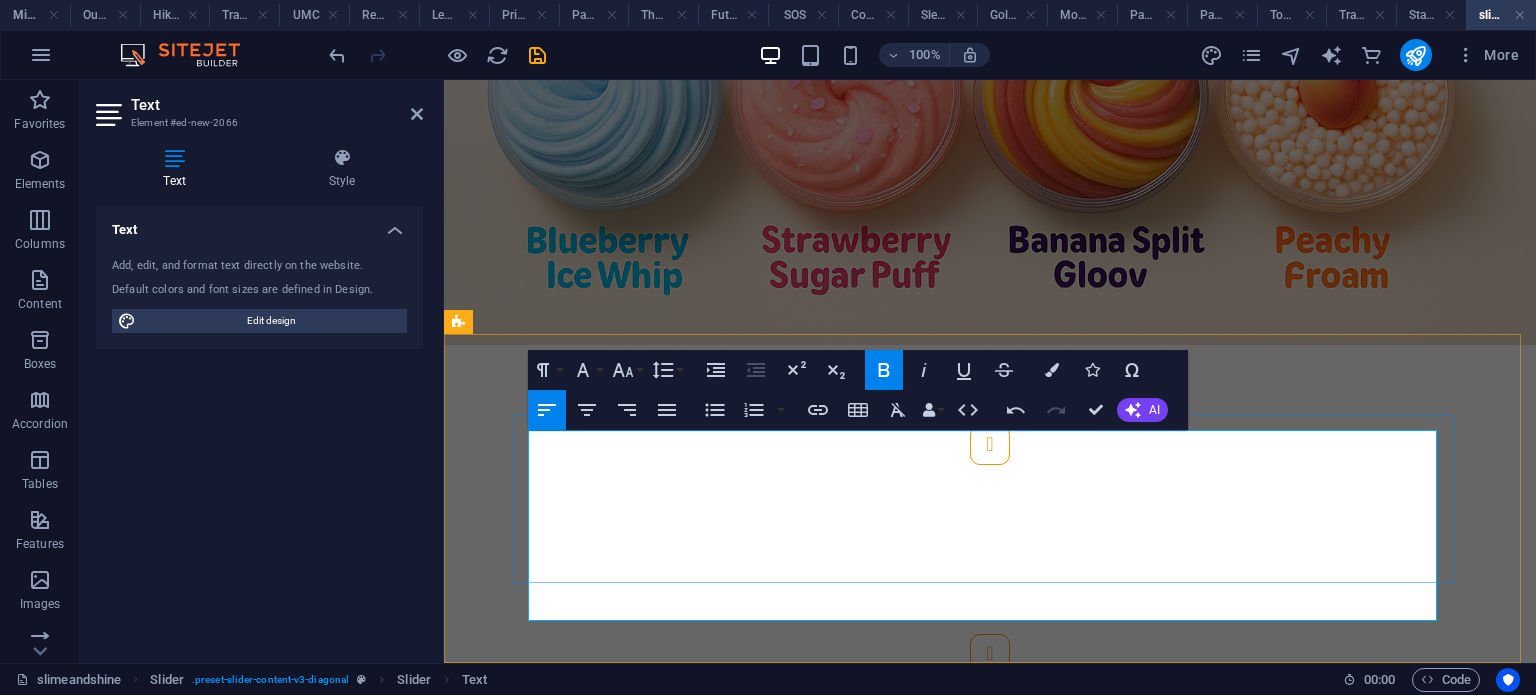 click on "Texture" at bounding box center [-1308, 943] 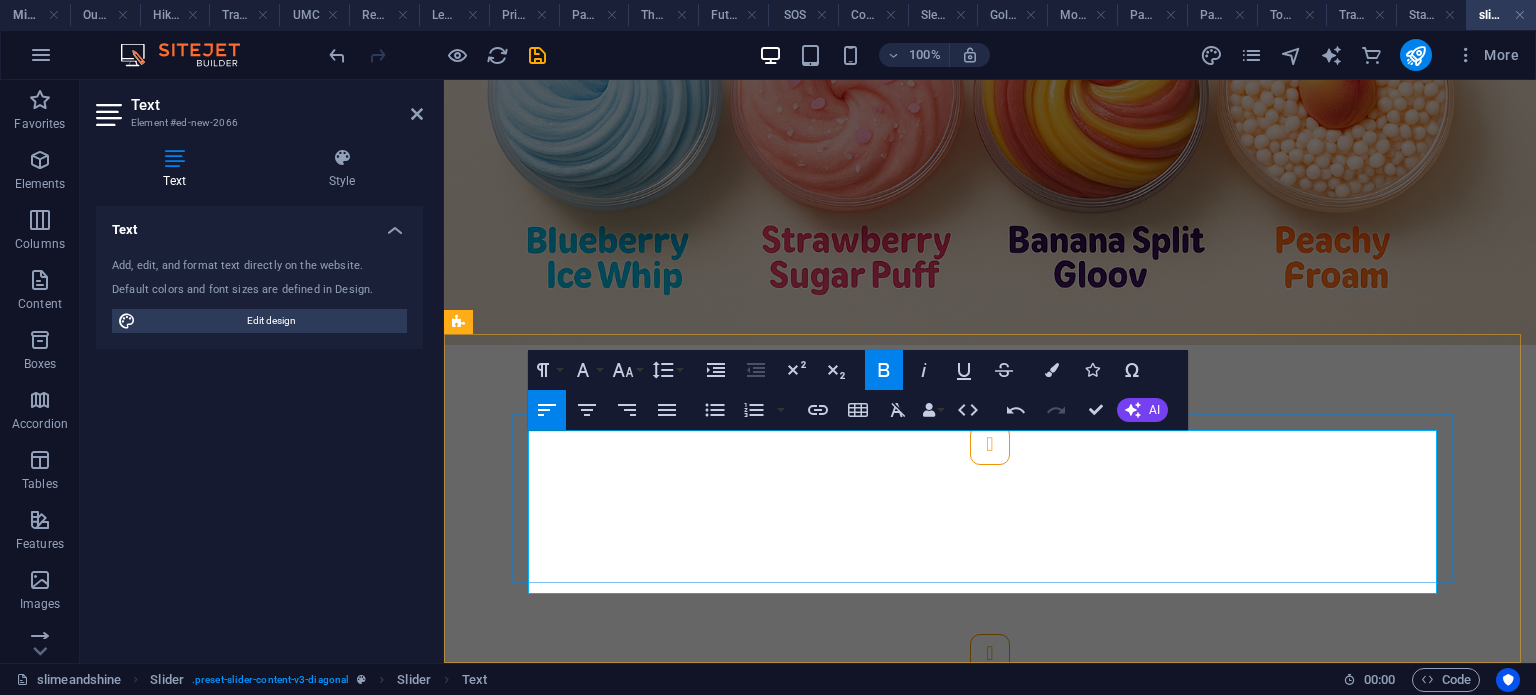 click on "Add-ons : Mini foam beads + shimmer glitter" at bounding box center (-916, 956) 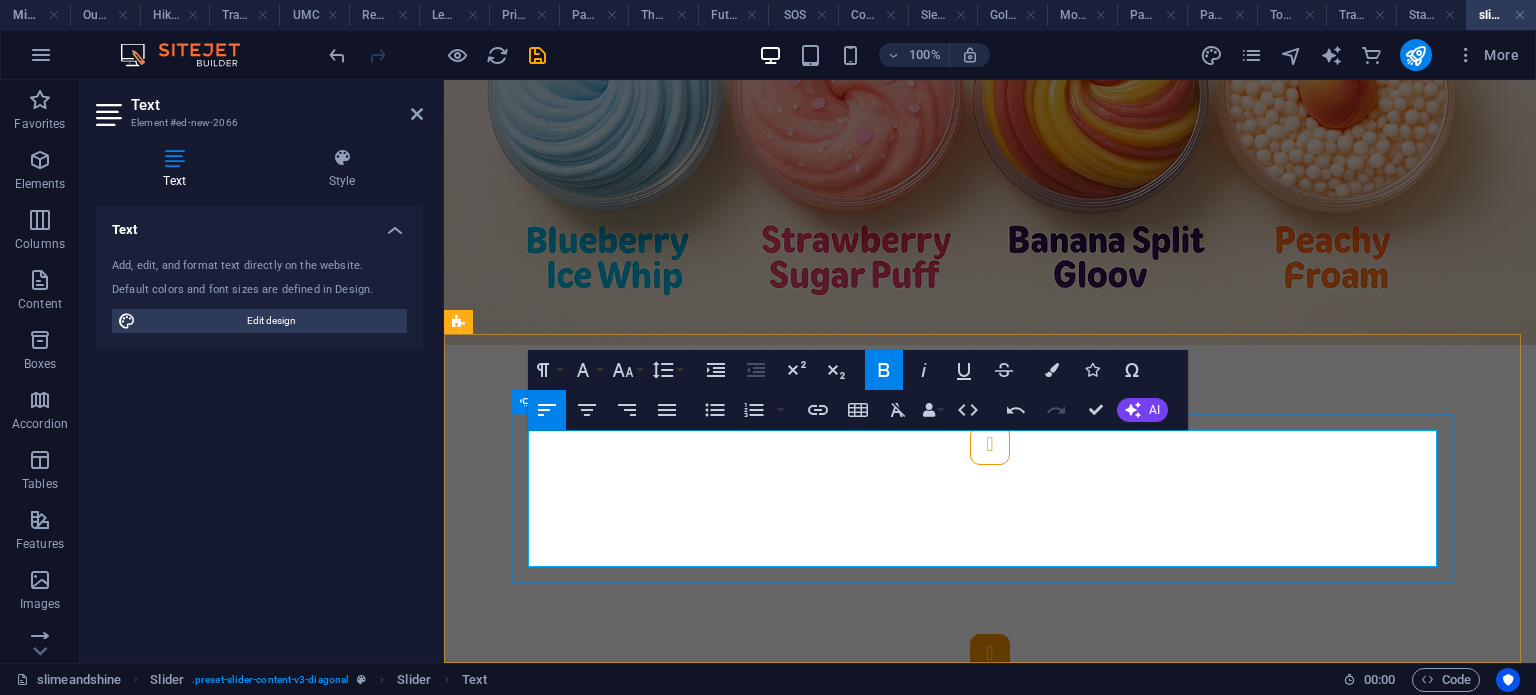 click at bounding box center (990, 654) 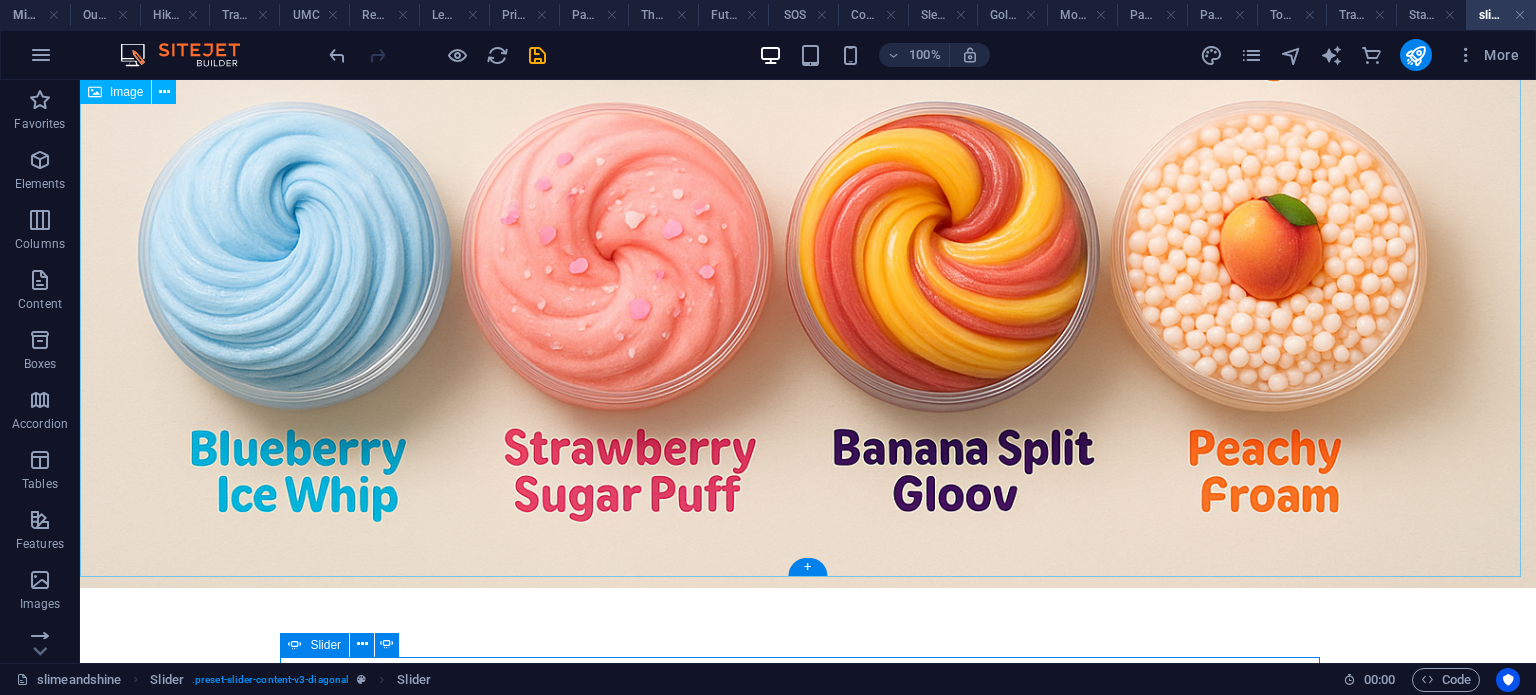 scroll, scrollTop: 1395, scrollLeft: 0, axis: vertical 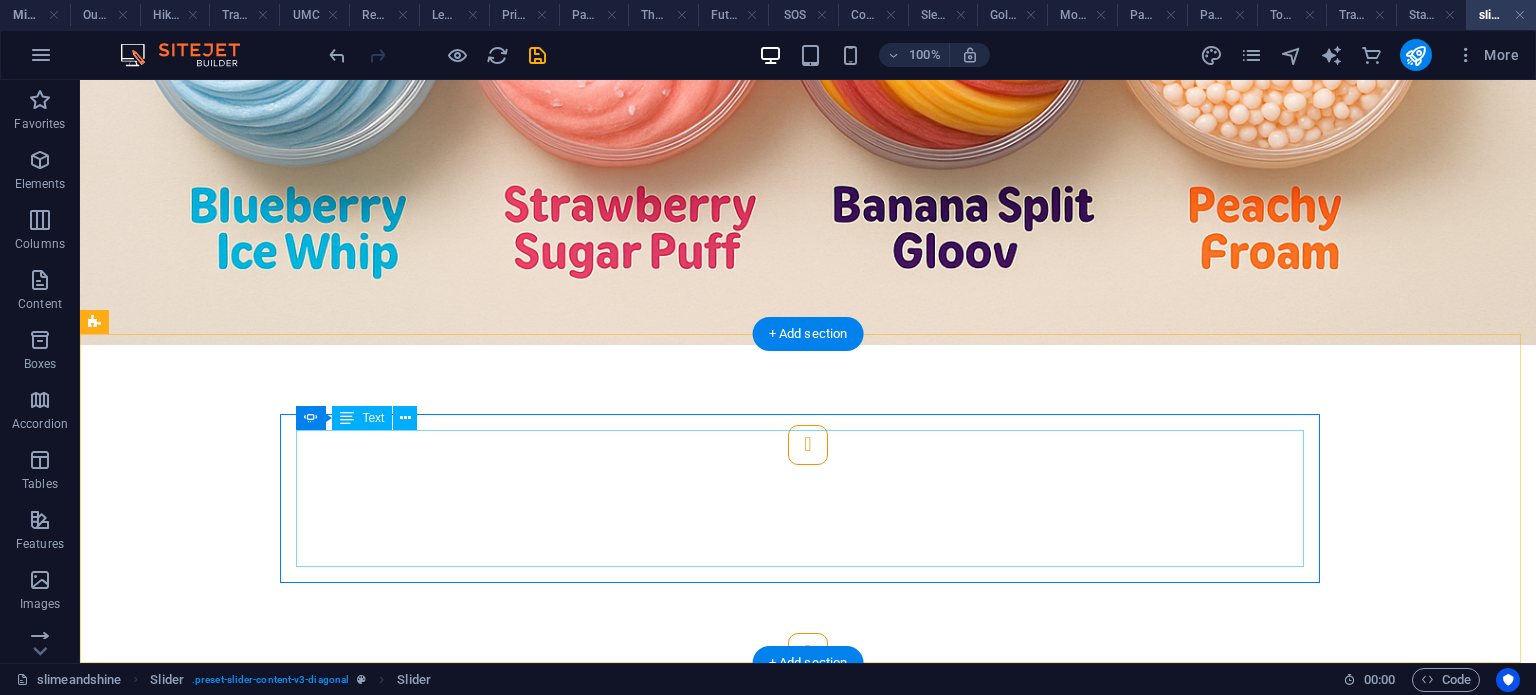 click on "5.  Grape Jelly Jiggle Colours : Deep purple, plum, translucent grape gloss Flavour inspiration : Concord grape jelly Texture : Jiggly slime with high bounce Add-ons : Jelly cube pieces" at bounding box center (-2328, 1055) 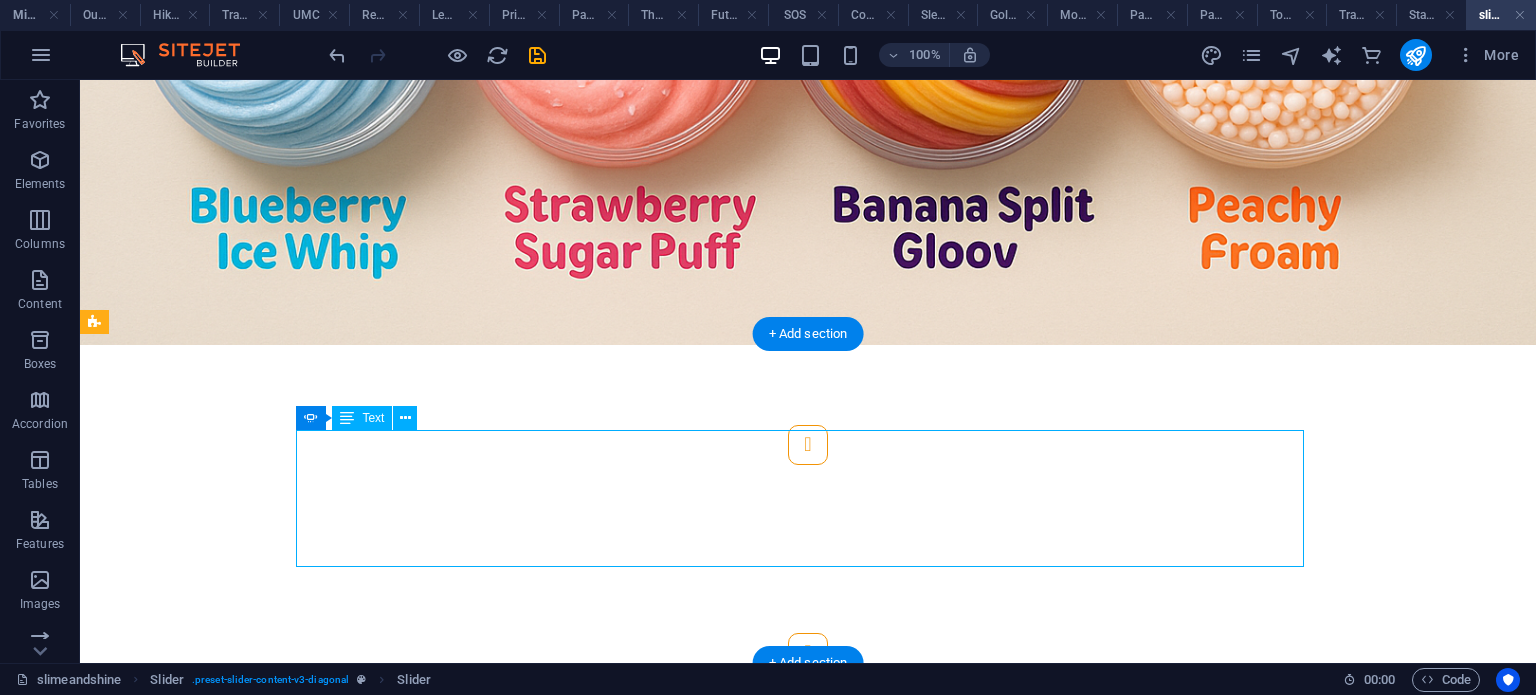 click on "5.  Grape Jelly Jiggle Colours : Deep purple, plum, translucent grape gloss Flavour inspiration : Concord grape jelly Texture : Jiggly slime with high bounce Add-ons : Jelly cube pieces" at bounding box center (-2328, 1055) 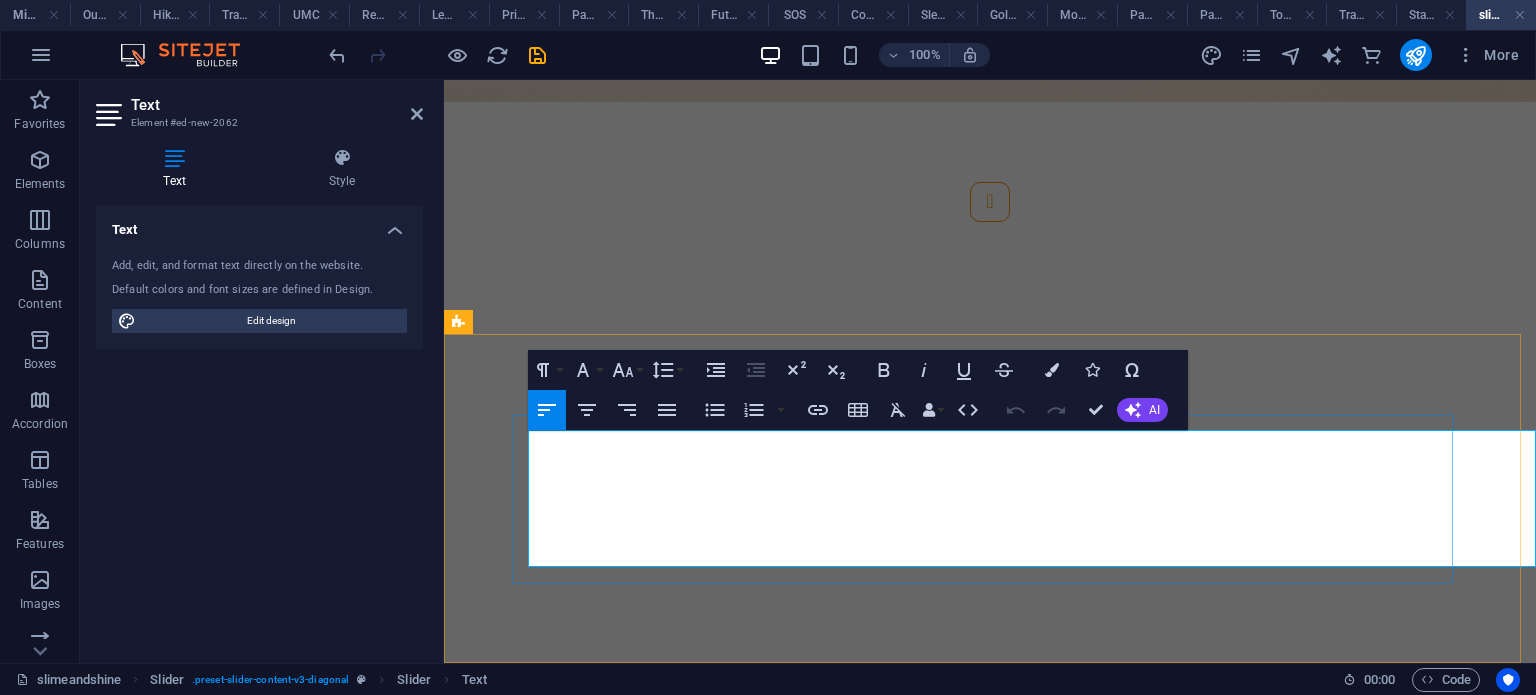 scroll, scrollTop: 1152, scrollLeft: 0, axis: vertical 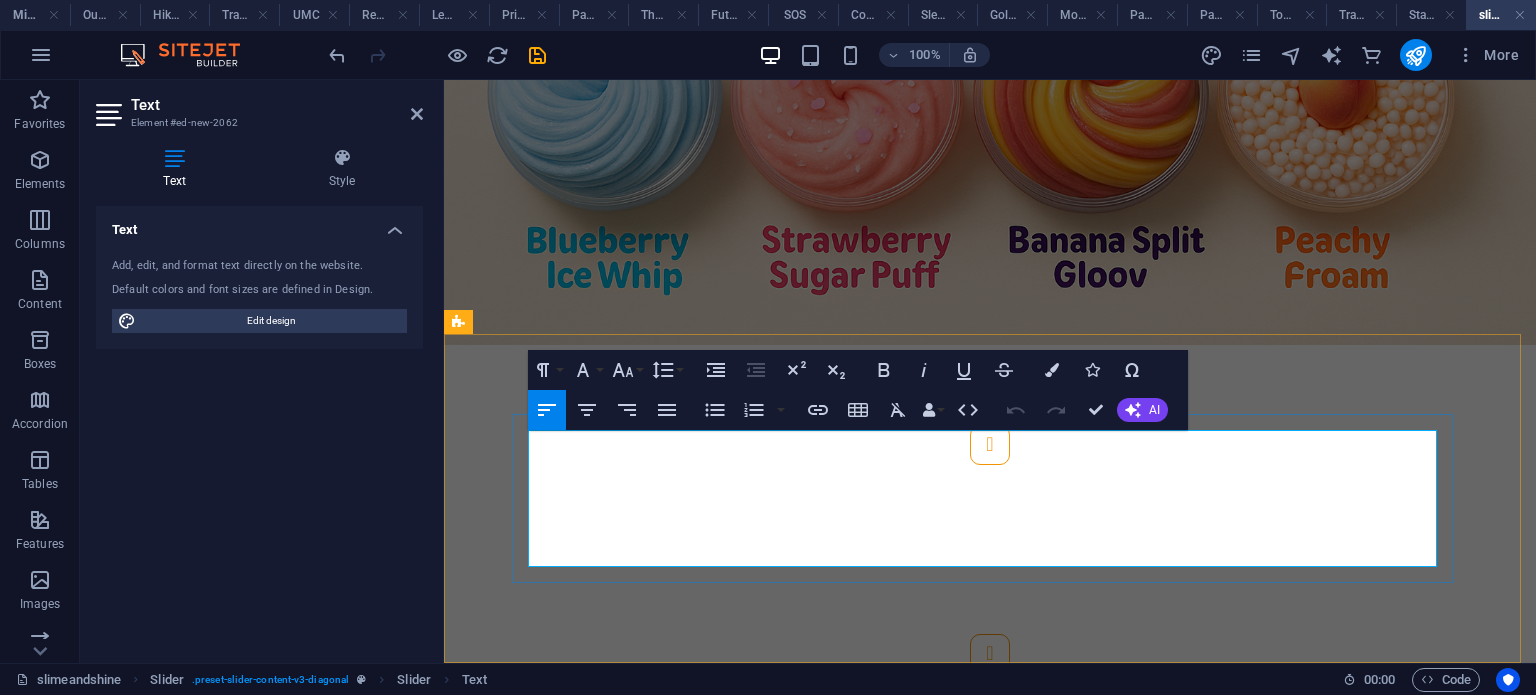 drag, startPoint x: 709, startPoint y: 544, endPoint x: 534, endPoint y: 449, distance: 199.12308 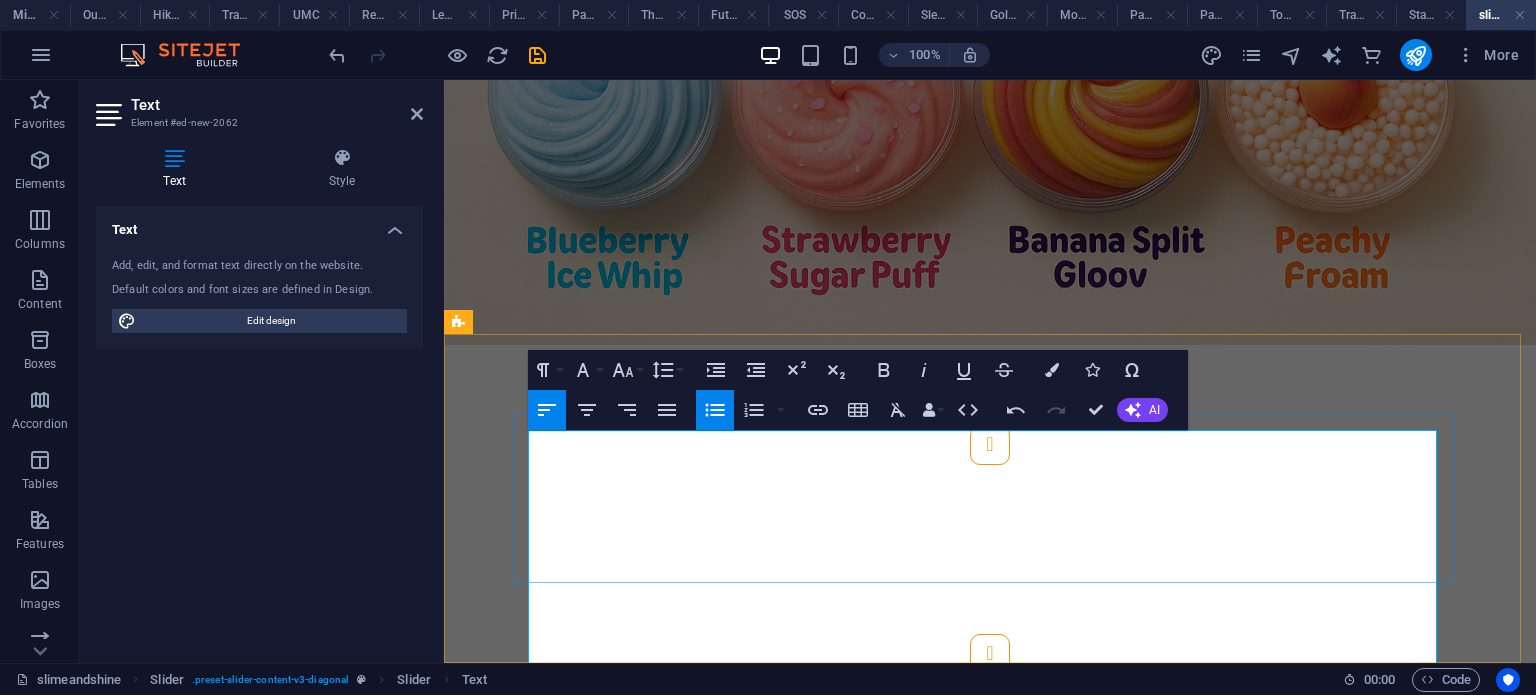 click on "Colours : Neon green, citrus yellow, sparkle flecks Flavour inspiration : Lime soda pop Texture : Crunchy slime with fizz beads Add-ons : Popping candy sounds and bubble pops" at bounding box center [-1857, 1125] 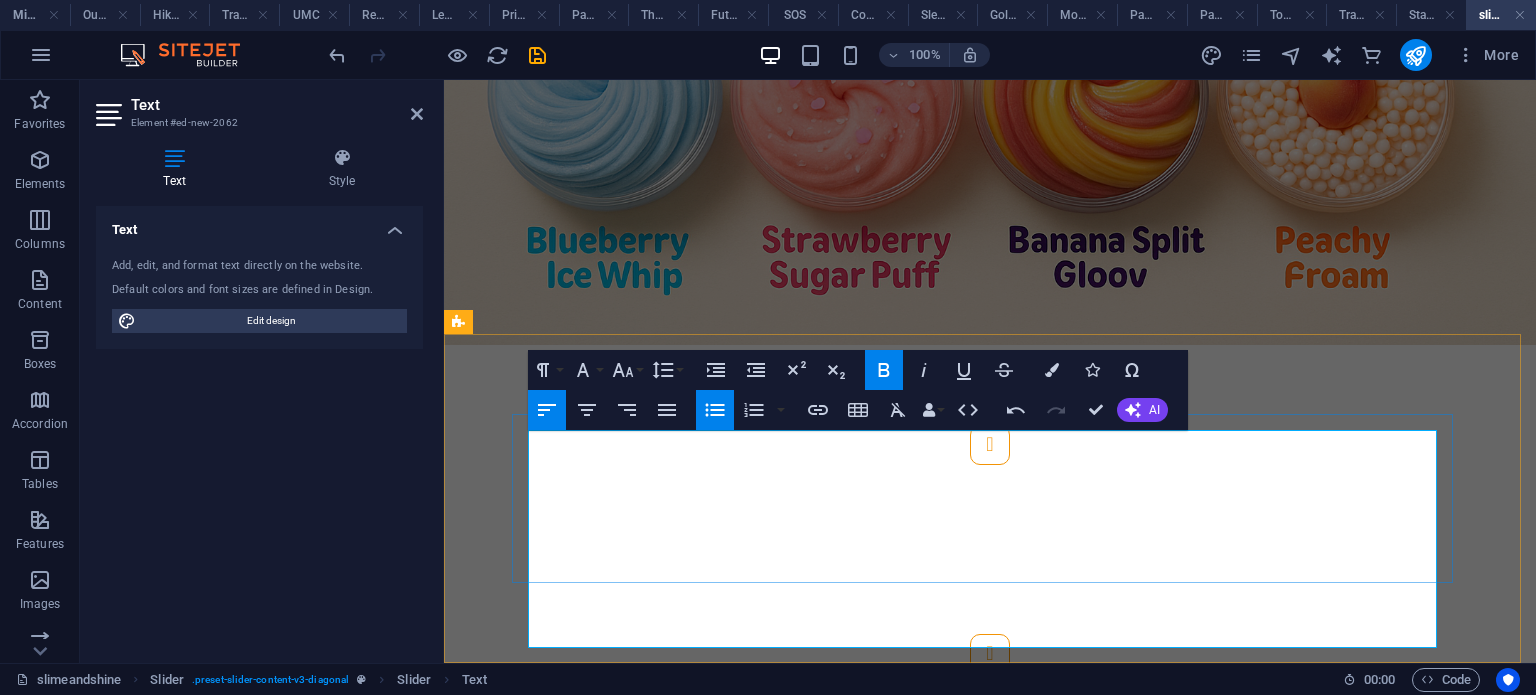 click on "Flavour inspiration : Lime soda pop Texture : Crunchy slime with fizz beads Add-ons : Popping candy sounds and bubble pops" at bounding box center (-1857, 1125) 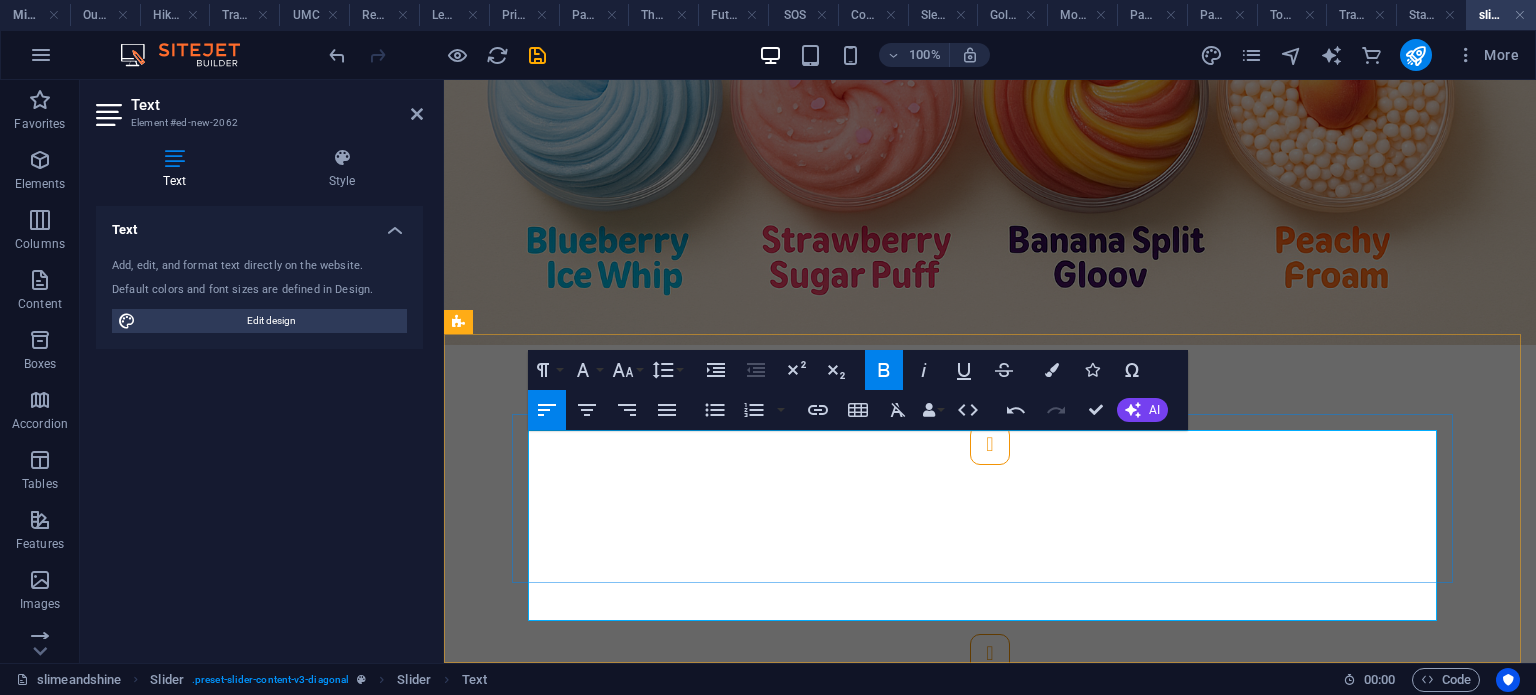 click on "Texture : Crunchy slime with fizz beads Add-ons : Popping candy sounds and bubble pops" at bounding box center [-1857, 1125] 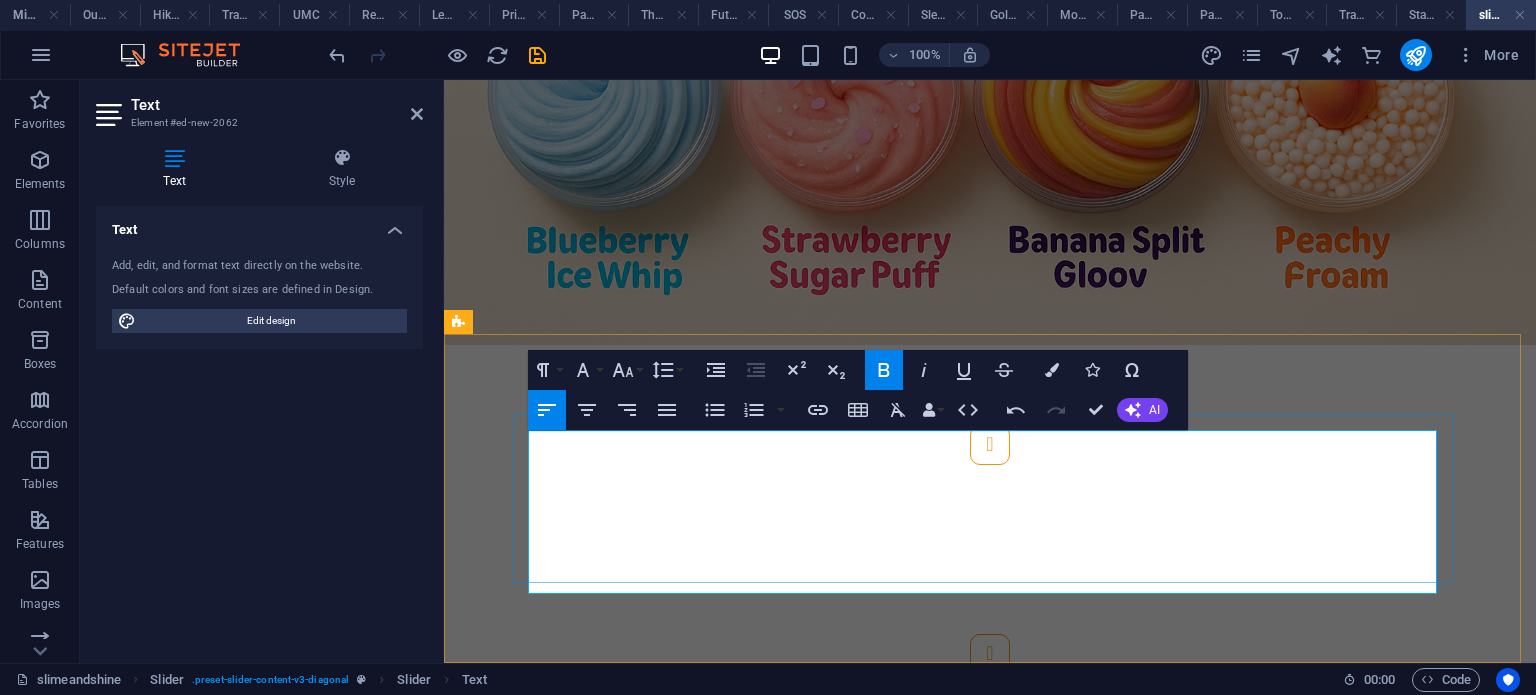 click on "Add-ons : Popping candy sounds and bubble pops" at bounding box center (-1857, 1125) 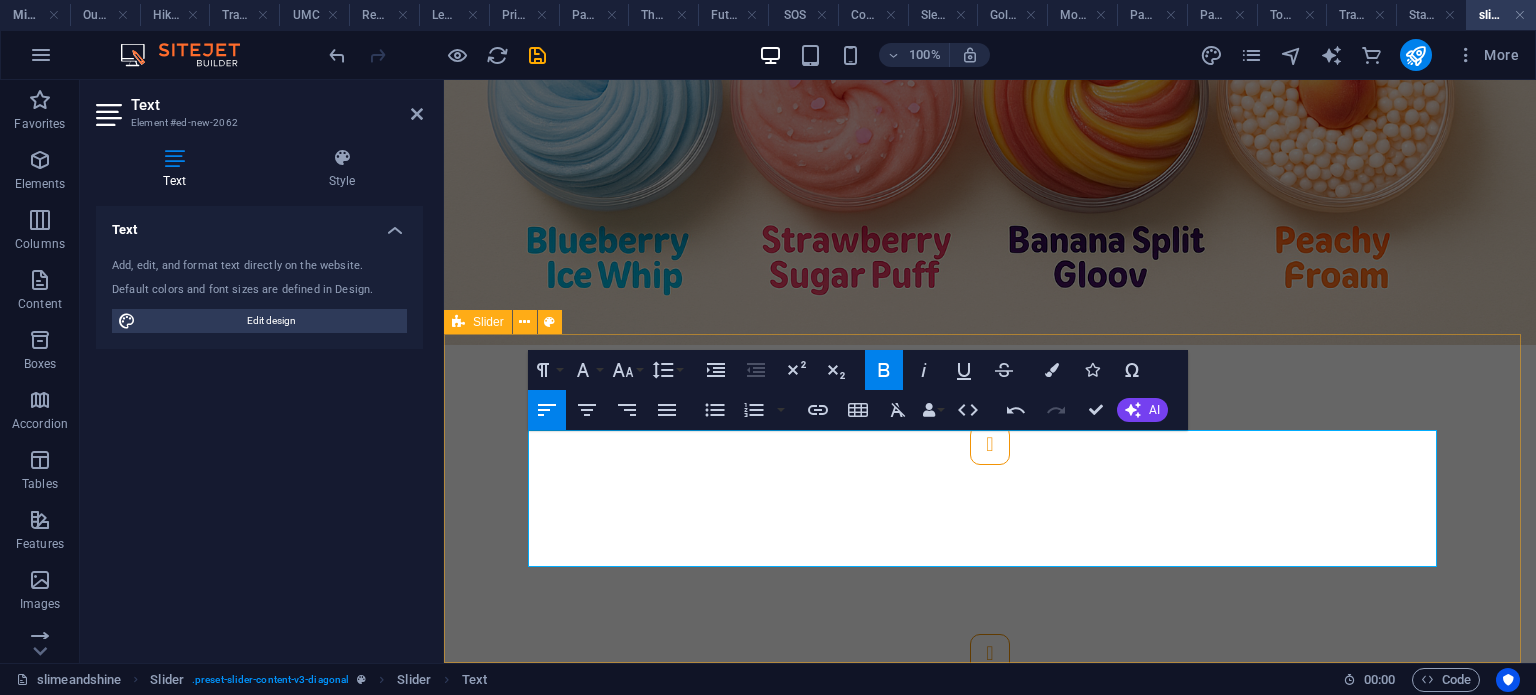 click on "[NUMBER].  Peachy Cream Floam Colours : Warm peach, coral, creamy white Flavour inspiration : Peaches and whipped cream Texture : Floam slime with dense foam beads Add-ons : Peach charm + vanilla scent infusion [NUMBER].  Mango Tango Stretch Colours : Mango orange, golden yellow, blush pink Flavour inspiration : Mango-papaya smoothie Texture : Glossy and extra stretchy Add-ons : Tropical fruit charm mix [NUMBER].  Cotton Candy Crunch Colours : Baby blue, pastel pink, cloud white Flavour inspiration : Cotton candy / candy floss Texture : Cloud slime with light crunch Add-ons : Mini foam beads + shimmer glitter [NUMBER].  Lime Fizz Pop Colours : Neon green, citrus yellow, sparkle flecks Flavour inspiration : Lime soda pop Texture : Crunchy slime with fizz beads Add-ons : Popping candy sounds and bubble pops [NUMBER].  Grape Jelly Jiggle Colours : Deep purple, plum, translucent grape gloss Flavour inspiration : Concord grape jelly Texture : Jiggly slime with high bounce Add-ons : Jelly cube pieces [NUMBER].  Grape Jelly Jiggle Colours Texture Add-ons [NUMBER]" at bounding box center [990, 549] 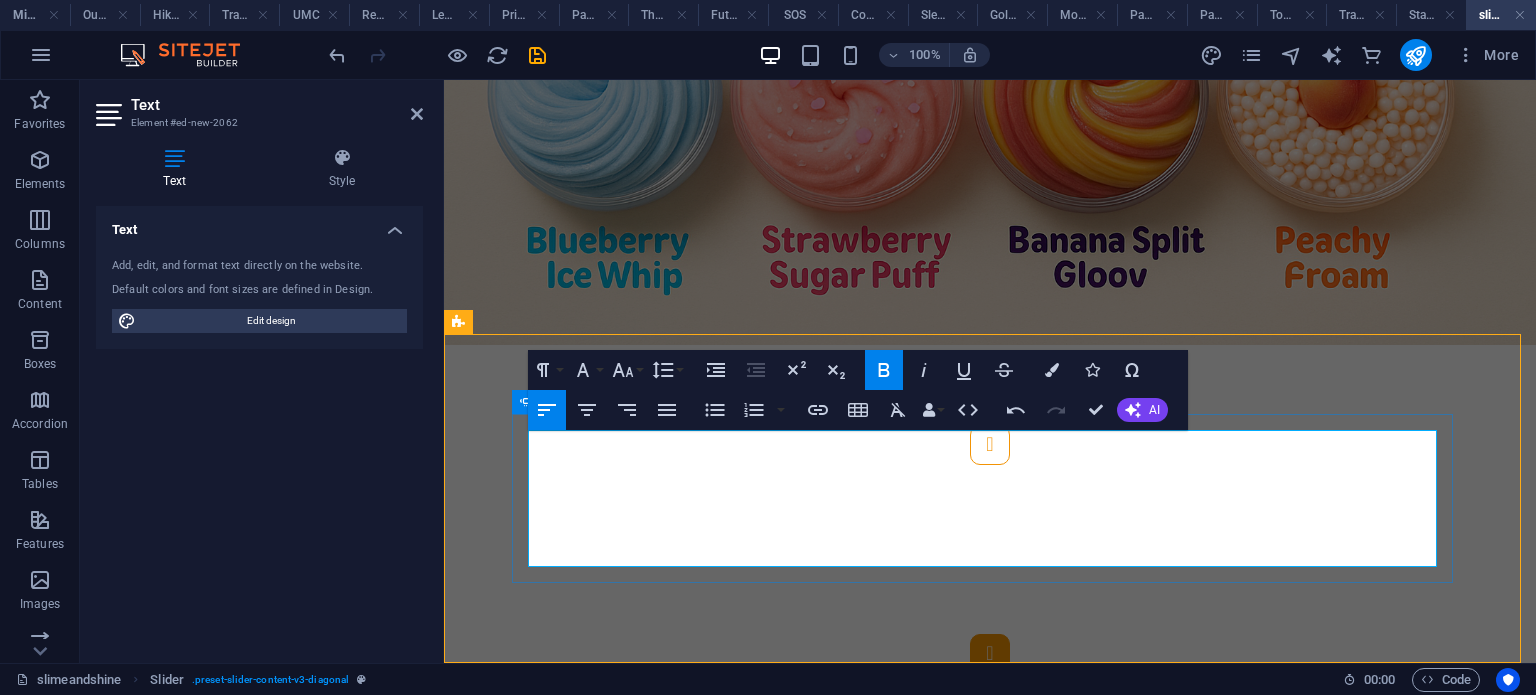 click on "[NUMBER].  Peachy Cream Floam Colours : Warm peach, coral, creamy white Flavour inspiration : Peaches and whipped cream Texture : Floam slime with dense foam beads Add-ons : Peach charm + vanilla scent infusion [NUMBER].  Mango Tango Stretch Colours : Mango orange, golden yellow, blush pink Flavour inspiration : Mango-papaya smoothie Texture : Glossy and extra stretchy Add-ons : Tropical fruit charm mix [NUMBER].  Cotton Candy Crunch Colours : Baby blue, pastel pink, cloud white Flavour inspiration : Cotton candy / candy floss Texture : Cloud slime with light crunch Add-ons : Mini foam beads + shimmer glitter [NUMBER].  Lime Fizz Pop Colours : Neon green, citrus yellow, sparkle flecks Flavour inspiration : Lime soda pop Texture : Crunchy slime with fizz beads Add-ons : Popping candy sounds and bubble pops [NUMBER].  Grape Jelly Jiggle Colours : Deep purple, plum, translucent grape gloss Flavour inspiration : Concord grape jelly Texture : Jiggly slime with high bounce Add-ons : Jelly cube pieces [NUMBER].  Grape Jelly Jiggle Colours Texture Add-ons [NUMBER]" at bounding box center (990, -159) 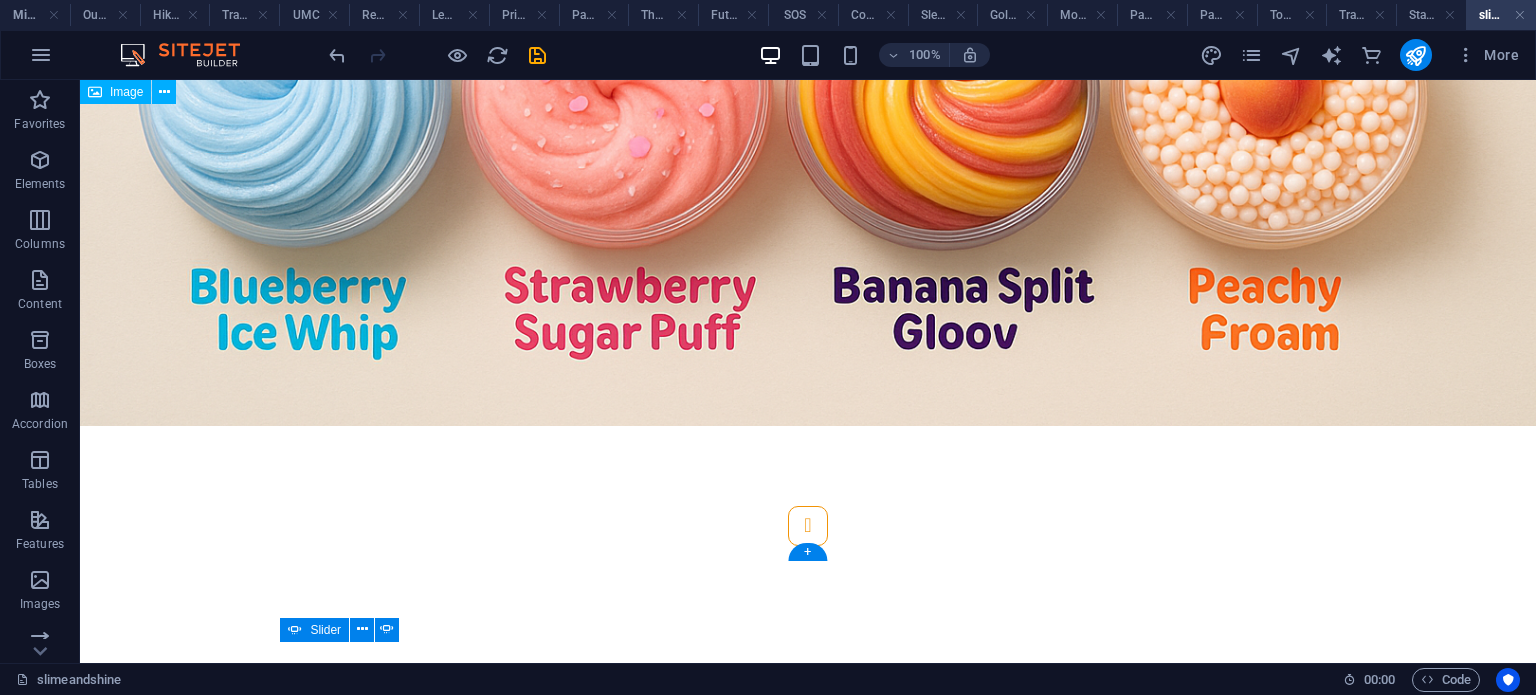 scroll, scrollTop: 1395, scrollLeft: 0, axis: vertical 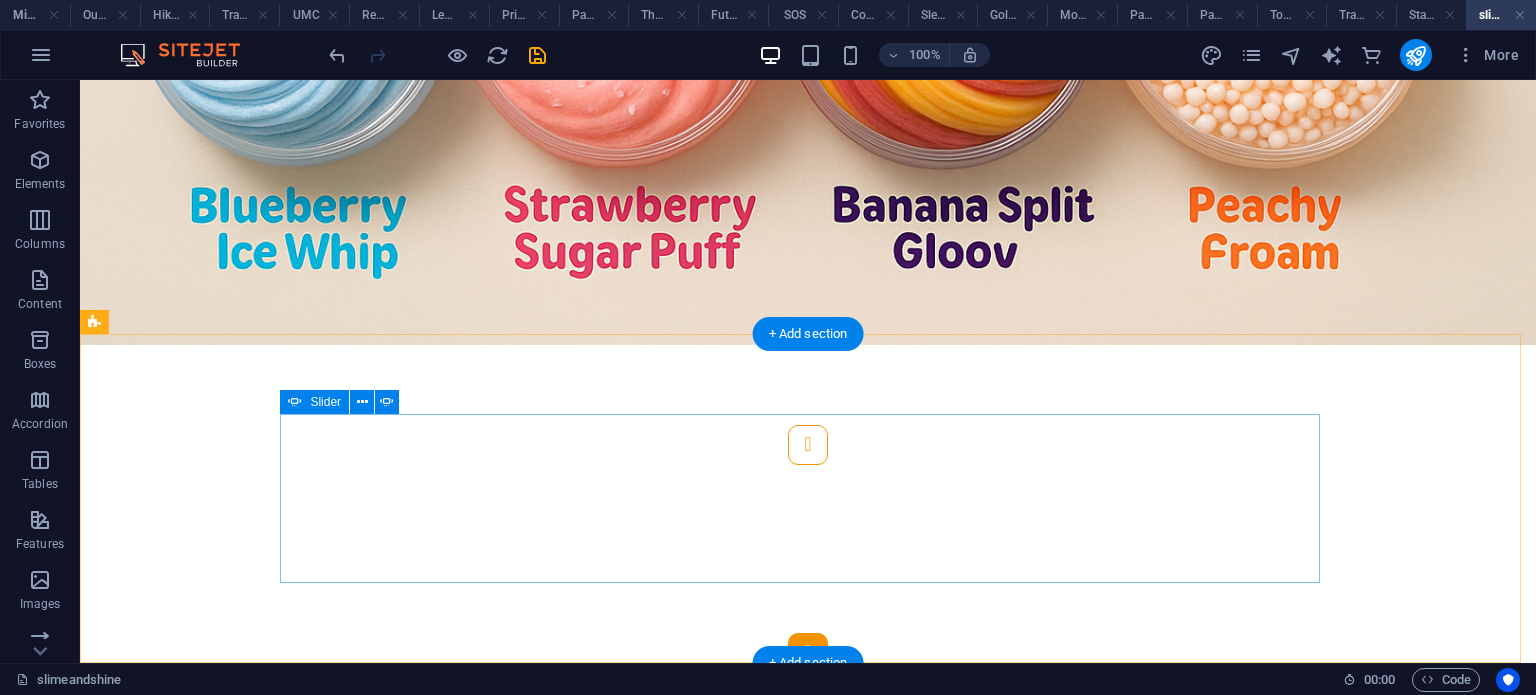 click at bounding box center [808, 653] 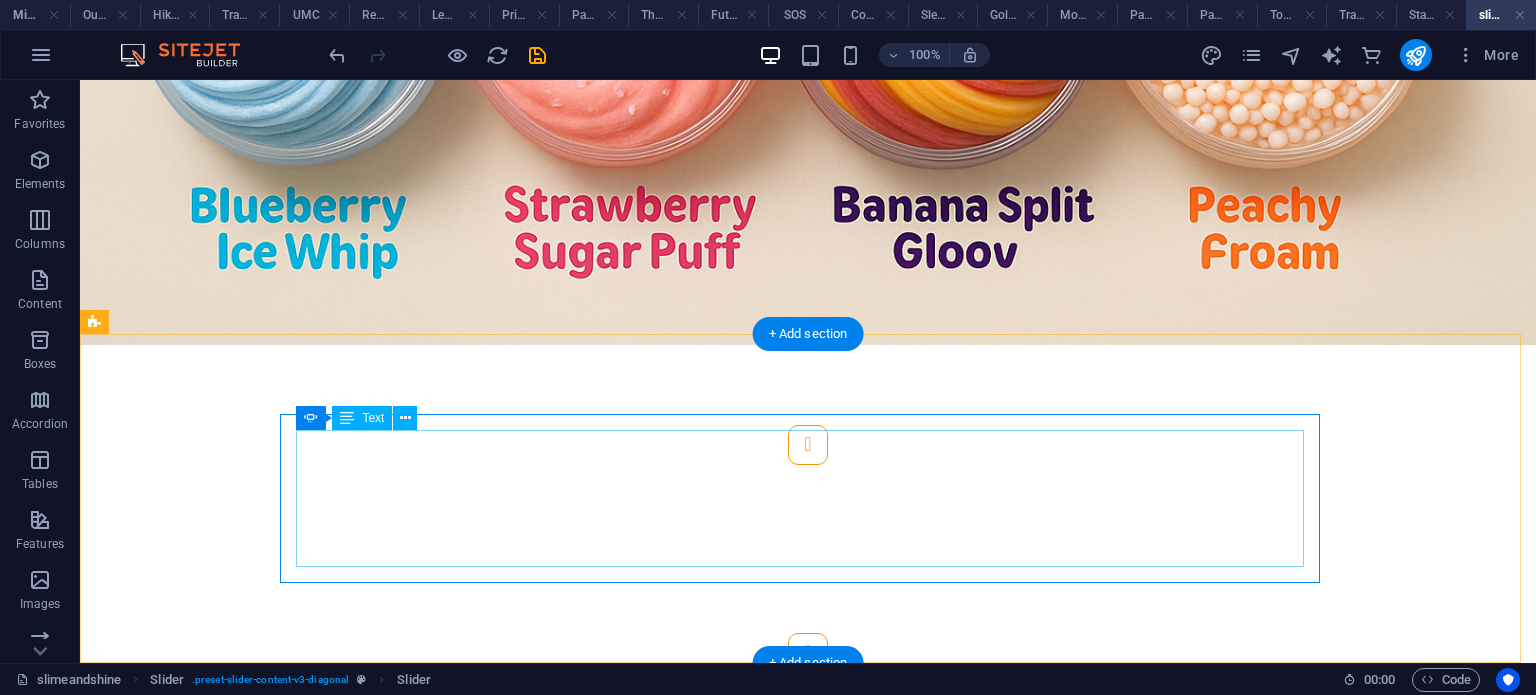 click on "5.  Grape Jelly Jiggle Colours : Deep purple, plum, translucent grape gloss Flavour inspiration : Concord grape jelly Texture : Jiggly slime with high bounce Add-ons : Jelly cube pieces" at bounding box center (-3368, 1224) 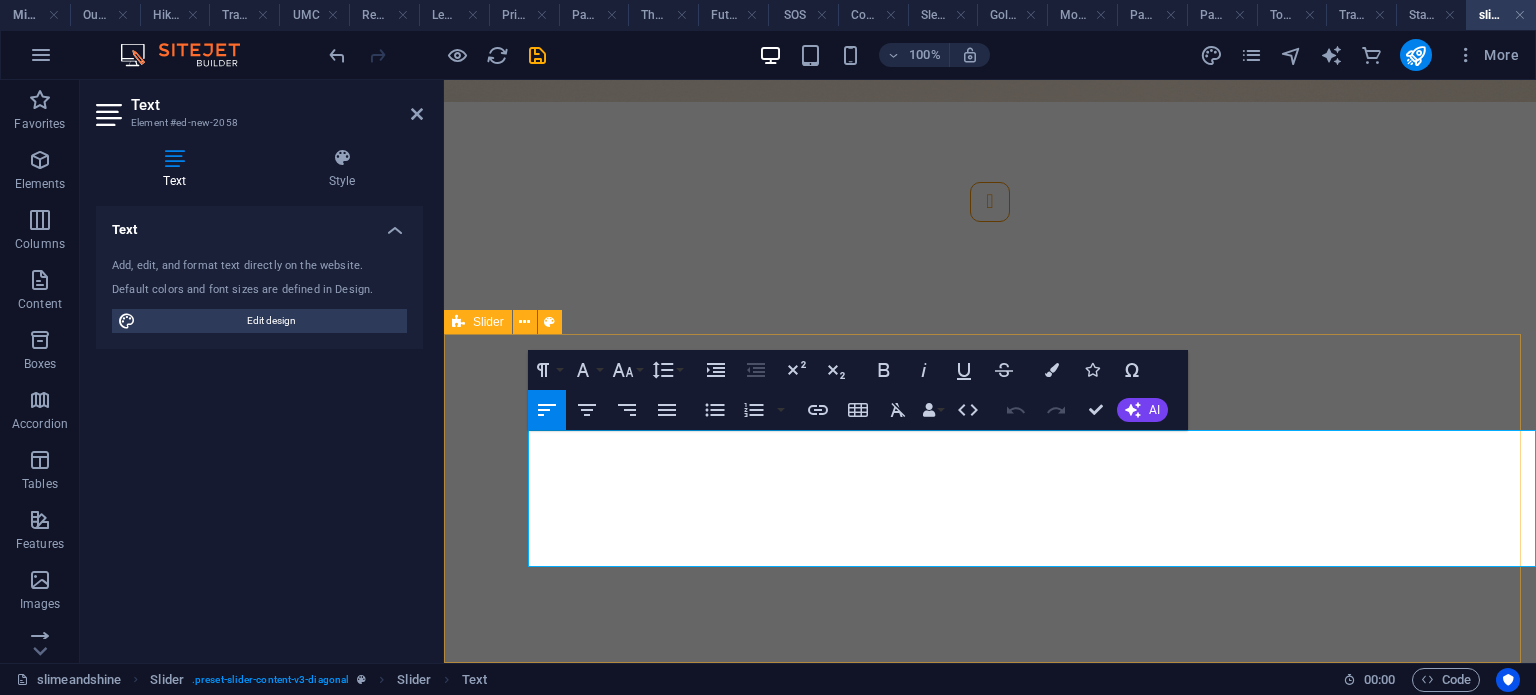scroll, scrollTop: 1152, scrollLeft: 0, axis: vertical 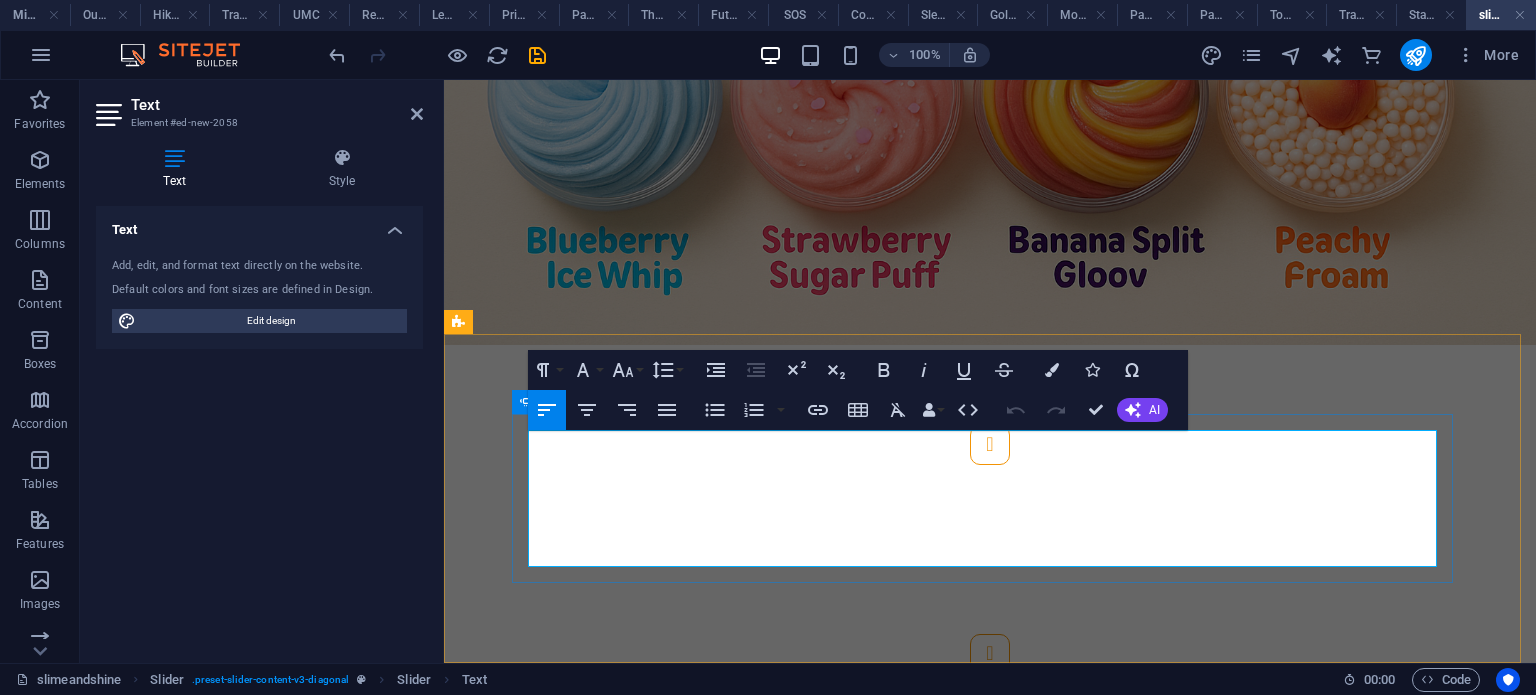 drag, startPoint x: 743, startPoint y: 551, endPoint x: 524, endPoint y: 450, distance: 241.16798 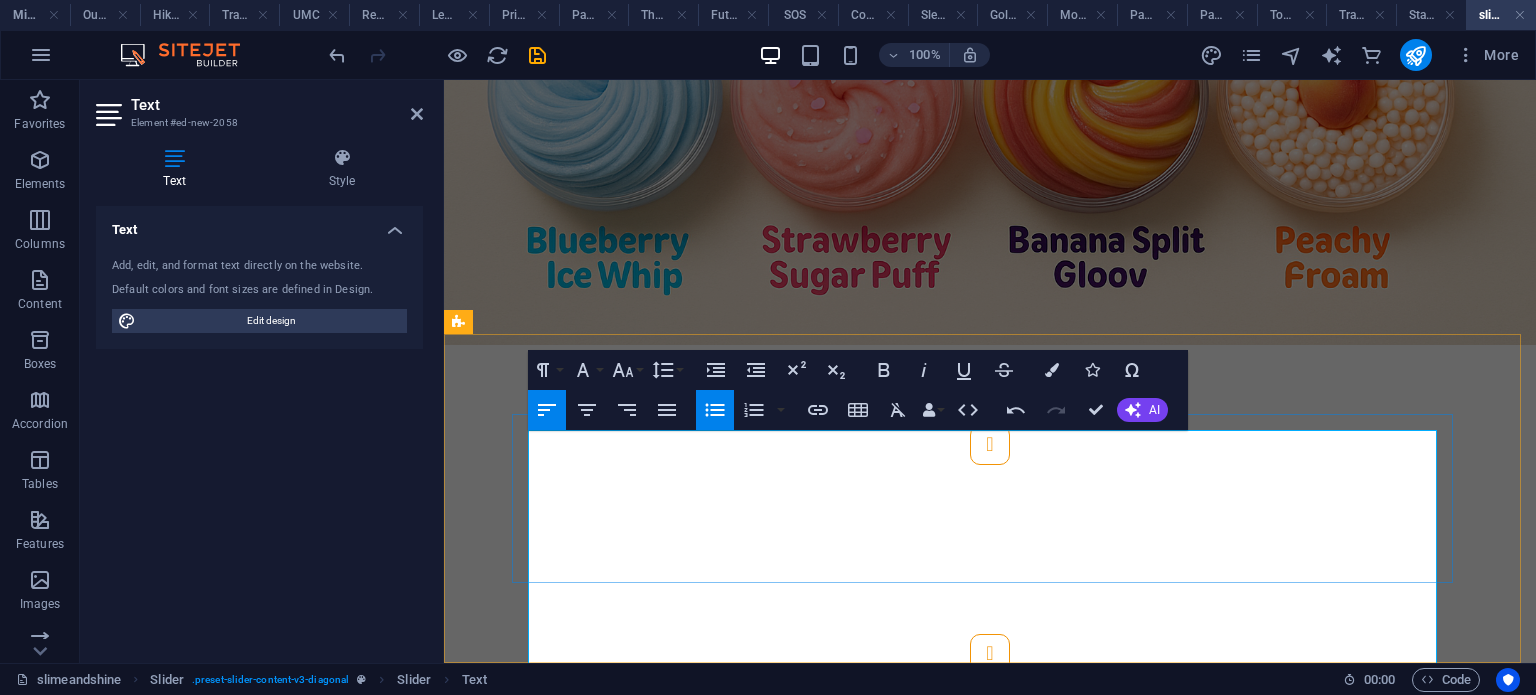 click on "Colours : Deep magenta, lilac, whipped cream white Flavour inspiration : Mixed berries and vanilla cream Texture : Thick butter slime; ultra soft and stretchy Add-ons : Mini berry charms and swirls" at bounding box center [-2798, 1294] 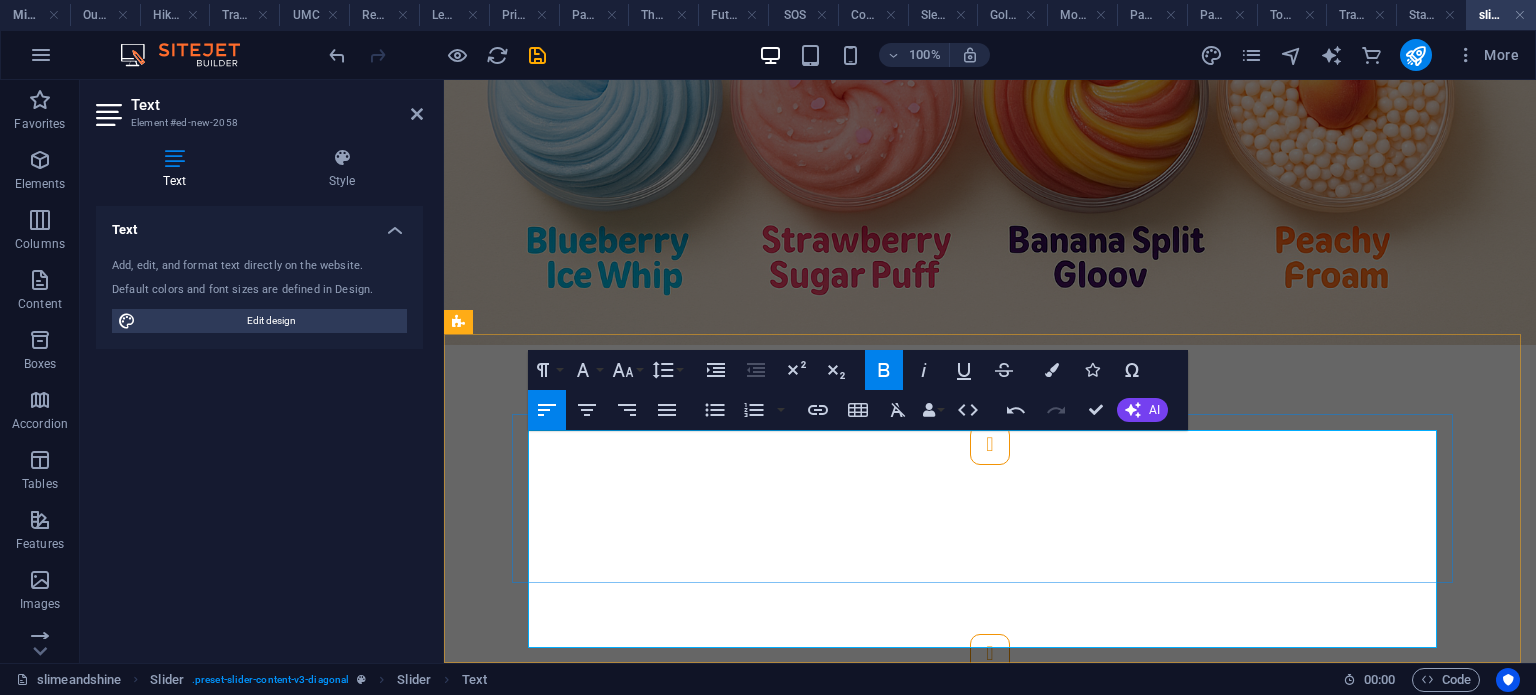 click on "Flavour inspiration : Mixed berries and vanilla cream Texture : Thick butter slime; ultra soft and stretchy Add-ons : Mini berry charms and swirls" at bounding box center (-2798, 1294) 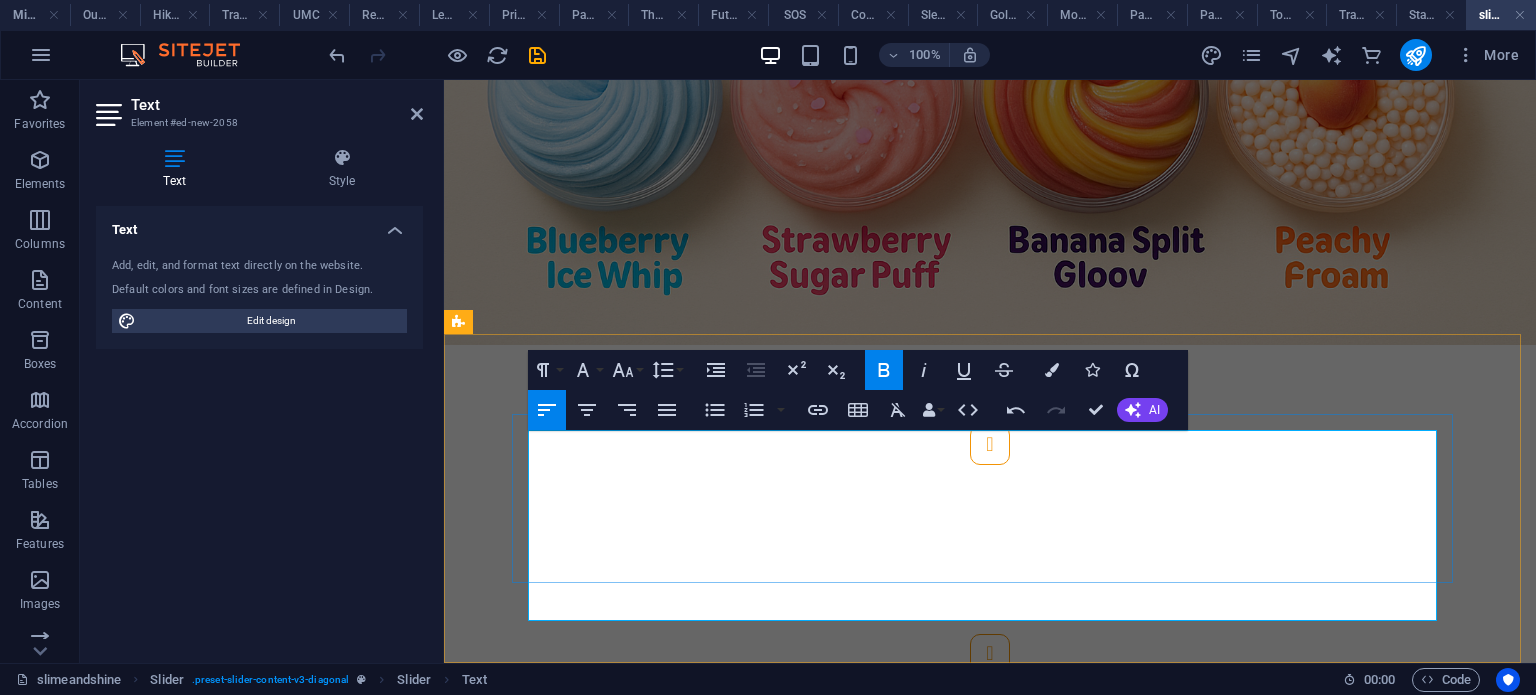 click on "Texture : Thick butter slime; ultra soft and stretchy Add-ons : Mini berry charms and swirls" at bounding box center (-2798, 1294) 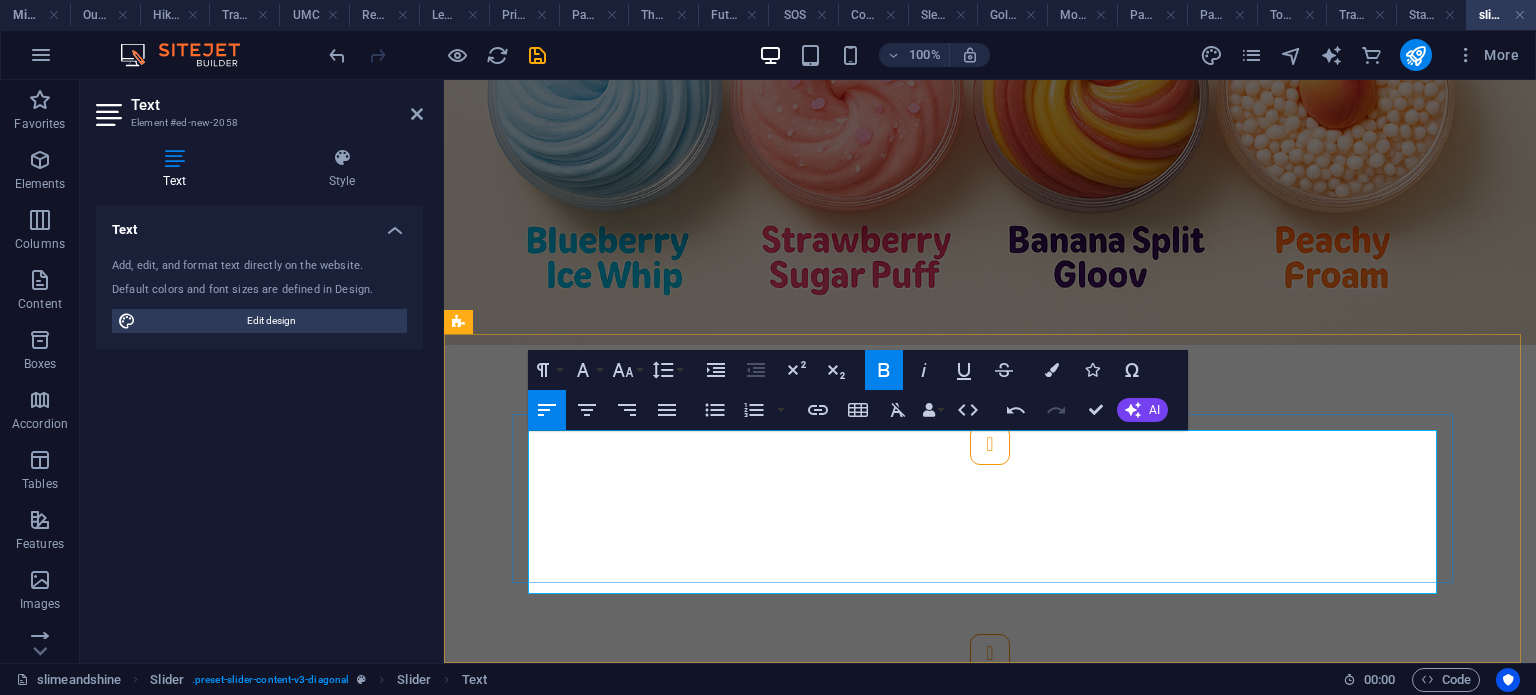 click on "Add-ons" at bounding box center (-3188, 1307) 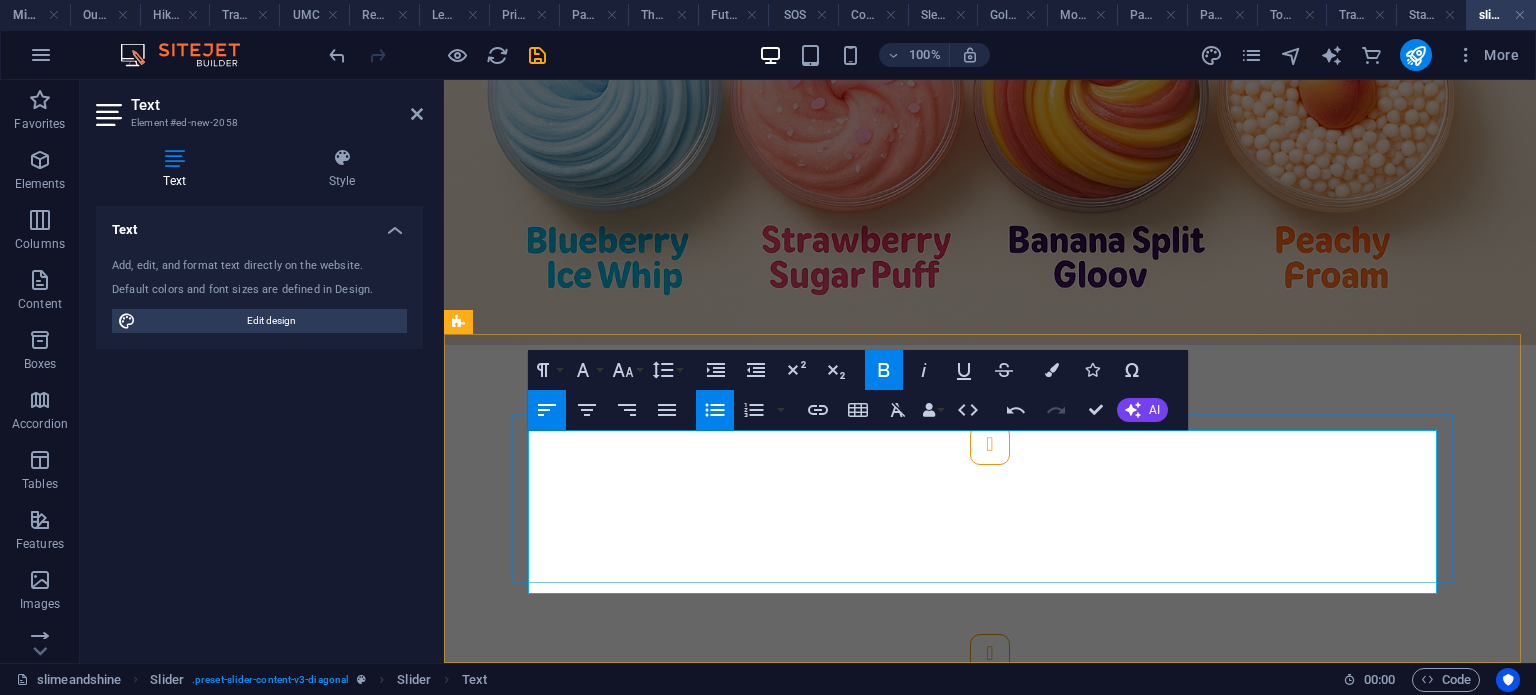 click on "Add-ons" at bounding box center [-3188, 1307] 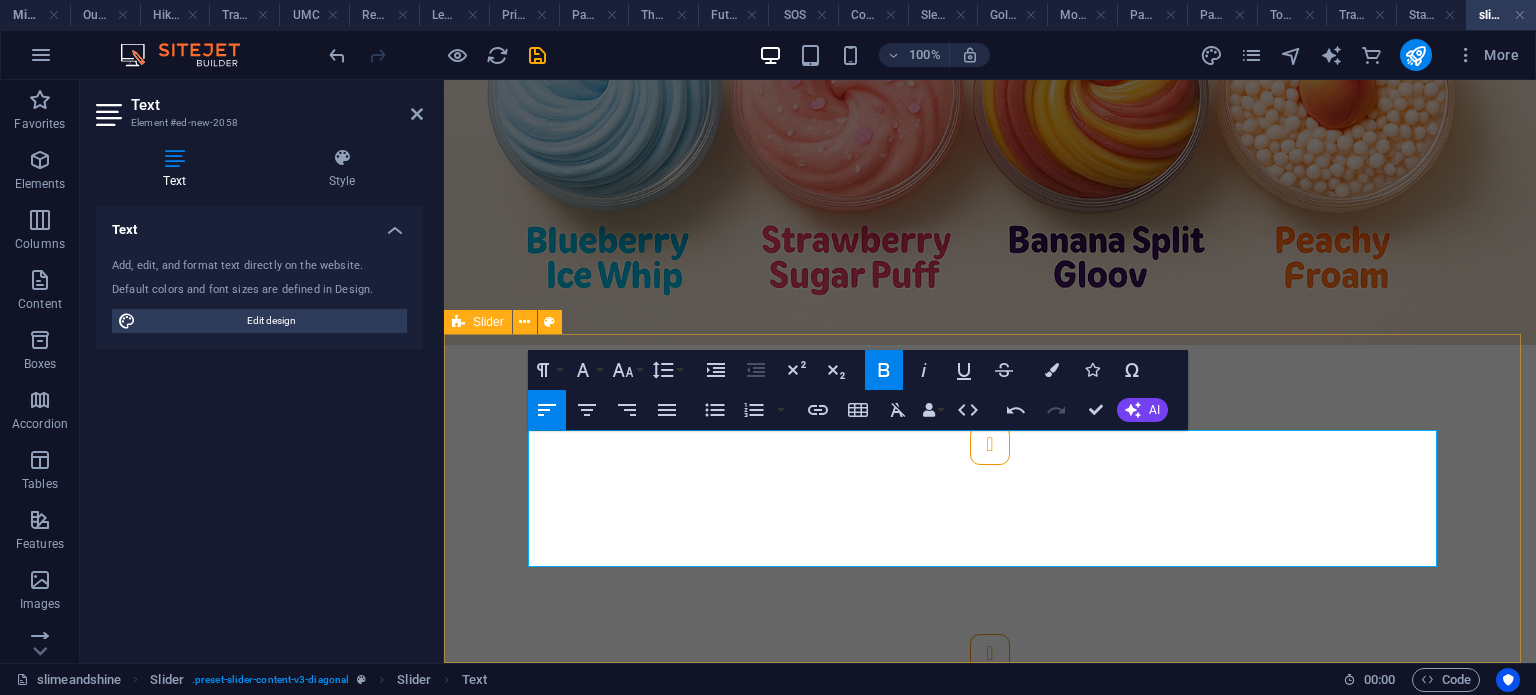click on "10. Peachy Cream Floam Colours : Warm peach, coral, creamy white Flavour inspiration : Peaches and whipped cream Texture : Floam slime with dense foam beads Add-ons : Peach charm + vanilla scent infusion 4. Mango Tango Stretch Colours : Mango orange, golden yellow, blush pink Flavour inspiration : Mango-papaya smoothie Texture : Glossy and extra stretchy Add-ons : Tropical fruit charm mix 3. Cotton Candy Crunch Colours : Baby blue, pastel pink, cloud white Flavour inspiration : Cotton candy / candy floss Texture : Cloud slime with light crunch Add-ons : Mini foam beads + shimmer glitter 2. Lime Fizz Pop Colours : Neon green, citrus yellow, sparkle flecks Flavour inspiration : Lime soda pop Texture : Crunchy slime with fizz beads Add-ons : Popping candy sounds and bubble pops 1. Berry Whip Swirl Colours : Deep magenta, lilac, whipped cream white Flavour inspiration : Mixed berries and vanilla cream Texture : Thick butter slime; ultra soft and stretchy Add-ons : Mini berry charms and swirls 5. Colours 6." at bounding box center [990, 549] 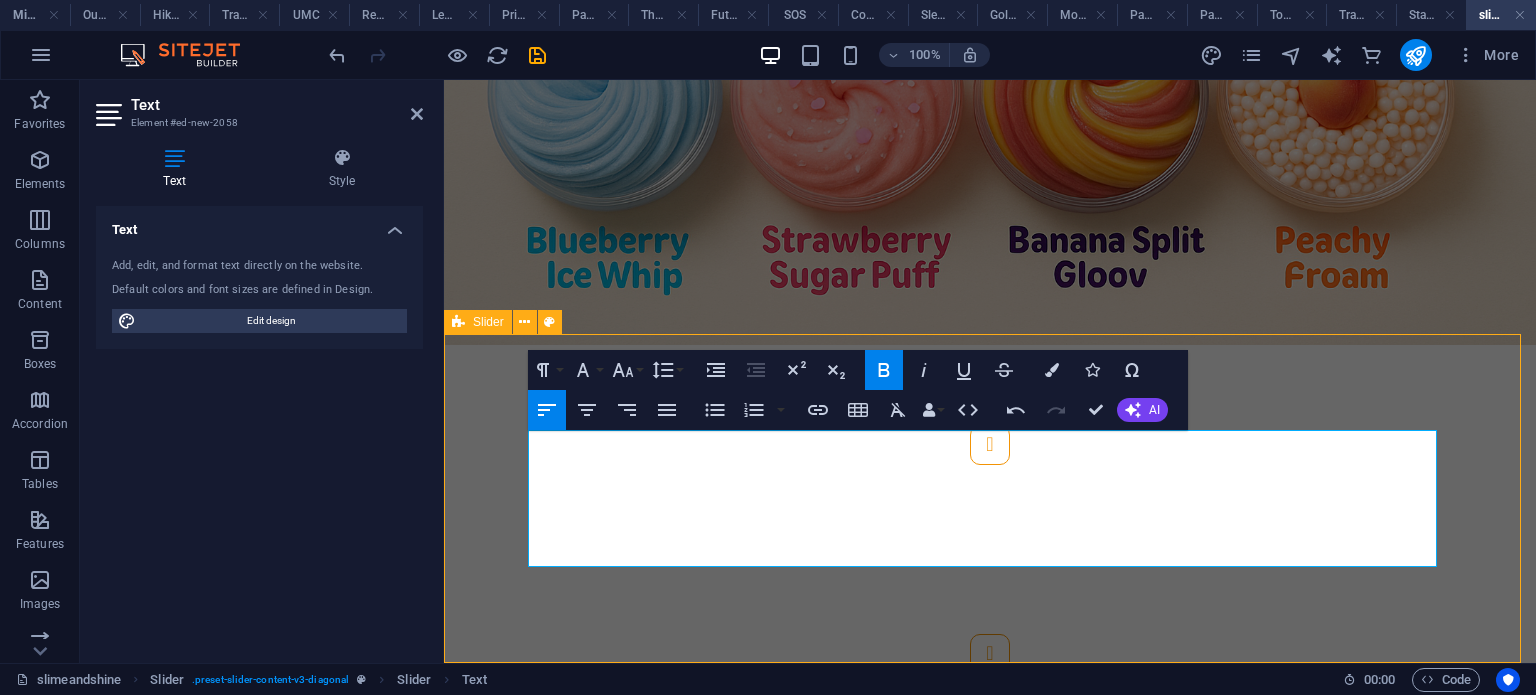 click on "10. Peachy Cream Floam Colours : Warm peach, coral, creamy white Flavour inspiration : Peaches and whipped cream Texture : Floam slime with dense foam beads Add-ons : Peach charm + vanilla scent infusion 4. Mango Tango Stretch Colours : Mango orange, golden yellow, blush pink Flavour inspiration : Mango-papaya smoothie Texture : Glossy and extra stretchy Add-ons : Tropical fruit charm mix 3. Cotton Candy Crunch Colours : Baby blue, pastel pink, cloud white Flavour inspiration : Cotton candy / candy floss Texture : Cloud slime with light crunch Add-ons : Mini foam beads + shimmer glitter 2. Lime Fizz Pop Colours : Neon green, citrus yellow, sparkle flecks Flavour inspiration : Lime soda pop Texture : Crunchy slime with fizz beads Add-ons : Popping candy sounds and bubble pops 1. Berry Whip Swirl Colours : Deep magenta, lilac, whipped cream white Flavour inspiration : Mixed berries and vanilla cream Texture : Thick butter slime; ultra soft and stretchy Add-ons : Mini berry charms and swirls 5. Colours 6." at bounding box center [990, 549] 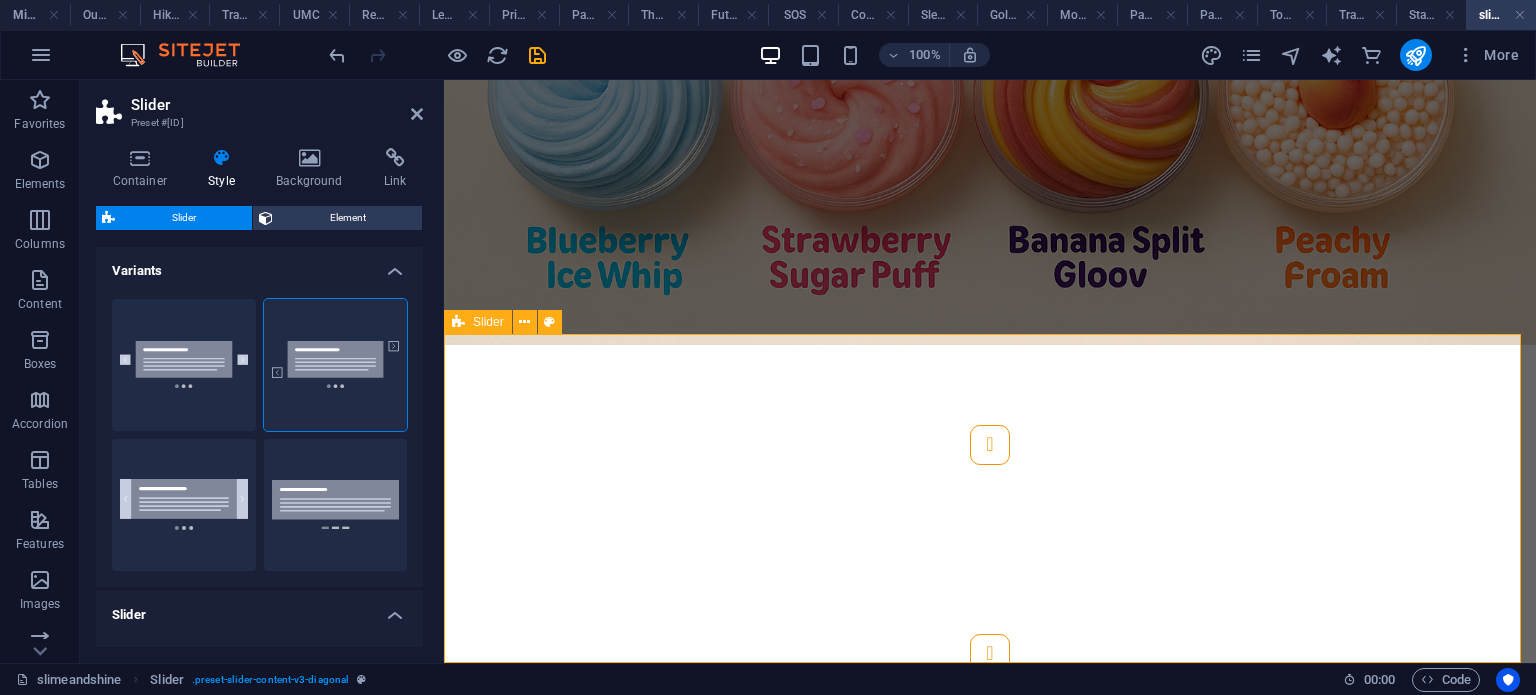 click on "10. Peachy Cream Floam Colours : Warm peach, coral, creamy white Flavour inspiration : Peaches and whipped cream Texture : Floam slime with dense foam beads Add-ons : Peach charm + vanilla scent infusion 4. Mango Tango Stretch Colours : Mango orange, golden yellow, blush pink Flavour inspiration : Mango-papaya smoothie Texture : Glossy and extra stretchy Add-ons : Tropical fruit charm mix 3. Cotton Candy Crunch Colours : Baby blue, pastel pink, cloud white Flavour inspiration : Cotton candy / candy floss Texture : Cloud slime with light crunch Add-ons : Mini foam beads + shimmer glitter 2. Lime Fizz Pop Colours : Neon green, citrus yellow, sparkle flecks Flavour inspiration : Lime soda pop Texture : Crunchy slime with fizz beads Add-ons : Popping candy sounds and bubble pops 1. Berry Whip Swirl Colours : Deep magenta, lilac, whipped cream white Flavour inspiration : Mixed berries and vanilla cream Texture : Thick butter slime; ultra soft and stretchy Add-ons : Mini berry charms and swirls 5. Colours 6." at bounding box center (990, 549) 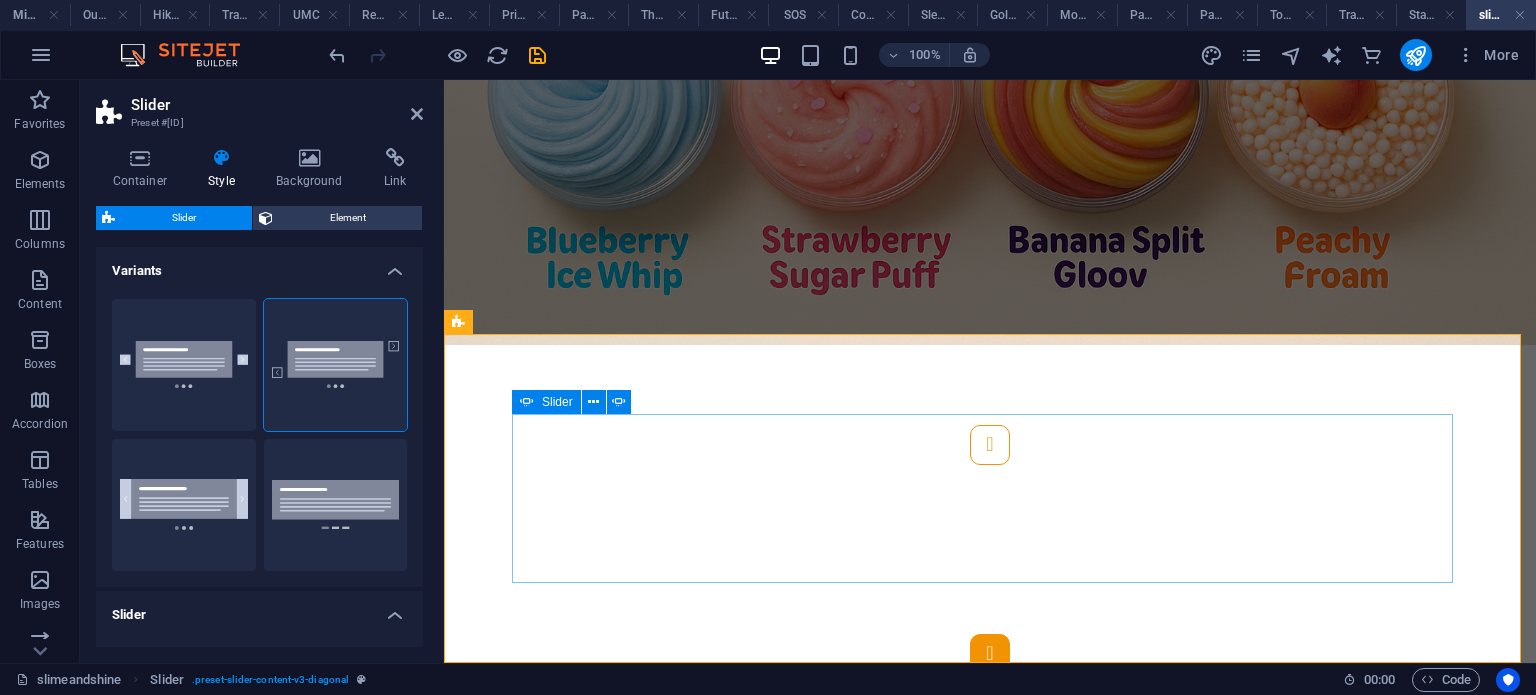click at bounding box center (990, 654) 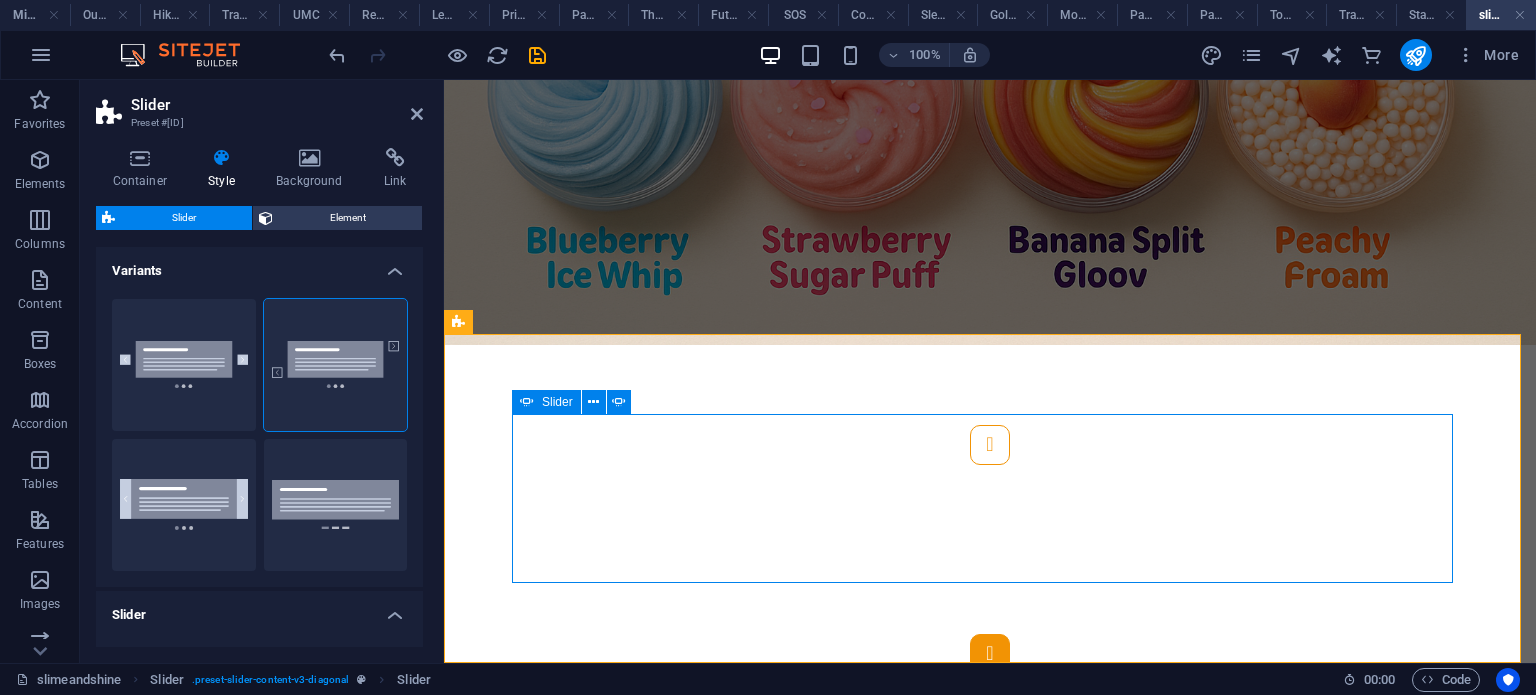click at bounding box center [990, 654] 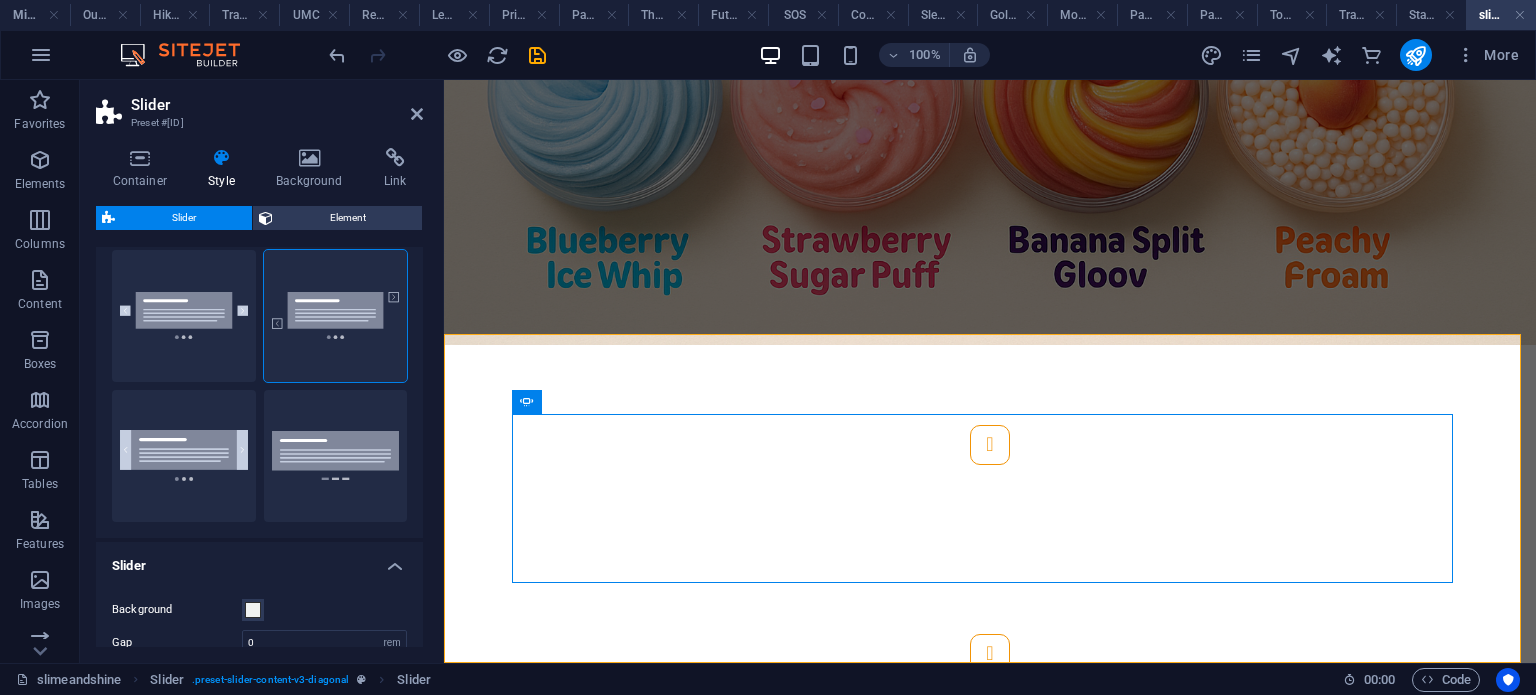 scroll, scrollTop: 0, scrollLeft: 0, axis: both 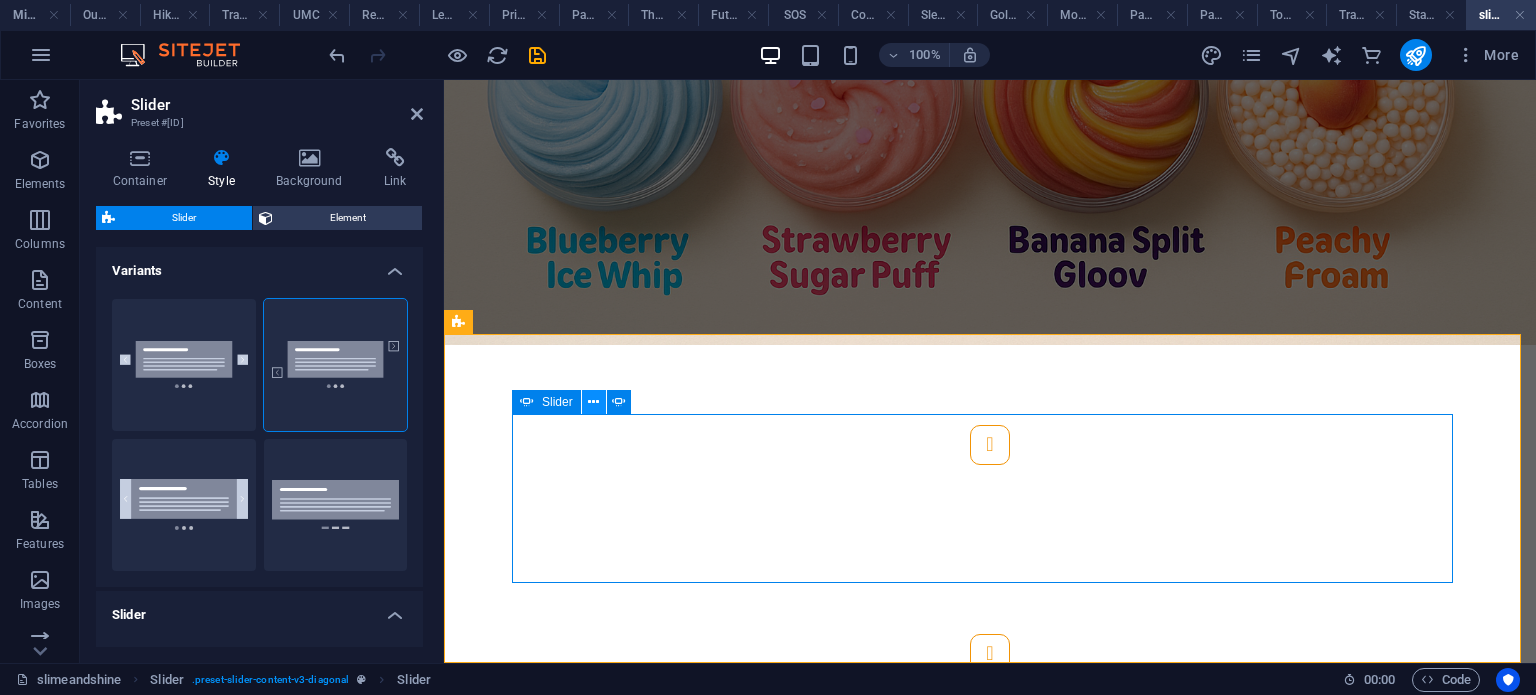 click at bounding box center (593, 402) 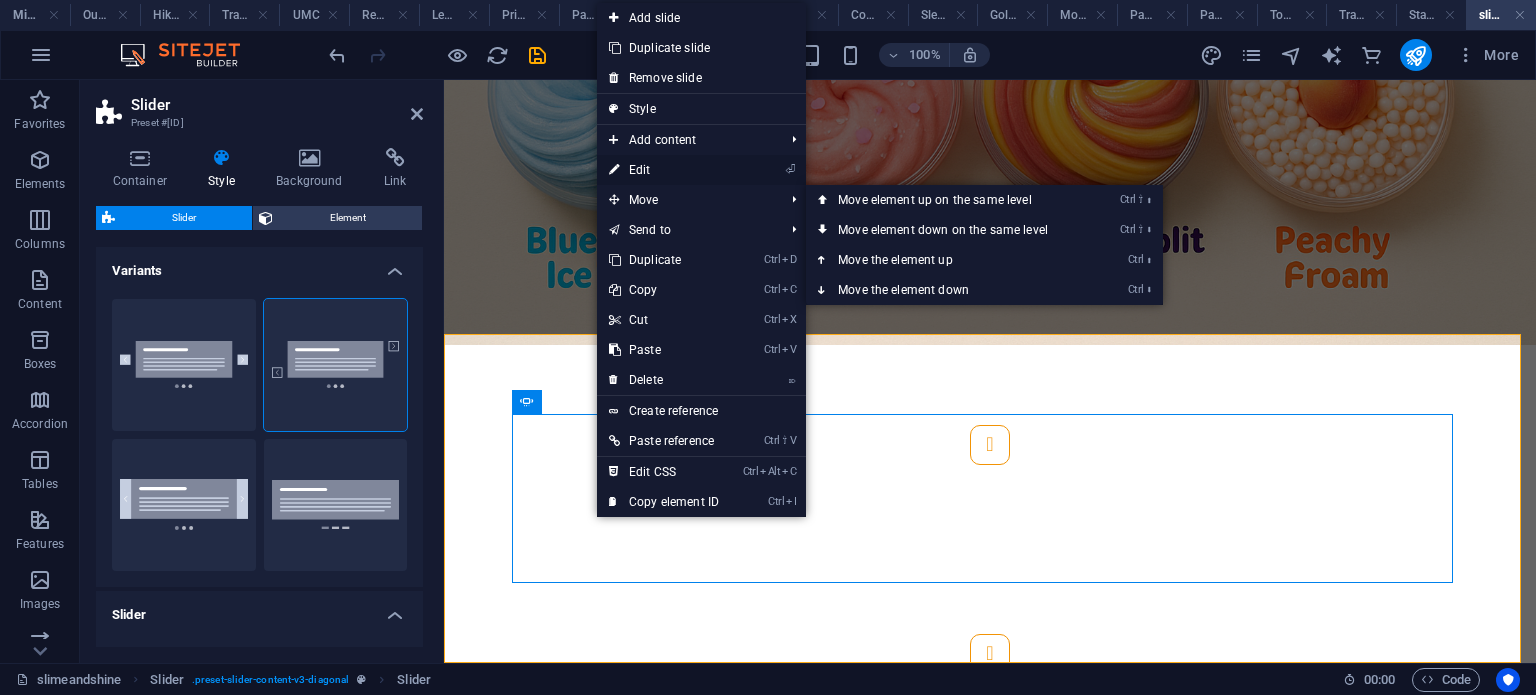click on "⏎  Edit" at bounding box center (664, 170) 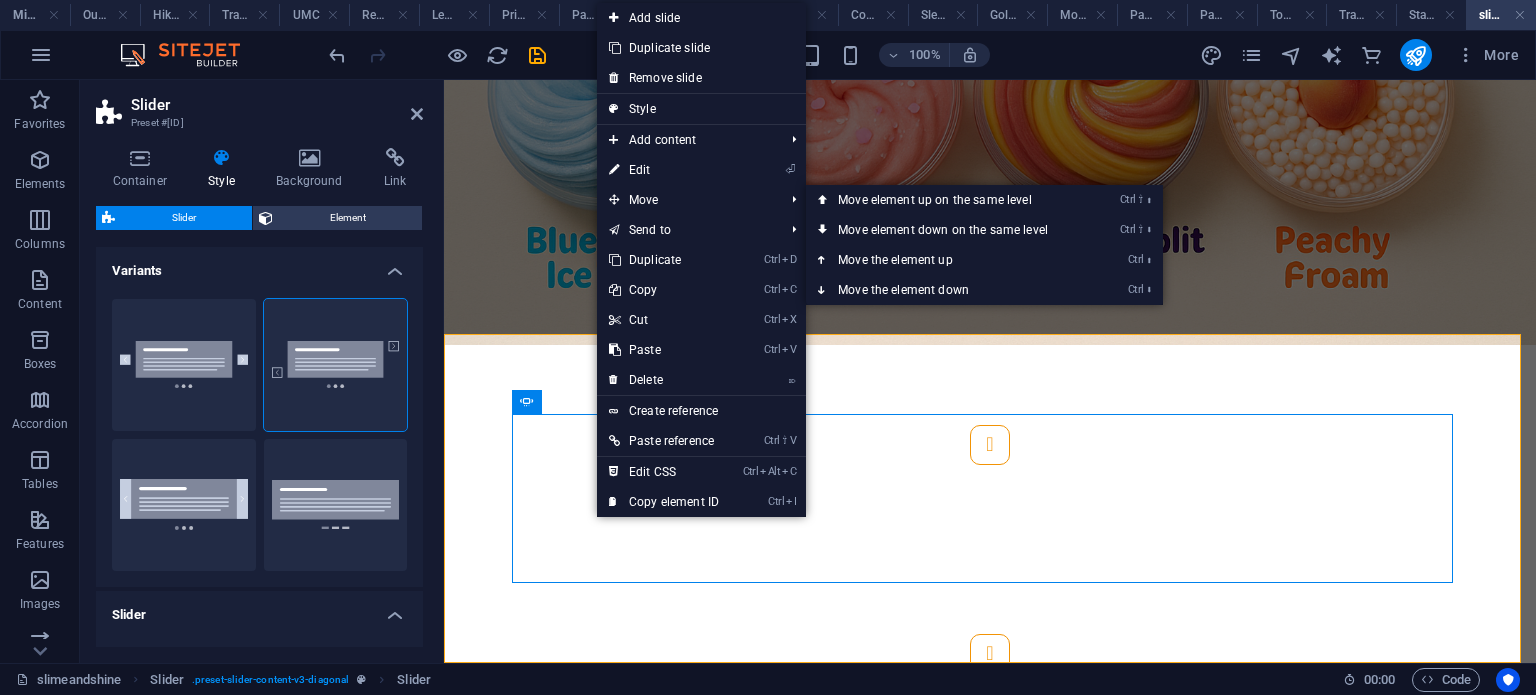 select on "ms" 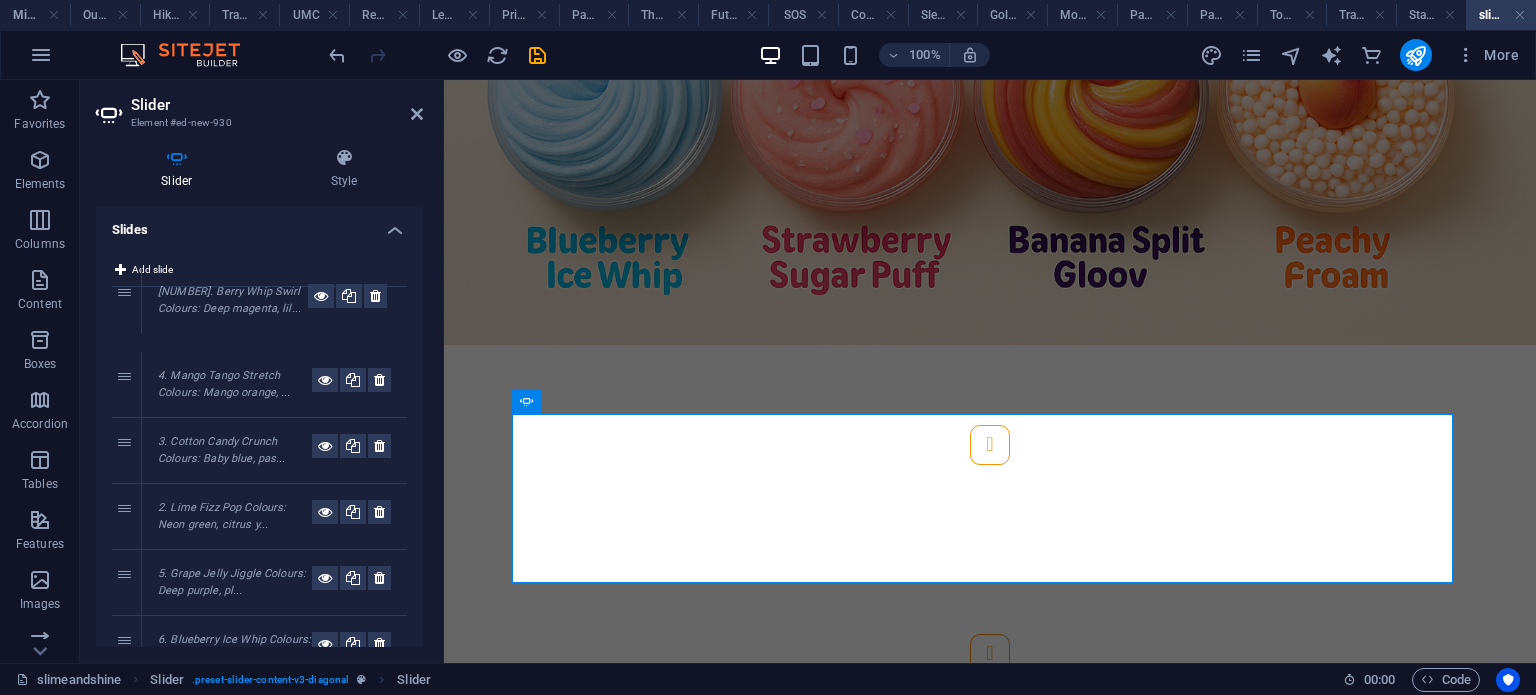 drag, startPoint x: 127, startPoint y: 511, endPoint x: 147, endPoint y: 294, distance: 217.91971 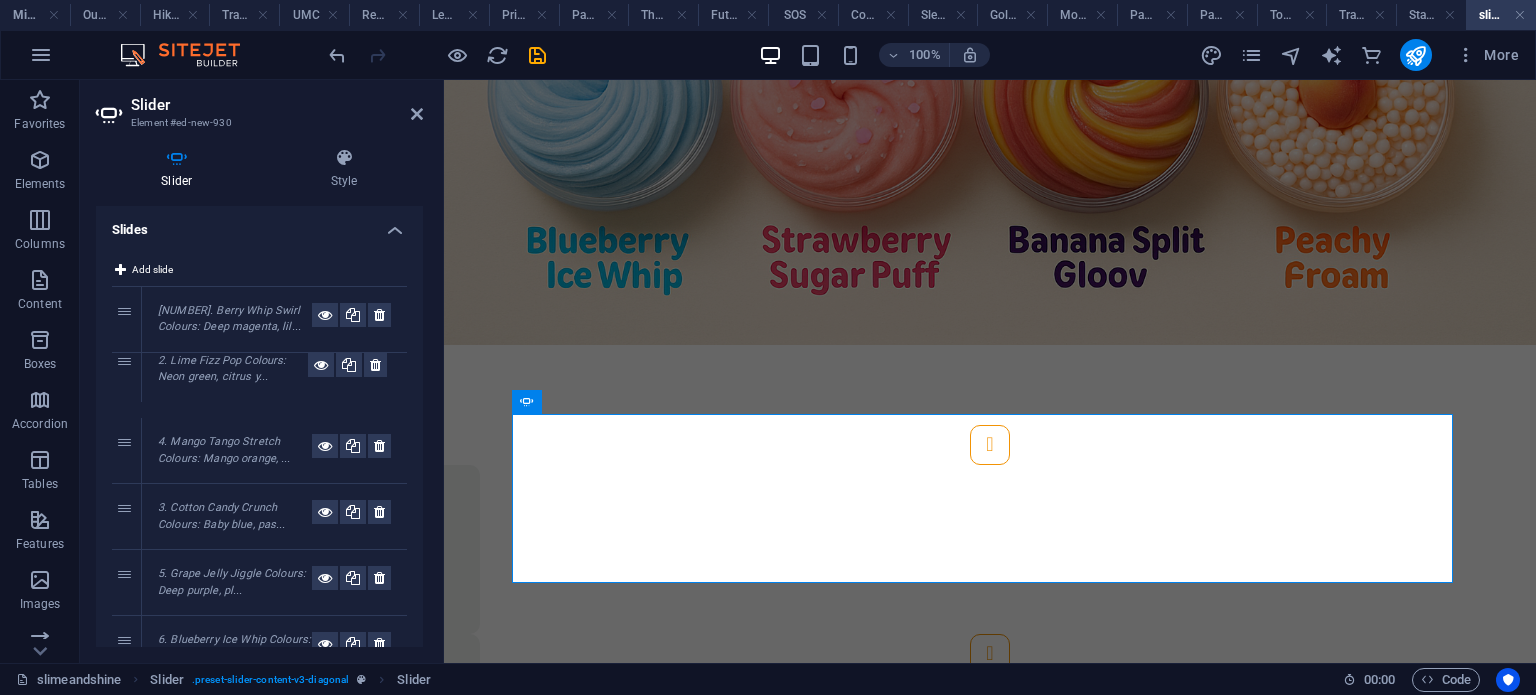 drag, startPoint x: 121, startPoint y: 510, endPoint x: 126, endPoint y: 363, distance: 147.085 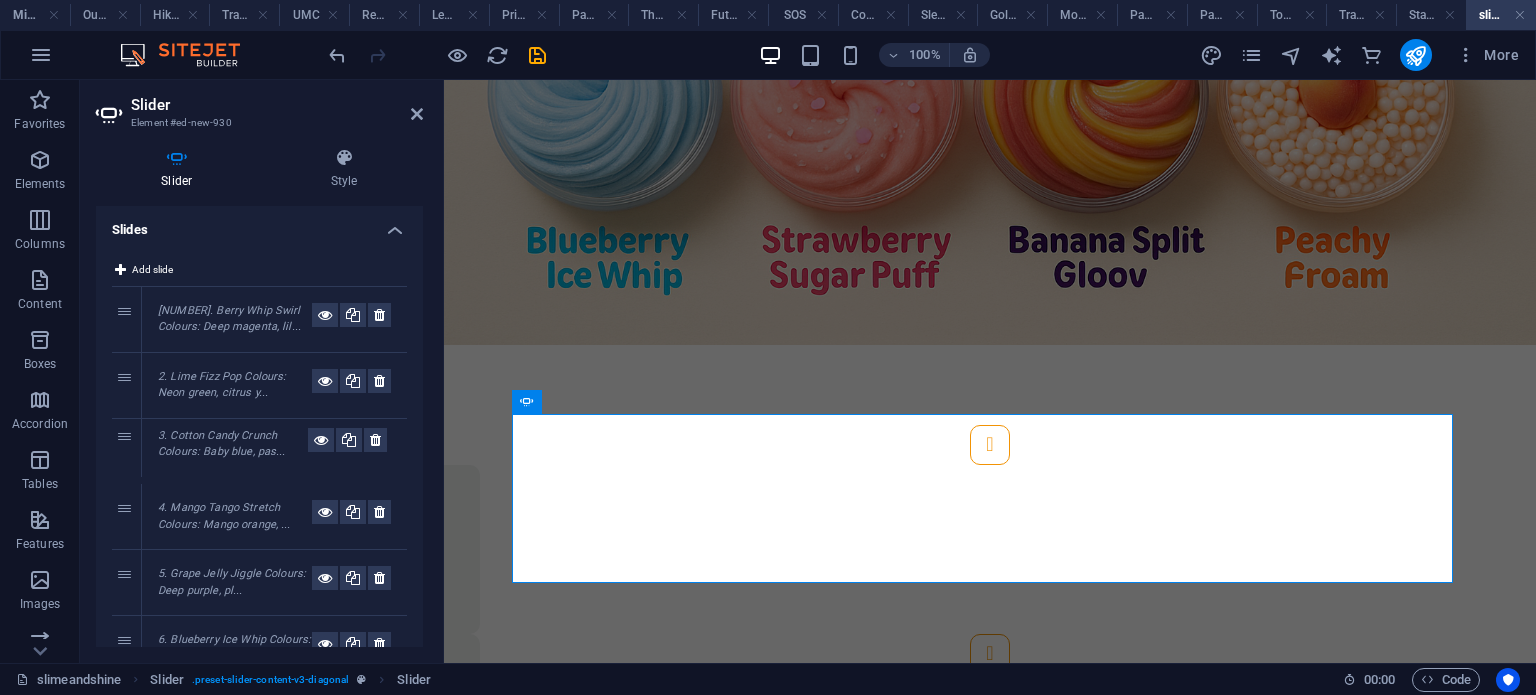 drag, startPoint x: 126, startPoint y: 515, endPoint x: 129, endPoint y: 443, distance: 72.06247 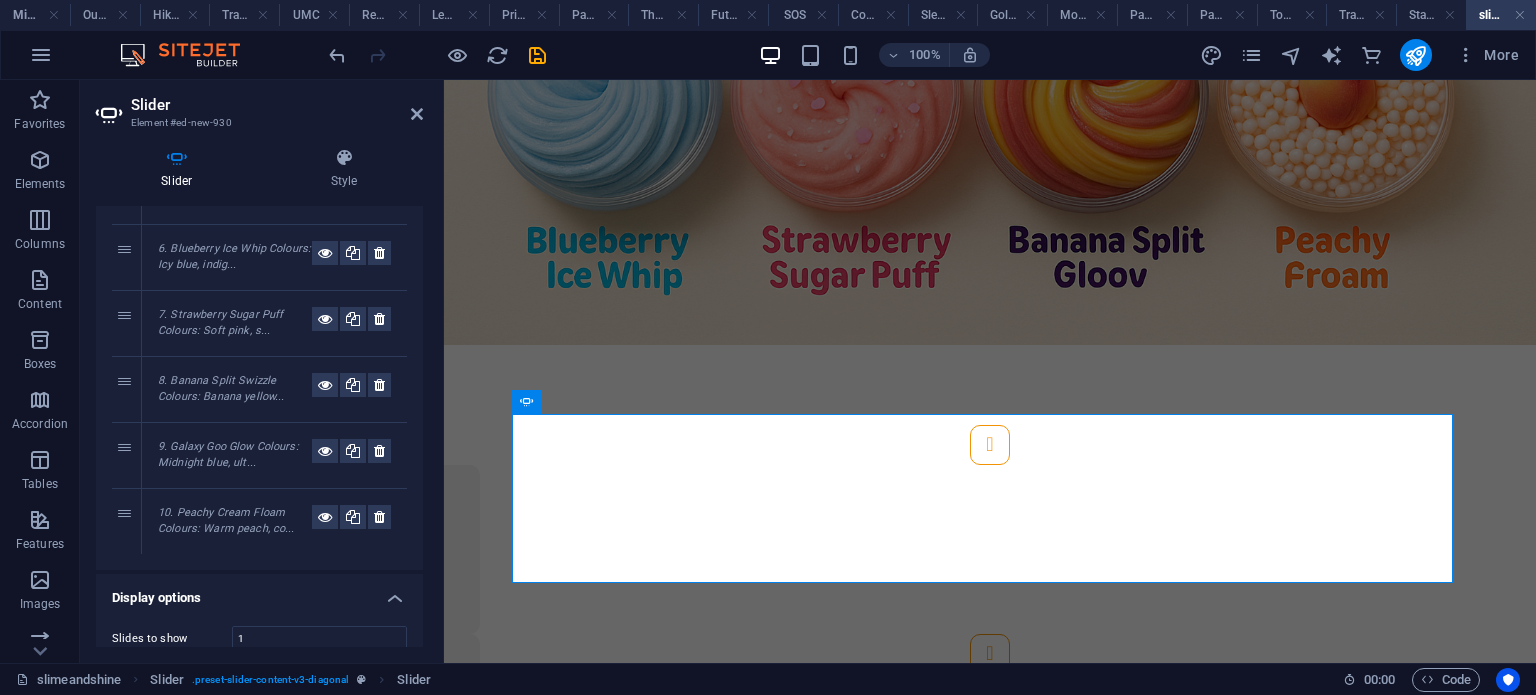 scroll, scrollTop: 400, scrollLeft: 0, axis: vertical 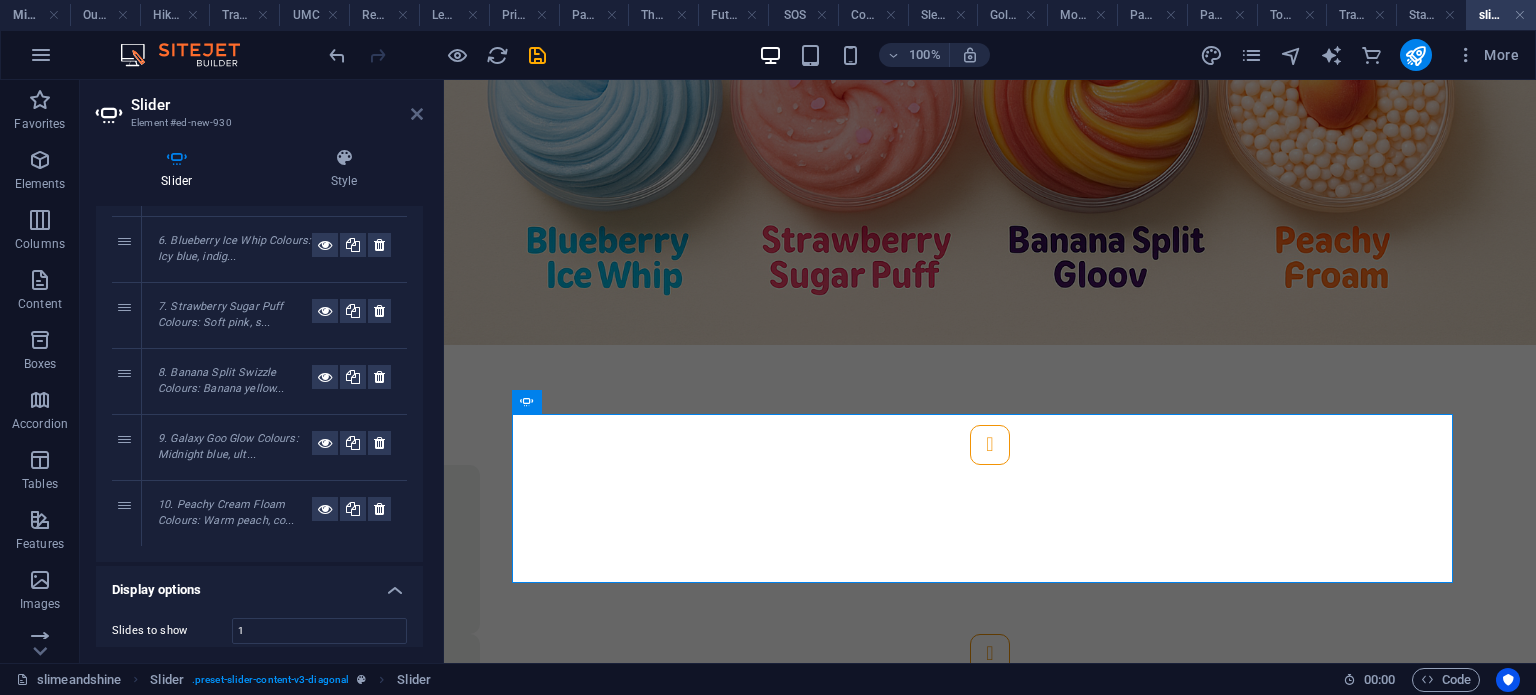 click at bounding box center [417, 114] 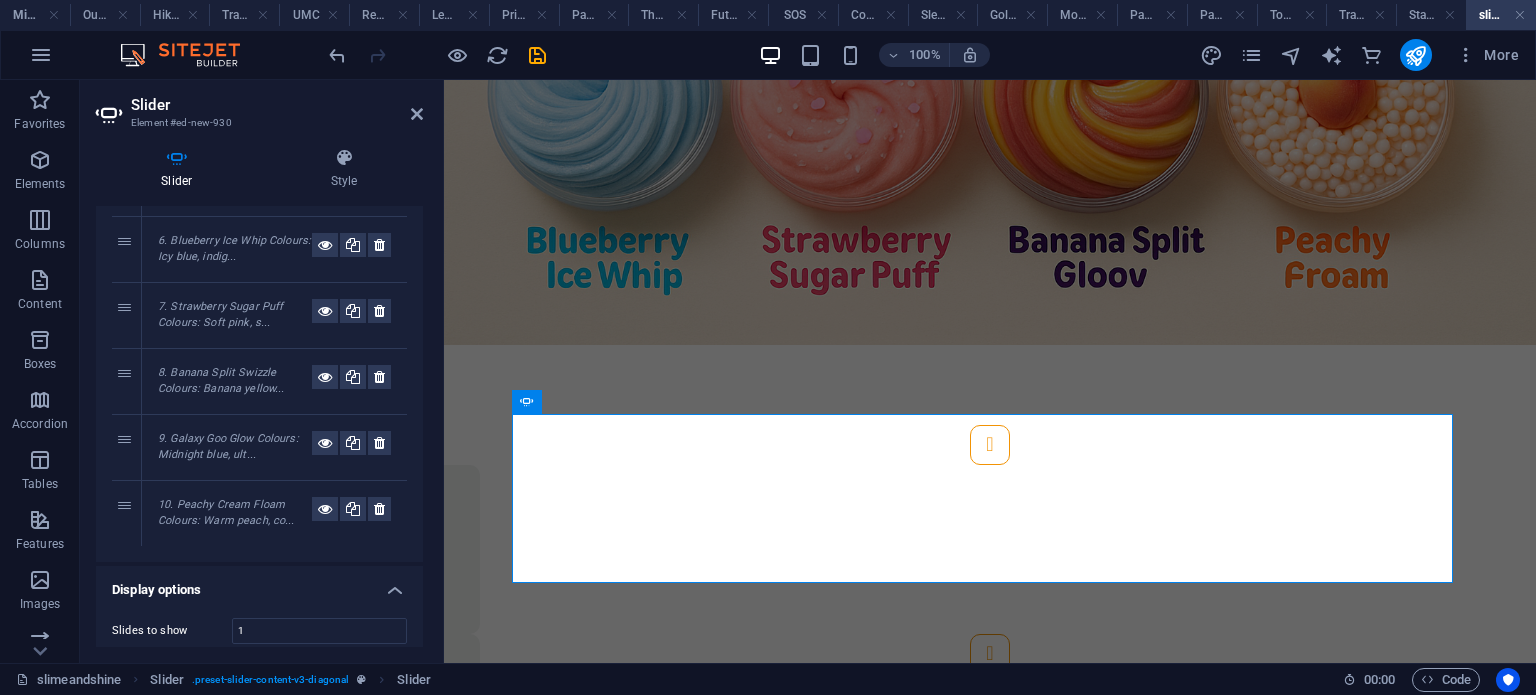 scroll, scrollTop: 1162, scrollLeft: 0, axis: vertical 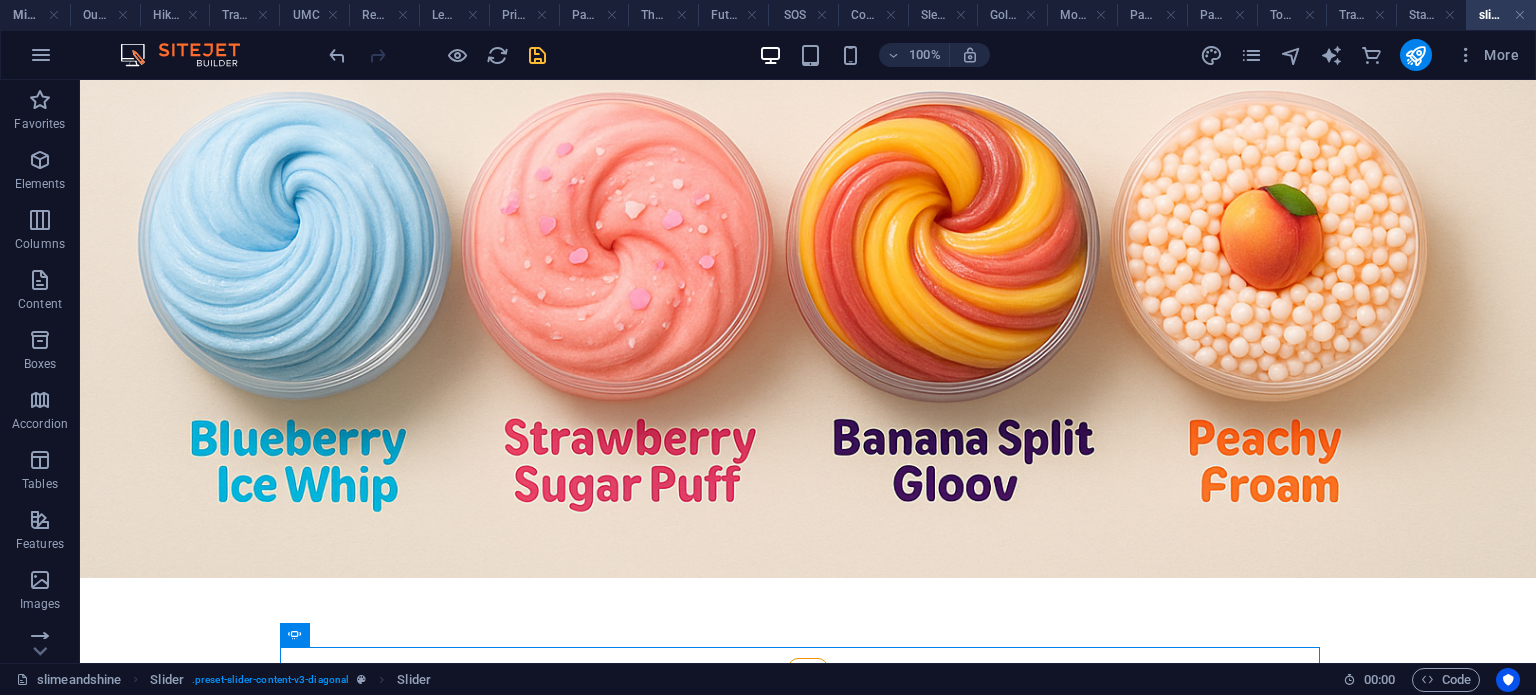 click at bounding box center [537, 55] 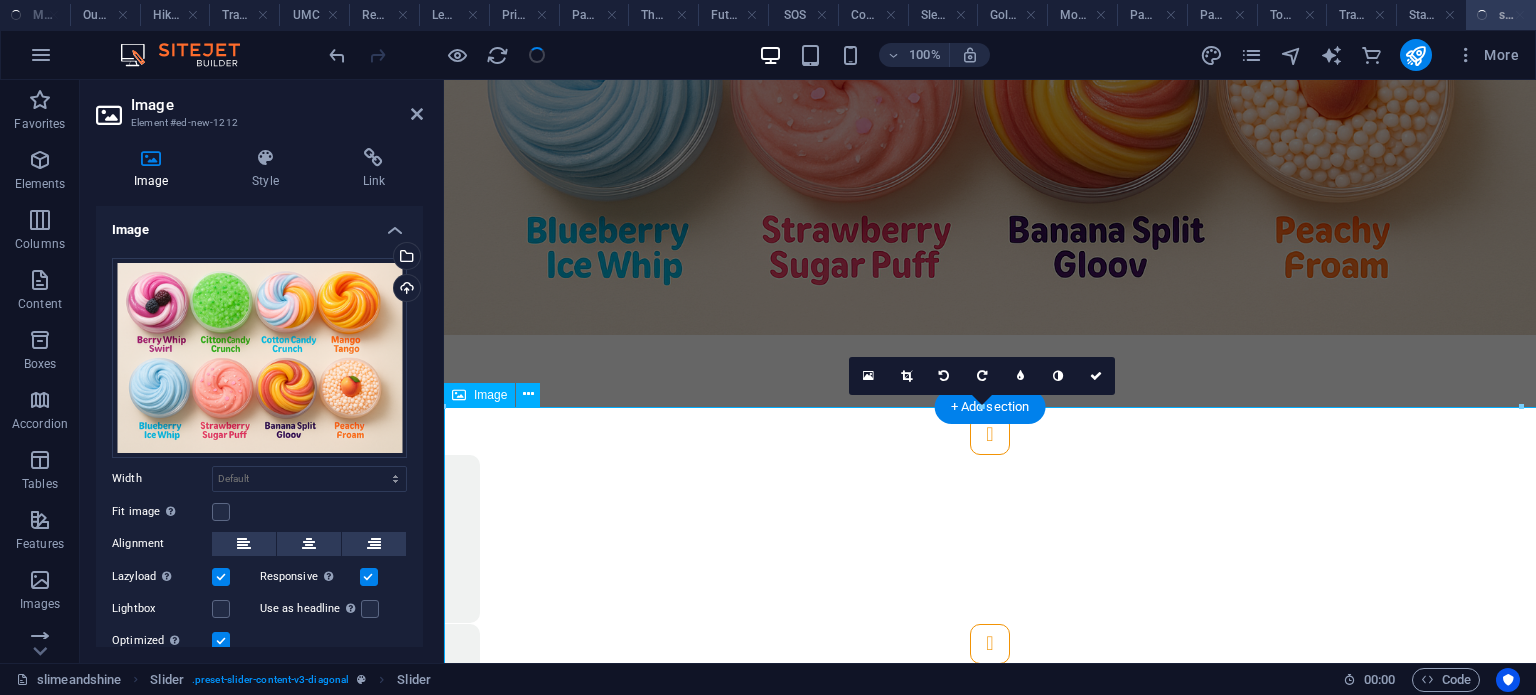 scroll, scrollTop: 362, scrollLeft: 0, axis: vertical 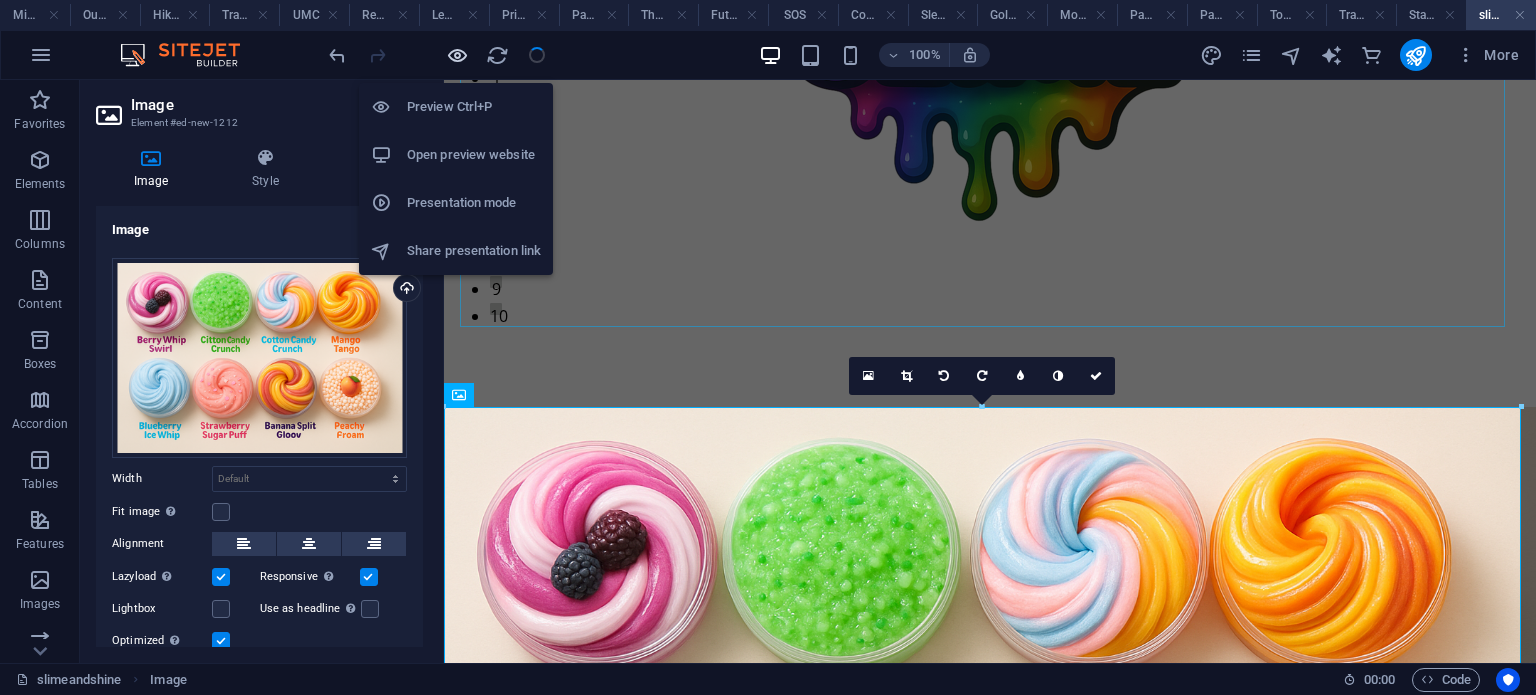 click at bounding box center (457, 55) 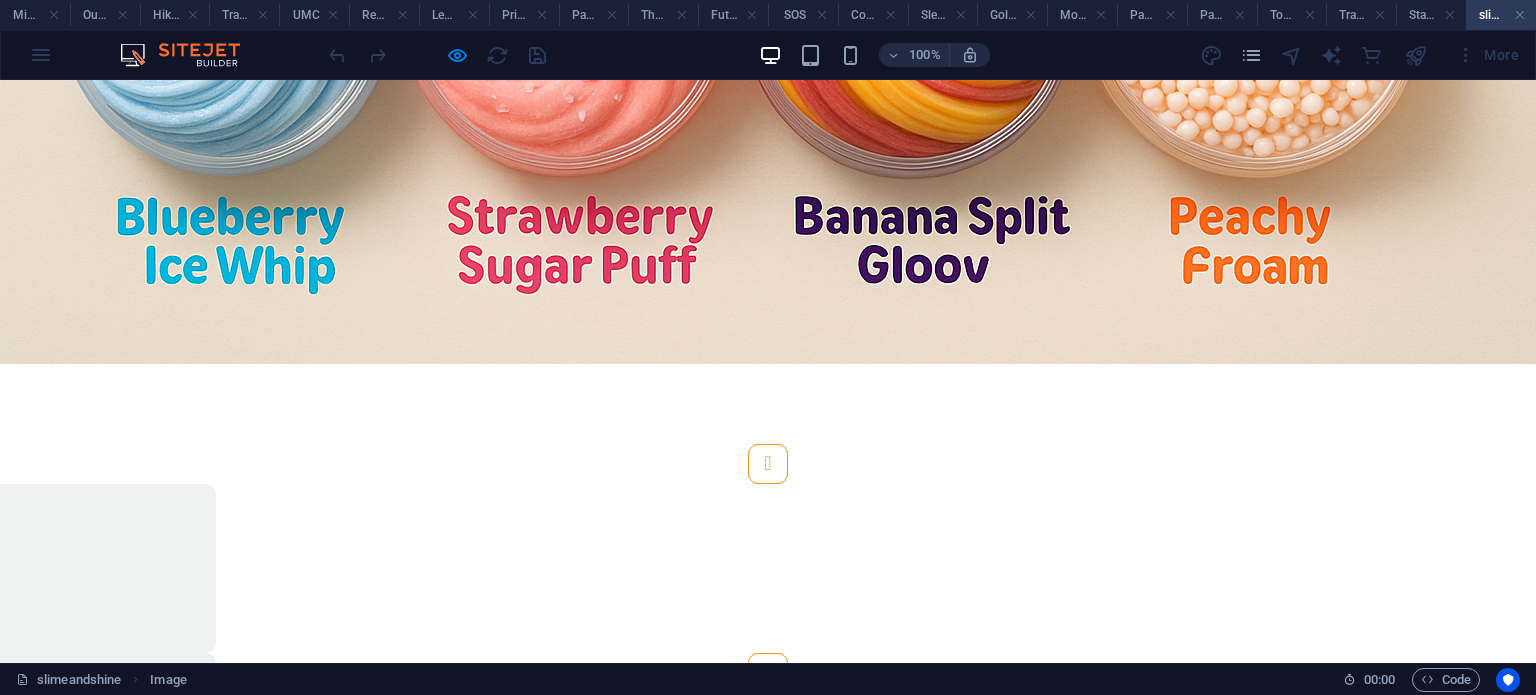 scroll, scrollTop: 1448, scrollLeft: 0, axis: vertical 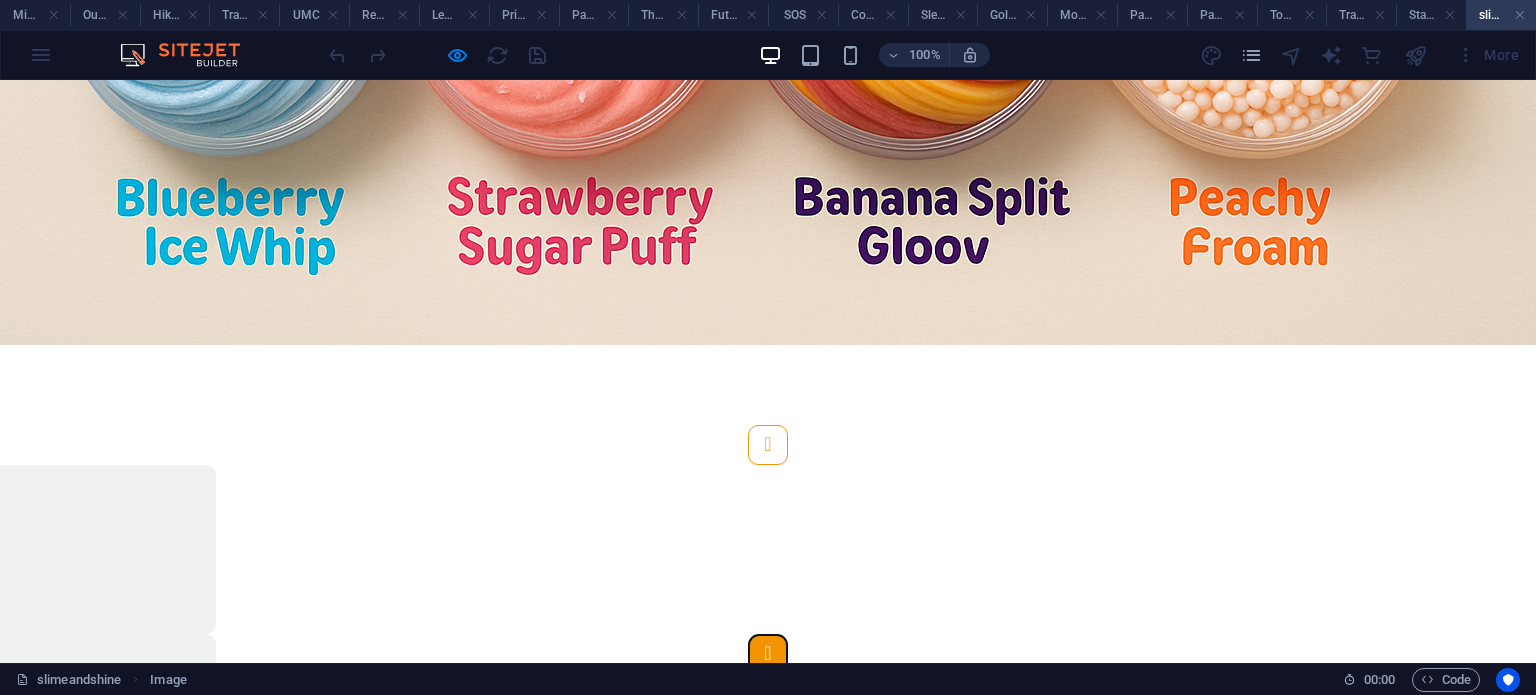 click at bounding box center (768, 654) 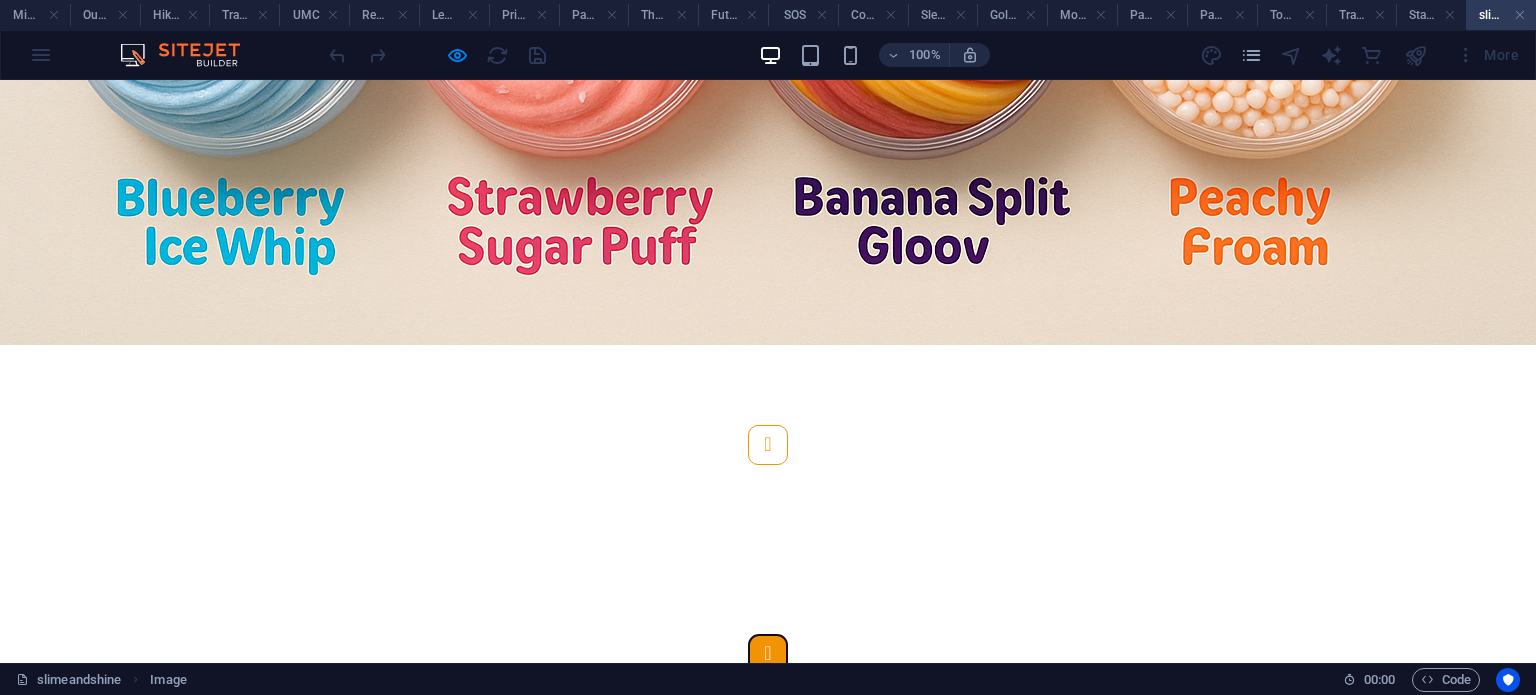 click at bounding box center [768, 654] 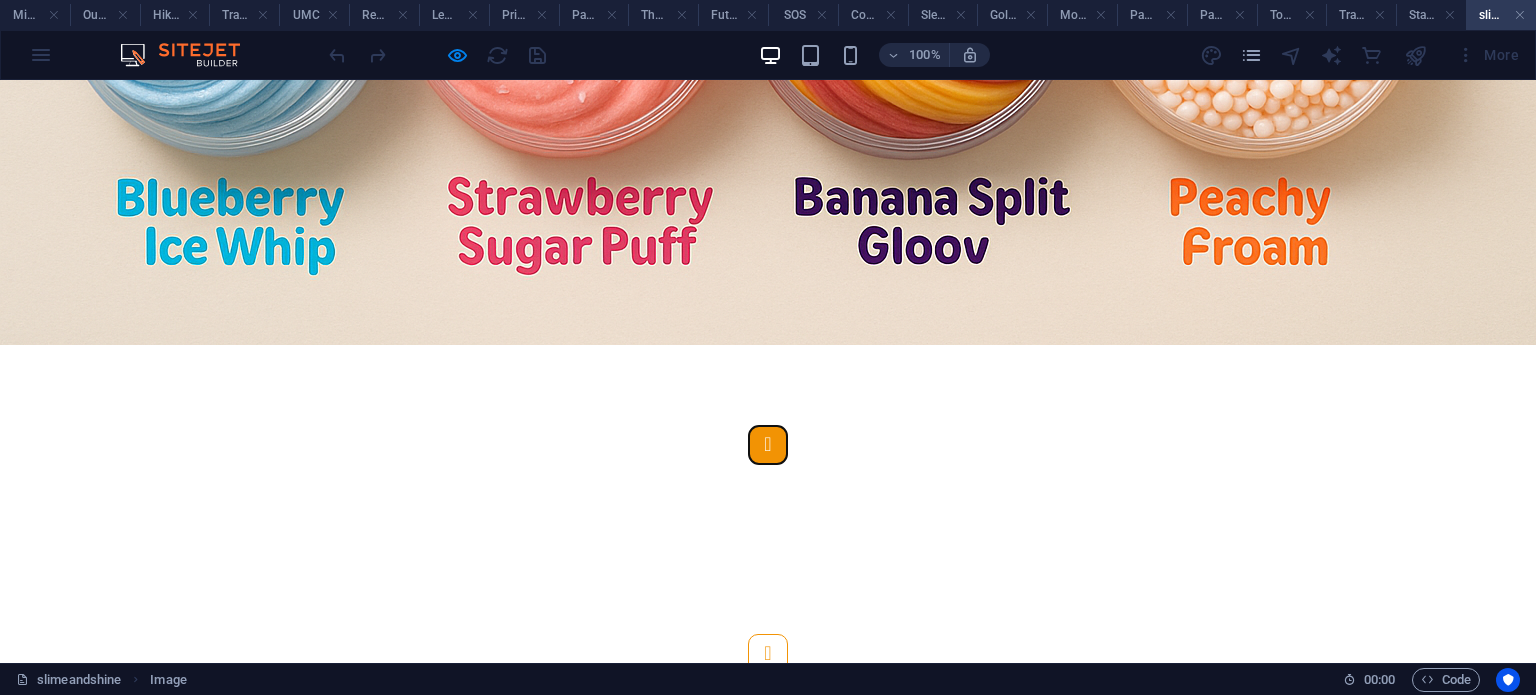 click at bounding box center [768, 445] 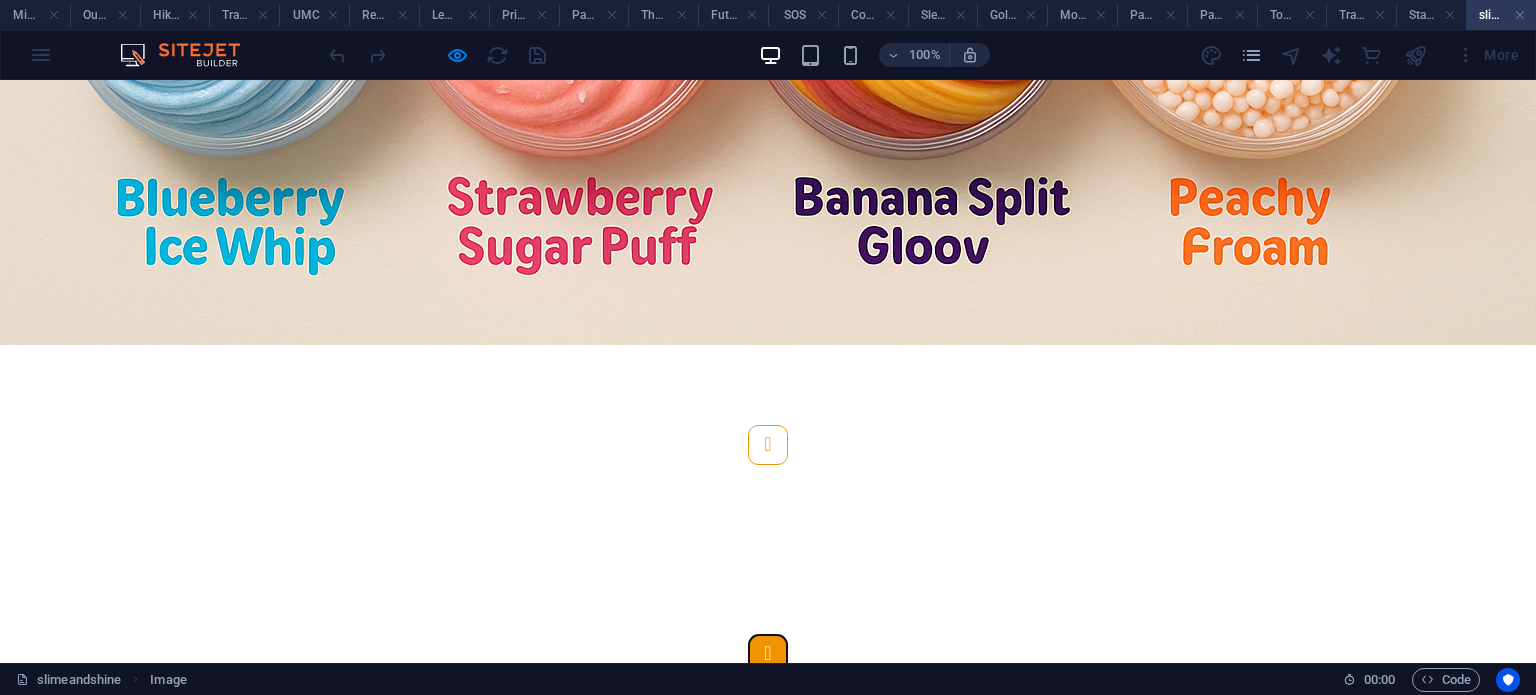 click at bounding box center [768, 654] 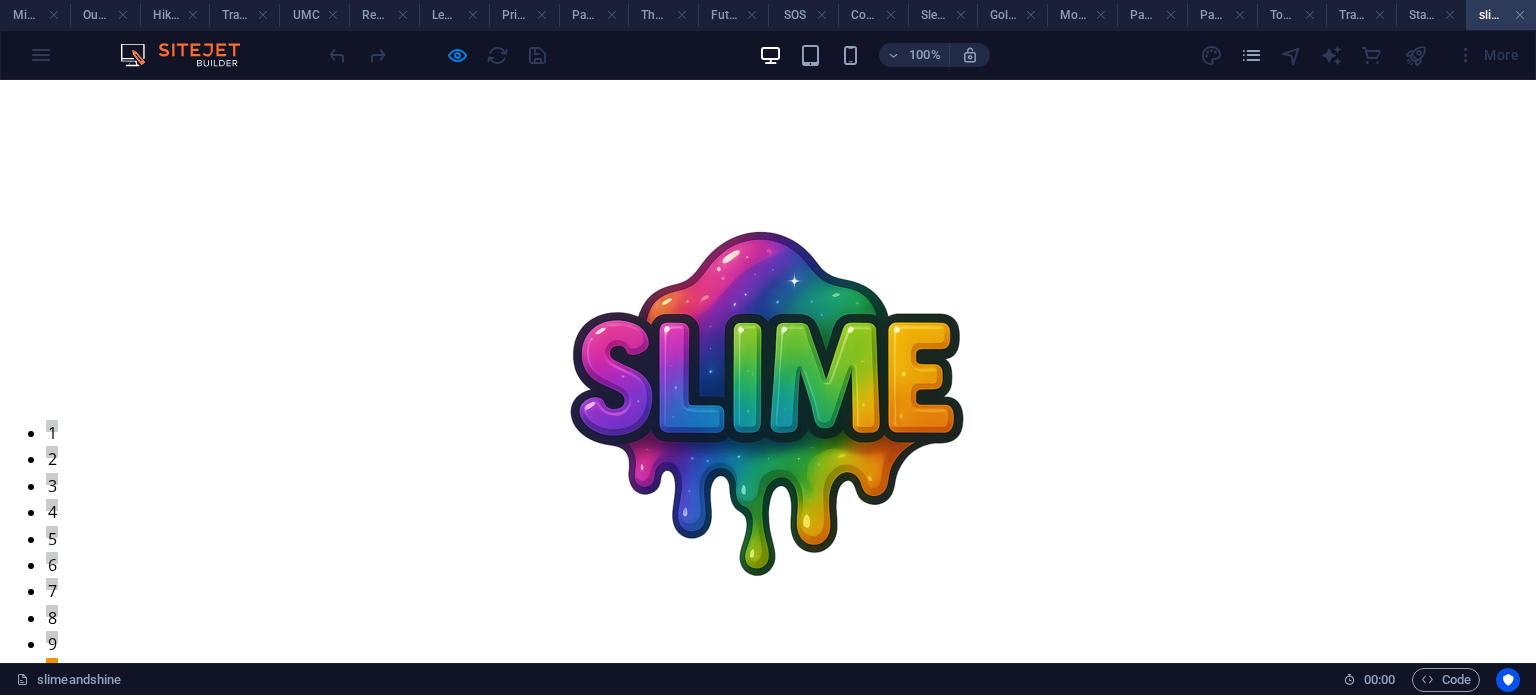 scroll, scrollTop: 0, scrollLeft: 0, axis: both 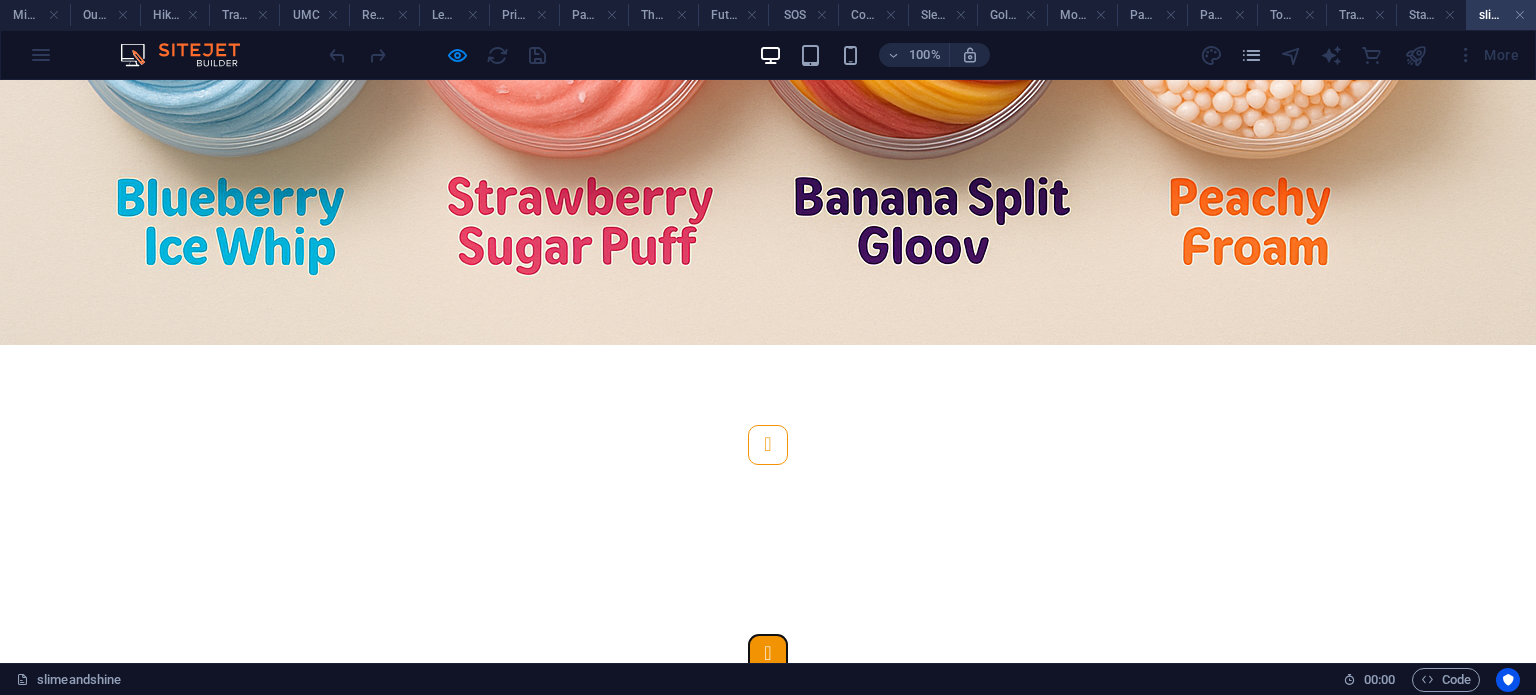 click at bounding box center (768, 654) 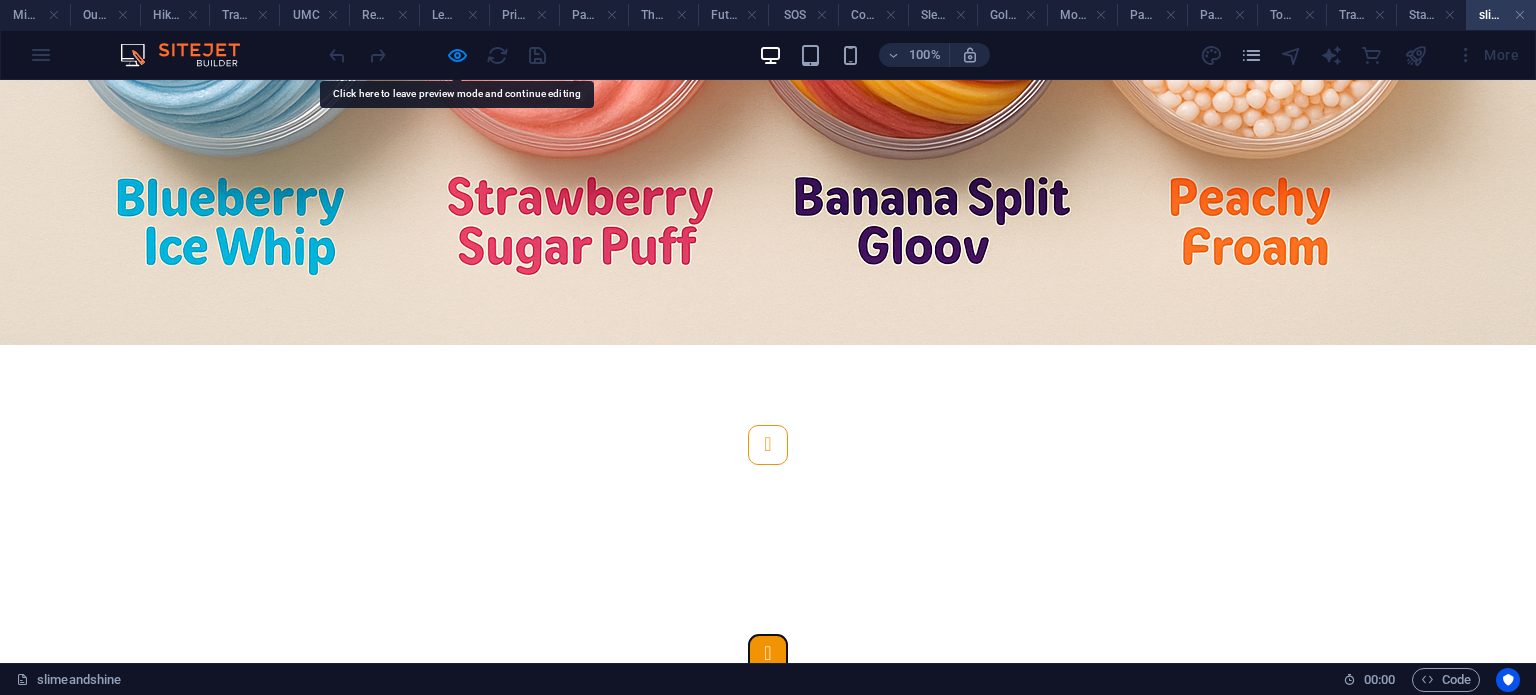 click at bounding box center [768, 654] 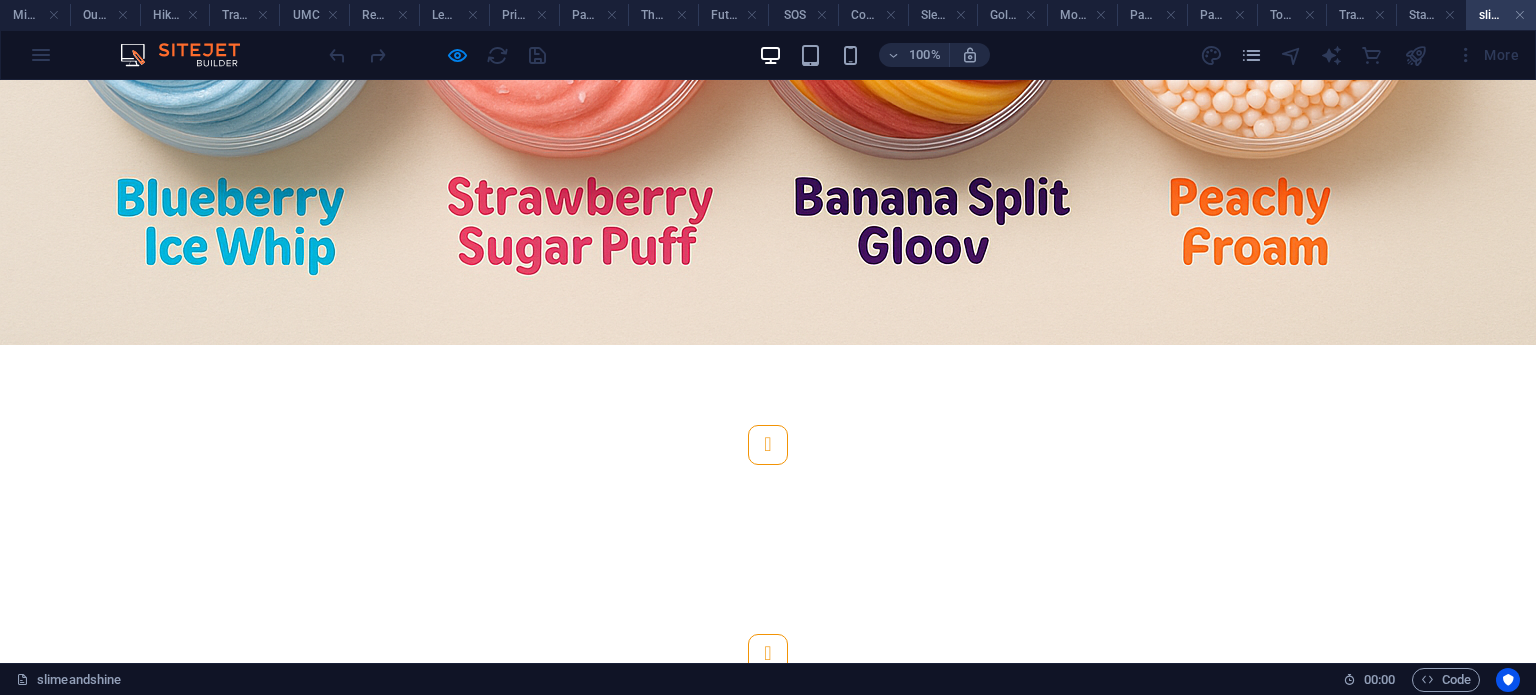 click on "Colours : Warm peach, coral, creamy white" at bounding box center [-9648, 2213] 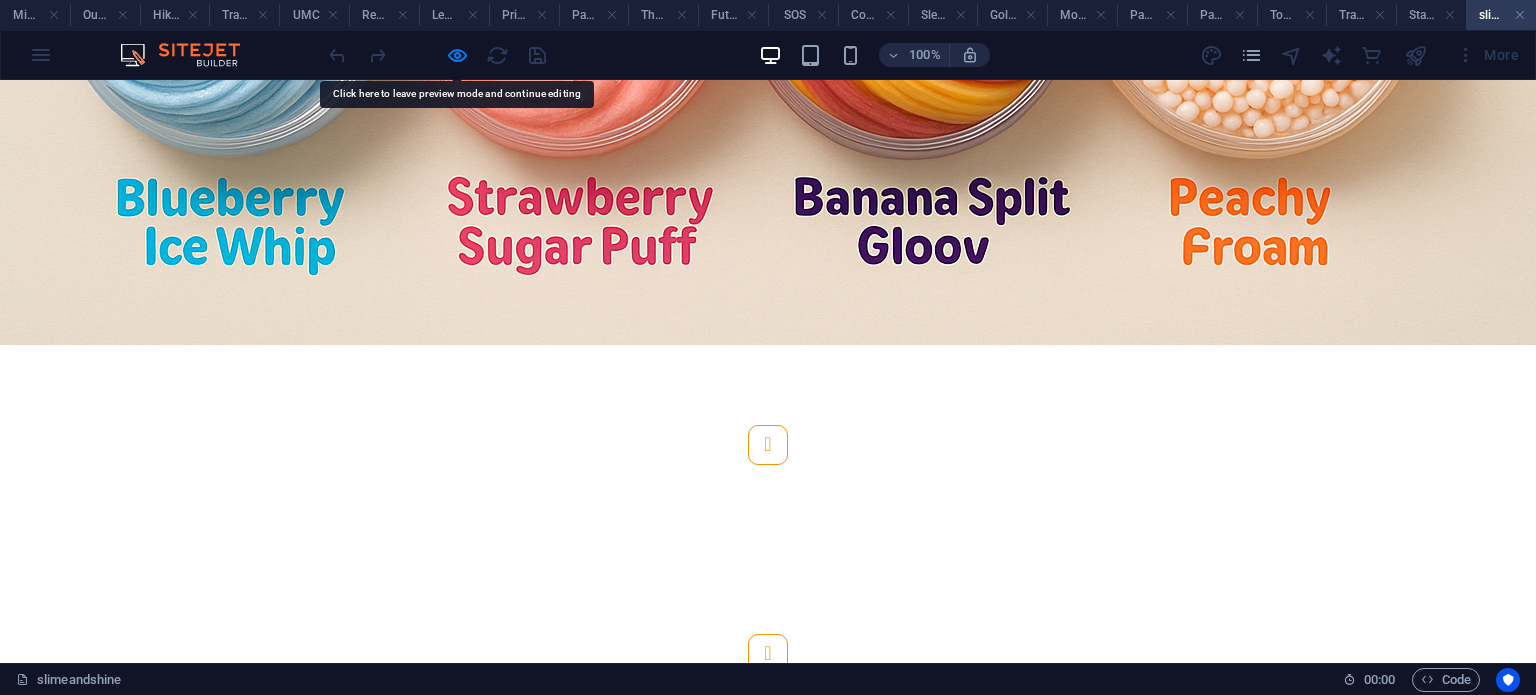 click on "Colours : Warm peach, coral, creamy white" at bounding box center (-9648, 2213) 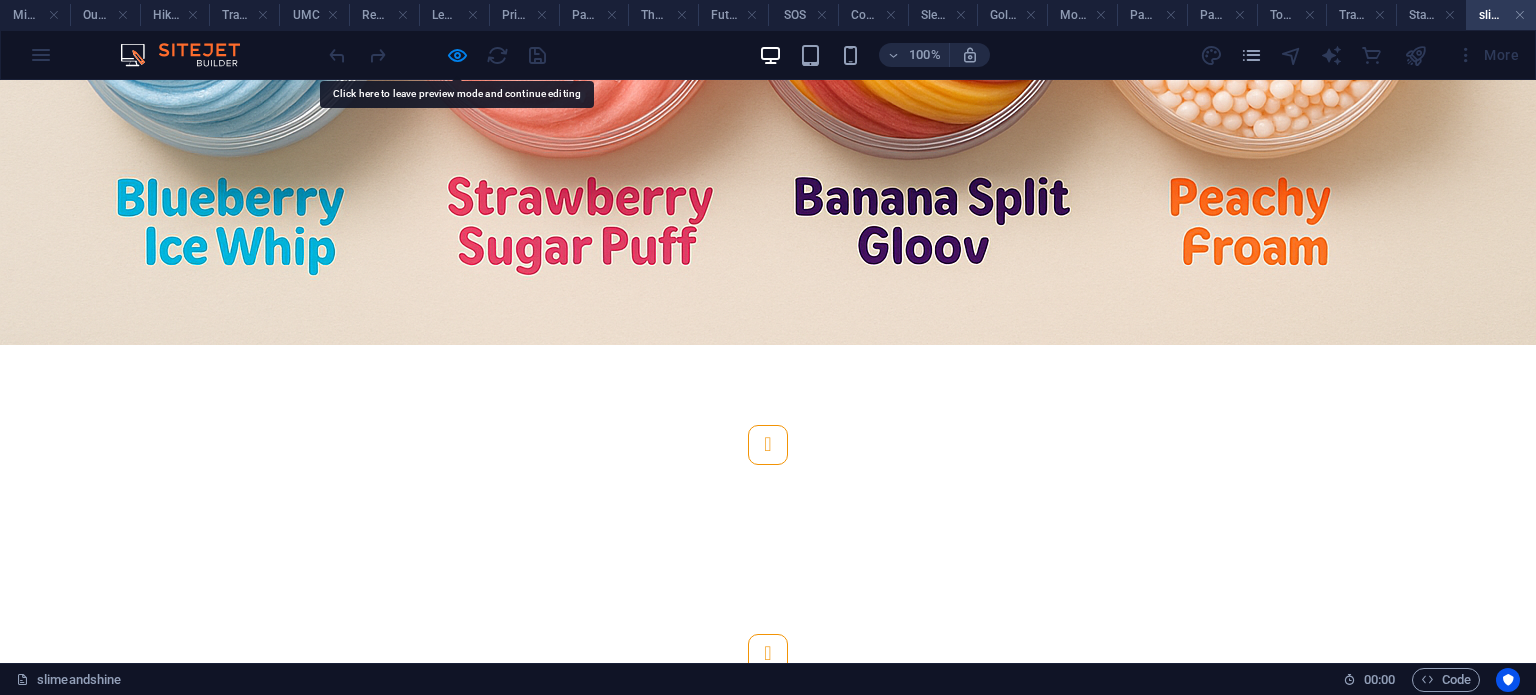 click on "Flavour inspiration : Peaches and whipped cream" at bounding box center [-9648, 2239] 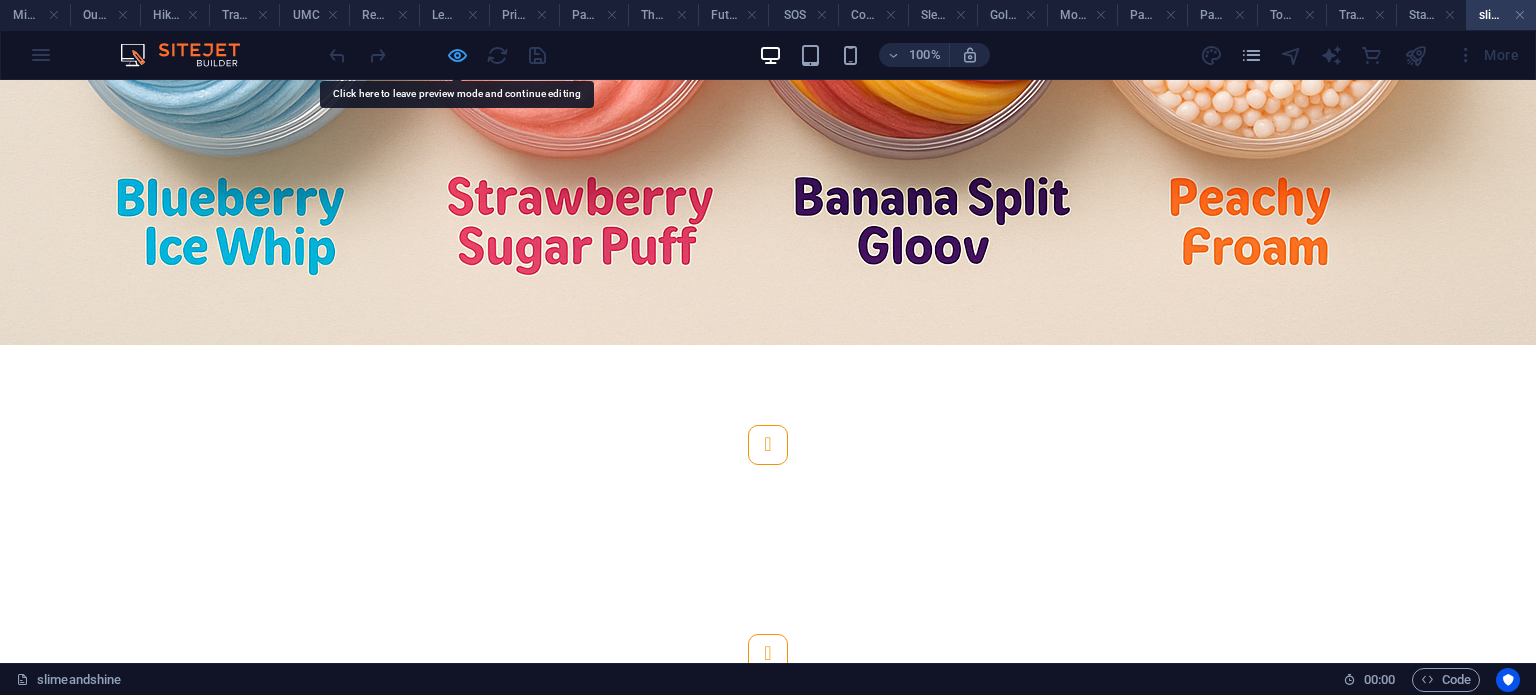 click at bounding box center [457, 55] 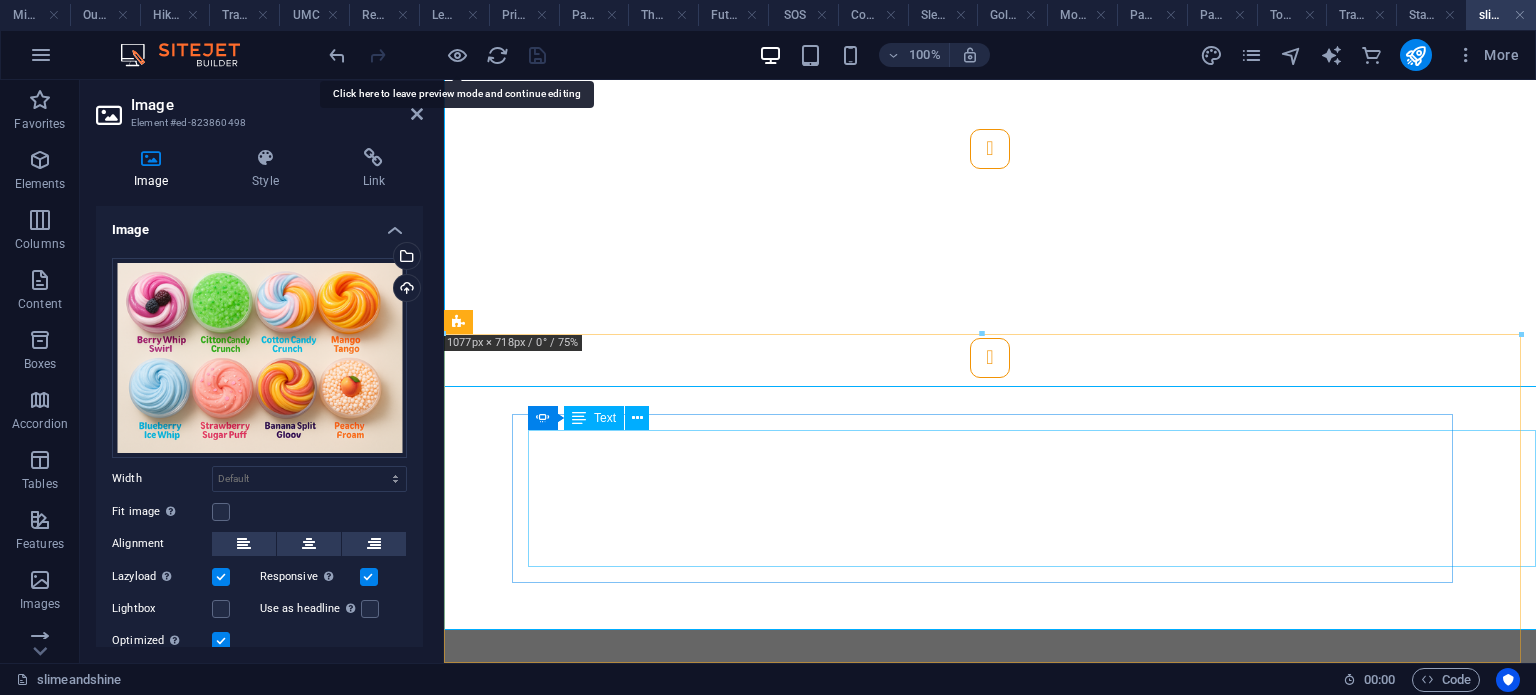 scroll, scrollTop: 1152, scrollLeft: 0, axis: vertical 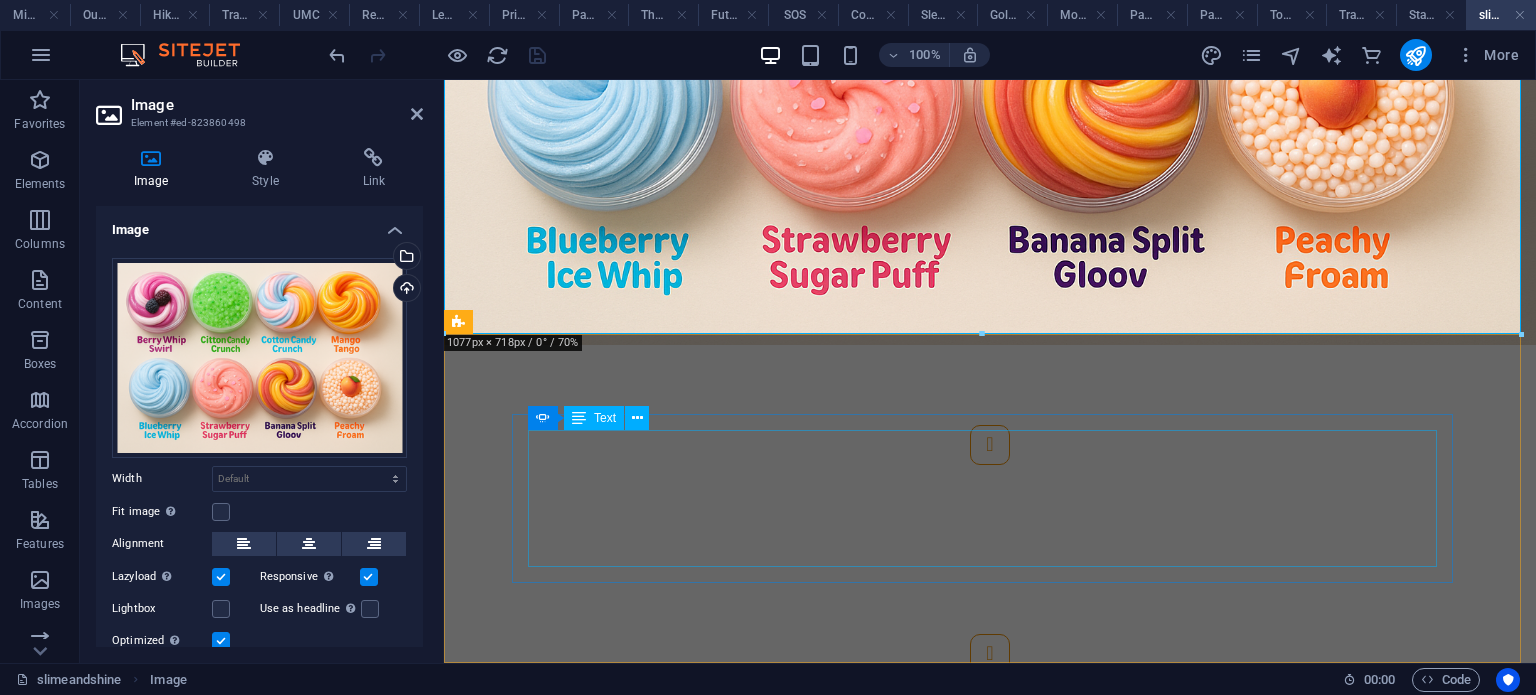 click on "10. Peachy Cream Floam Colours : Warm peach, coral, creamy white Flavour inspiration : Peaches and whipped cream Texture : Floam slime with dense foam beads Add-ons : Peach charm + vanilla scent infusion" at bounding box center [-8444, 2237] 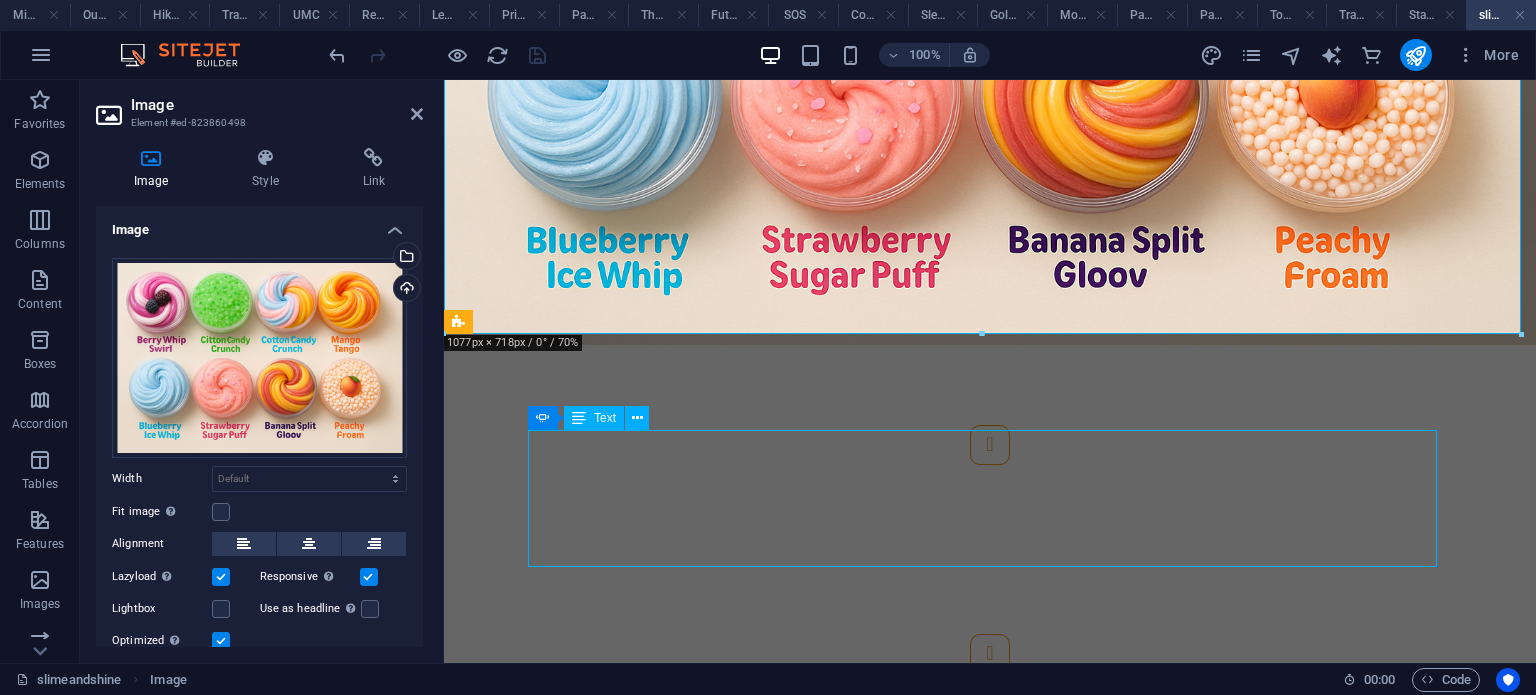 click on "10. Peachy Cream Floam Colours : Warm peach, coral, creamy white Flavour inspiration : Peaches and whipped cream Texture : Floam slime with dense foam beads Add-ons : Peach charm + vanilla scent infusion" at bounding box center (-8444, 2237) 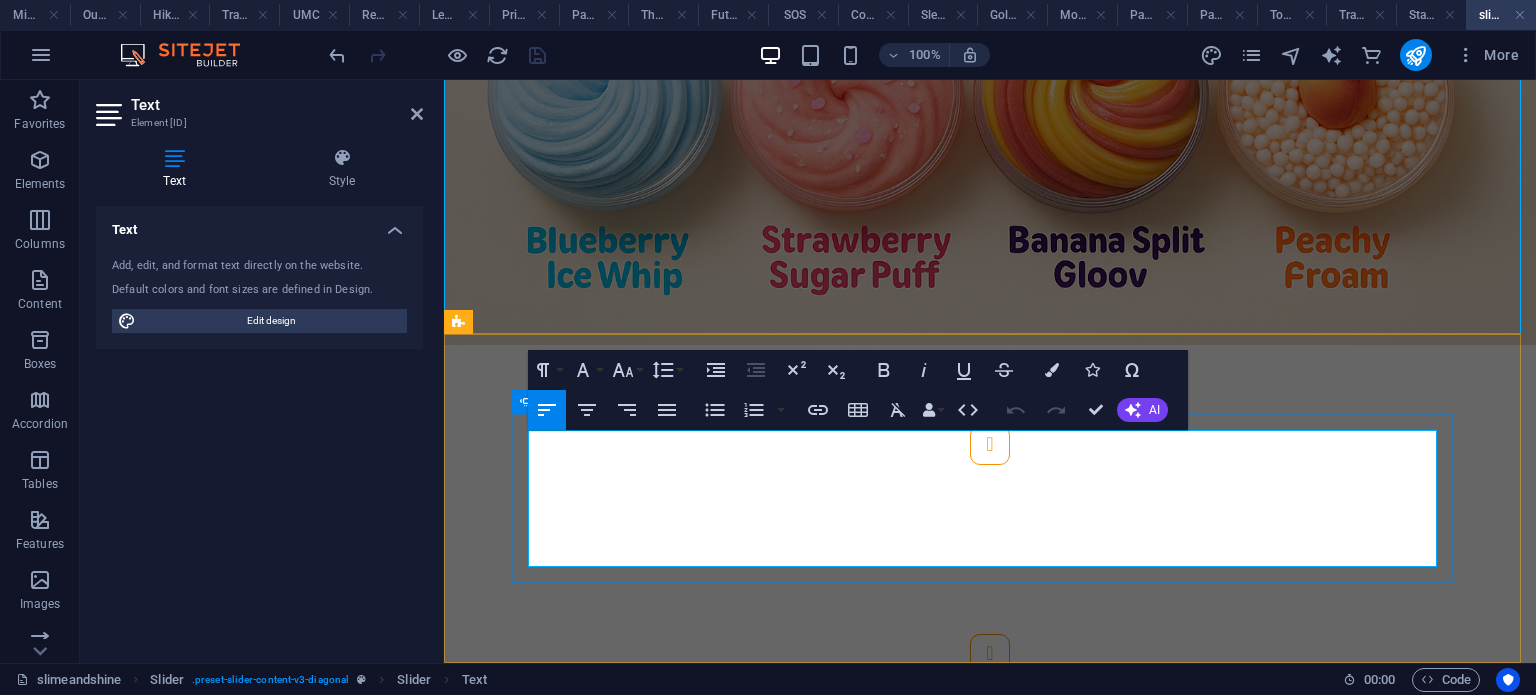 drag, startPoint x: 771, startPoint y: 443, endPoint x: 667, endPoint y: 443, distance: 104 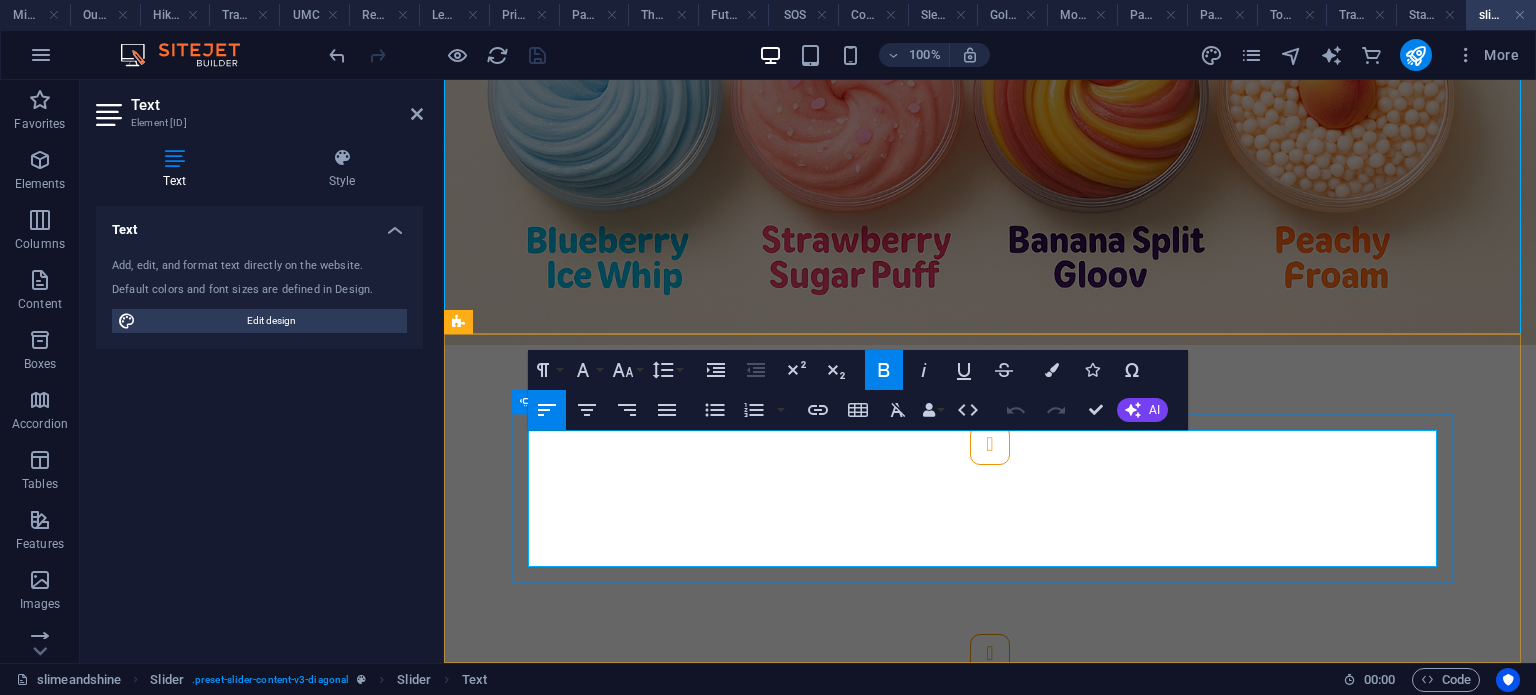 type 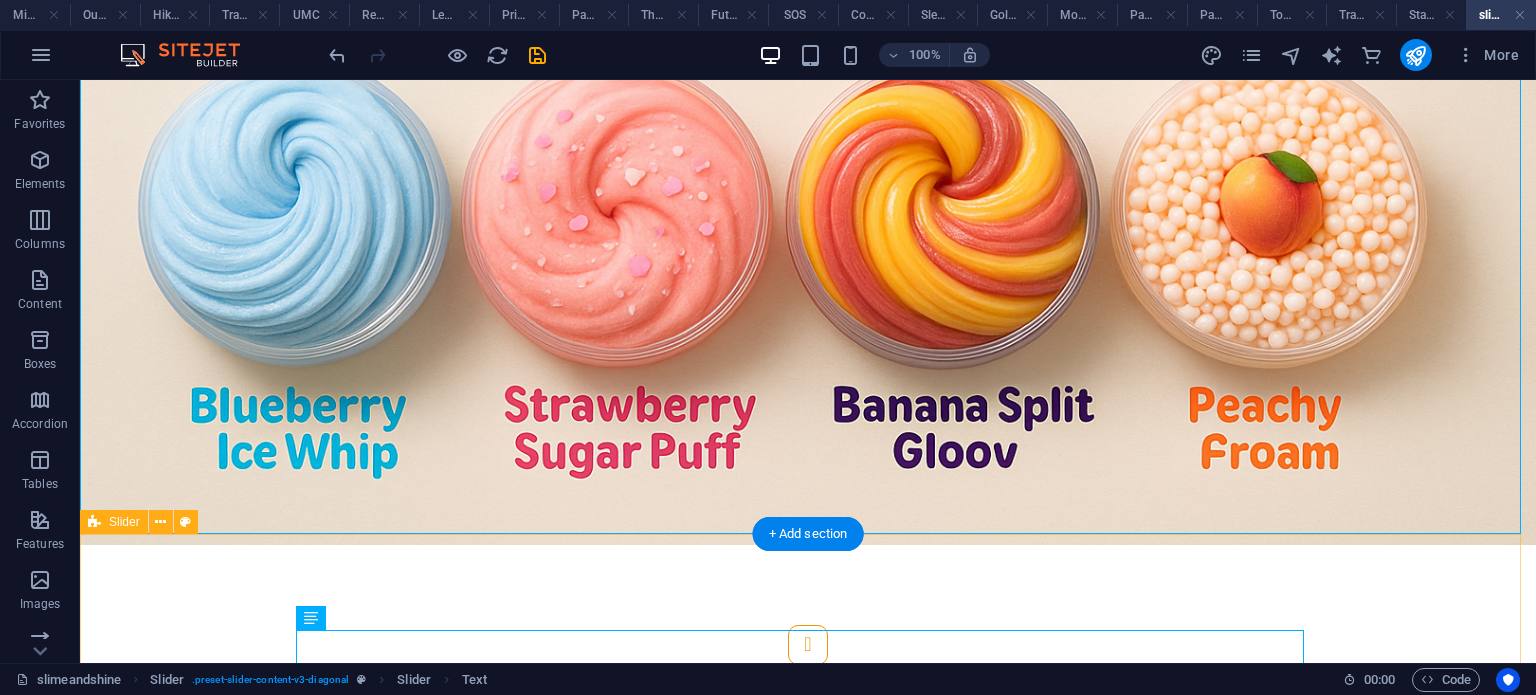 scroll, scrollTop: 1295, scrollLeft: 0, axis: vertical 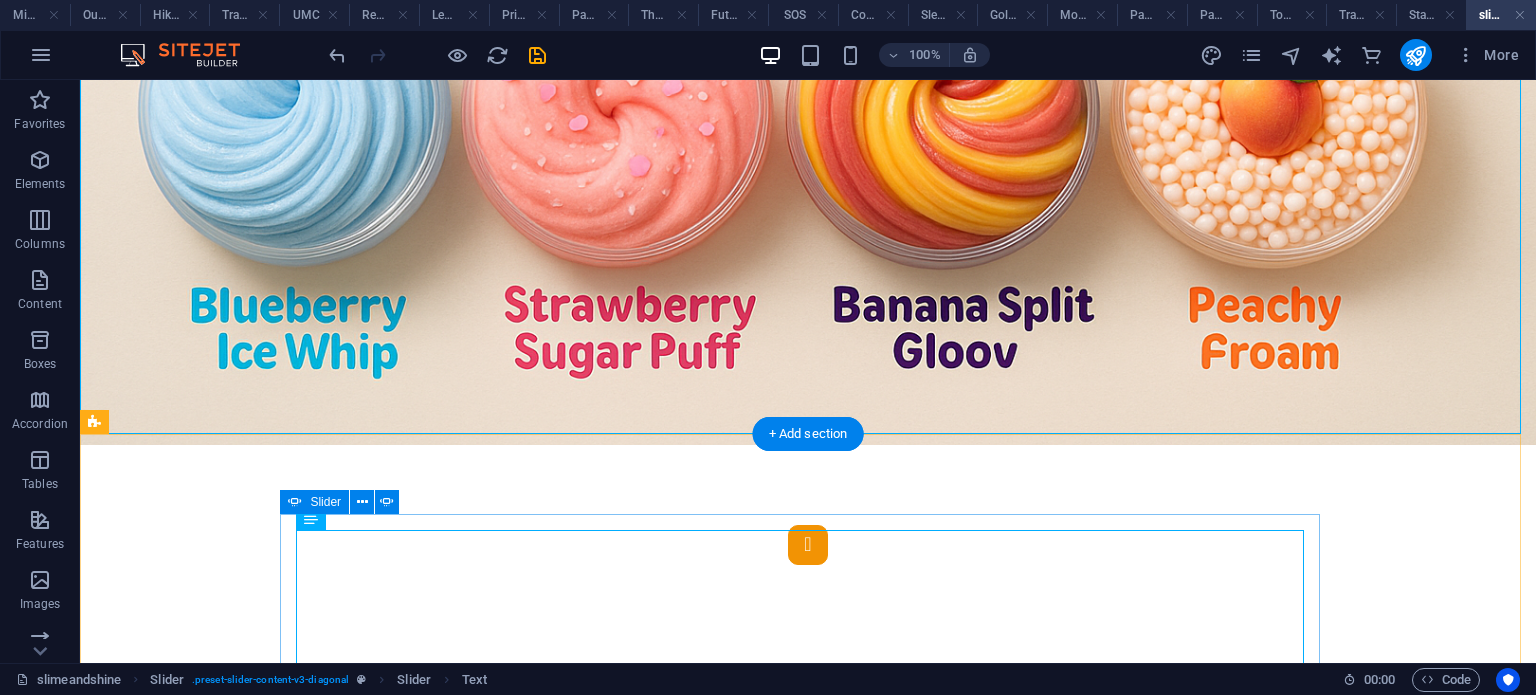 click at bounding box center [808, 545] 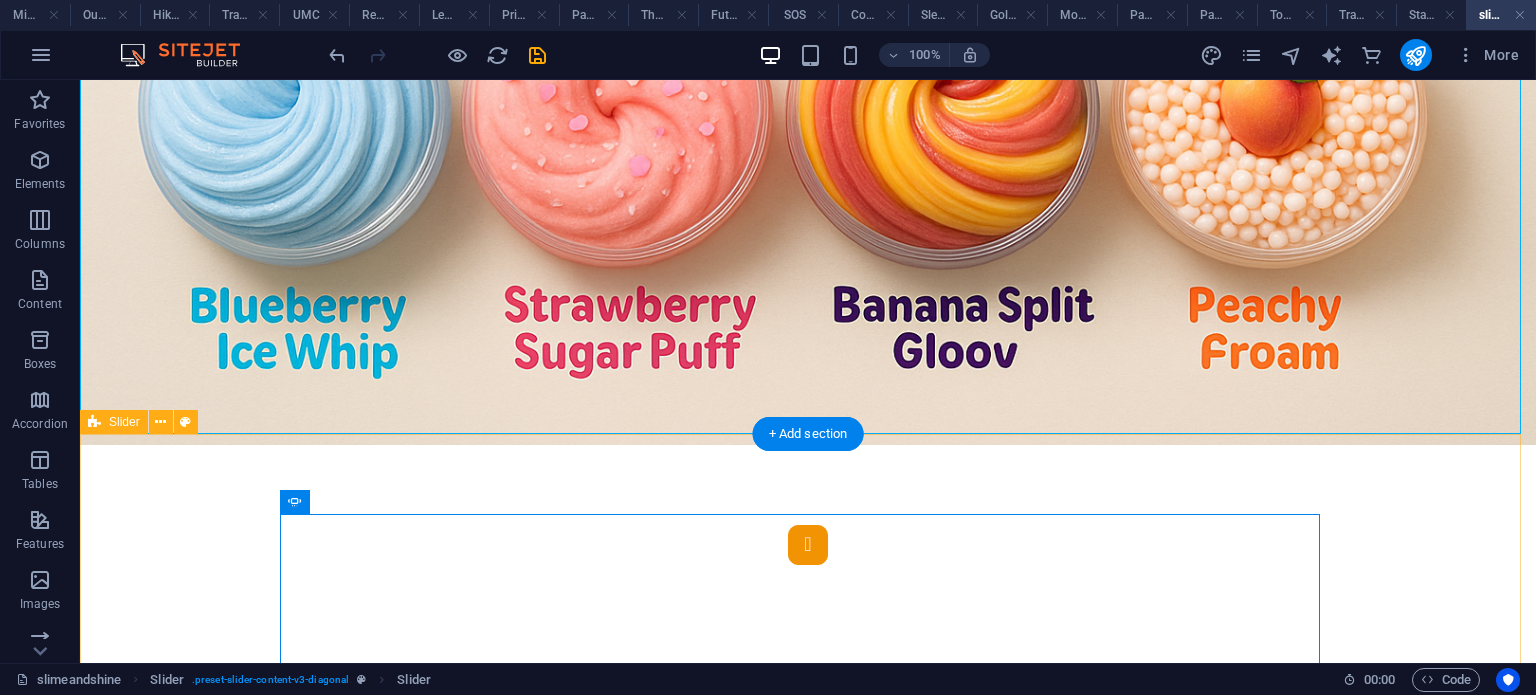 click at bounding box center (808, 545) 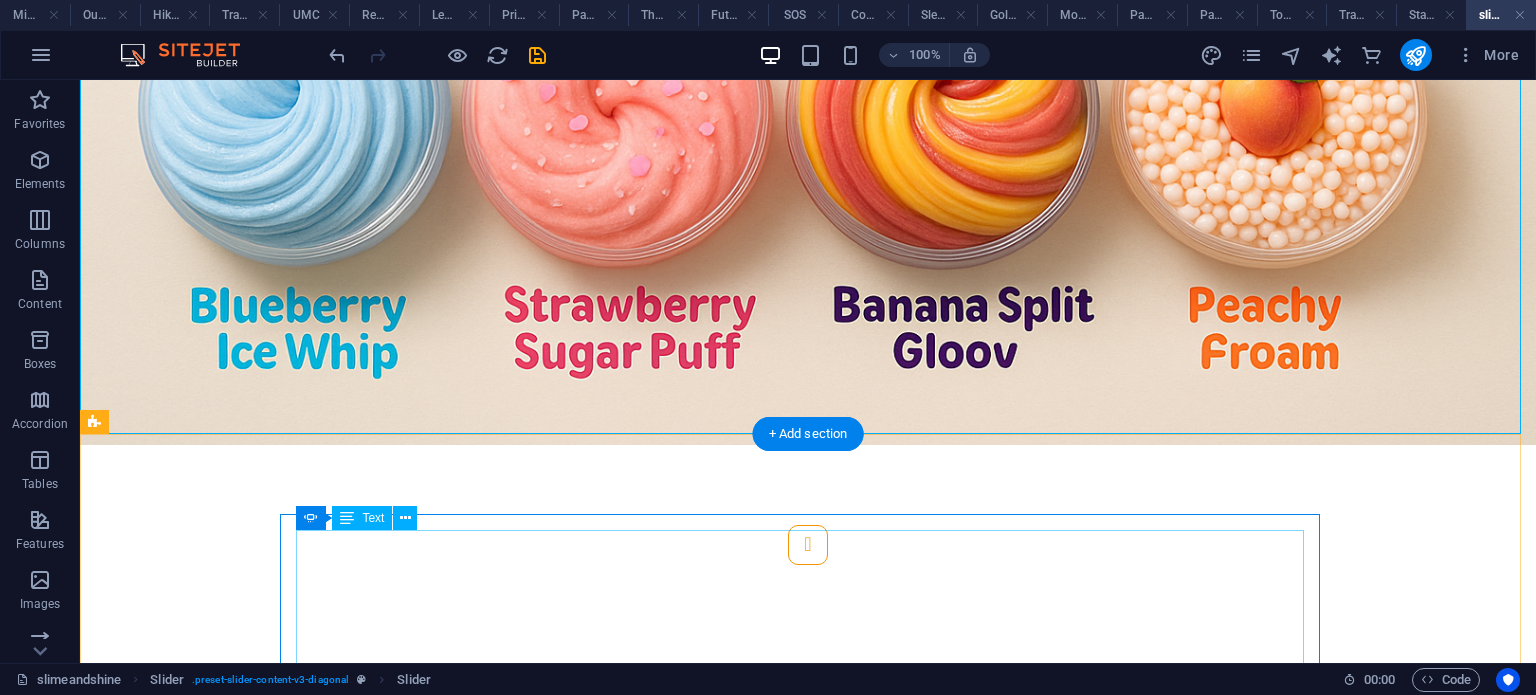 click on "8. Banana Split Swizzle Colours : Banana yellow, chocolate brown, cherry red Flavour inspiration : Banana split sundae Texture : Thick base slime with syrup drizzle Add-ons : Sprinkle confetti, banana slice charm" at bounding box center [-7528, 1999] 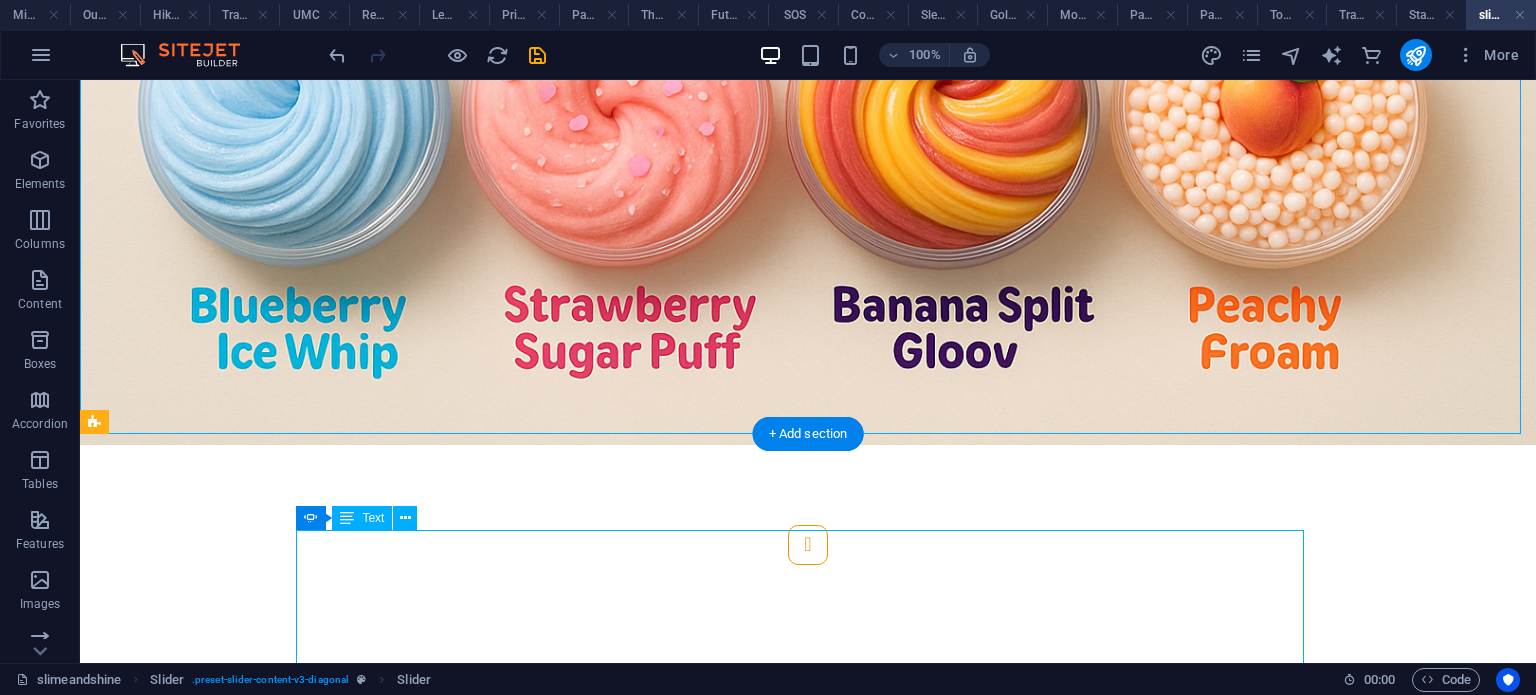 click on "8. Banana Split Swizzle Colours : Banana yellow, chocolate brown, cherry red Flavour inspiration : Banana split sundae Texture : Thick base slime with syrup drizzle Add-ons : Sprinkle confetti, banana slice charm" at bounding box center [-7528, 1999] 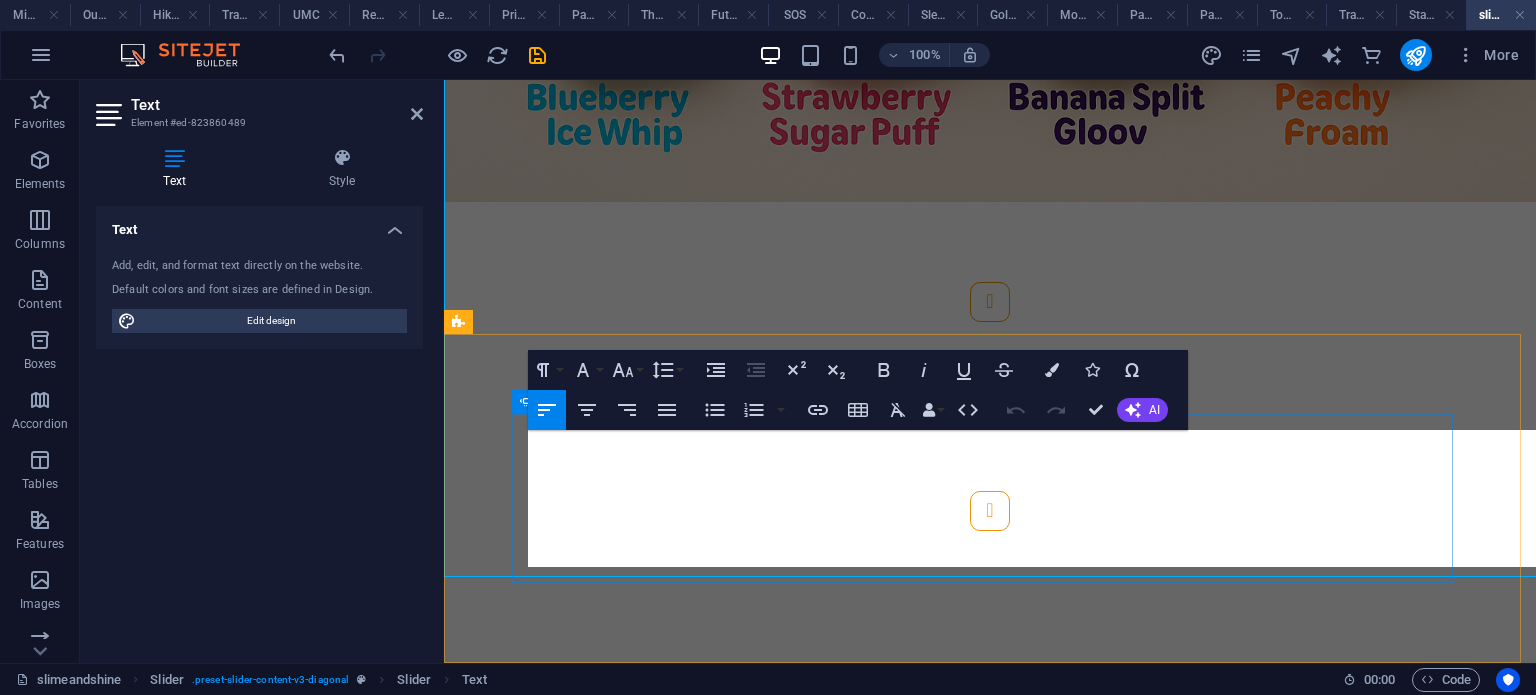 scroll, scrollTop: 1152, scrollLeft: 0, axis: vertical 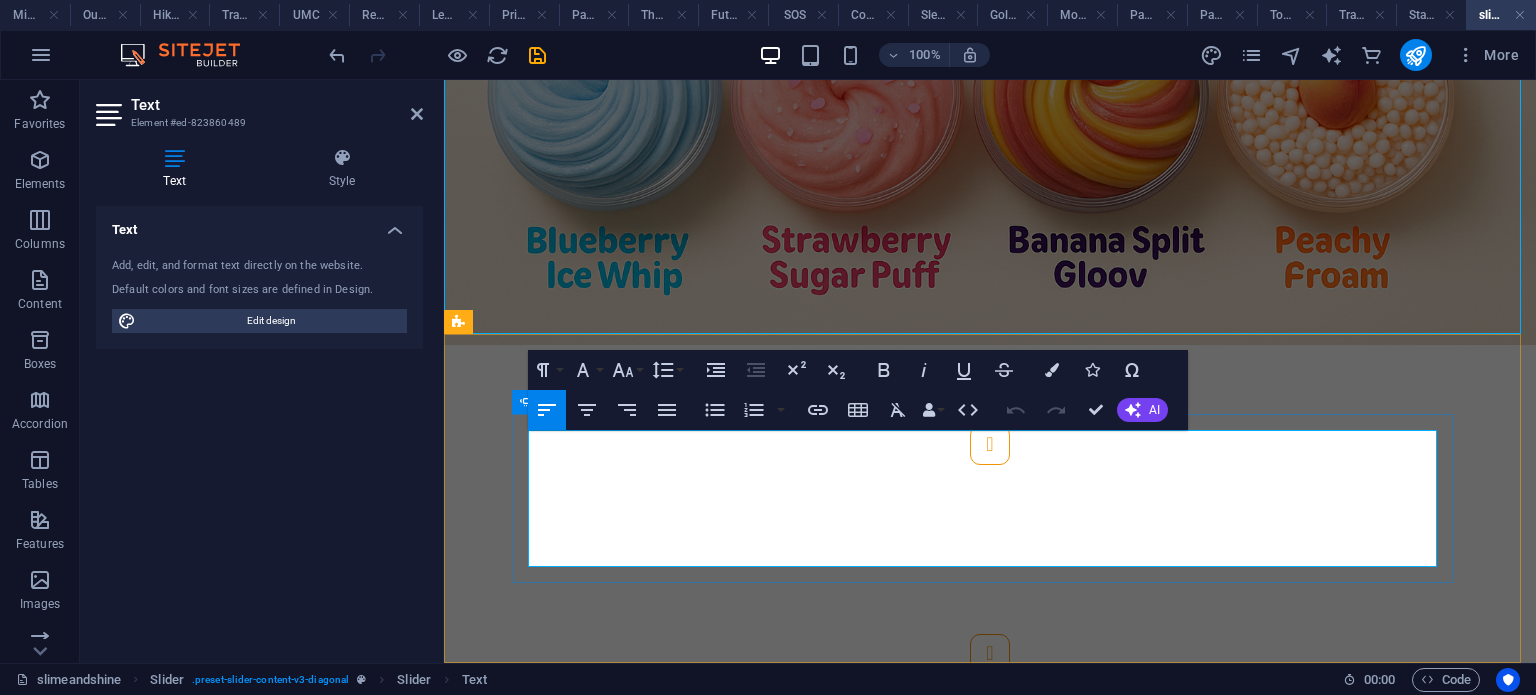 drag, startPoint x: 809, startPoint y: 450, endPoint x: 723, endPoint y: 450, distance: 86 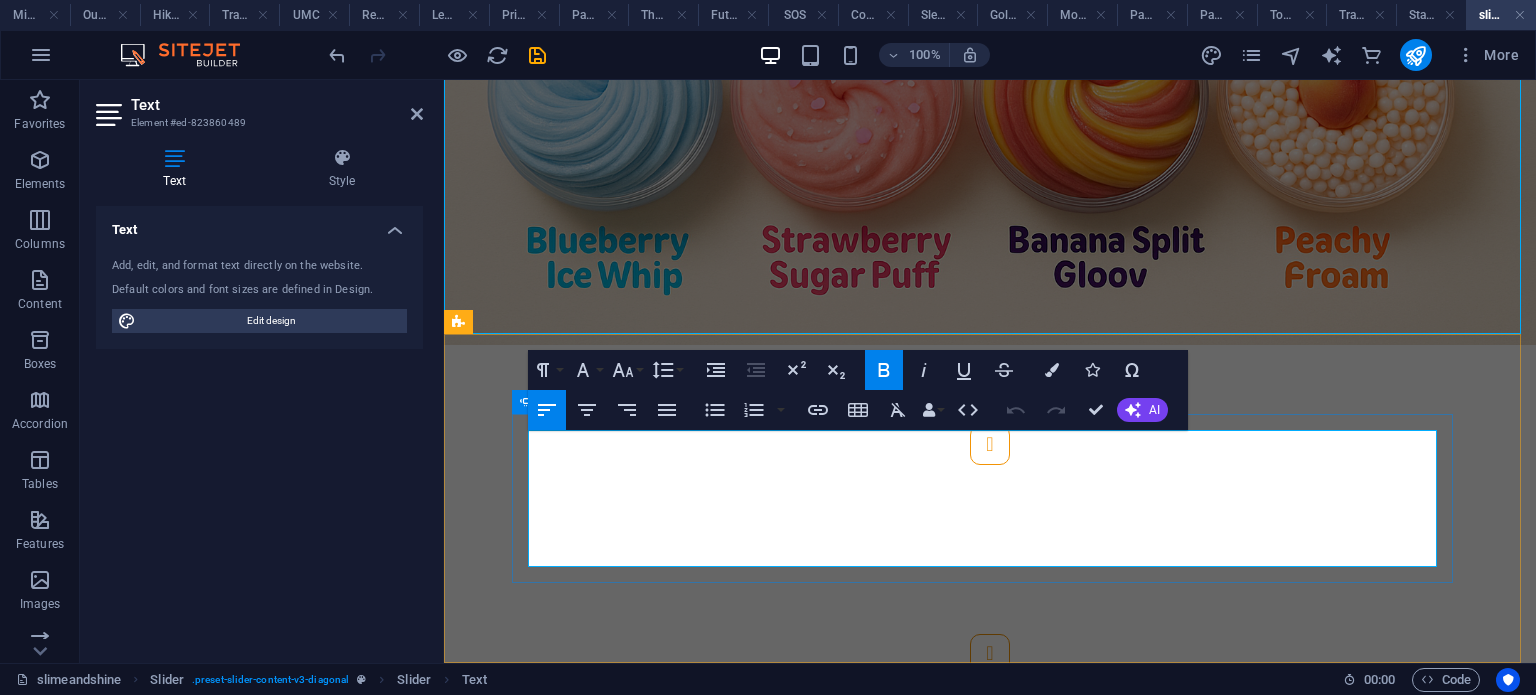 type 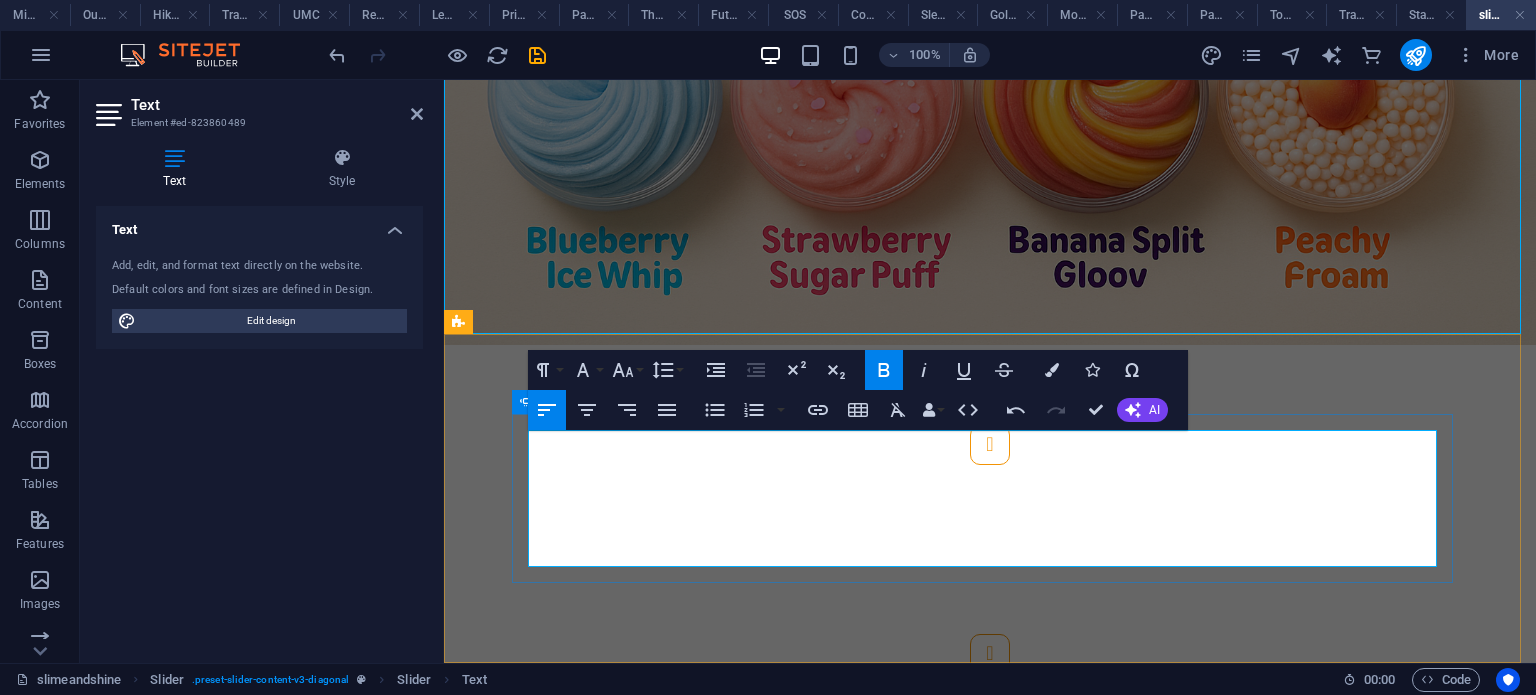 click on "Banana SplitGroov" at bounding box center [-6861, 1846] 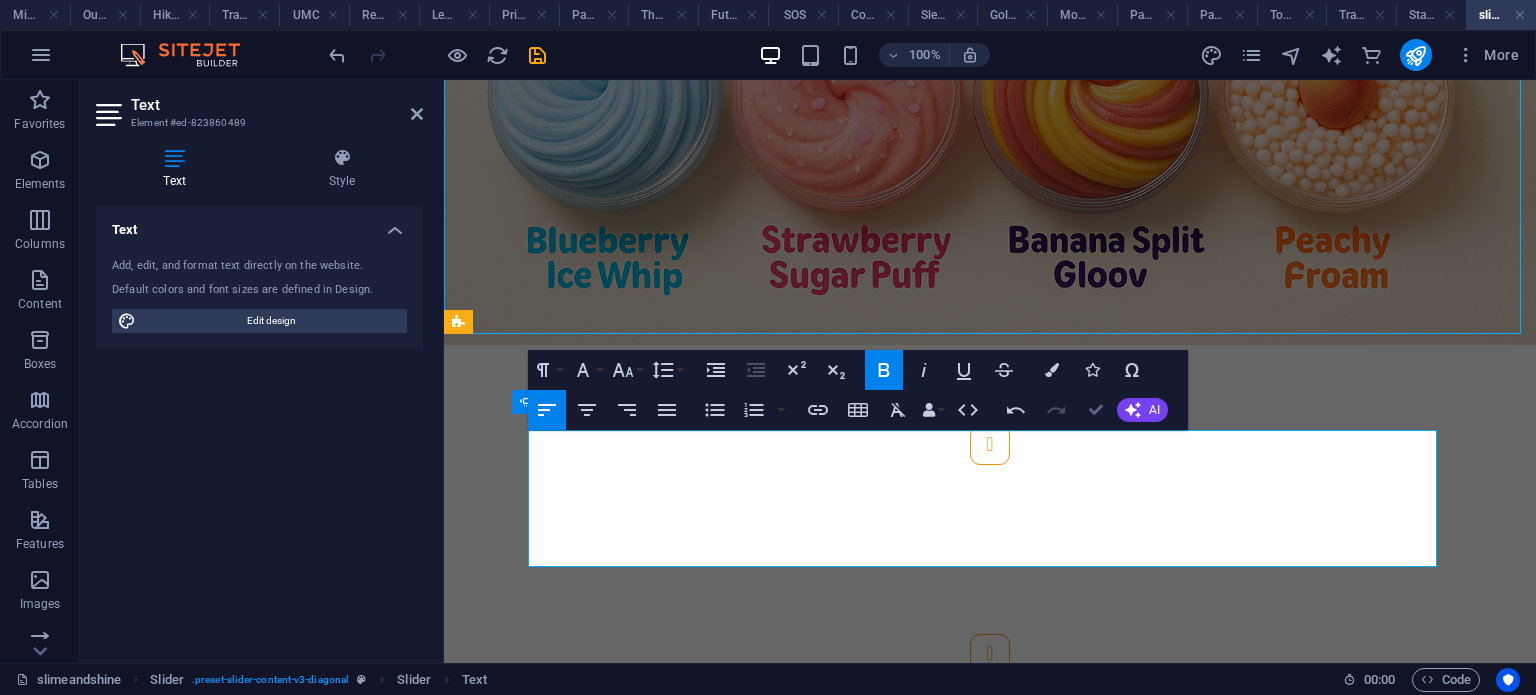 drag, startPoint x: 1093, startPoint y: 407, endPoint x: 842, endPoint y: 366, distance: 254.32657 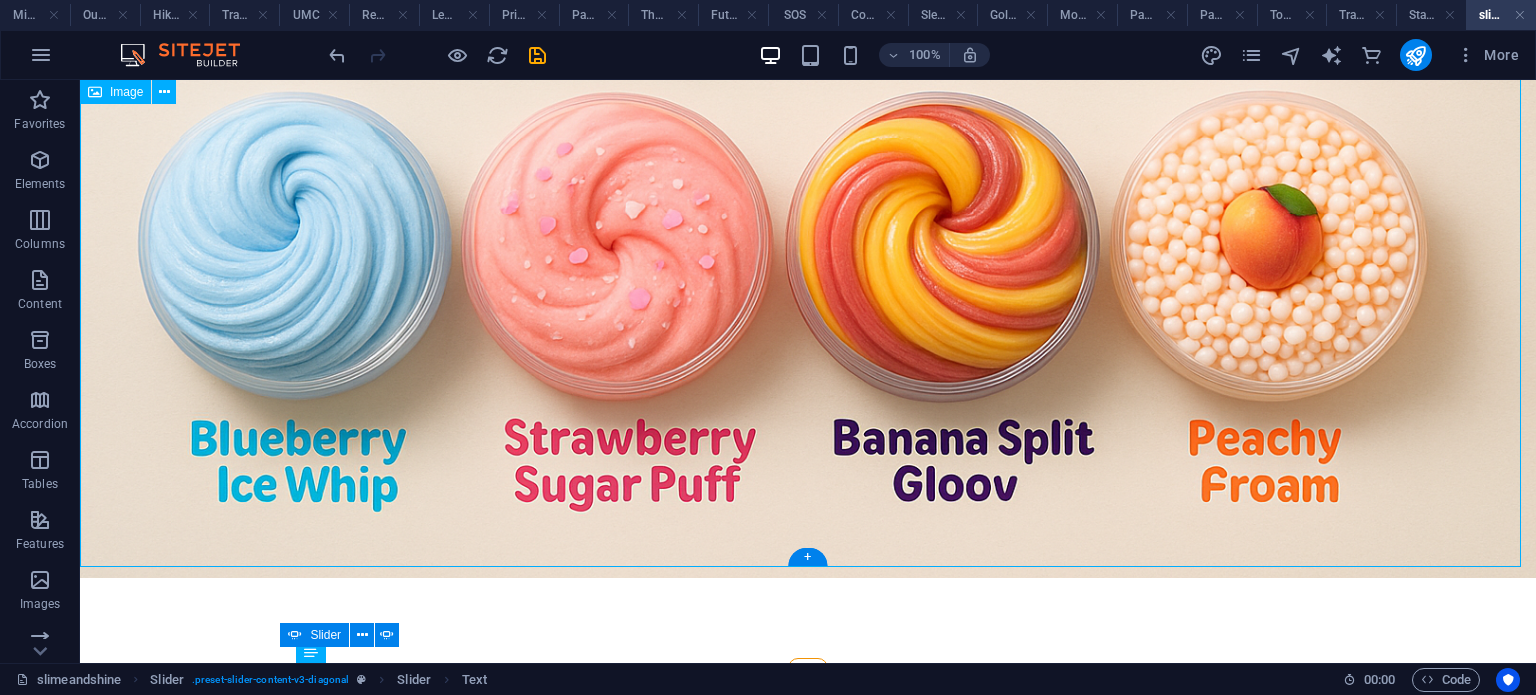 scroll, scrollTop: 1395, scrollLeft: 0, axis: vertical 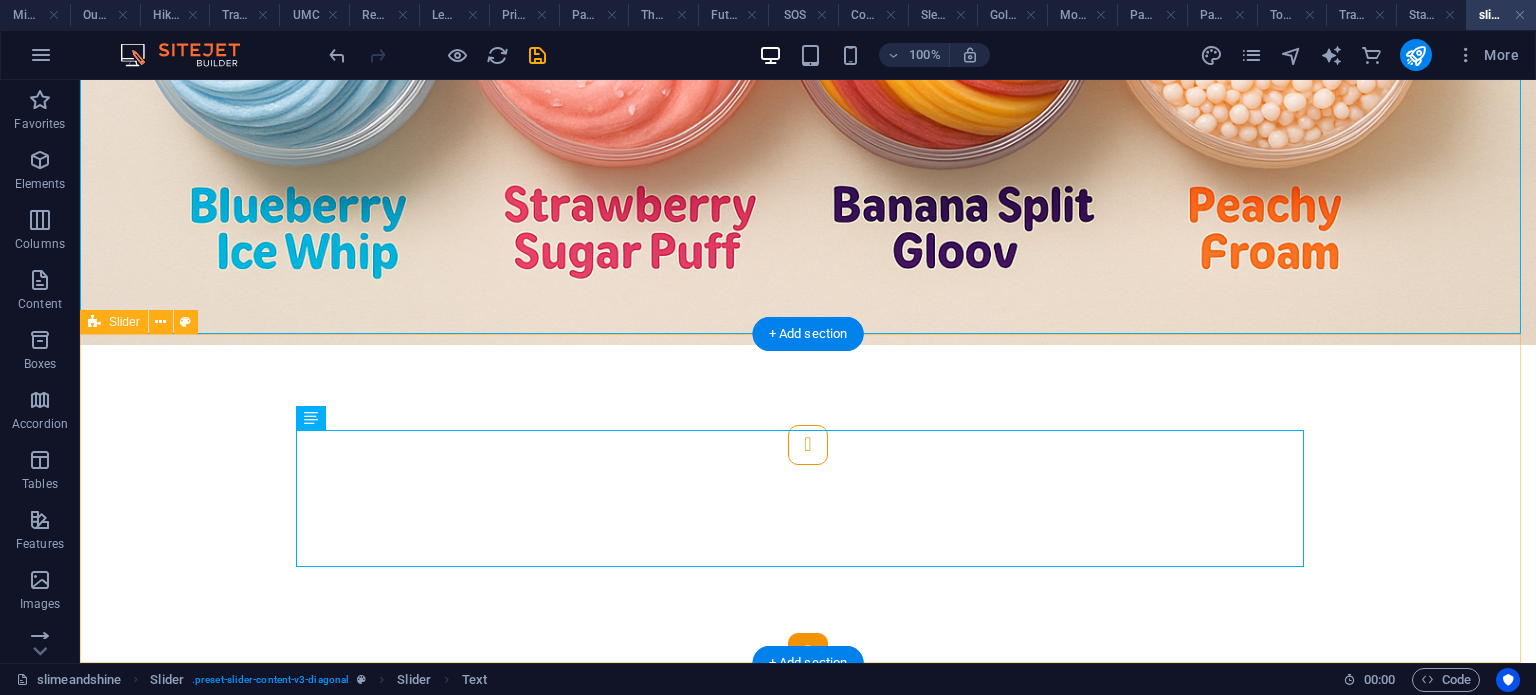 click at bounding box center (808, 653) 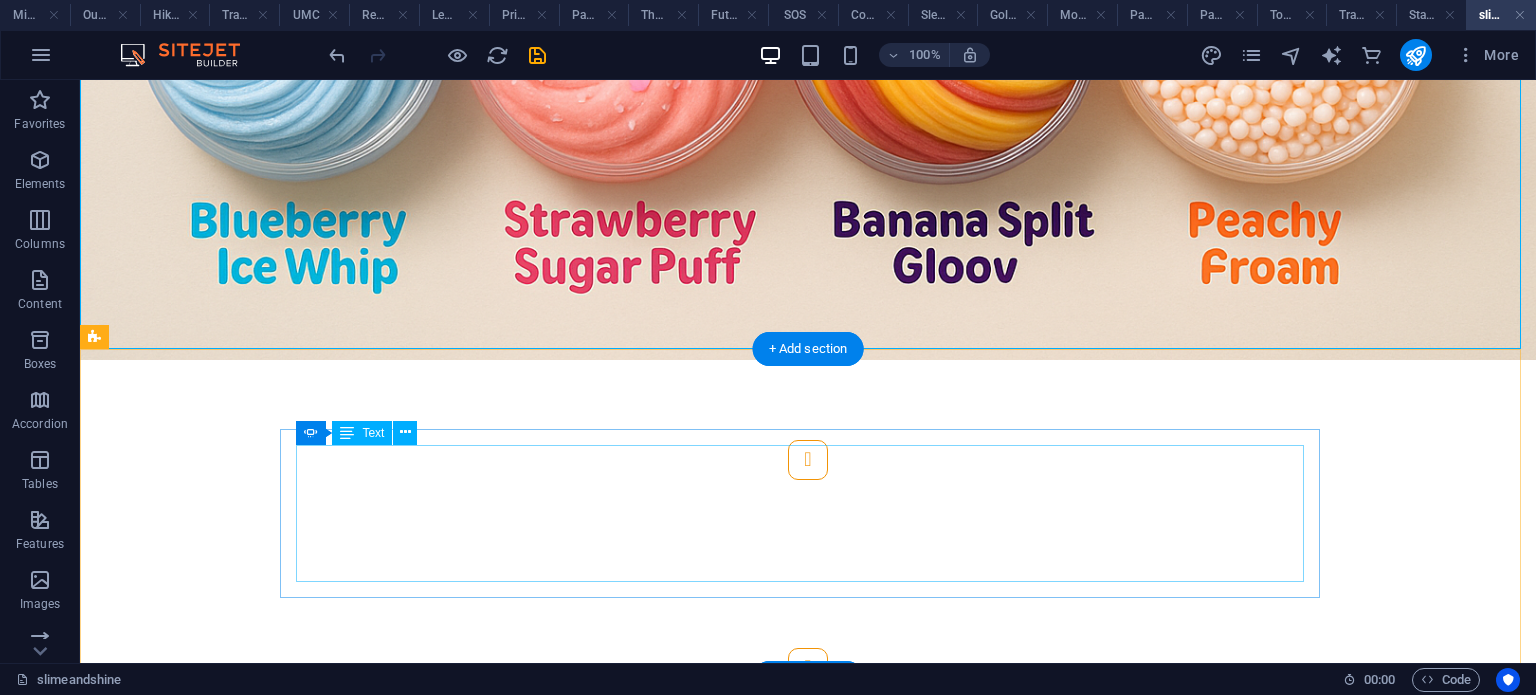 scroll, scrollTop: 1395, scrollLeft: 0, axis: vertical 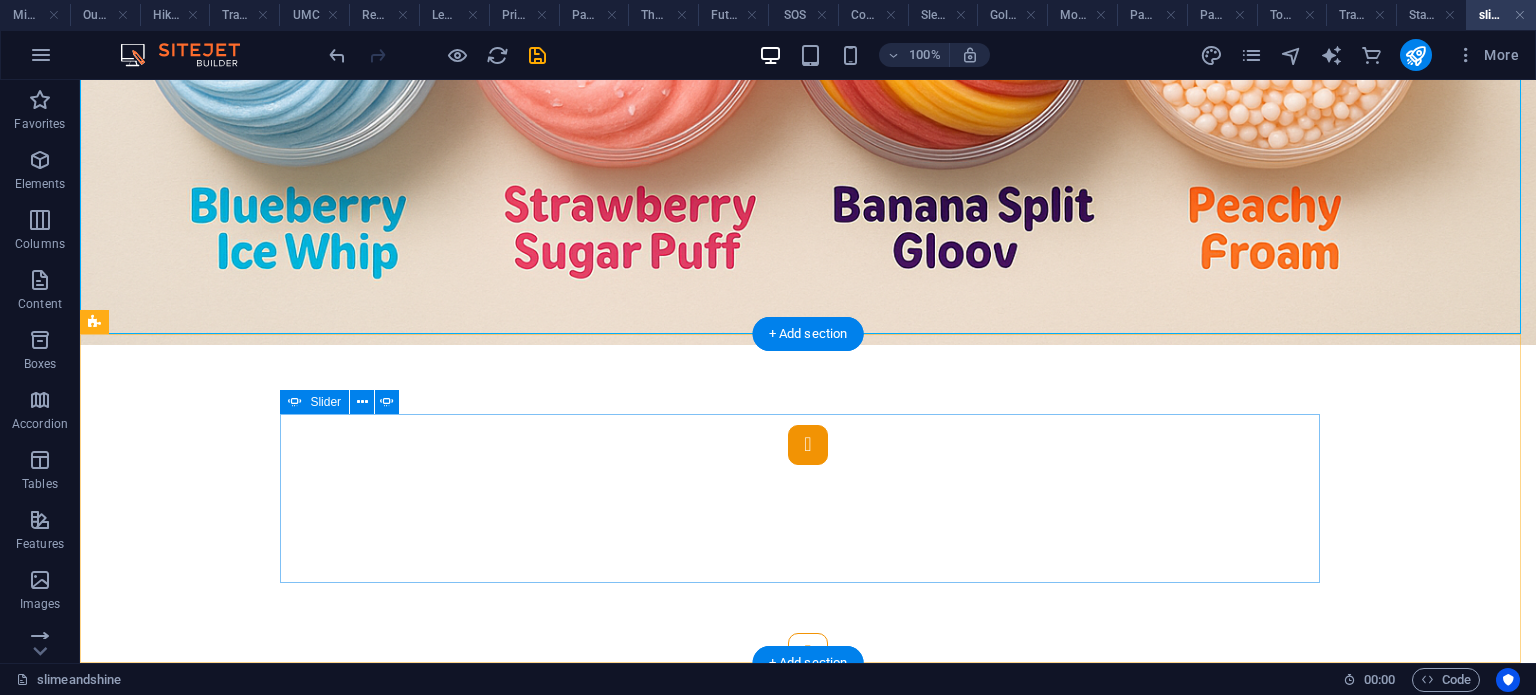 click at bounding box center [808, 445] 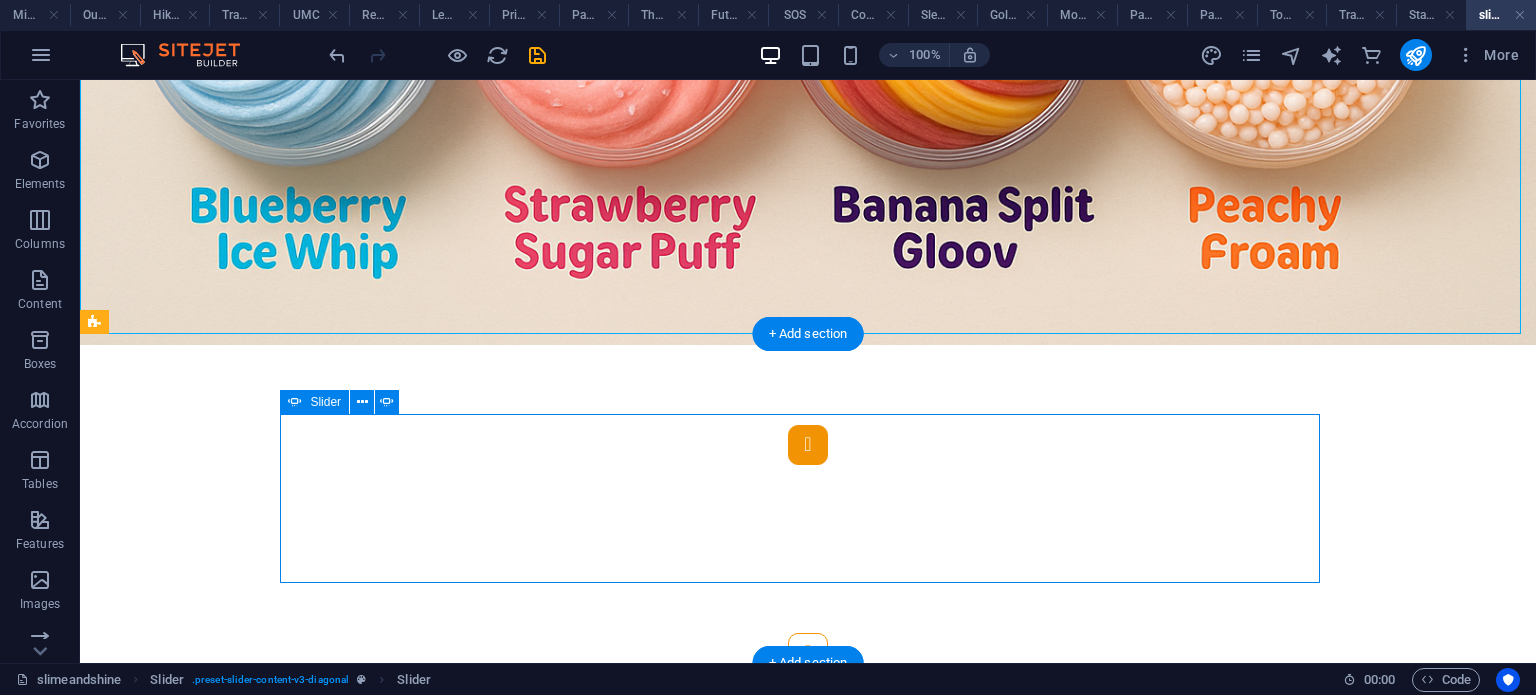 click at bounding box center (808, 445) 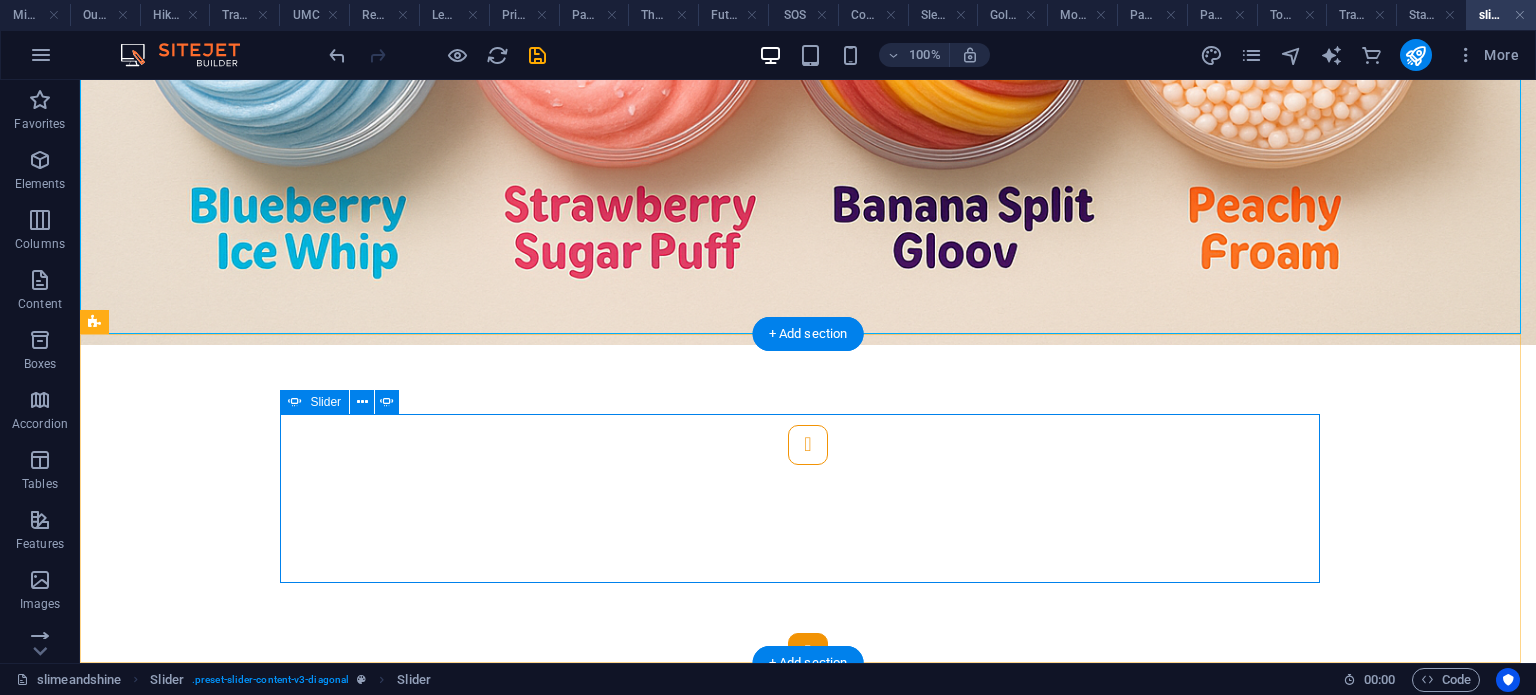 click at bounding box center (808, 653) 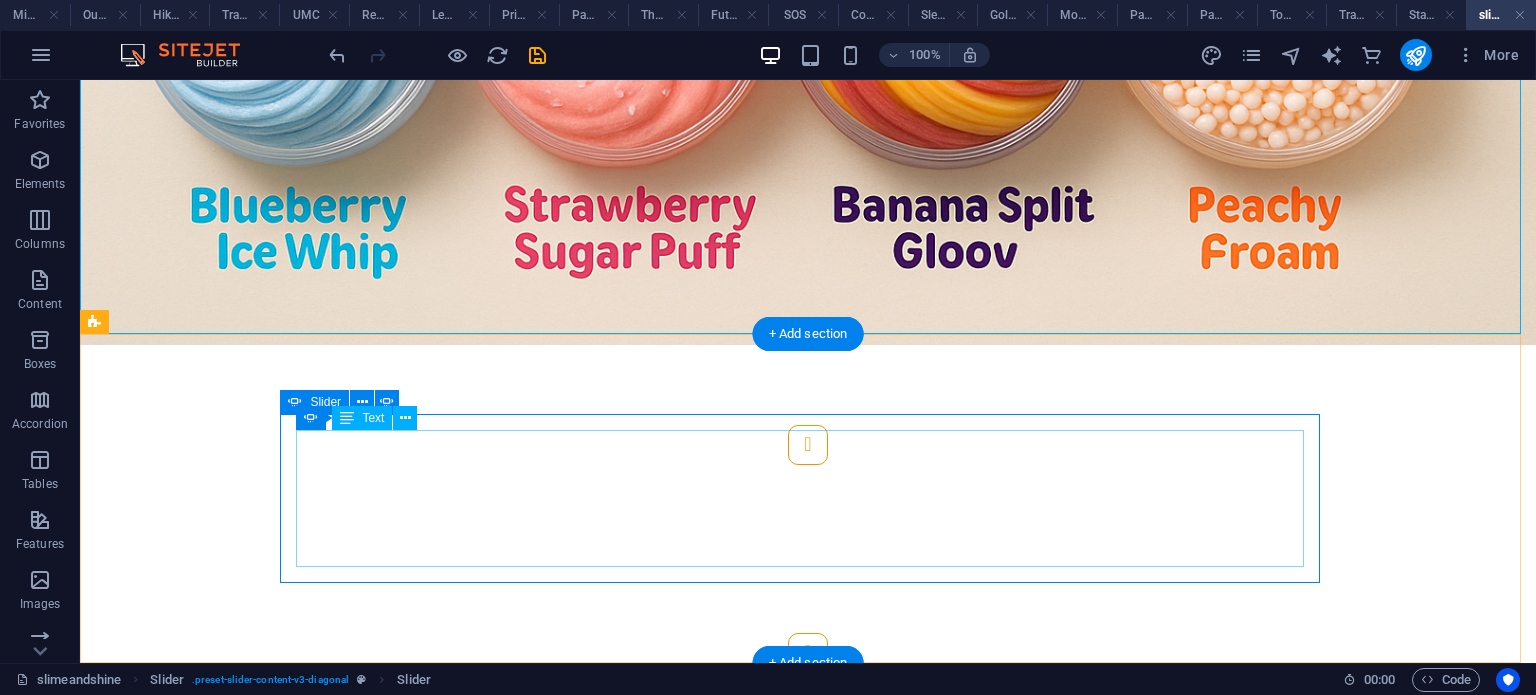 click on "8. Banana Split Groov Colours : Banana yellow, chocolate brown, cherry red Flavour inspiration : Banana split sundae Texture : Thick base slime with syrup drizzle Add-ons : Sprinkle confetti, banana slice charm" at bounding box center (-7528, 1899) 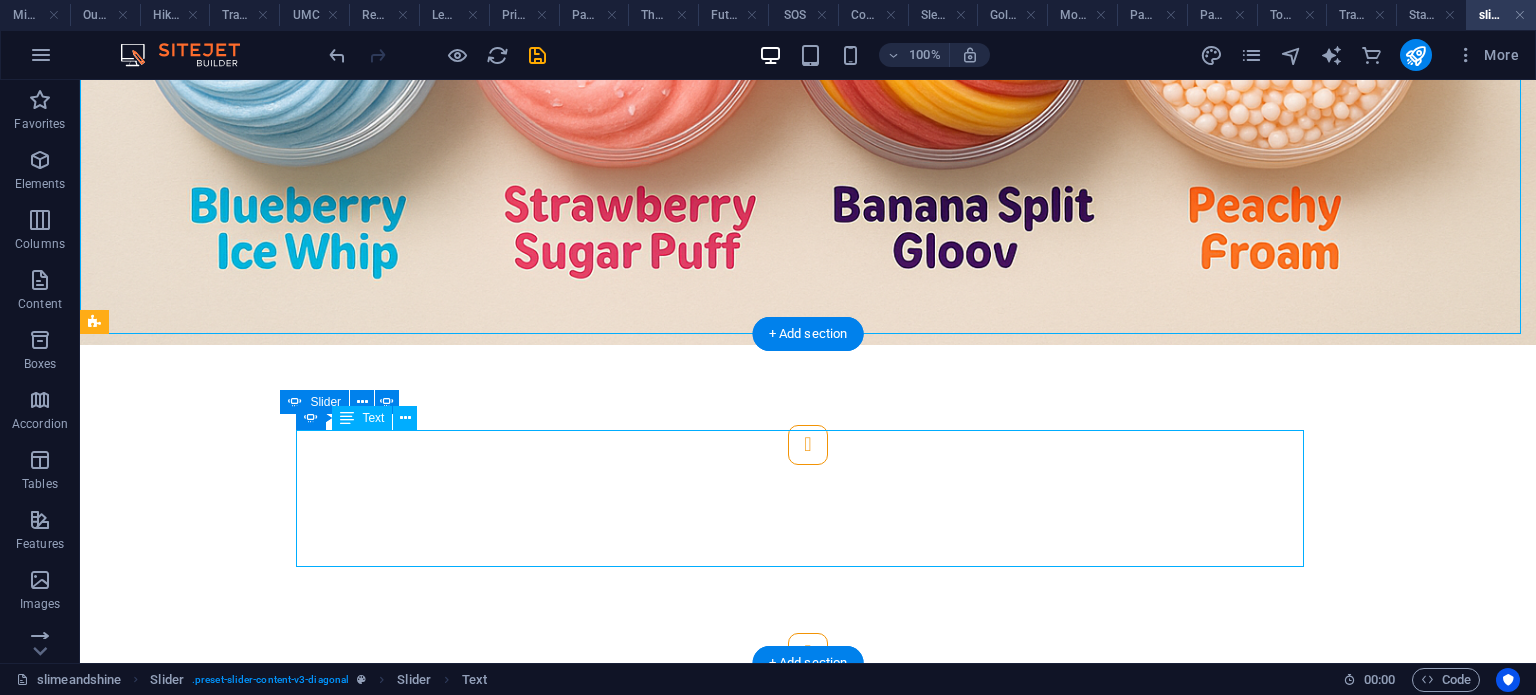 click on "8. Banana Split Groov Colours : Banana yellow, chocolate brown, cherry red Flavour inspiration : Banana split sundae Texture : Thick base slime with syrup drizzle Add-ons : Sprinkle confetti, banana slice charm" at bounding box center [-7528, 1899] 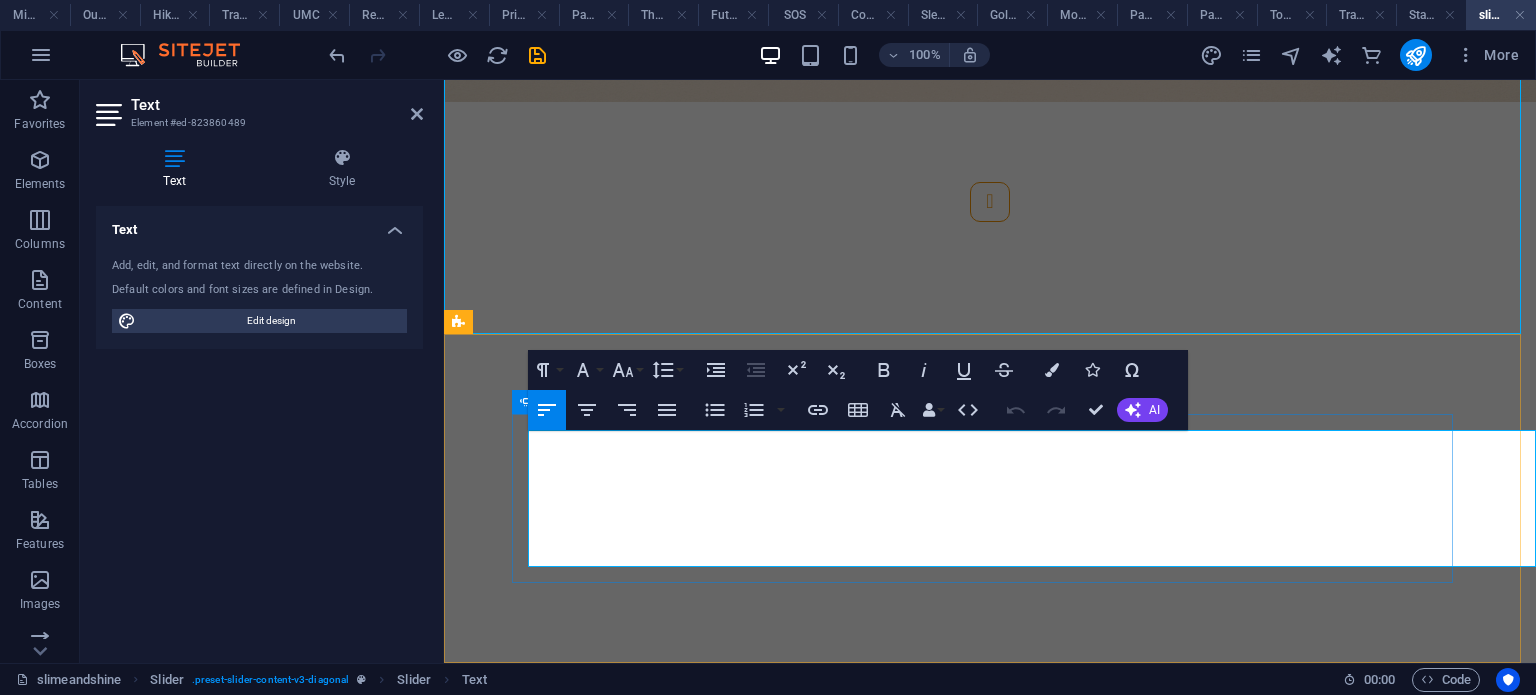 scroll, scrollTop: 1152, scrollLeft: 0, axis: vertical 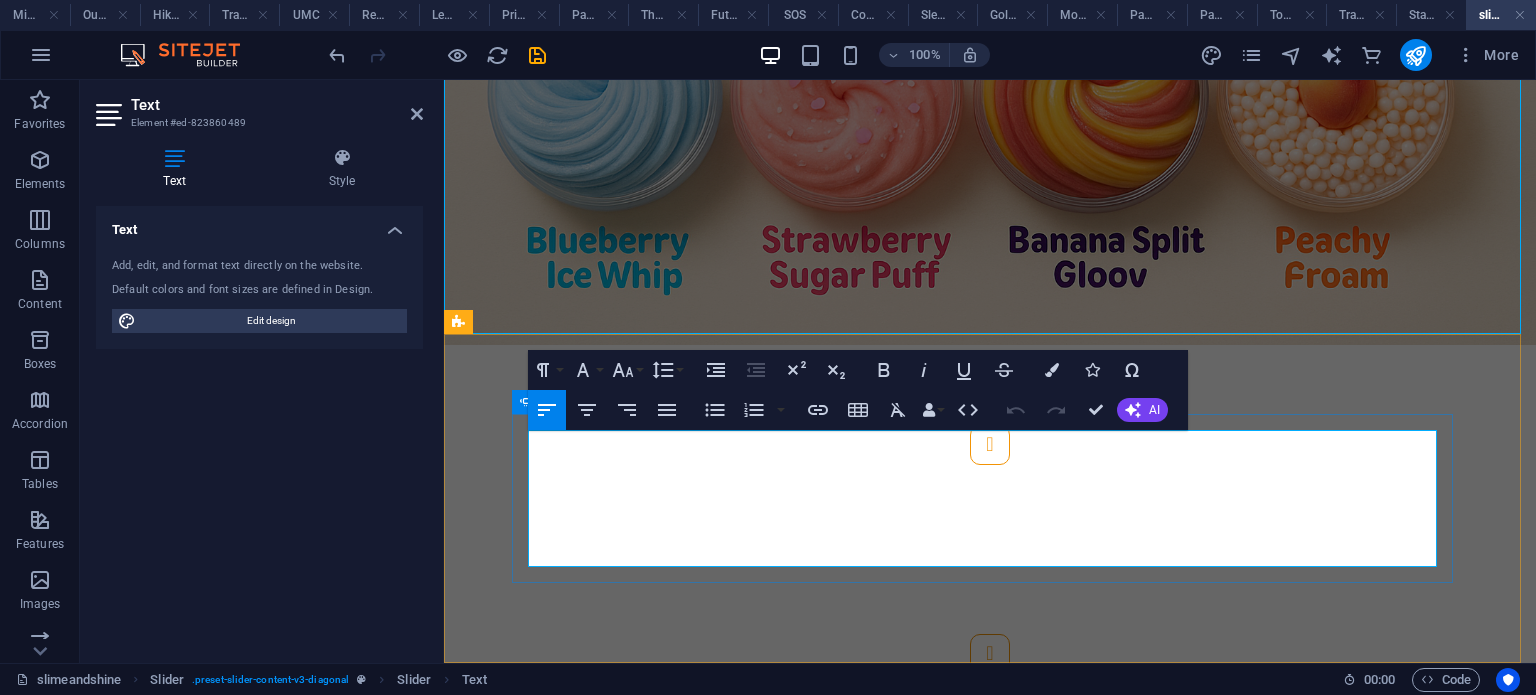 click on "Banana Split Groov" 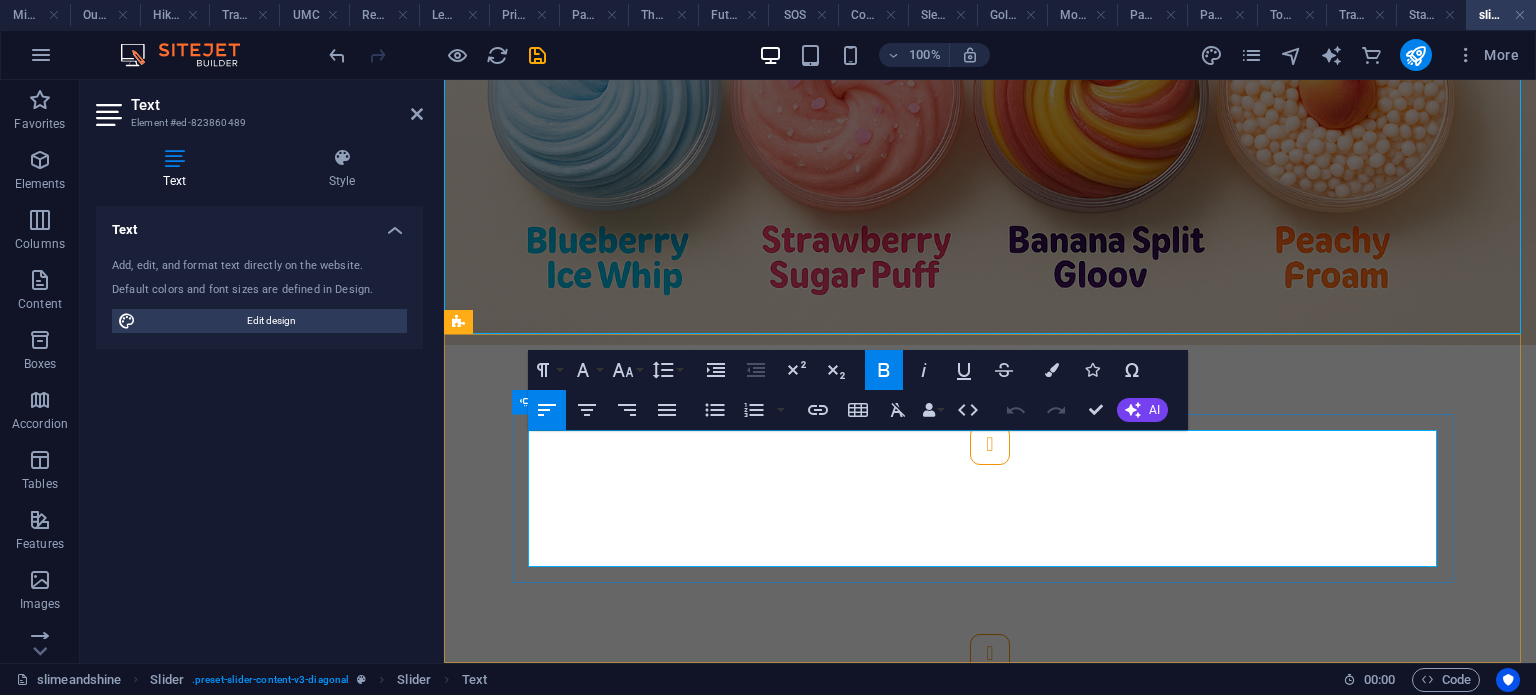 type 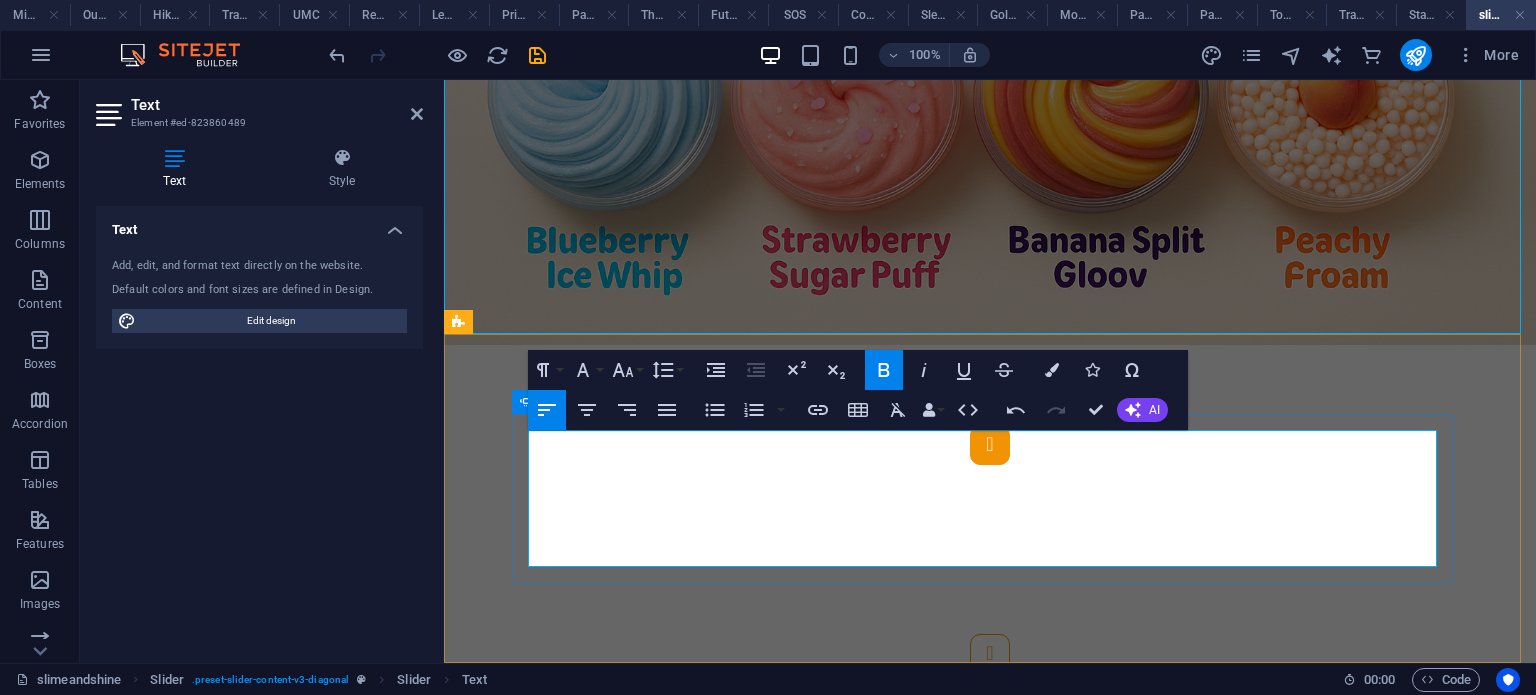 click at bounding box center [990, 445] 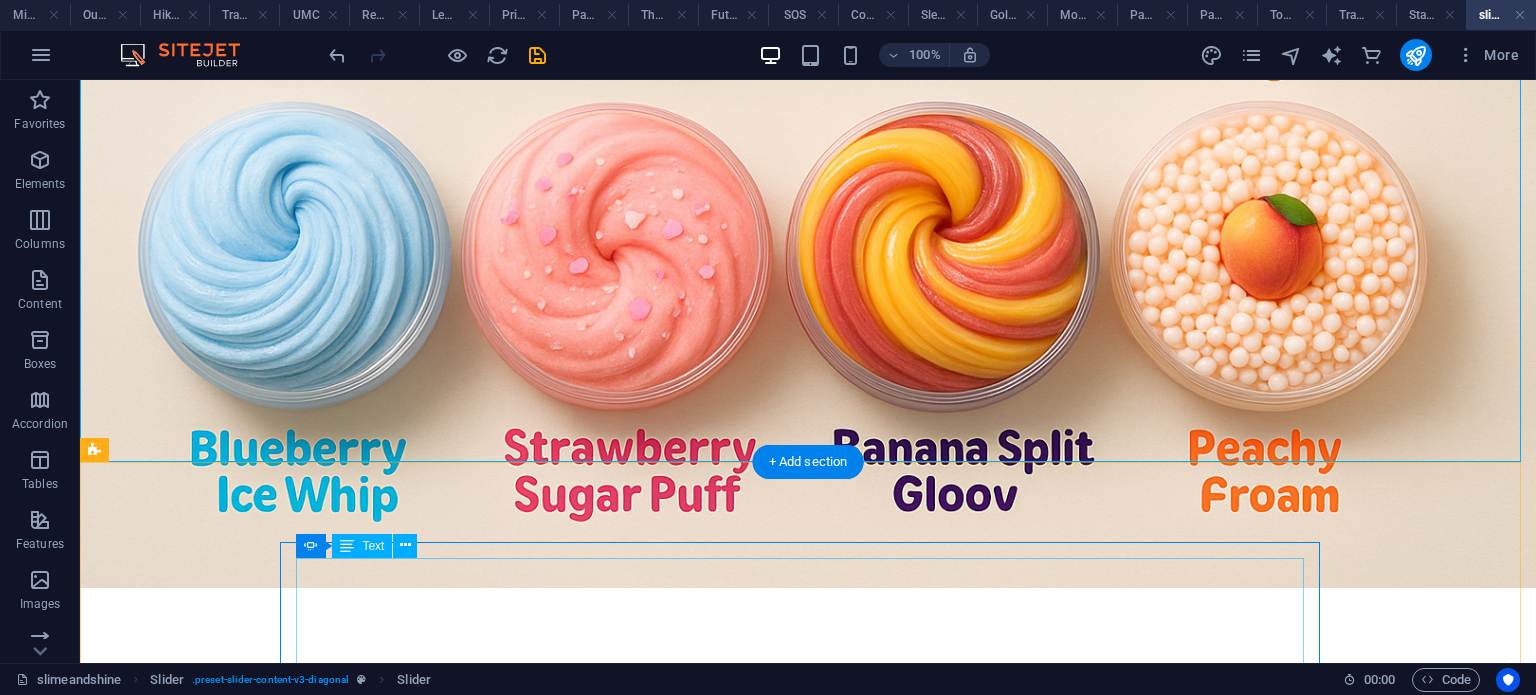 scroll, scrollTop: 1395, scrollLeft: 0, axis: vertical 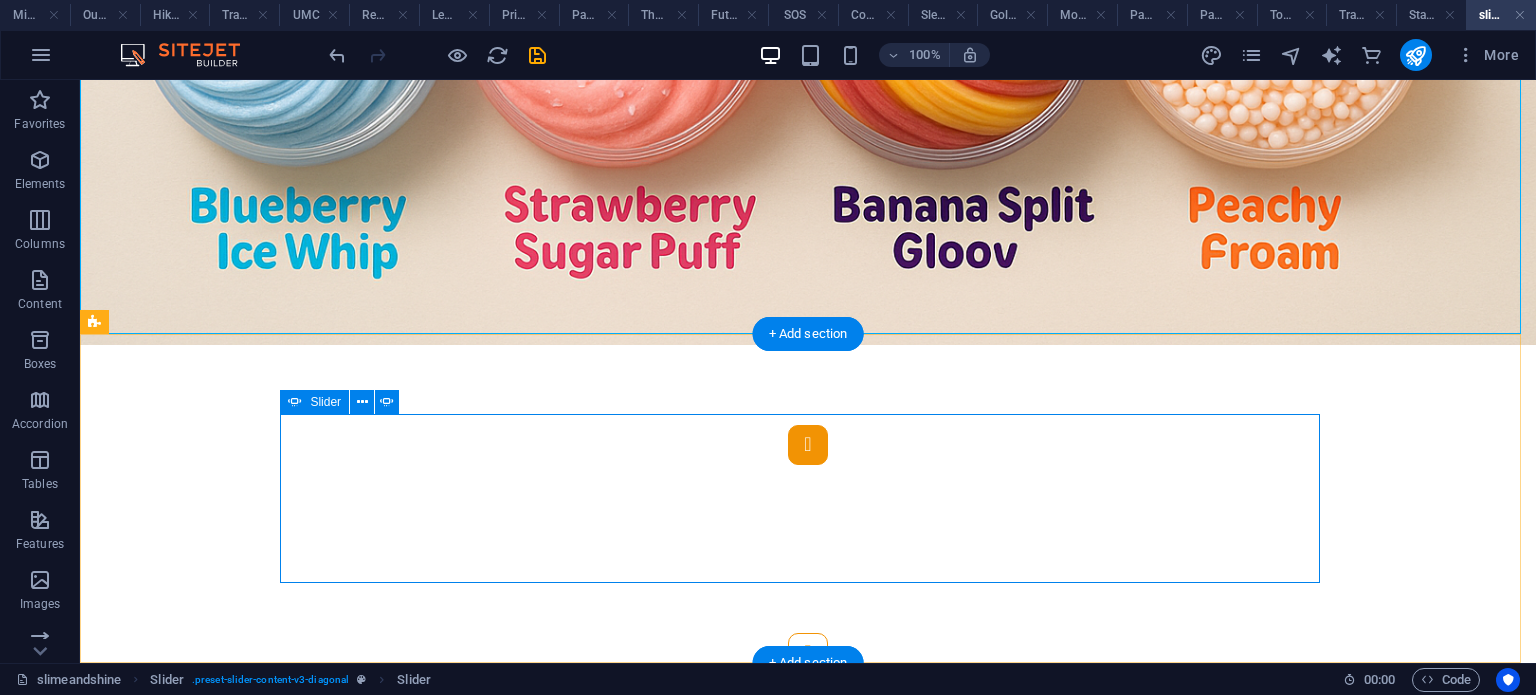 click at bounding box center [808, 445] 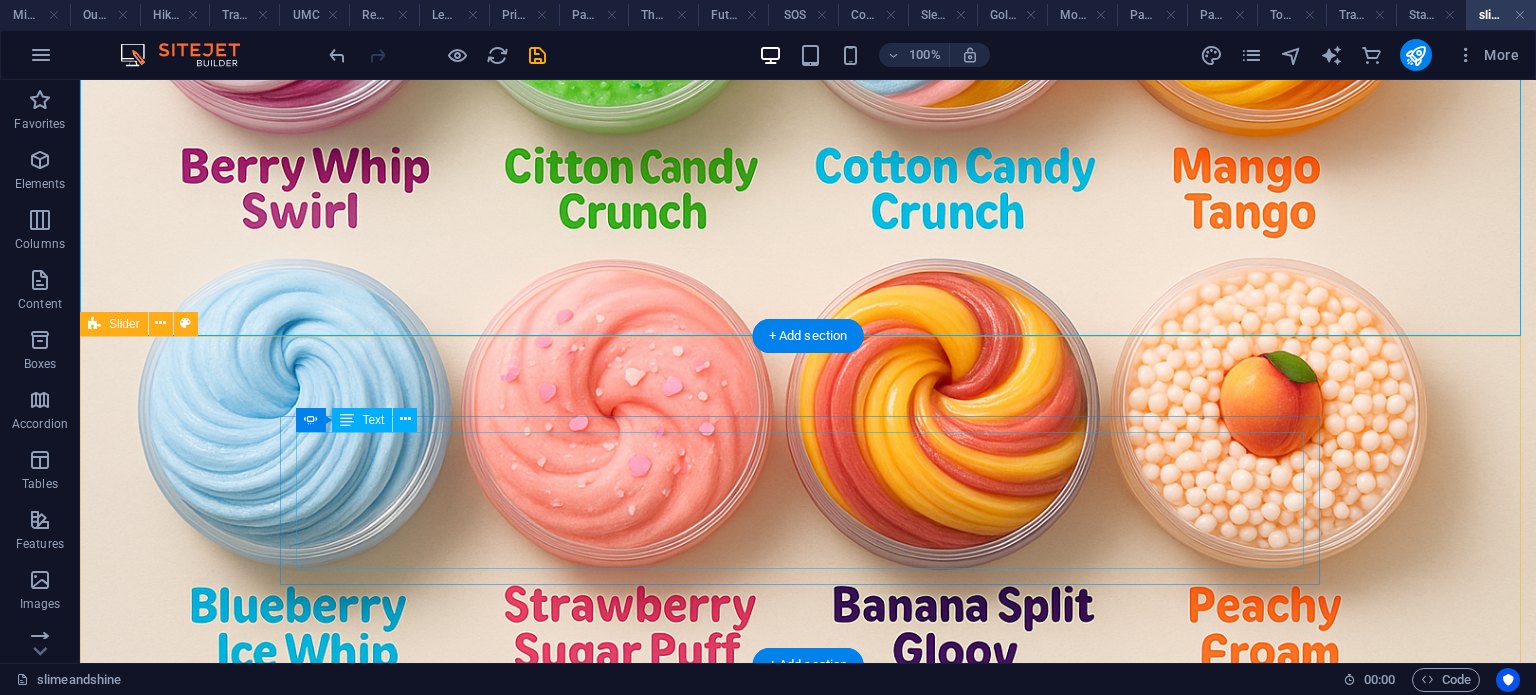 scroll, scrollTop: 1395, scrollLeft: 0, axis: vertical 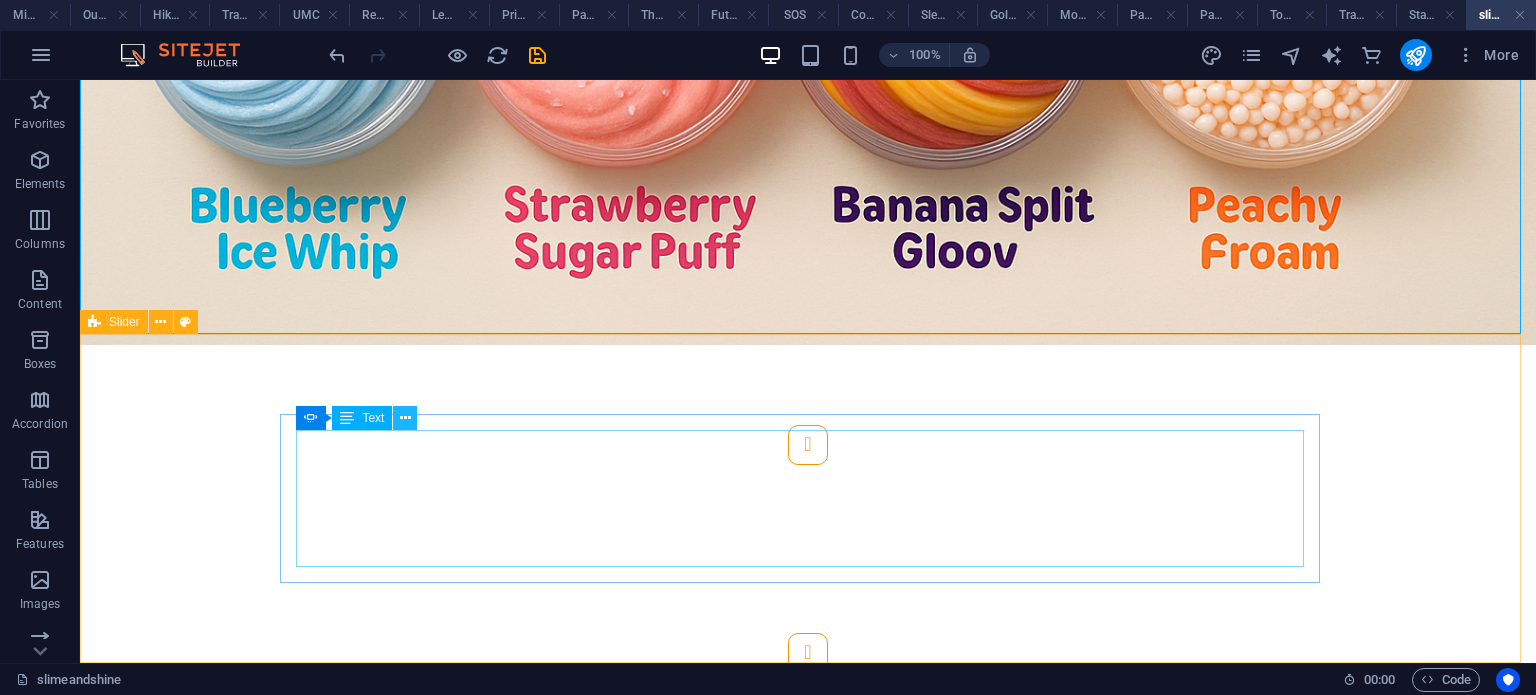 click at bounding box center (405, 418) 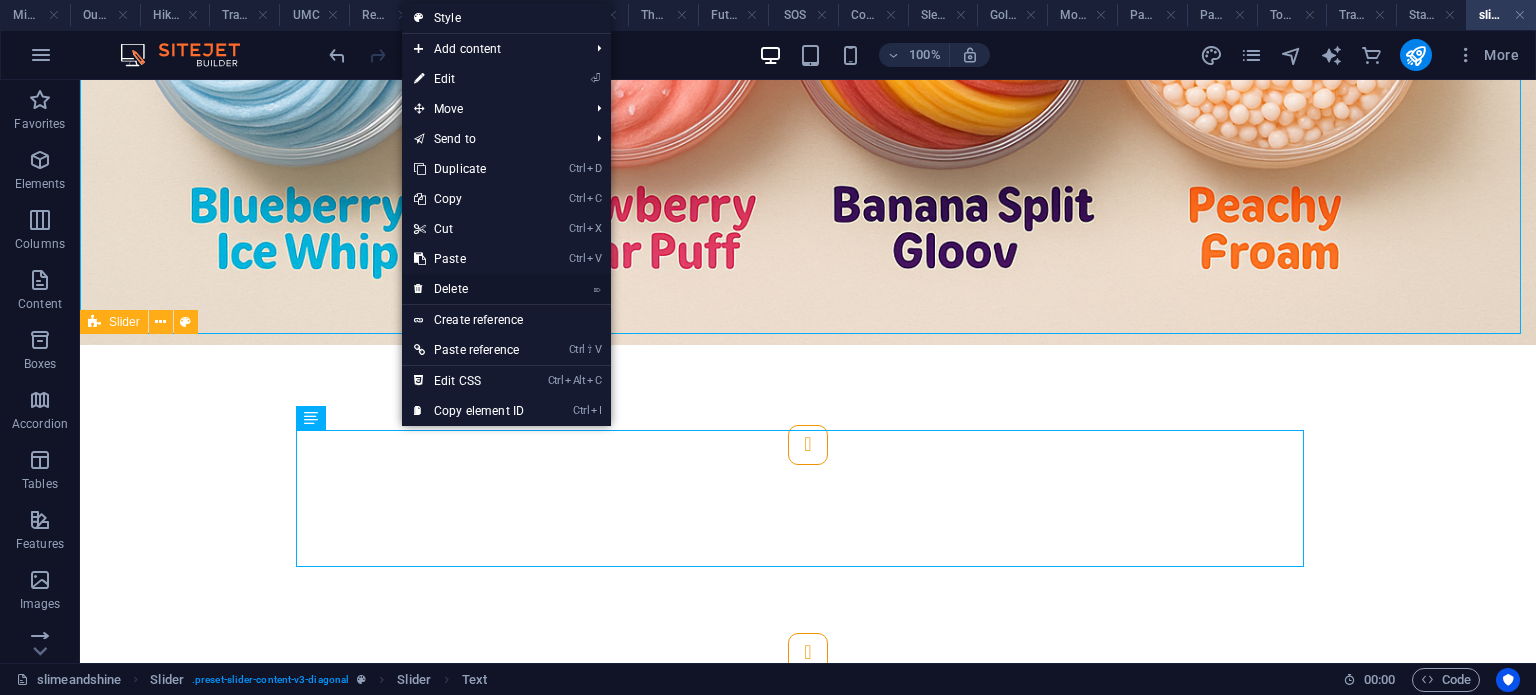 click on "⌦  Delete" at bounding box center (469, 289) 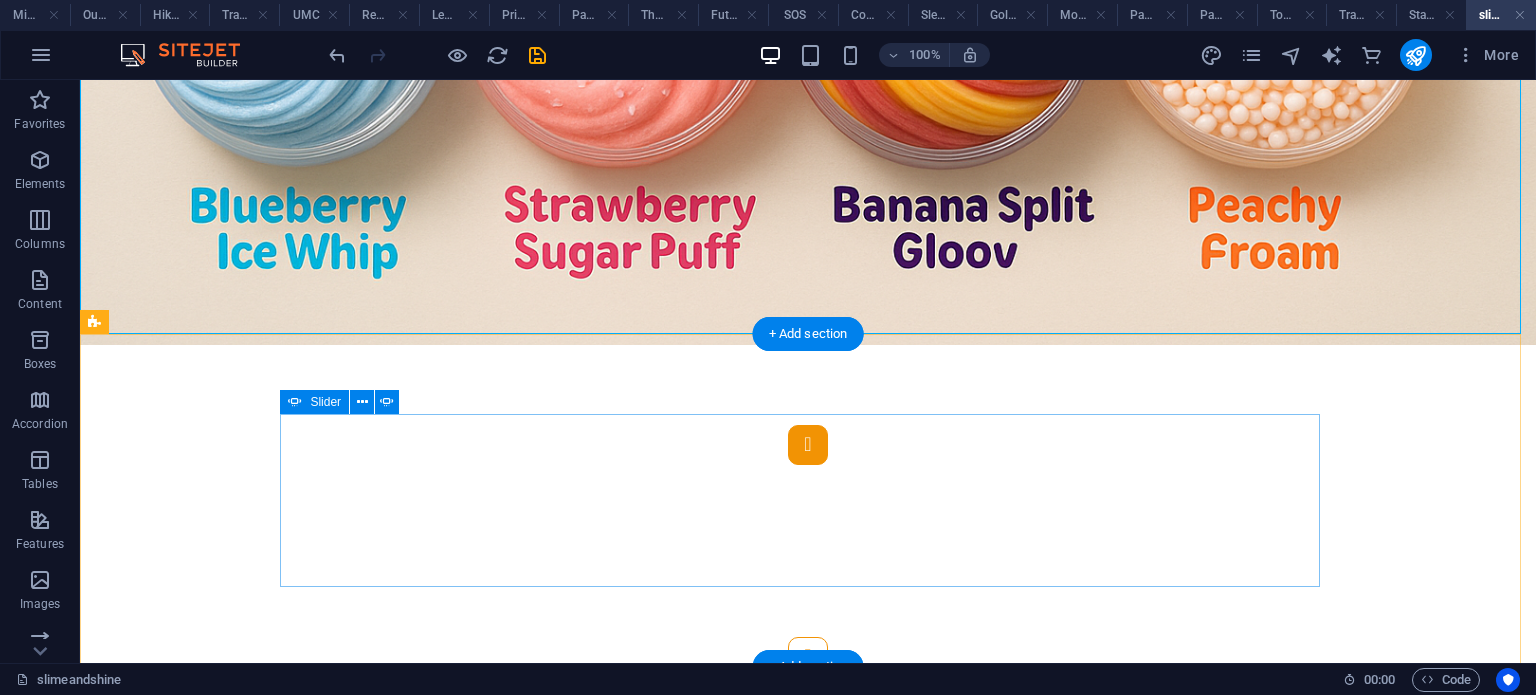 click at bounding box center (808, 445) 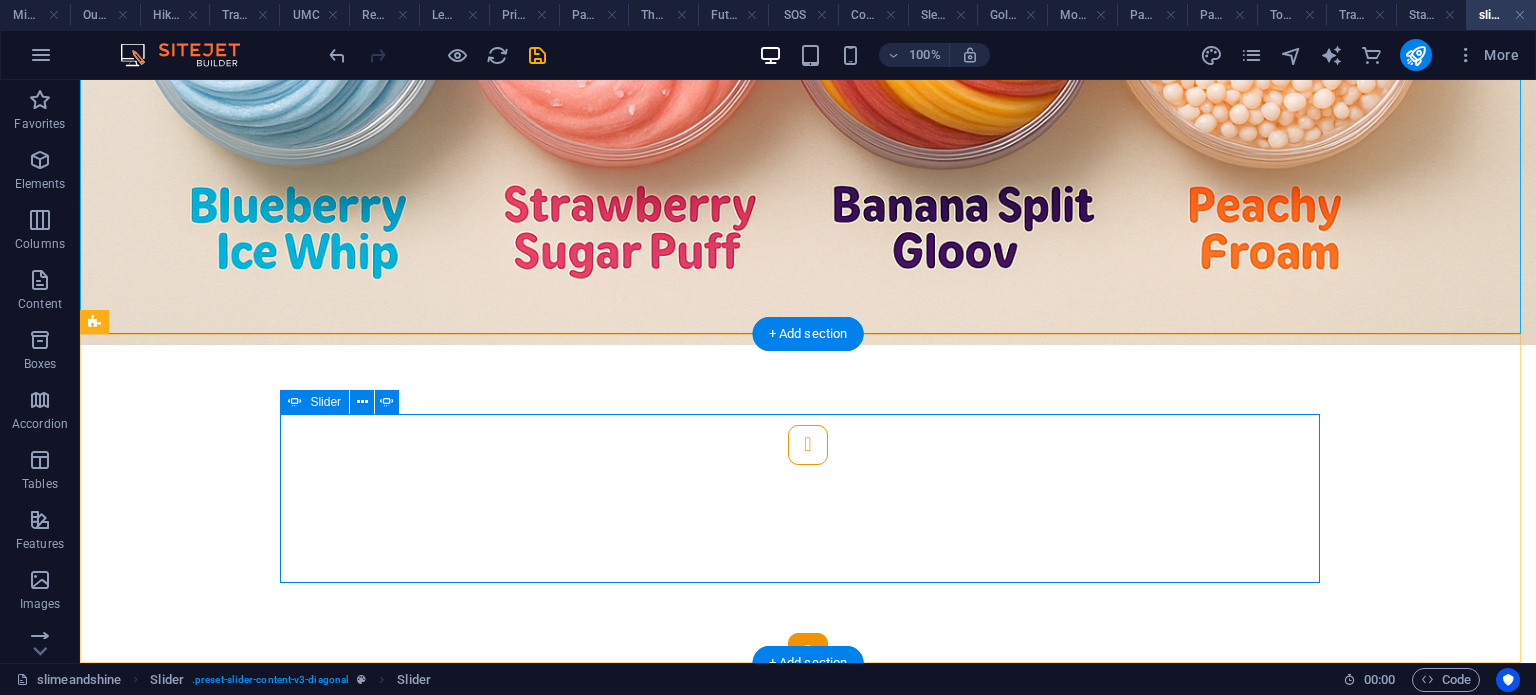 click at bounding box center [808, 653] 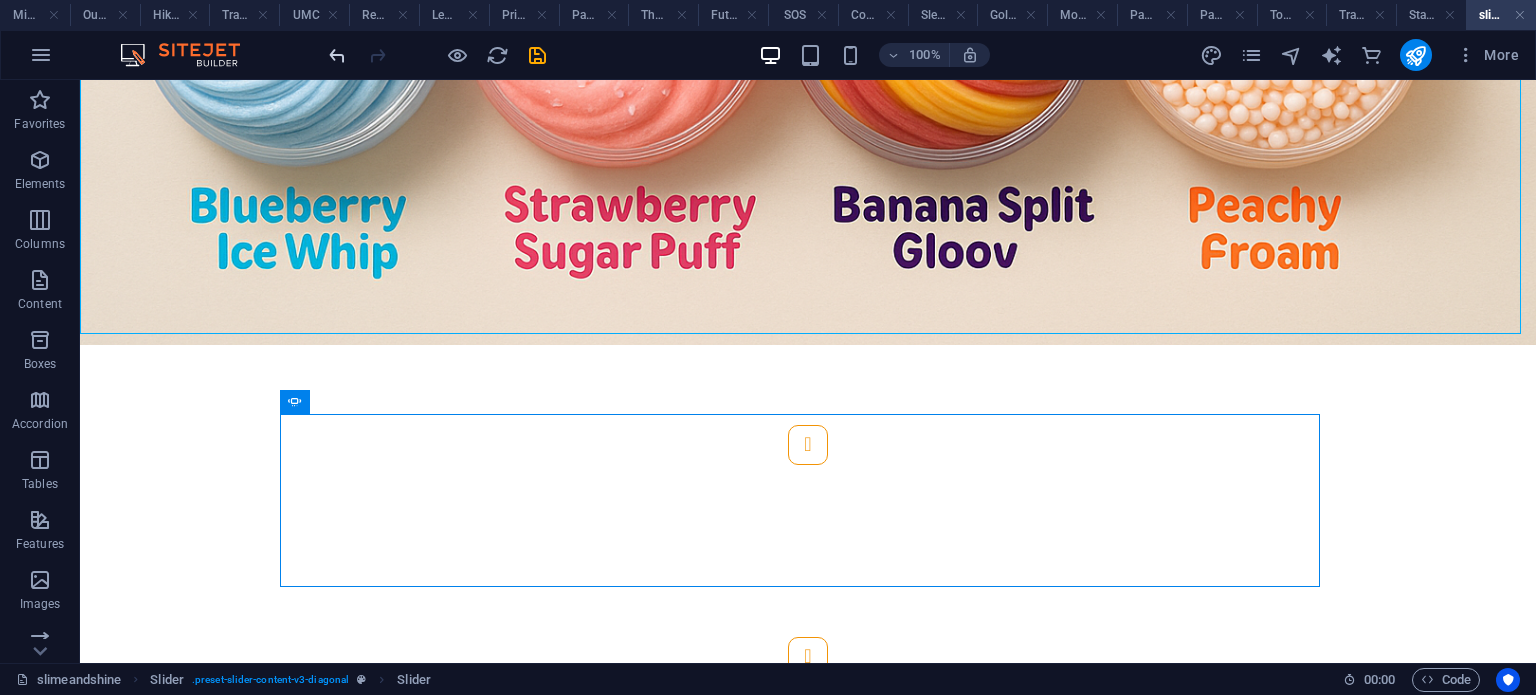click at bounding box center [337, 55] 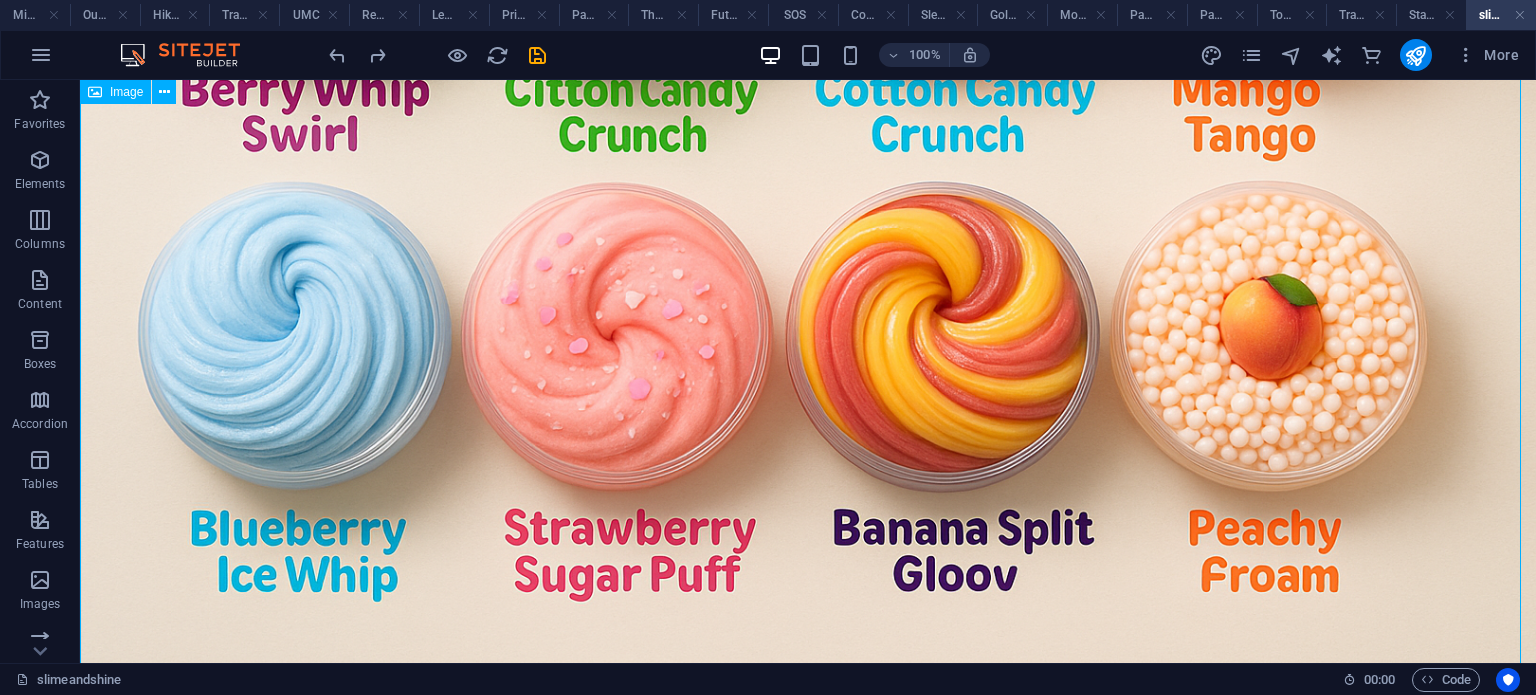 scroll, scrollTop: 1295, scrollLeft: 0, axis: vertical 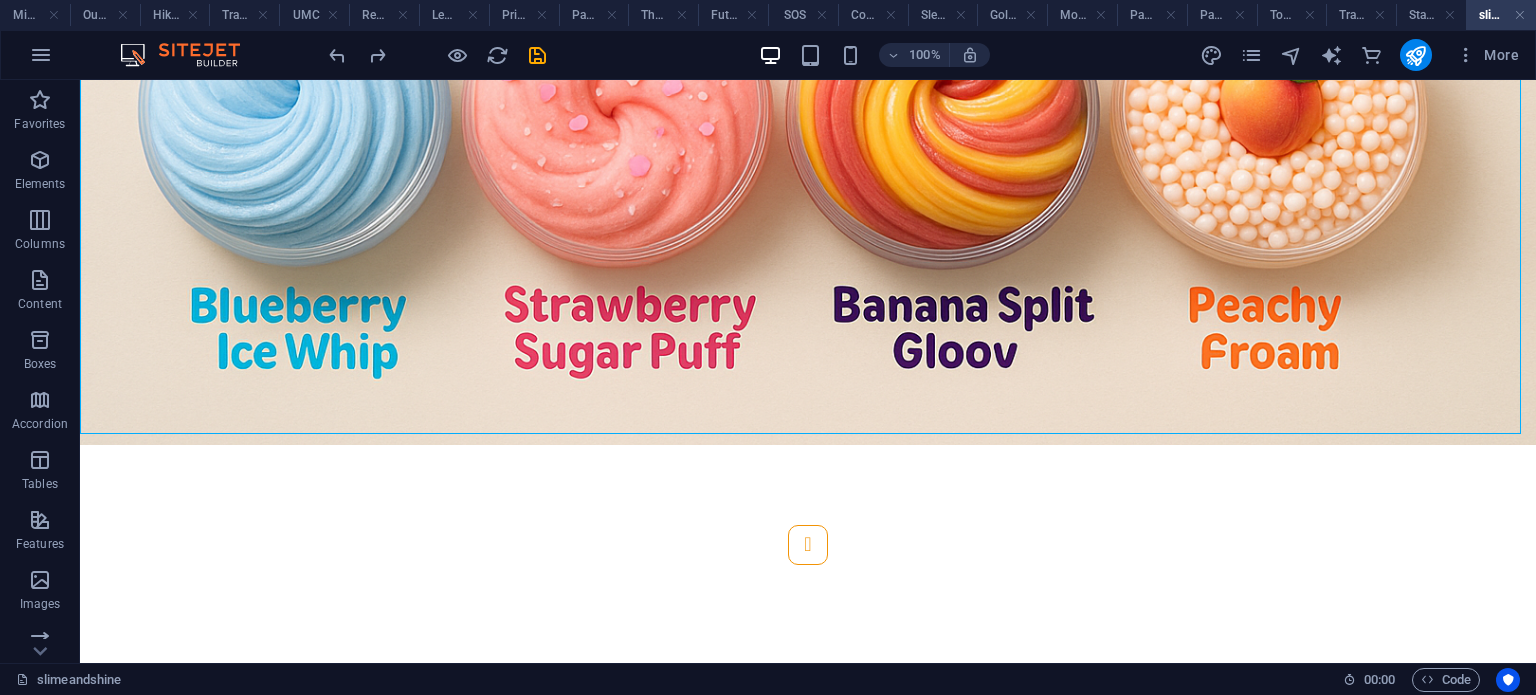 click on "slimeandshine 00 : 00 Code" at bounding box center (768, 679) 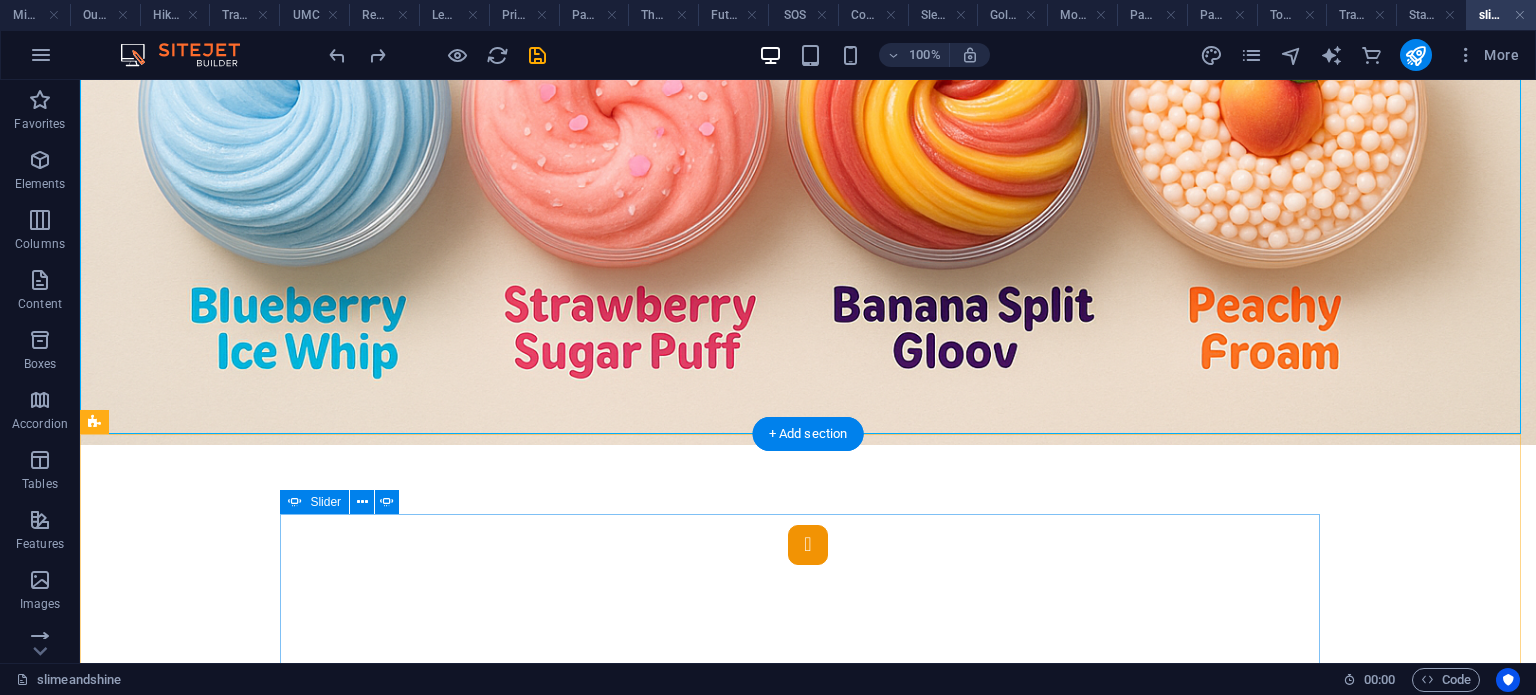 click at bounding box center (808, 545) 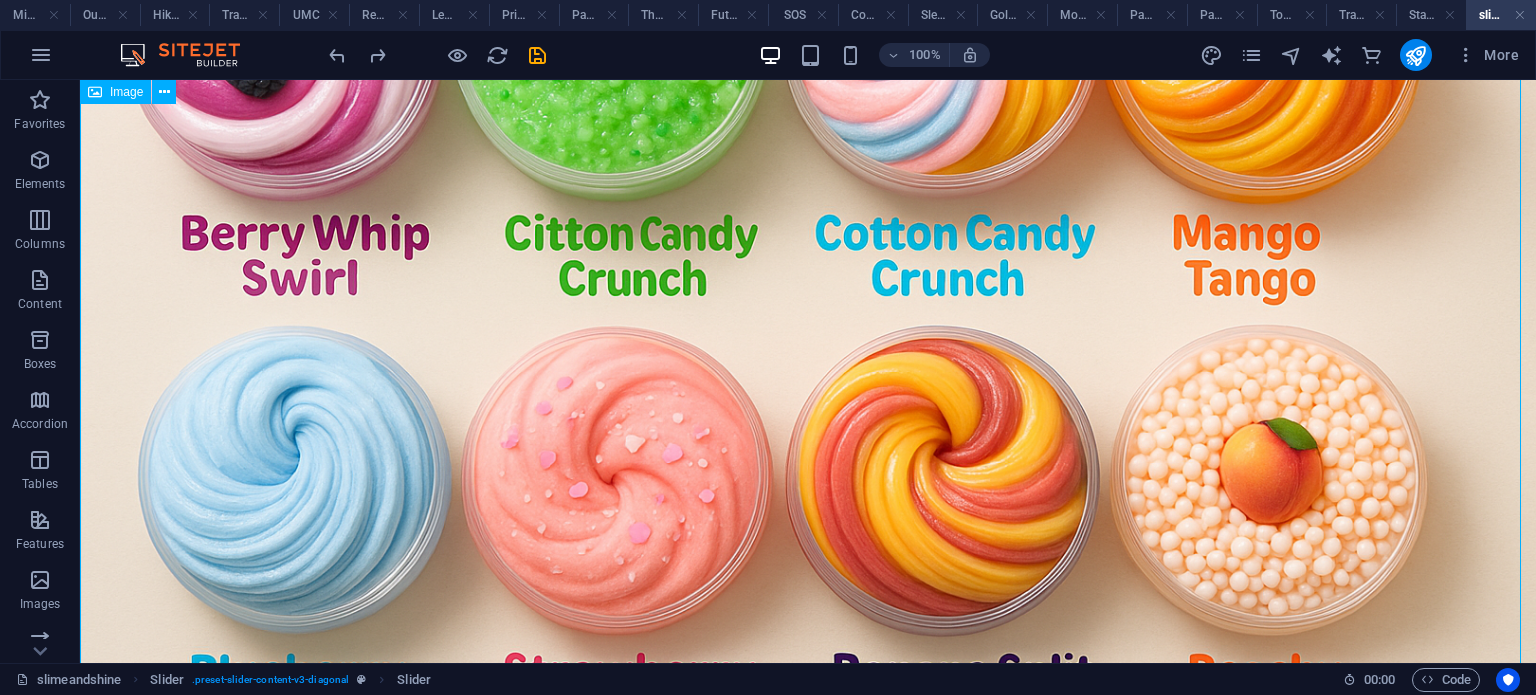 scroll, scrollTop: 1295, scrollLeft: 0, axis: vertical 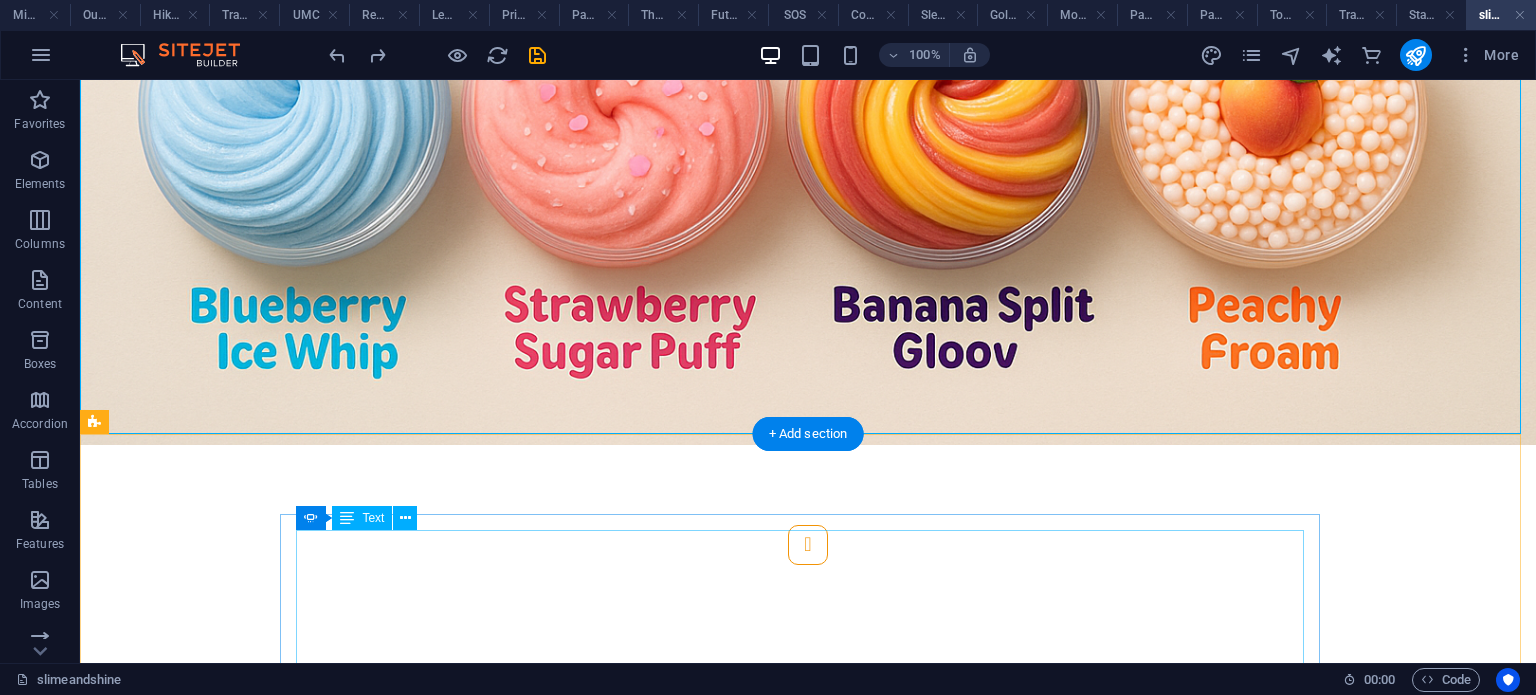 click on "[NUMBER].  Mango Tango Stretch Colours : Mango orange, golden yellow, blush pink Flavour inspiration : Mango-papaya smoothie Texture : Glossy and extra stretchy Add-ons : Tropical fruit charm mix" at bounding box center (-3368, 1324) 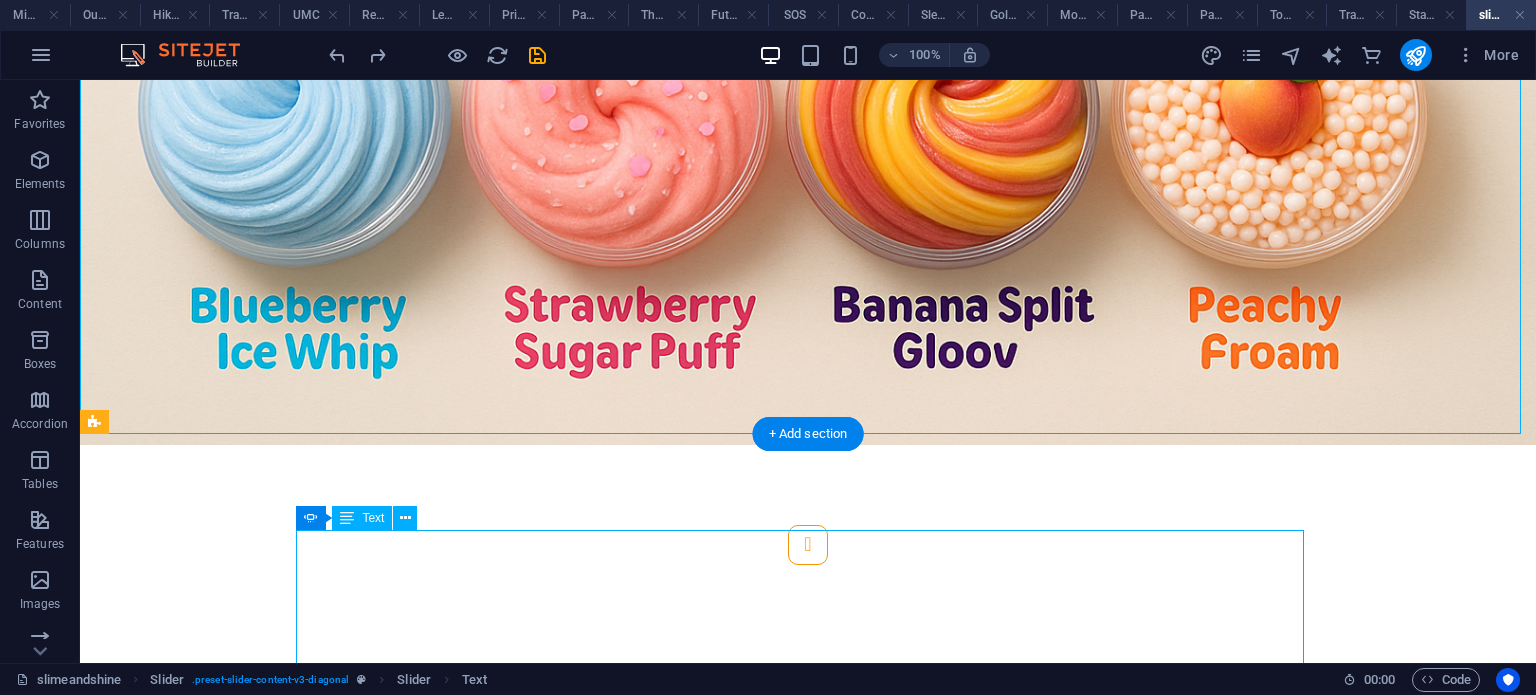 click on "[NUMBER].  Mango Tango Stretch Colours : Mango orange, golden yellow, blush pink Flavour inspiration : Mango-papaya smoothie Texture : Glossy and extra stretchy Add-ons : Tropical fruit charm mix" at bounding box center [-3368, 1324] 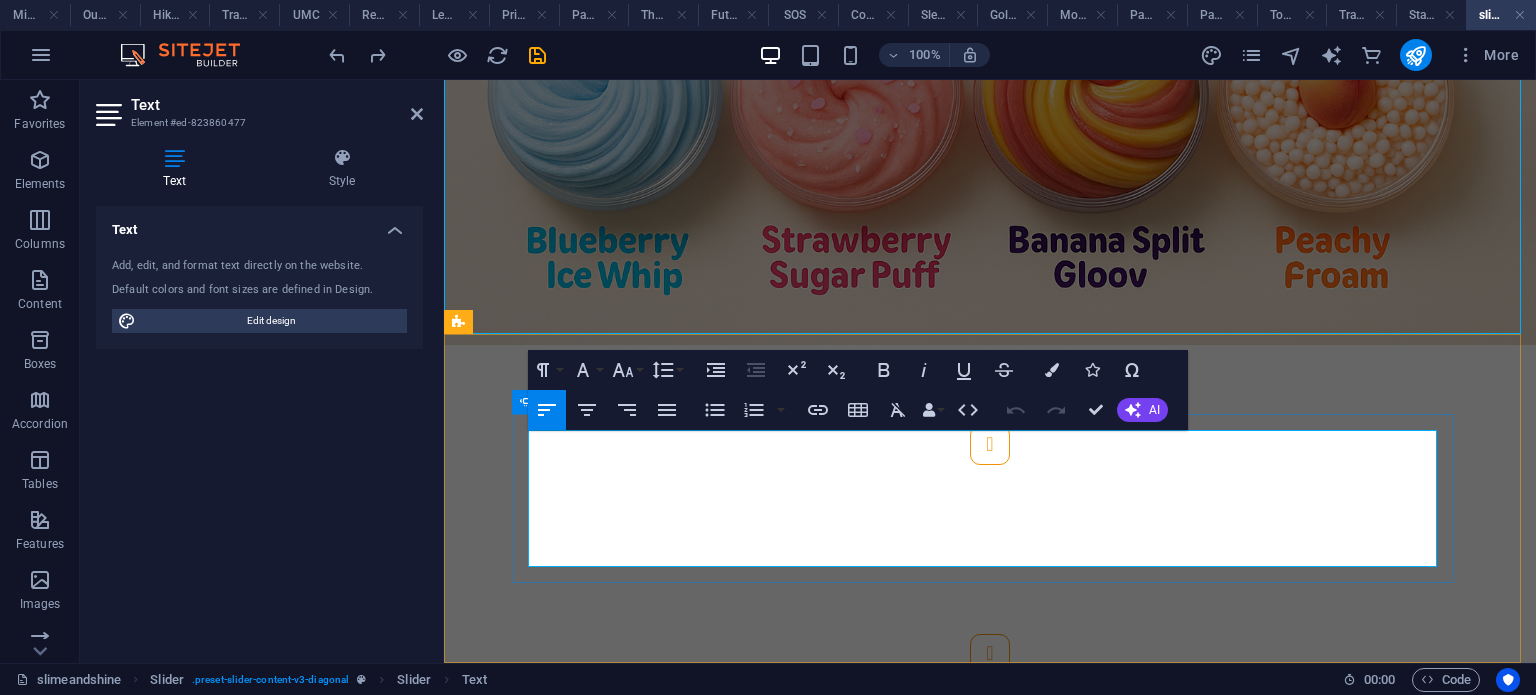 drag, startPoint x: 818, startPoint y: 451, endPoint x: 720, endPoint y: 451, distance: 98 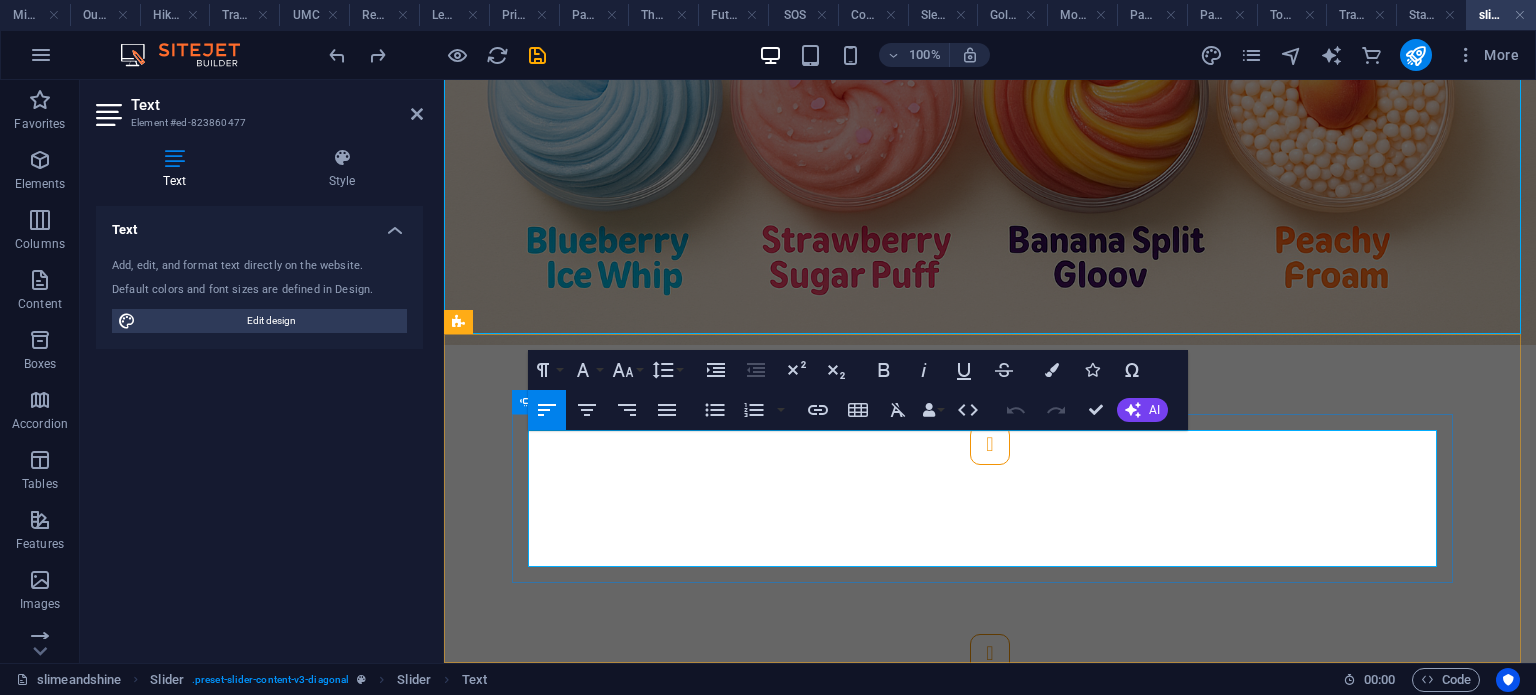 click on "Mango Tango Stretch" 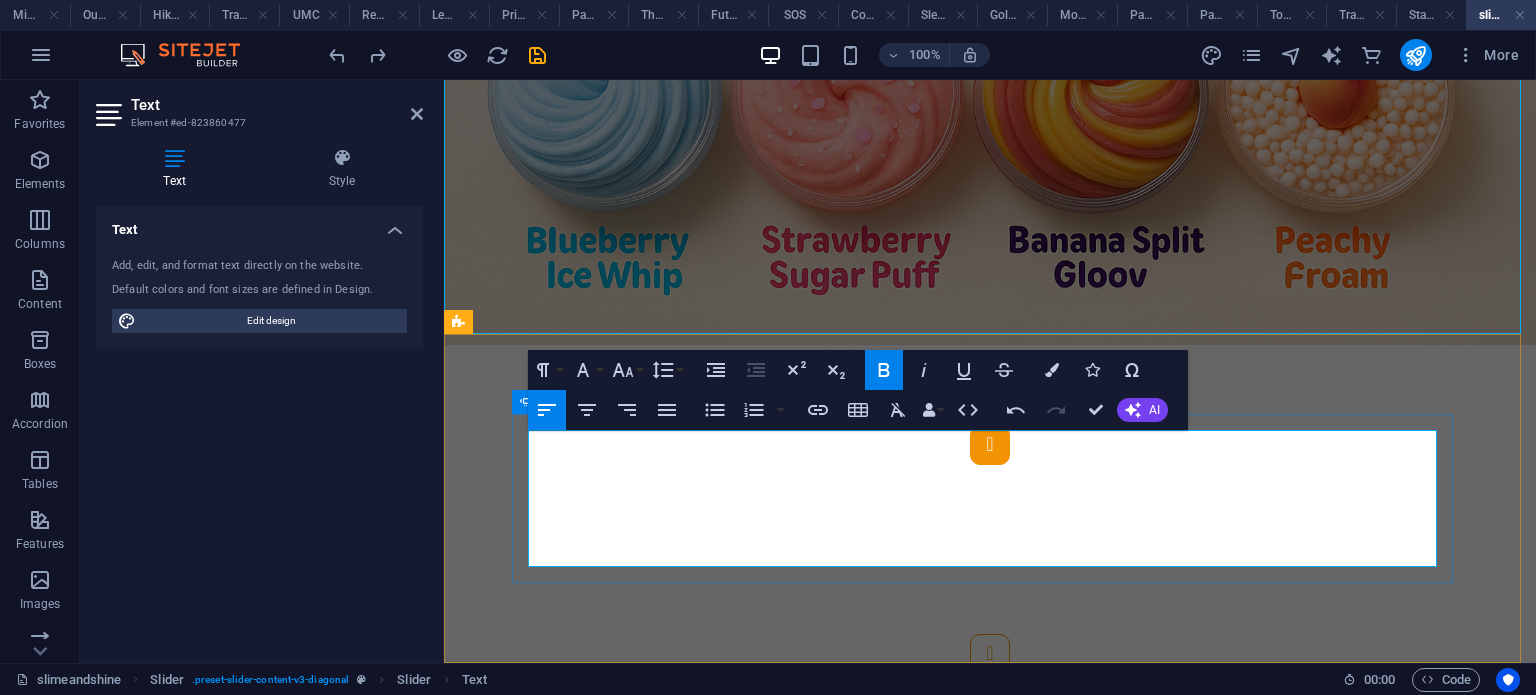 click at bounding box center [990, 445] 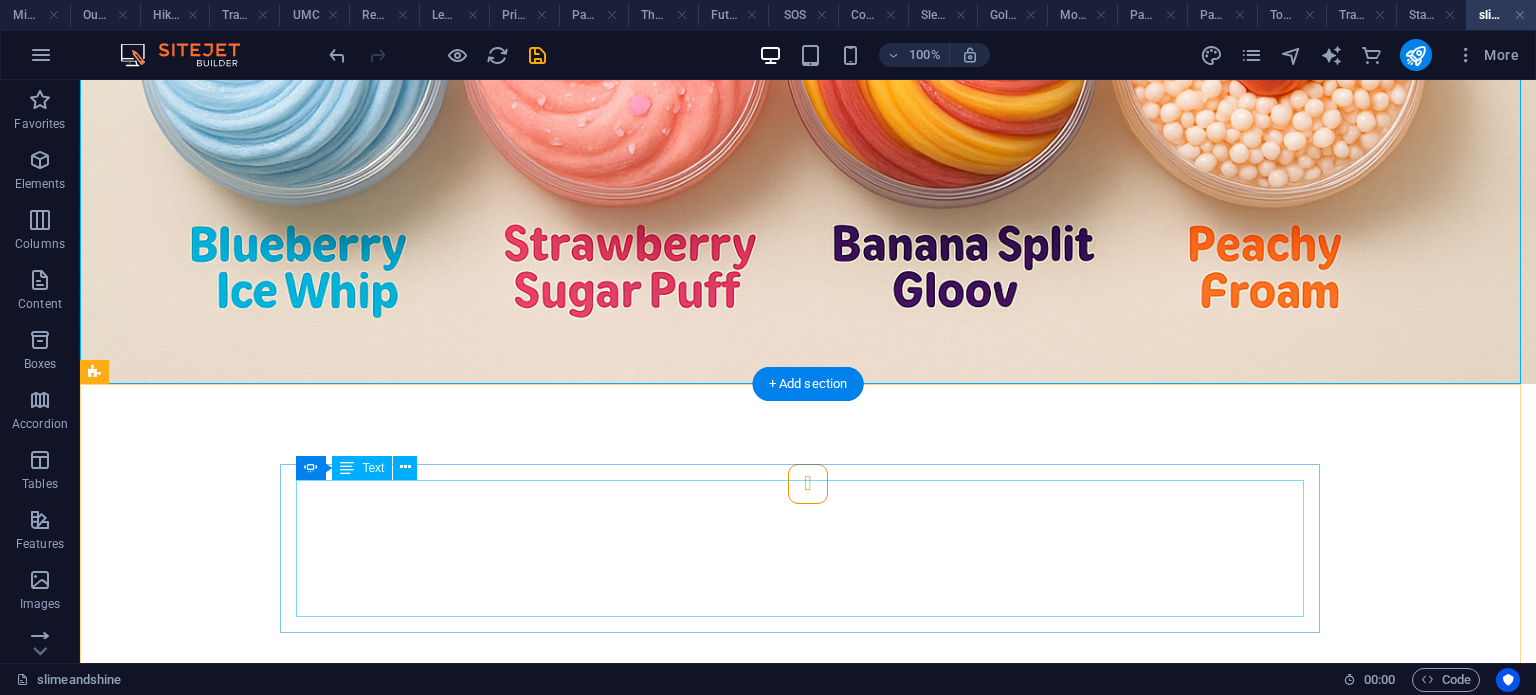 scroll, scrollTop: 1395, scrollLeft: 0, axis: vertical 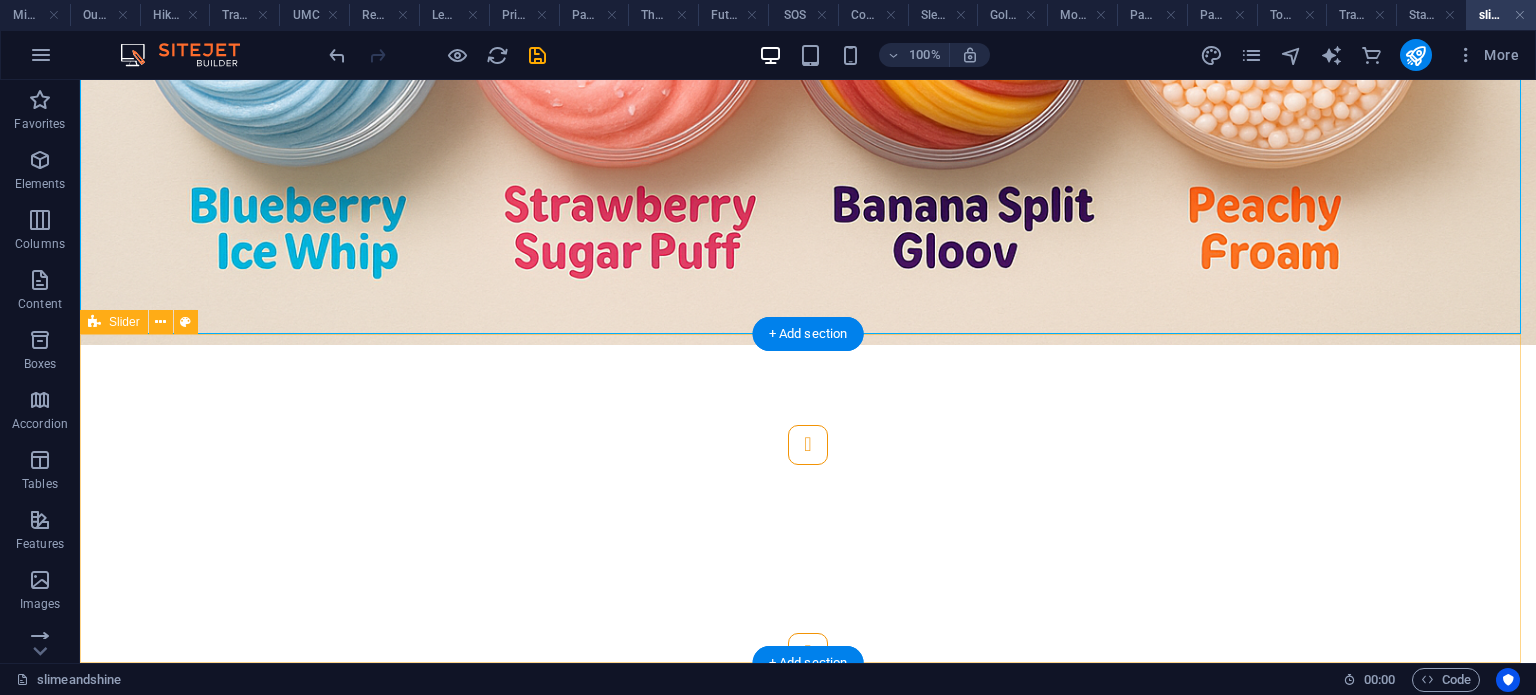 click on "10. Peachy Froam Colours : Warm peach, coral, creamy white Flavour inspiration : Peaches and whipped cream Texture : Floam slime with dense foam beads Add-ons : Peach charm + vanilla scent infusion 1. Berry Whip Swirl Colours : Deep magenta, lilac, whipped cream white Flavour inspiration : Mixed berries and vanilla cream Texture : Thick butter slime; ultra soft and stretchy Add-ons : Mini berry charms and swirls 2. Lime Fizz Pop Colours : Neon green, citrus yellow, sparkle flecks Flavour inspiration : Lime soda pop Texture : Crunchy slime with fizz beads Add-ons : Popping candy sounds and bubble pops 3. Cotton Candy Crunch Colours : Baby blue, pastel pink, cloud white Flavour inspiration : Cotton candy / candy floss Texture : Cloud slime with light crunch Add-ons : Mini foam beads + shimmer glitter 4. Mango Tango Colours : Mango orange, golden yellow, blush pink Flavour inspiration : Mango-papaya smoothie Texture : Glossy and extra stretchy Add-ons : Tropical fruit charm mix 5. Grape Jelly Jiggle 6. 1" at bounding box center (808, 549) 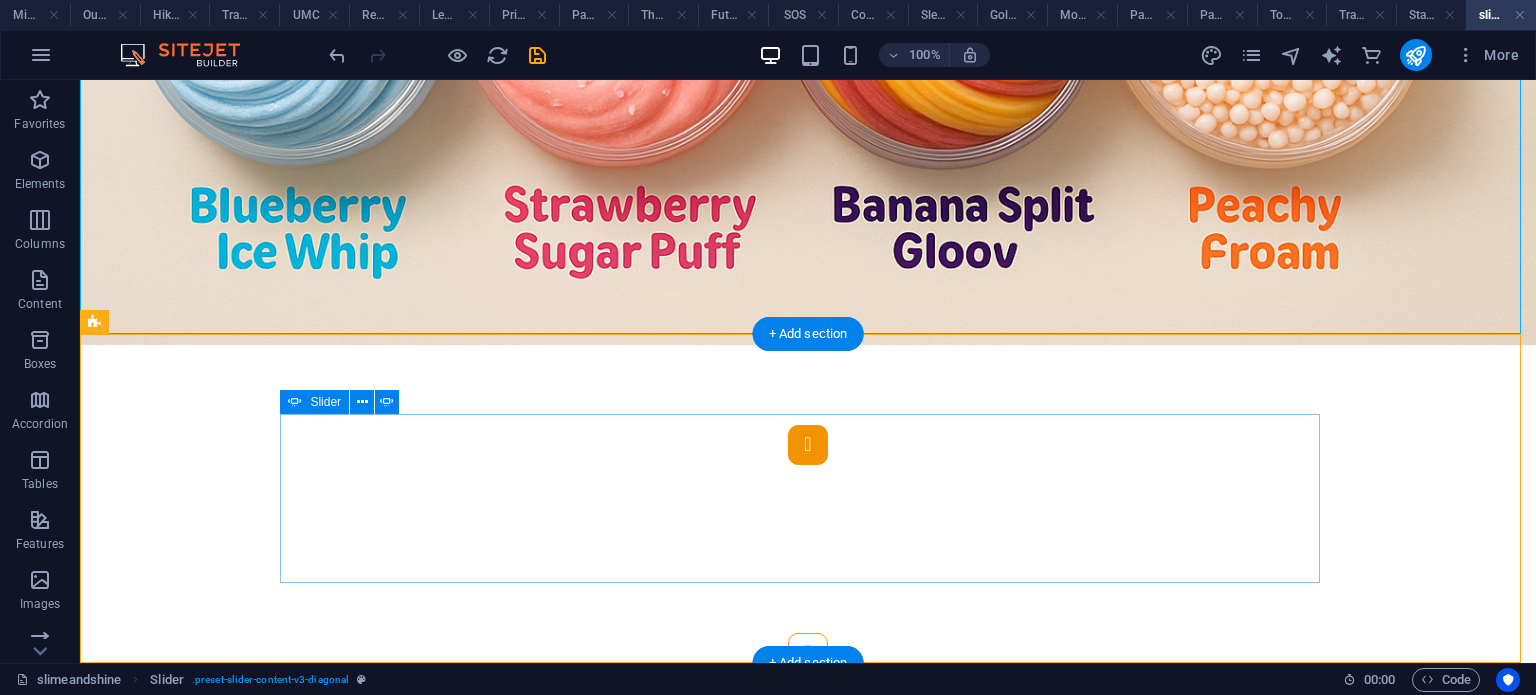 click at bounding box center (808, 445) 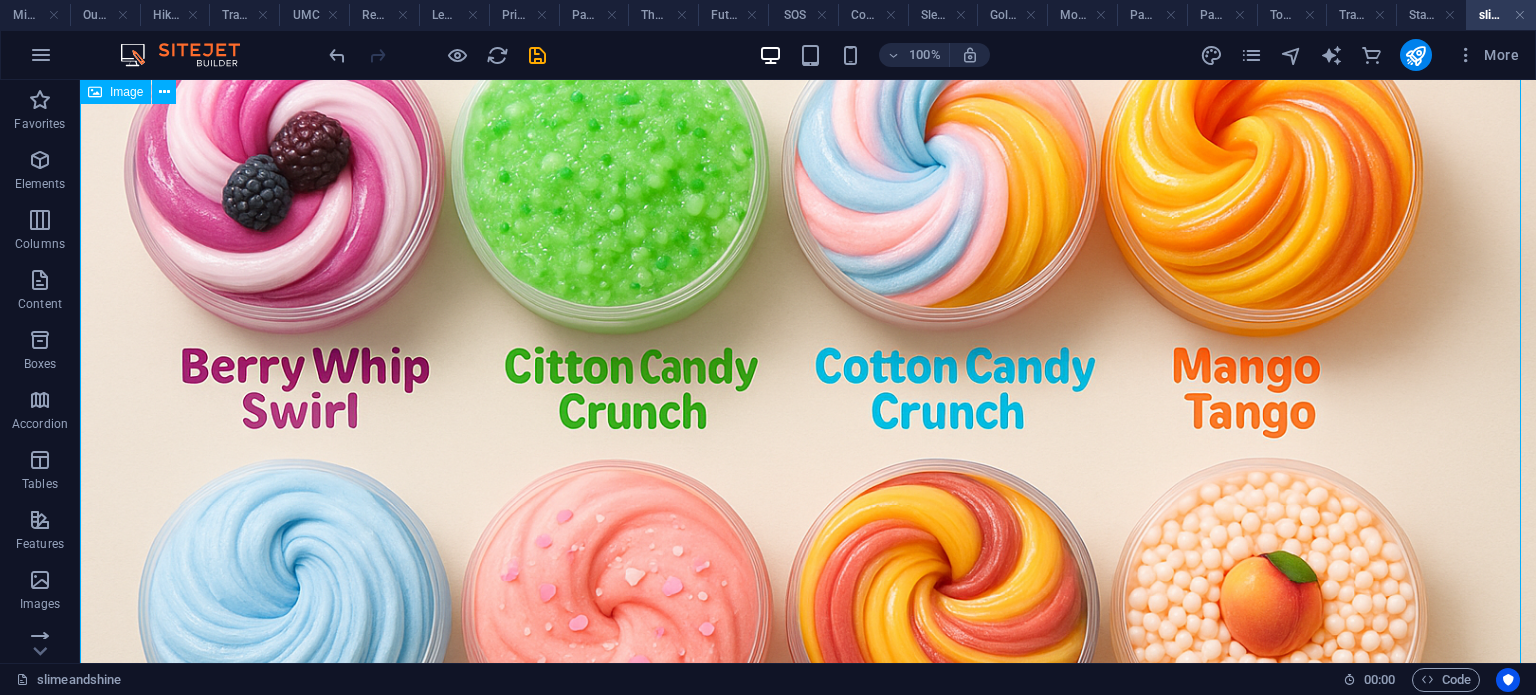 scroll, scrollTop: 1295, scrollLeft: 0, axis: vertical 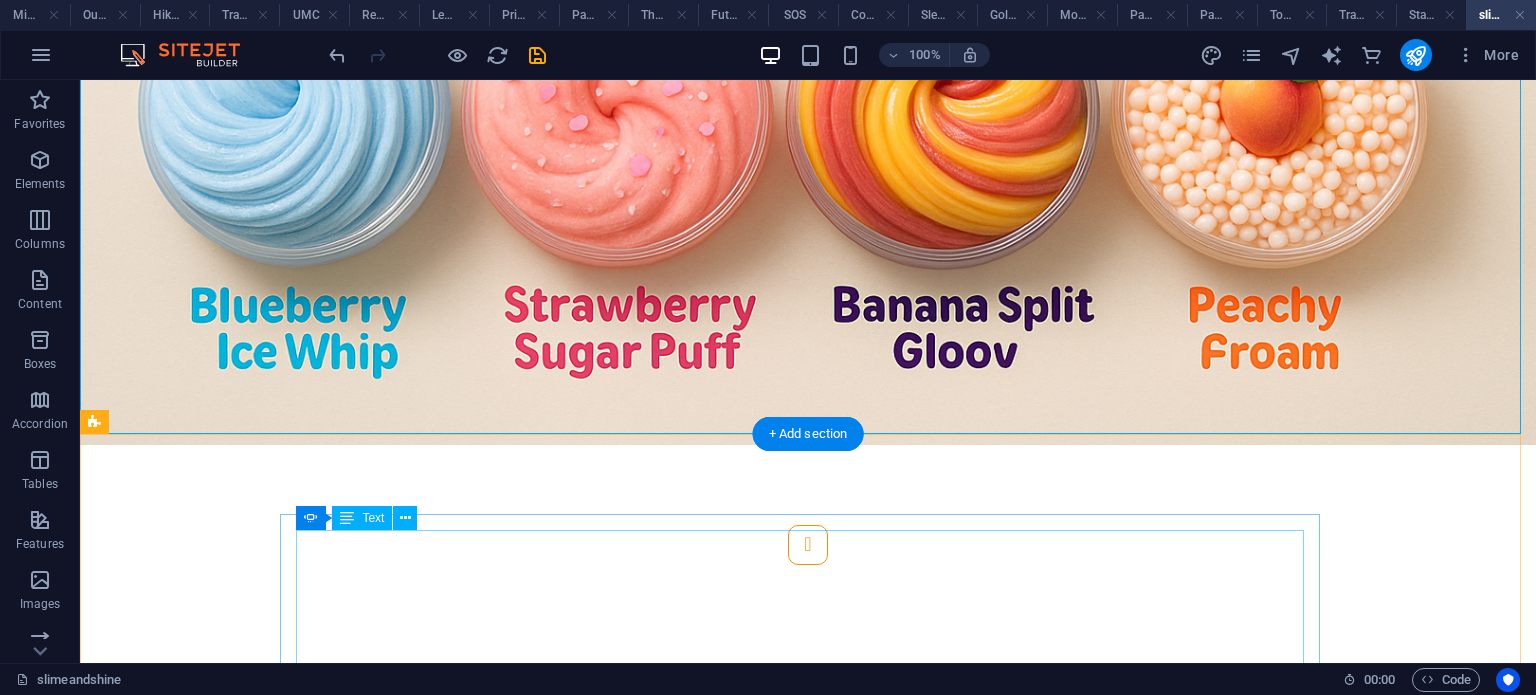 click on "2. Lime Fizz Pop Colours : Neon green, citrus yellow, sparkle flecks Flavour inspiration : Lime soda pop Texture : Crunchy slime with fizz beads Add-ons : Popping candy sounds and bubble pops" at bounding box center (-1288, 986) 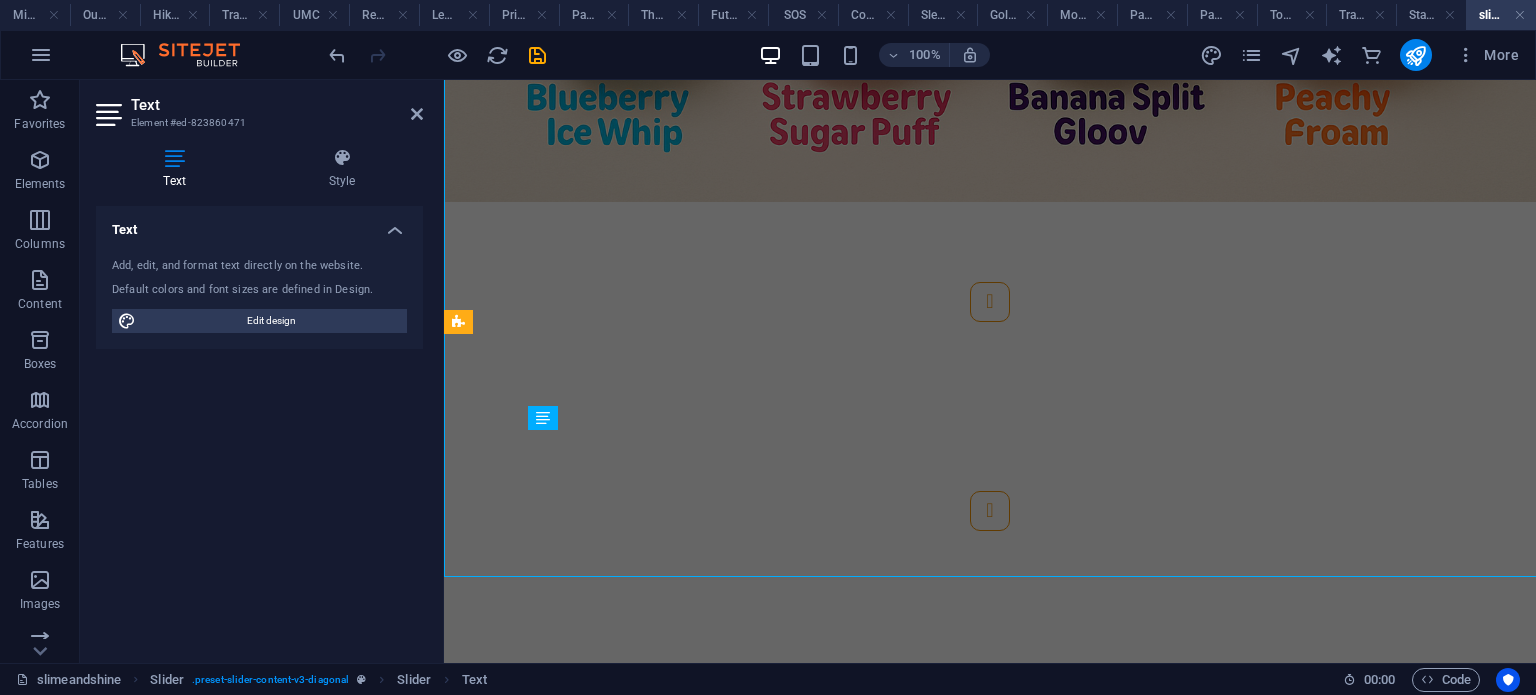 scroll, scrollTop: 1152, scrollLeft: 0, axis: vertical 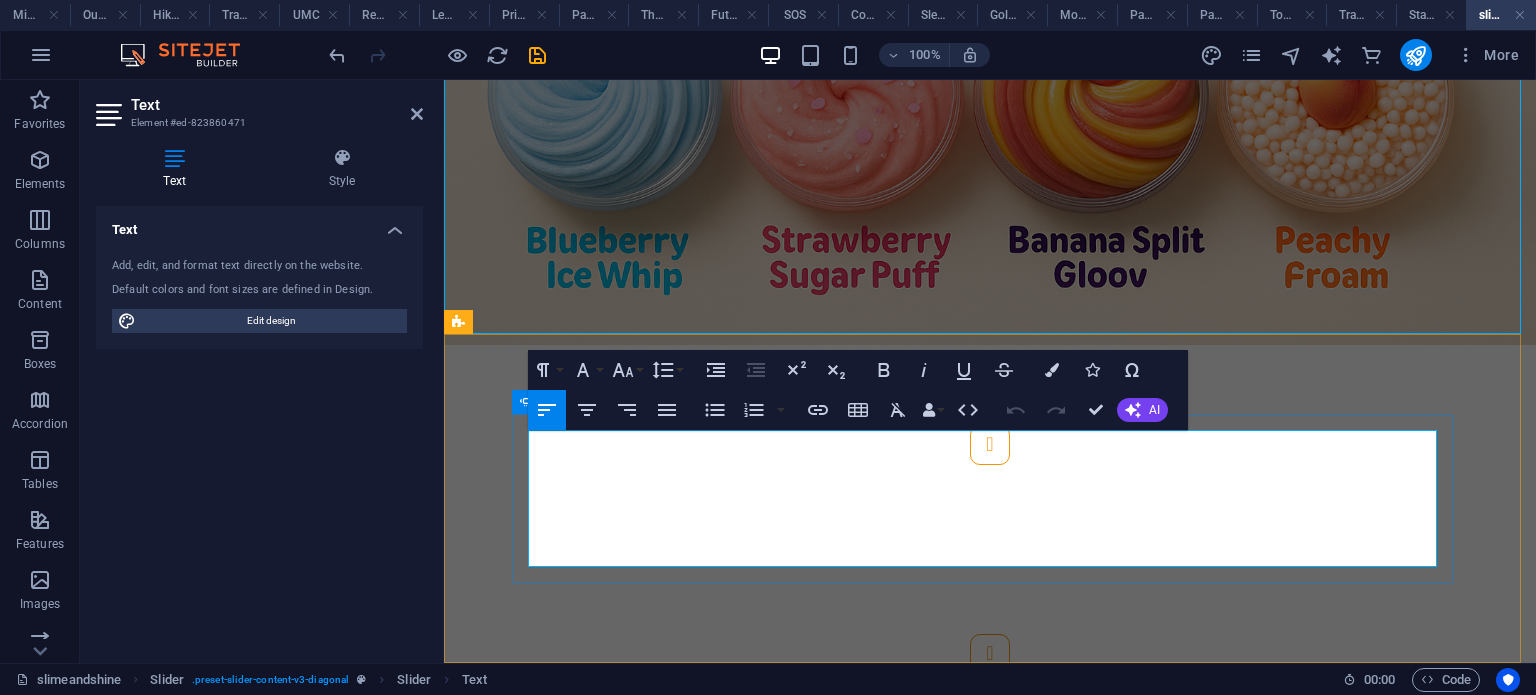 drag, startPoint x: 715, startPoint y: 453, endPoint x: 560, endPoint y: 440, distance: 155.5442 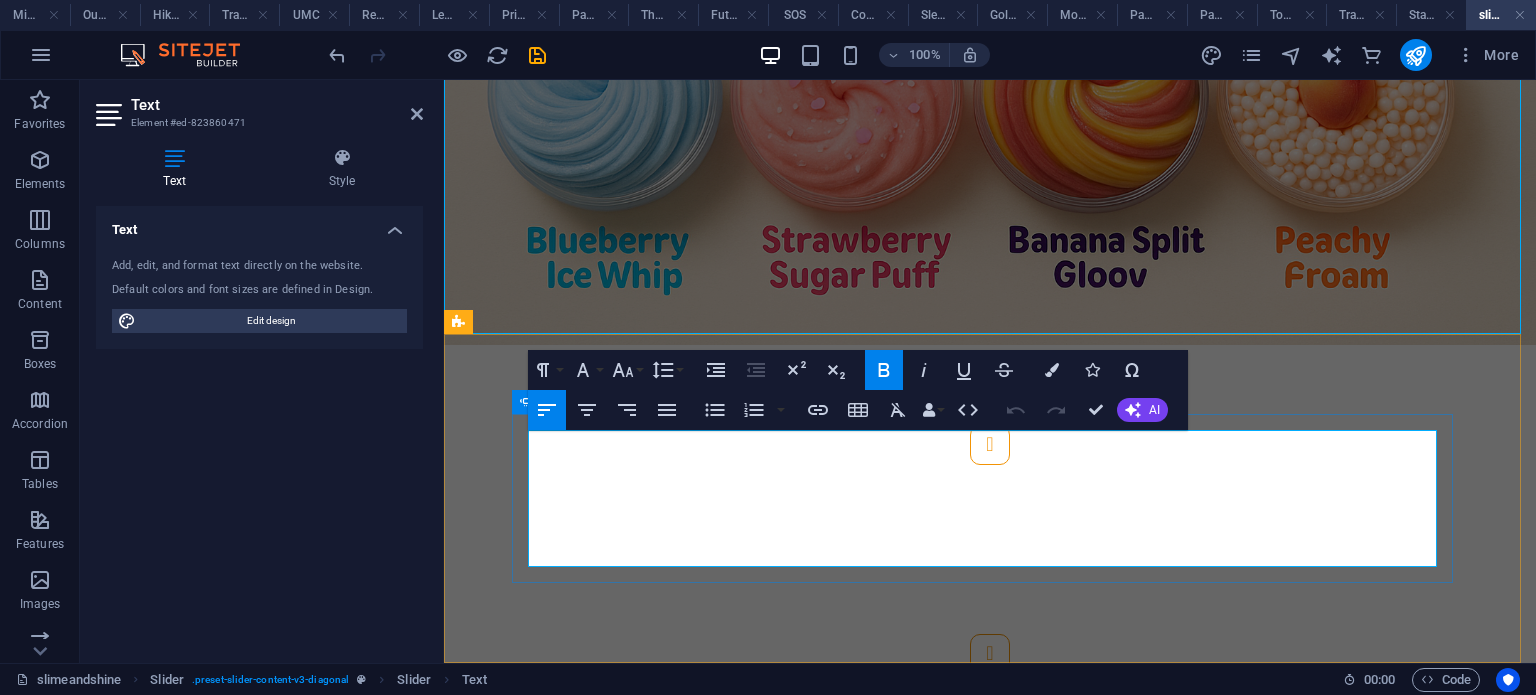 drag, startPoint x: 559, startPoint y: 448, endPoint x: 735, endPoint y: 444, distance: 176.04546 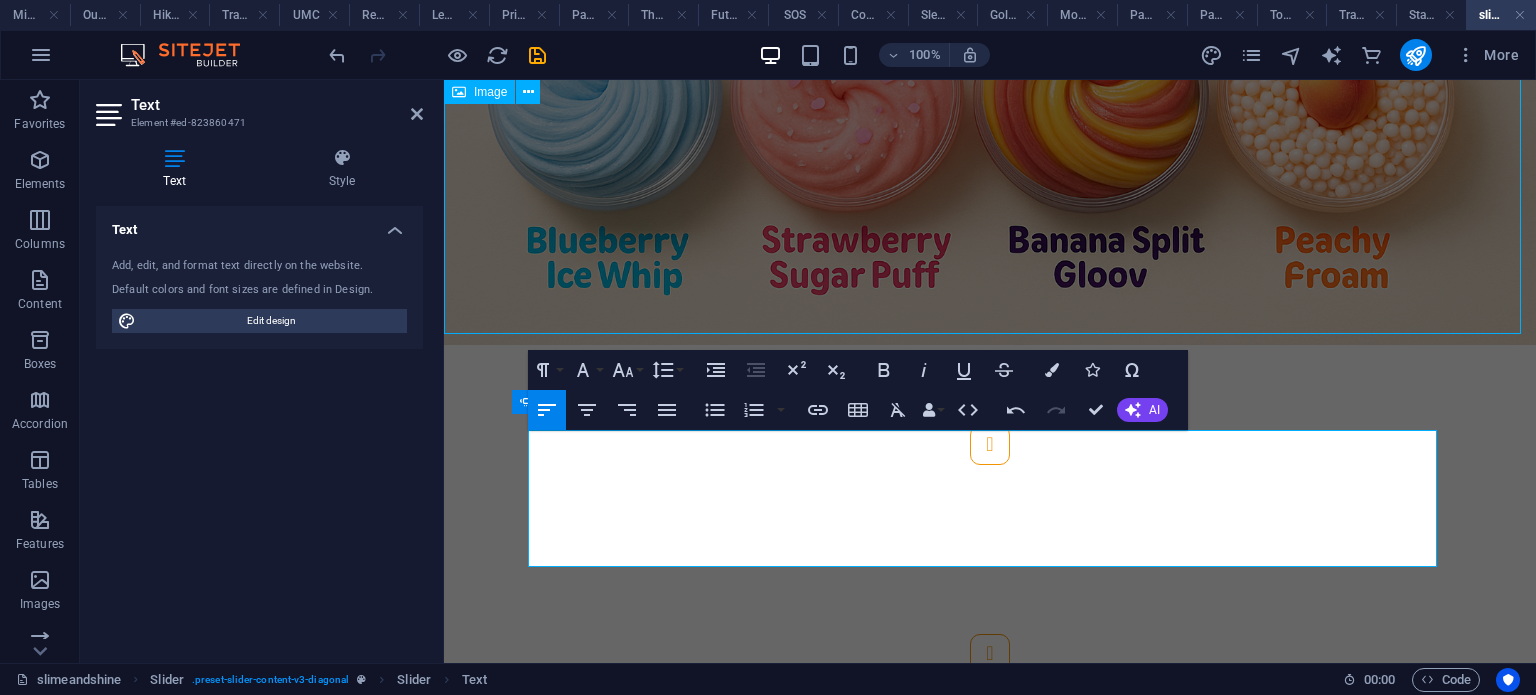 click at bounding box center (990, -19) 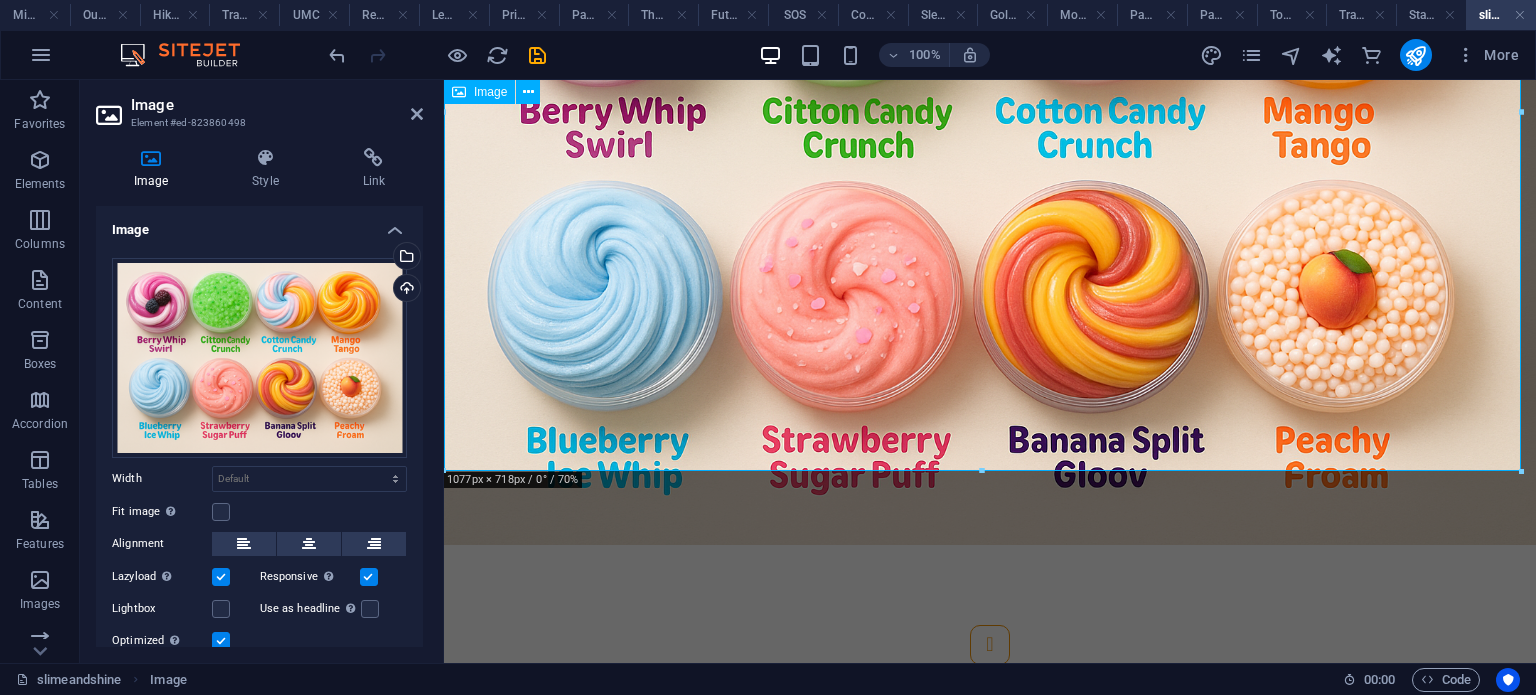 scroll, scrollTop: 1152, scrollLeft: 0, axis: vertical 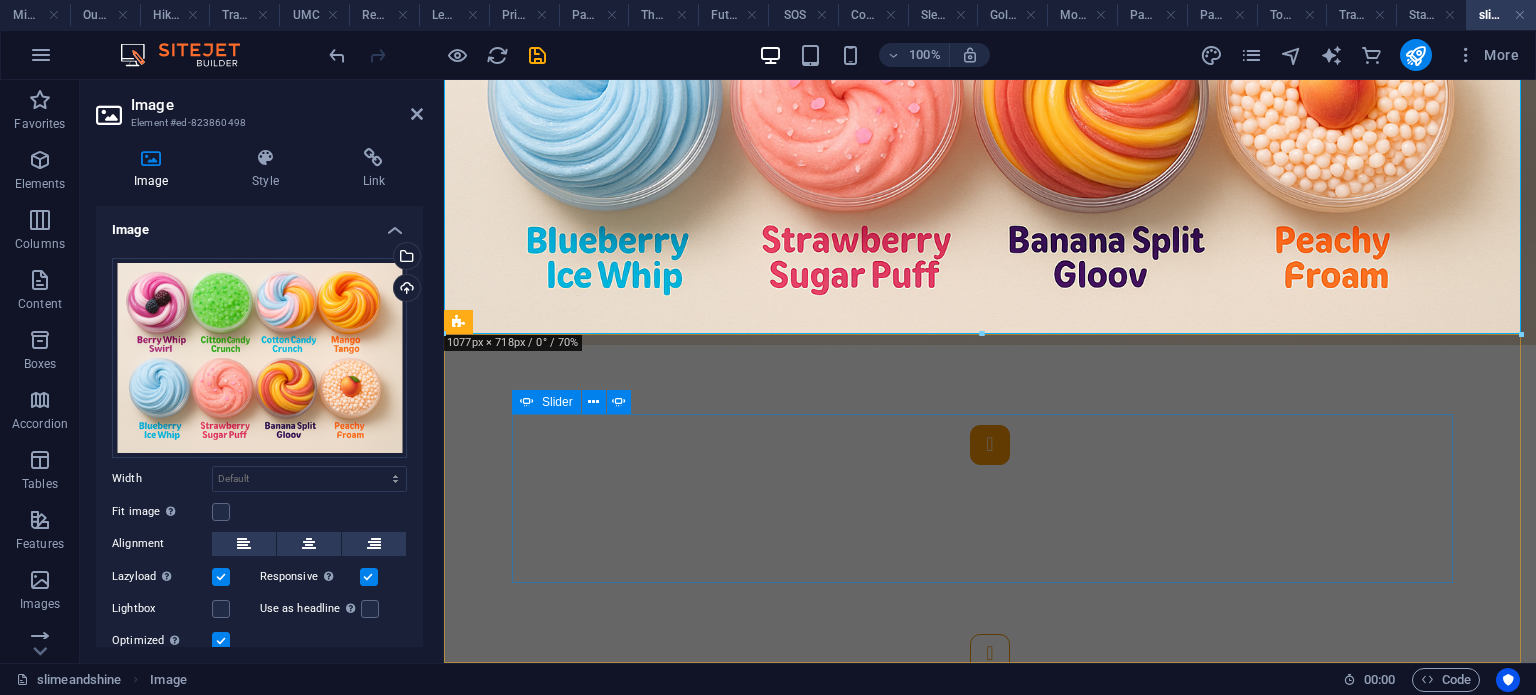 click at bounding box center (990, 445) 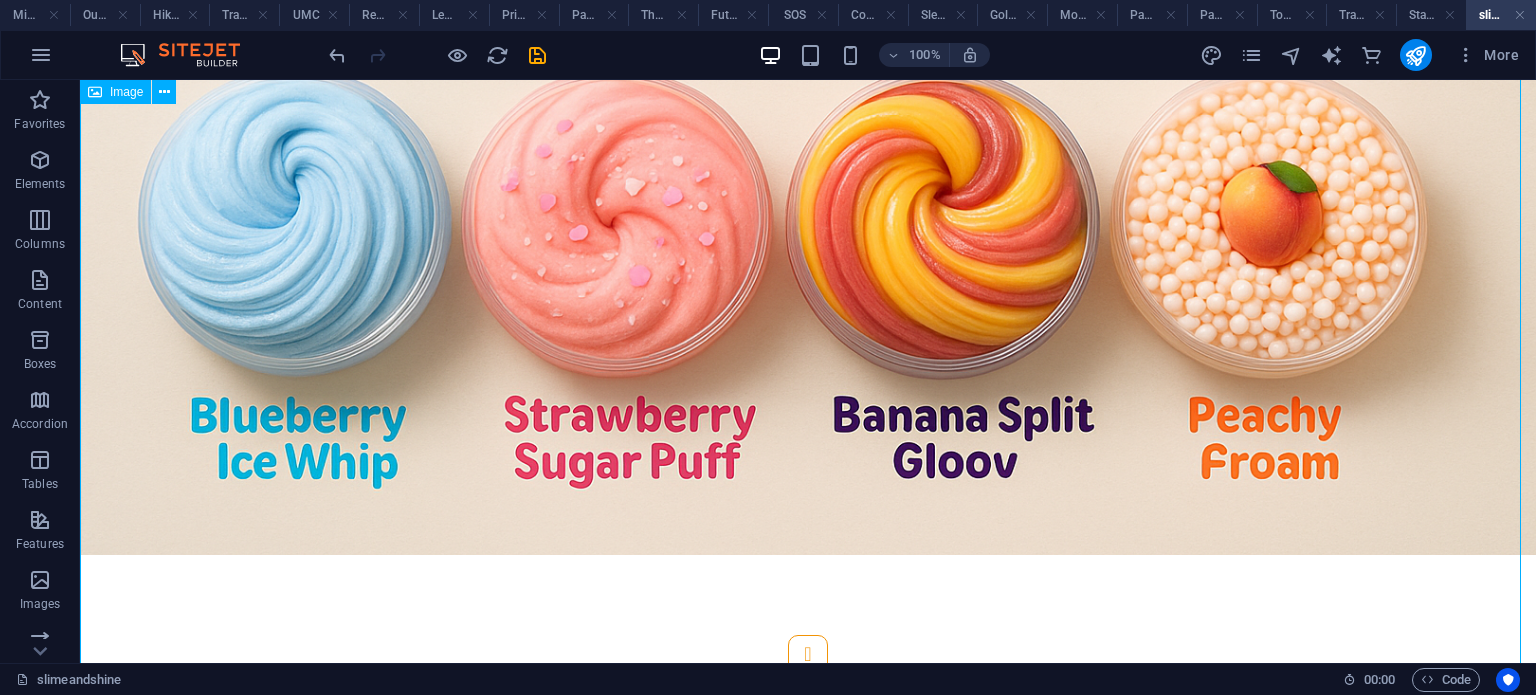 scroll, scrollTop: 1195, scrollLeft: 0, axis: vertical 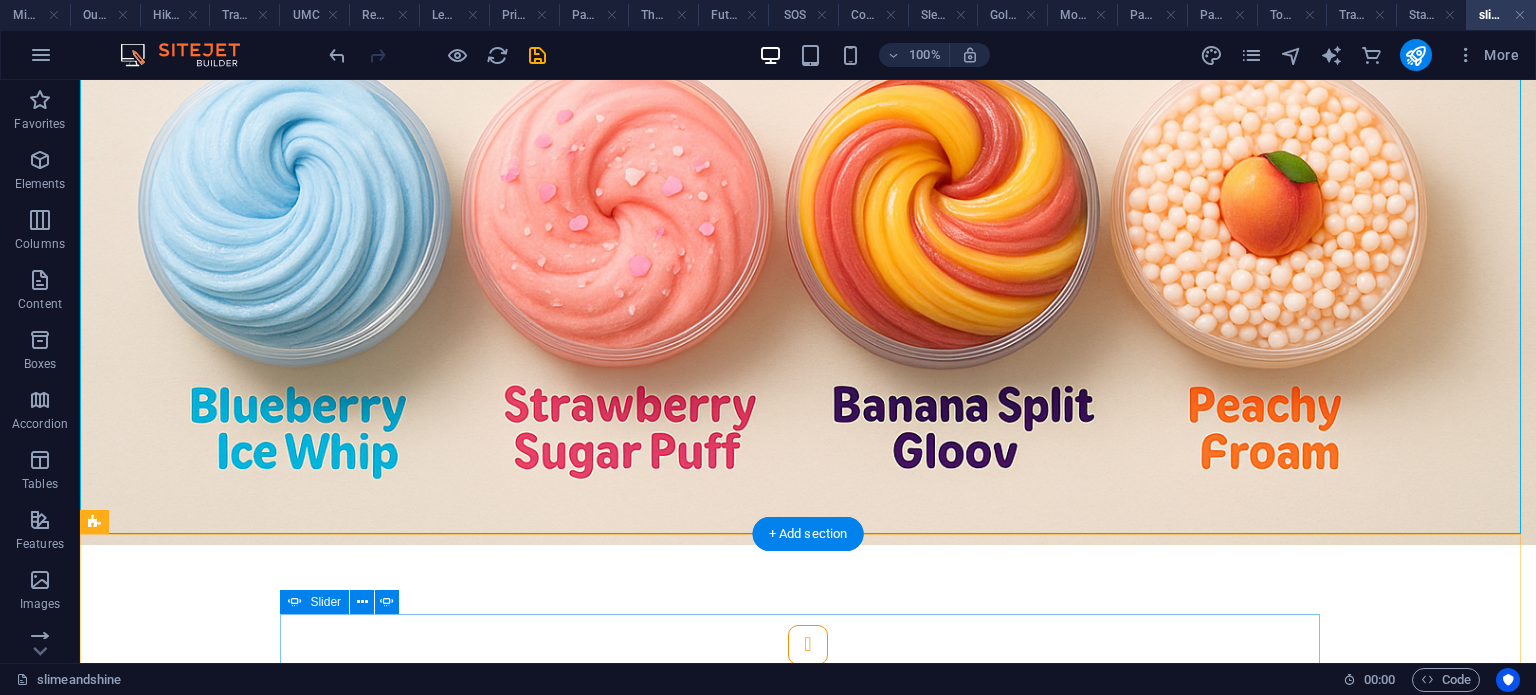 click at bounding box center [808, 853] 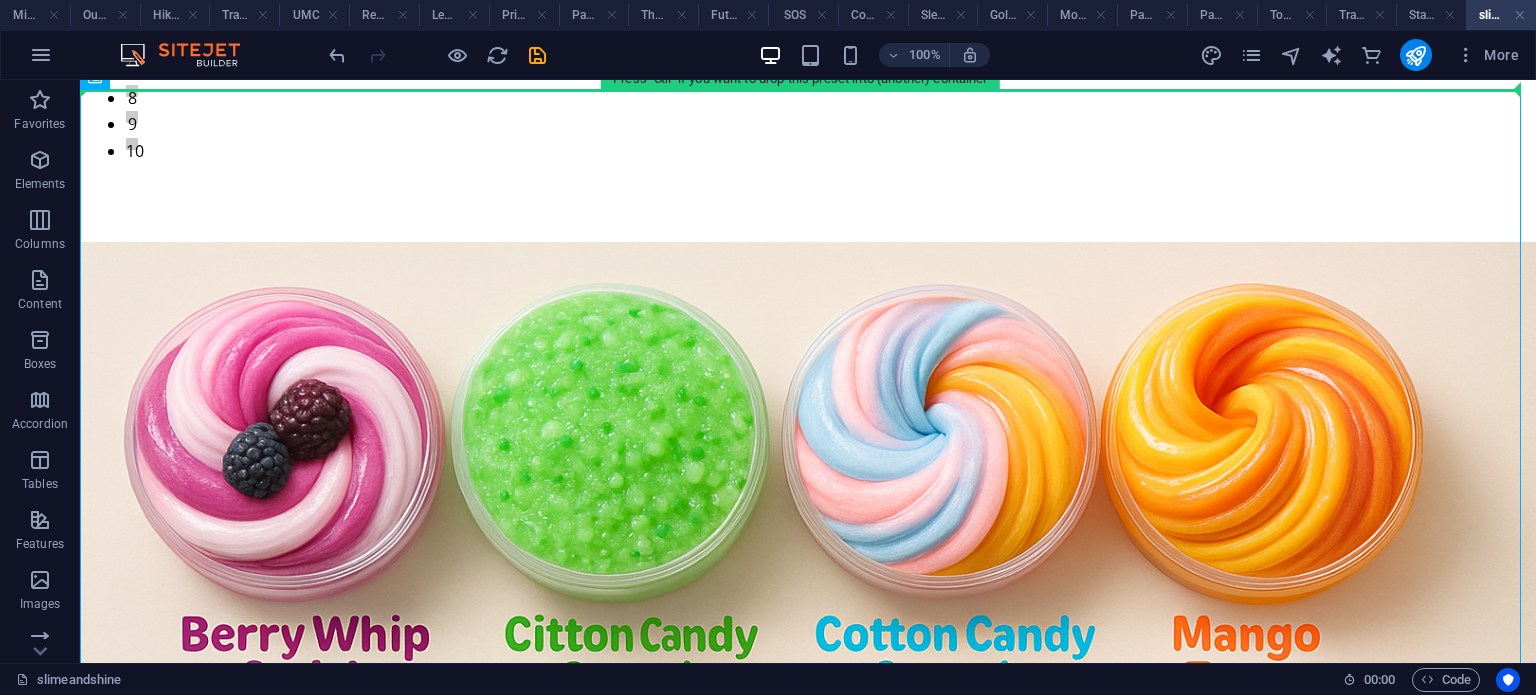 scroll, scrollTop: 238, scrollLeft: 0, axis: vertical 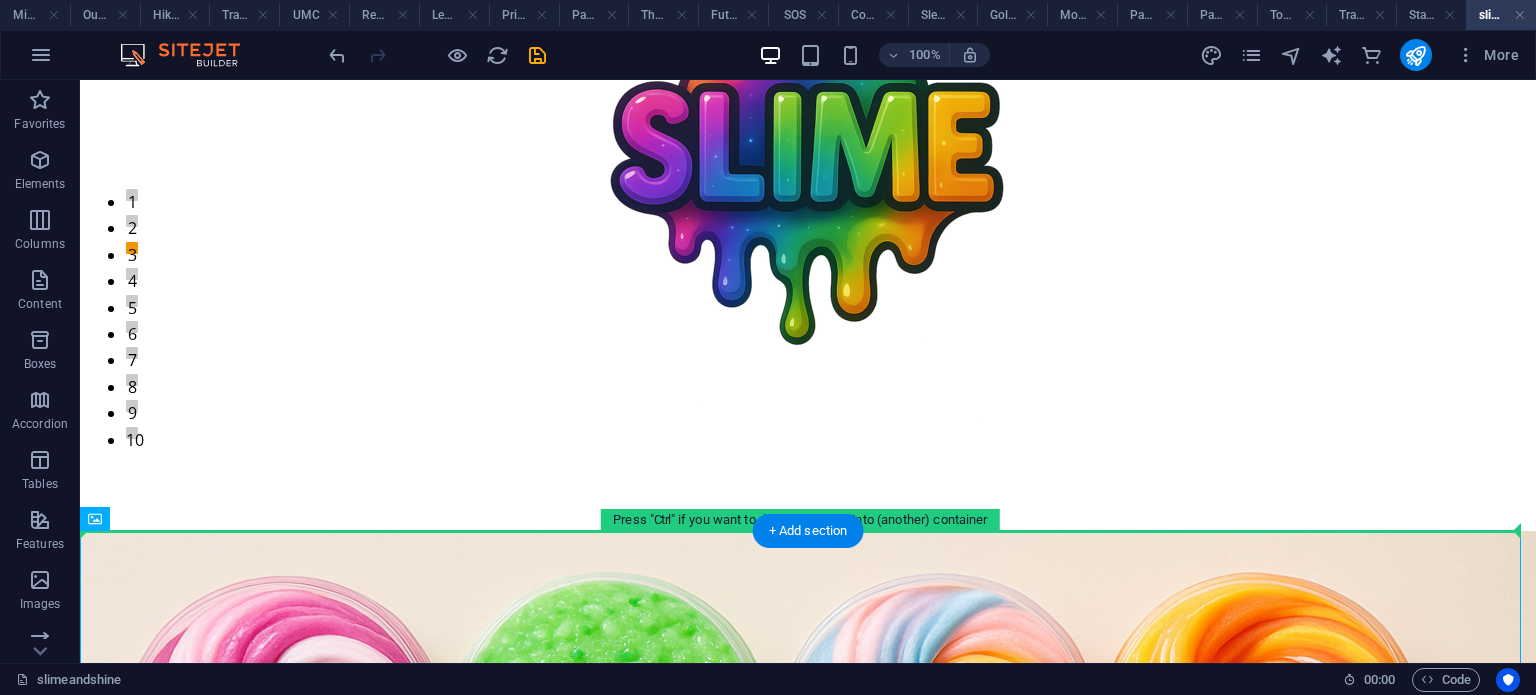 drag, startPoint x: 210, startPoint y: 406, endPoint x: 229, endPoint y: 463, distance: 60.083275 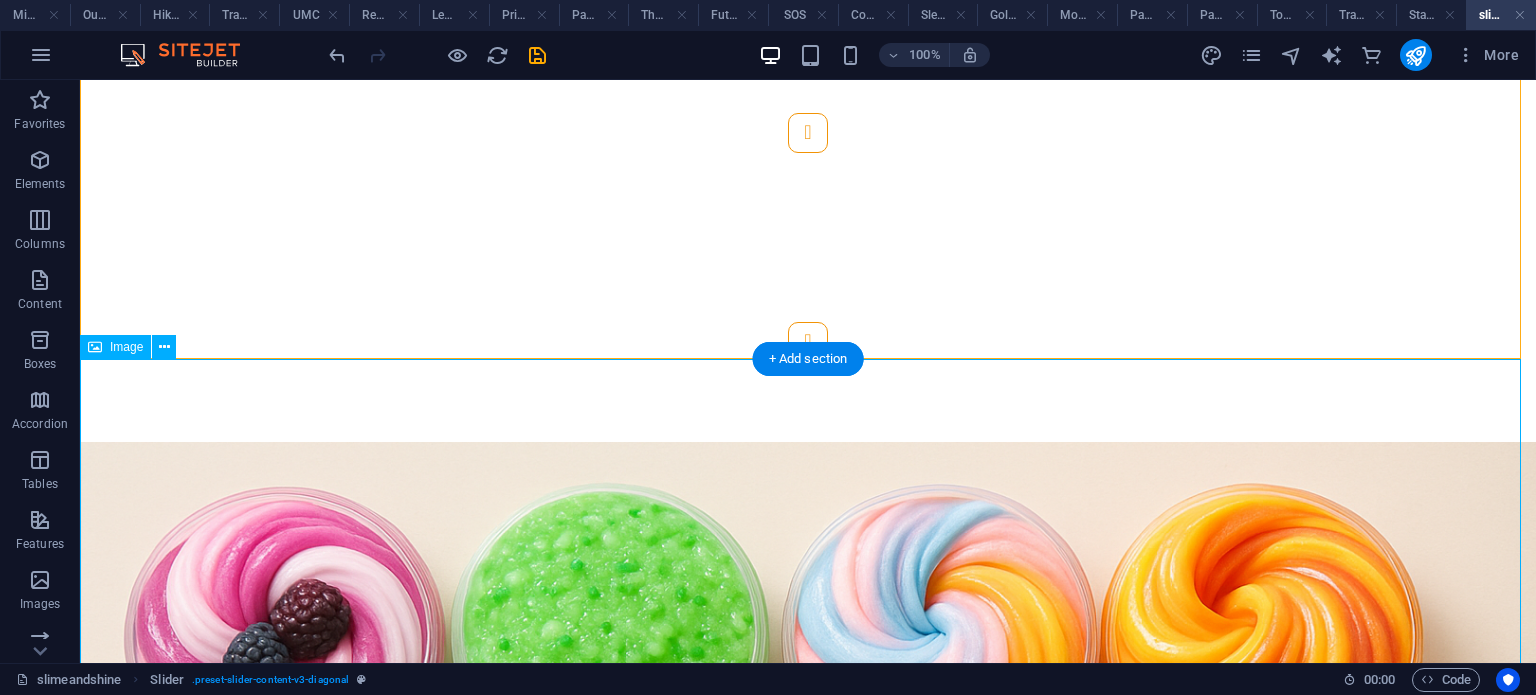 scroll, scrollTop: 738, scrollLeft: 0, axis: vertical 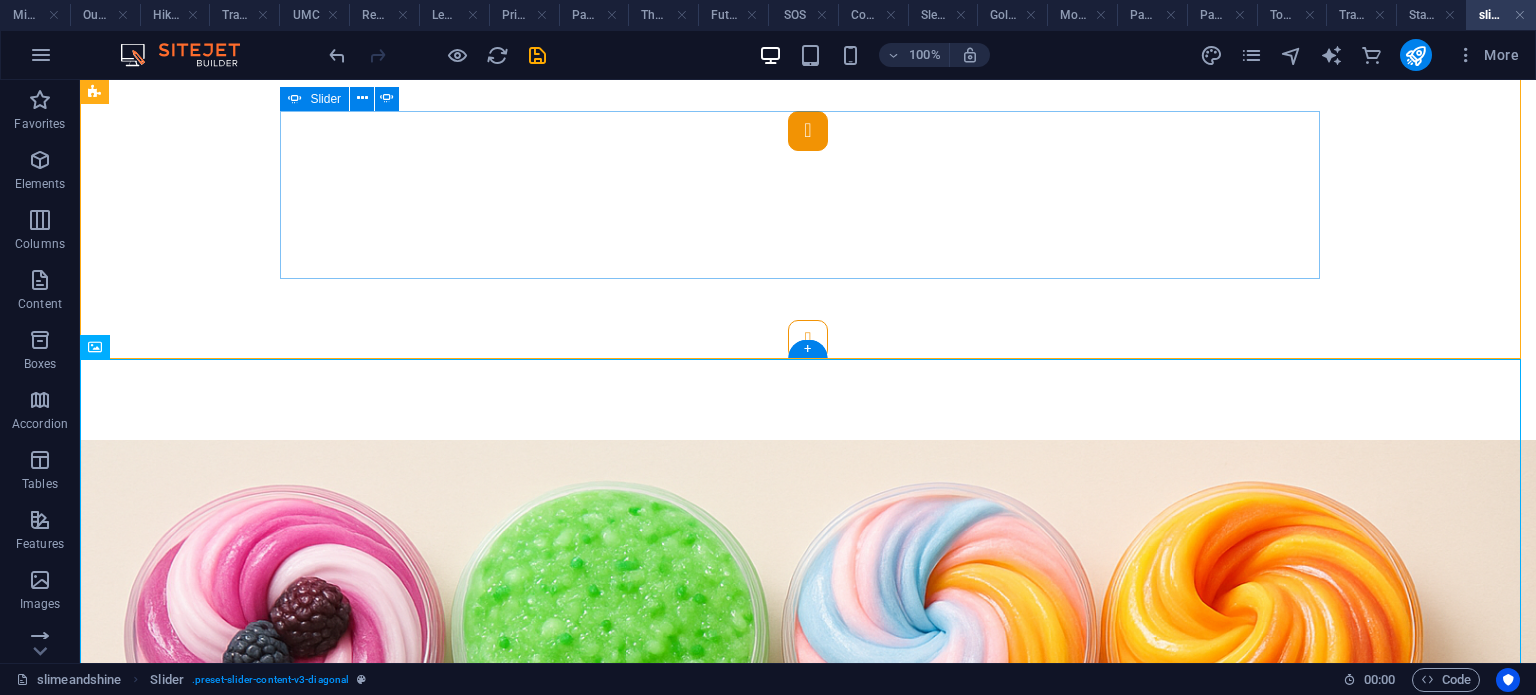 click at bounding box center (808, 131) 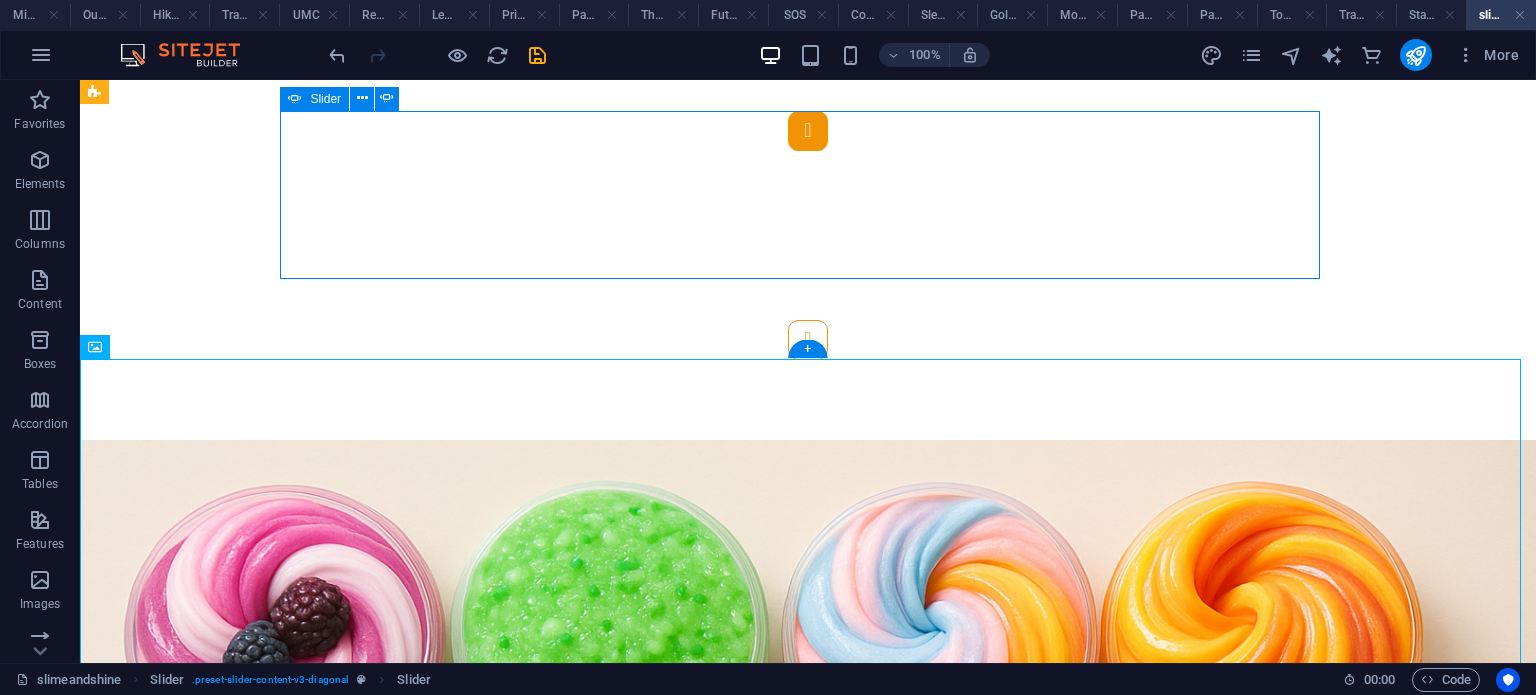 click at bounding box center [808, 131] 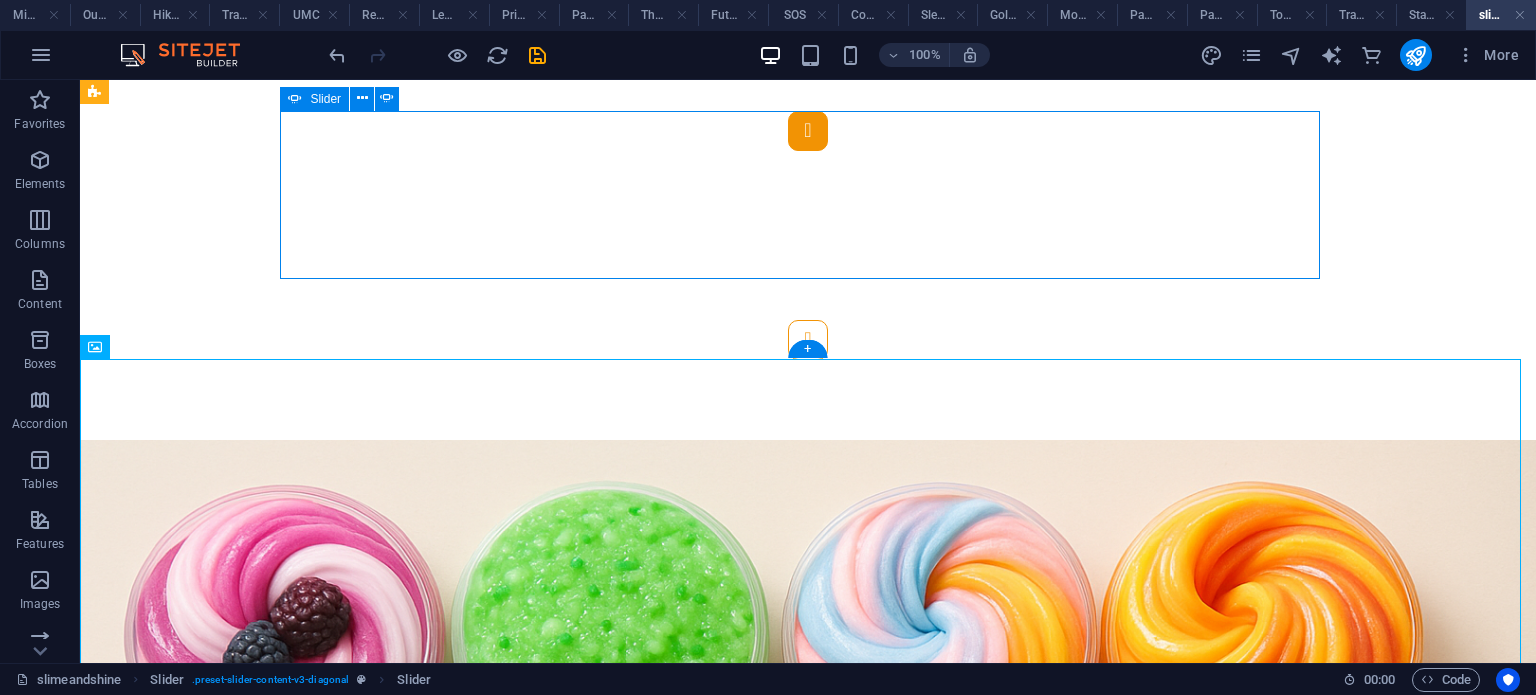 click at bounding box center (808, 131) 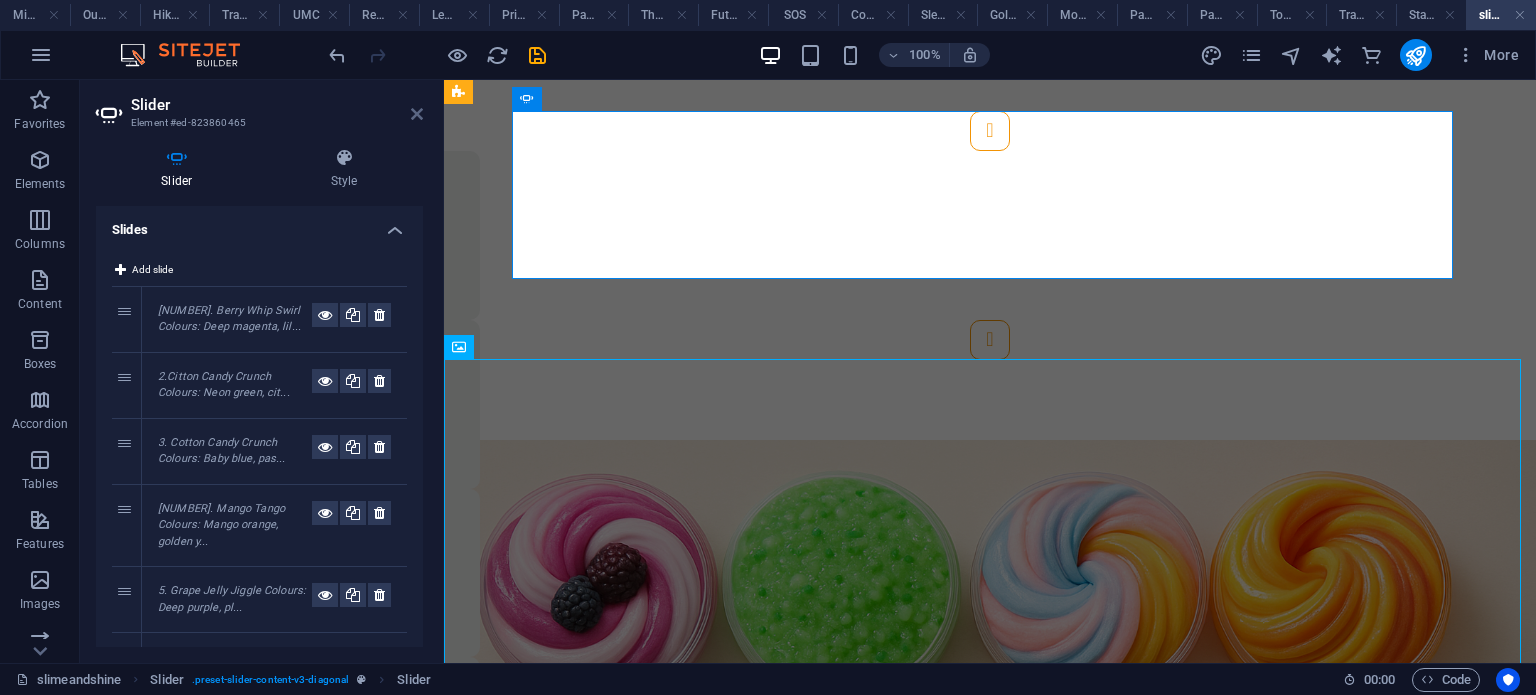 click at bounding box center [417, 114] 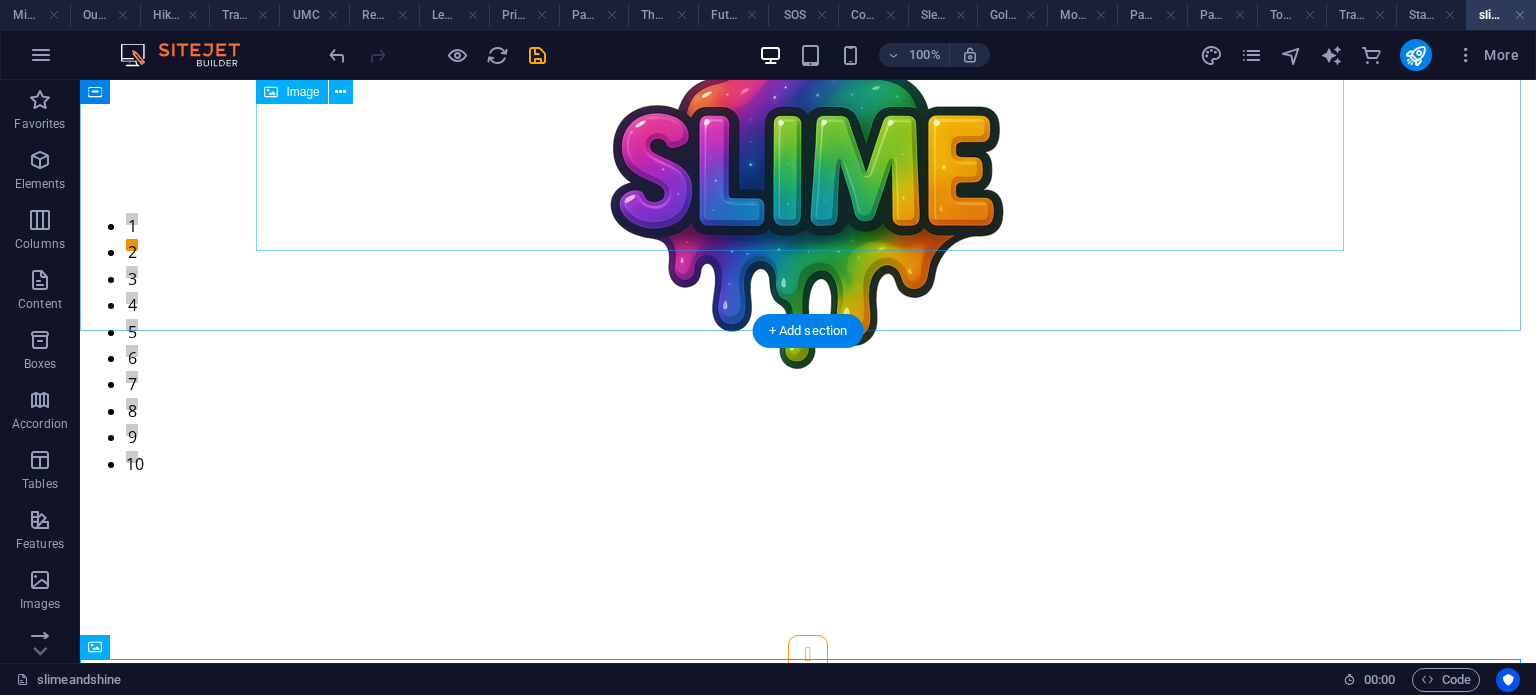 scroll, scrollTop: 38, scrollLeft: 0, axis: vertical 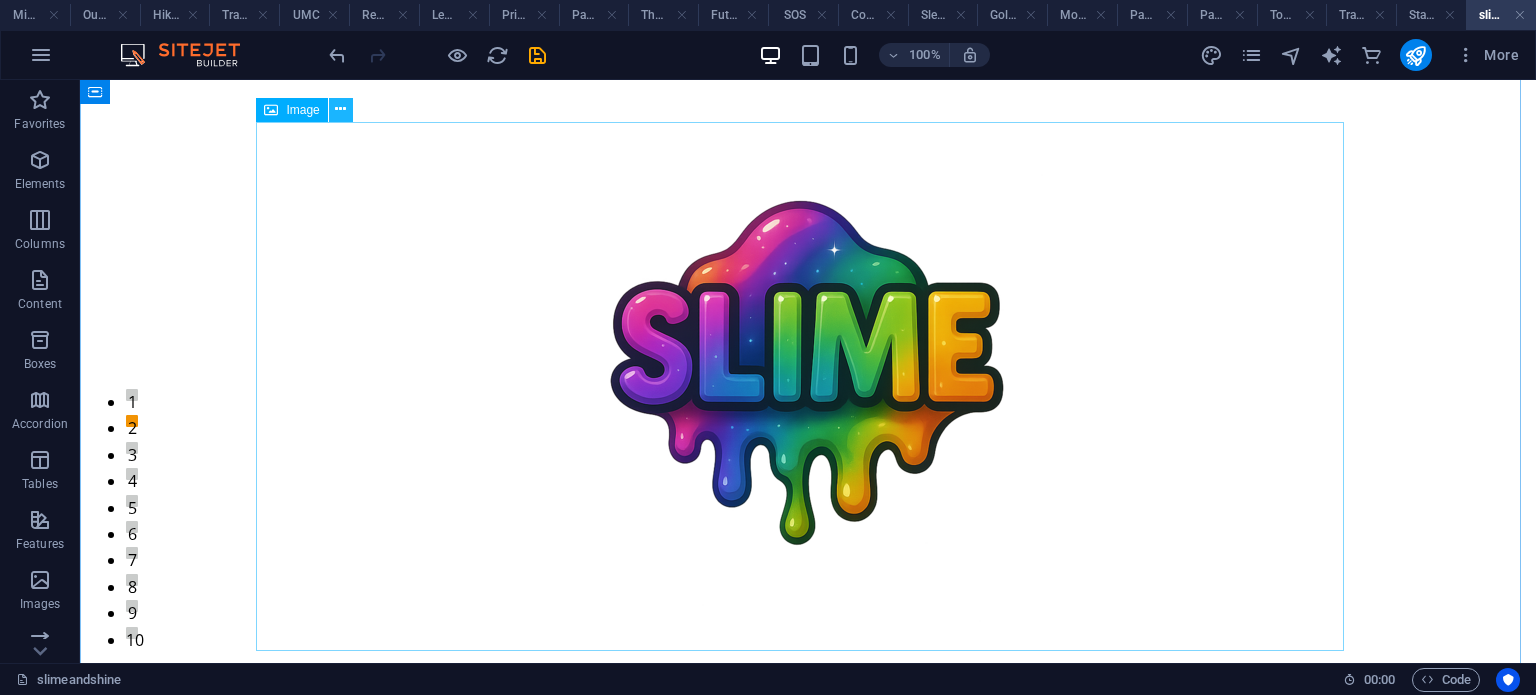 click at bounding box center (341, 110) 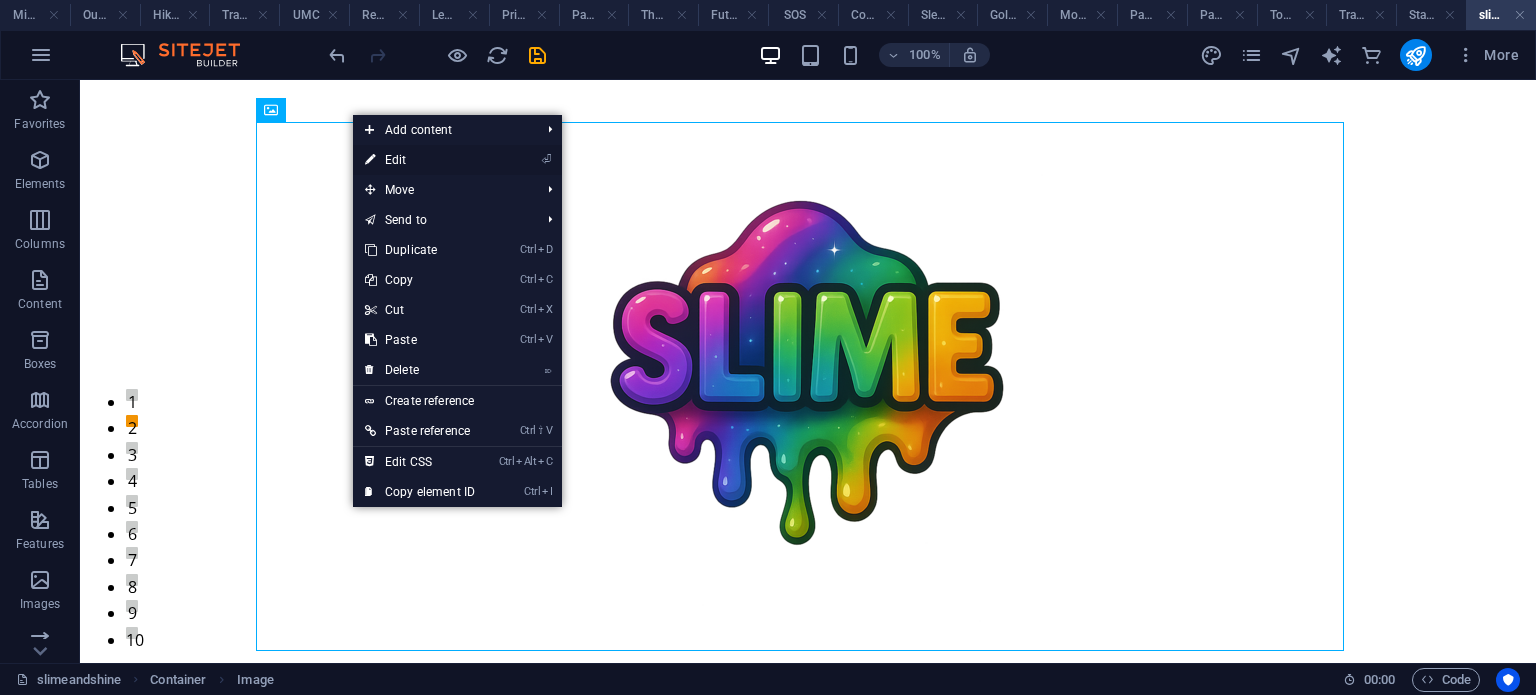 click on "⏎  Edit" at bounding box center (420, 160) 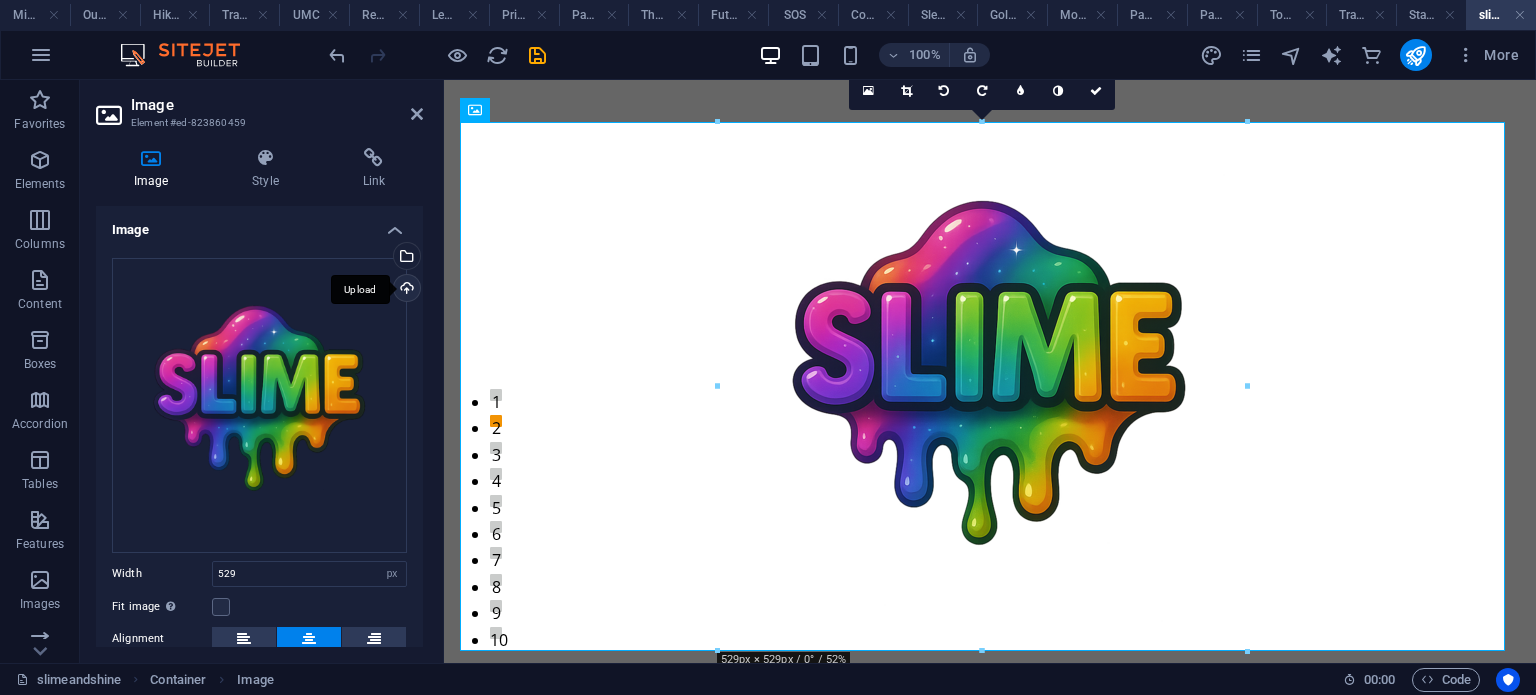 click on "Upload" at bounding box center [405, 290] 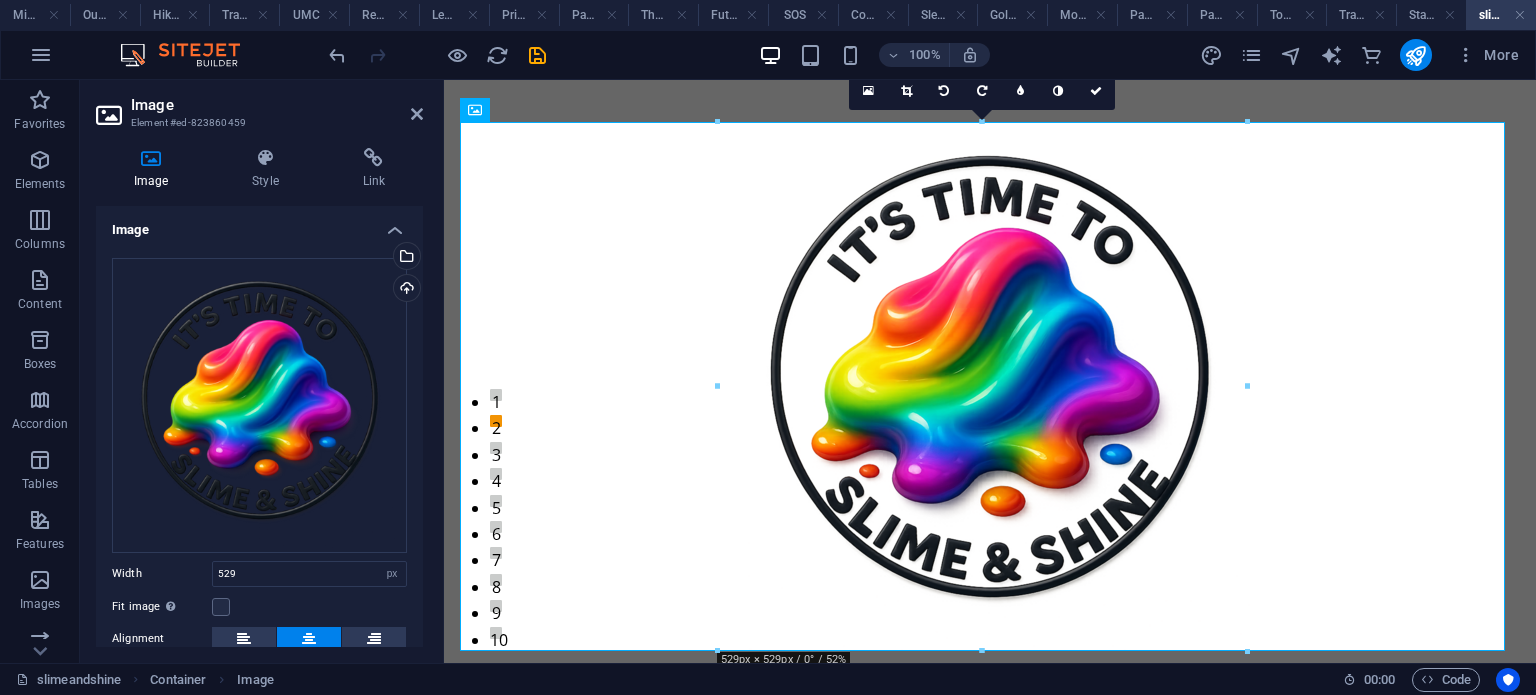 click on "100% More" at bounding box center (926, 55) 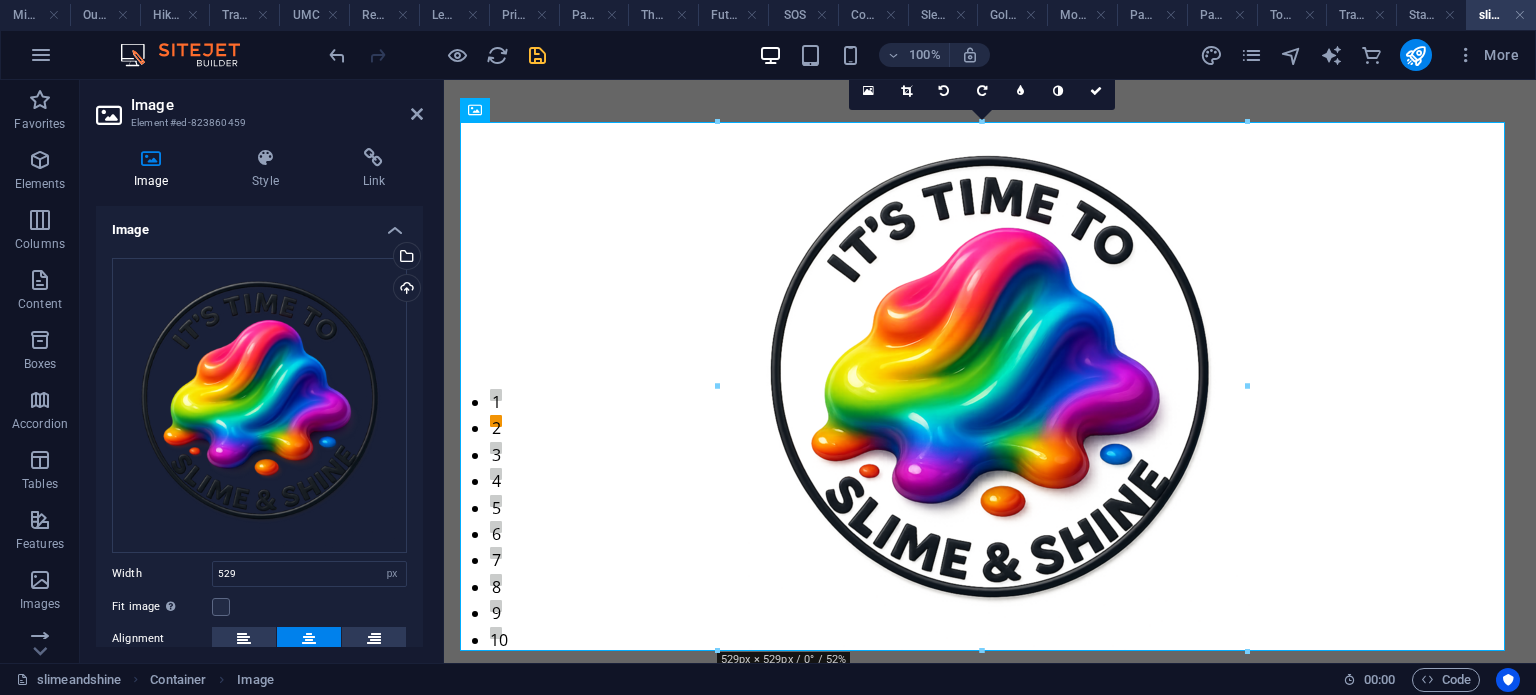 click at bounding box center [537, 55] 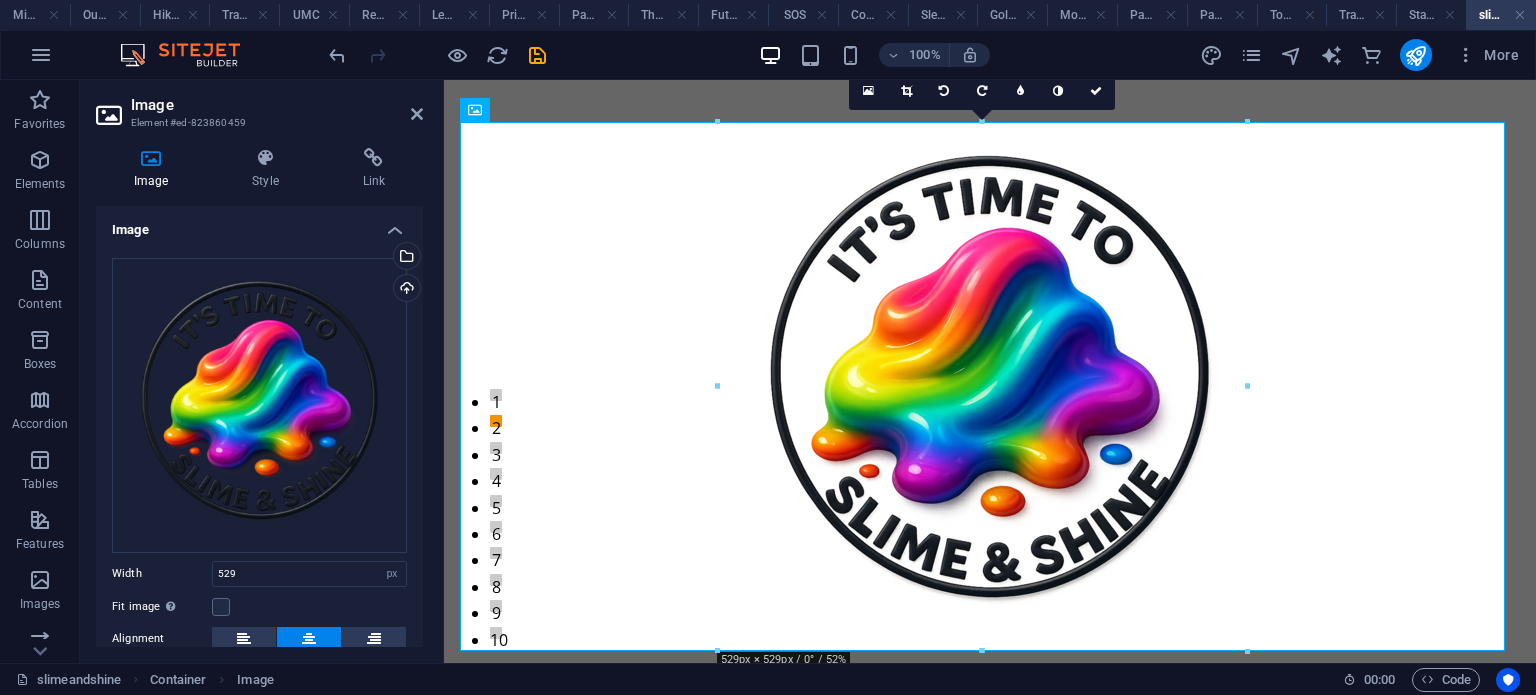 click at bounding box center [437, 55] 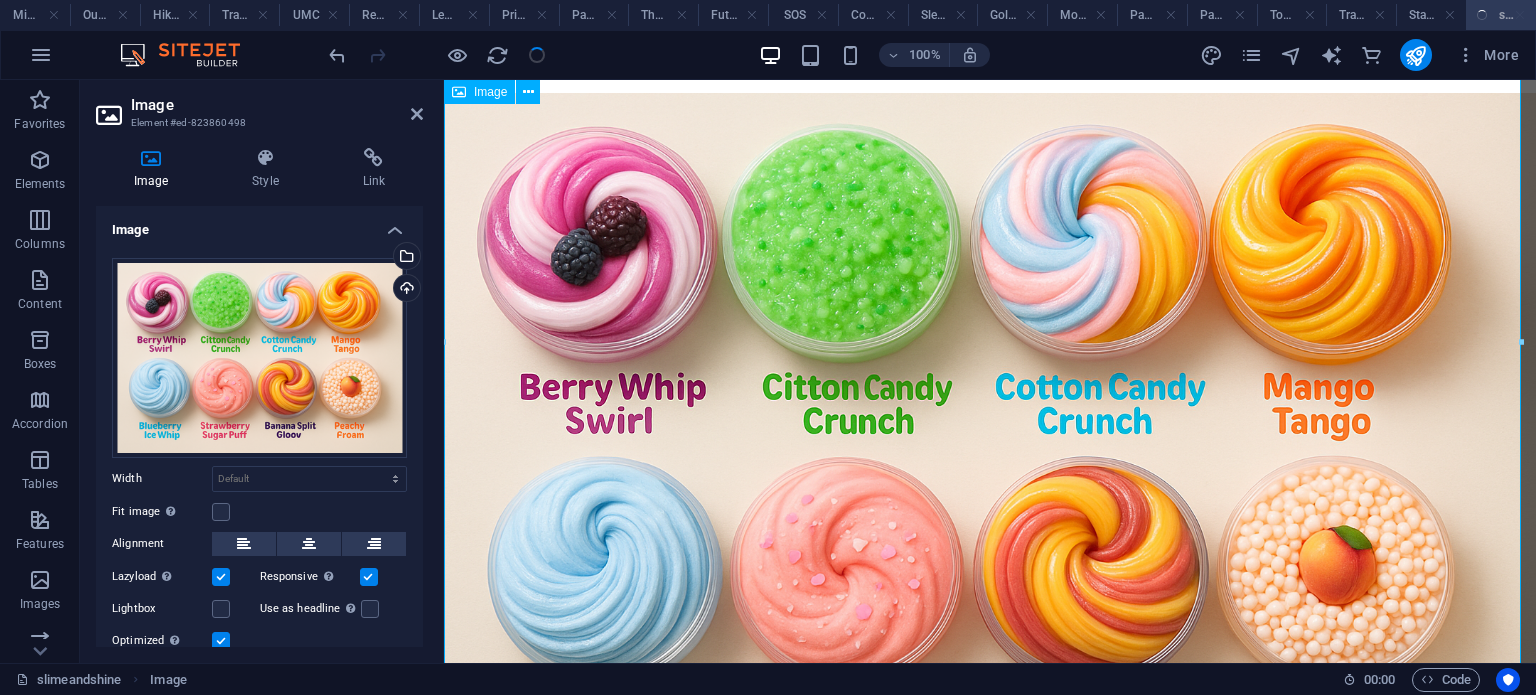 scroll, scrollTop: 1143, scrollLeft: 0, axis: vertical 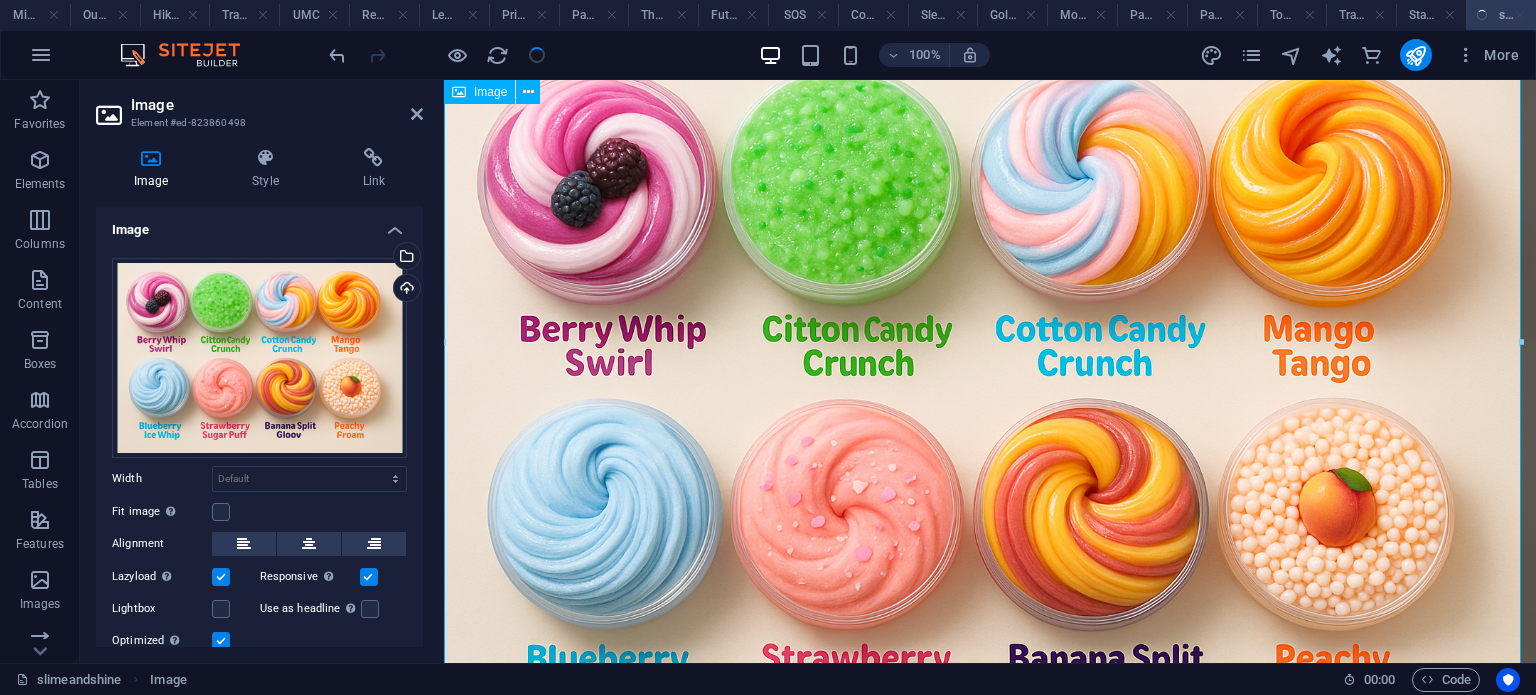 click at bounding box center [990, 399] 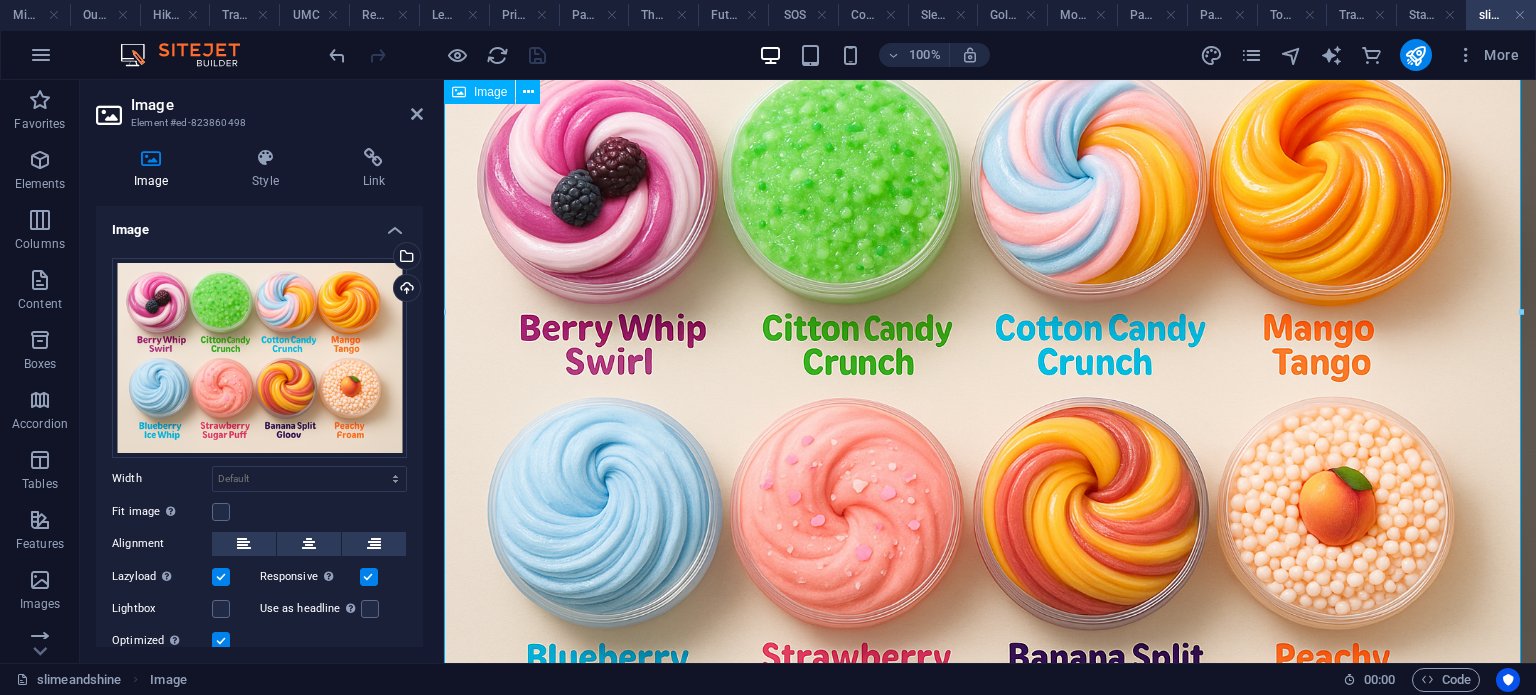 scroll, scrollTop: 1152, scrollLeft: 0, axis: vertical 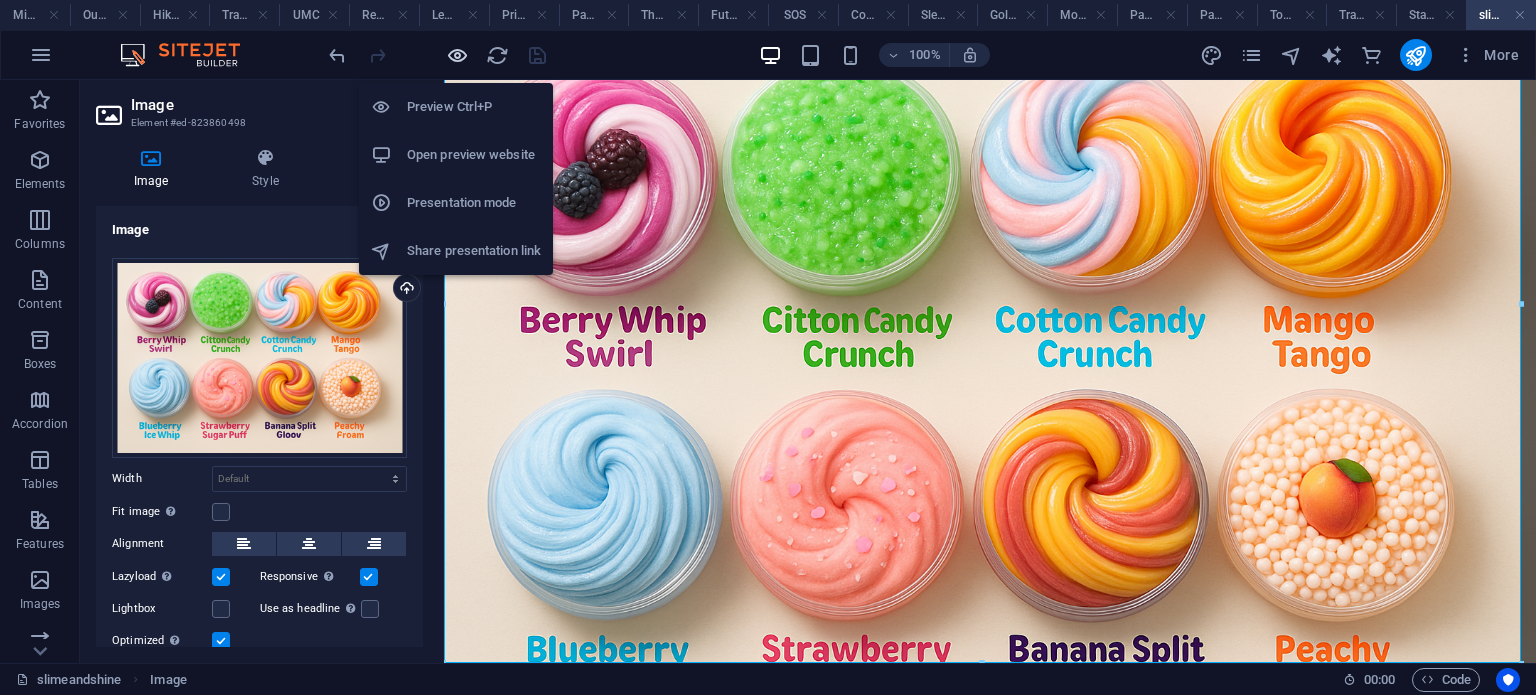 drag, startPoint x: 451, startPoint y: 52, endPoint x: 1291, endPoint y: 246, distance: 862.1114 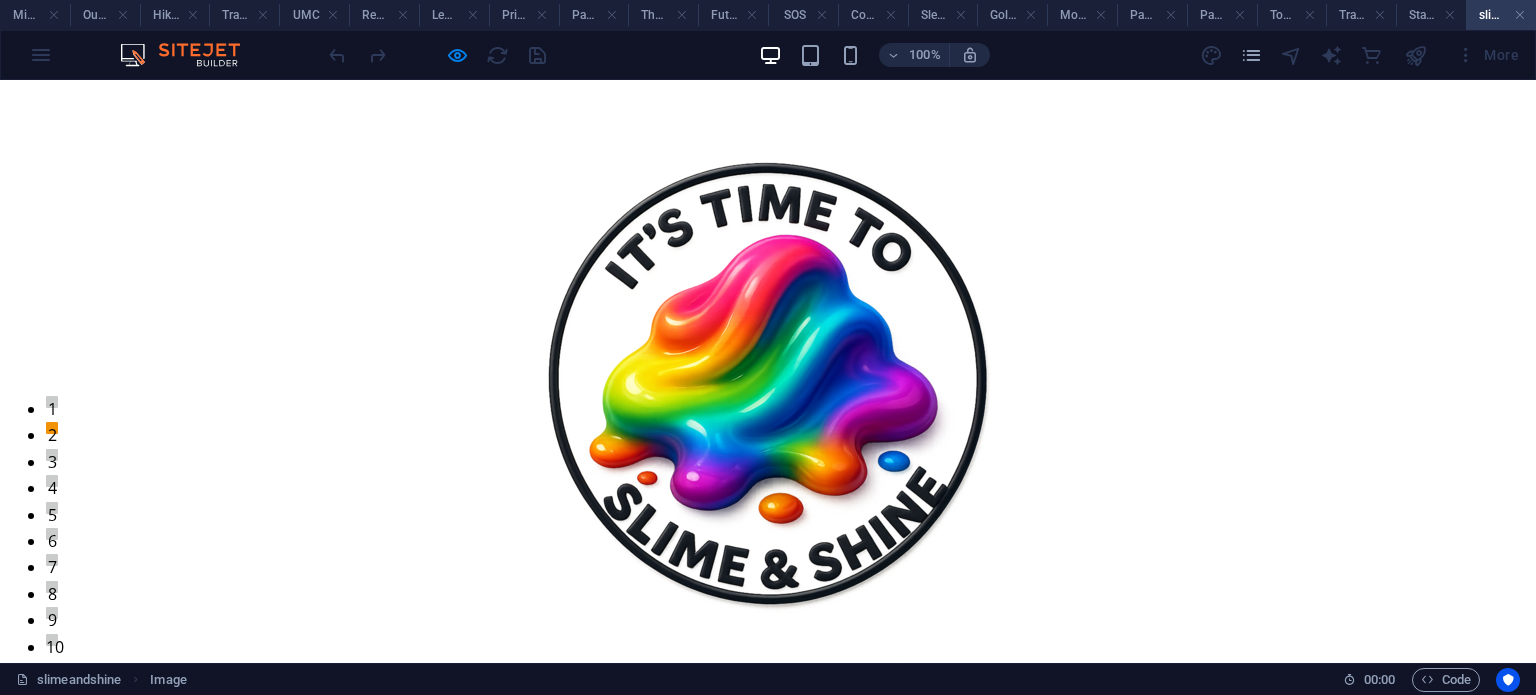 scroll, scrollTop: 0, scrollLeft: 0, axis: both 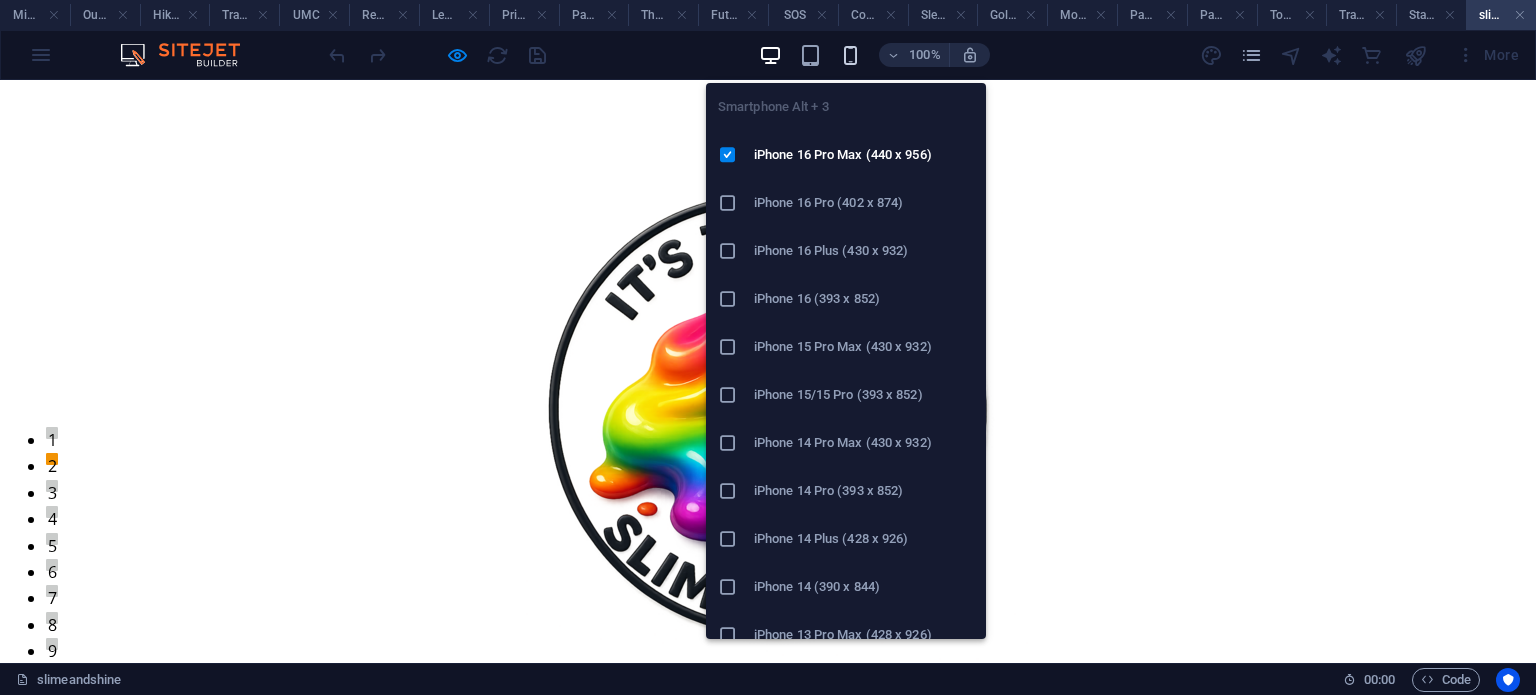 click at bounding box center [850, 55] 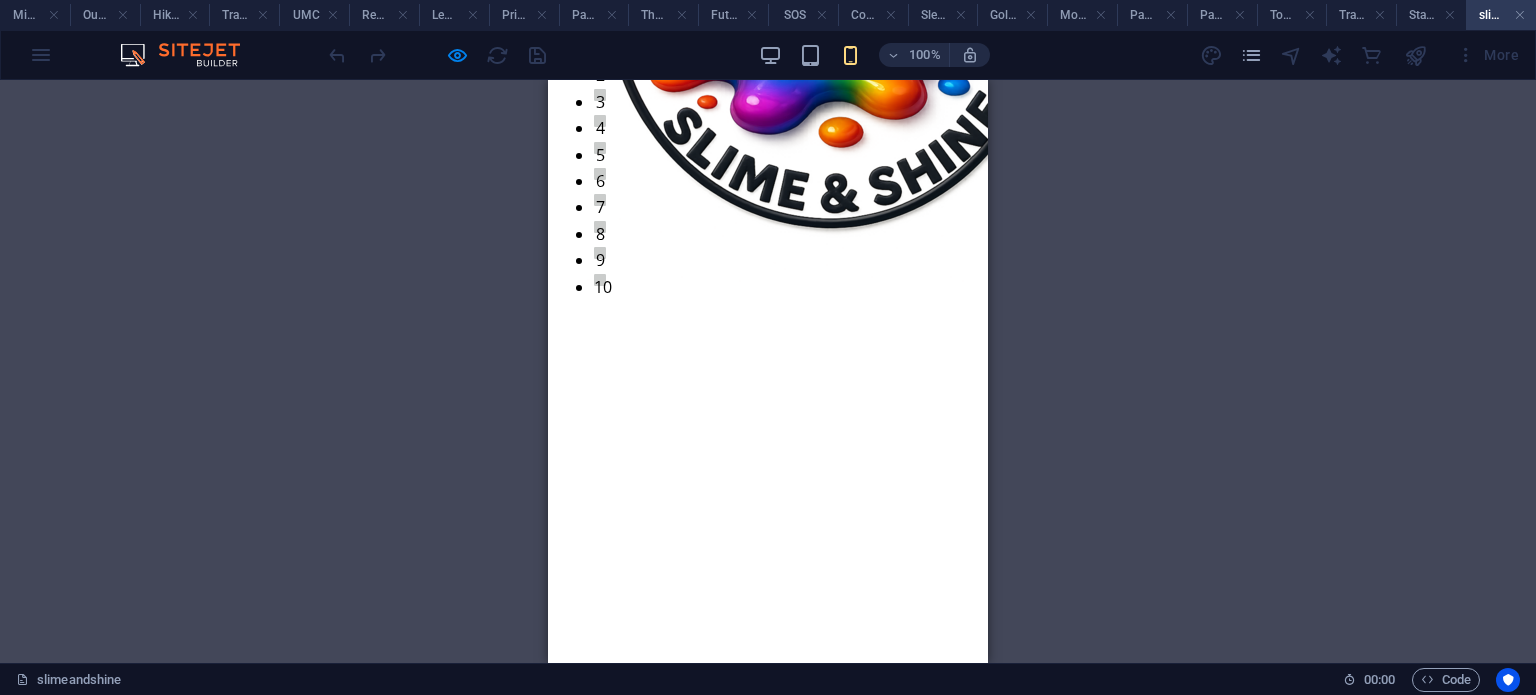 scroll, scrollTop: 362, scrollLeft: 0, axis: vertical 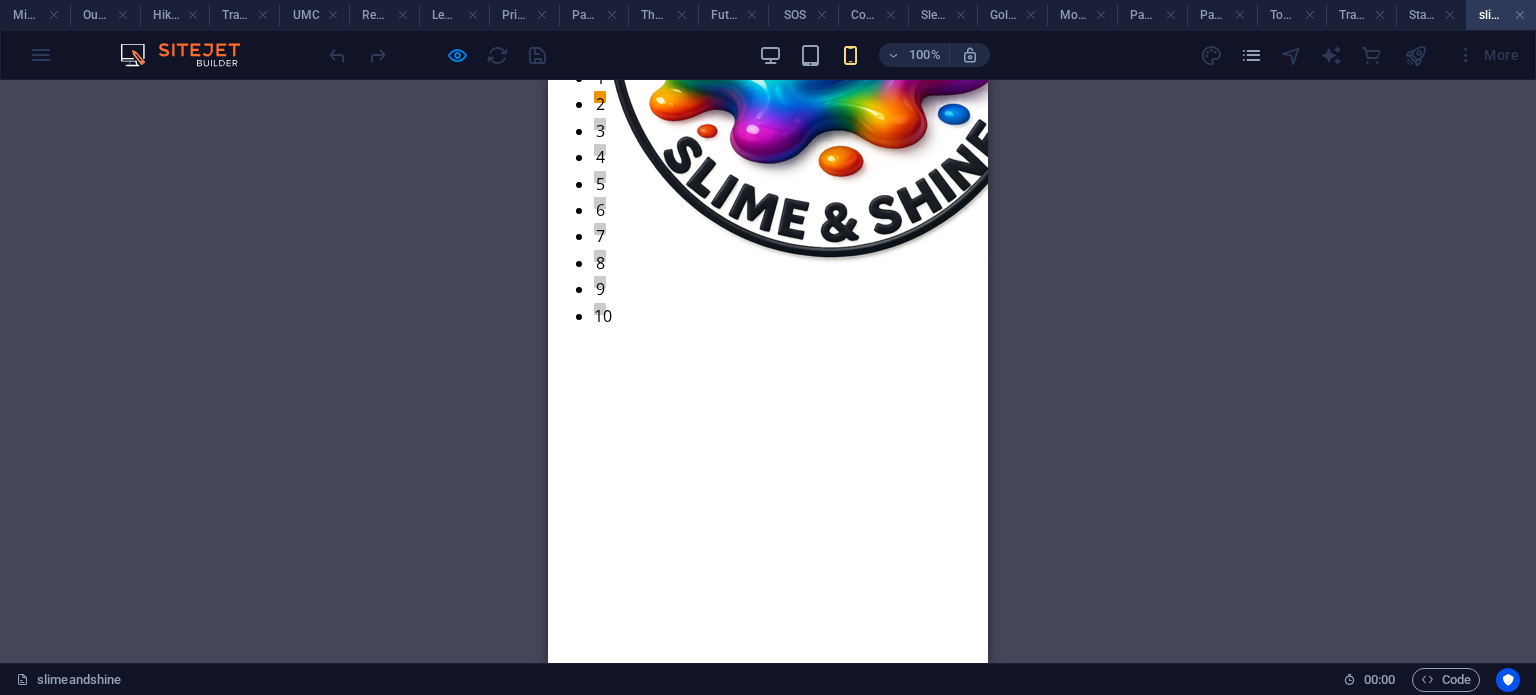 drag, startPoint x: 852, startPoint y: 414, endPoint x: 622, endPoint y: 433, distance: 230.78345 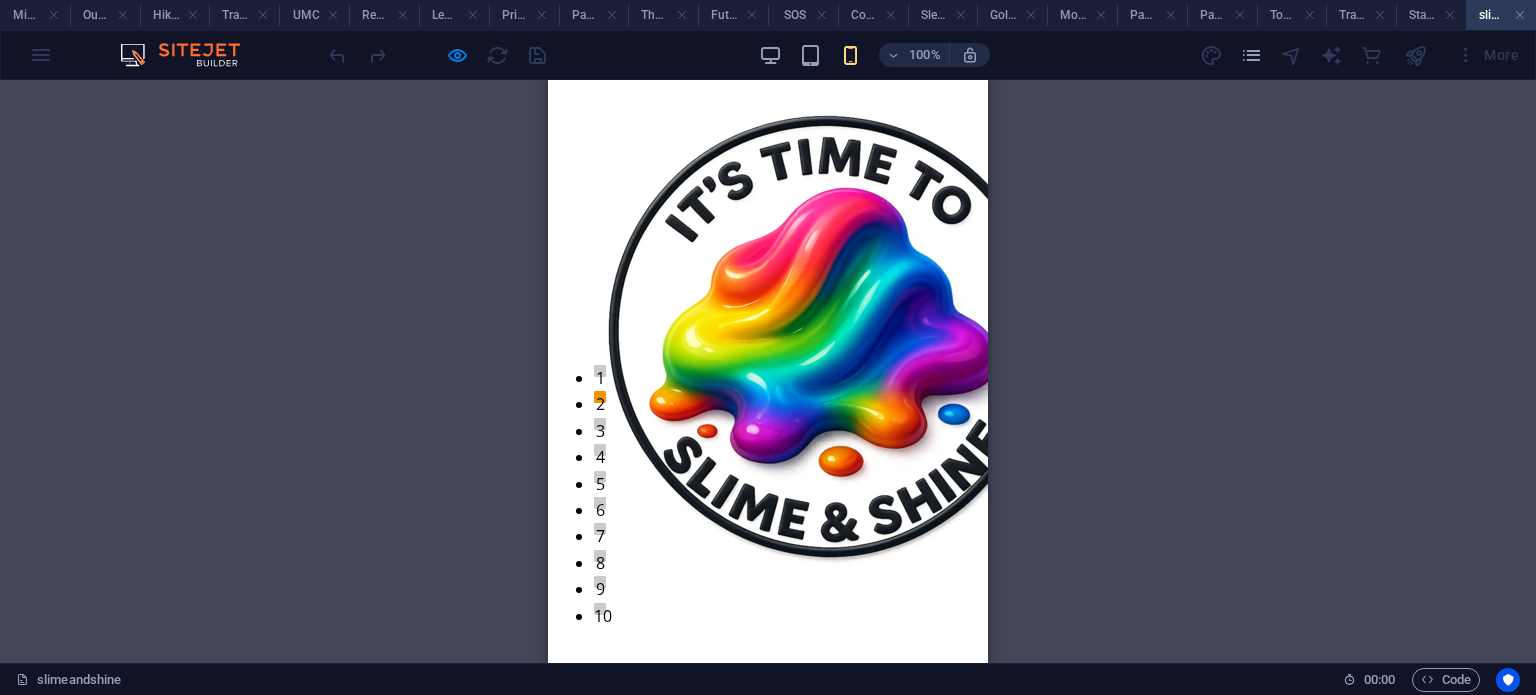 scroll, scrollTop: 0, scrollLeft: 0, axis: both 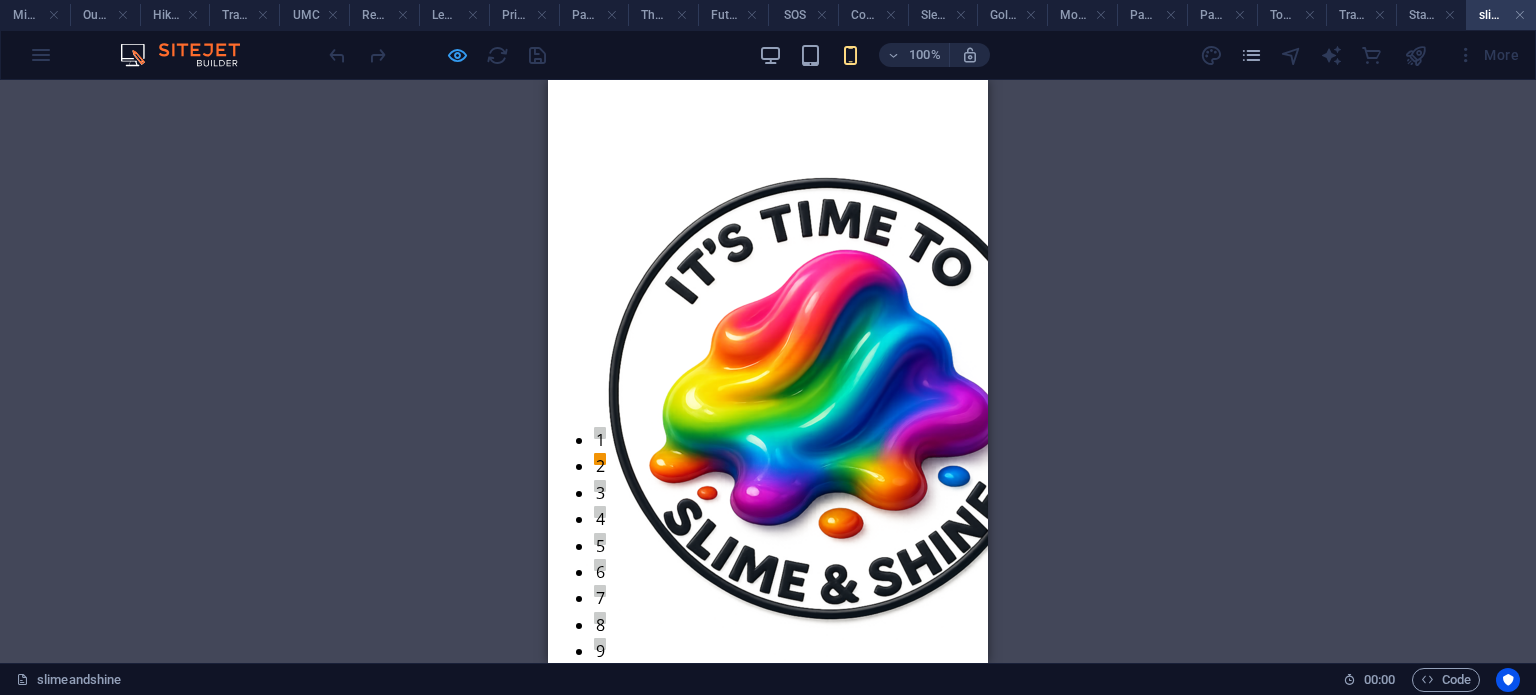 click at bounding box center [457, 55] 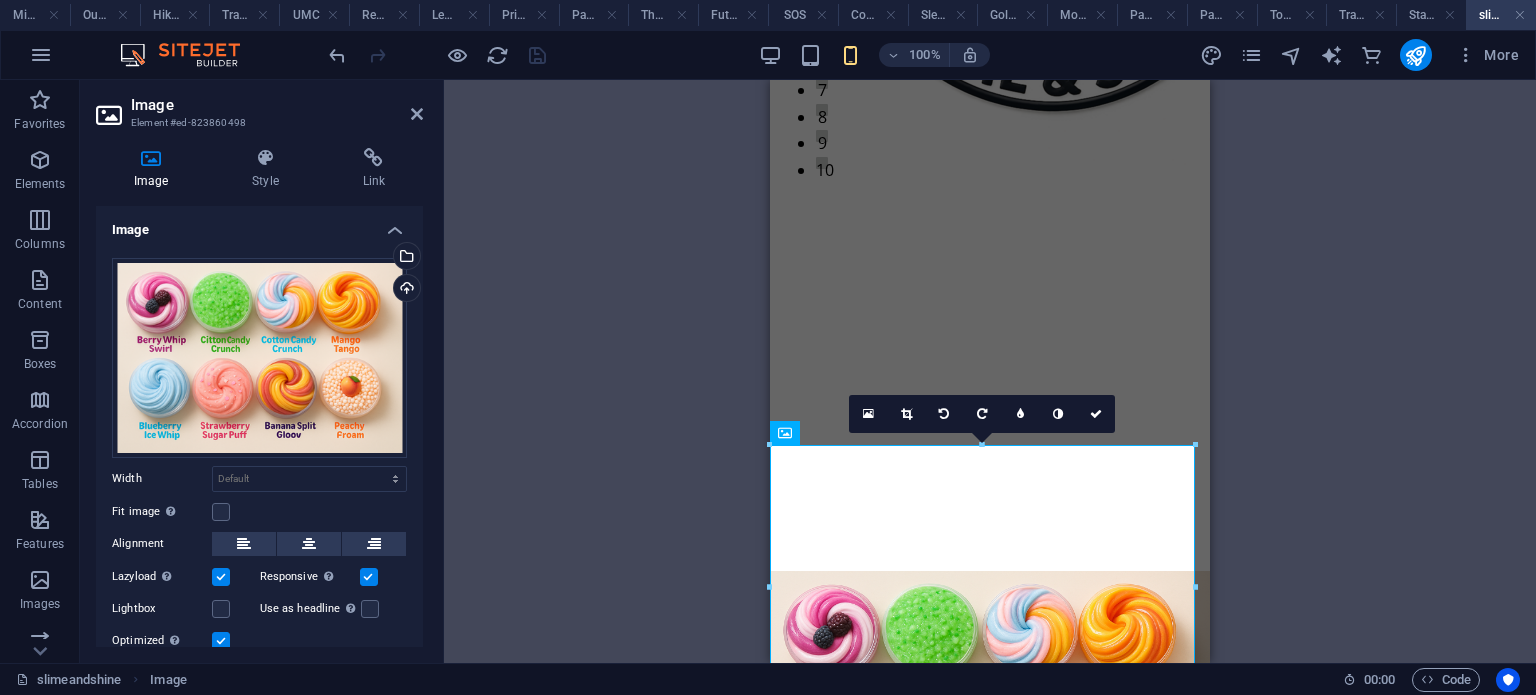 scroll, scrollTop: 562, scrollLeft: 0, axis: vertical 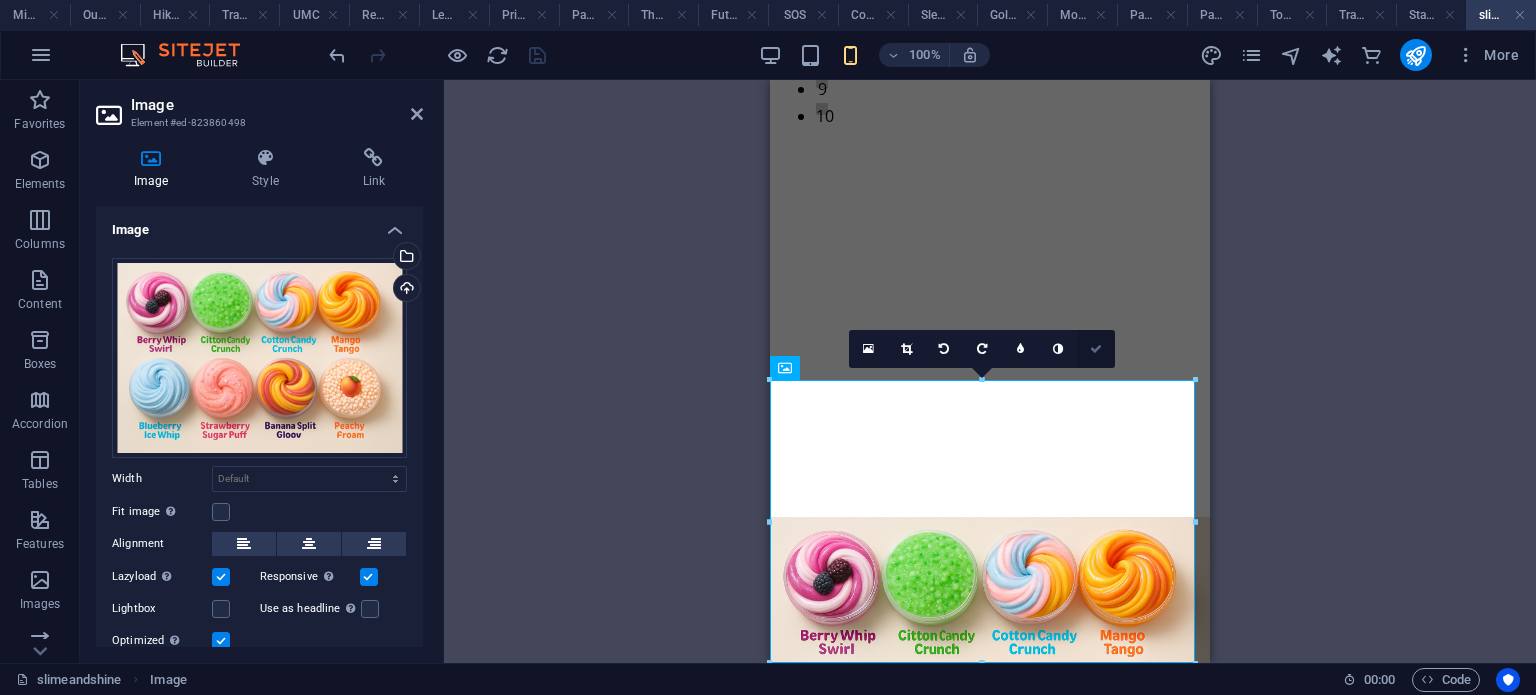 click at bounding box center [1096, 349] 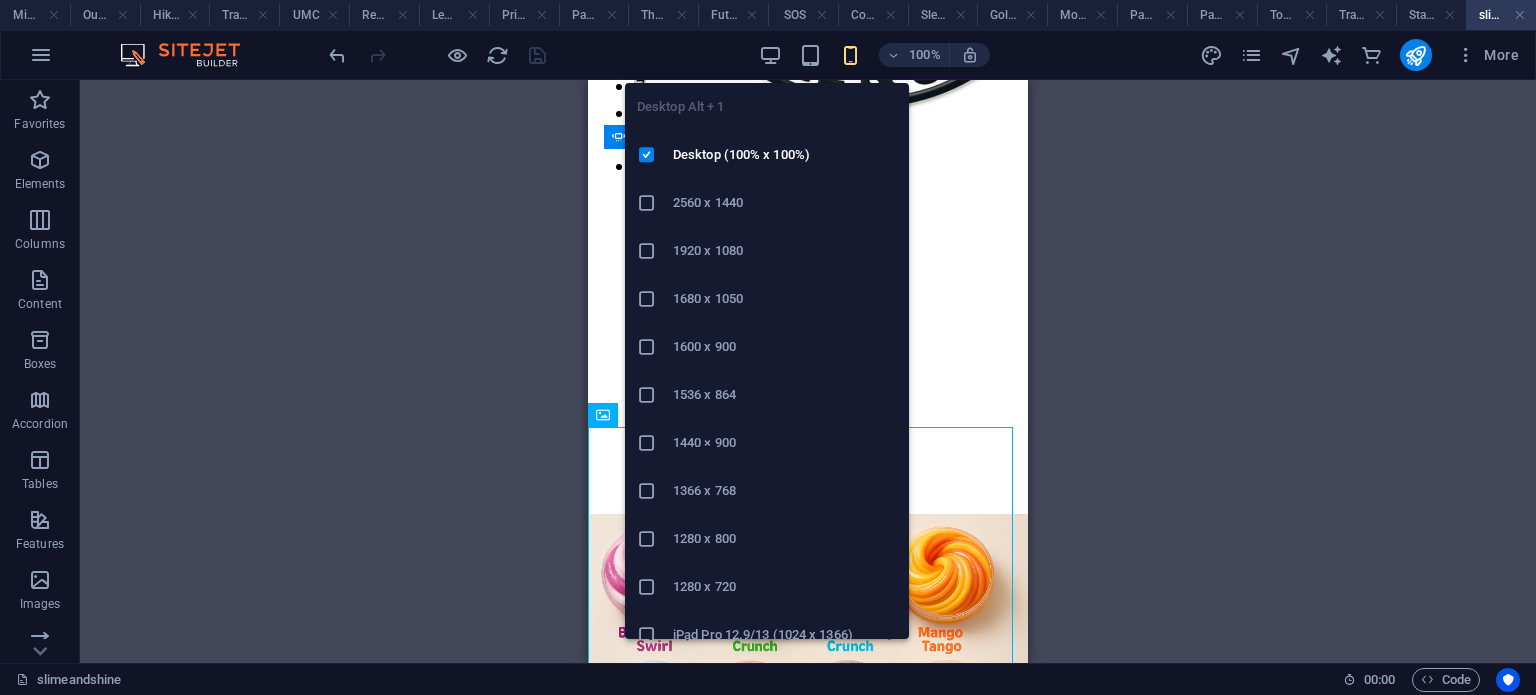 scroll, scrollTop: 509, scrollLeft: 0, axis: vertical 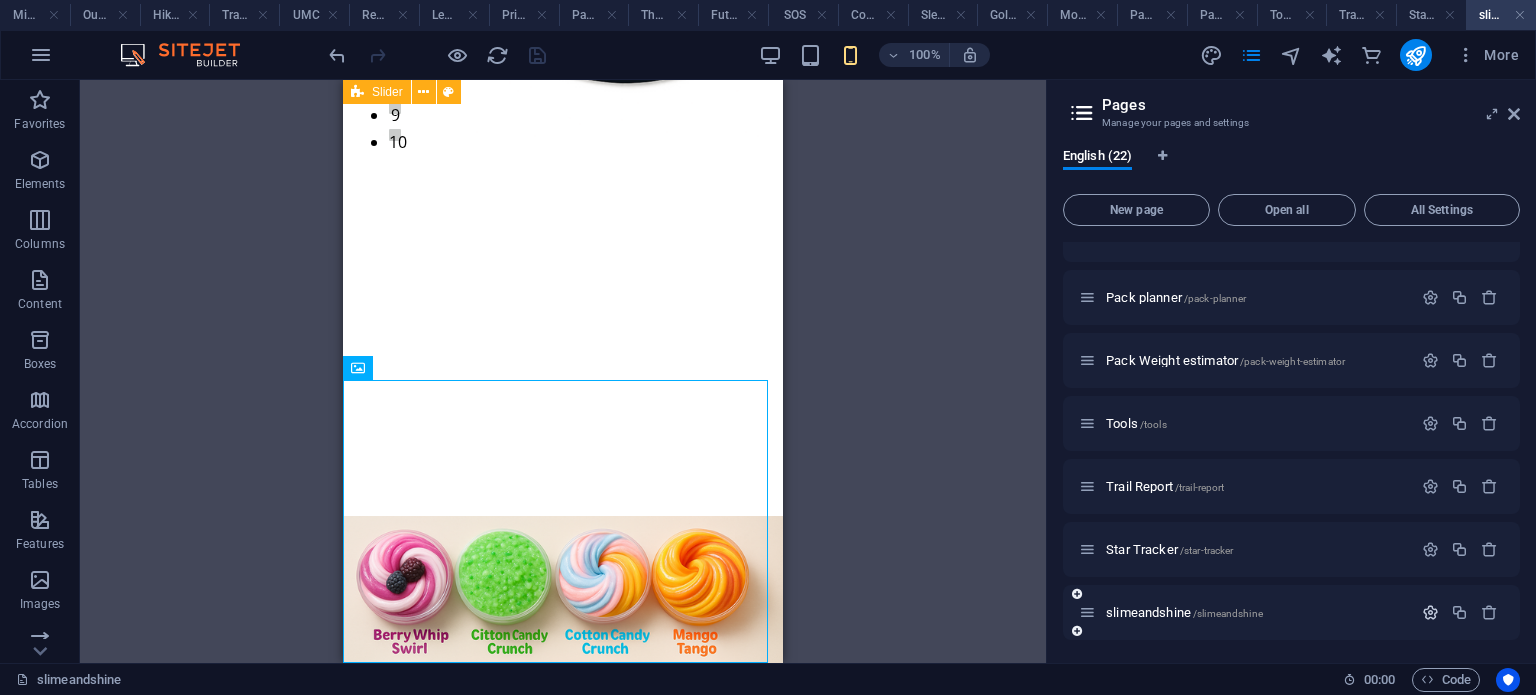 click at bounding box center (1430, 612) 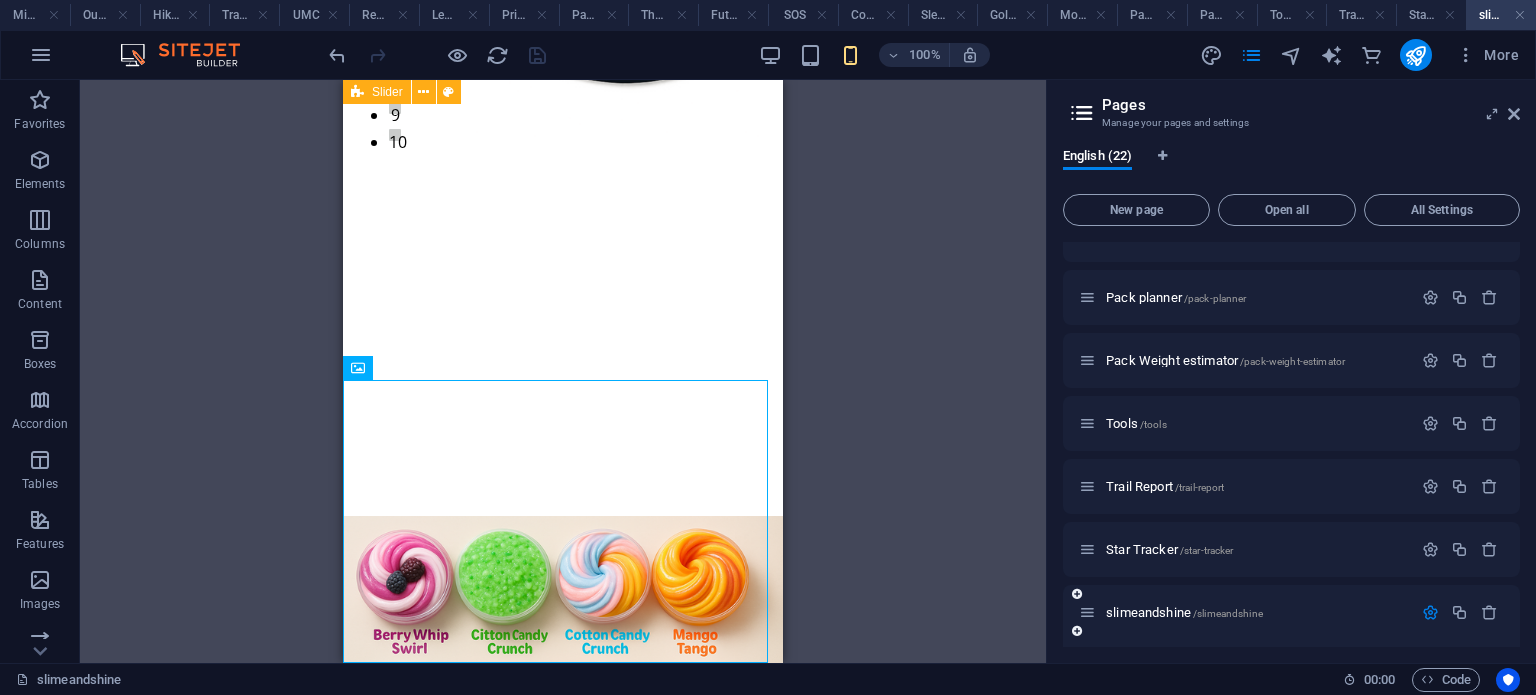 scroll, scrollTop: 1223, scrollLeft: 0, axis: vertical 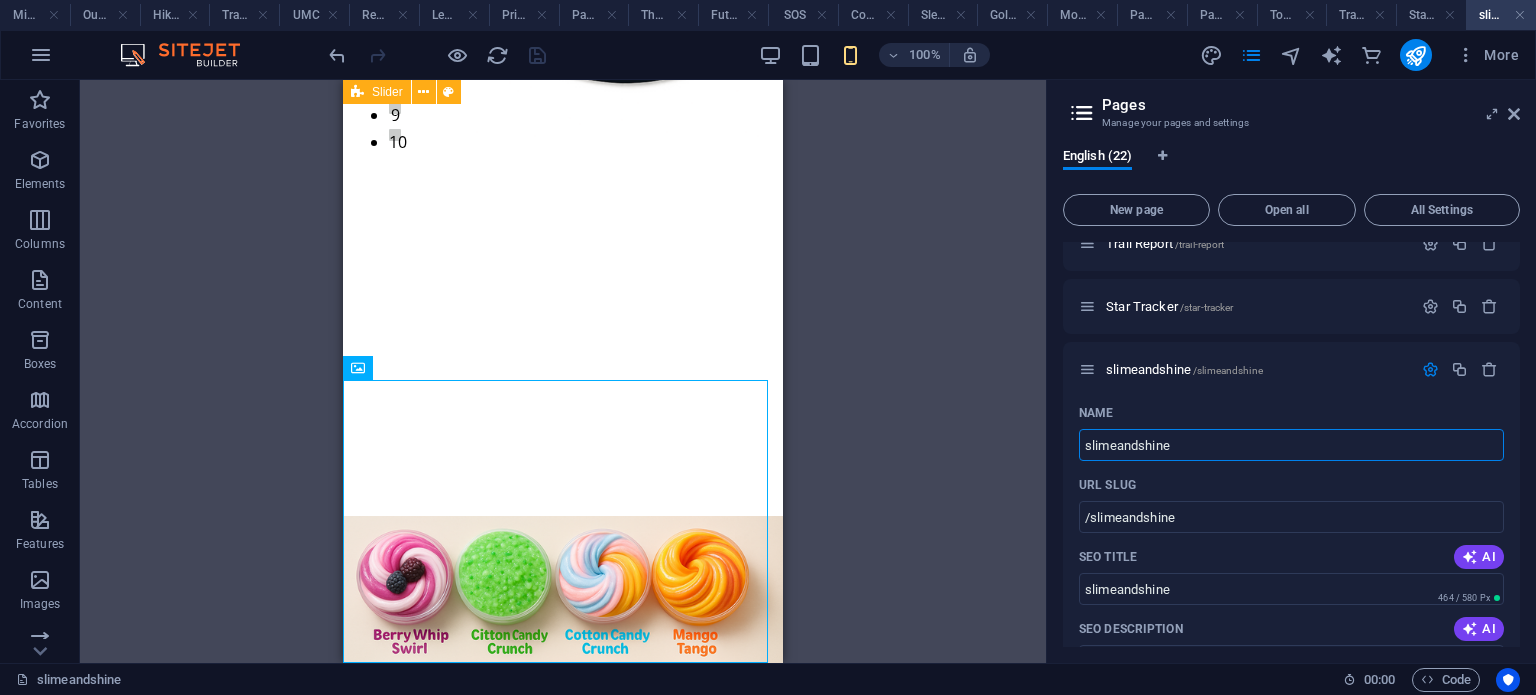 drag, startPoint x: 1211, startPoint y: 435, endPoint x: 1027, endPoint y: 447, distance: 184.39088 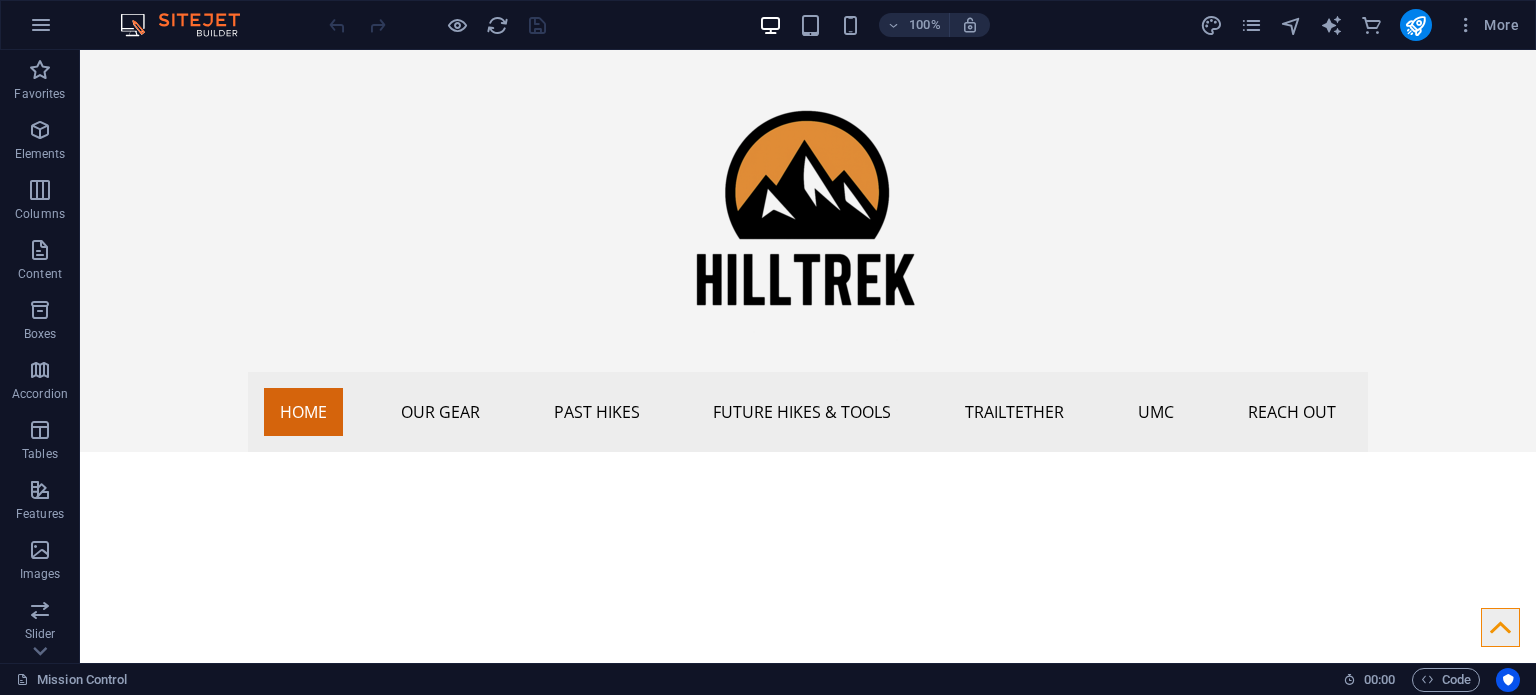 scroll, scrollTop: 0, scrollLeft: 0, axis: both 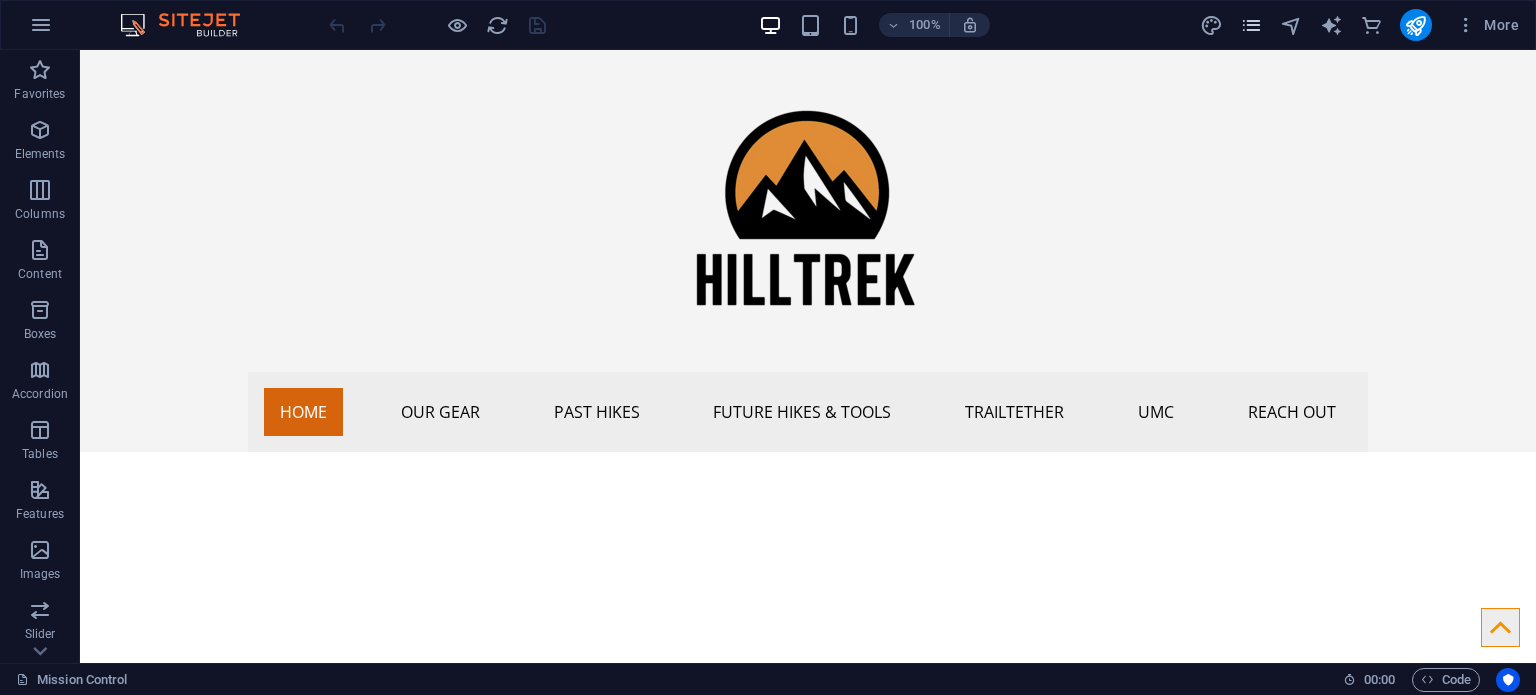 click at bounding box center (1251, 25) 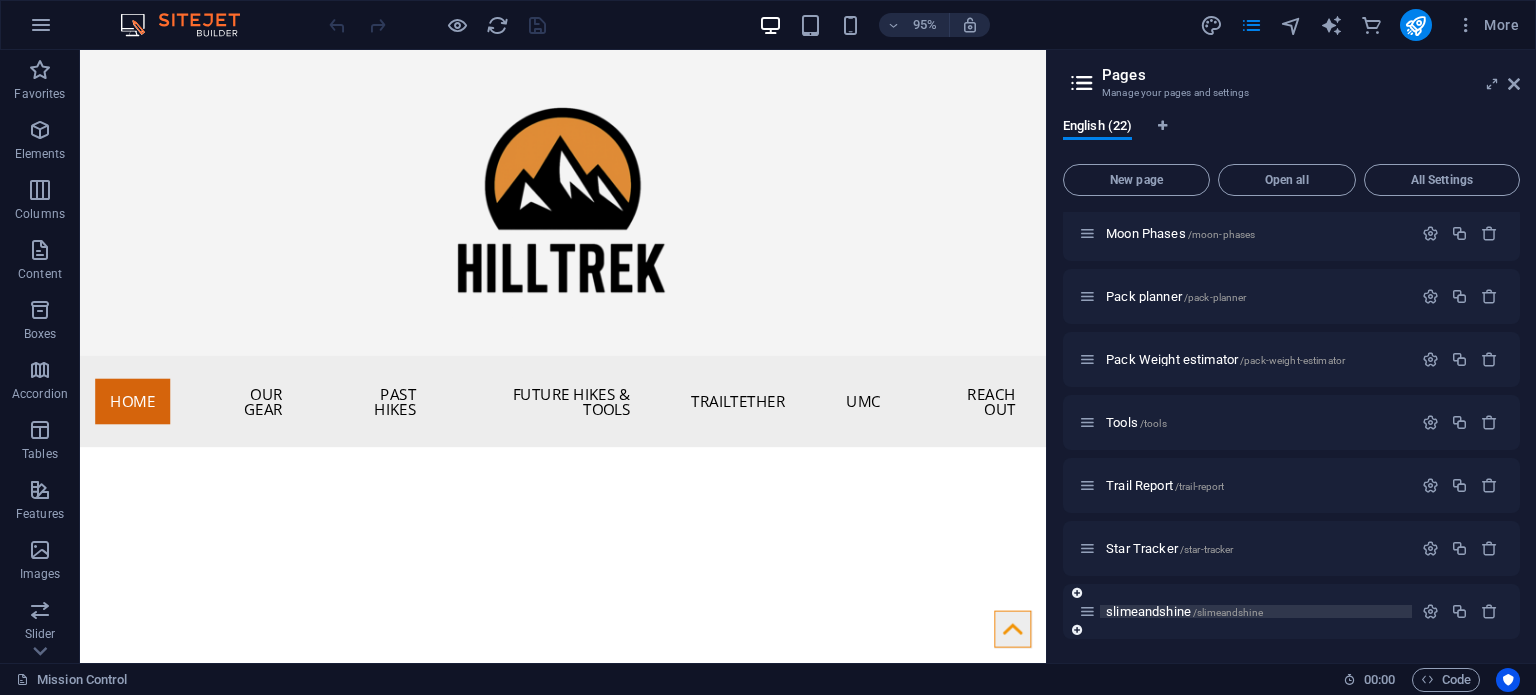 click on "slimeandshine /slimeandshine" at bounding box center (1184, 611) 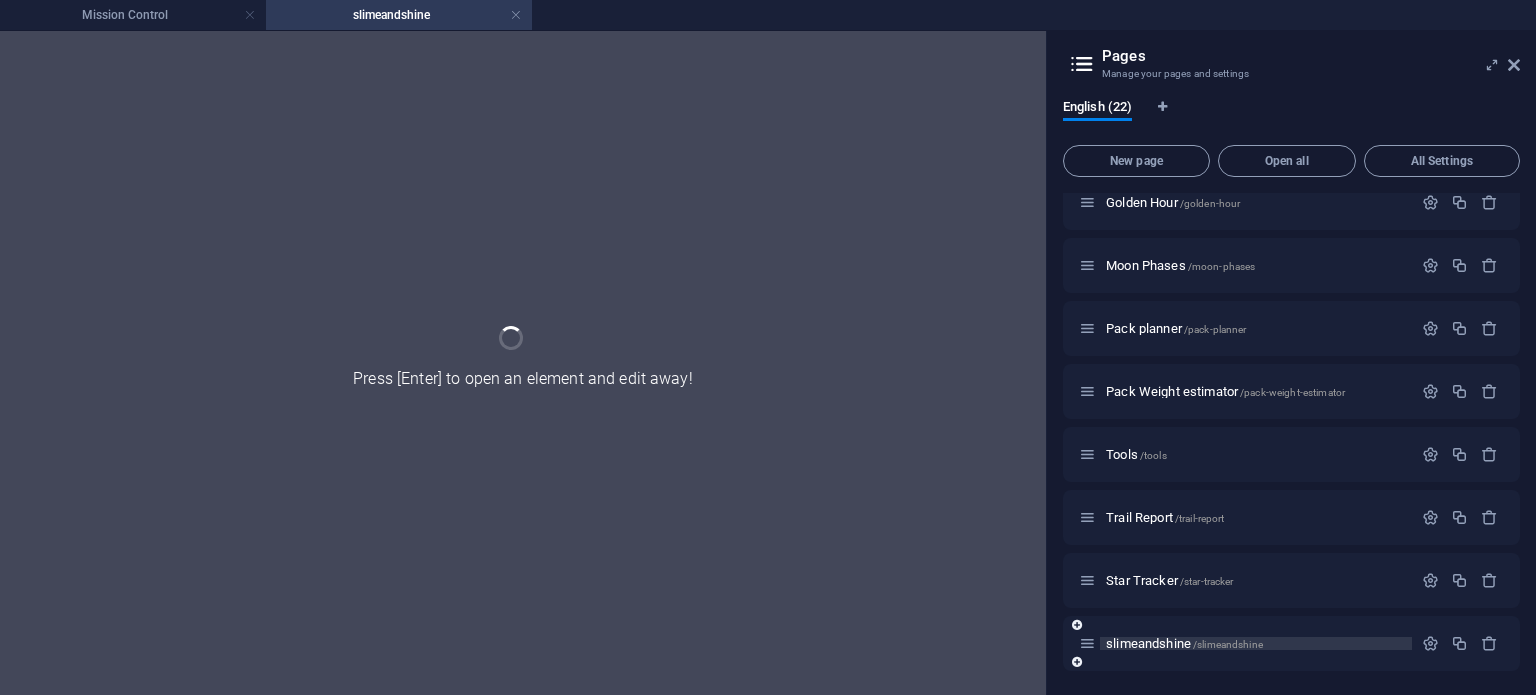 scroll, scrollTop: 900, scrollLeft: 0, axis: vertical 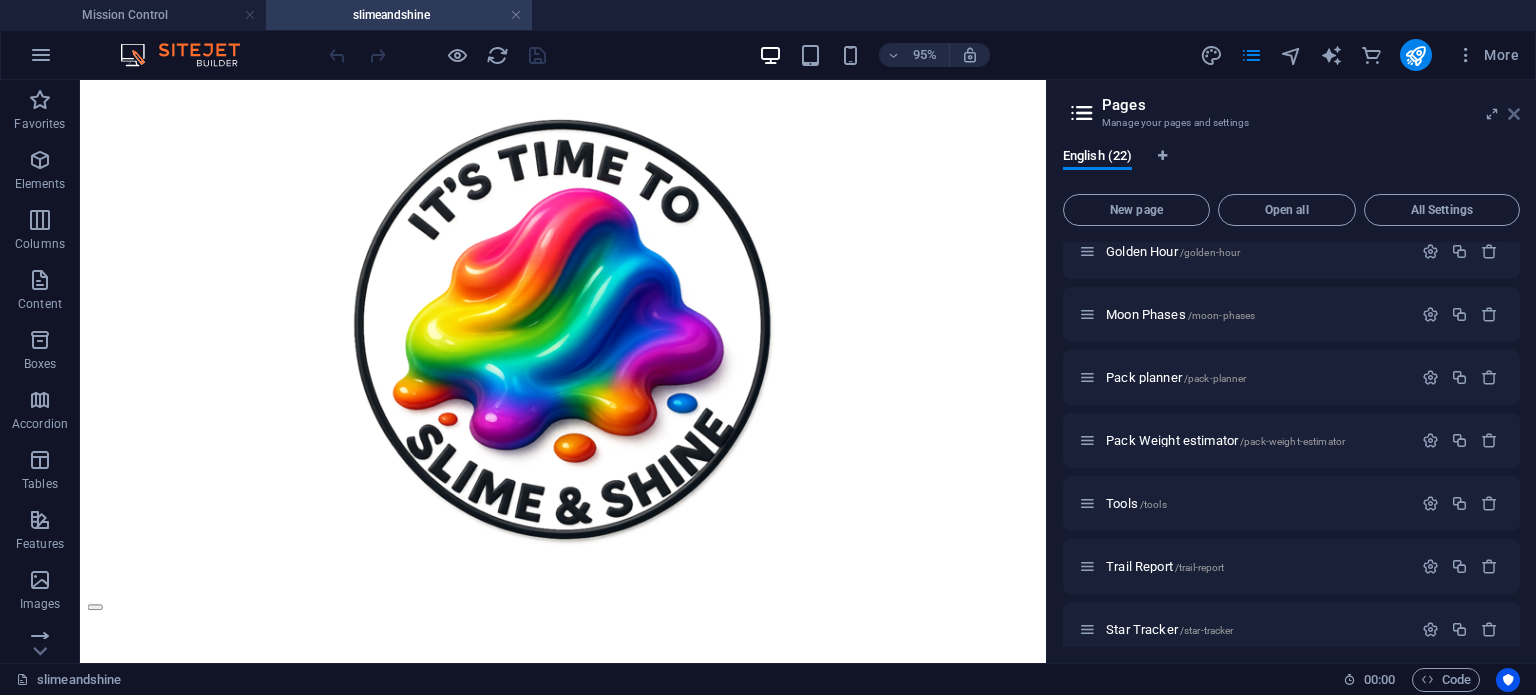 click at bounding box center [1514, 114] 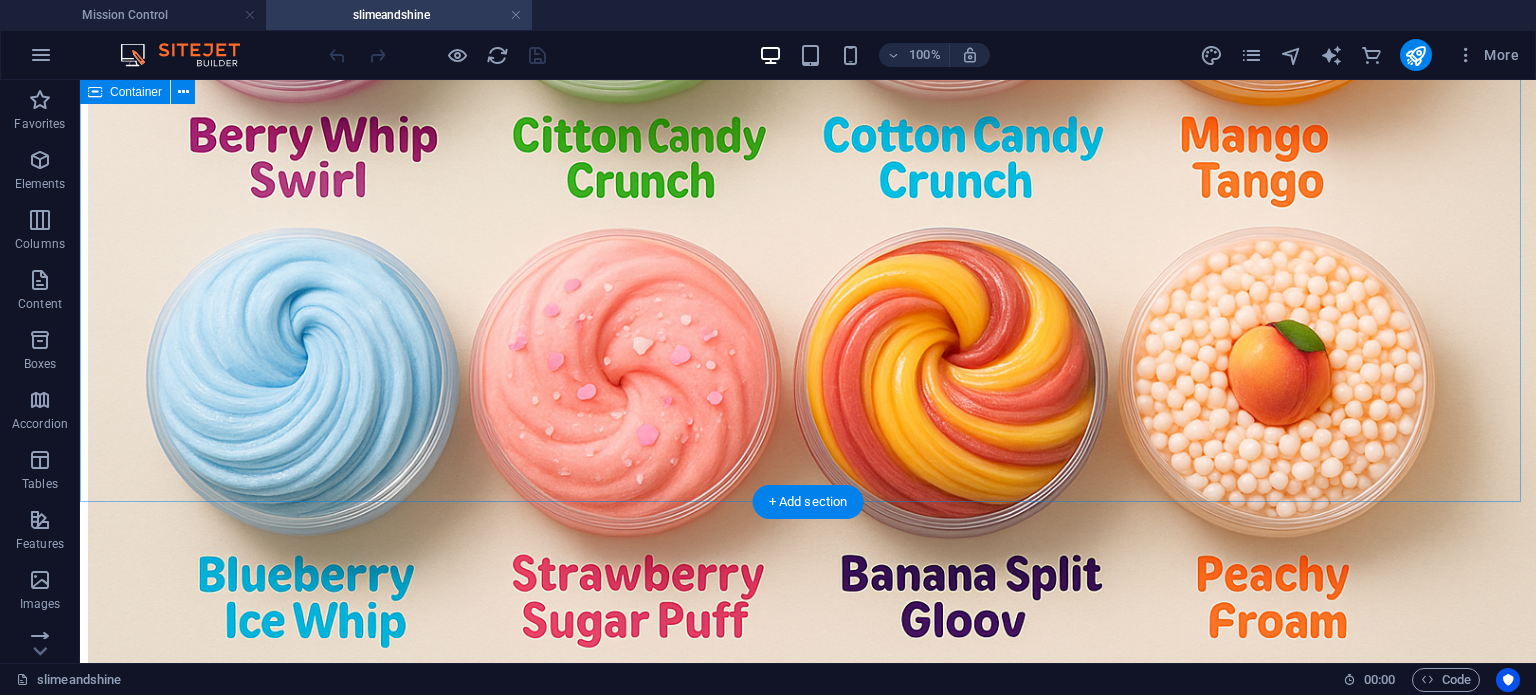 scroll, scrollTop: 1395, scrollLeft: 0, axis: vertical 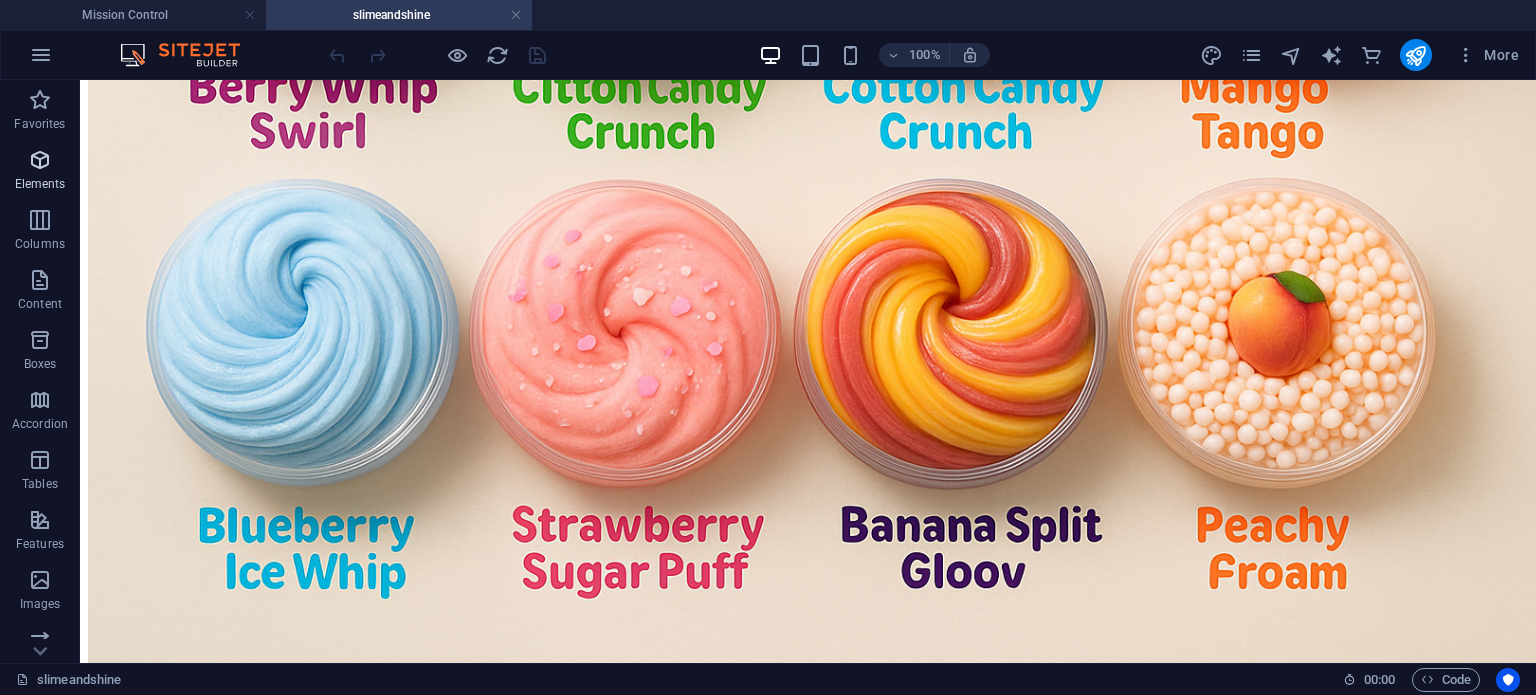 click at bounding box center (40, 160) 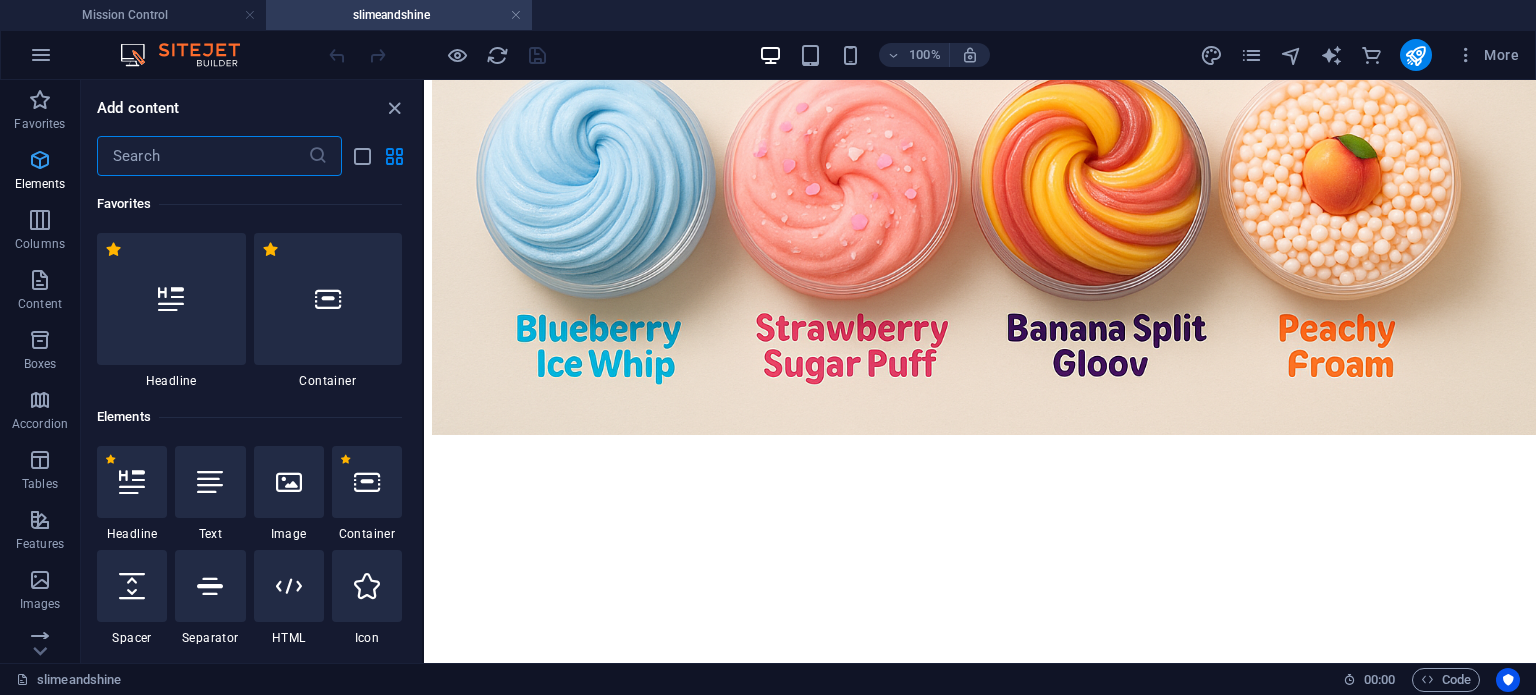 scroll, scrollTop: 1165, scrollLeft: 0, axis: vertical 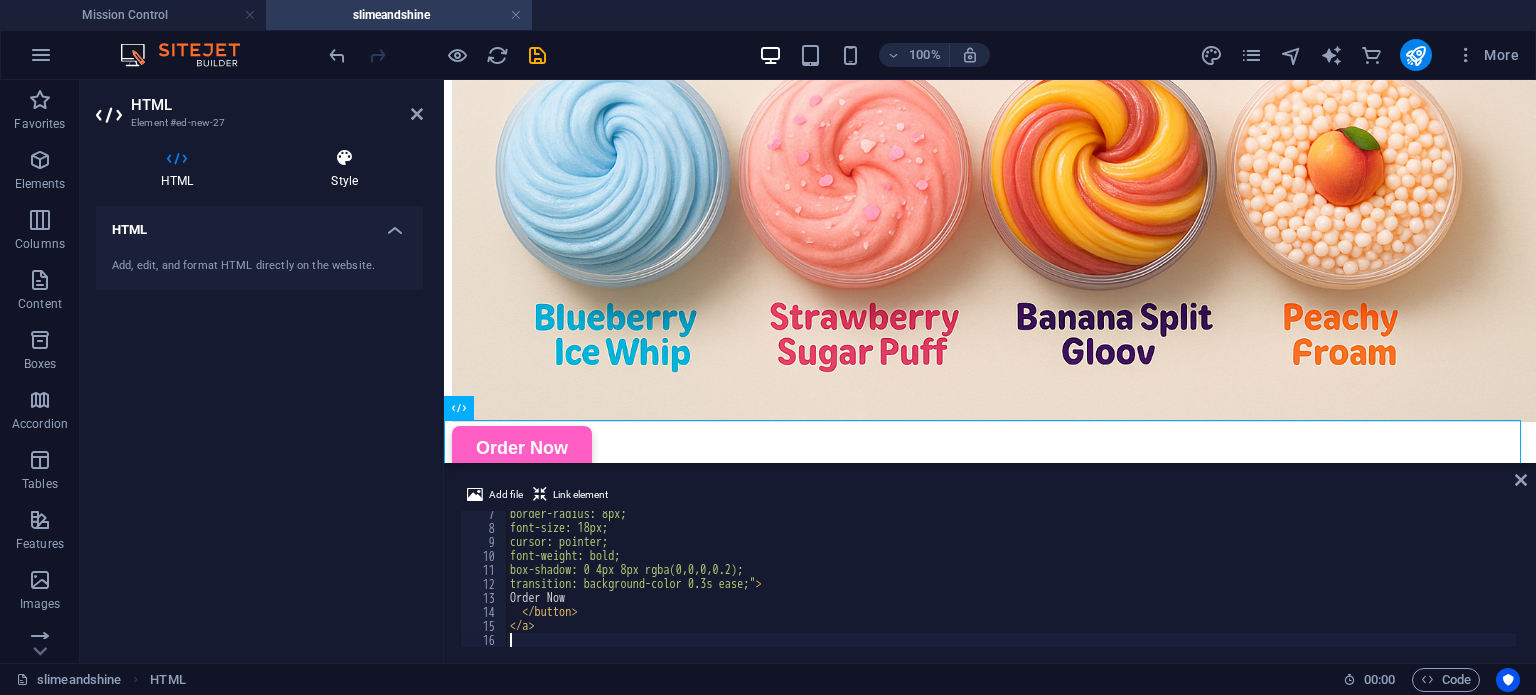 click at bounding box center [344, 158] 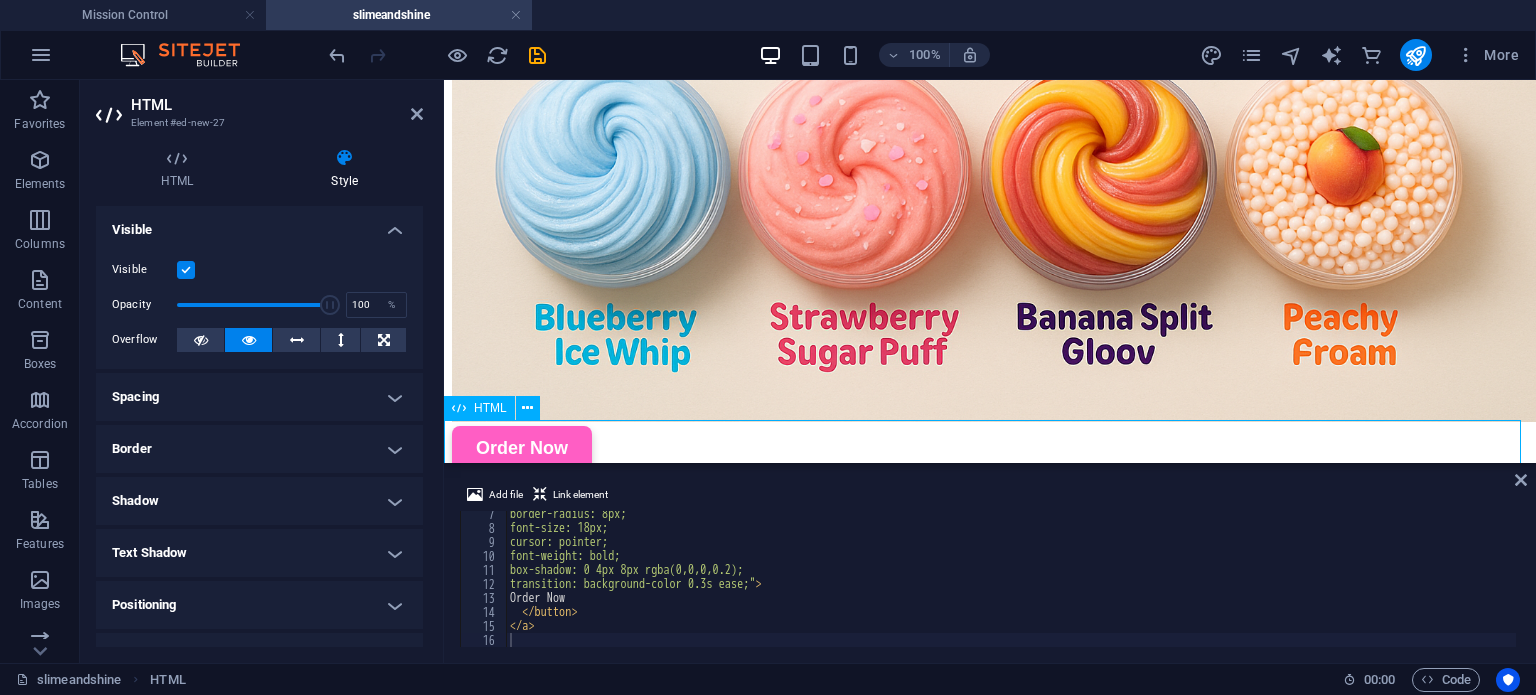 scroll, scrollTop: 1406, scrollLeft: 0, axis: vertical 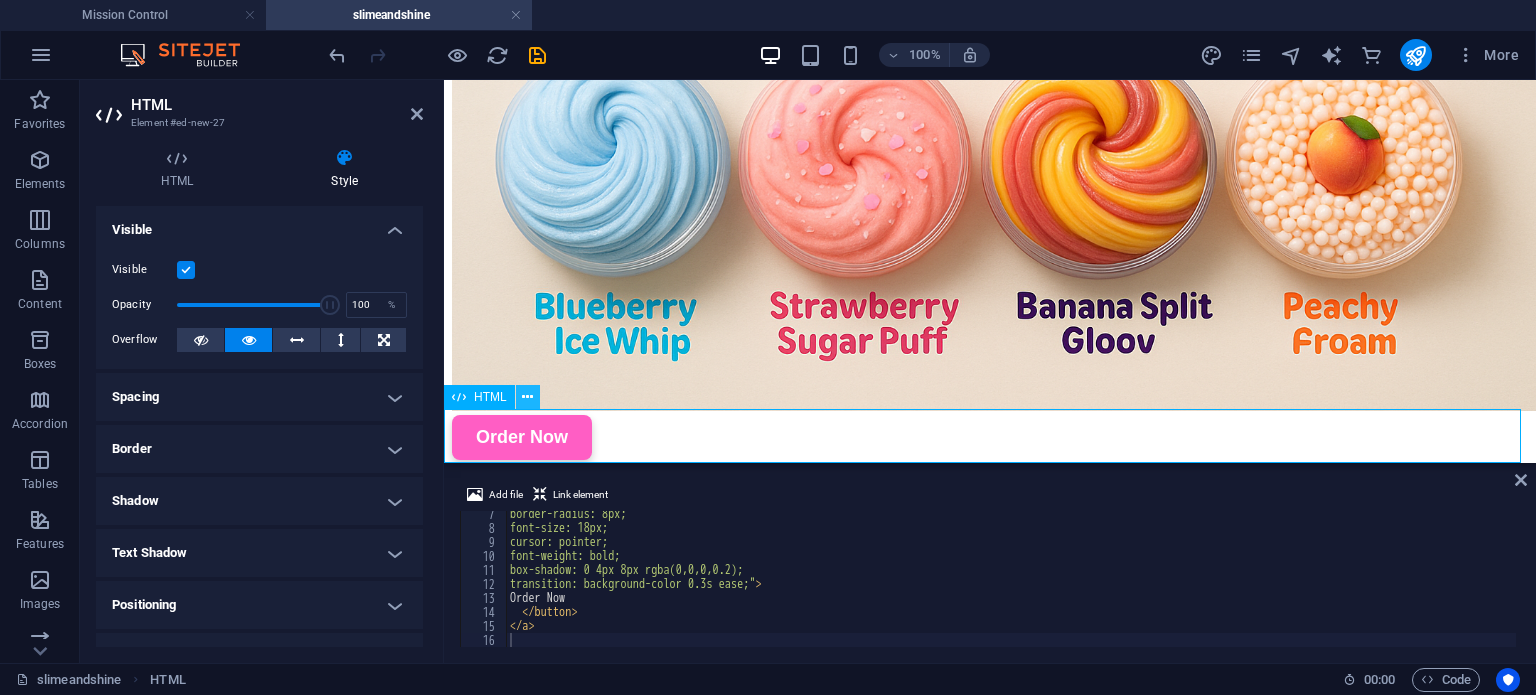 click at bounding box center [527, 397] 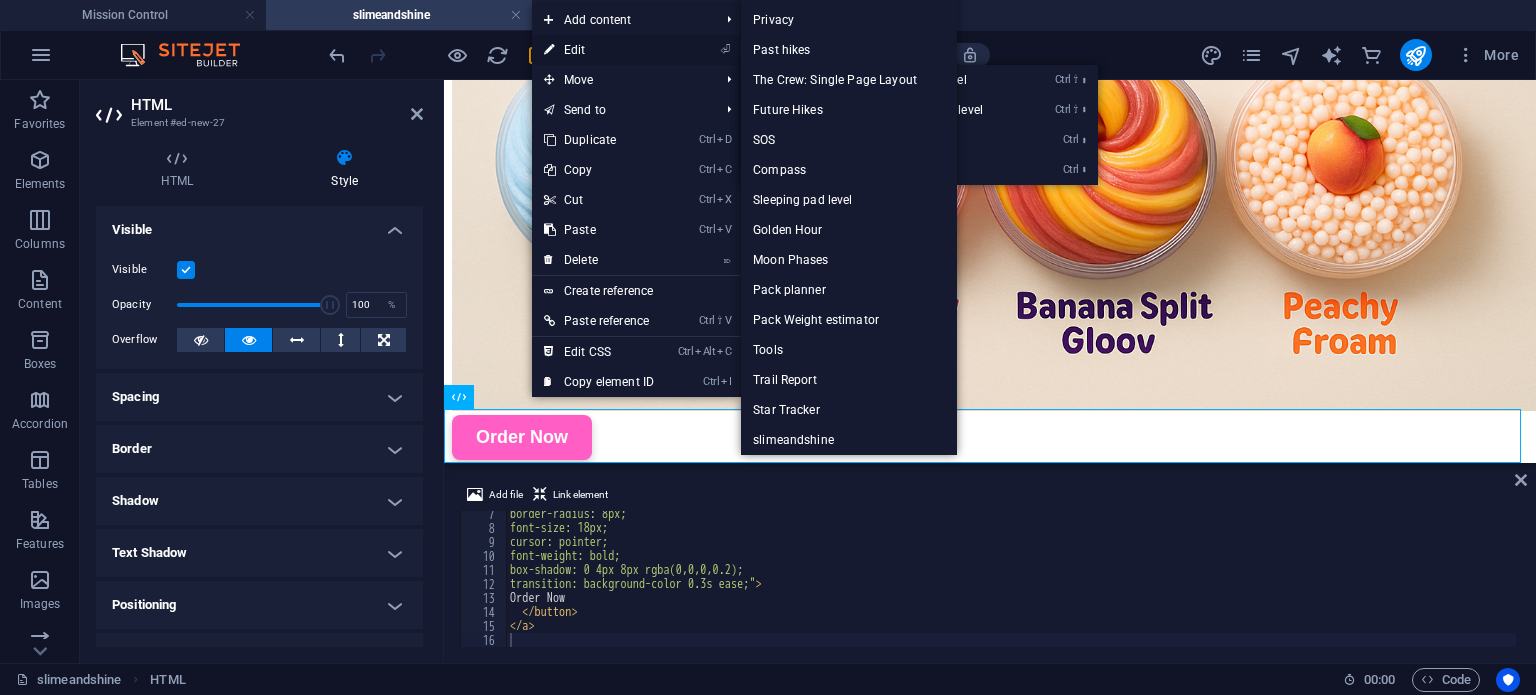 click on "⏎  Edit" at bounding box center (599, 50) 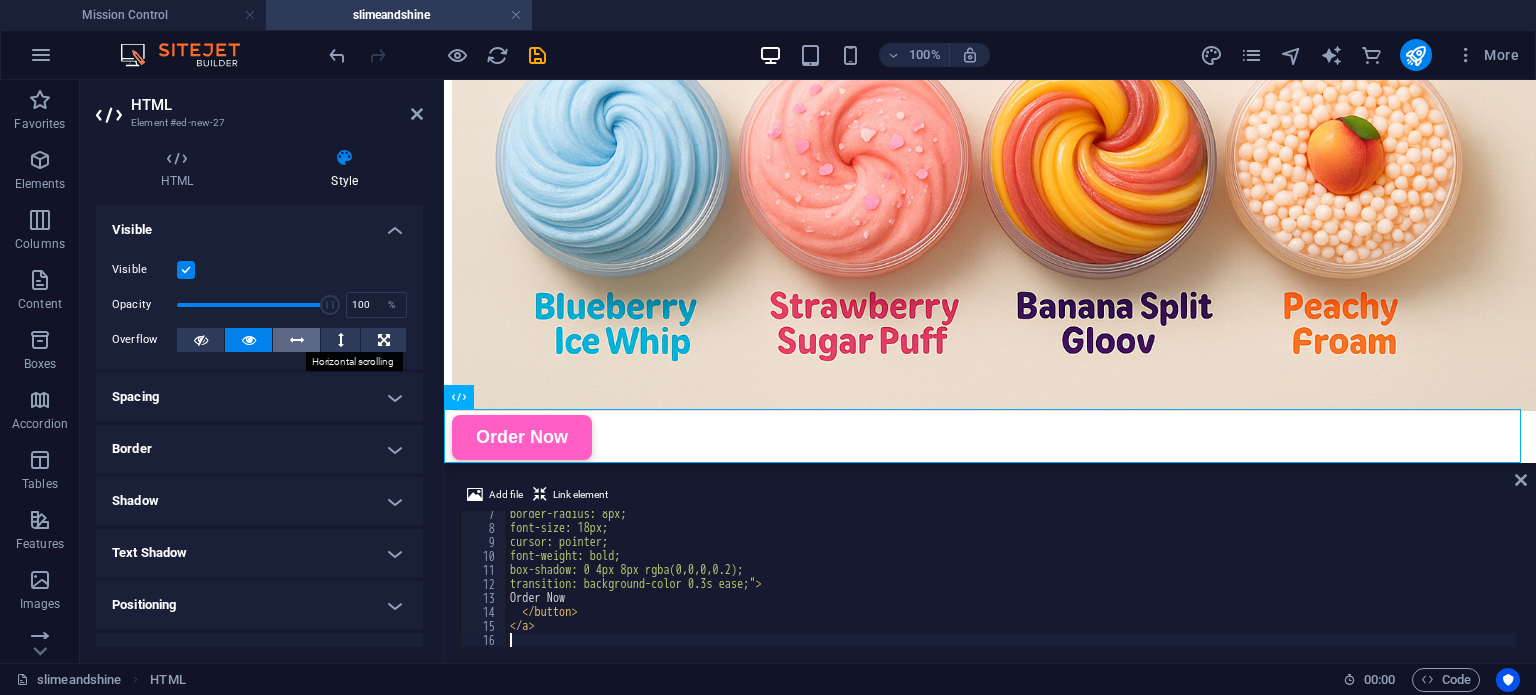 click at bounding box center [297, 340] 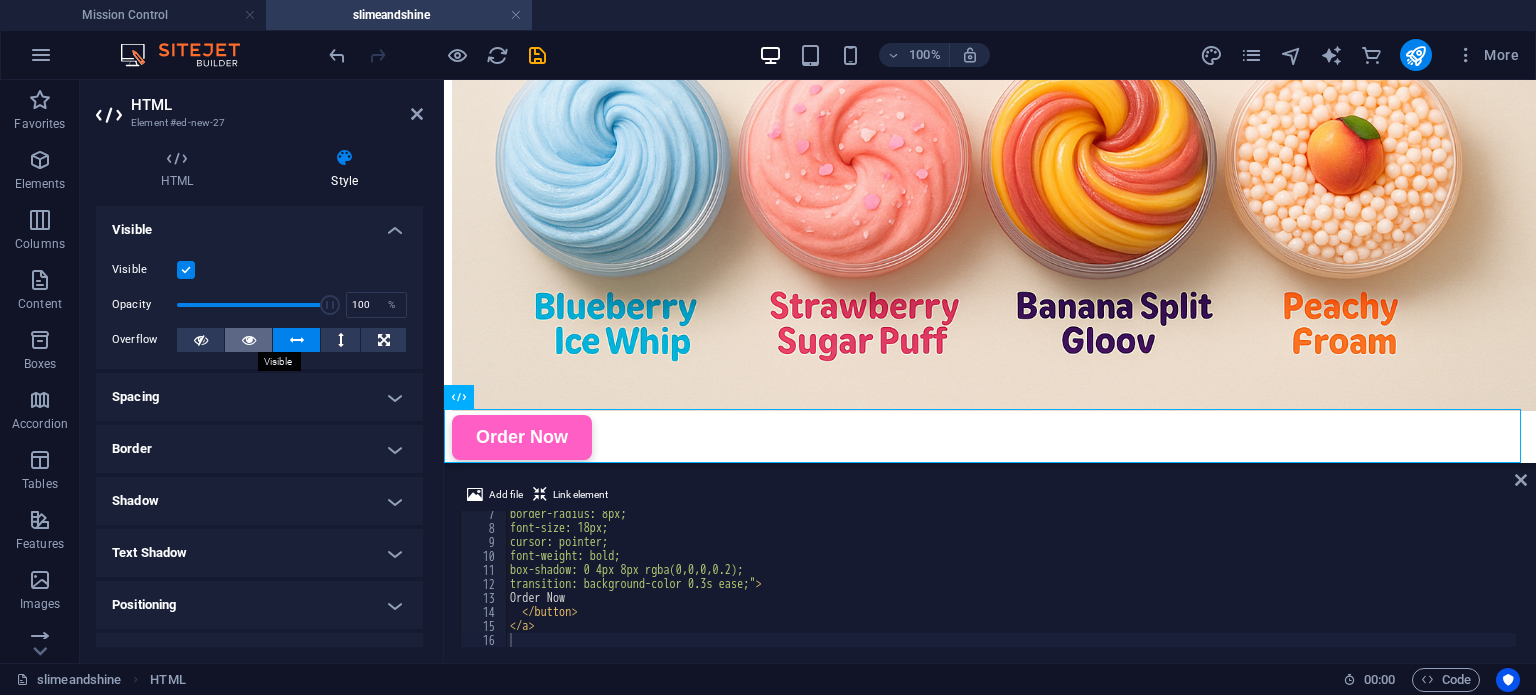 click at bounding box center (249, 340) 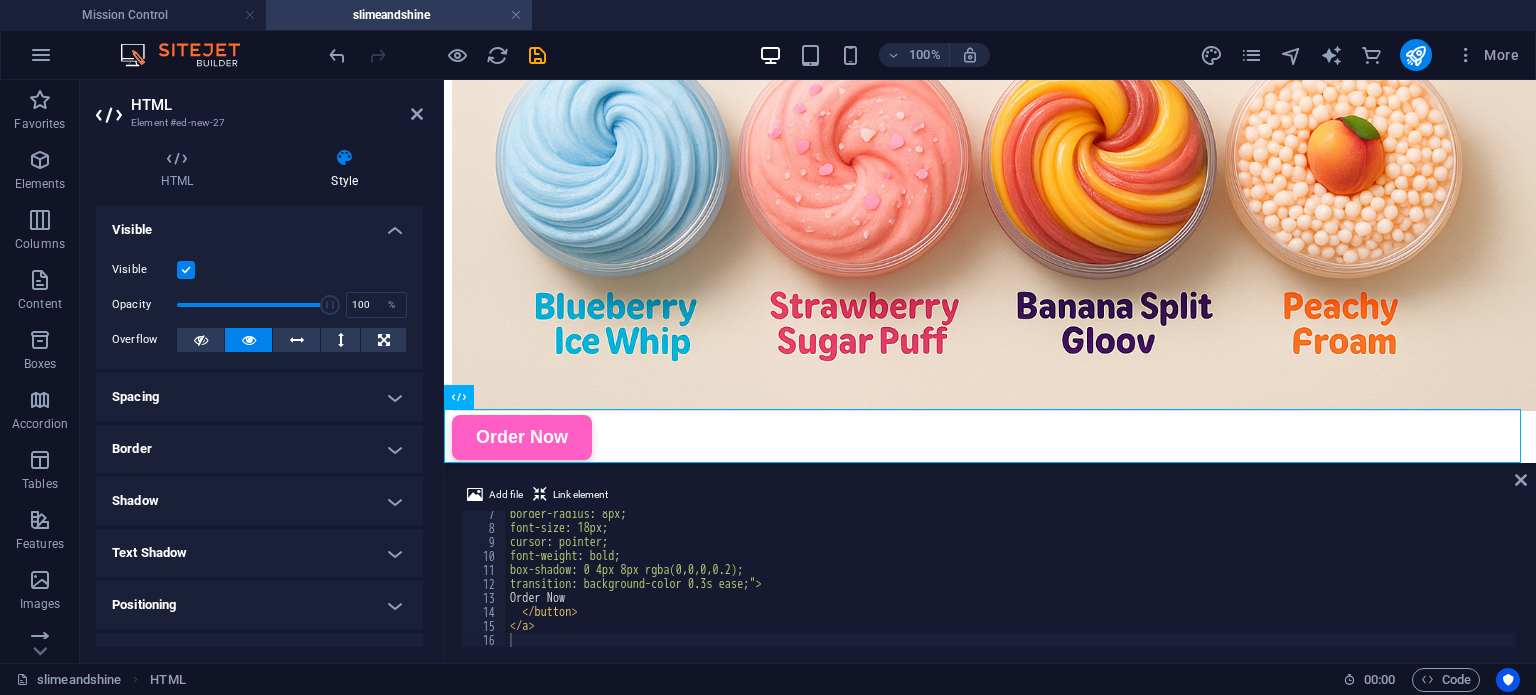 click on "Spacing" at bounding box center (259, 397) 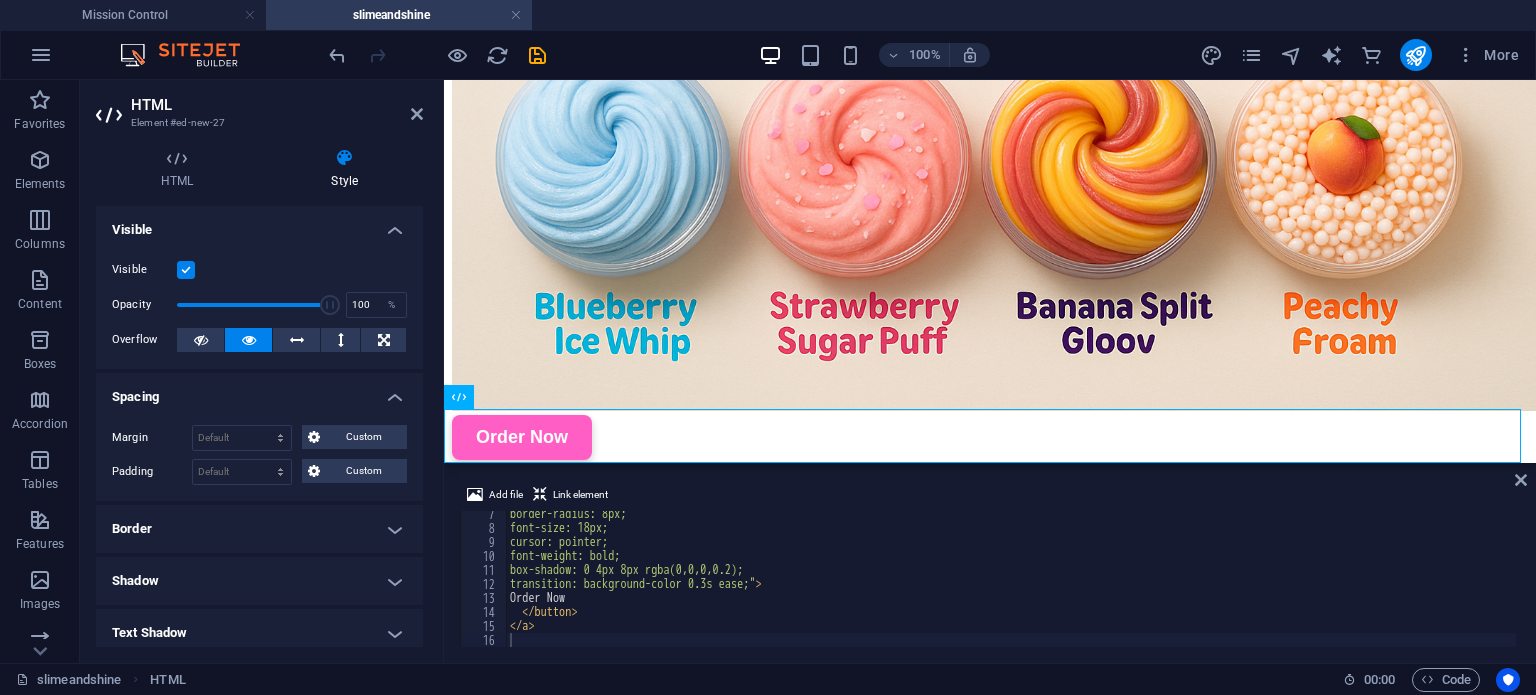 click on "Spacing" at bounding box center (259, 391) 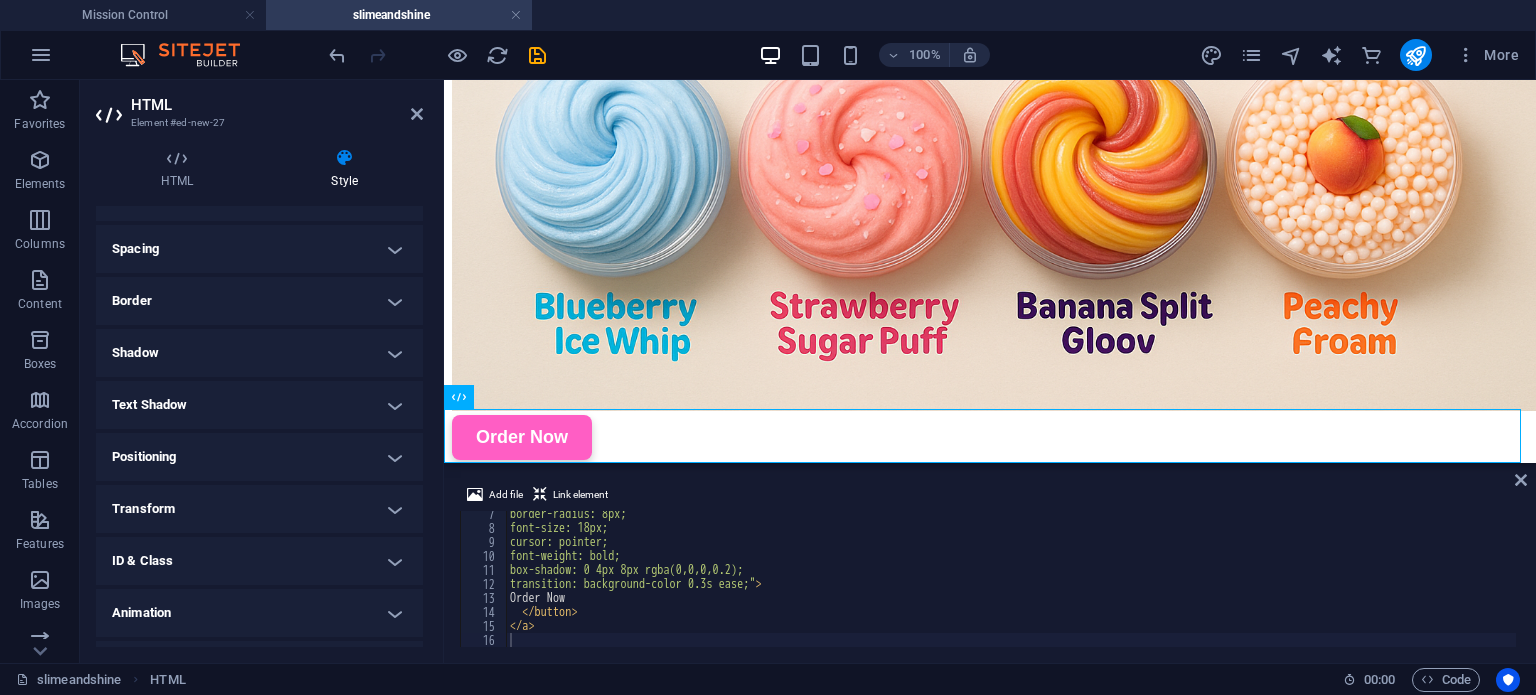 scroll, scrollTop: 189, scrollLeft: 0, axis: vertical 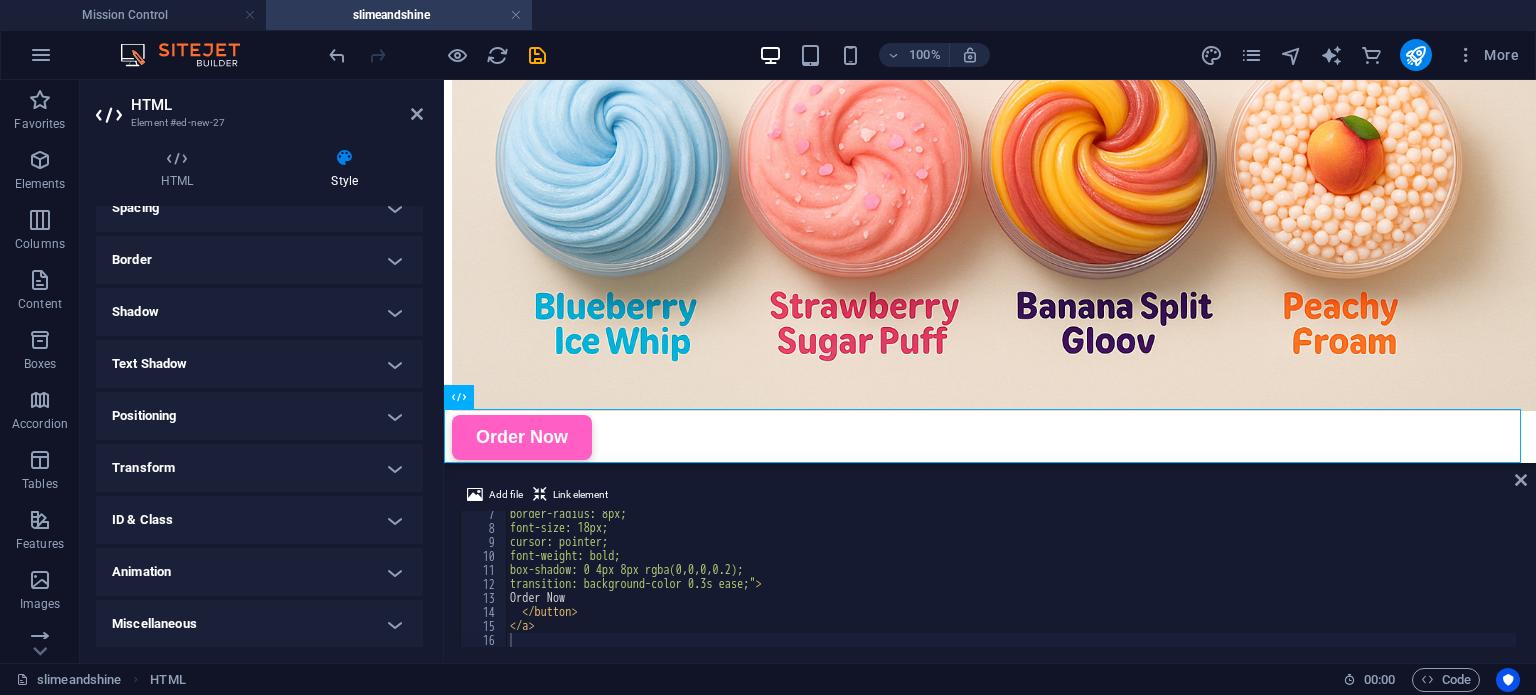 click on "Positioning" at bounding box center (259, 416) 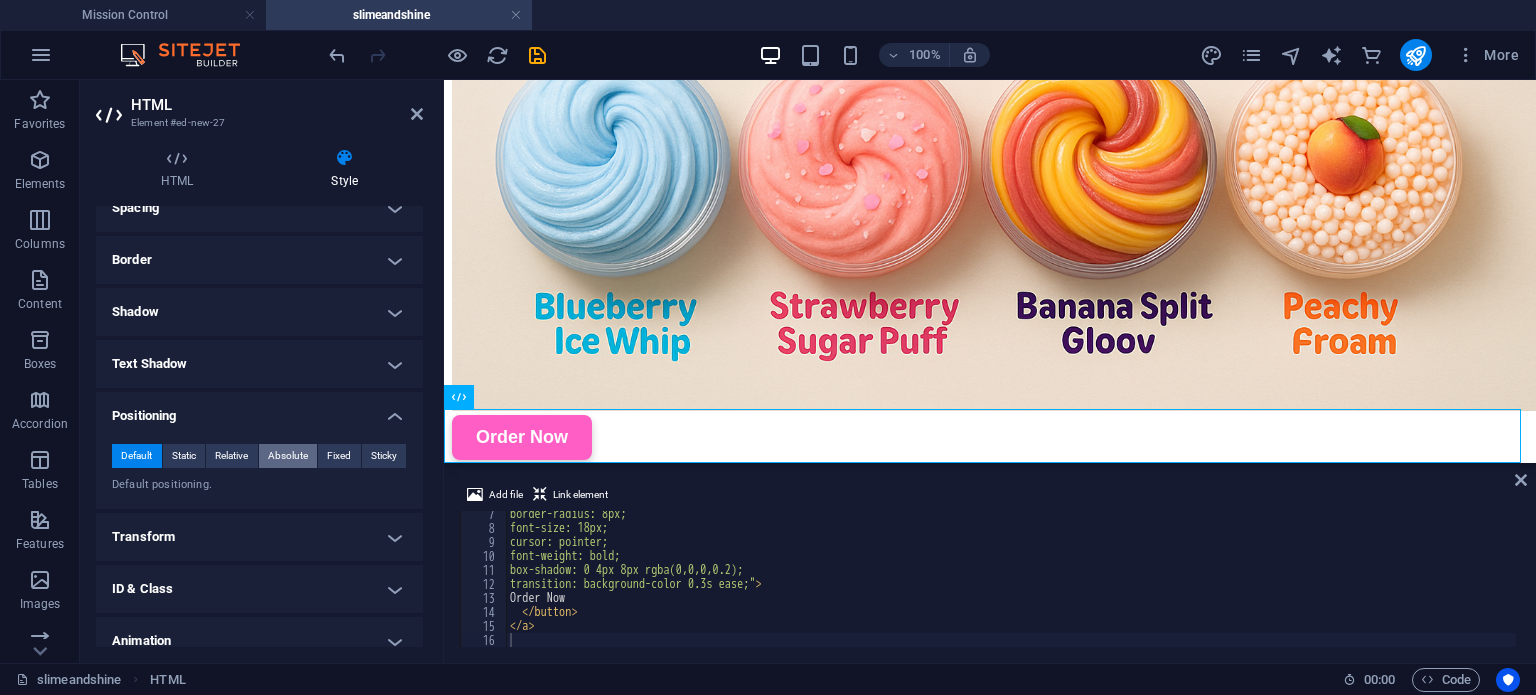 click on "Absolute" at bounding box center (288, 456) 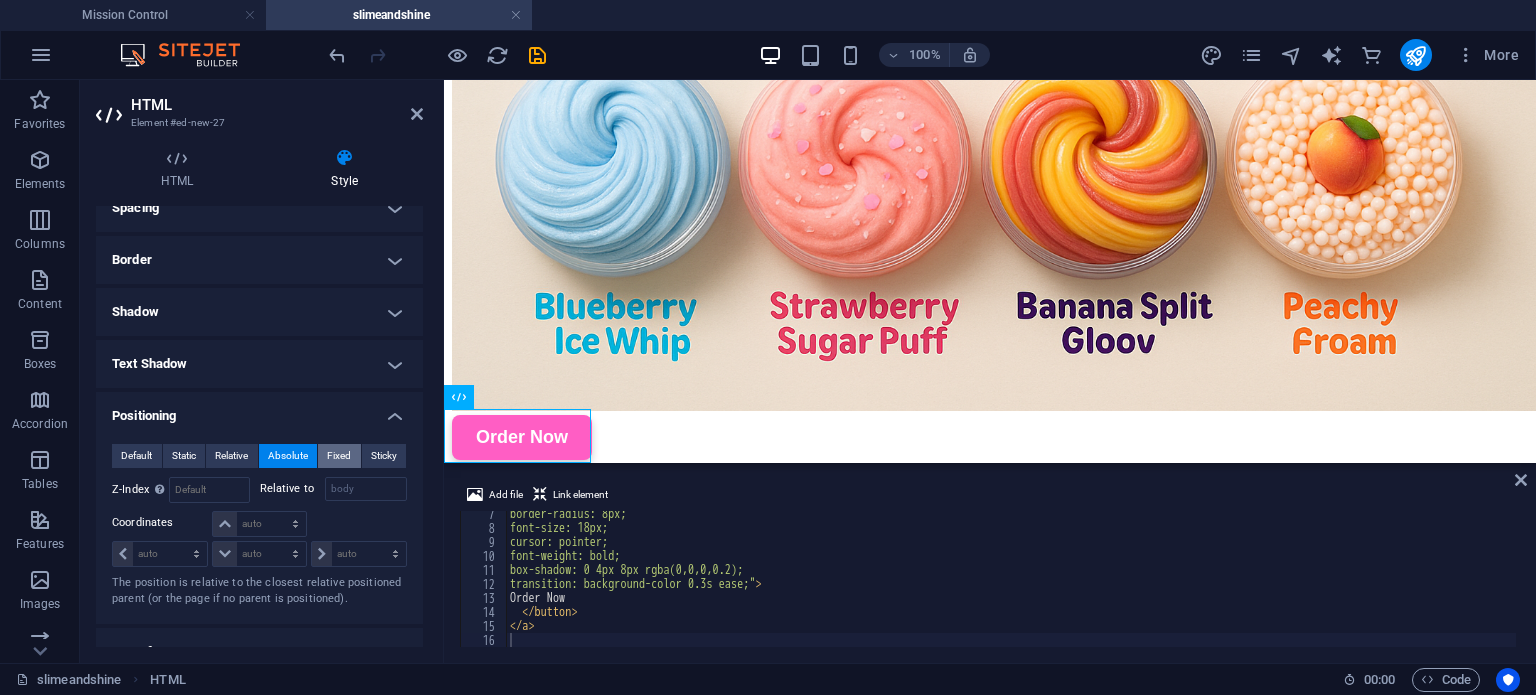 click on "Fixed" at bounding box center [339, 456] 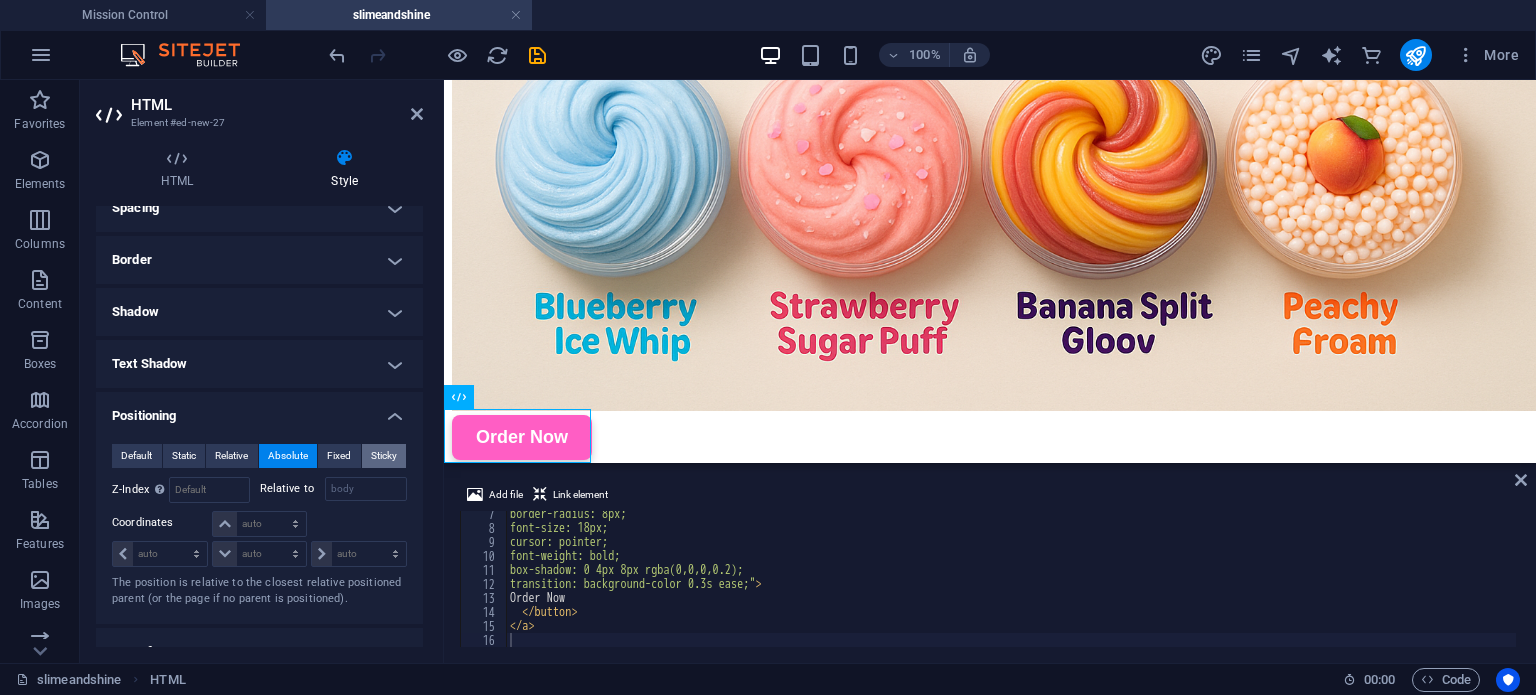 scroll, scrollTop: 1352, scrollLeft: 0, axis: vertical 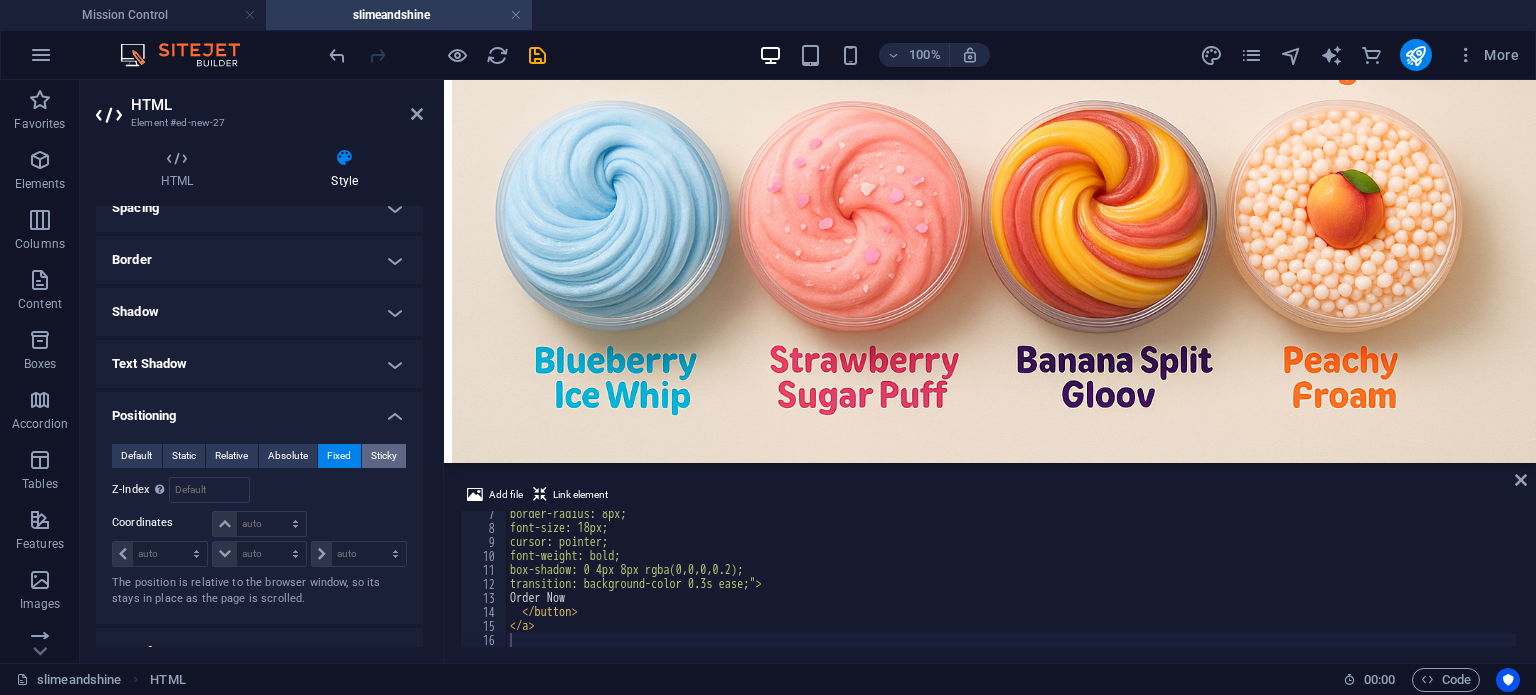 click on "Sticky" at bounding box center [384, 456] 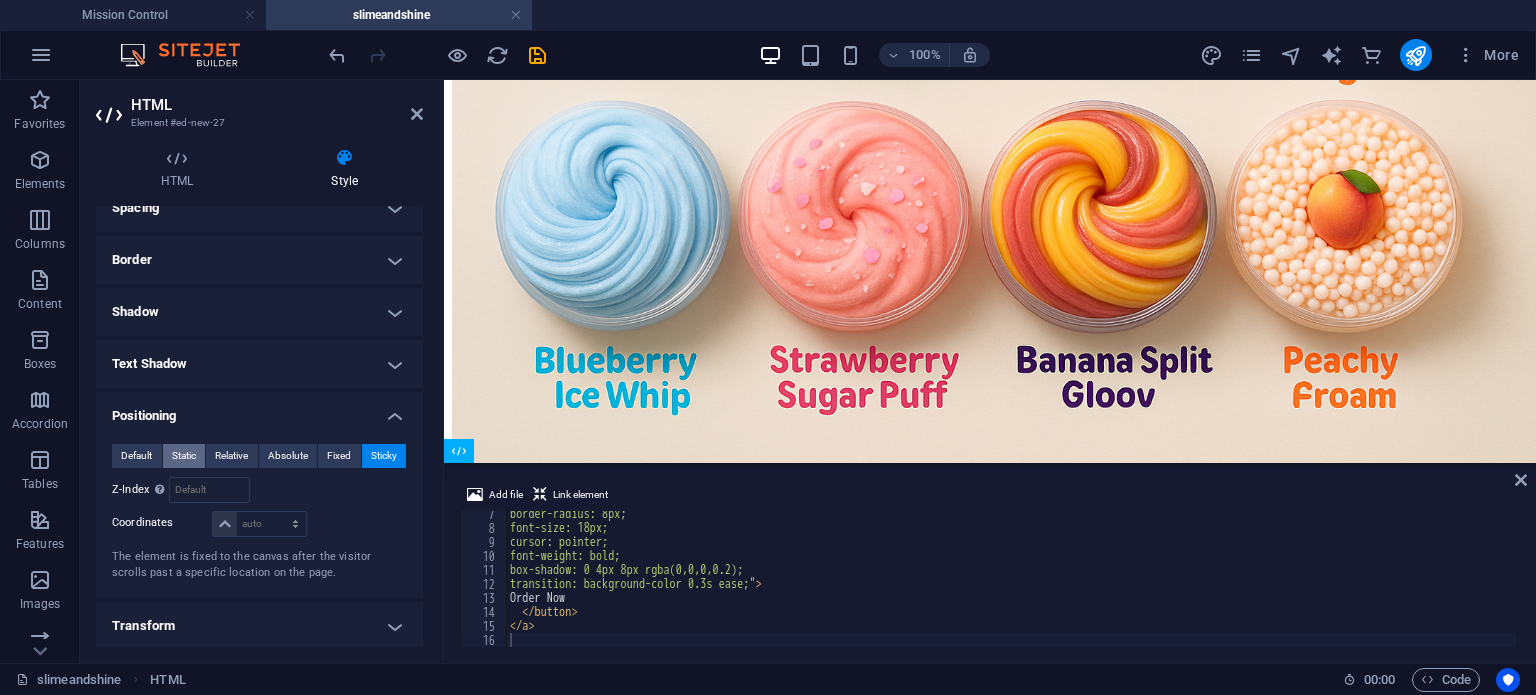 click on "Static" at bounding box center [184, 456] 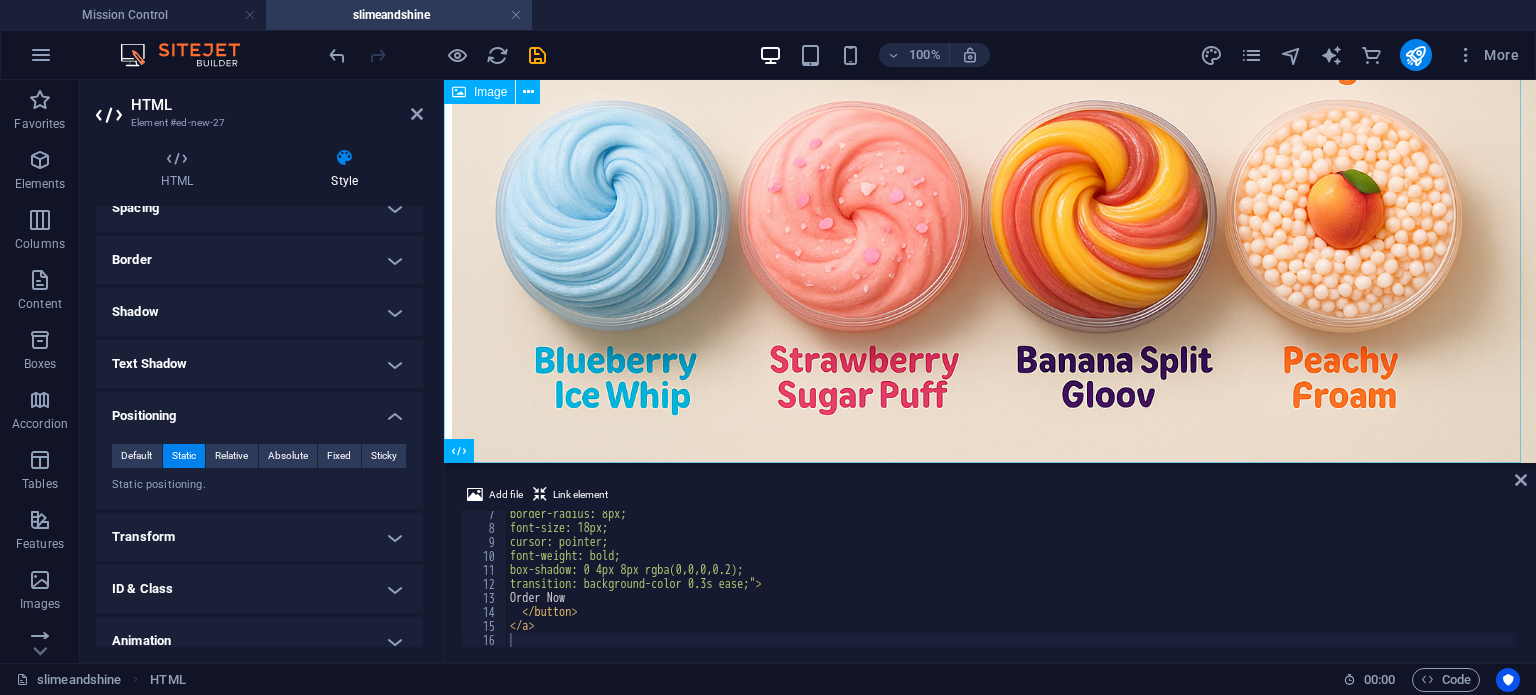 scroll, scrollTop: 1406, scrollLeft: 0, axis: vertical 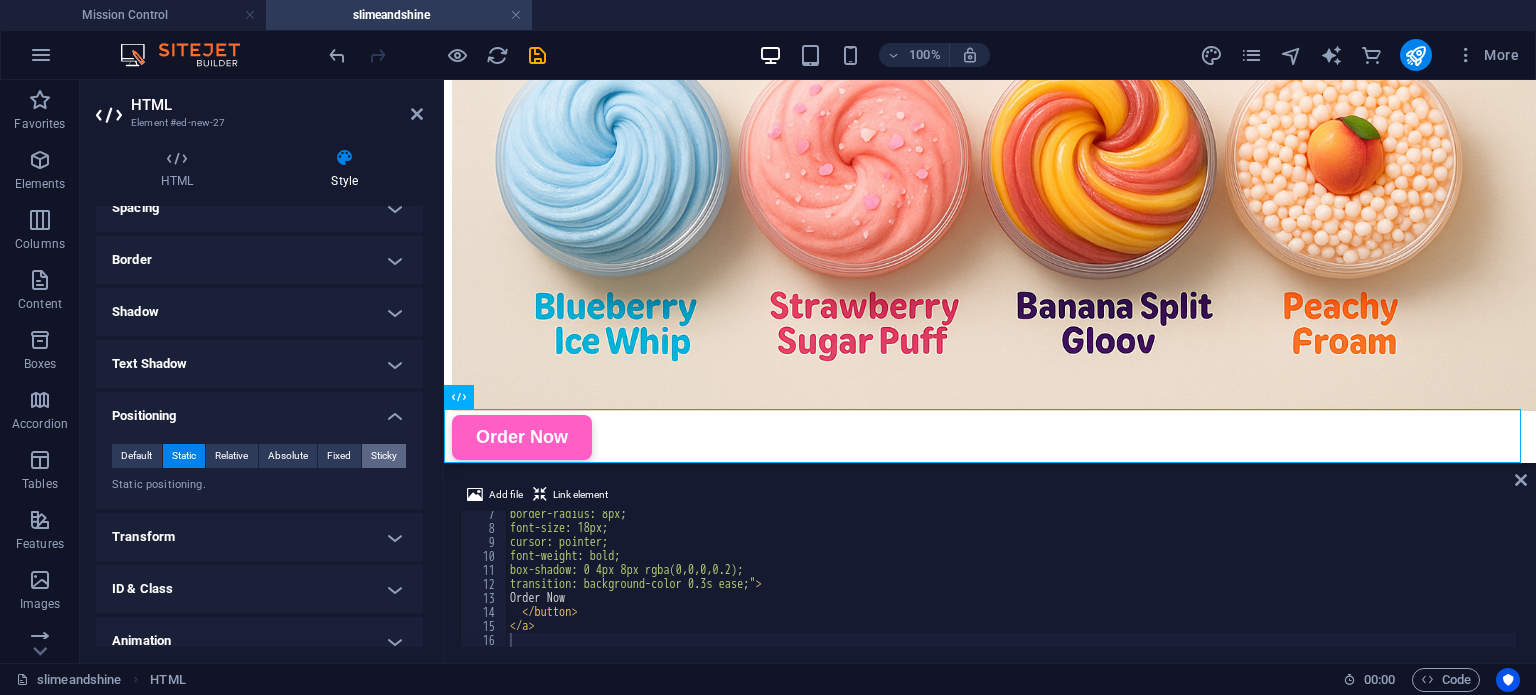 click on "Sticky" at bounding box center [384, 456] 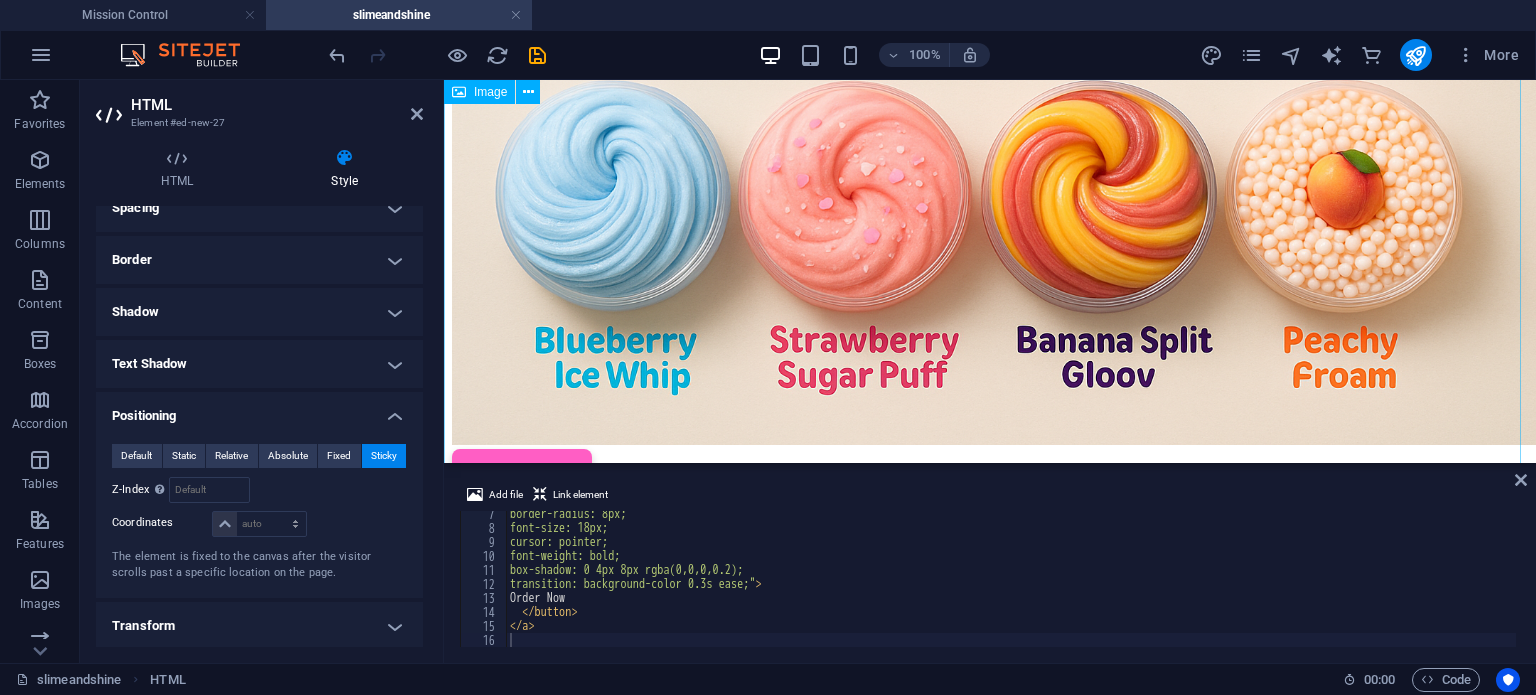 scroll, scrollTop: 1406, scrollLeft: 0, axis: vertical 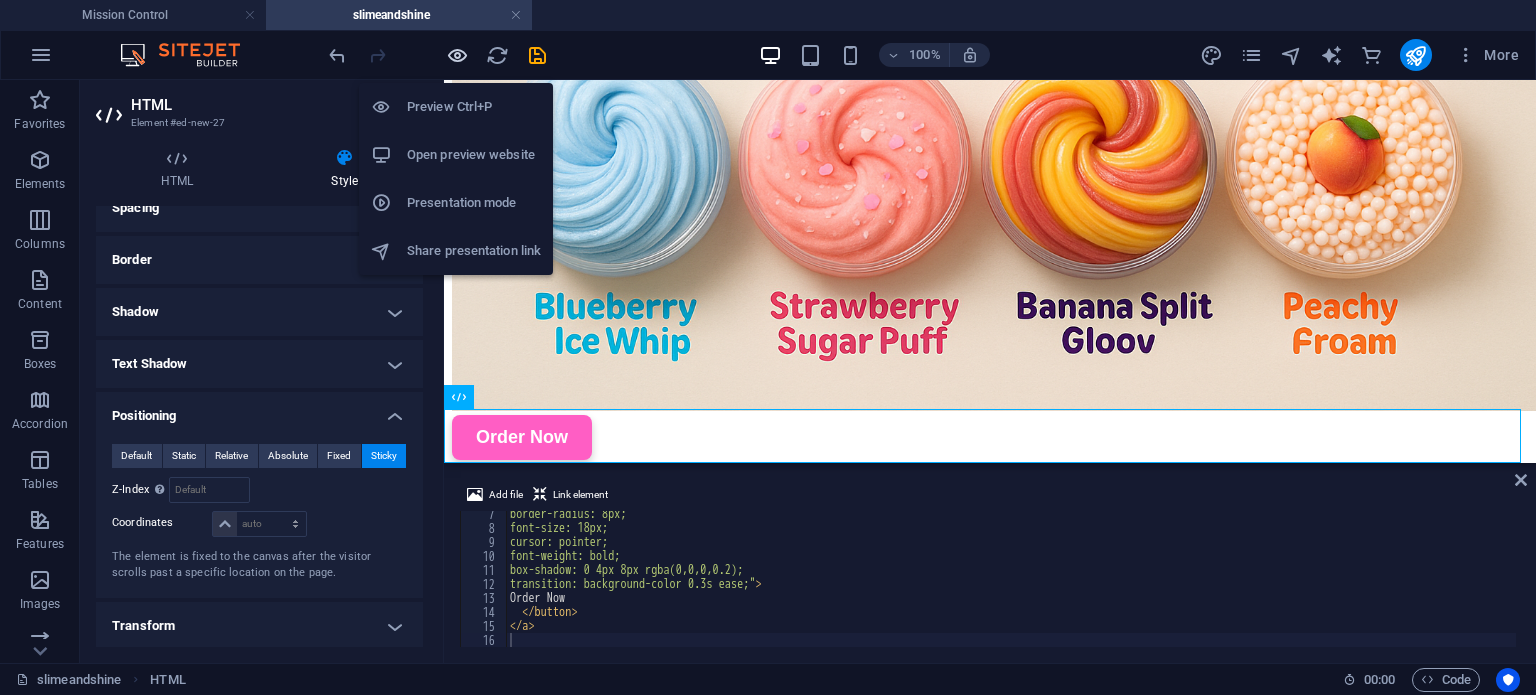 click at bounding box center (457, 55) 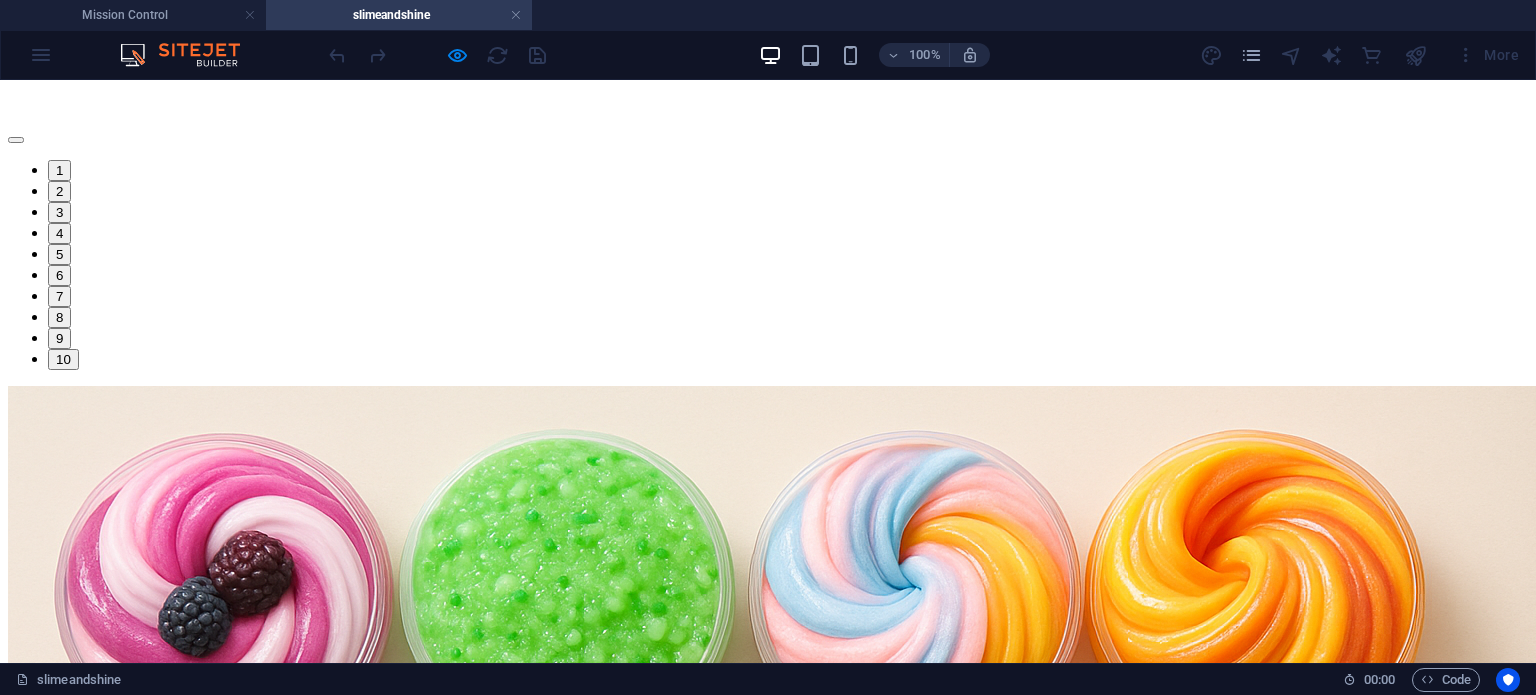 scroll, scrollTop: 702, scrollLeft: 0, axis: vertical 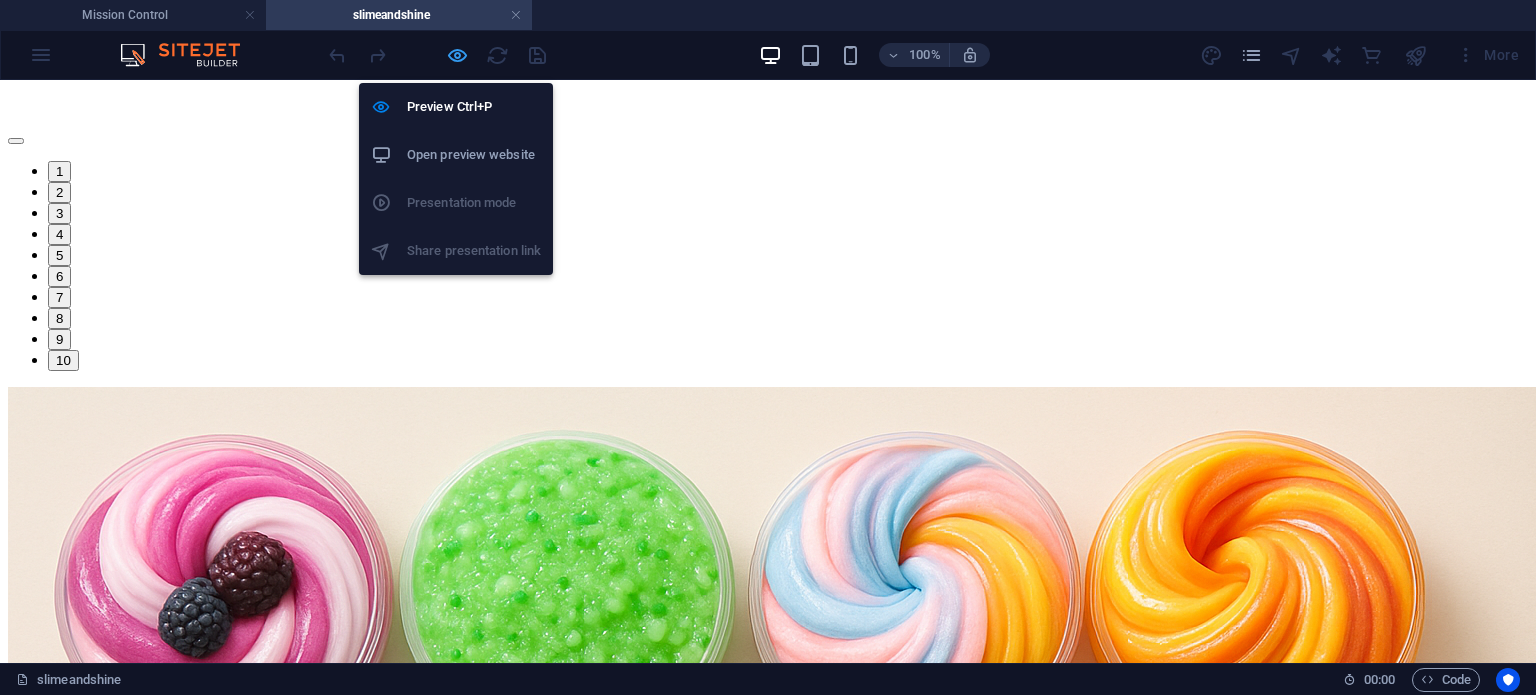 click at bounding box center [457, 55] 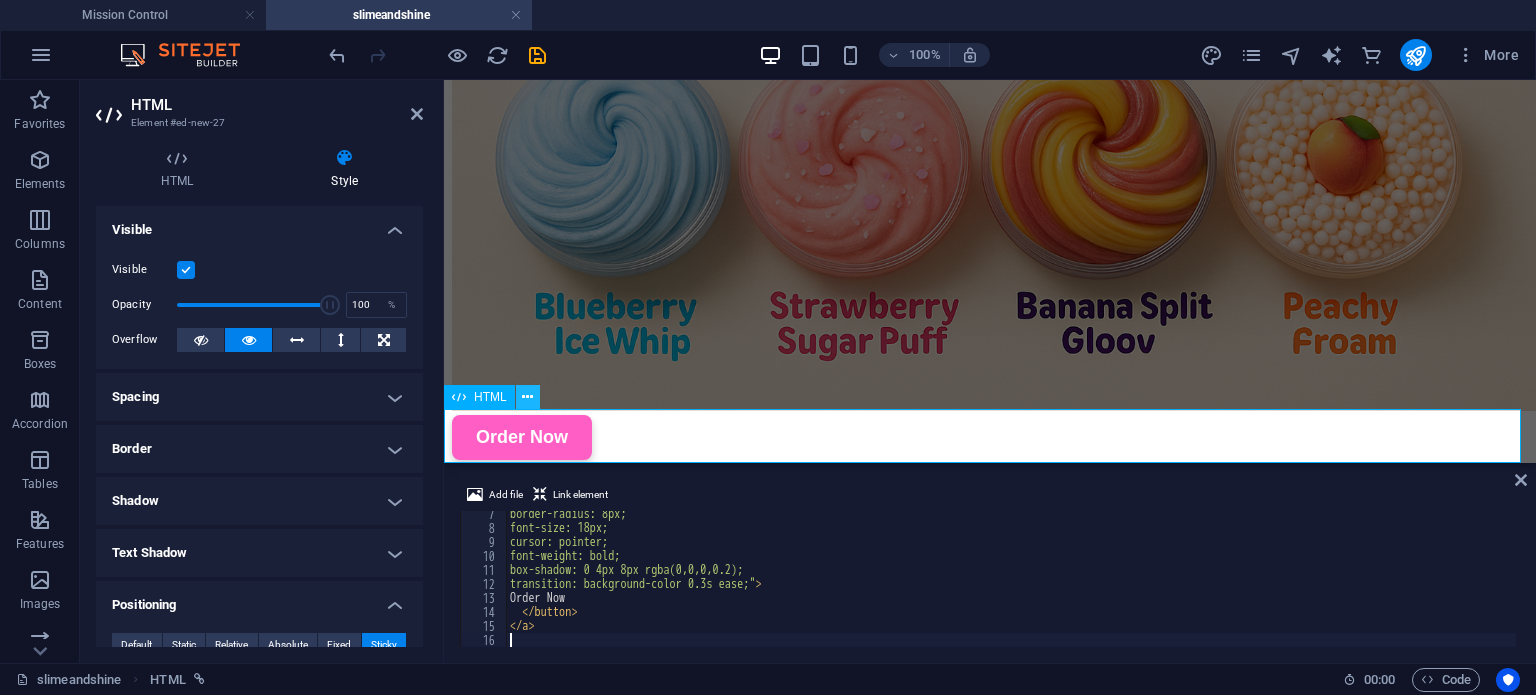 click at bounding box center [527, 397] 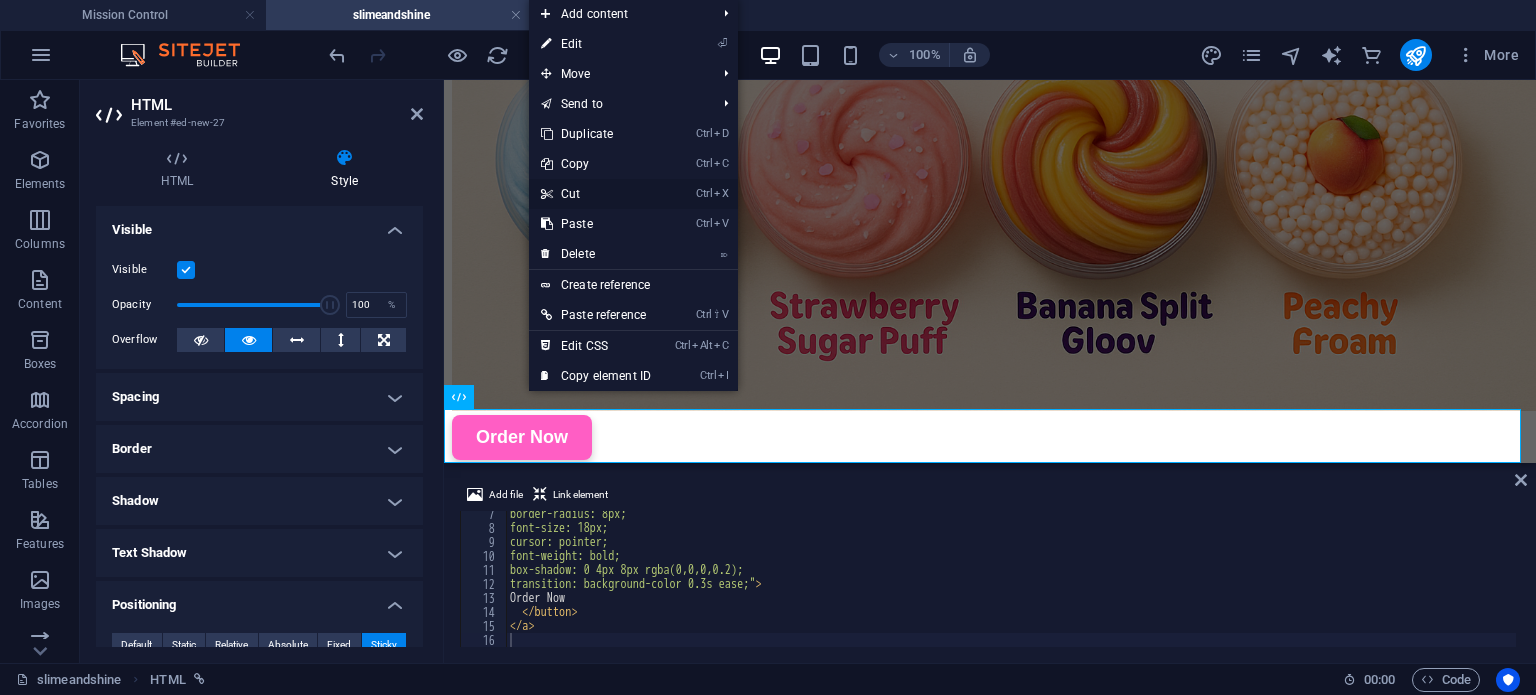 click on "Ctrl X  Cut" at bounding box center (596, 194) 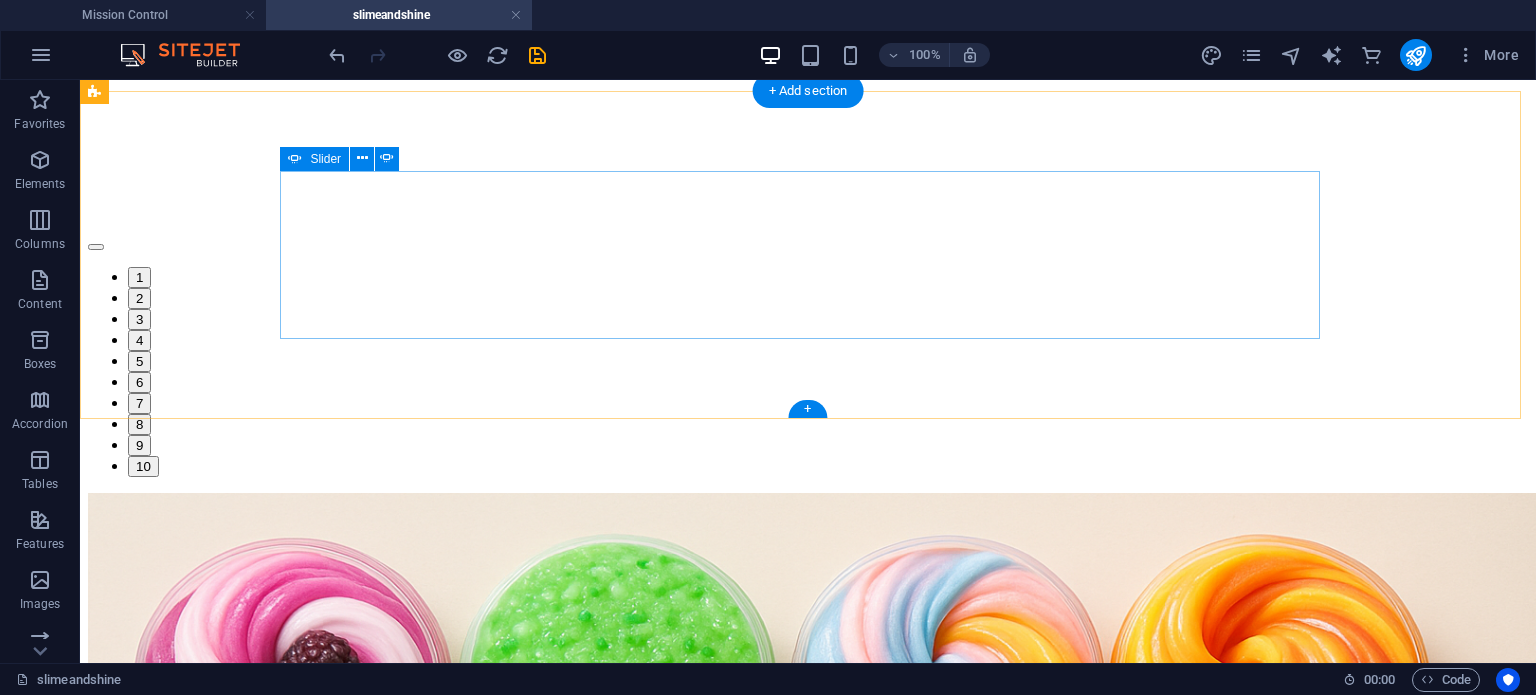scroll, scrollTop: 595, scrollLeft: 0, axis: vertical 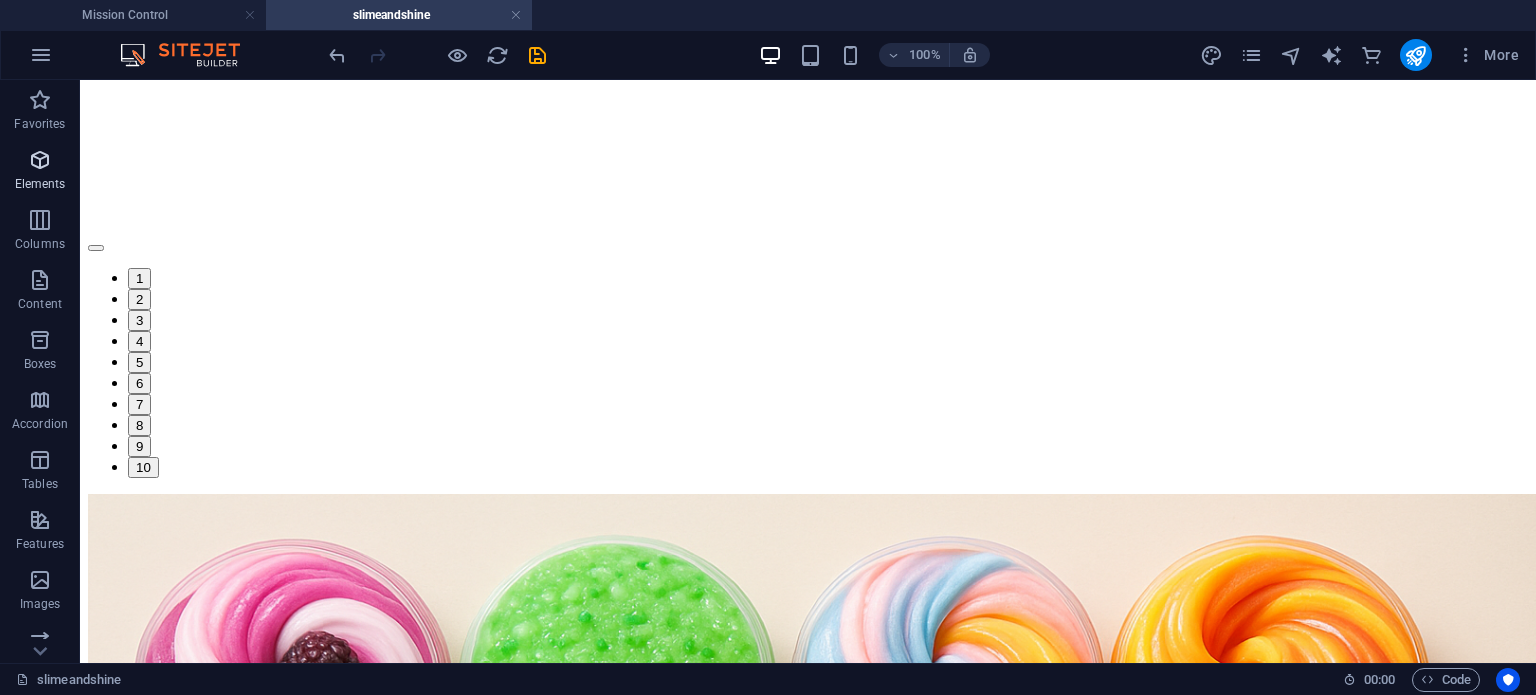 click at bounding box center [40, 160] 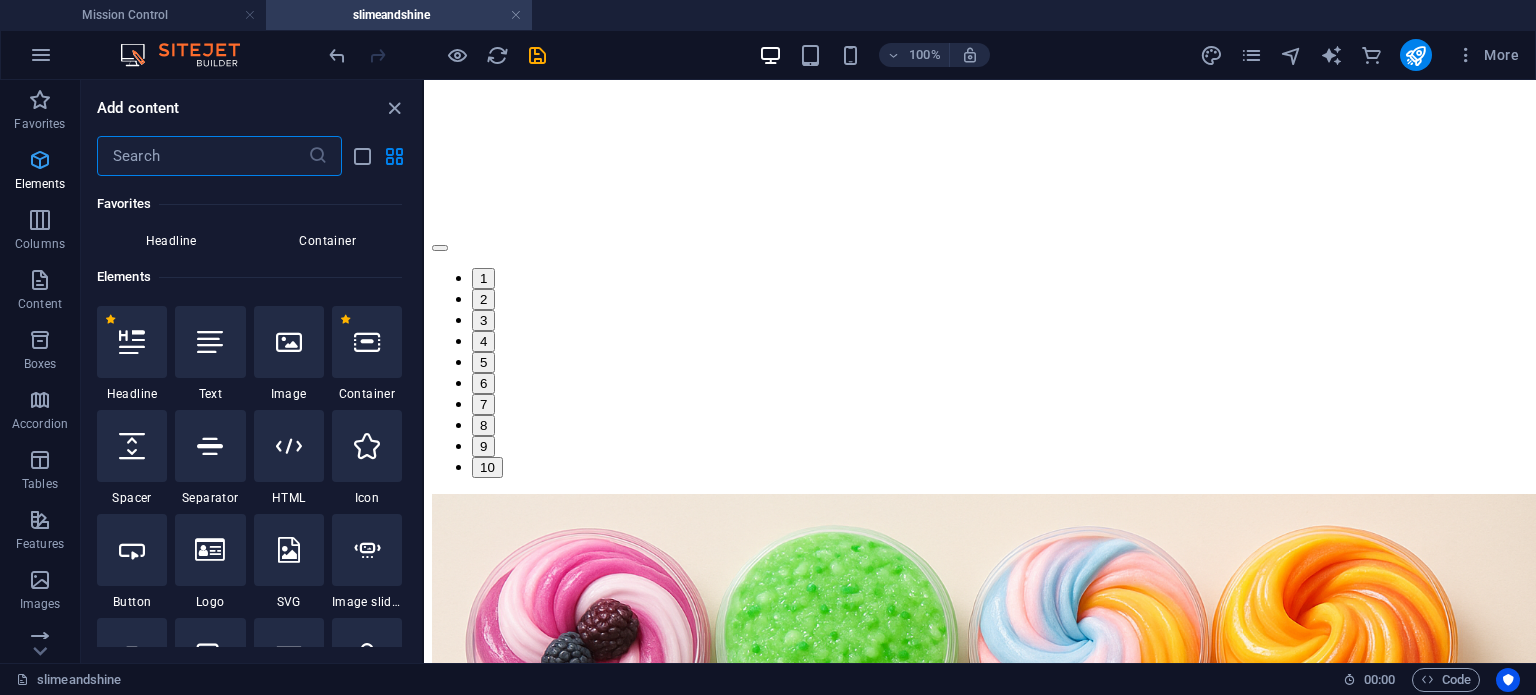 scroll, scrollTop: 212, scrollLeft: 0, axis: vertical 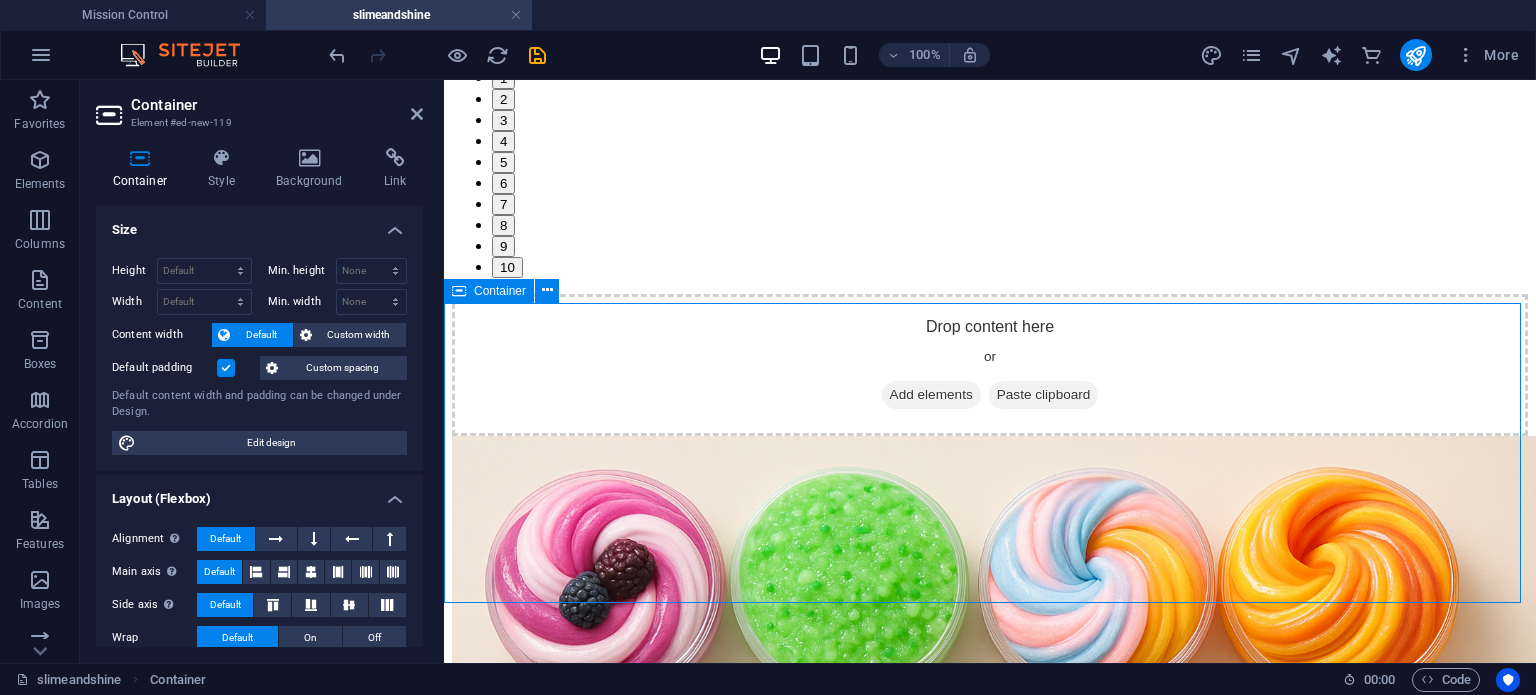 click on "Drop content here or  Add elements  Paste clipboard" at bounding box center [990, 365] 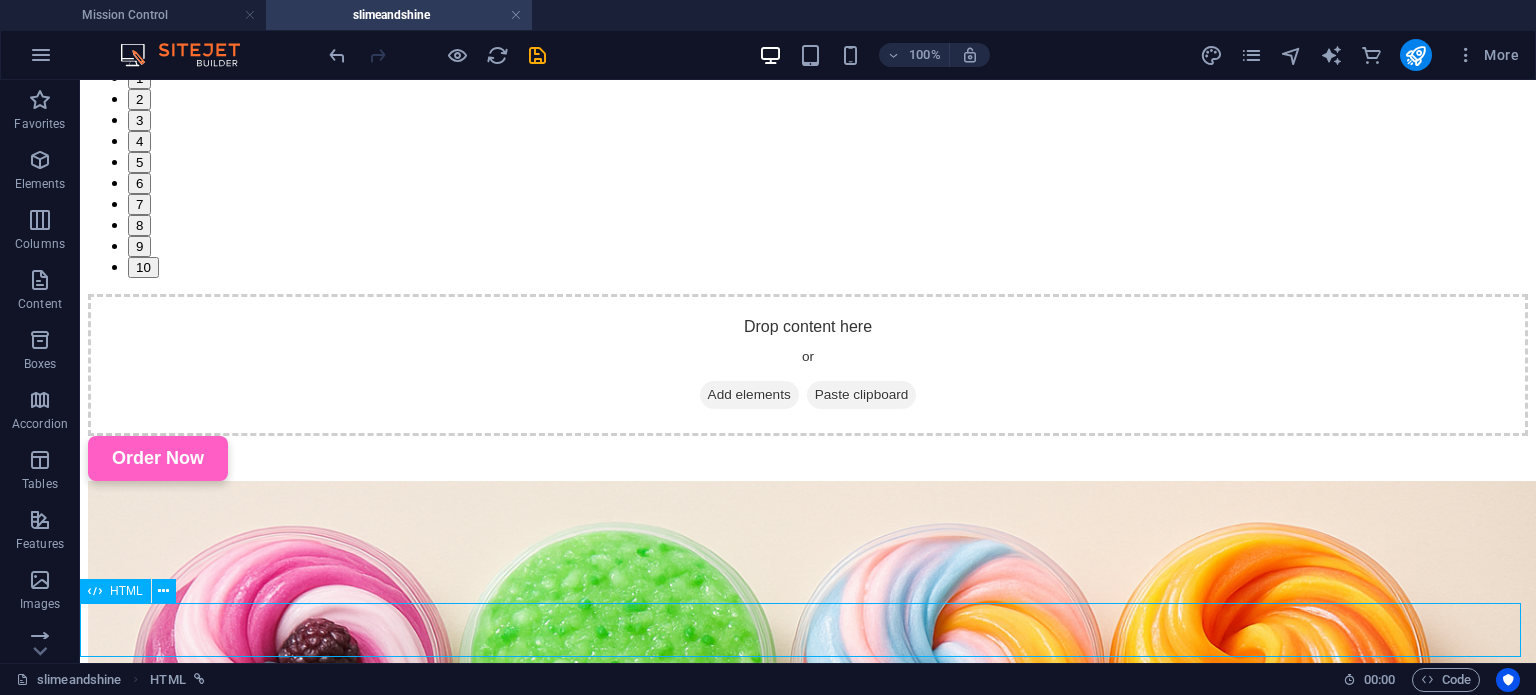 scroll, scrollTop: 810, scrollLeft: 0, axis: vertical 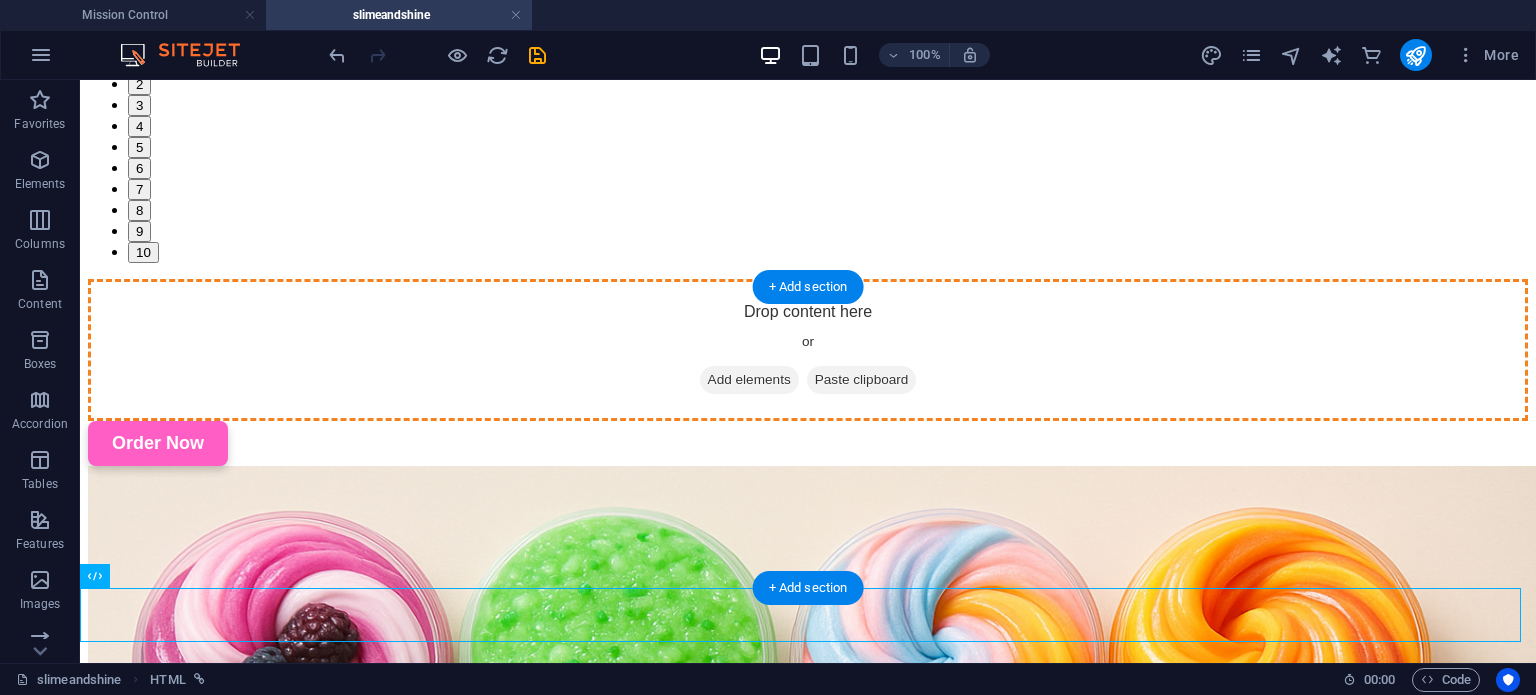 drag, startPoint x: 205, startPoint y: 675, endPoint x: 743, endPoint y: 431, distance: 590.7453 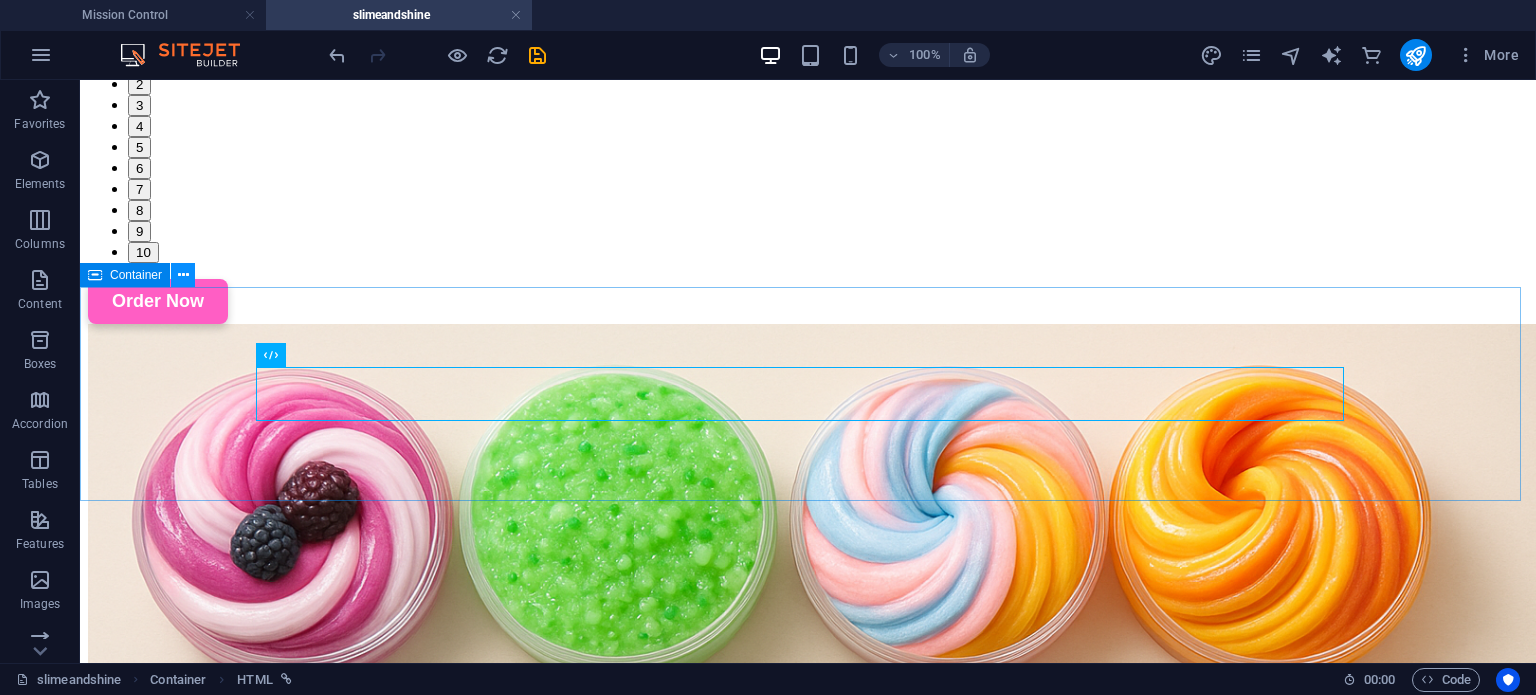 click at bounding box center (183, 275) 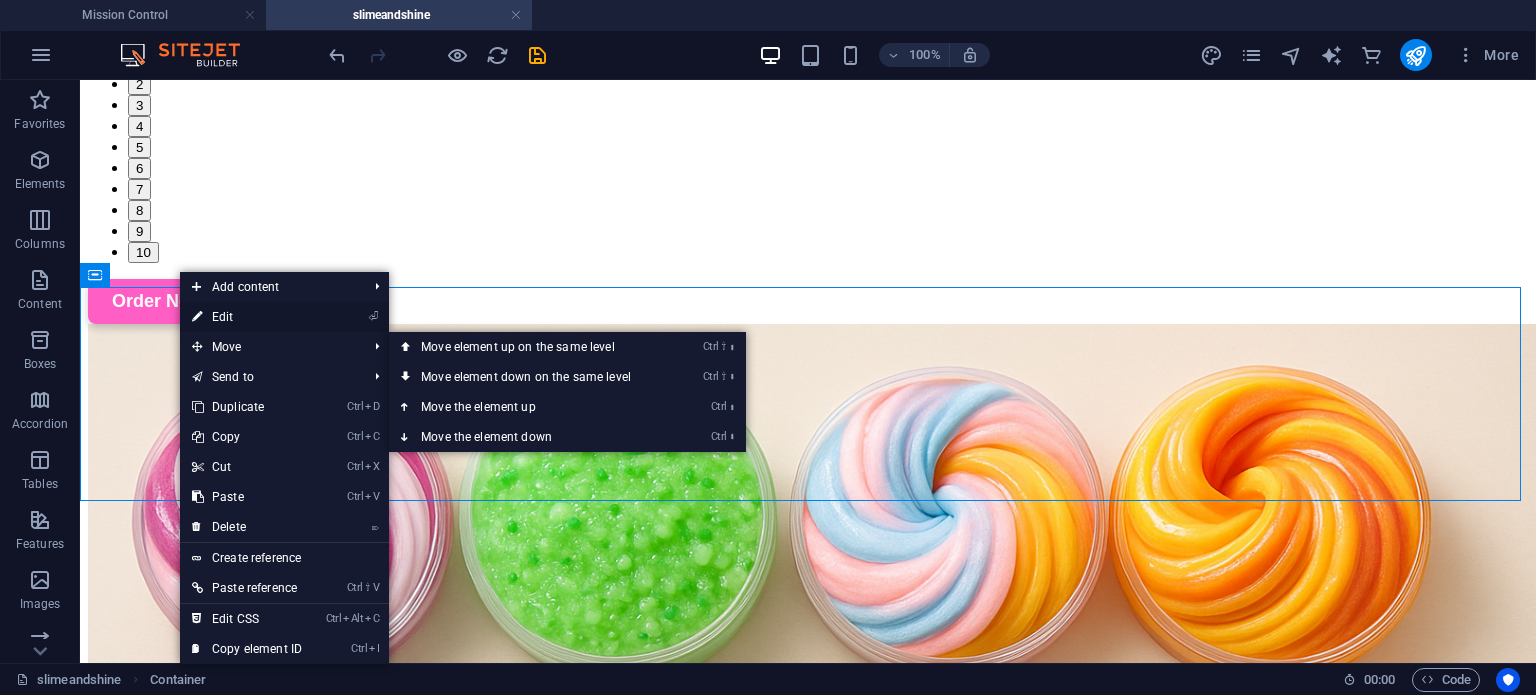 click on "⏎  Edit" at bounding box center (247, 317) 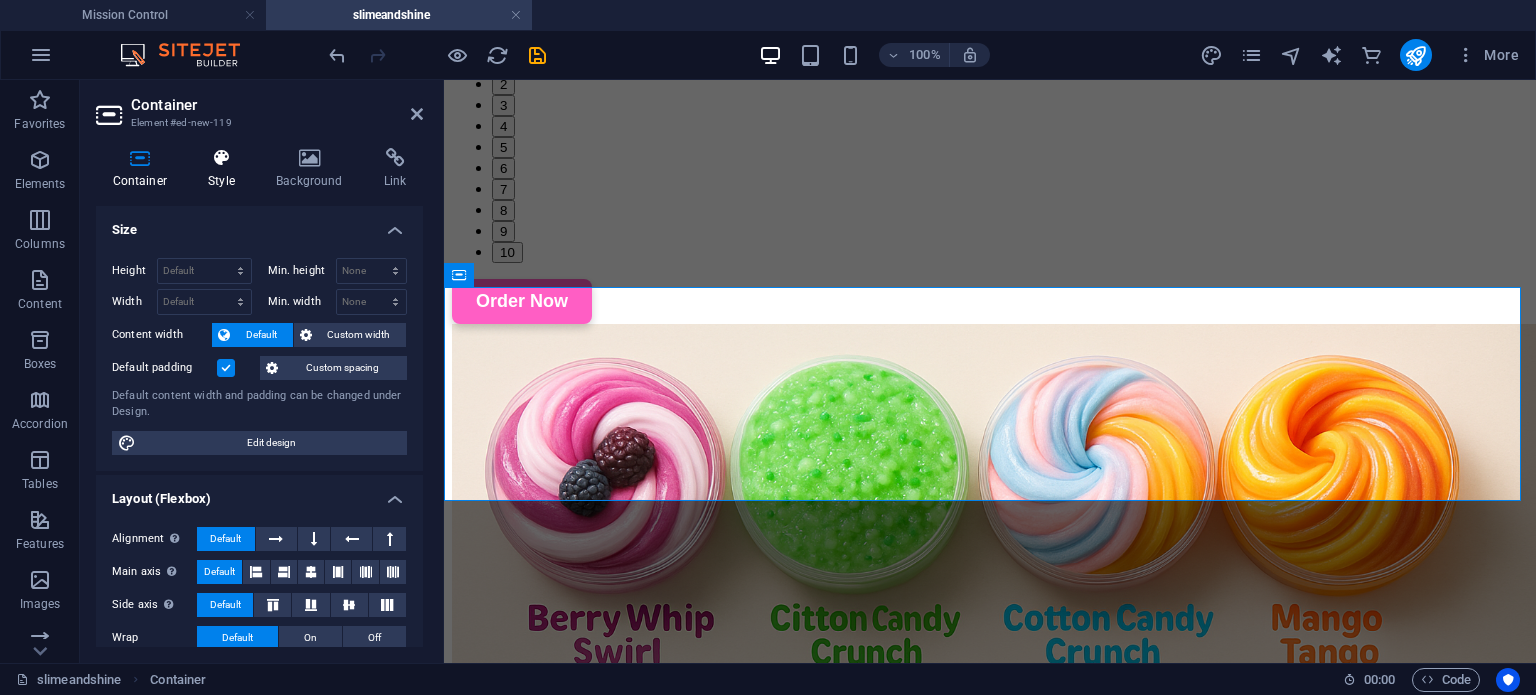 click on "Style" at bounding box center [226, 169] 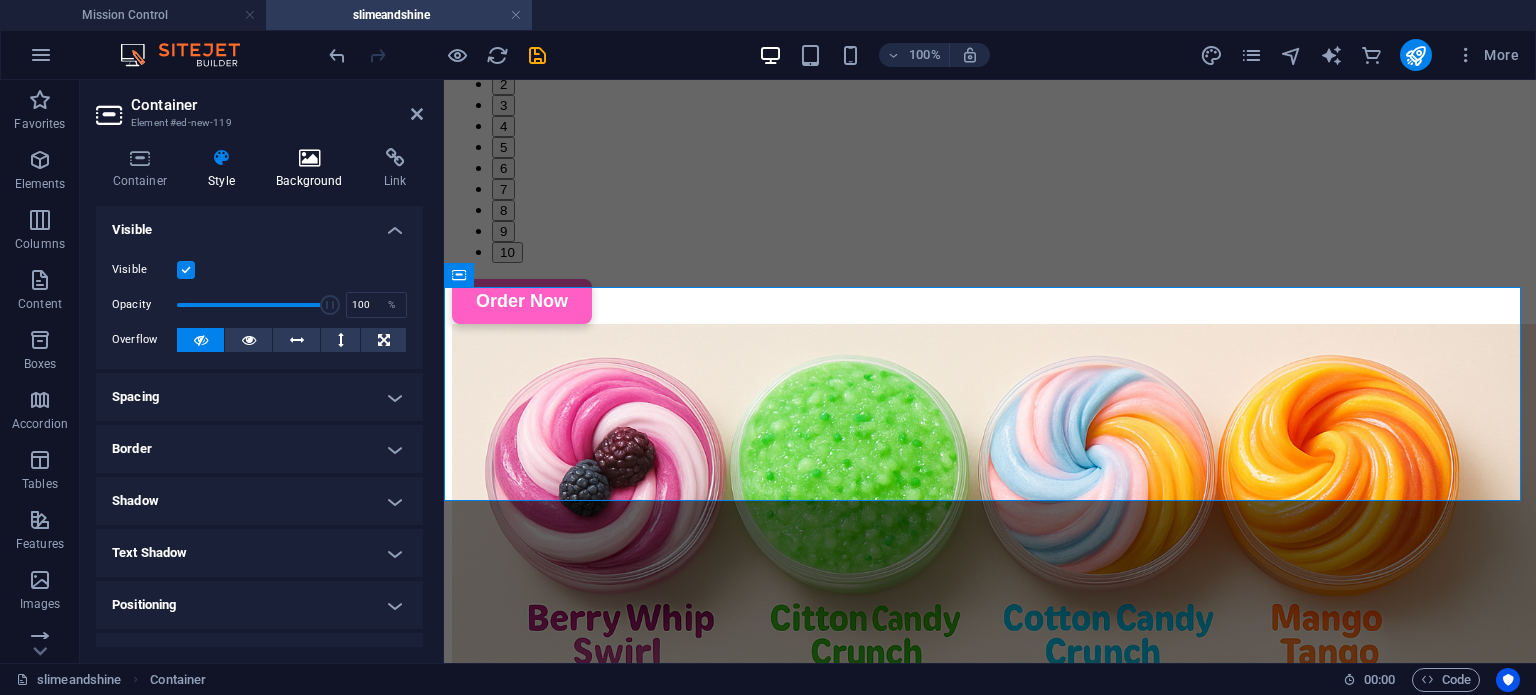 click on "Background" at bounding box center [314, 169] 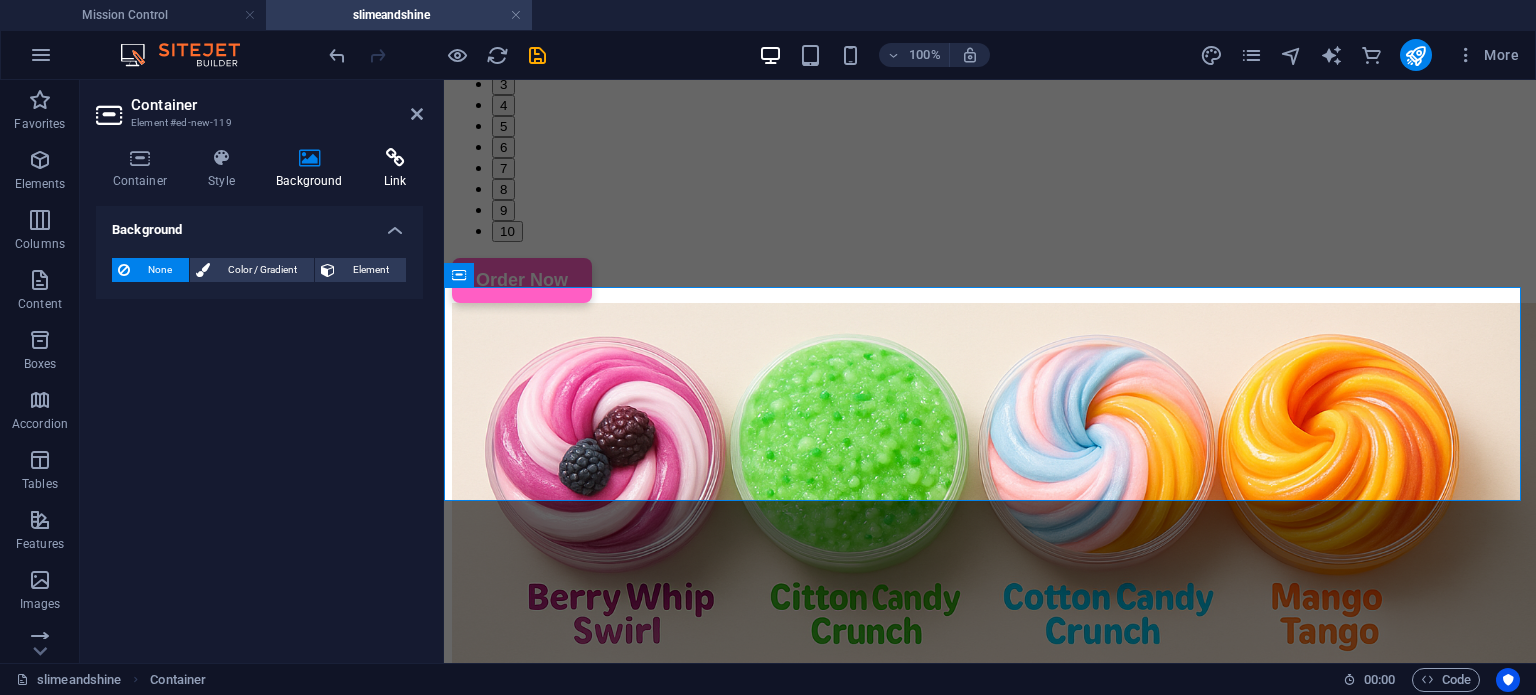 click on "Link" at bounding box center [395, 169] 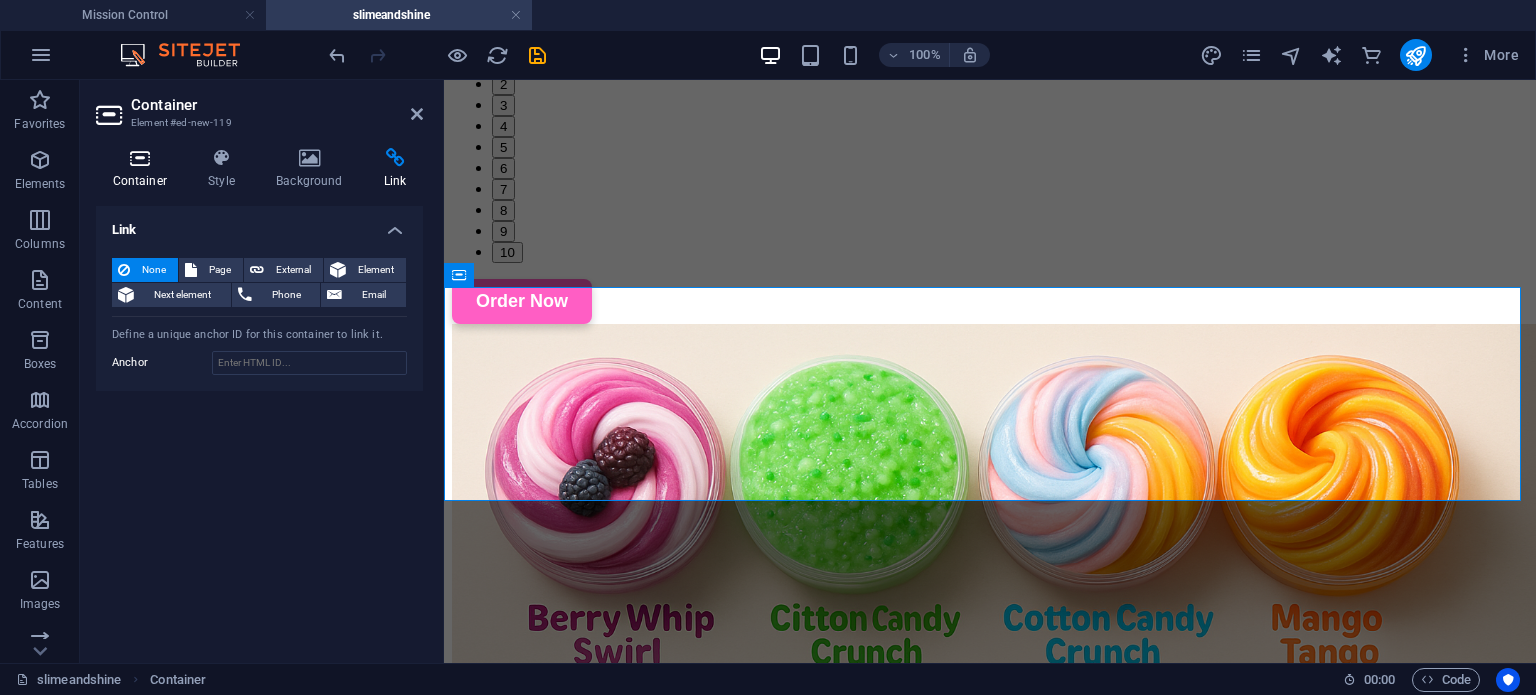 click at bounding box center (140, 158) 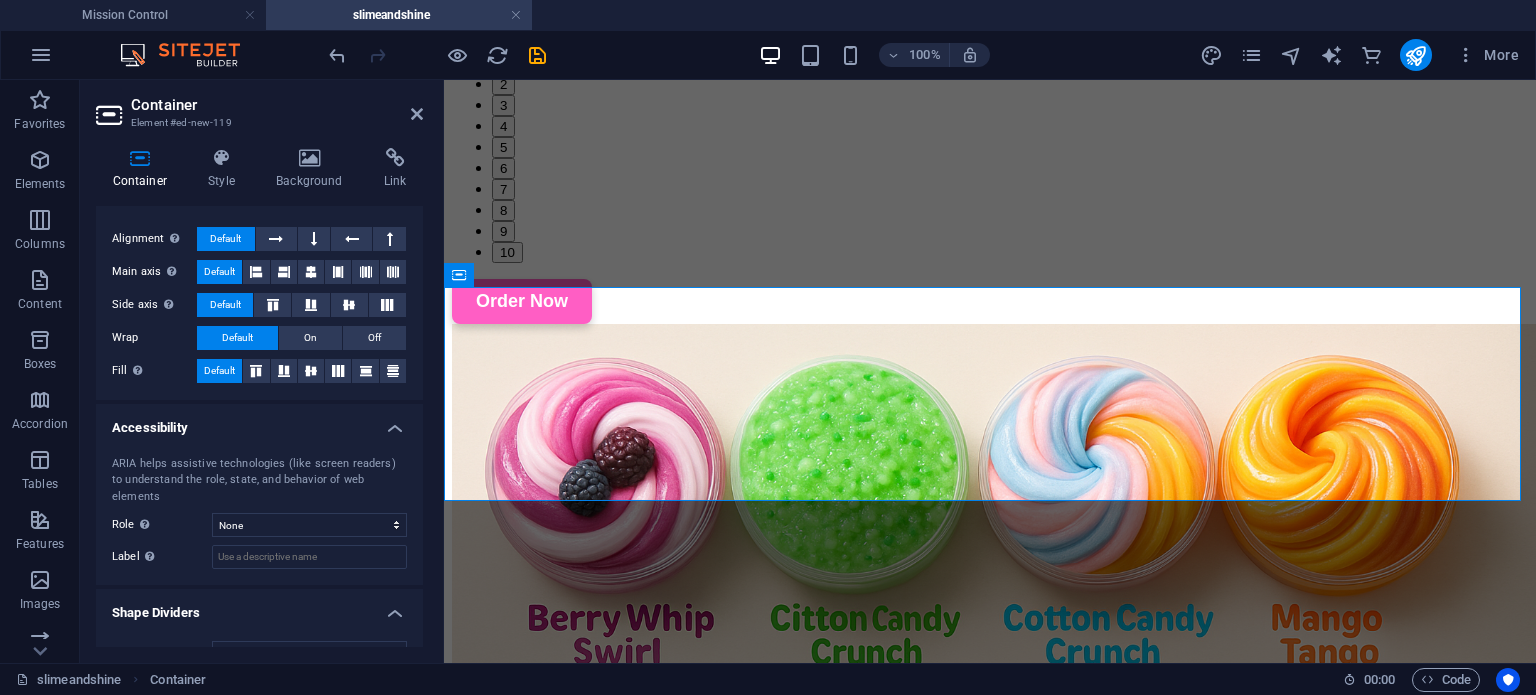 scroll, scrollTop: 0, scrollLeft: 0, axis: both 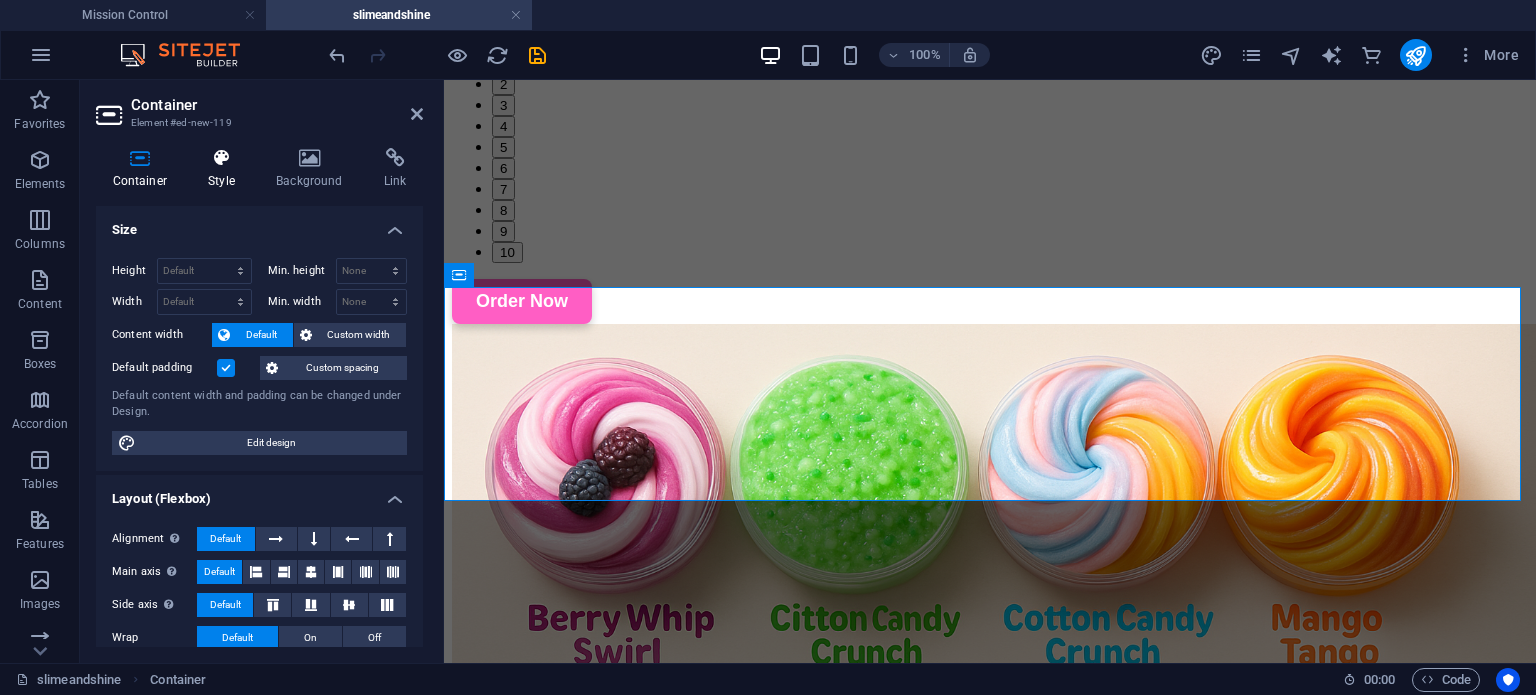 click at bounding box center [222, 158] 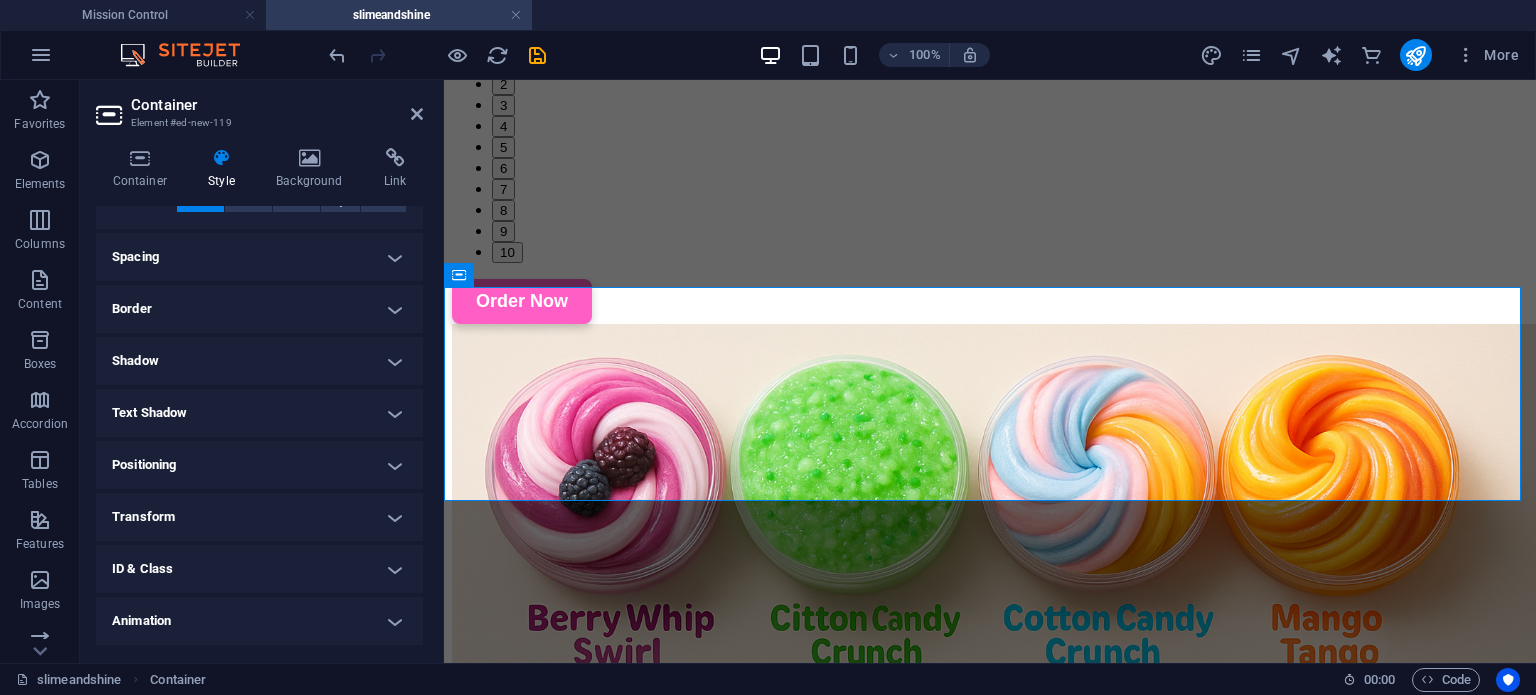 scroll, scrollTop: 189, scrollLeft: 0, axis: vertical 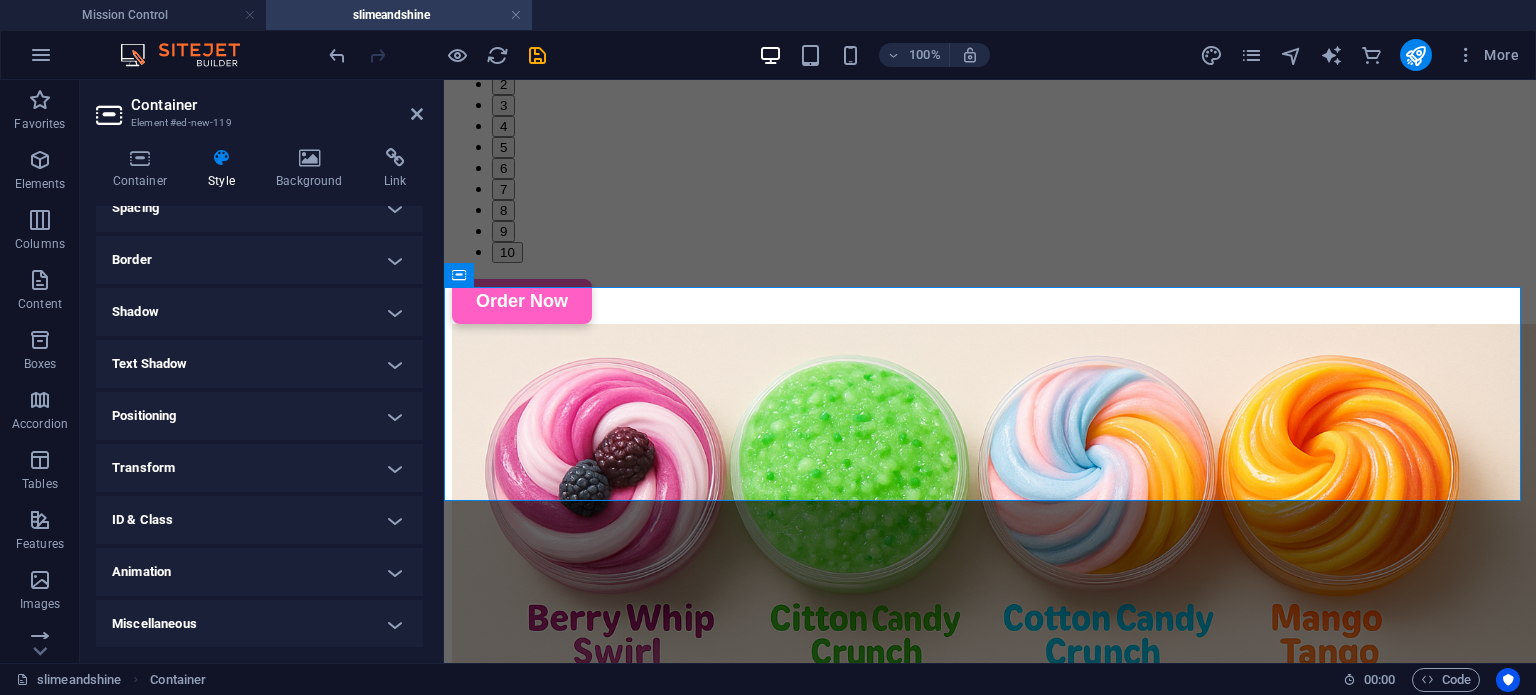 click on "Positioning" at bounding box center [259, 416] 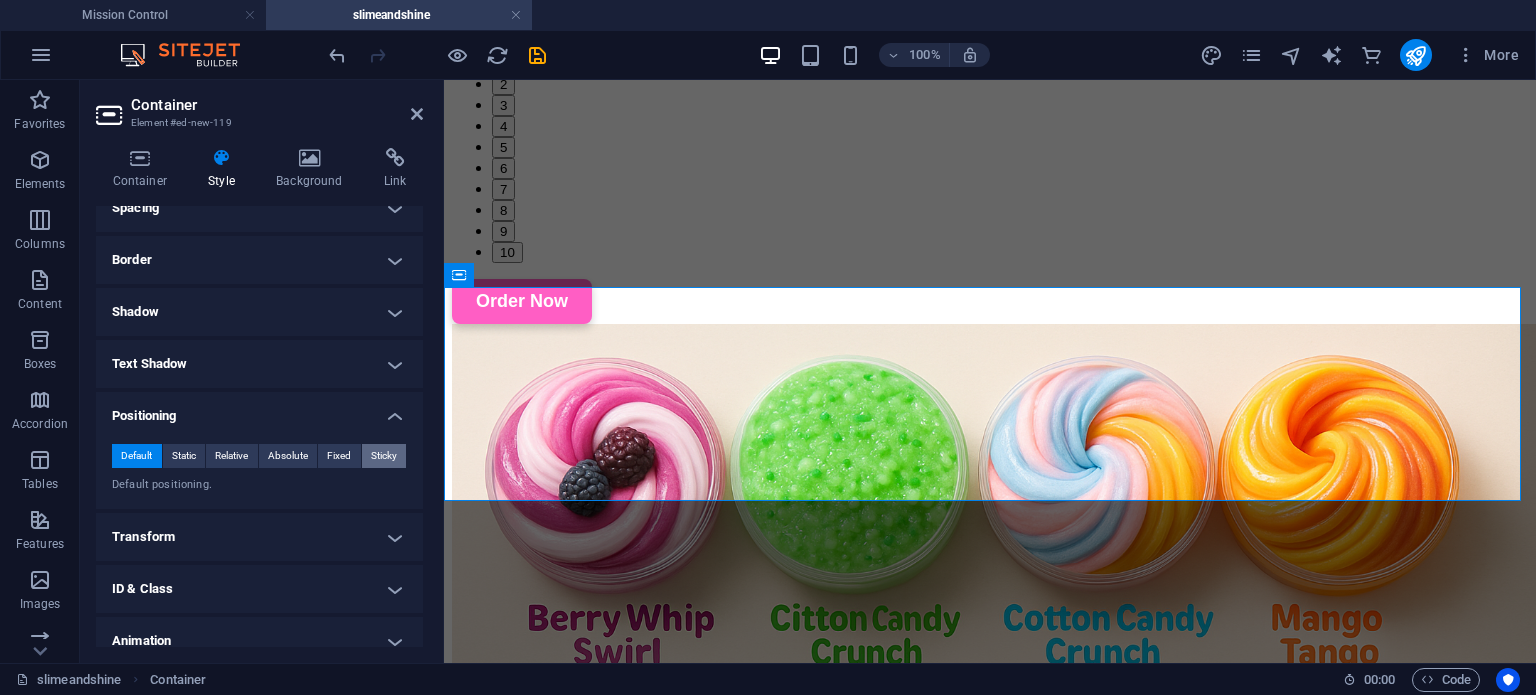click on "Sticky" at bounding box center [384, 456] 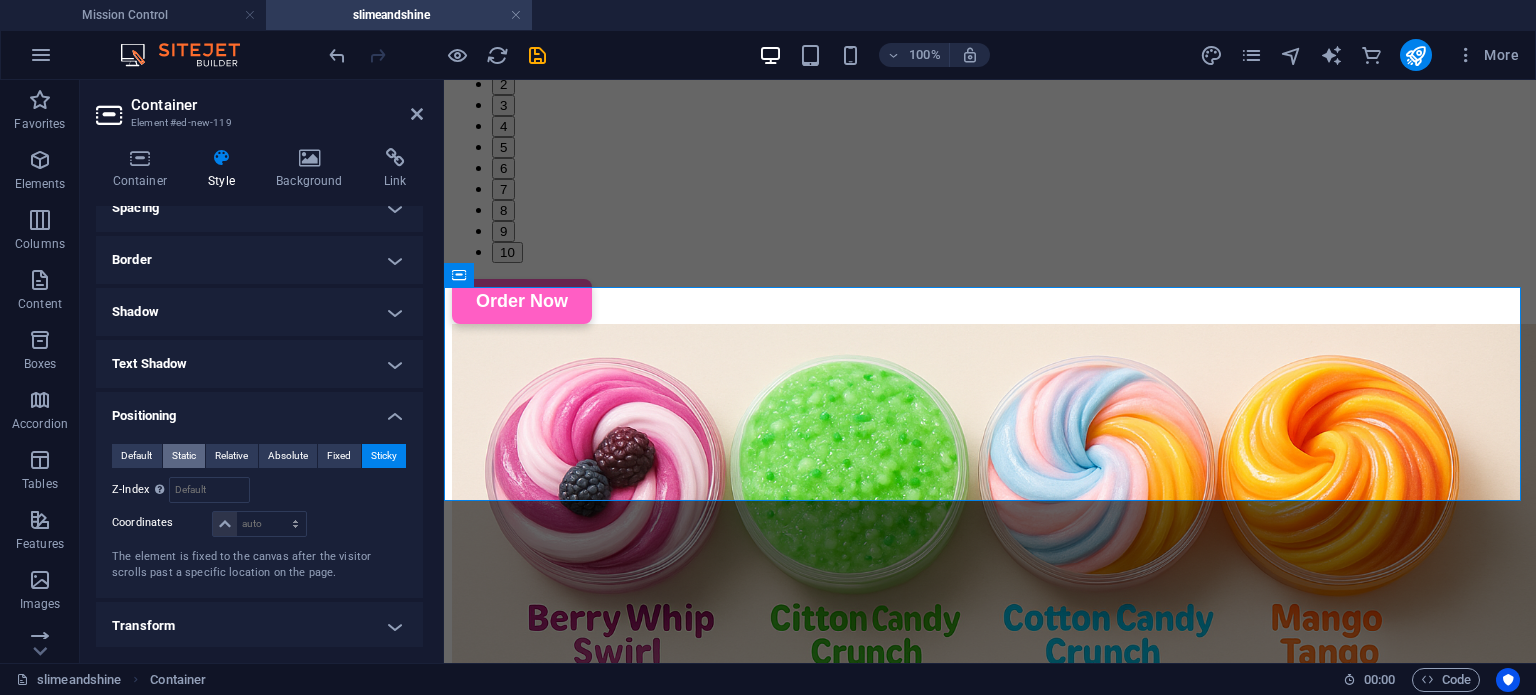 click on "Static" at bounding box center (184, 456) 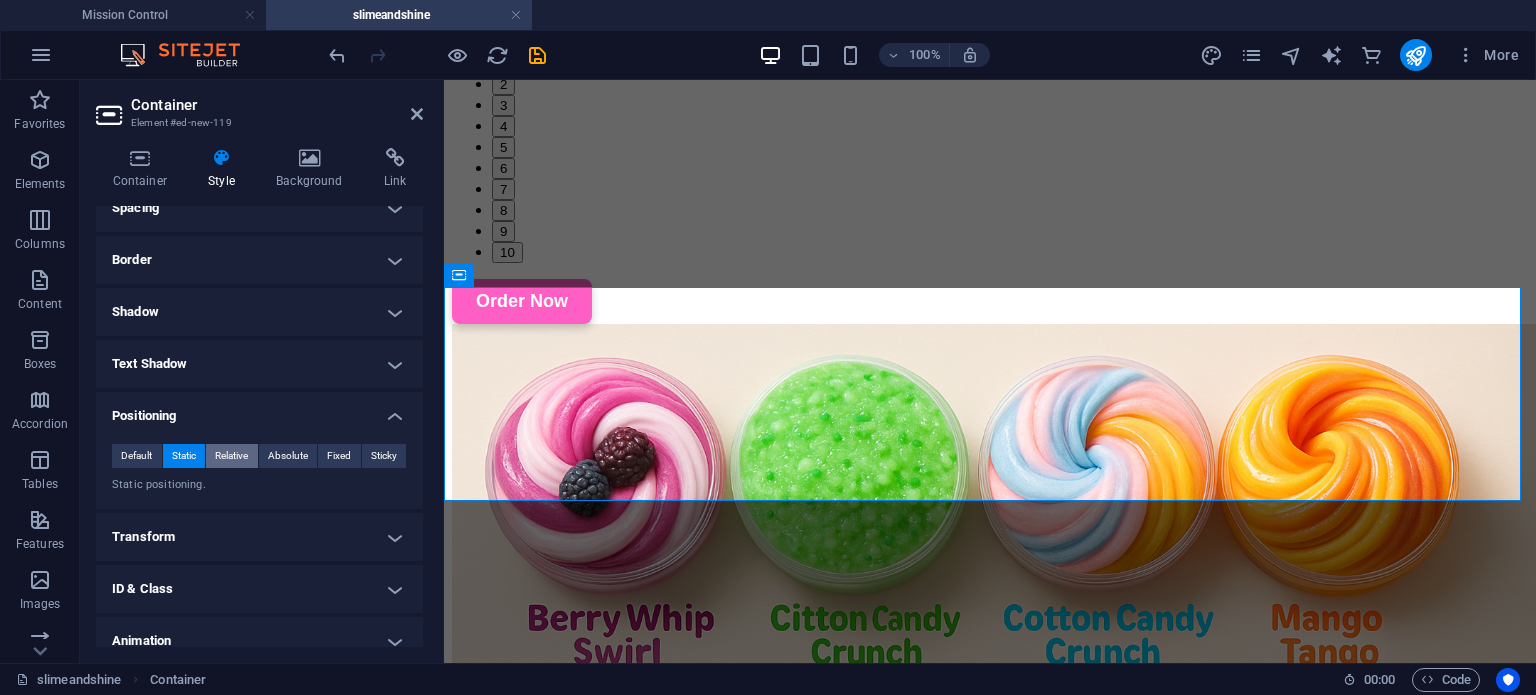 click on "Relative" at bounding box center [231, 456] 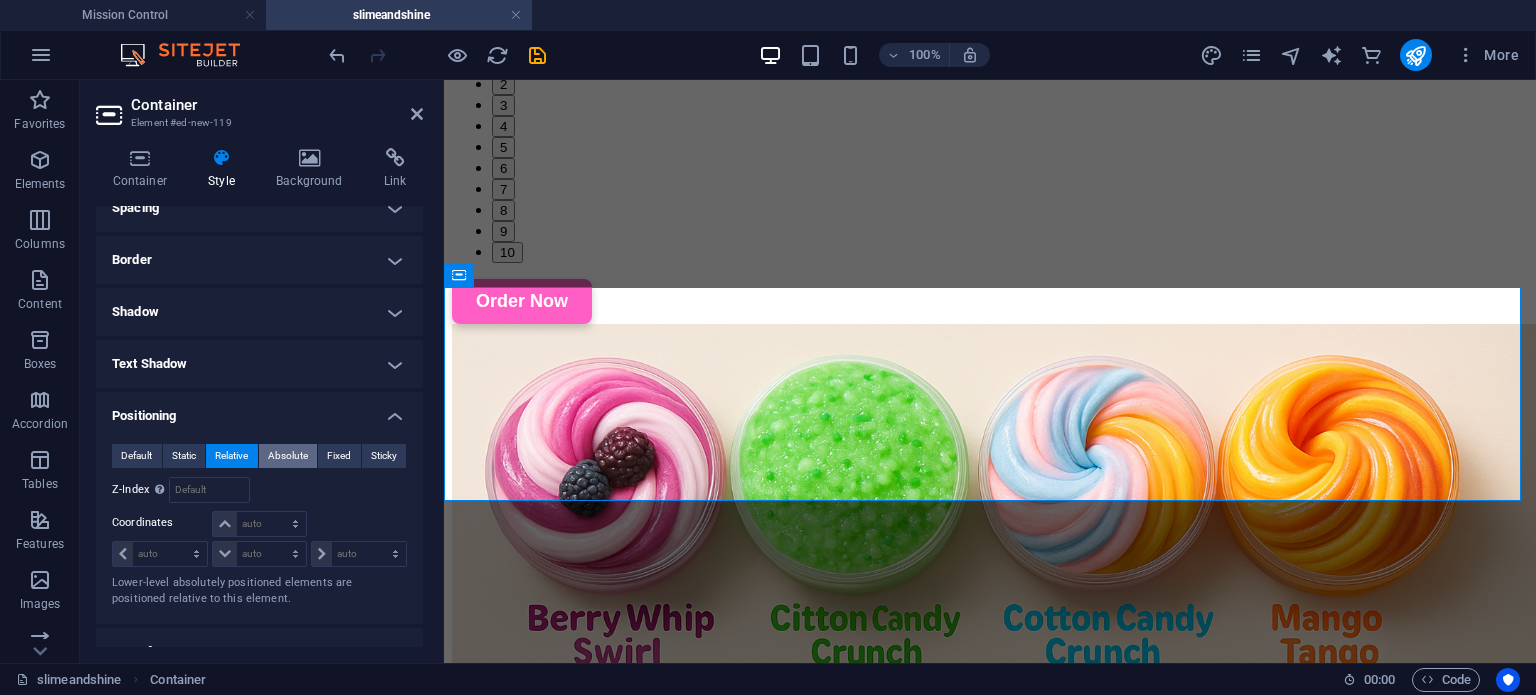 click on "Absolute" at bounding box center (288, 456) 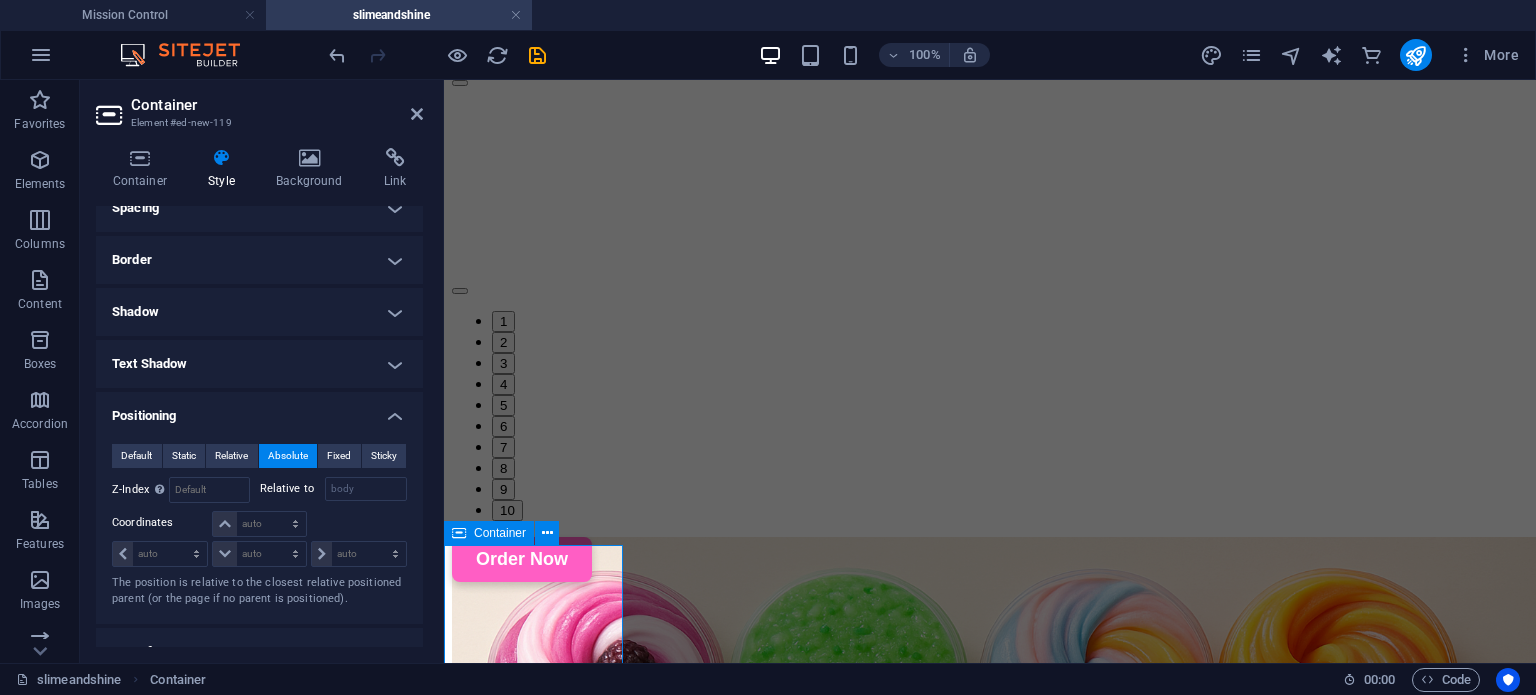 scroll, scrollTop: 564, scrollLeft: 0, axis: vertical 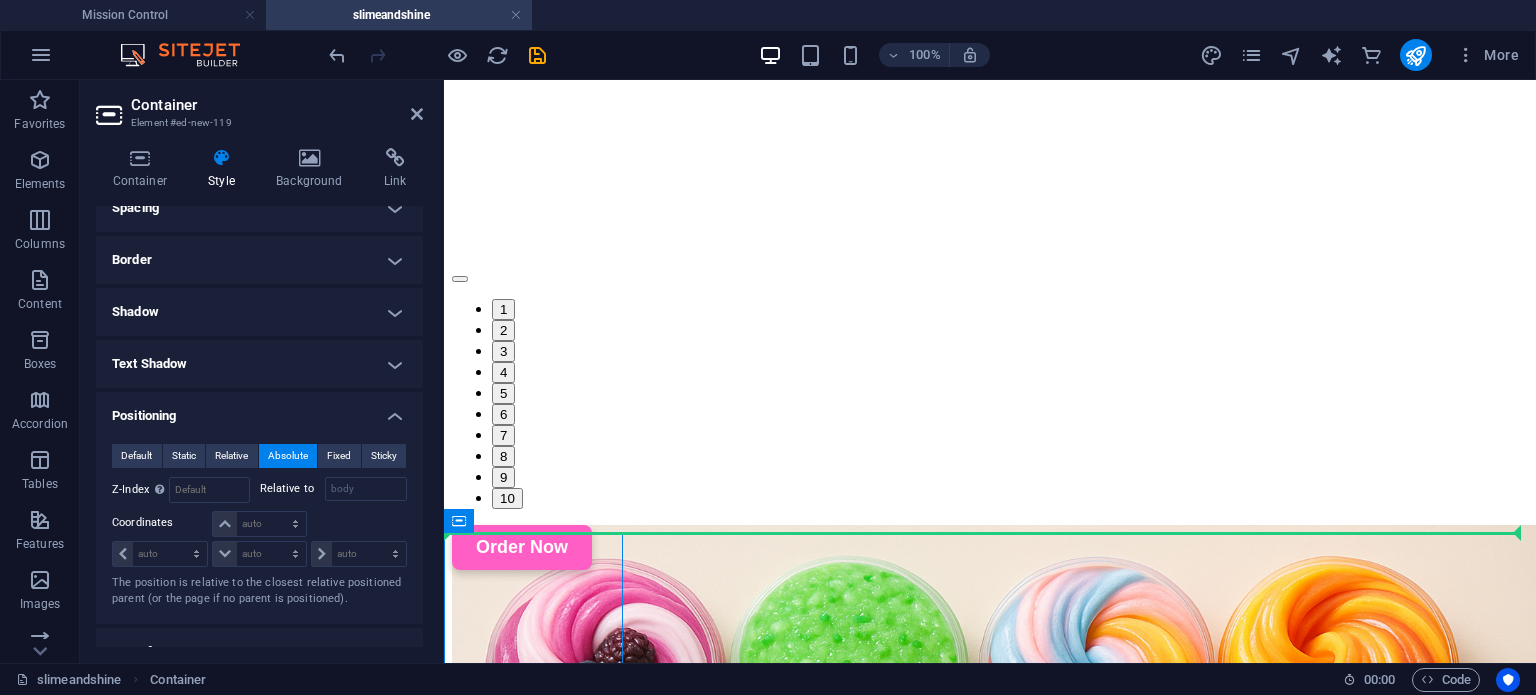 drag, startPoint x: 927, startPoint y: 615, endPoint x: 936, endPoint y: 482, distance: 133.30417 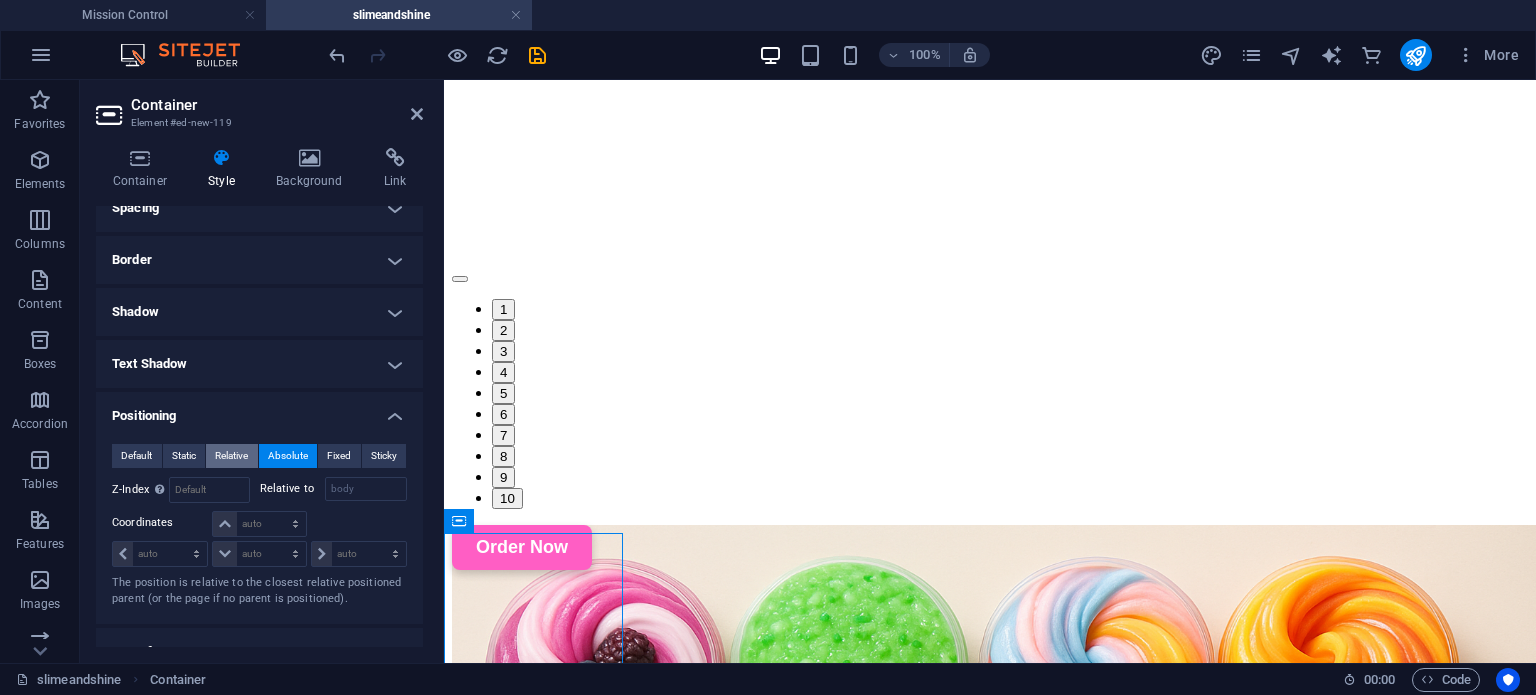 click on "Relative" at bounding box center [231, 456] 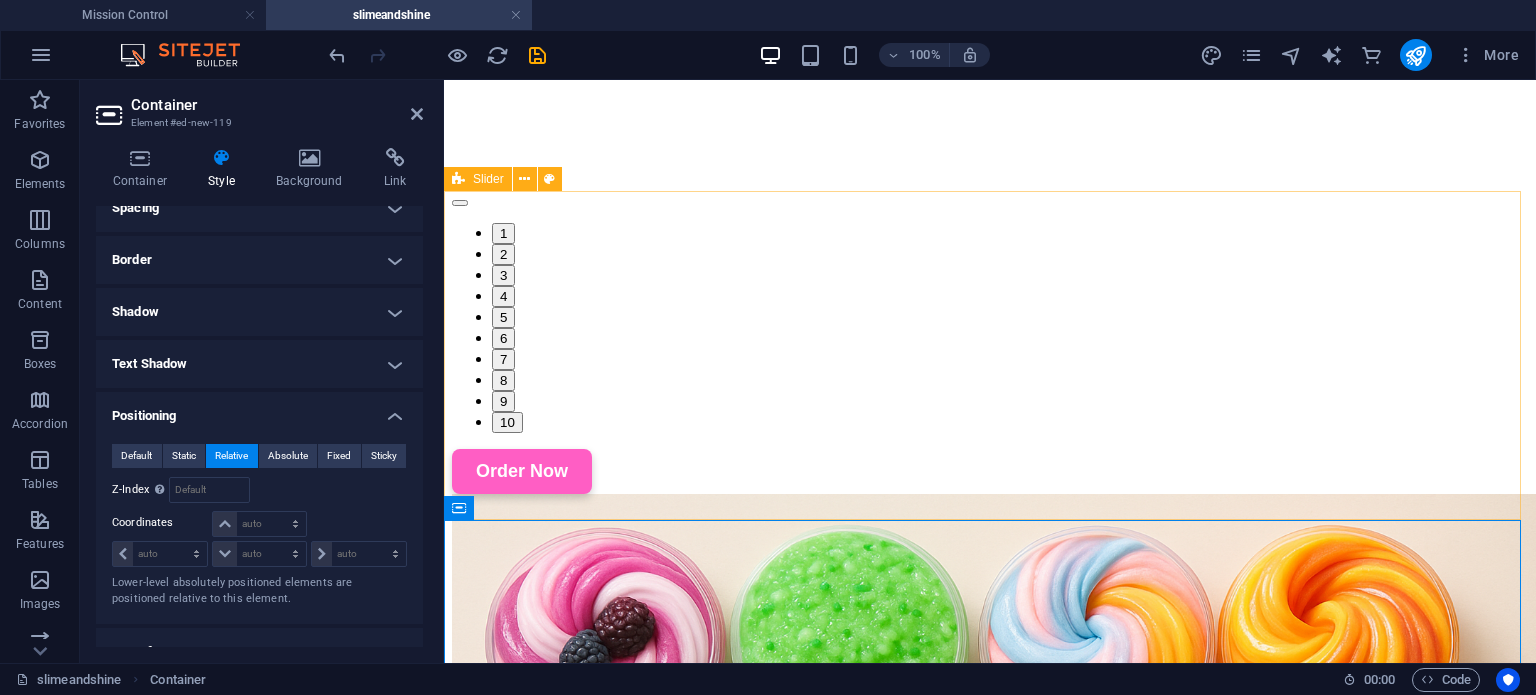 scroll, scrollTop: 864, scrollLeft: 0, axis: vertical 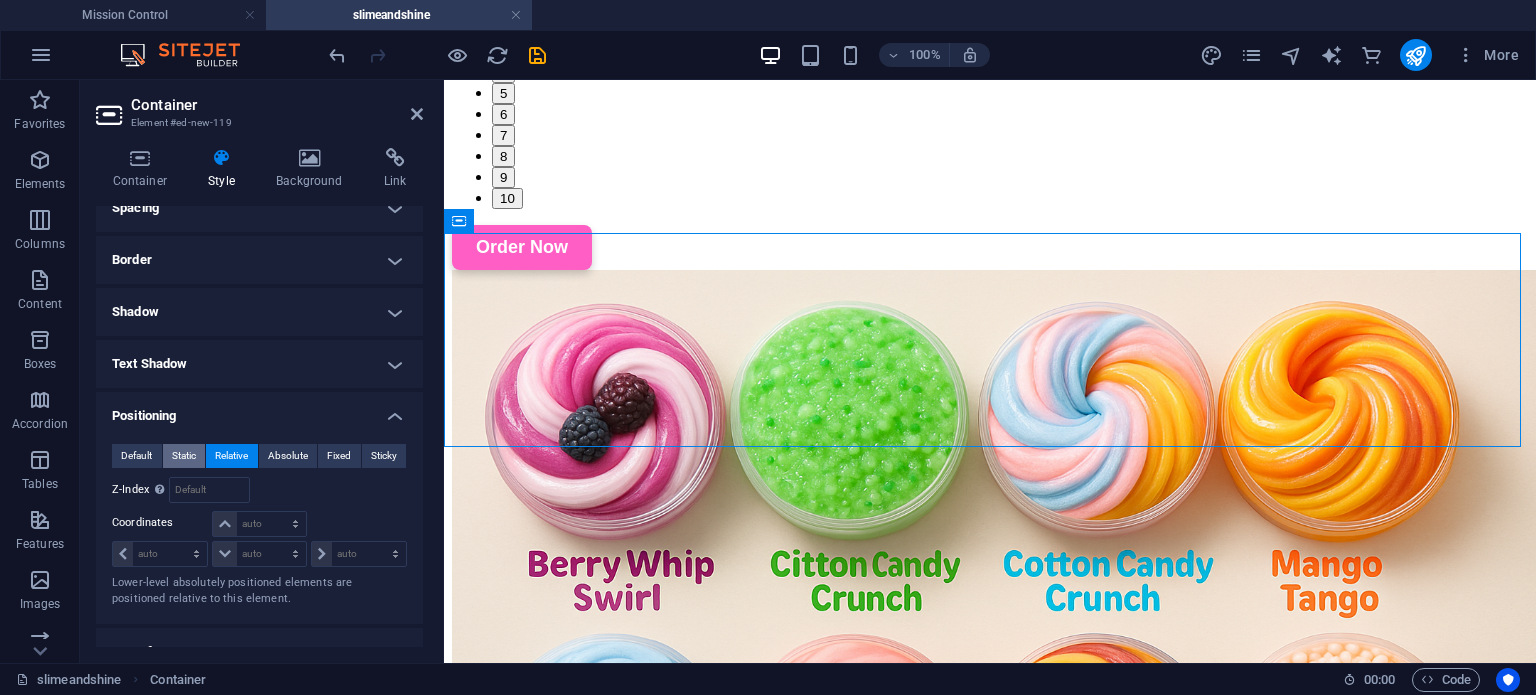 click on "Static" at bounding box center (184, 456) 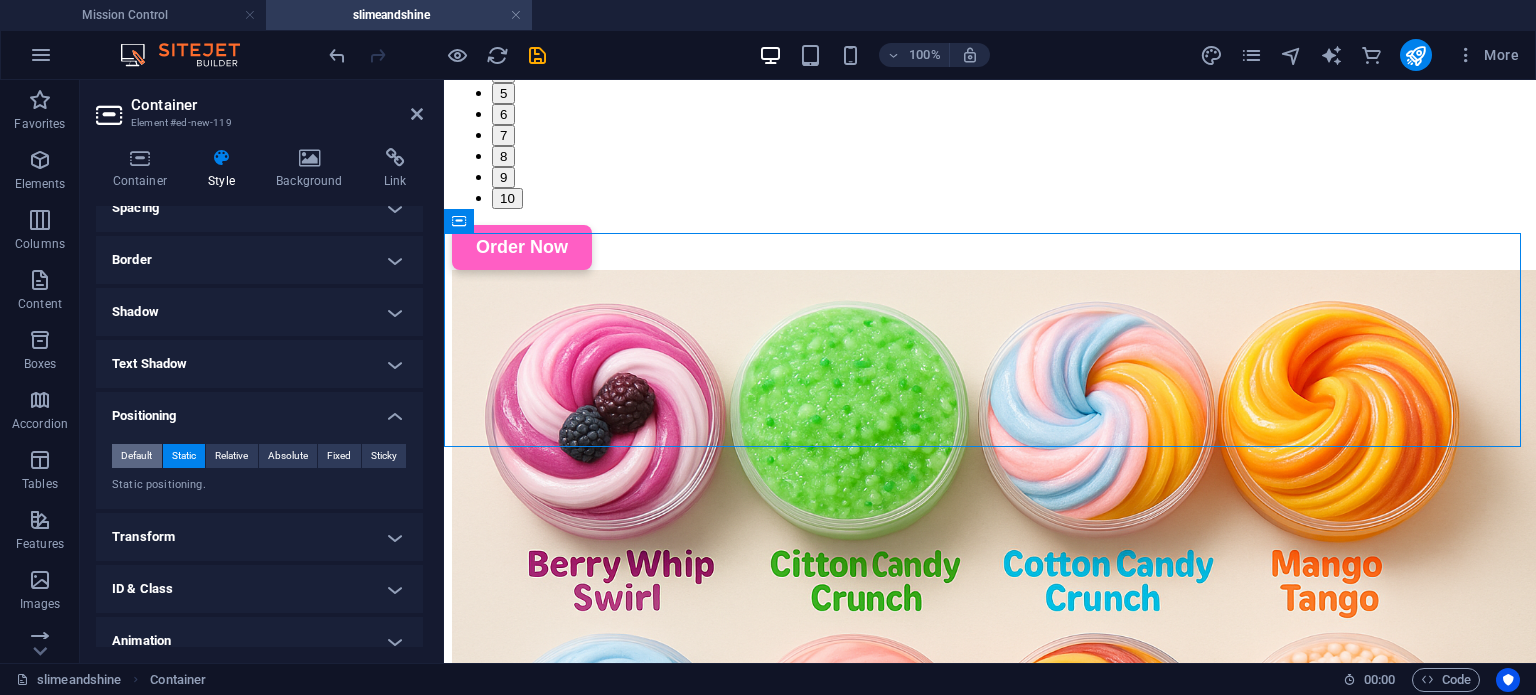 click on "Default" at bounding box center (136, 456) 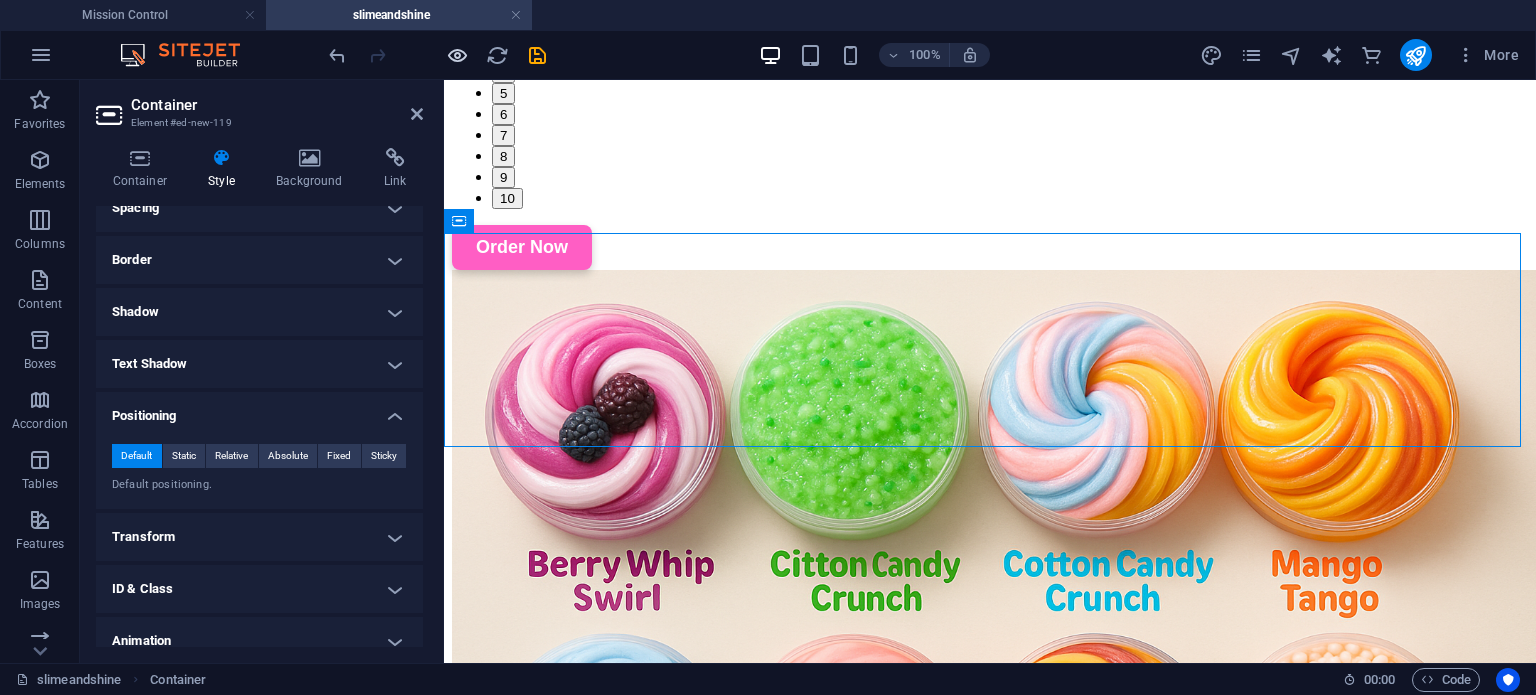 click at bounding box center [457, 55] 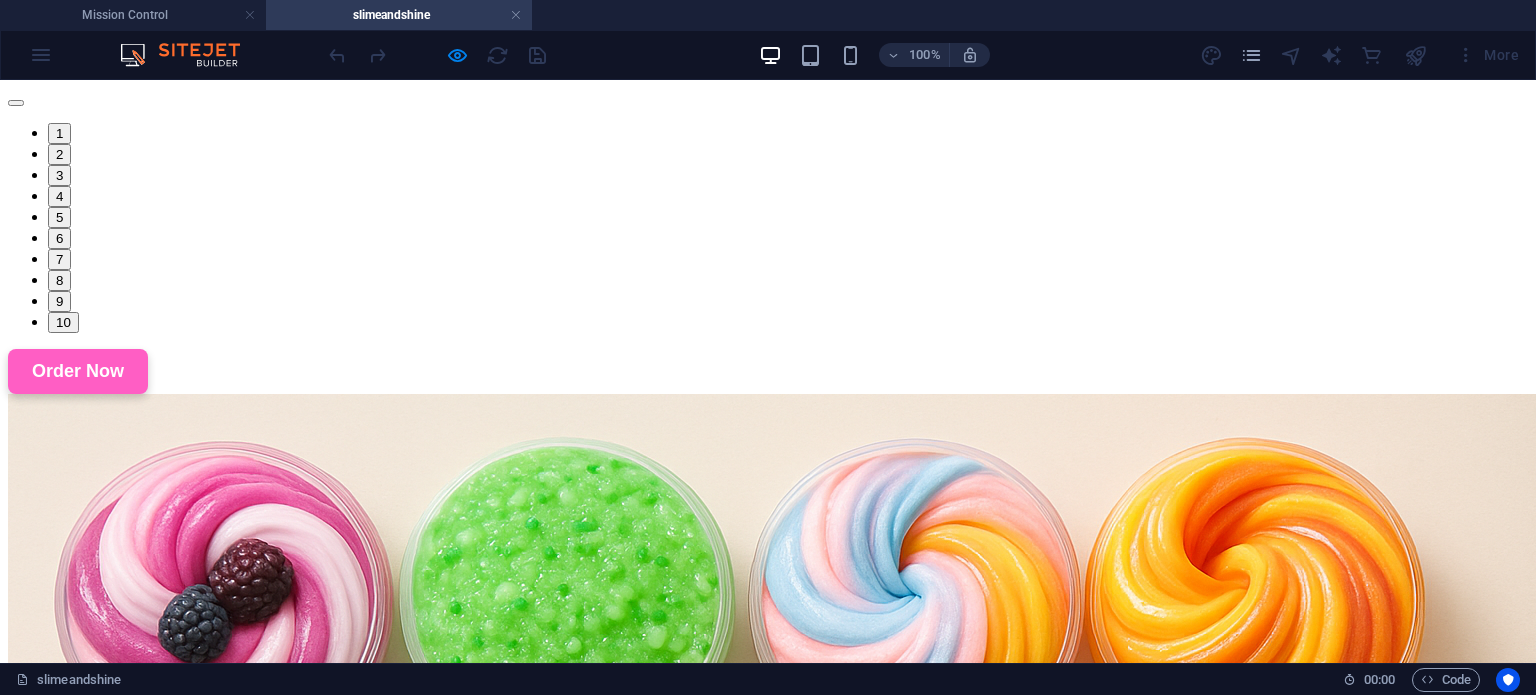 scroll, scrollTop: 762, scrollLeft: 0, axis: vertical 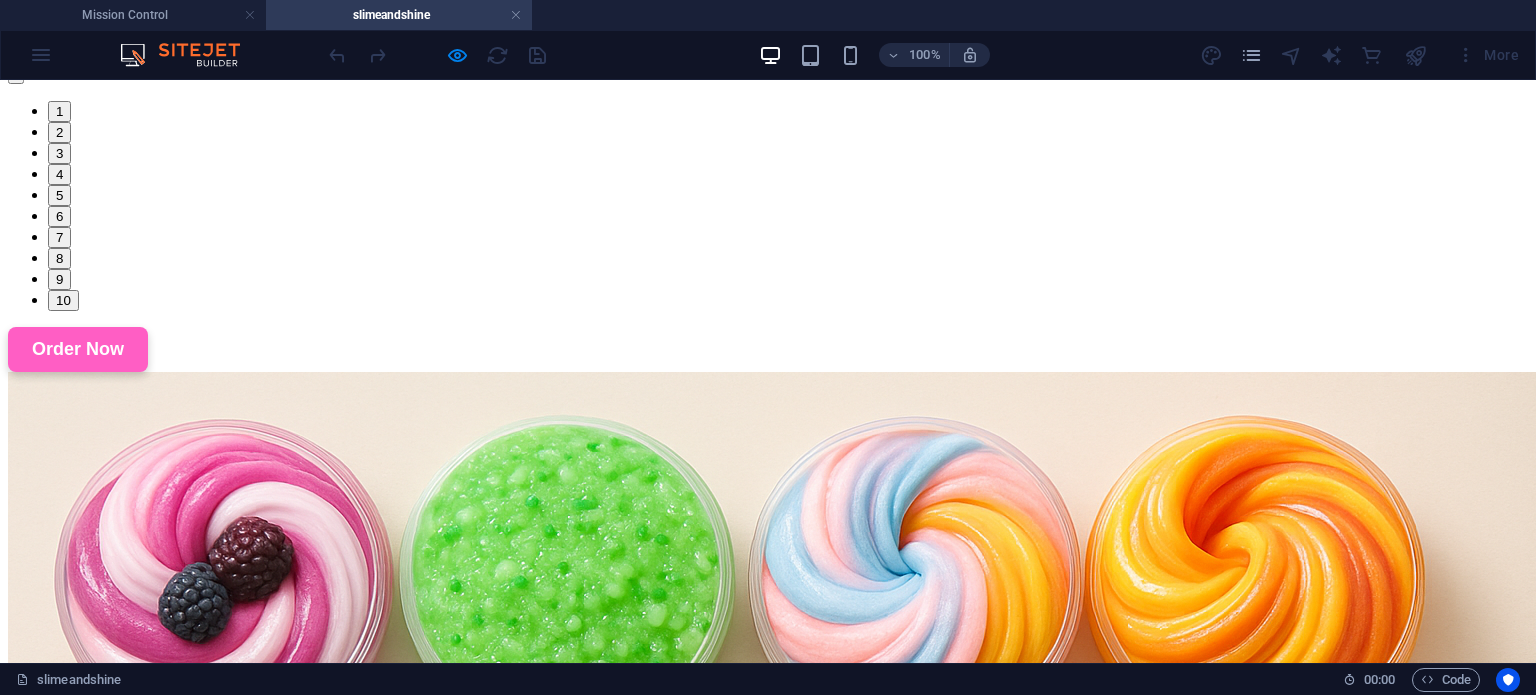 click on "Order Now" at bounding box center (78, 349) 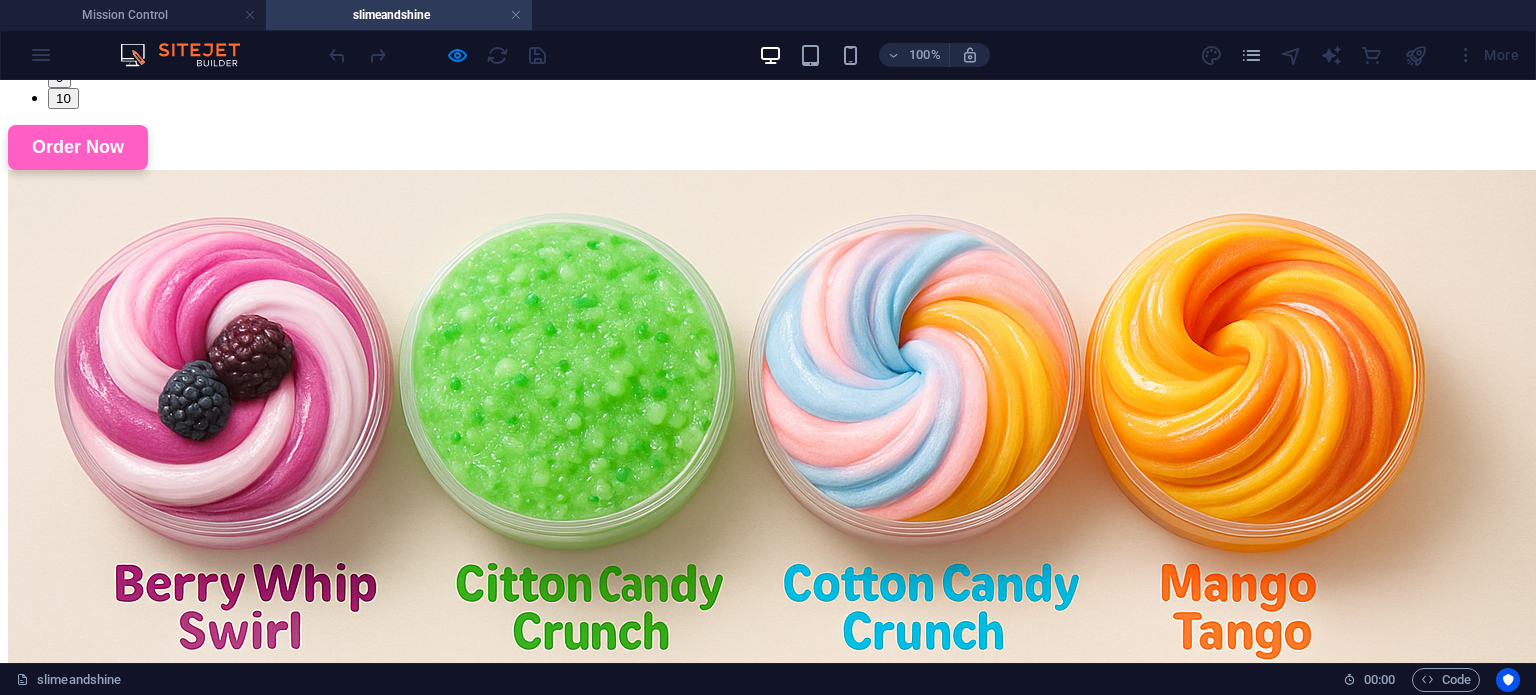 scroll, scrollTop: 962, scrollLeft: 0, axis: vertical 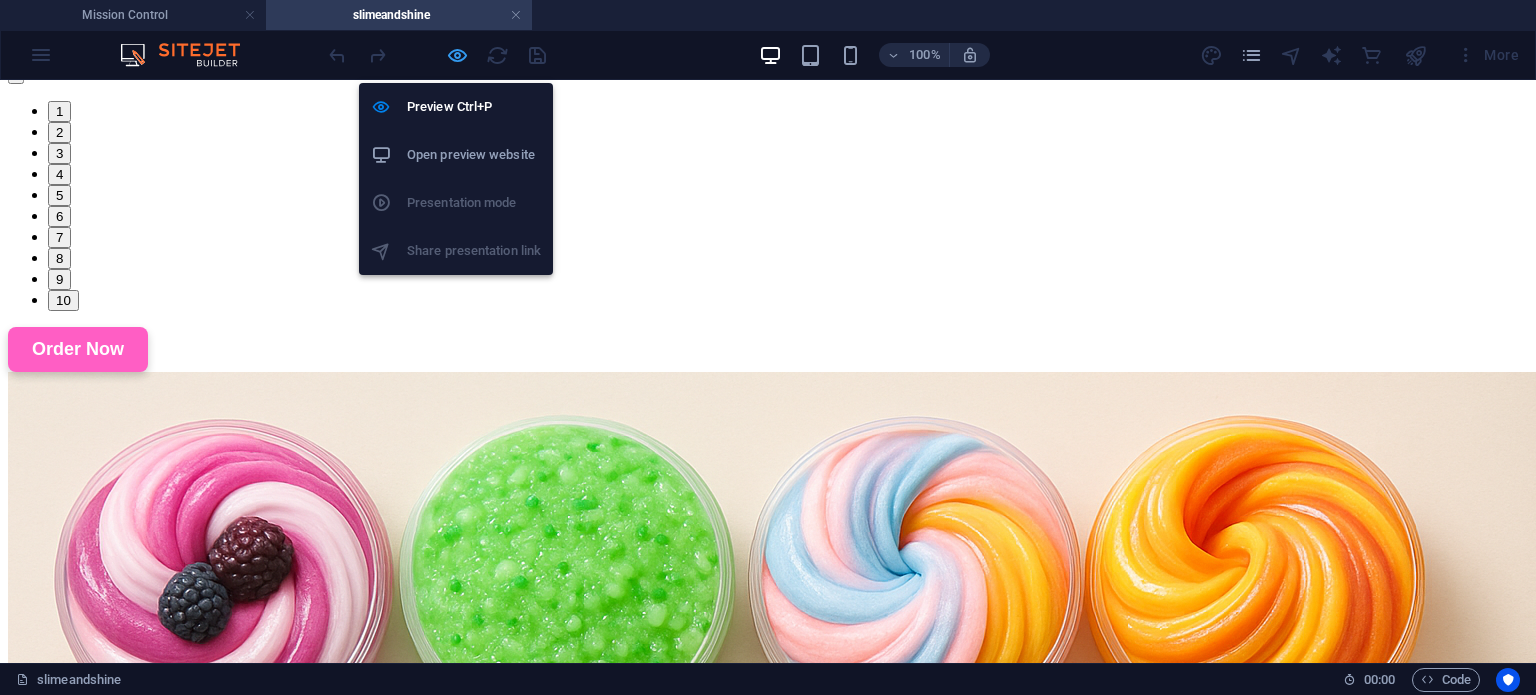 click at bounding box center (457, 55) 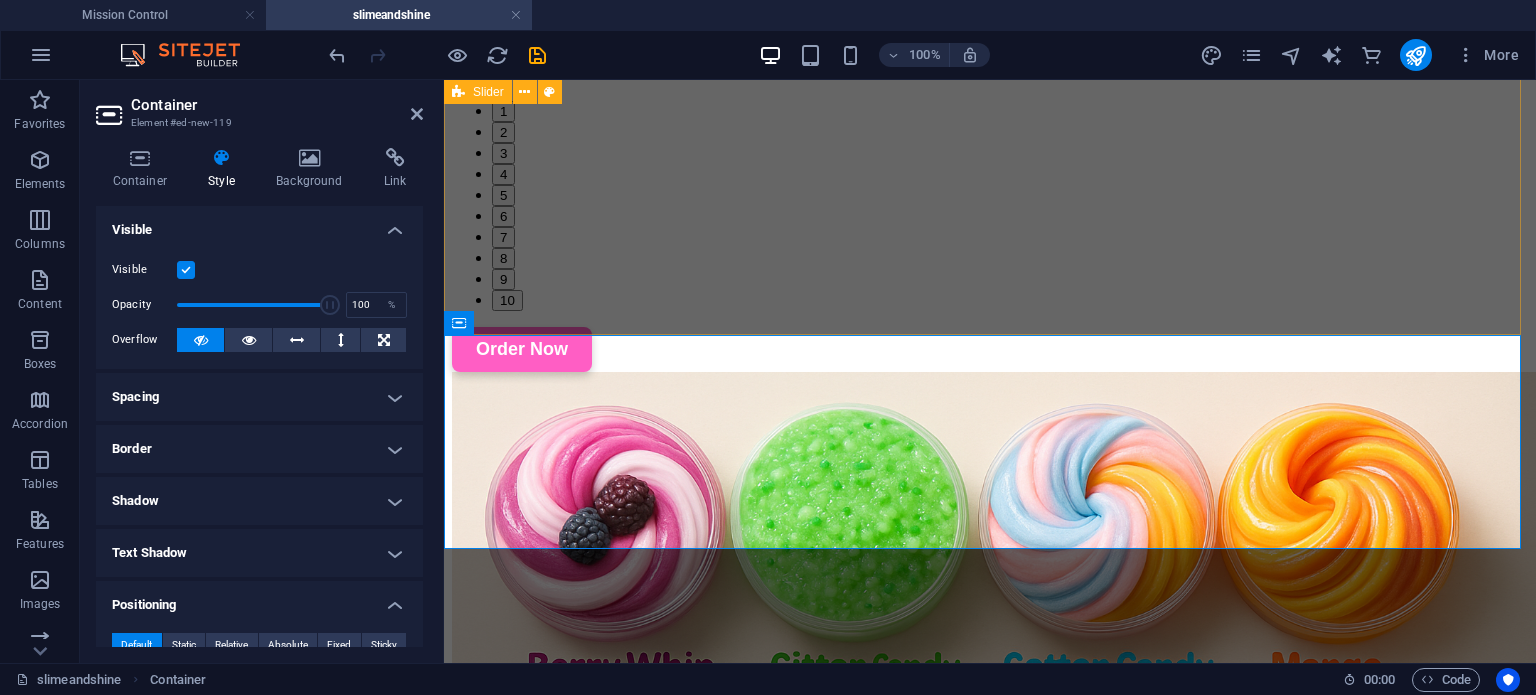 scroll, scrollTop: 1062, scrollLeft: 0, axis: vertical 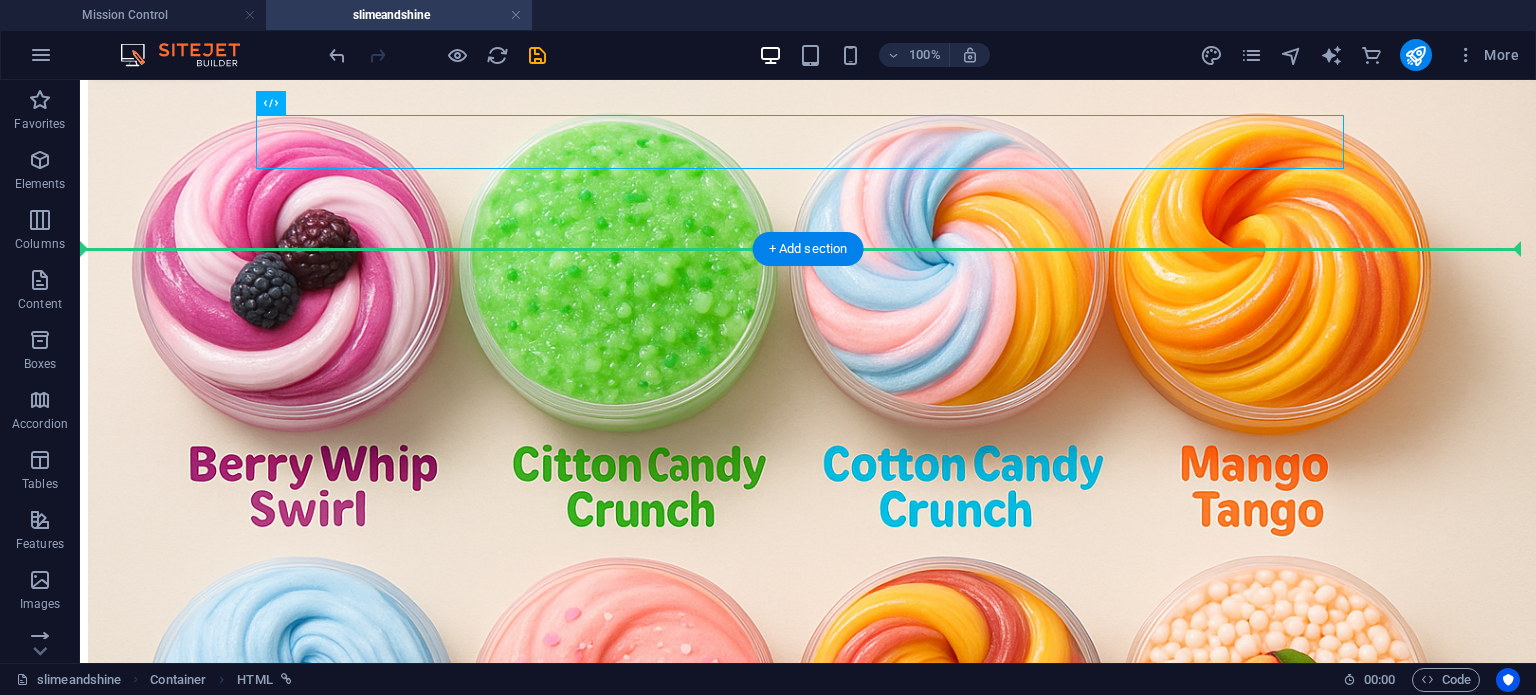 drag, startPoint x: 168, startPoint y: 138, endPoint x: 526, endPoint y: 275, distance: 383.31842 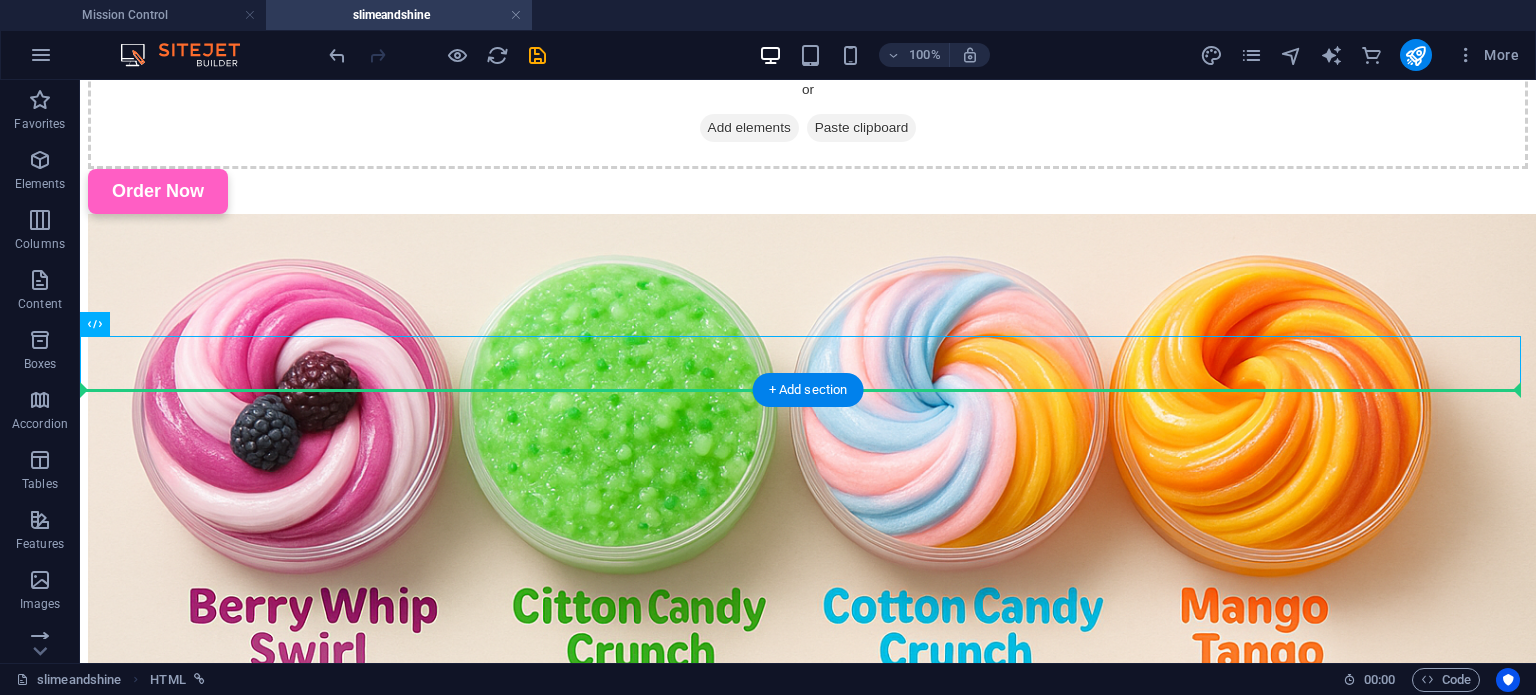 drag, startPoint x: 203, startPoint y: 402, endPoint x: 311, endPoint y: 529, distance: 166.71233 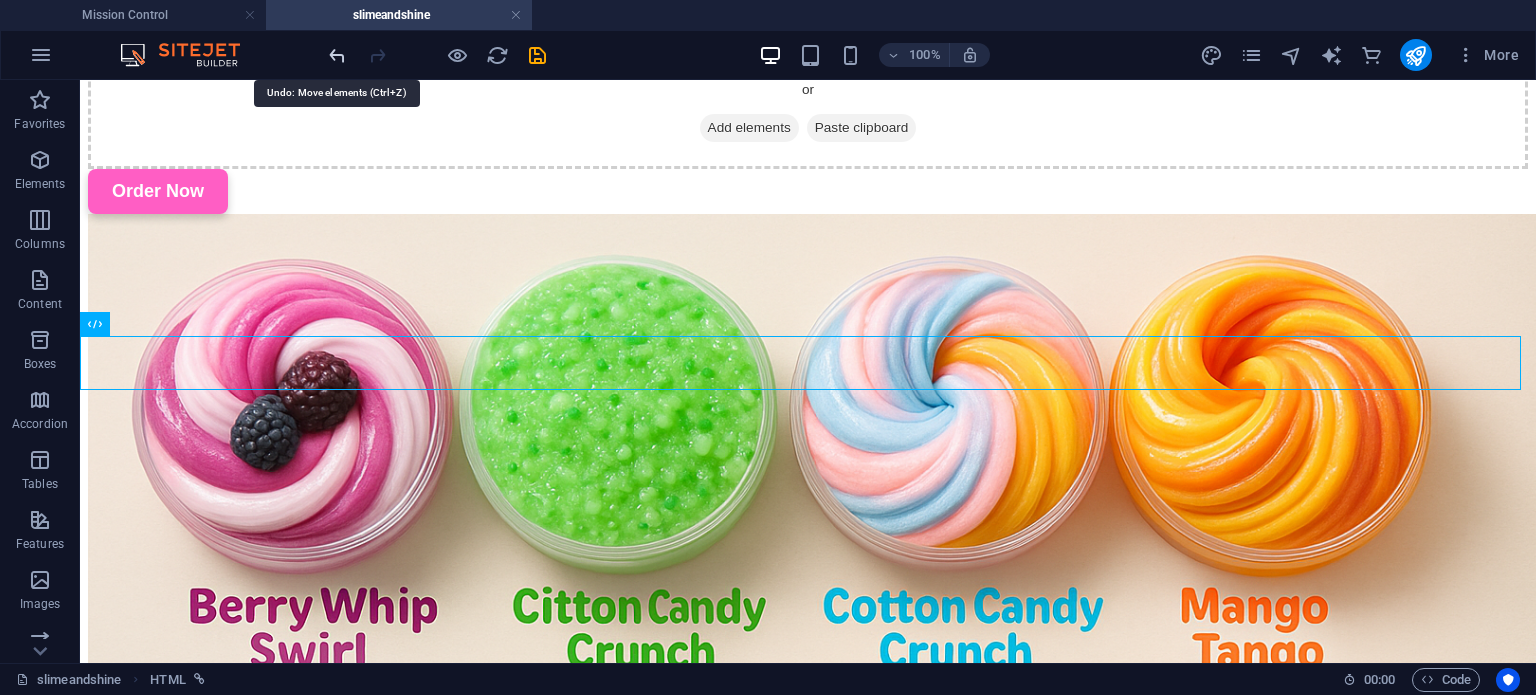 click at bounding box center [337, 55] 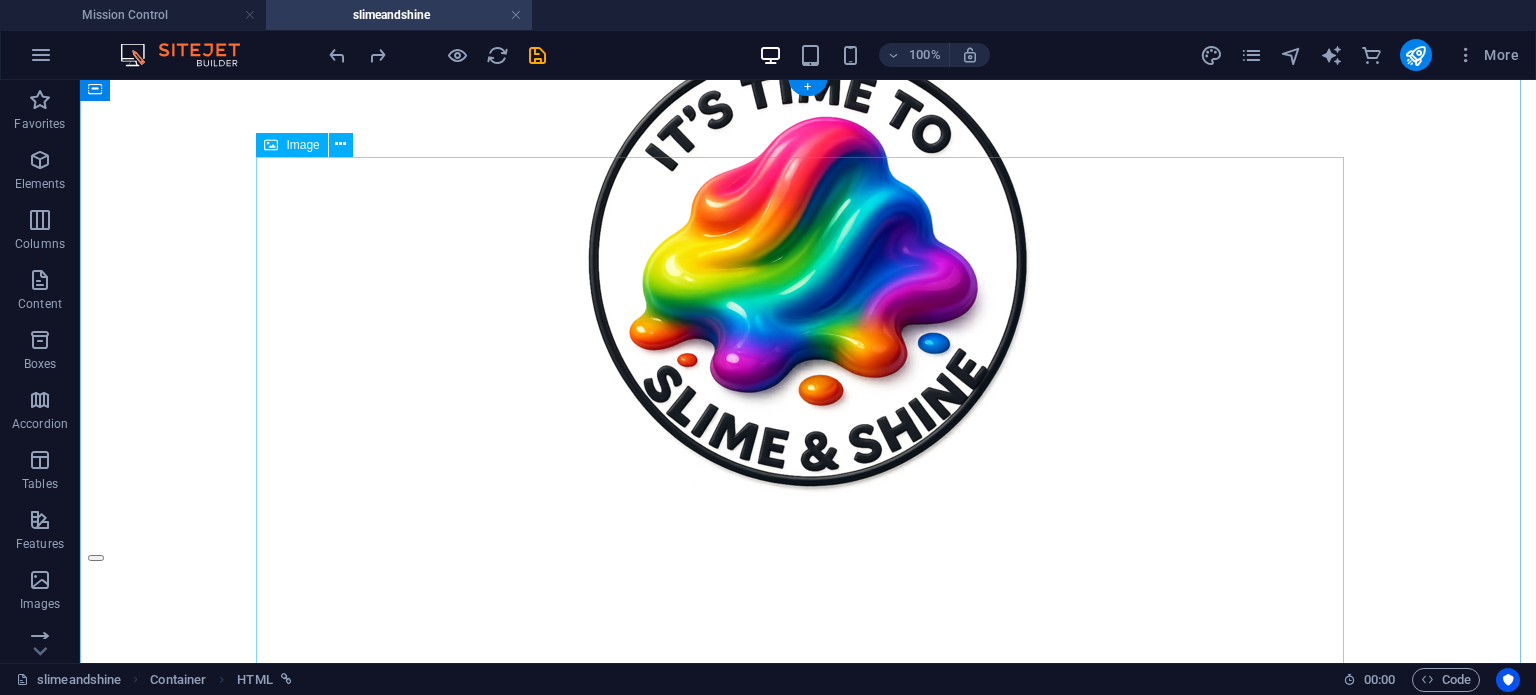 scroll, scrollTop: 500, scrollLeft: 0, axis: vertical 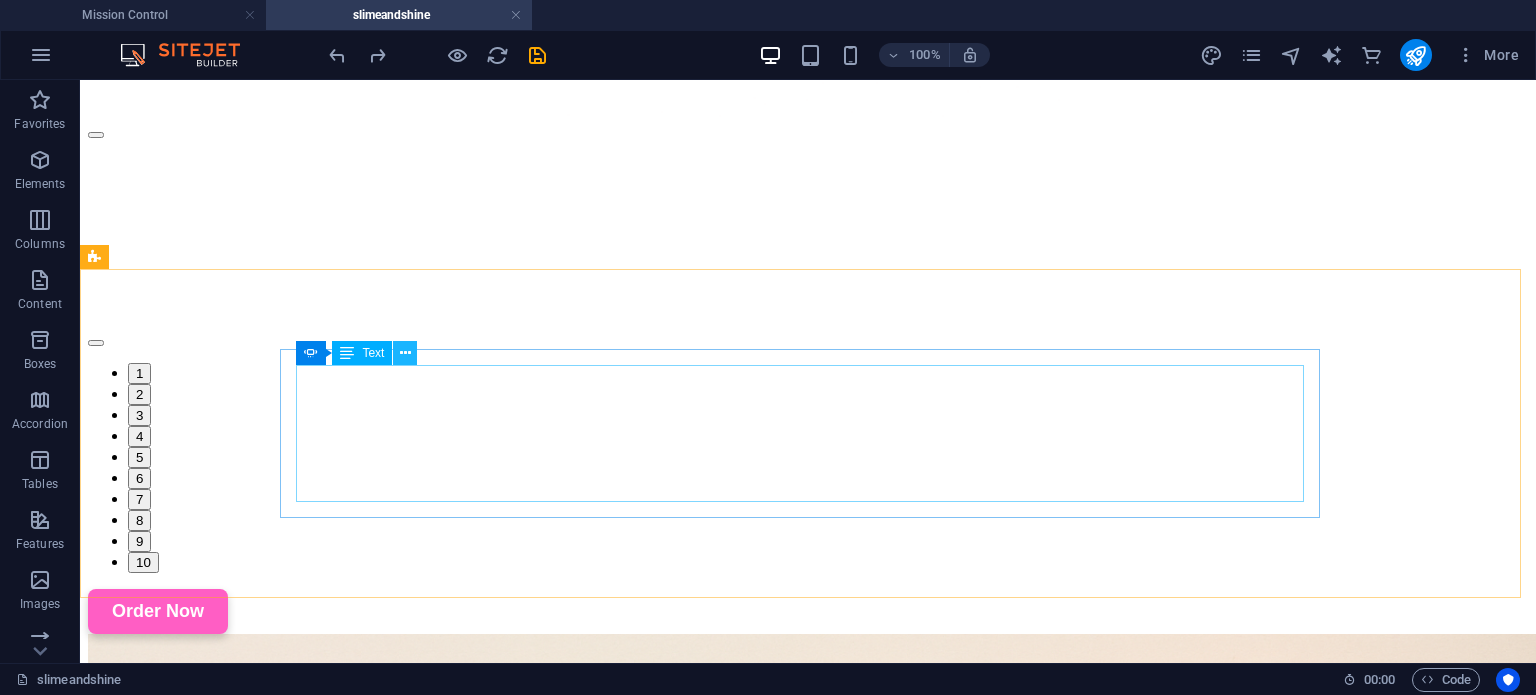 click at bounding box center [405, 353] 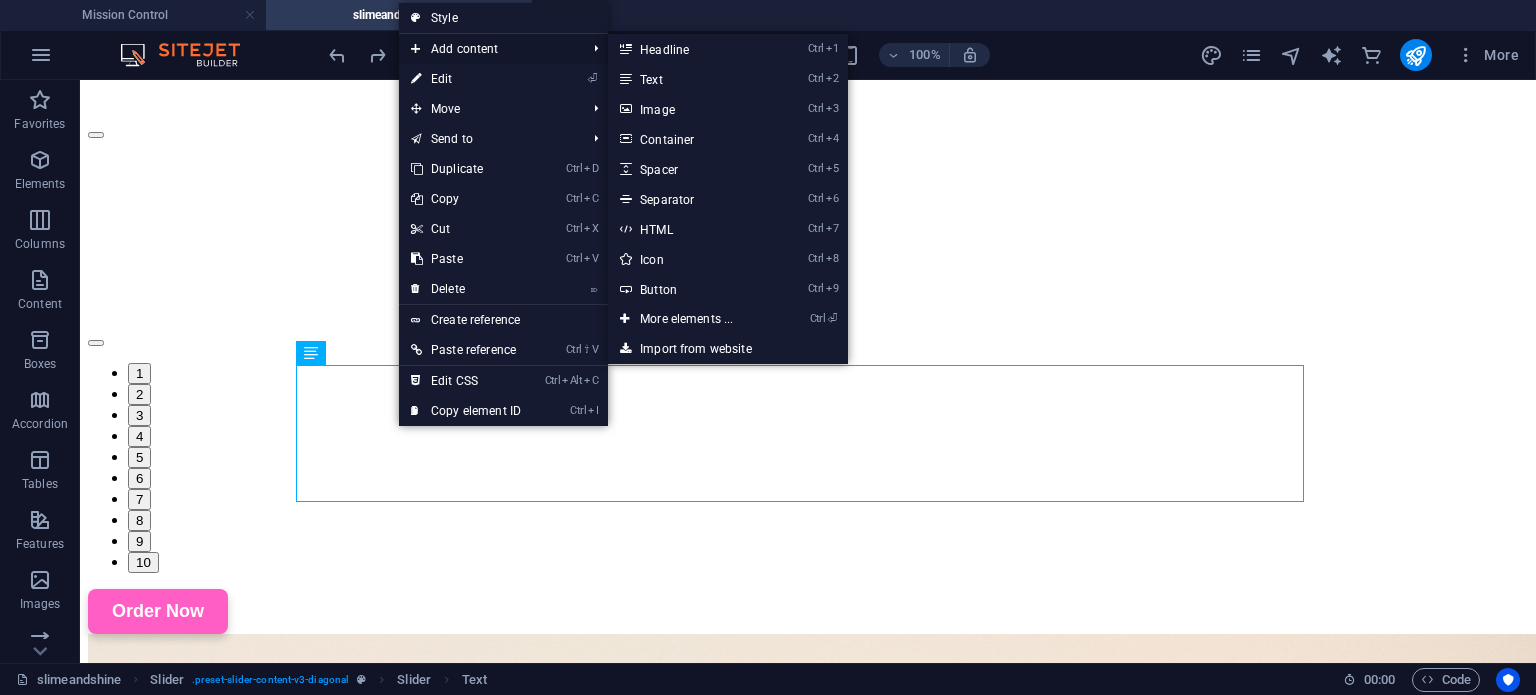 click on "Add content" at bounding box center [488, 49] 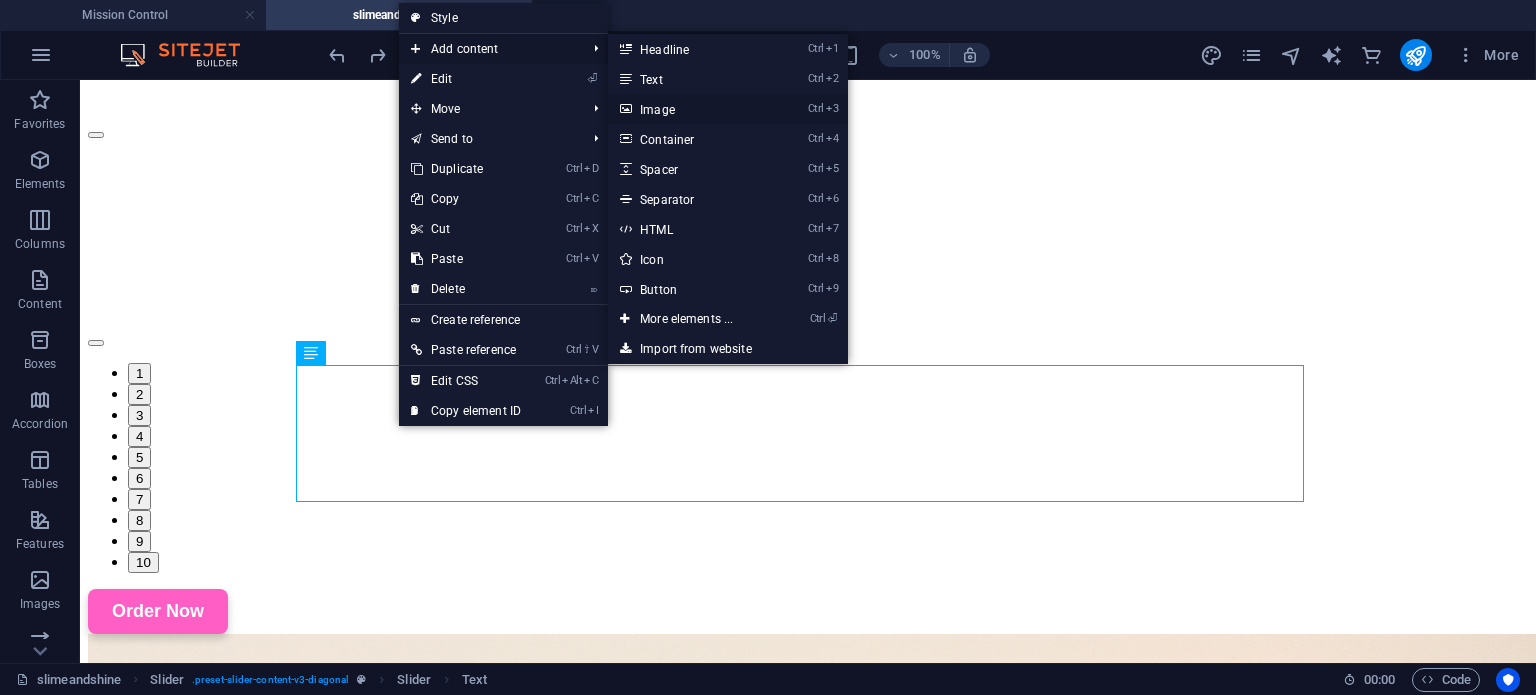 click on "Ctrl 3  Image" at bounding box center (690, 109) 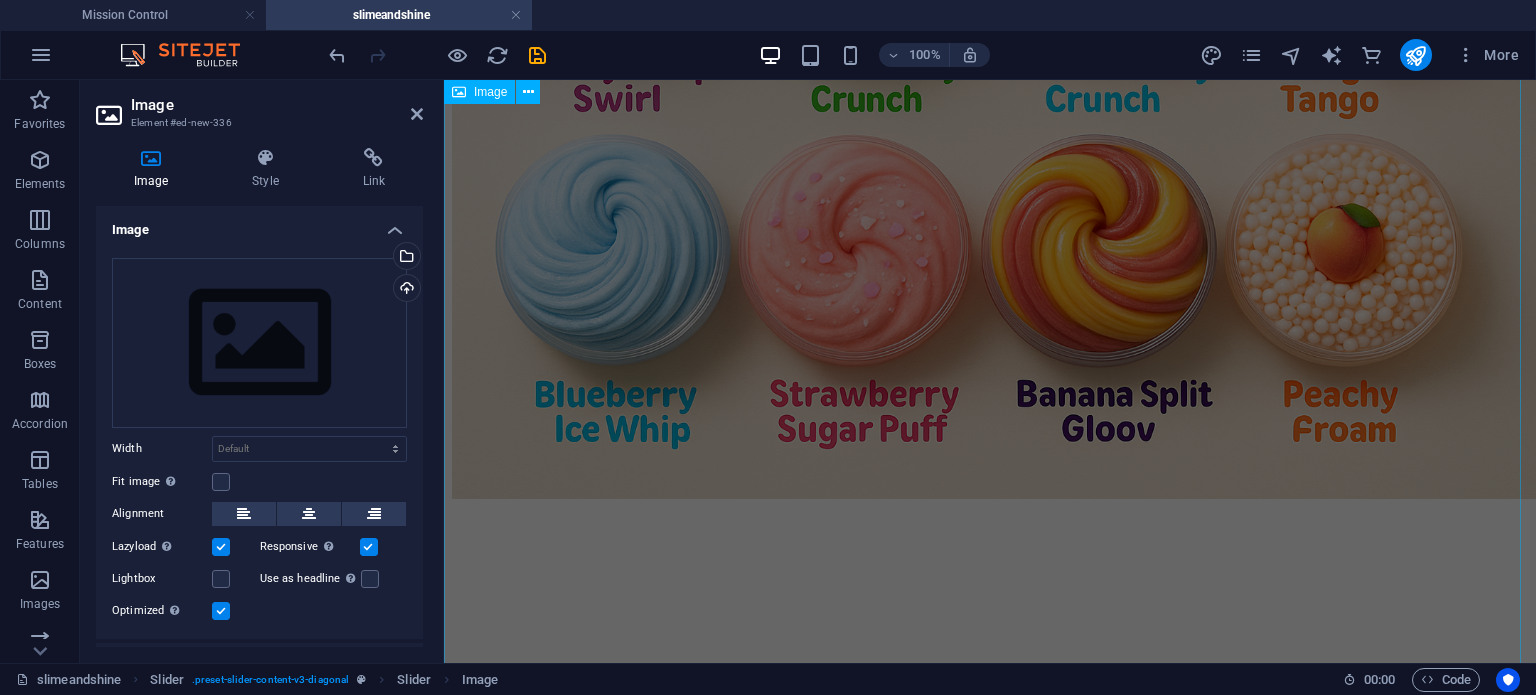 scroll, scrollTop: 1877, scrollLeft: 0, axis: vertical 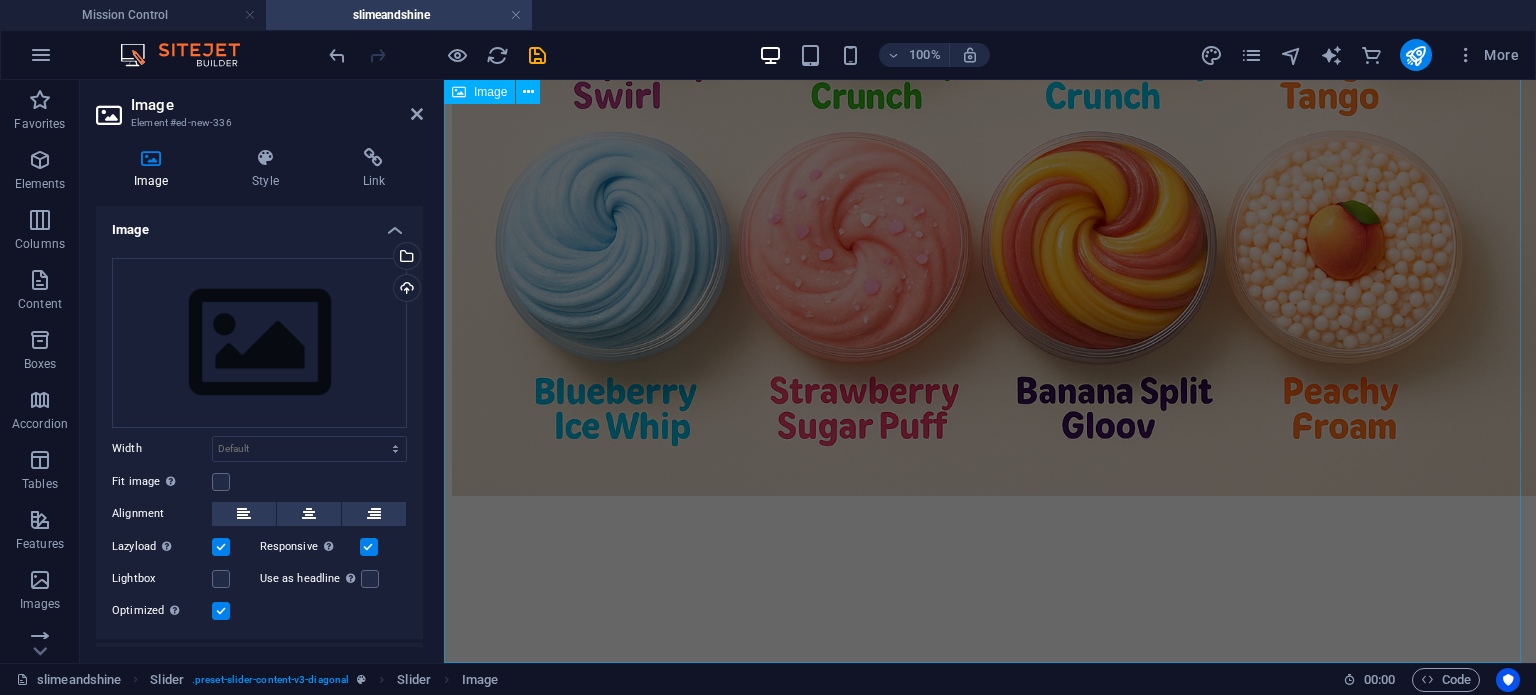 click at bounding box center (990, 134) 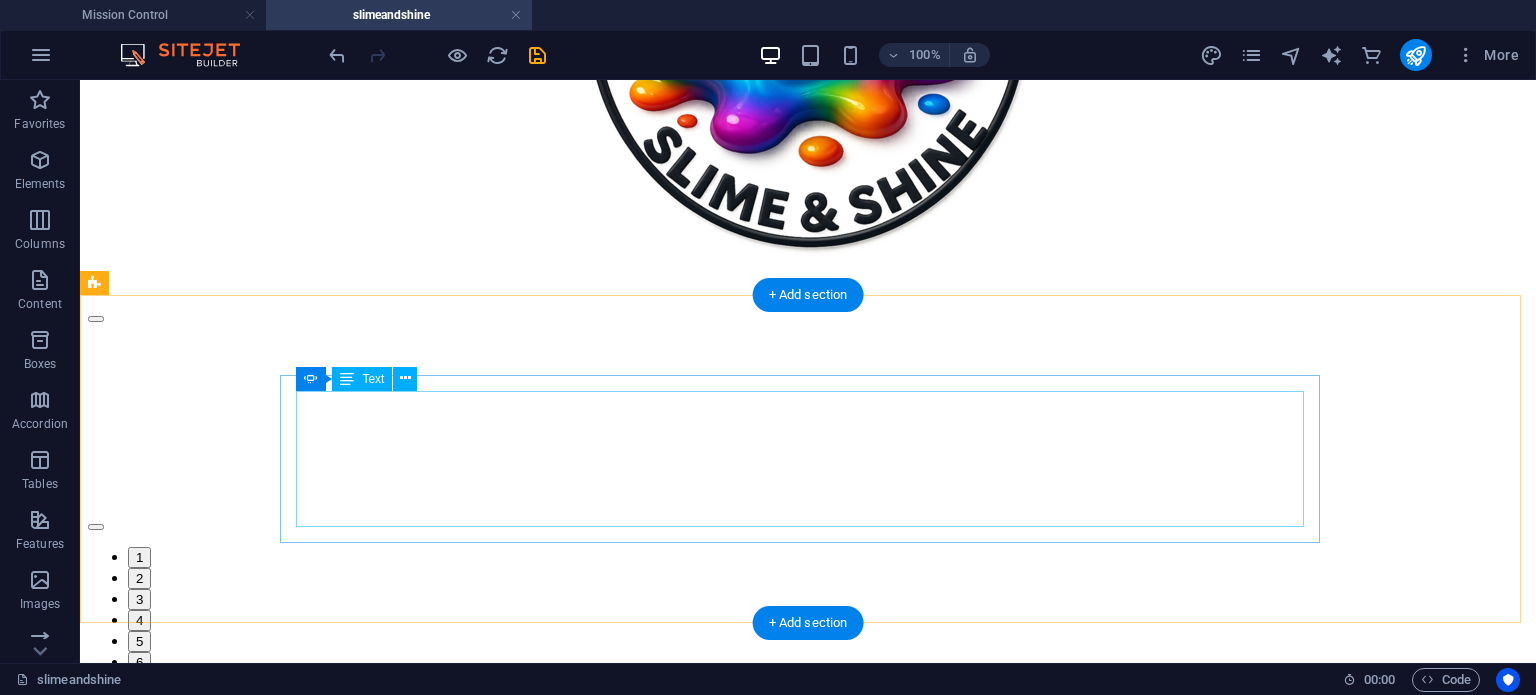 scroll, scrollTop: 300, scrollLeft: 0, axis: vertical 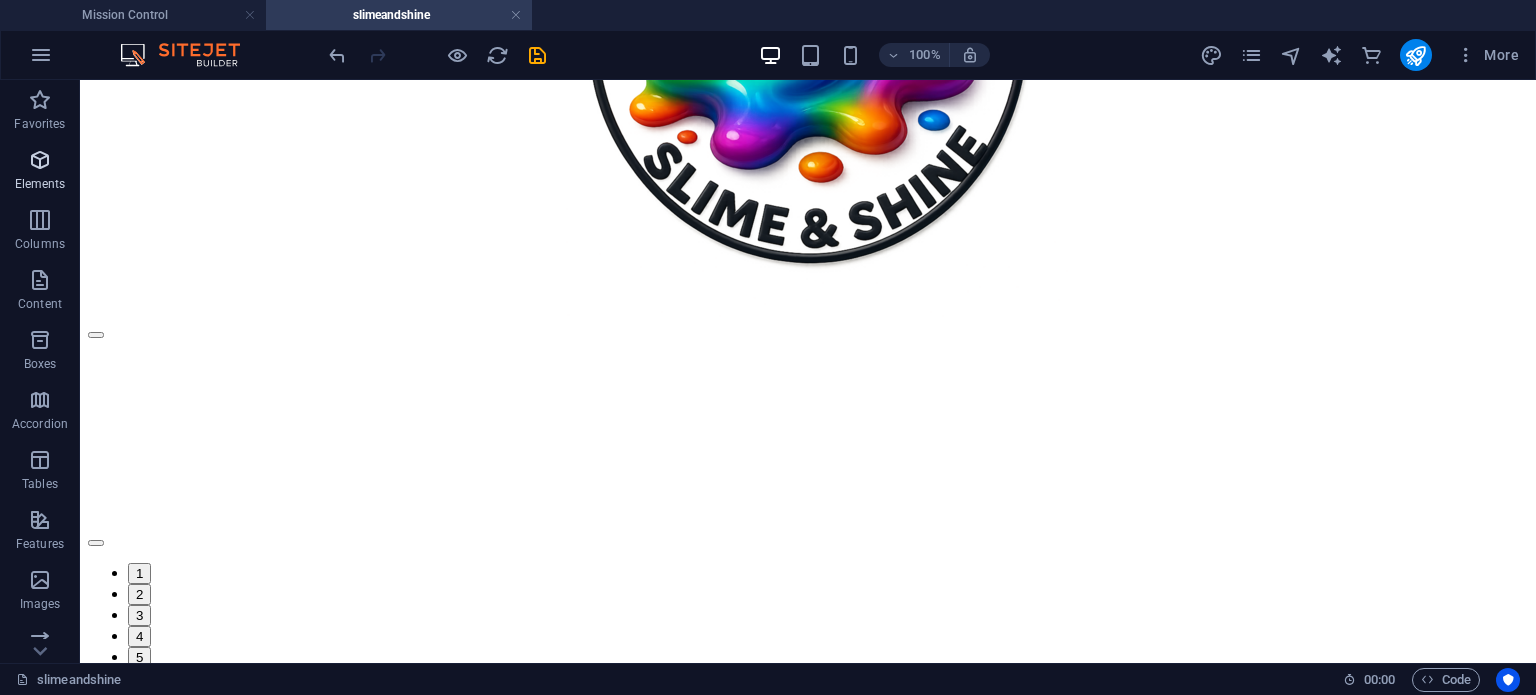 click at bounding box center [40, 160] 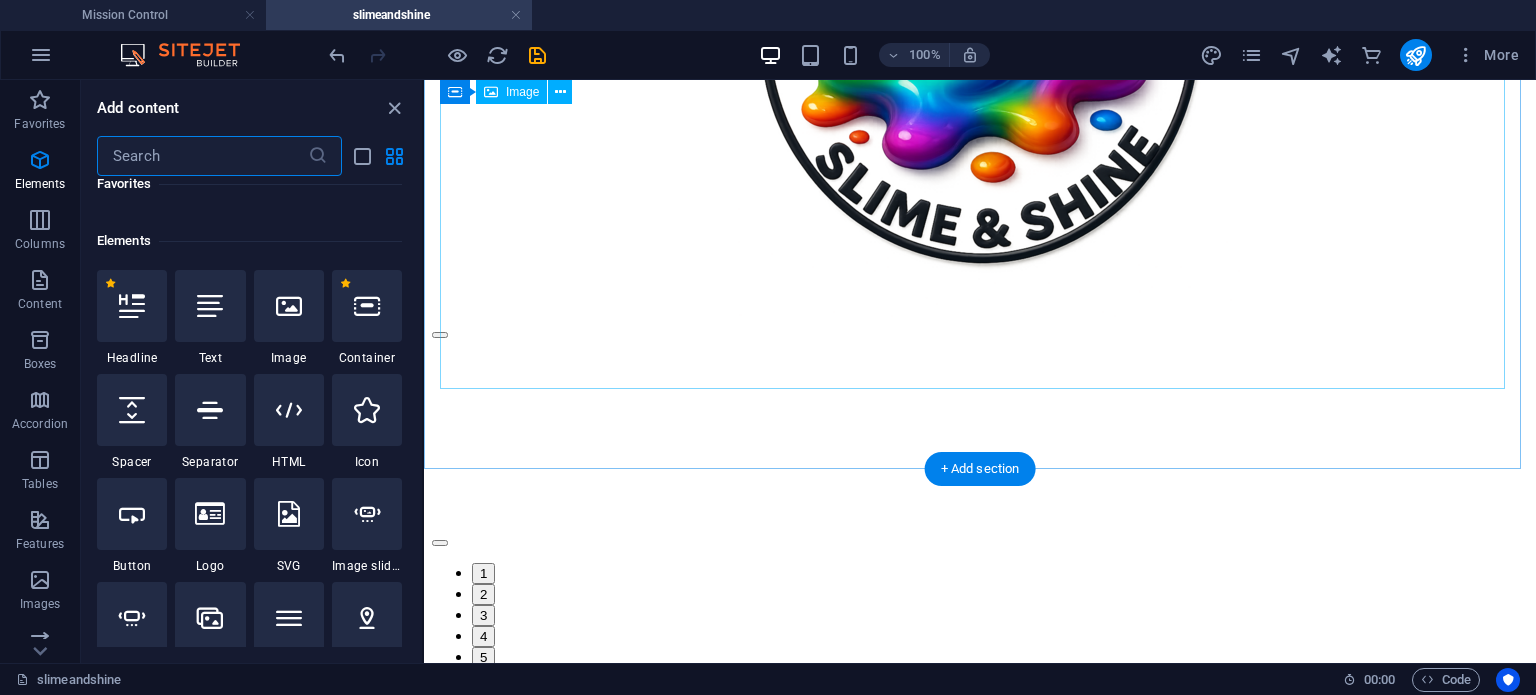 scroll, scrollTop: 212, scrollLeft: 0, axis: vertical 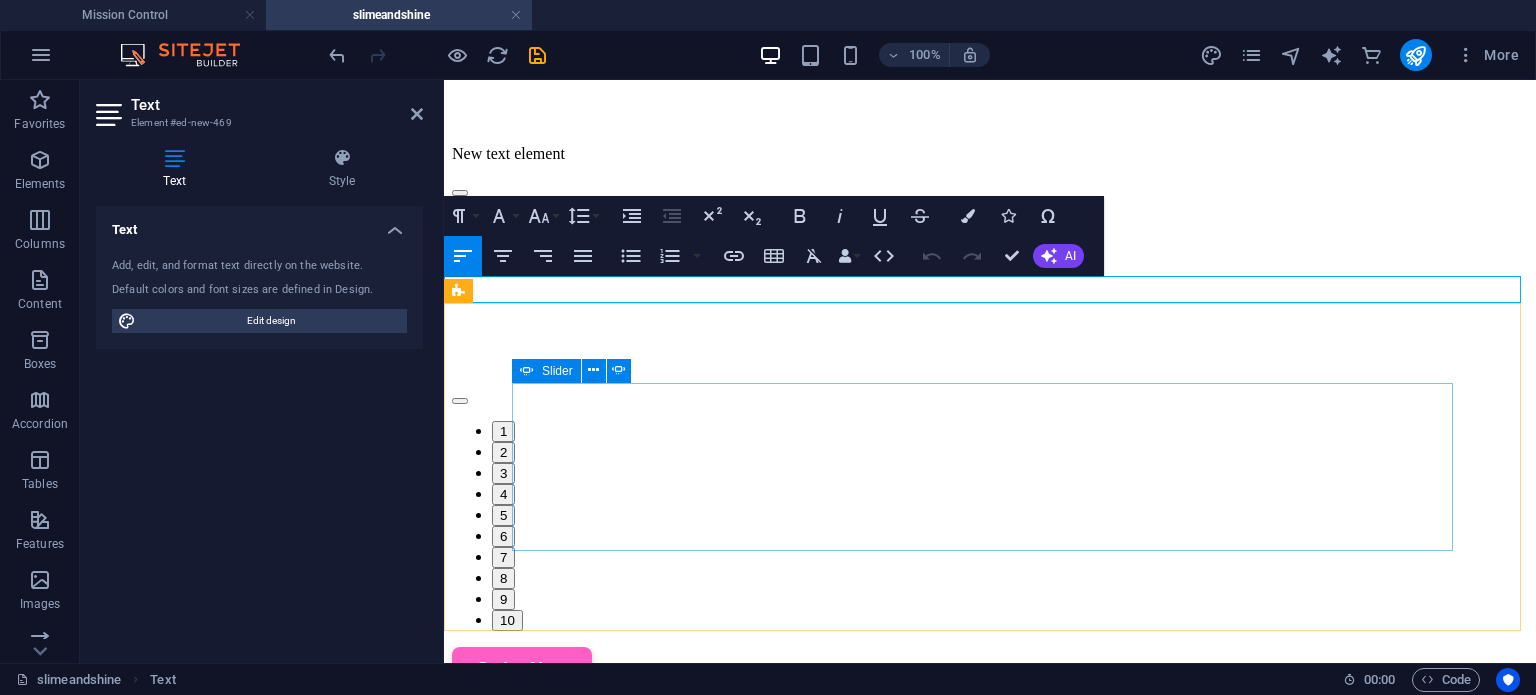 click at bounding box center [460, 193] 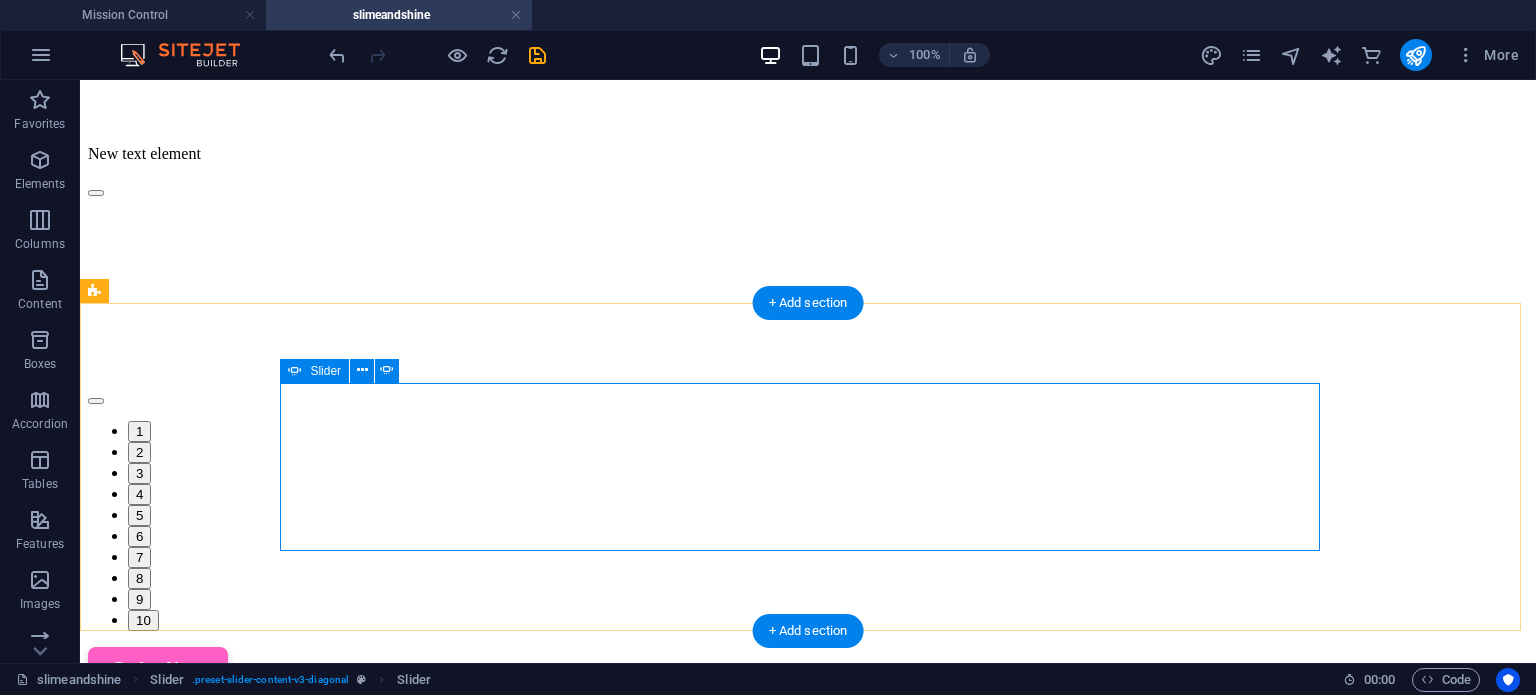 click at bounding box center [96, 193] 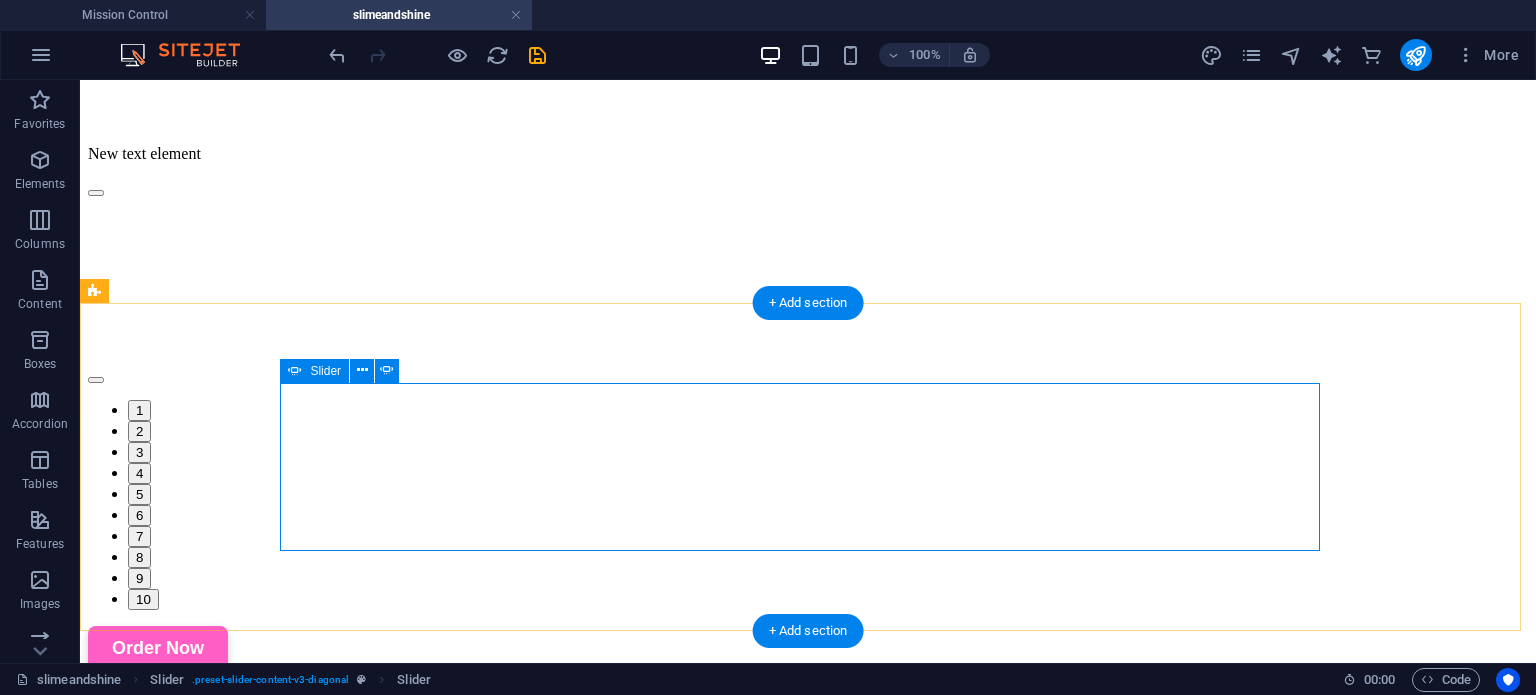 click at bounding box center [96, 193] 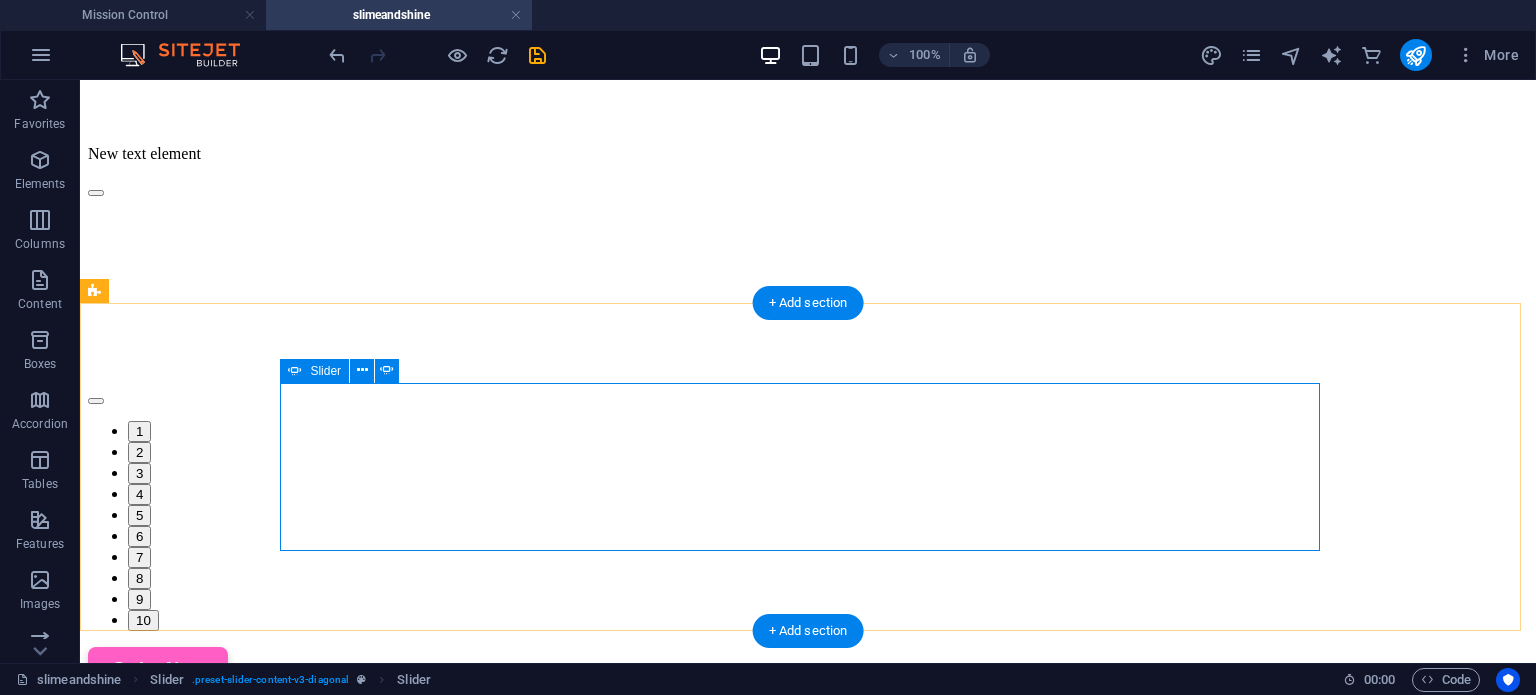 click at bounding box center [96, 193] 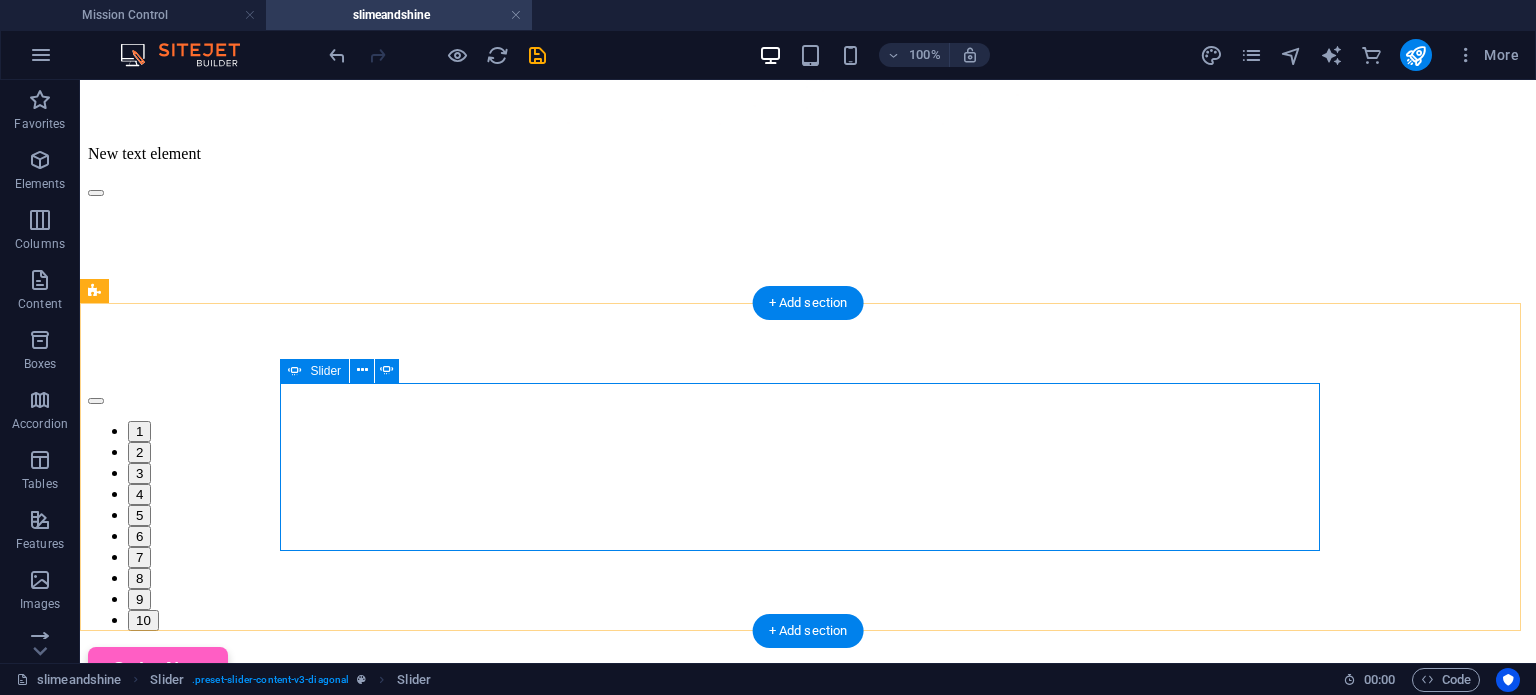 click at bounding box center [96, 193] 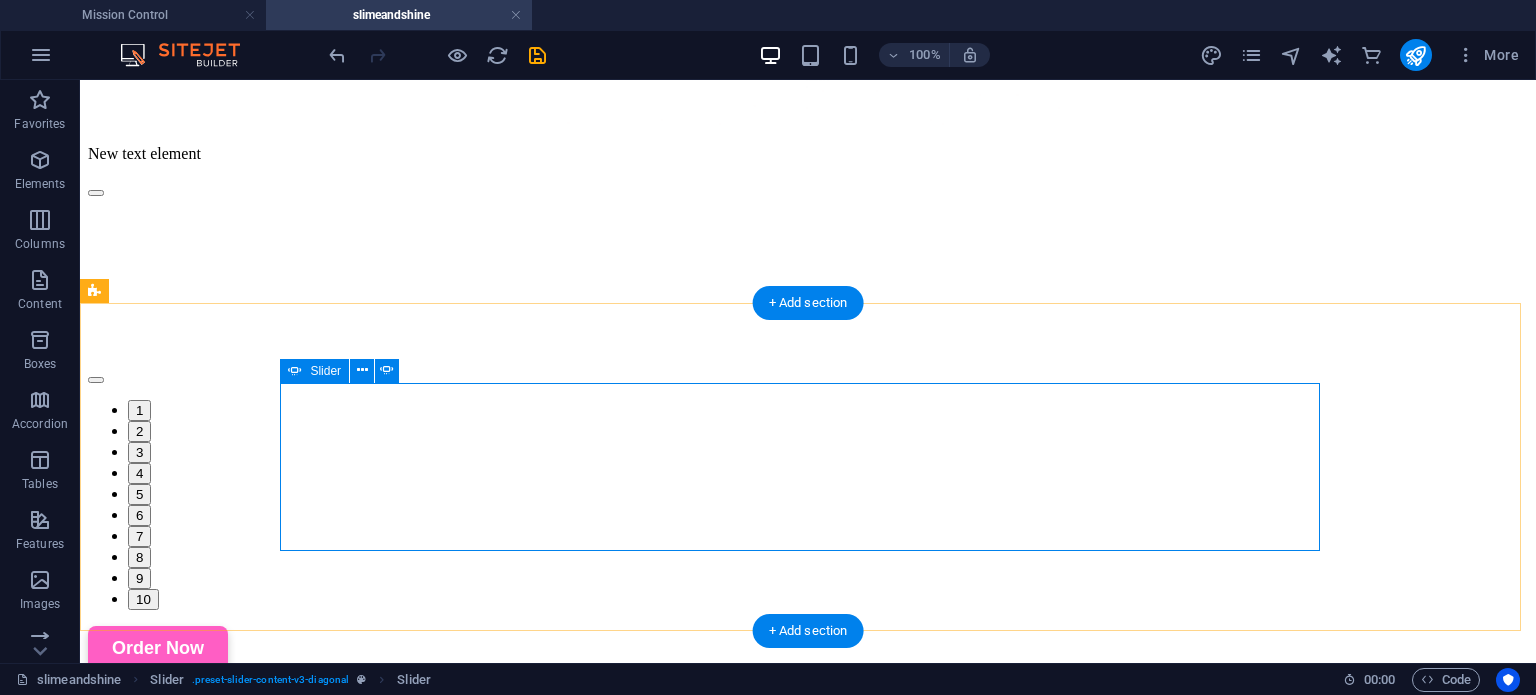 click at bounding box center [96, 193] 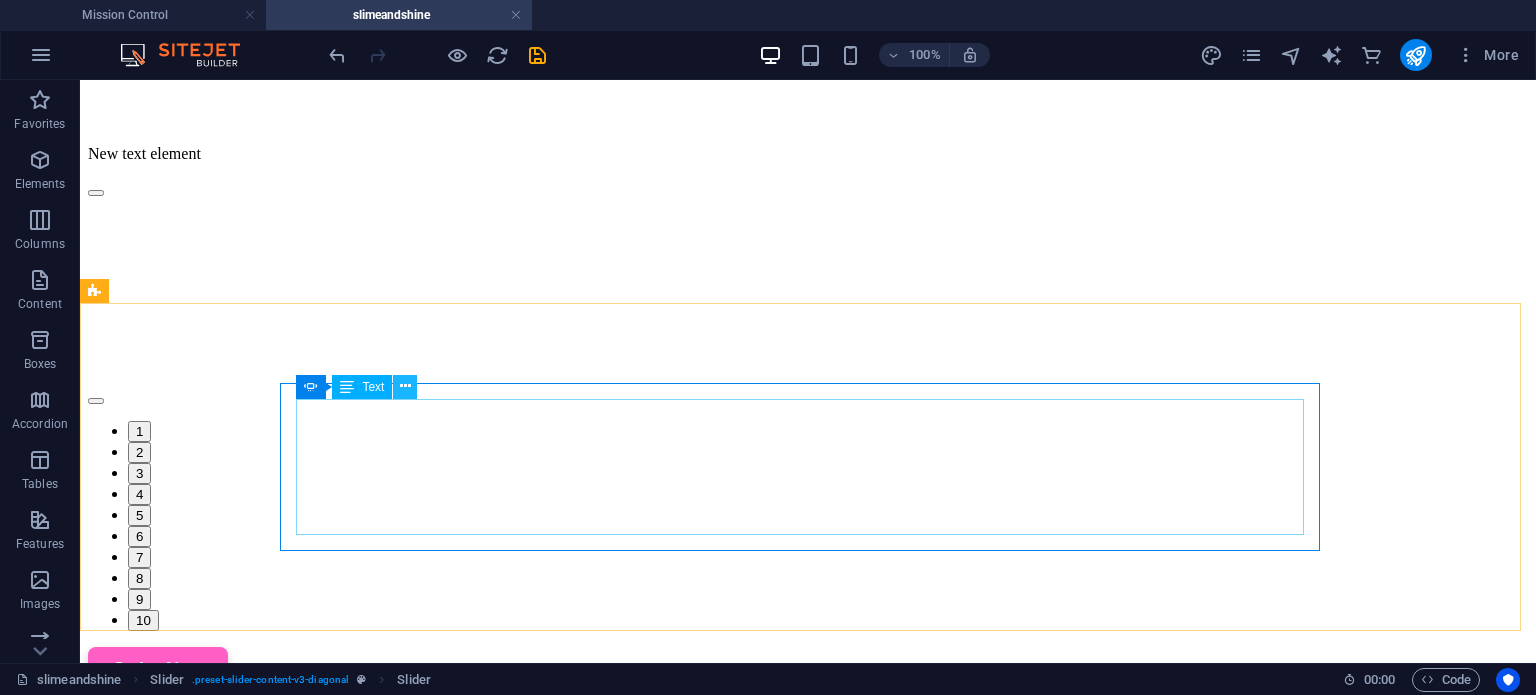 click at bounding box center (405, 386) 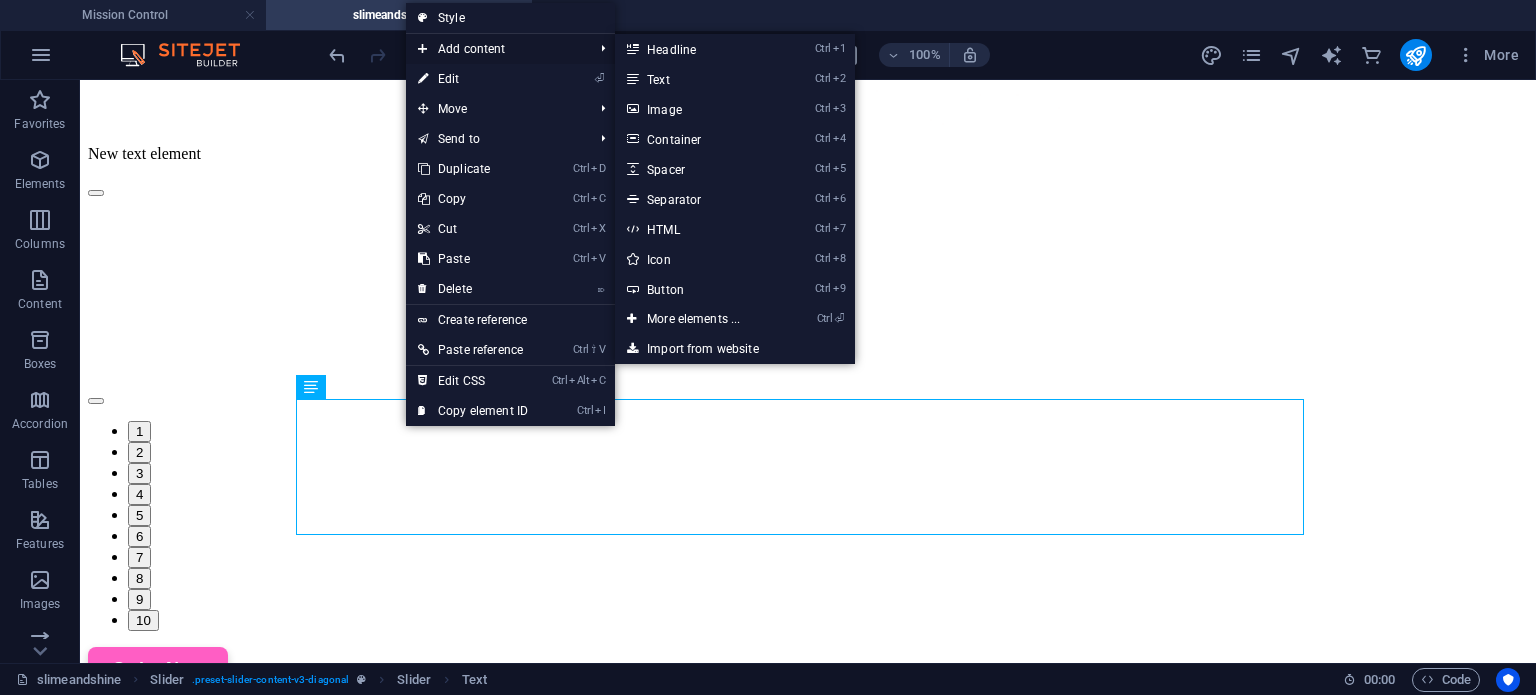 click on "Add content" at bounding box center (495, 49) 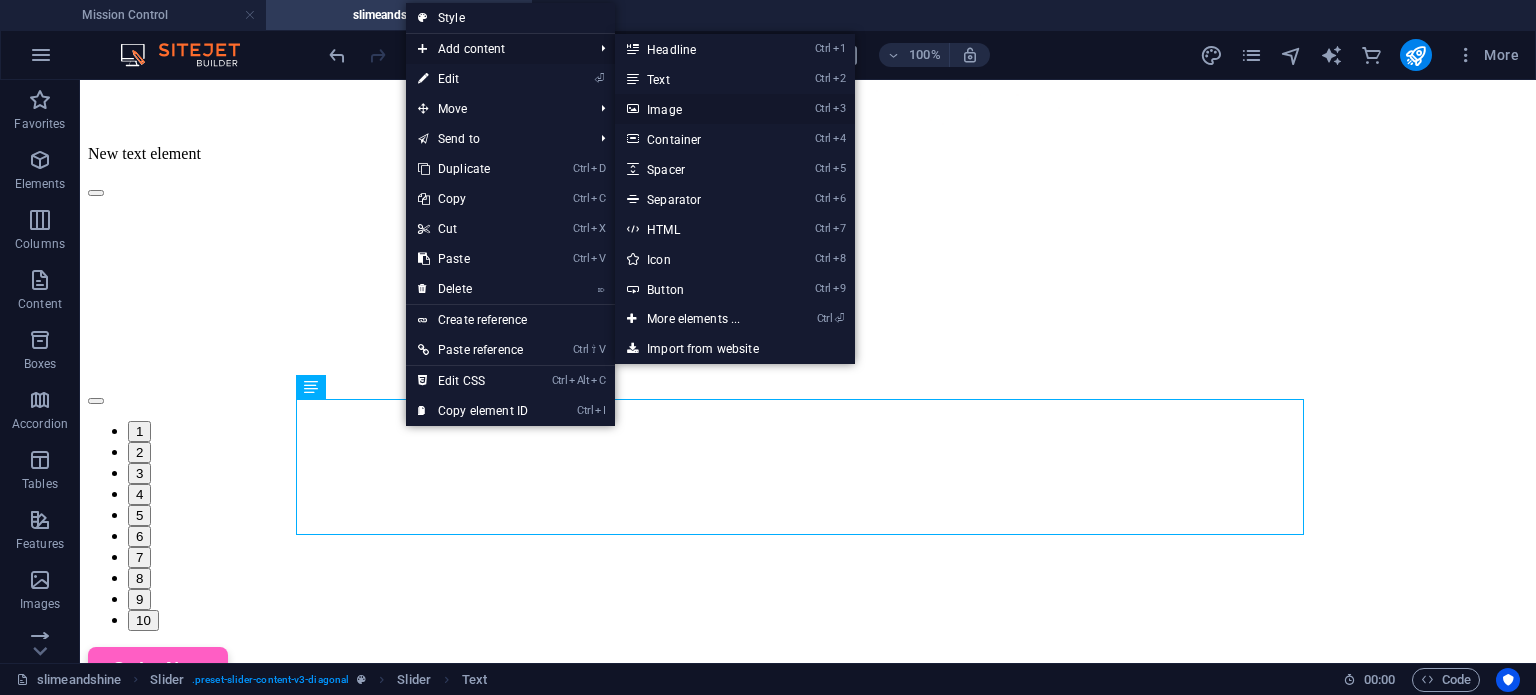 click on "Ctrl 3  Image" at bounding box center [697, 109] 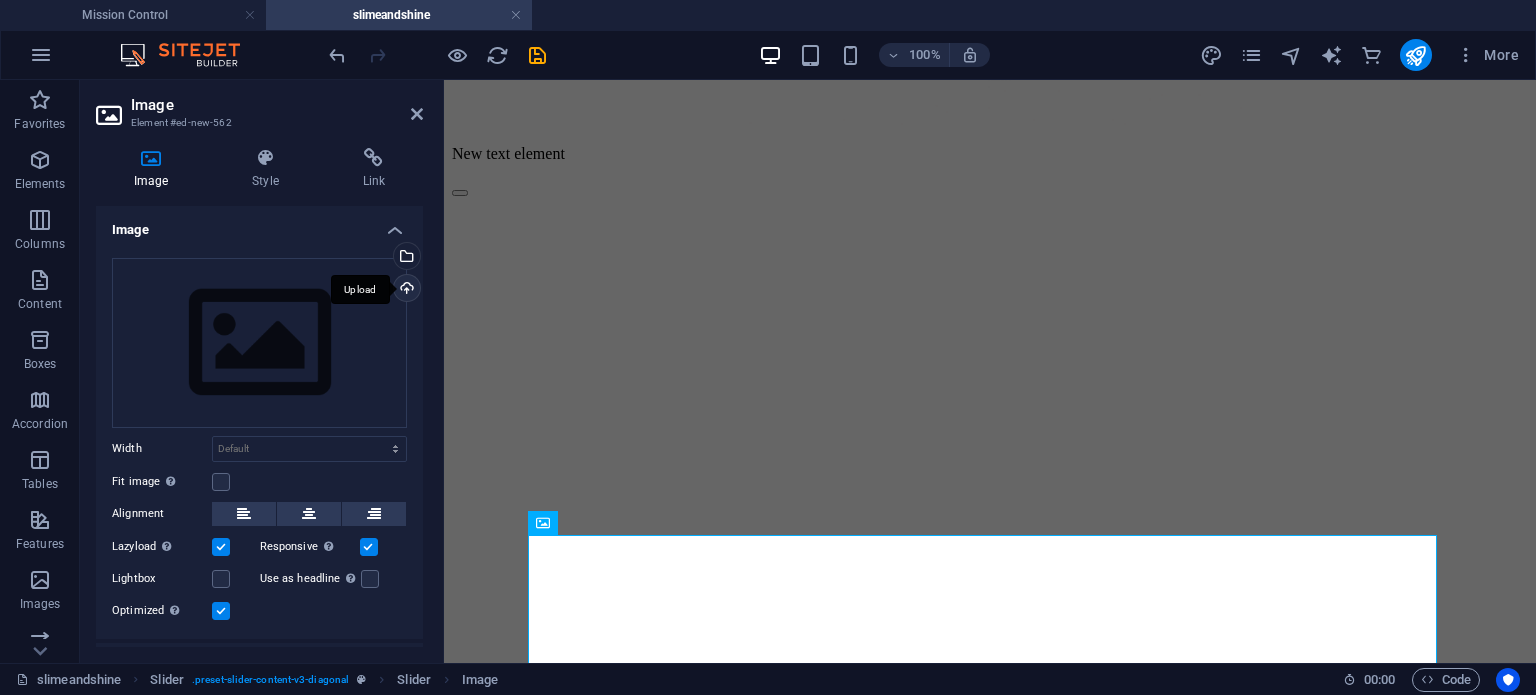 click on "Upload" at bounding box center (405, 290) 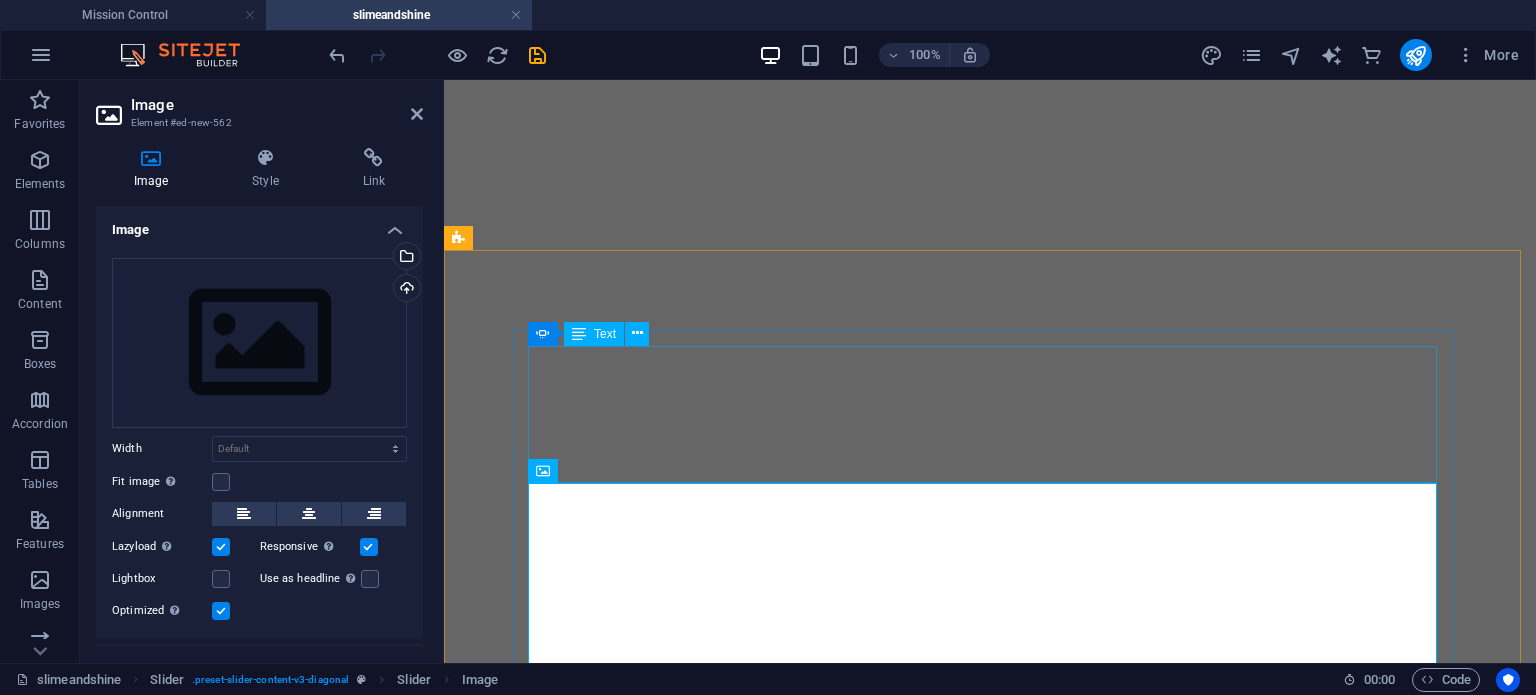 scroll, scrollTop: 692, scrollLeft: 0, axis: vertical 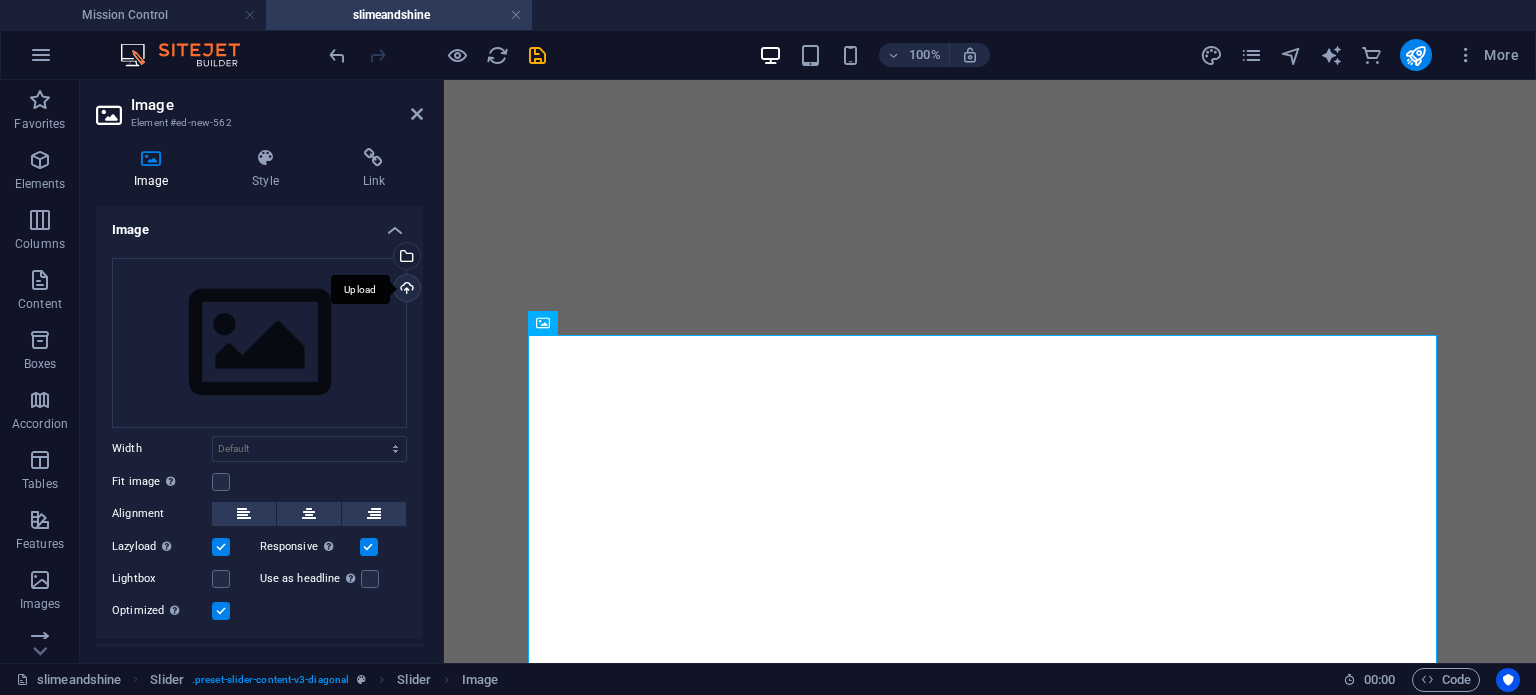 click on "Upload" at bounding box center [405, 290] 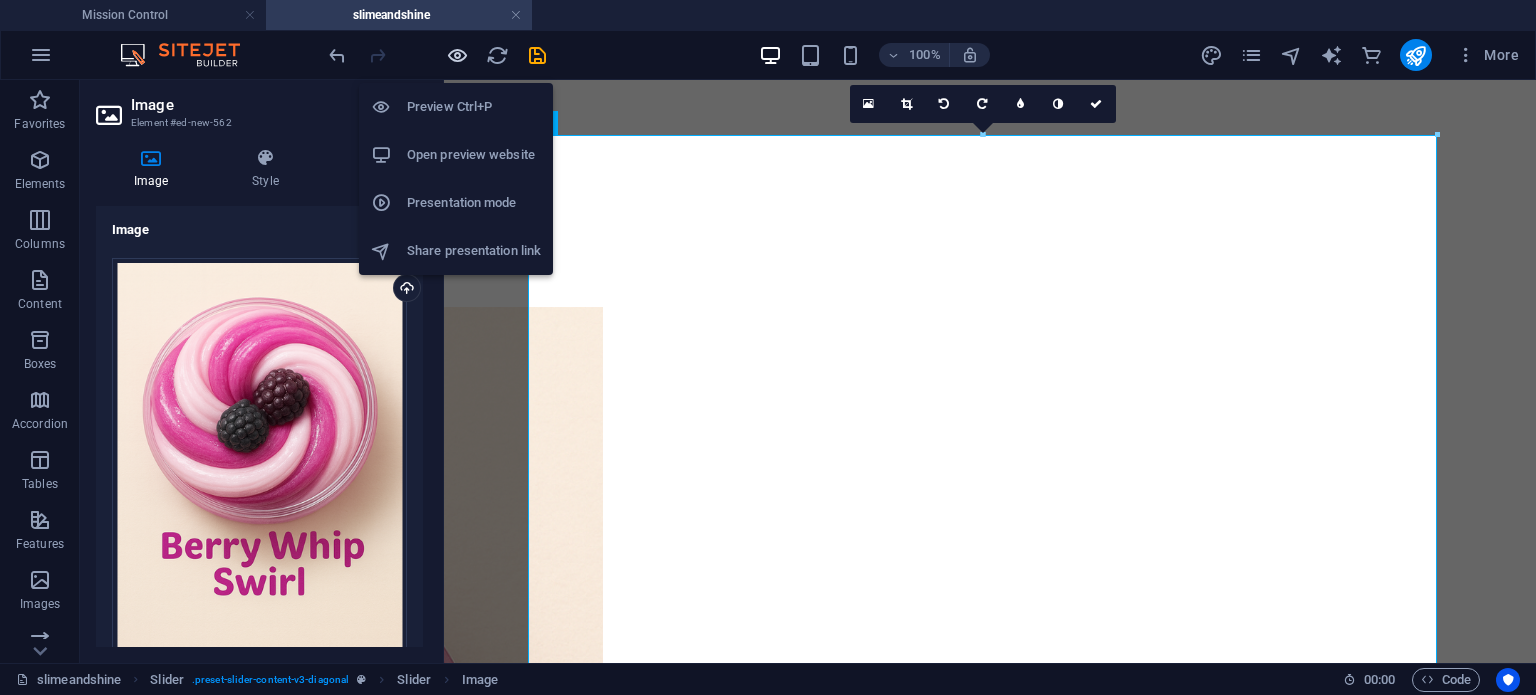 click at bounding box center [457, 55] 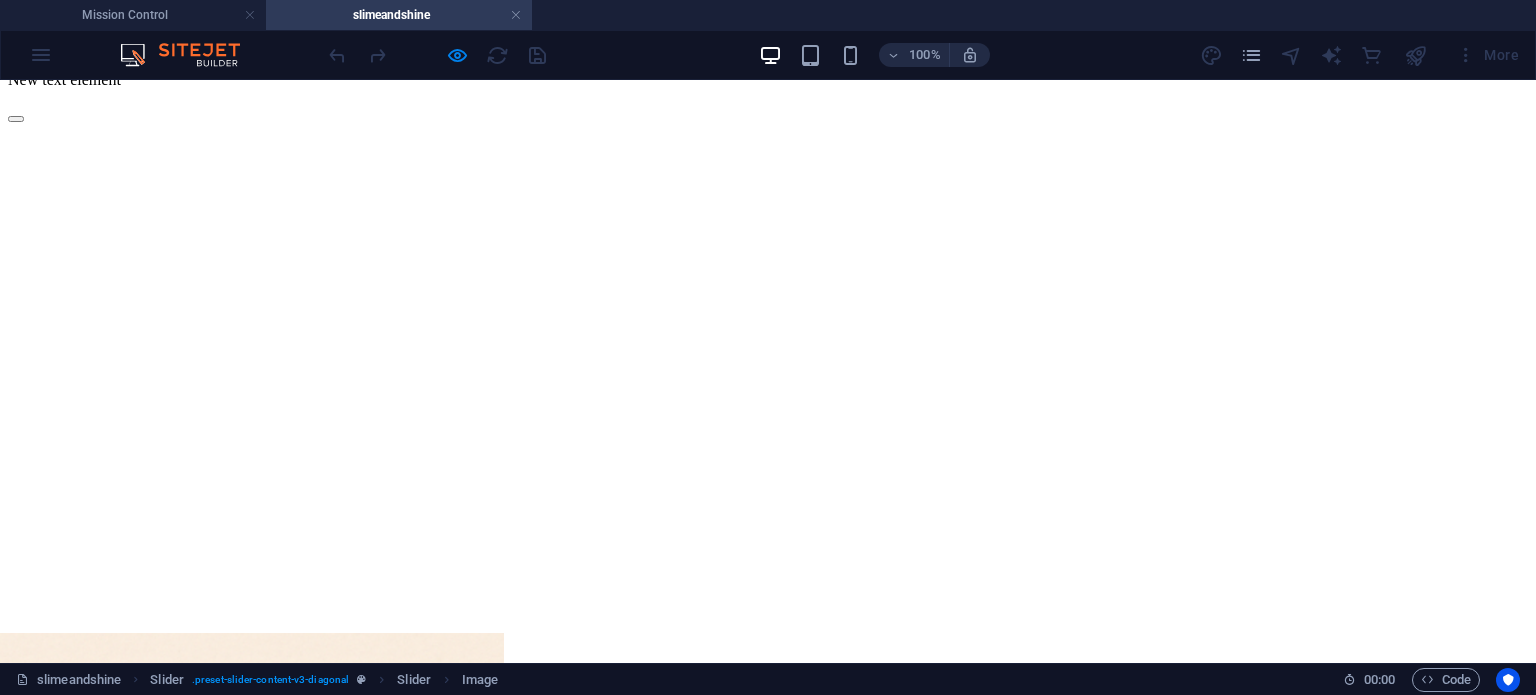 scroll, scrollTop: 793, scrollLeft: 0, axis: vertical 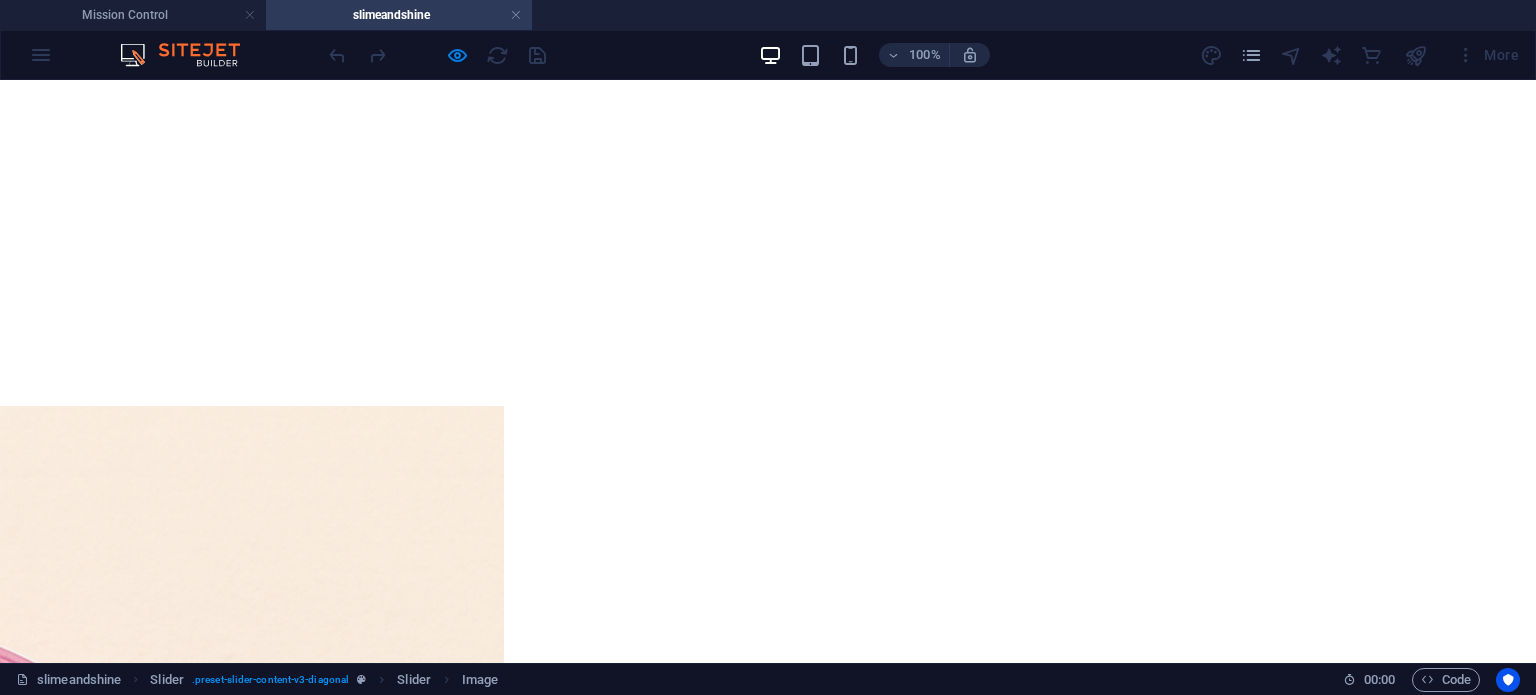 click at bounding box center (16, 1612) 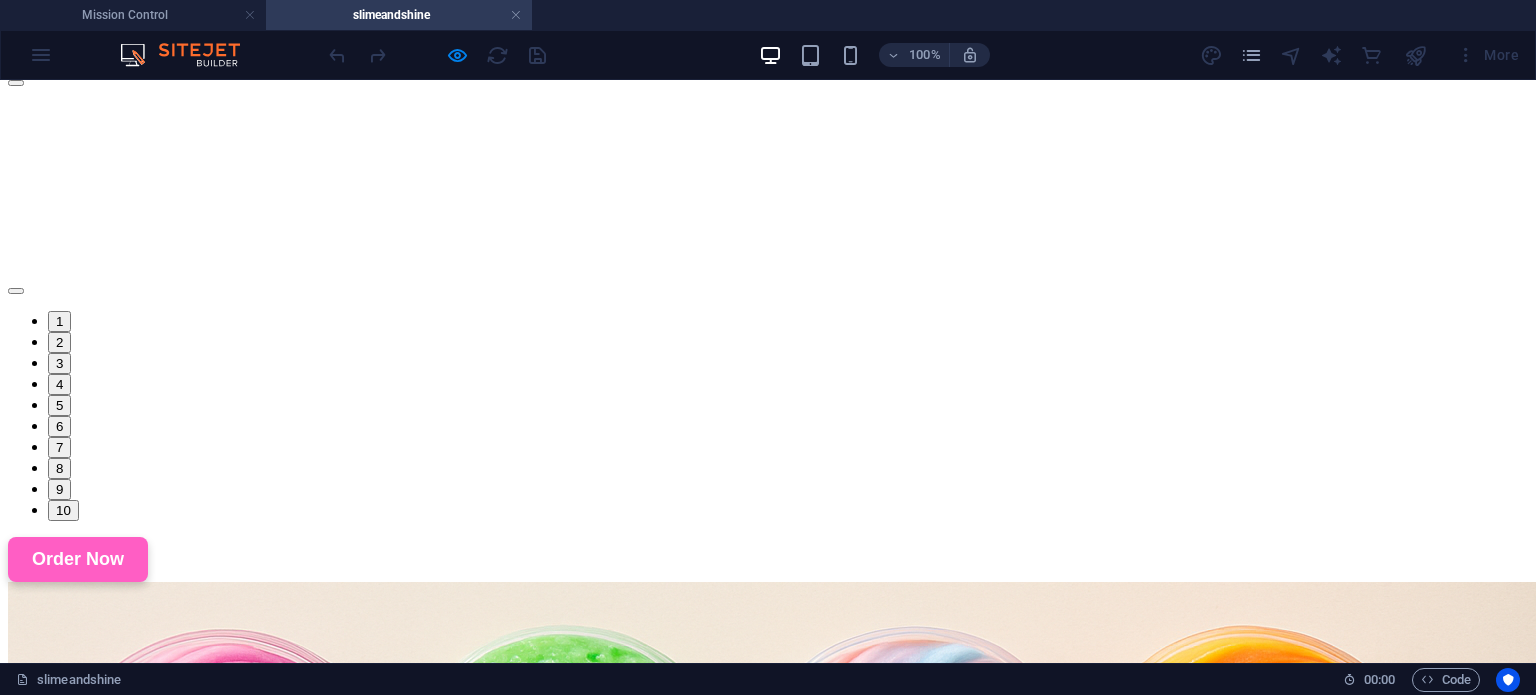 scroll, scrollTop: 600, scrollLeft: 0, axis: vertical 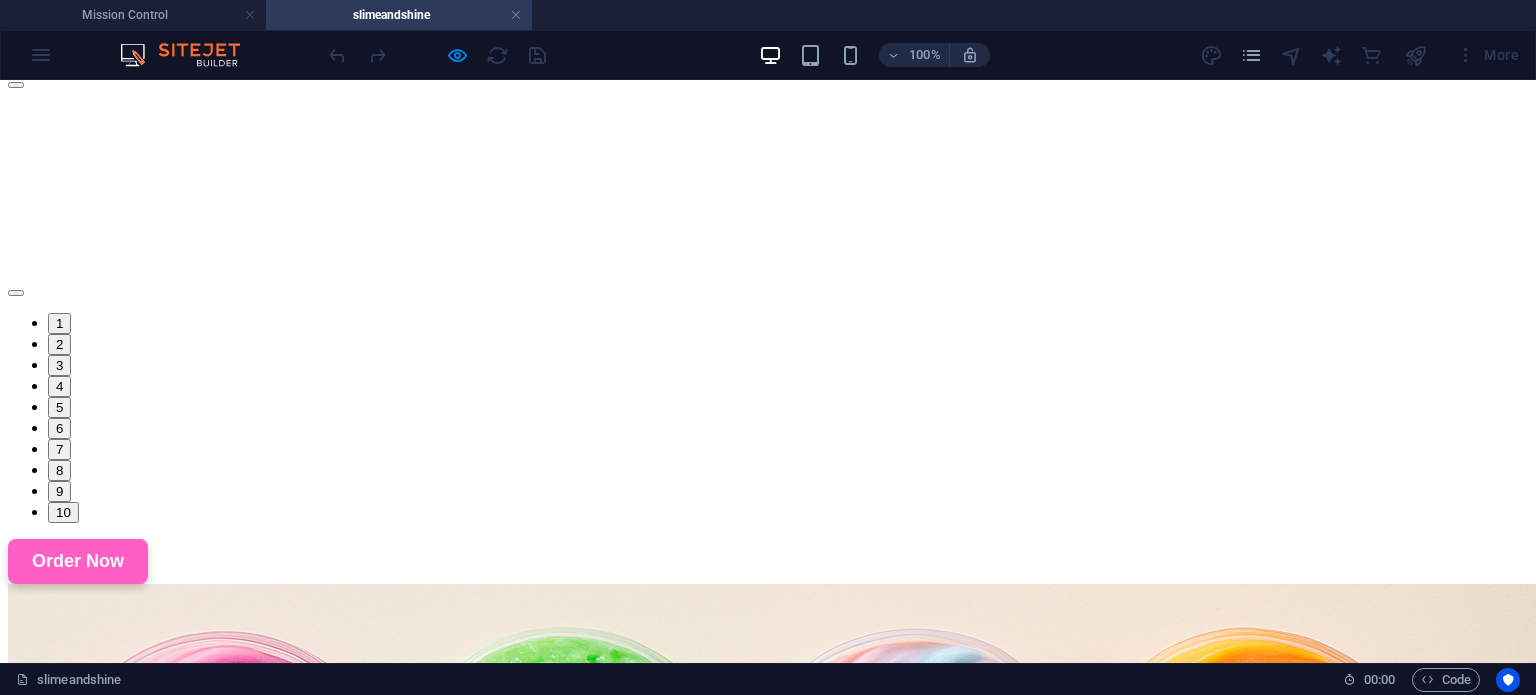 click at bounding box center [16, 85] 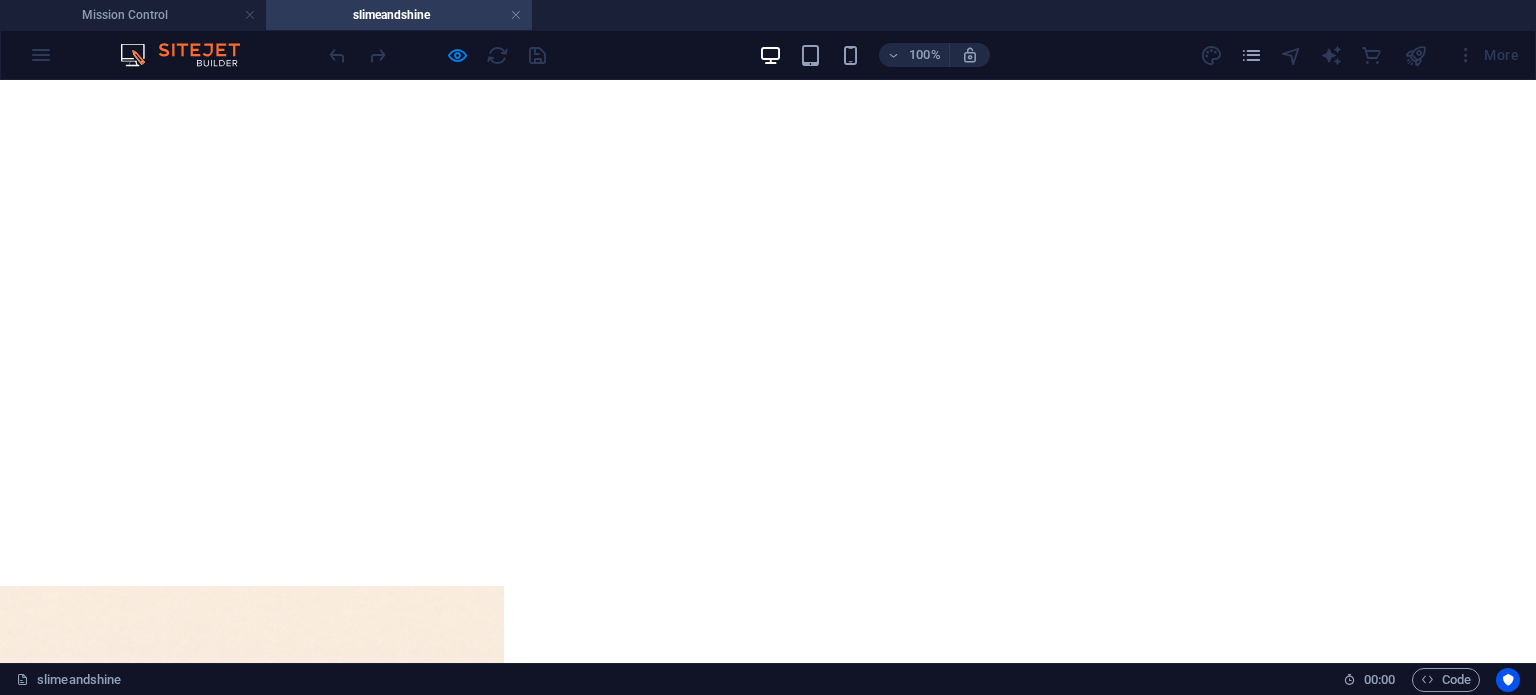 scroll, scrollTop: 600, scrollLeft: 0, axis: vertical 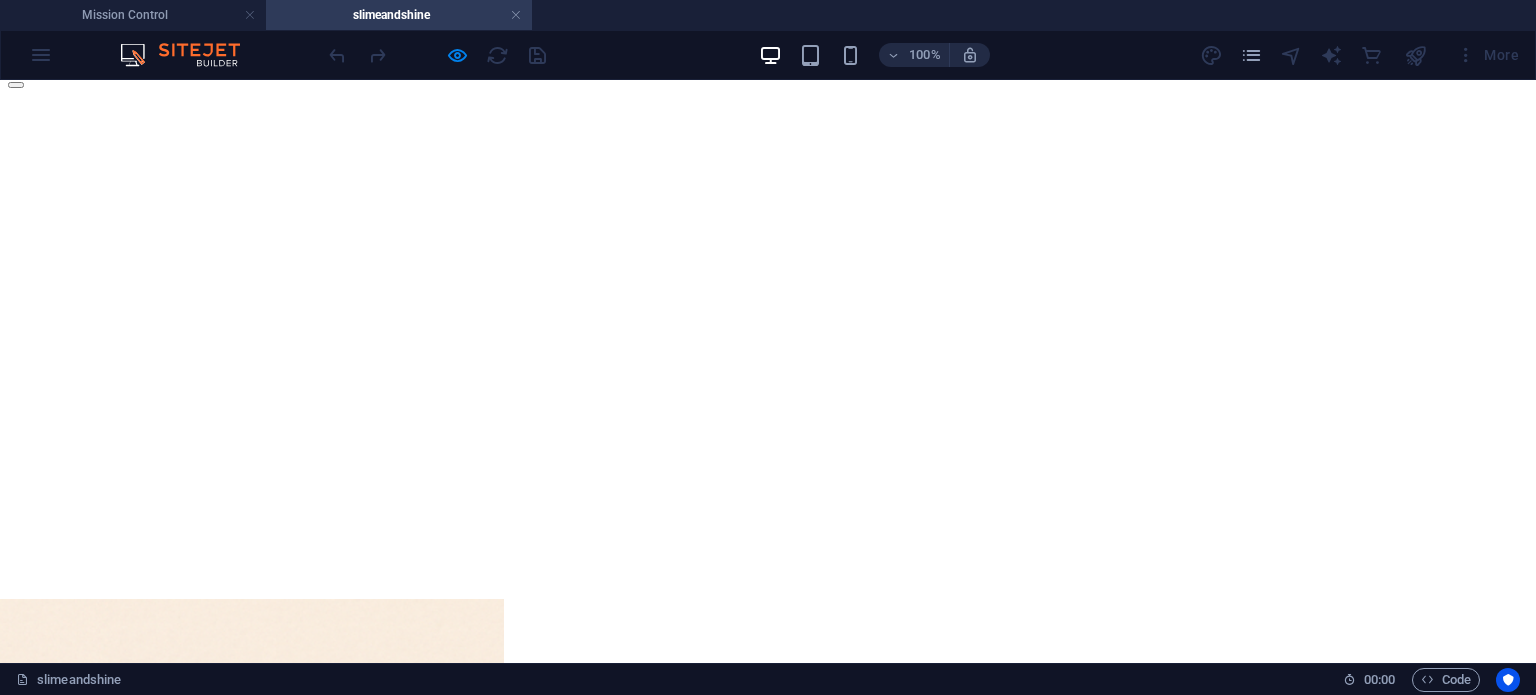 click at bounding box center [-264, 1751] 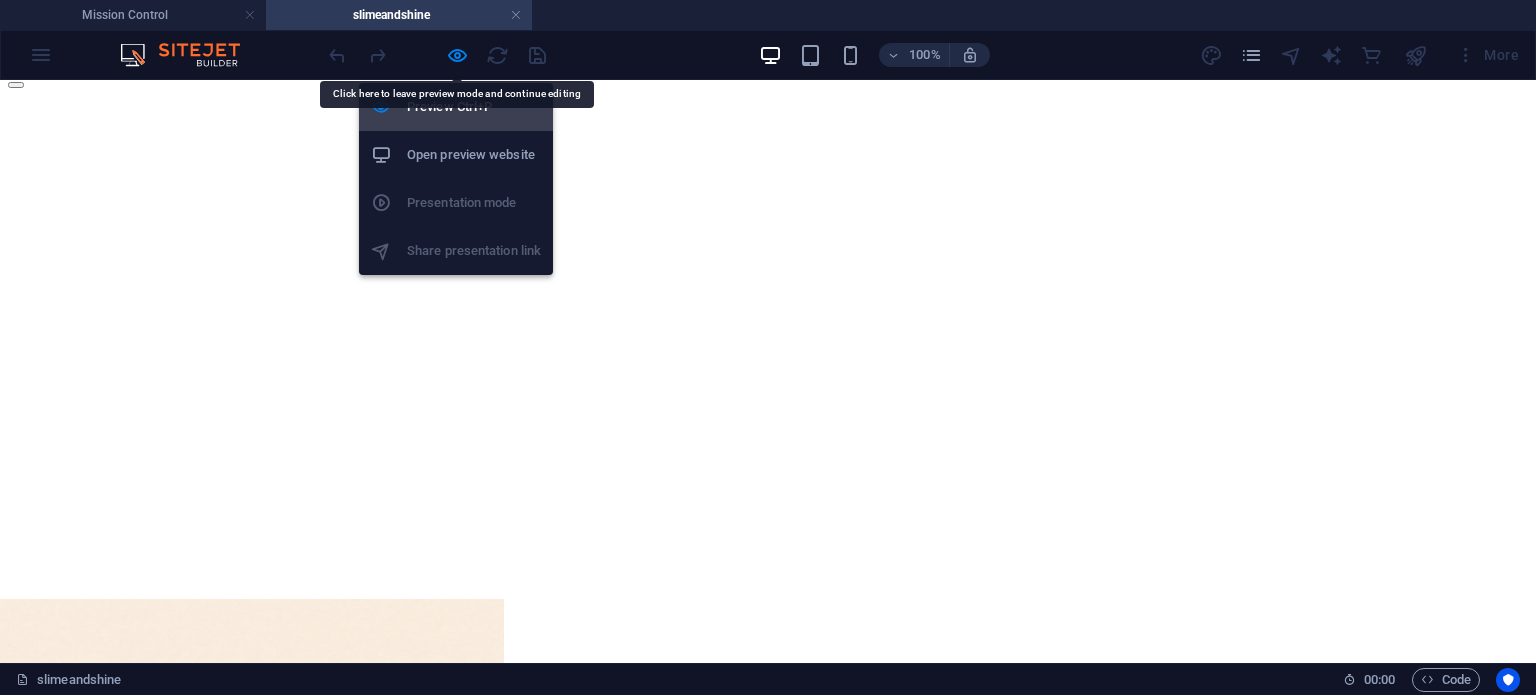 click at bounding box center (457, 55) 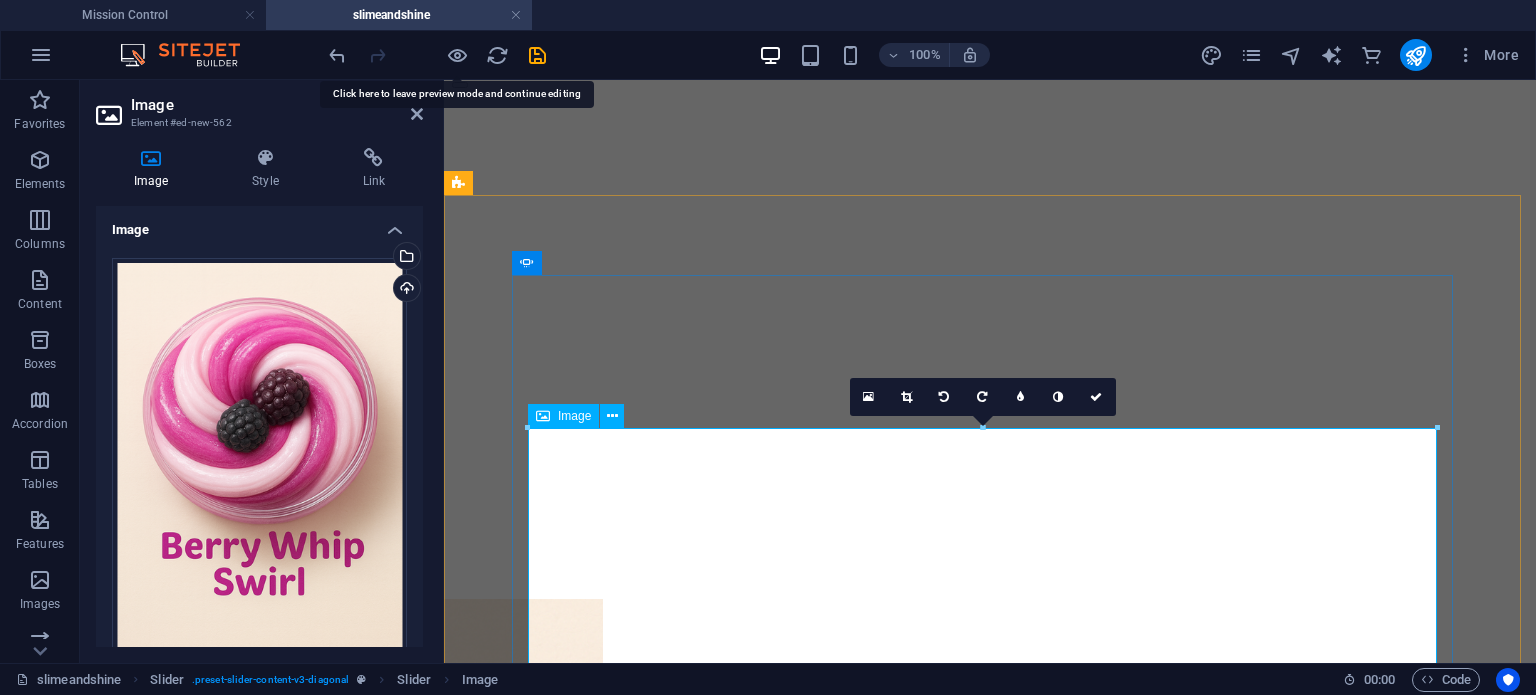 click at bounding box center (-35, 1420) 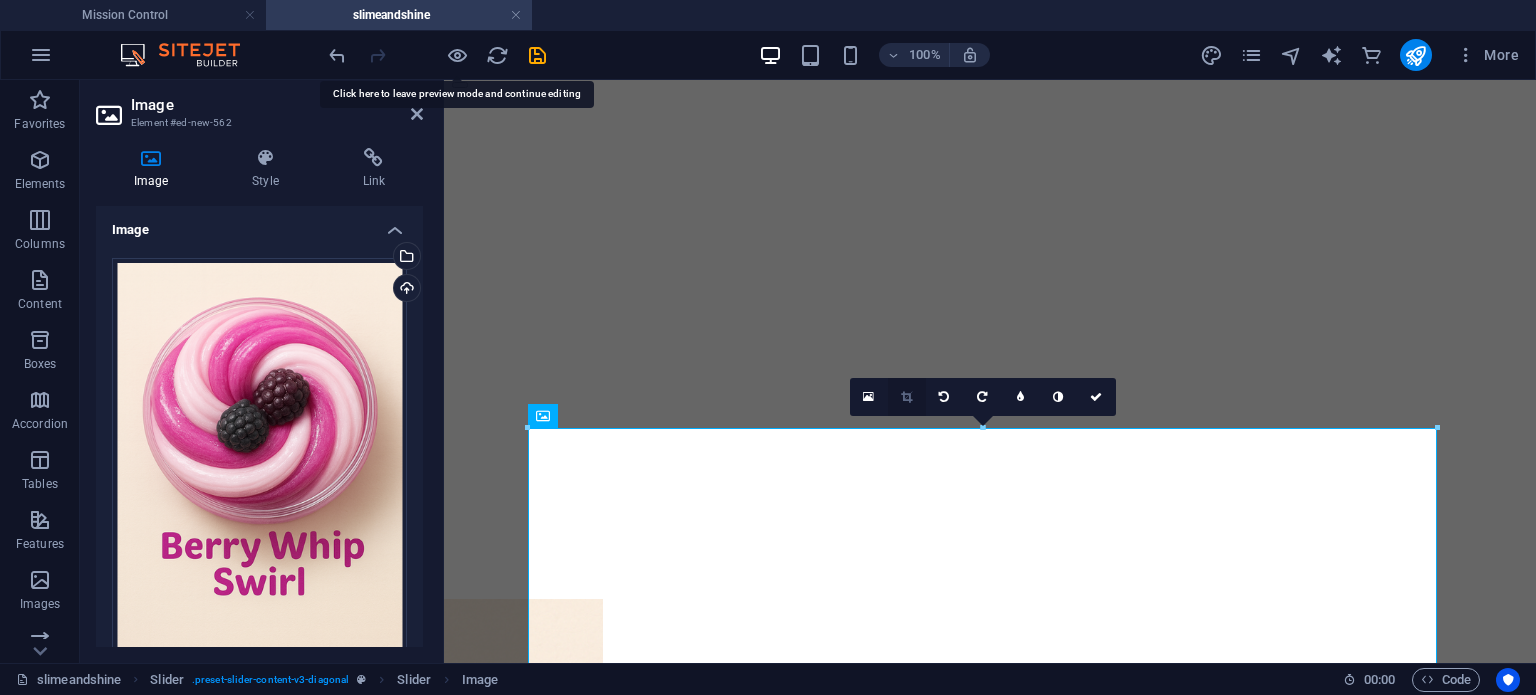 click at bounding box center [907, 397] 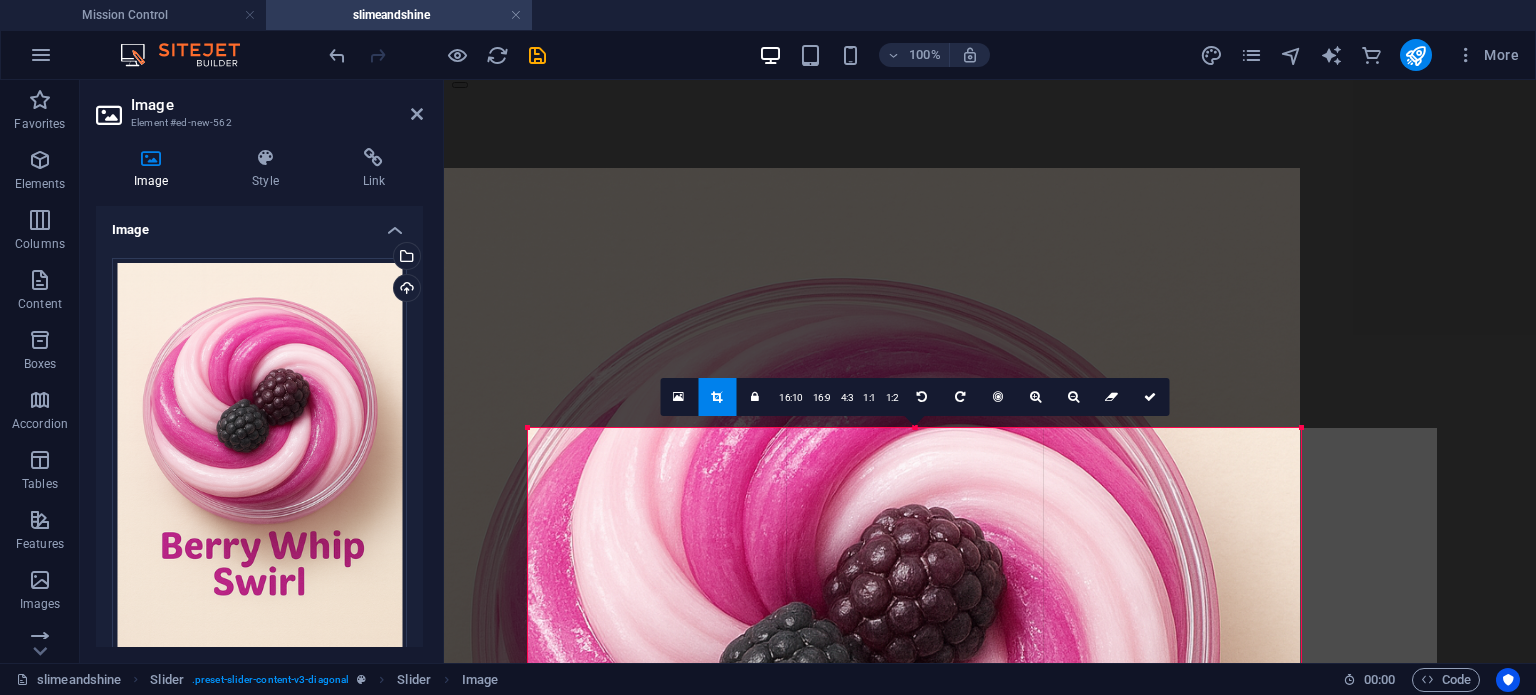 drag, startPoint x: 528, startPoint y: 429, endPoint x: 652, endPoint y: 630, distance: 236.17155 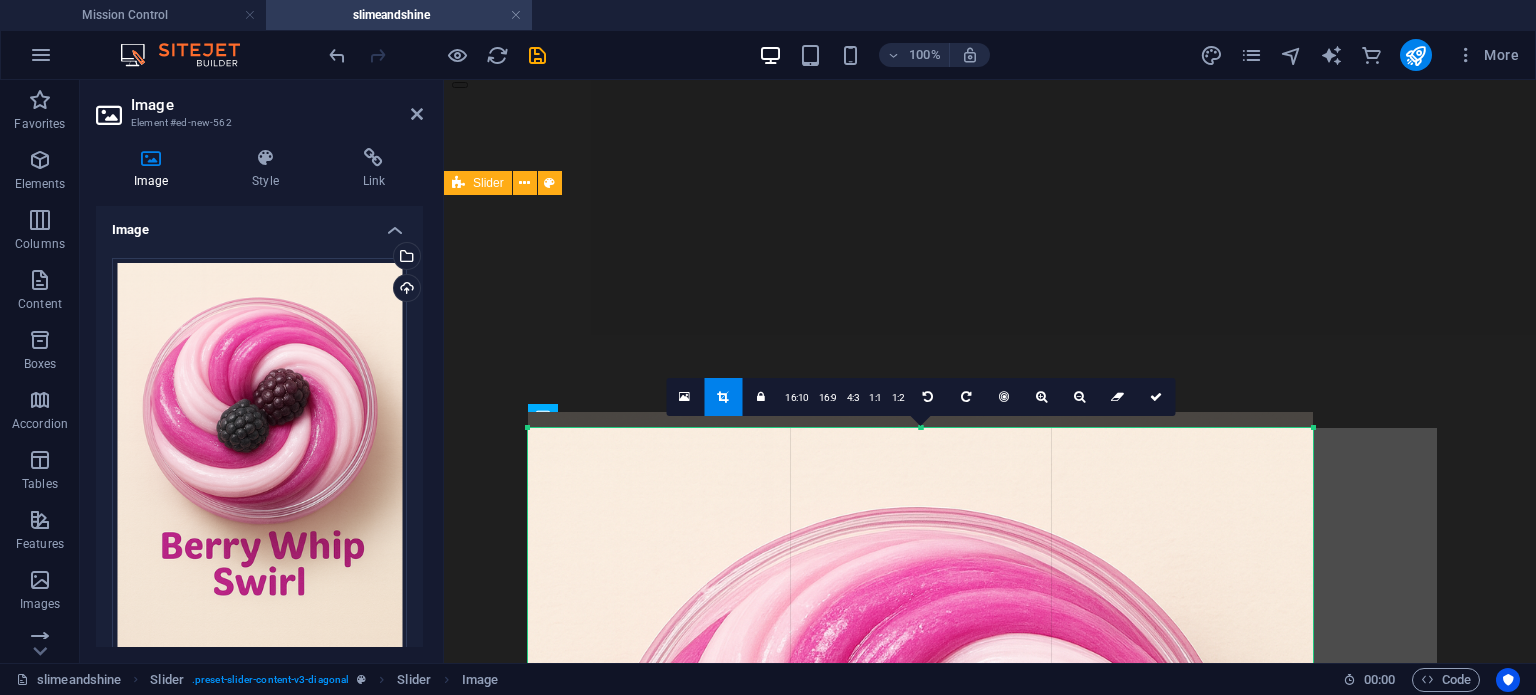 scroll, scrollTop: 1110, scrollLeft: 0, axis: vertical 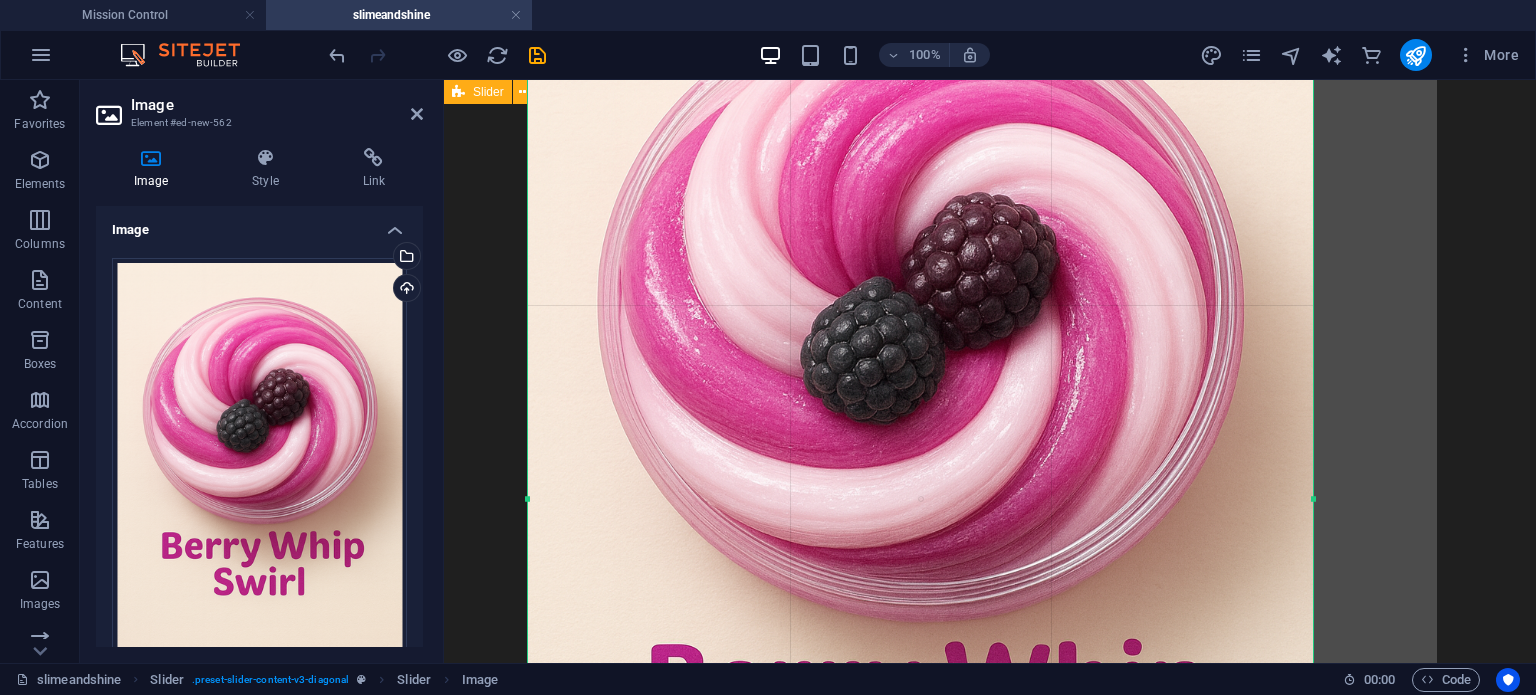 click on "10.  Peachy Froam Colours : Warm peach, coral, creamy white Flavour inspiration : Peaches and whipped cream Texture : Floam slime with dense foam beads Add-ons : Peach charm + vanilla scent infusion 1.  Berry Whip Swirl Colours : Deep magenta, lilac, whipped cream white Flavour inspiration : Mixed berries and vanilla cream Texture : Thick butter slime; ultra soft and stretchy Add-ons : Mini berry charms and swirls 2.Citton Candy Crunch Colours : Neon green, citrus yellow, sparkle flecks Flavour inspiration : Lime soda pop Texture : Crunchy slime with fizz beads Add-ons : Popping candy sounds and bubble pops 3.  Cotton Candy Crunch Colours : Baby blue, pastel pink, cloud white Flavour inspiration : Cotton candy / candy floss Texture : Cloud slime with light crunch Add-ons : Mini foam beads + shimmer glitter 4.  Mango Tango Colours : Mango orange, golden yellow, blush pink Flavour inspiration : Mango-papaya smoothie Texture : Glossy and extra stretchy Add-ons : Tropical fruit charm mix 5.  Grape Jelly Jiggle 1" at bounding box center [990, 469] 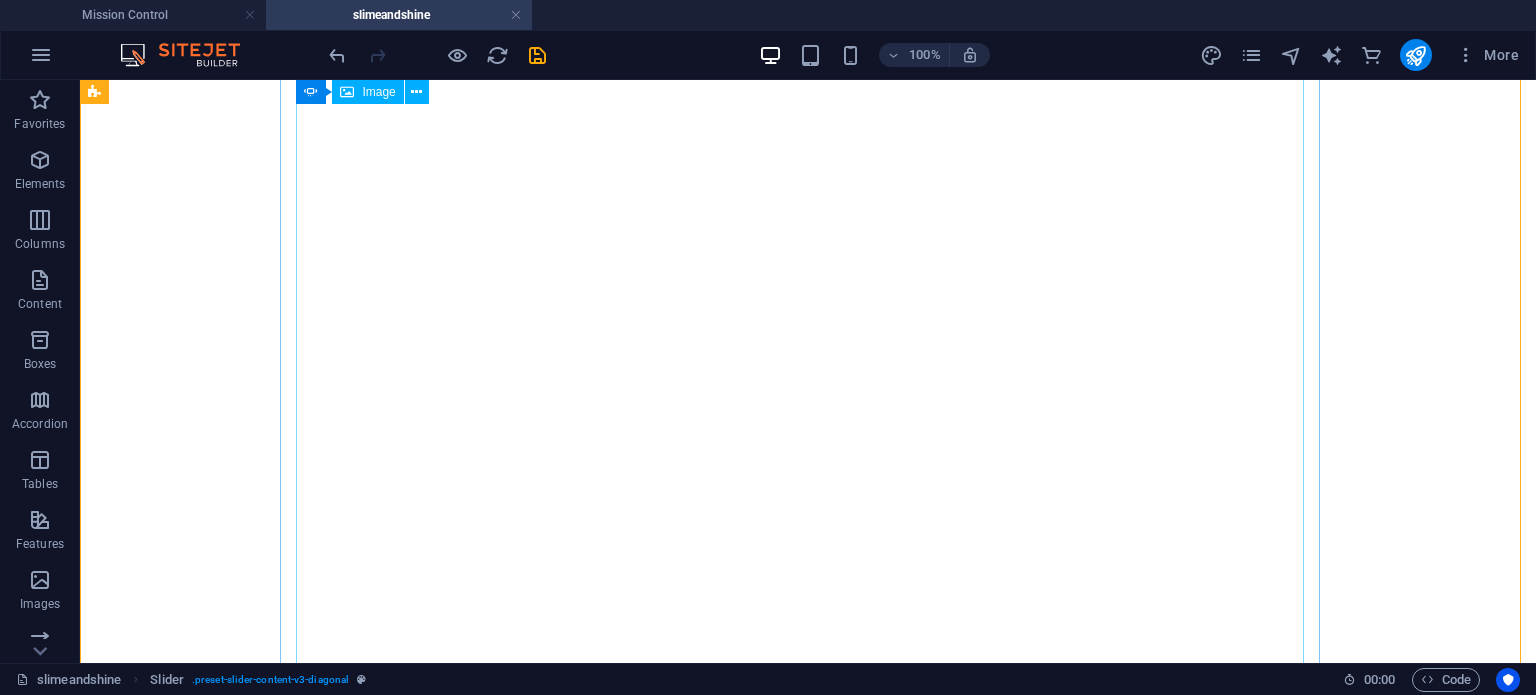 scroll, scrollTop: 610, scrollLeft: 0, axis: vertical 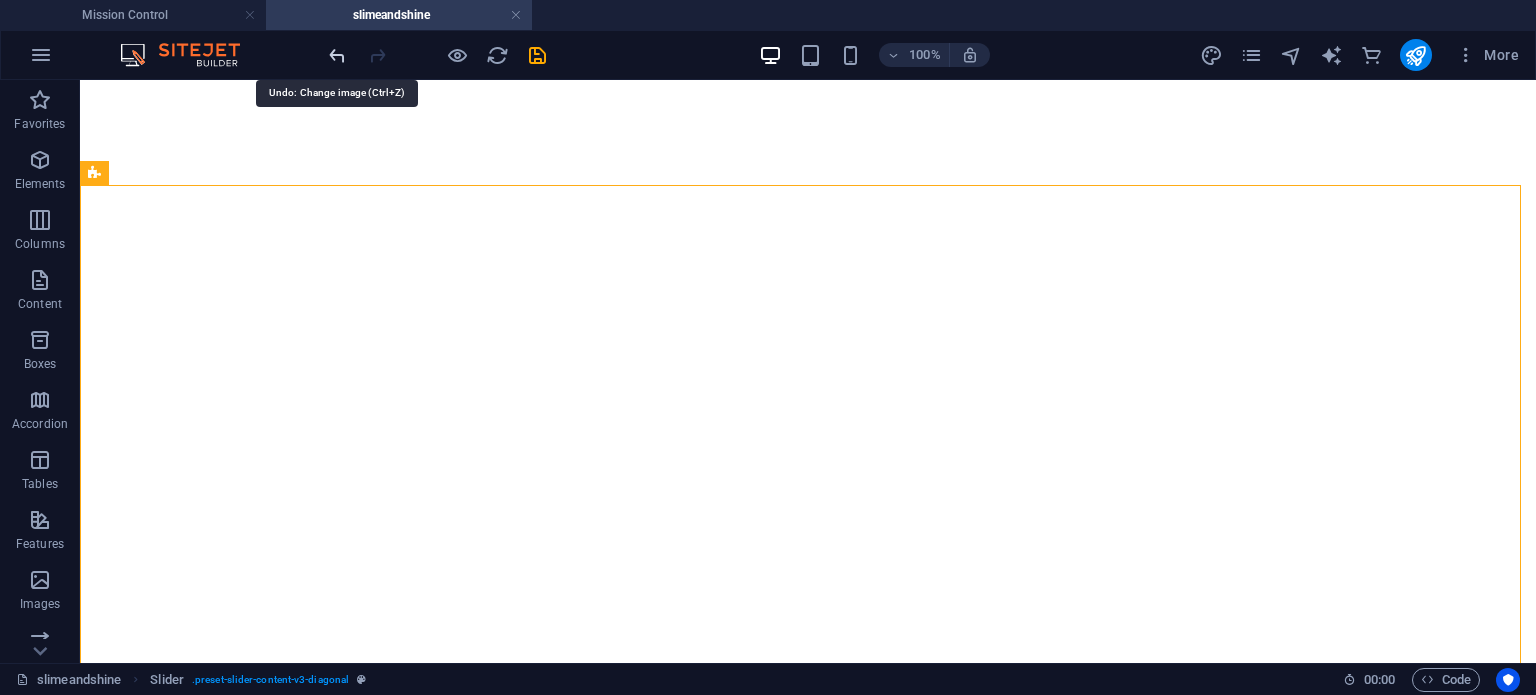click at bounding box center [337, 55] 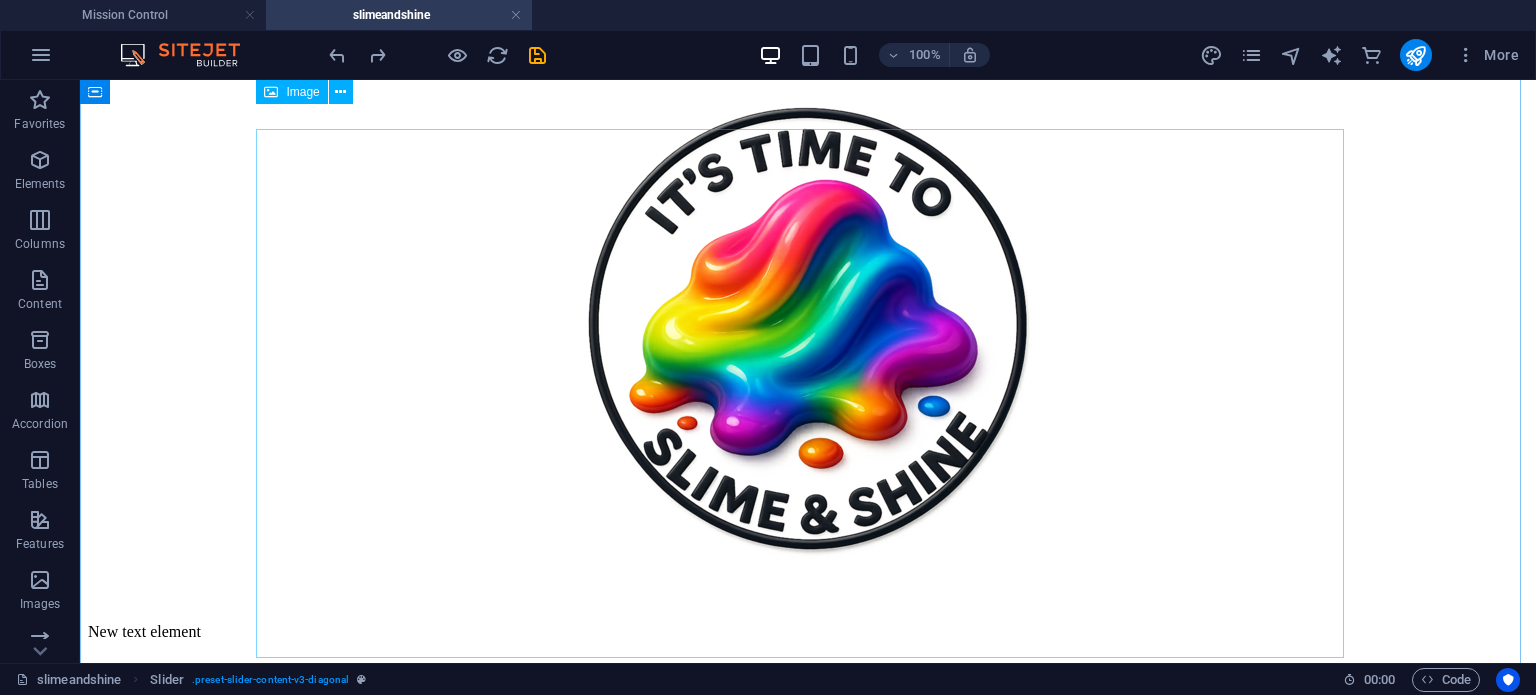 scroll, scrollTop: 0, scrollLeft: 0, axis: both 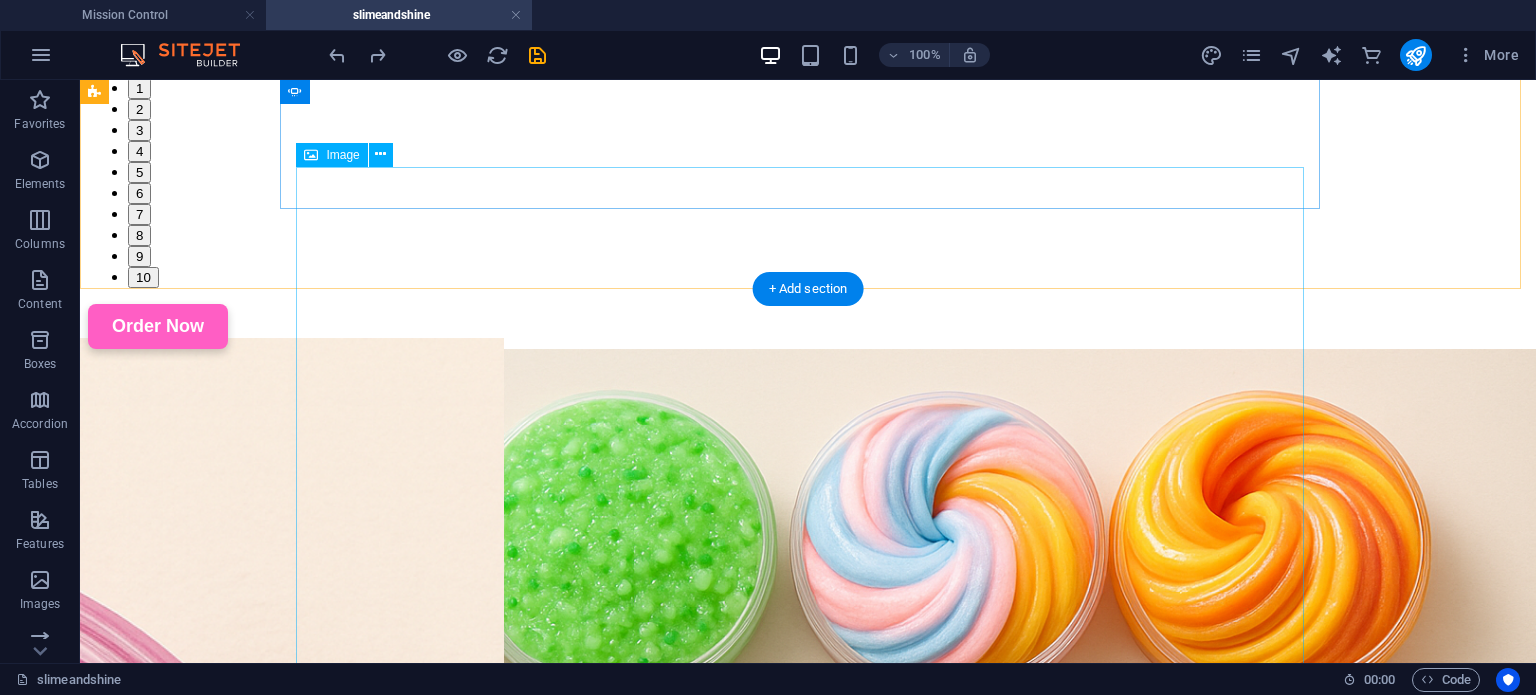 click at bounding box center [-448, 1432] 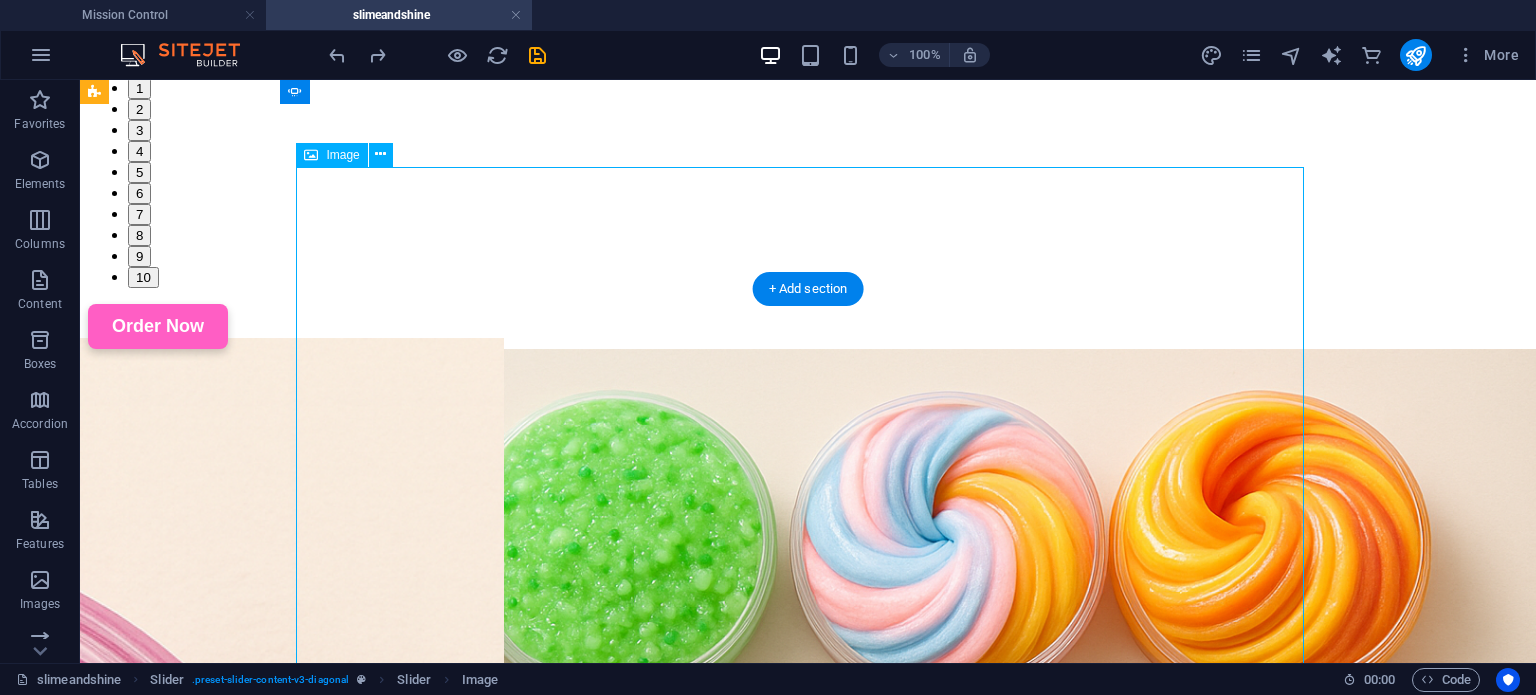 click at bounding box center (-448, 1432) 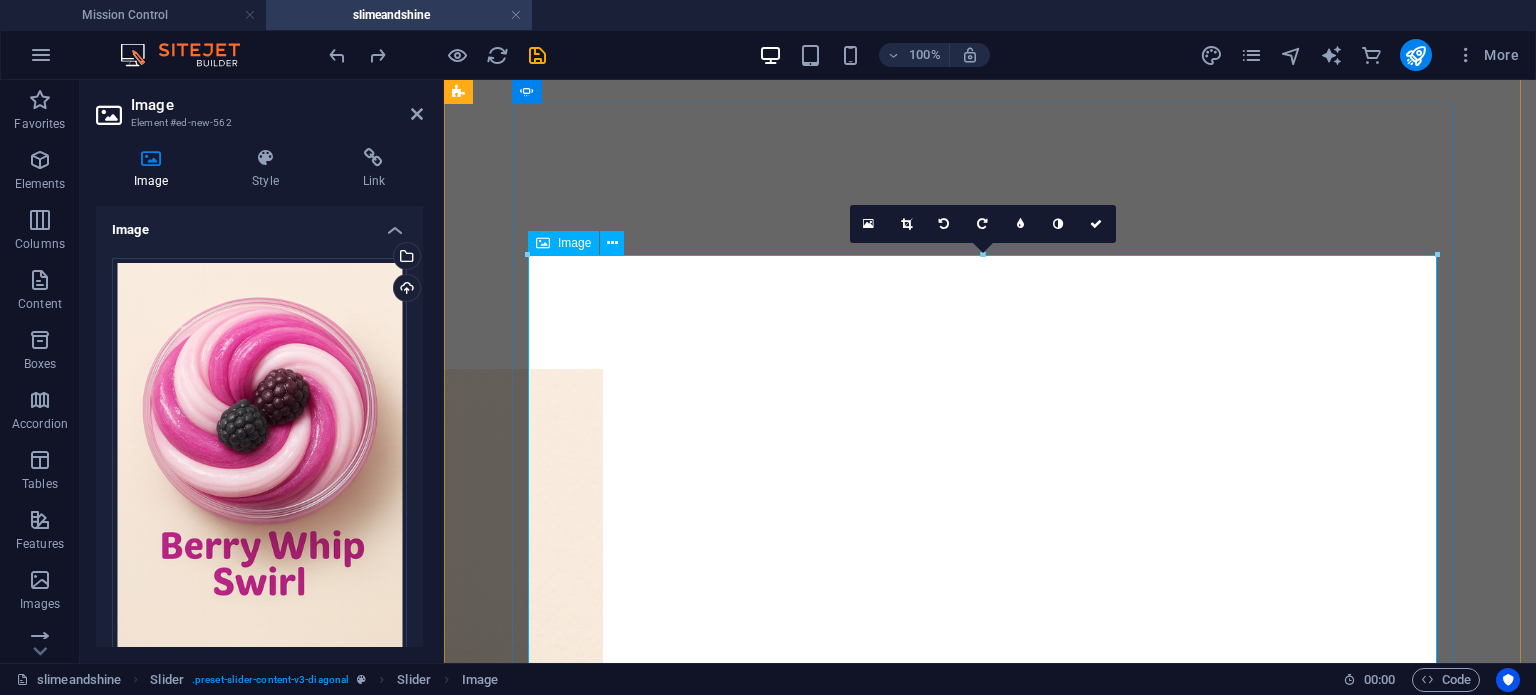 scroll, scrollTop: 699, scrollLeft: 0, axis: vertical 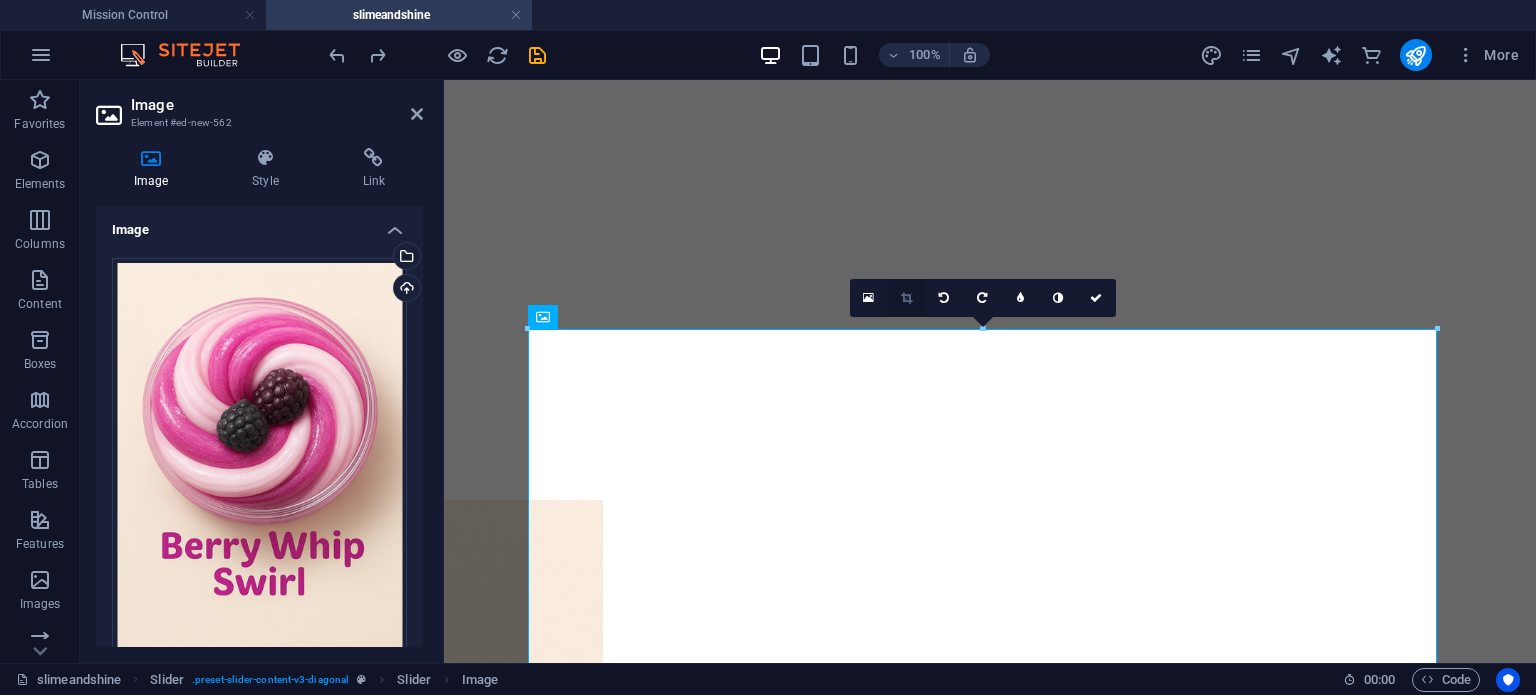 click at bounding box center [906, 298] 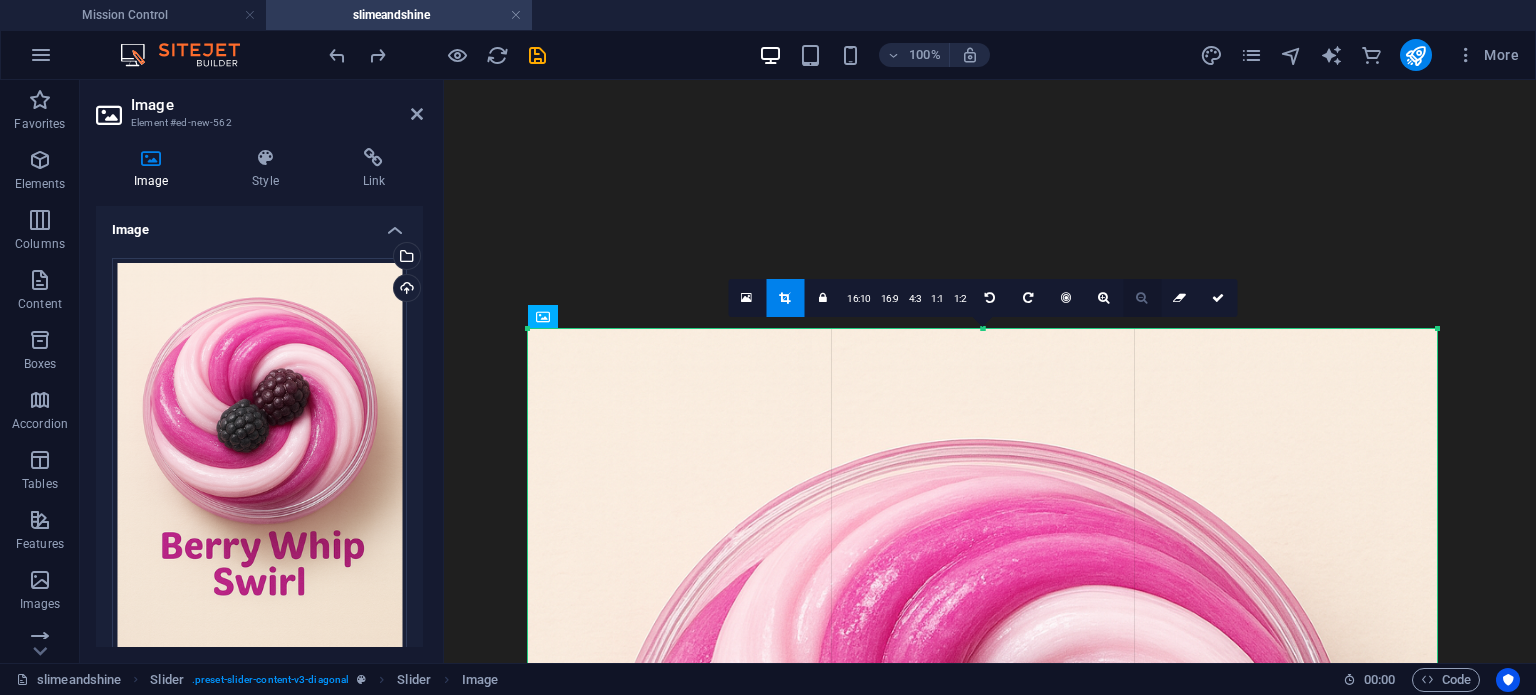 click at bounding box center [1141, 298] 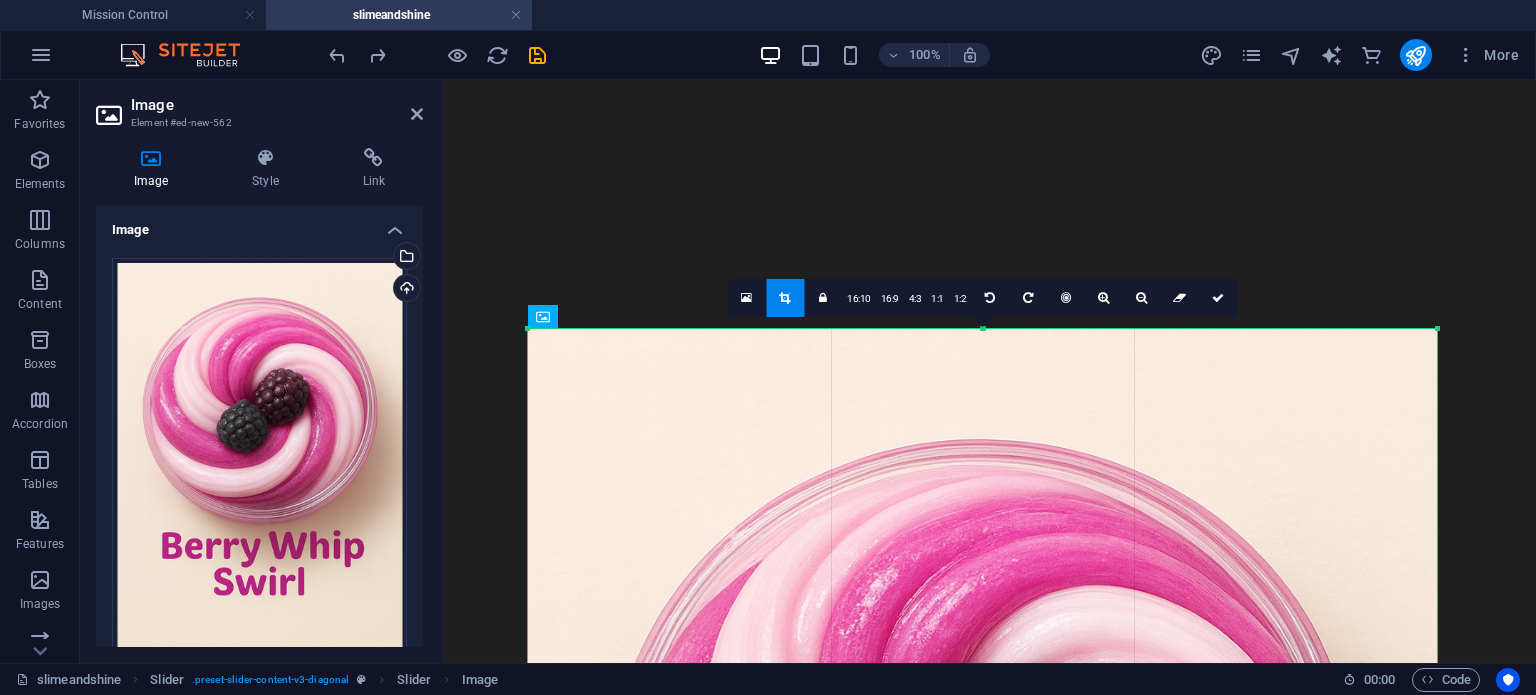click at bounding box center (982, 1011) 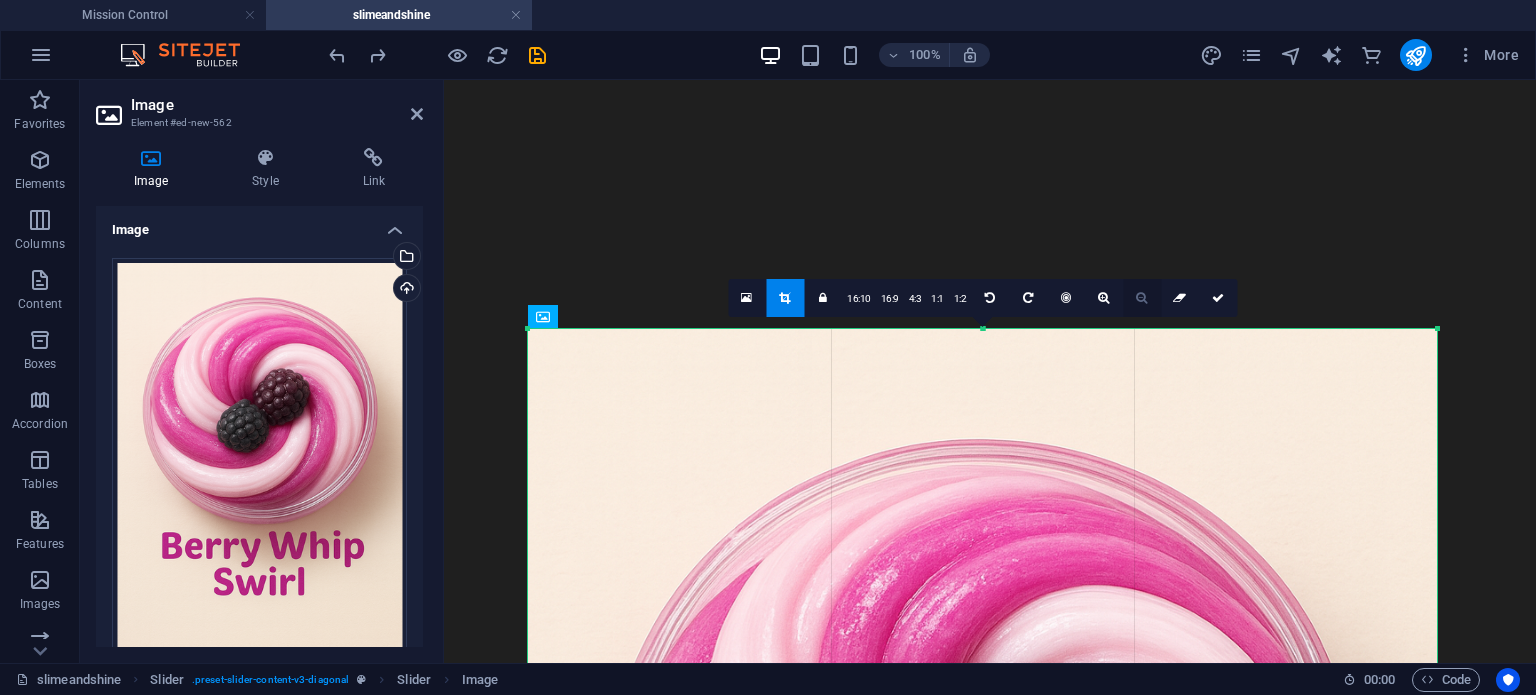 click at bounding box center (1141, 298) 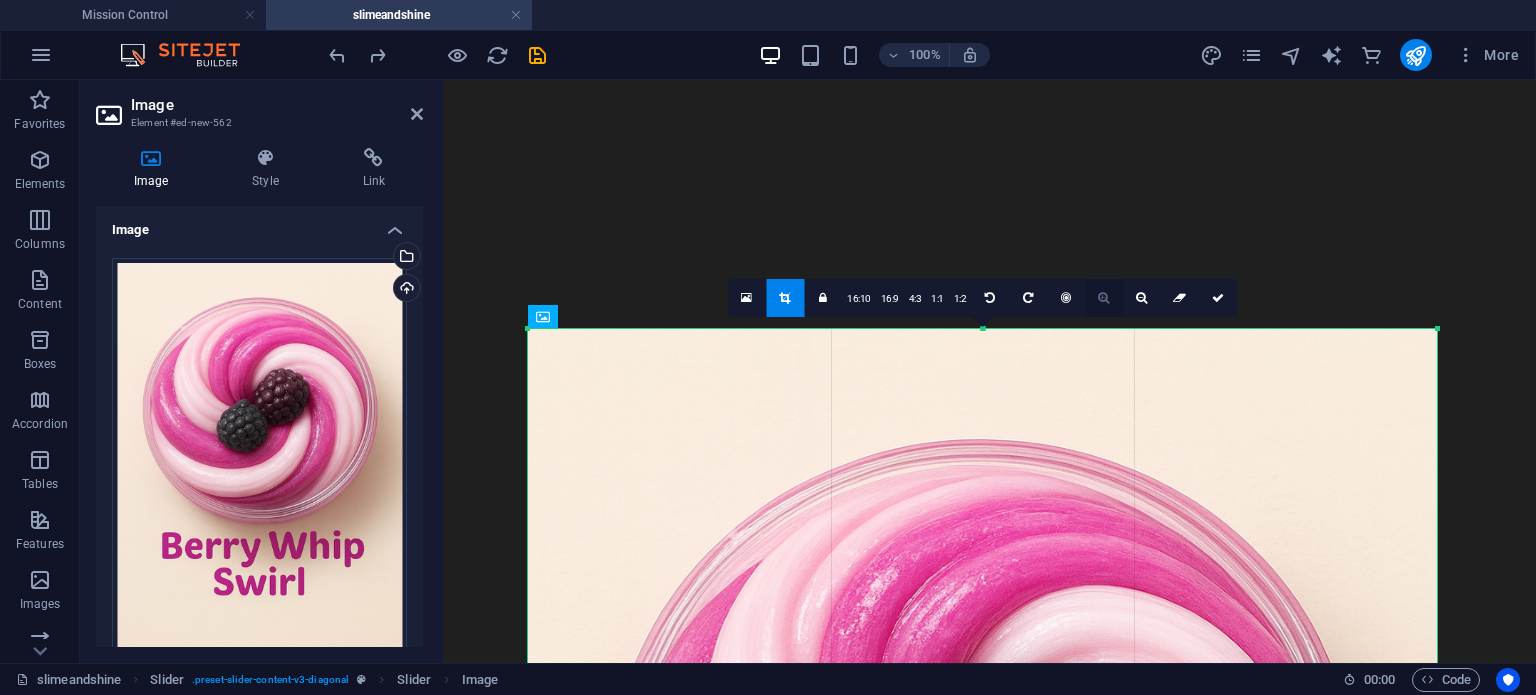click at bounding box center [1104, 298] 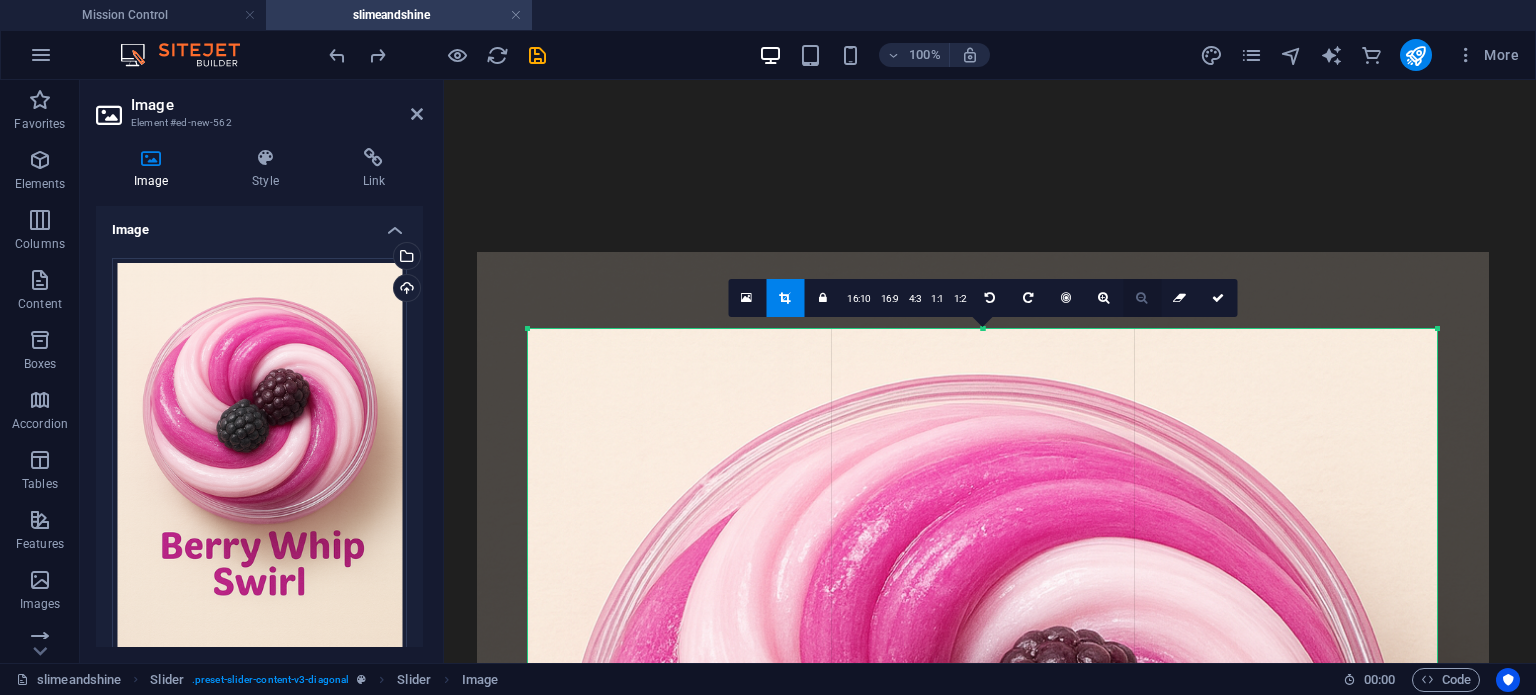 click at bounding box center (1142, 298) 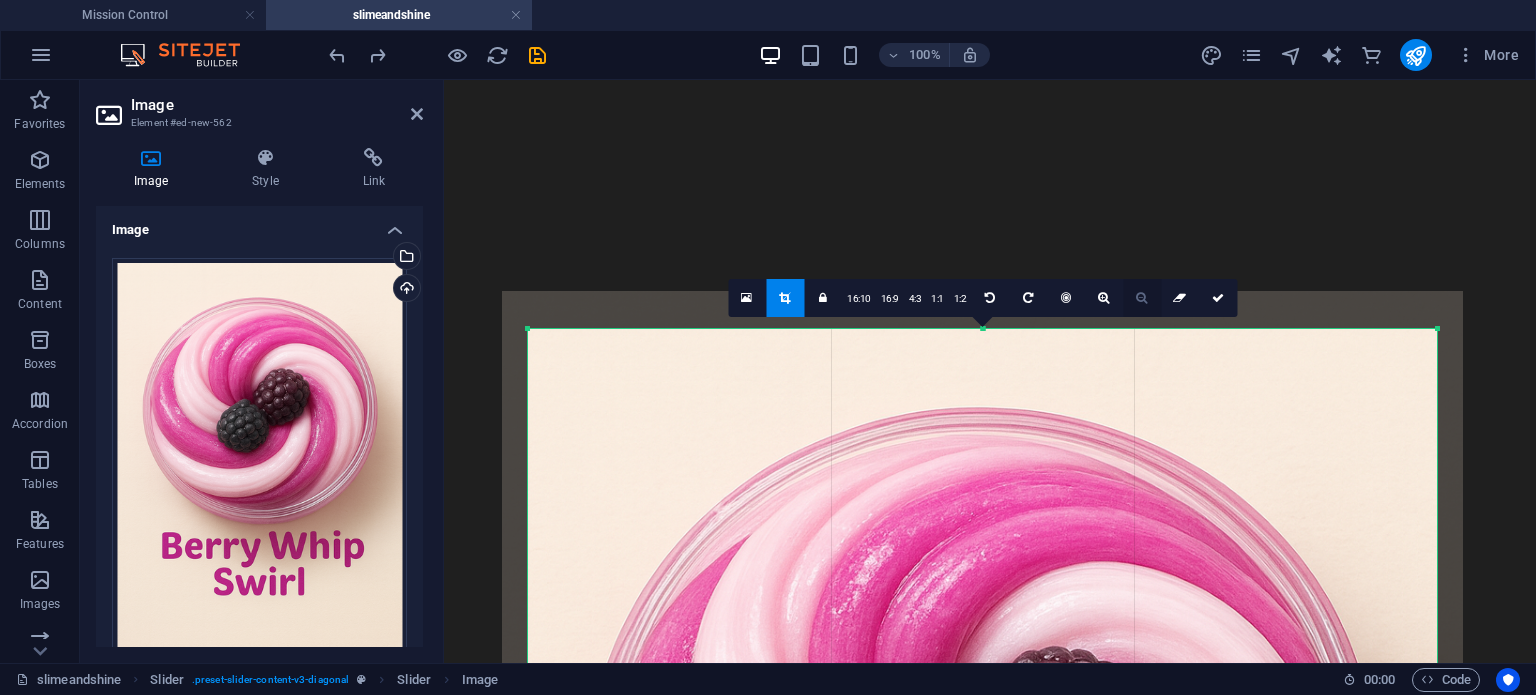 click at bounding box center [1142, 298] 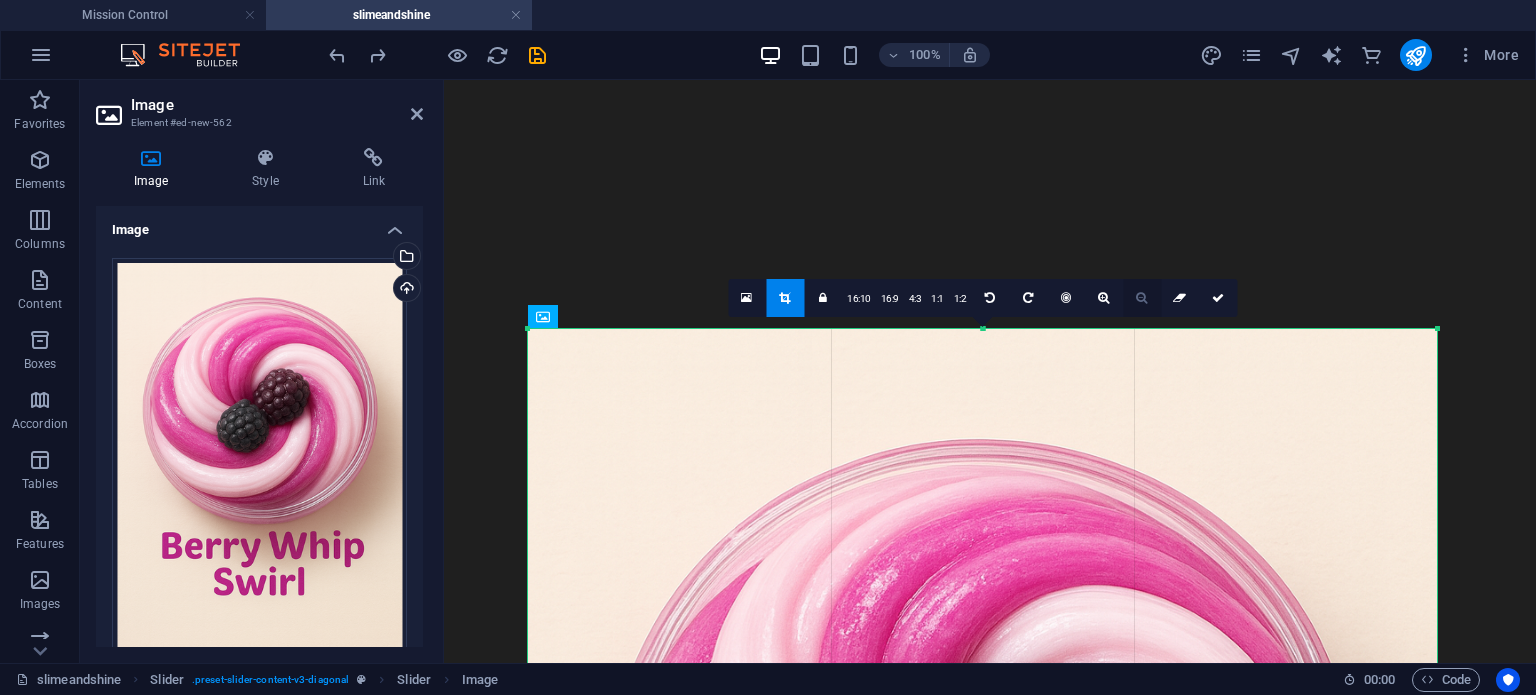 click at bounding box center [1142, 298] 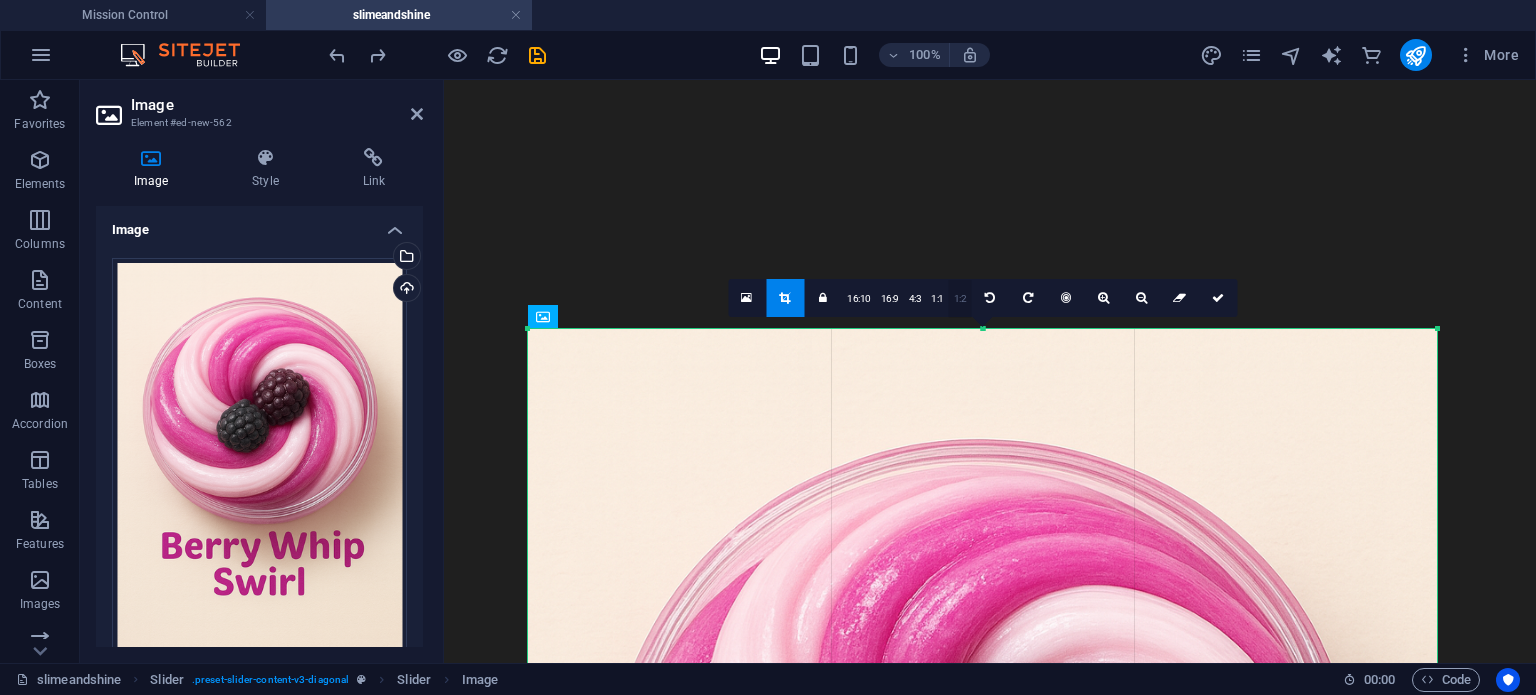 click on "1:2" at bounding box center [960, 299] 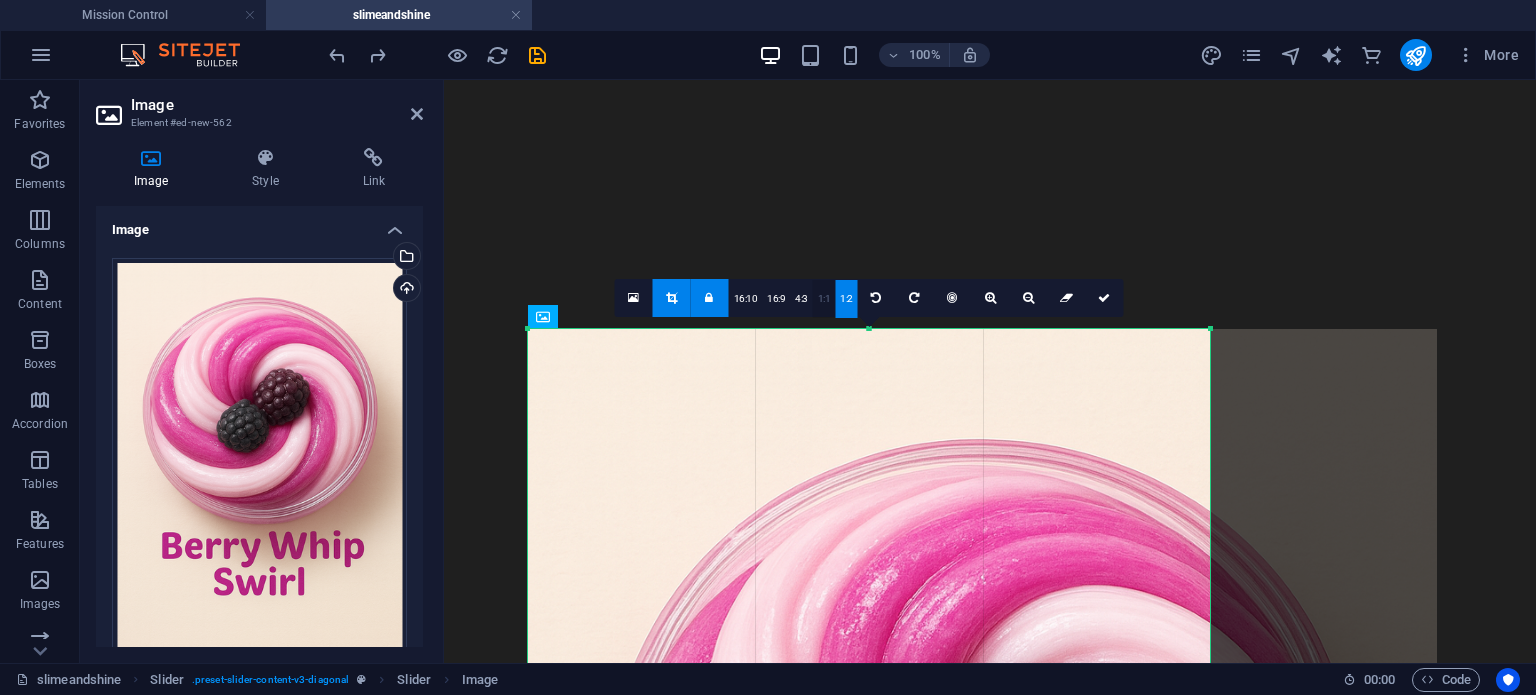 click on "1:1" at bounding box center [824, 299] 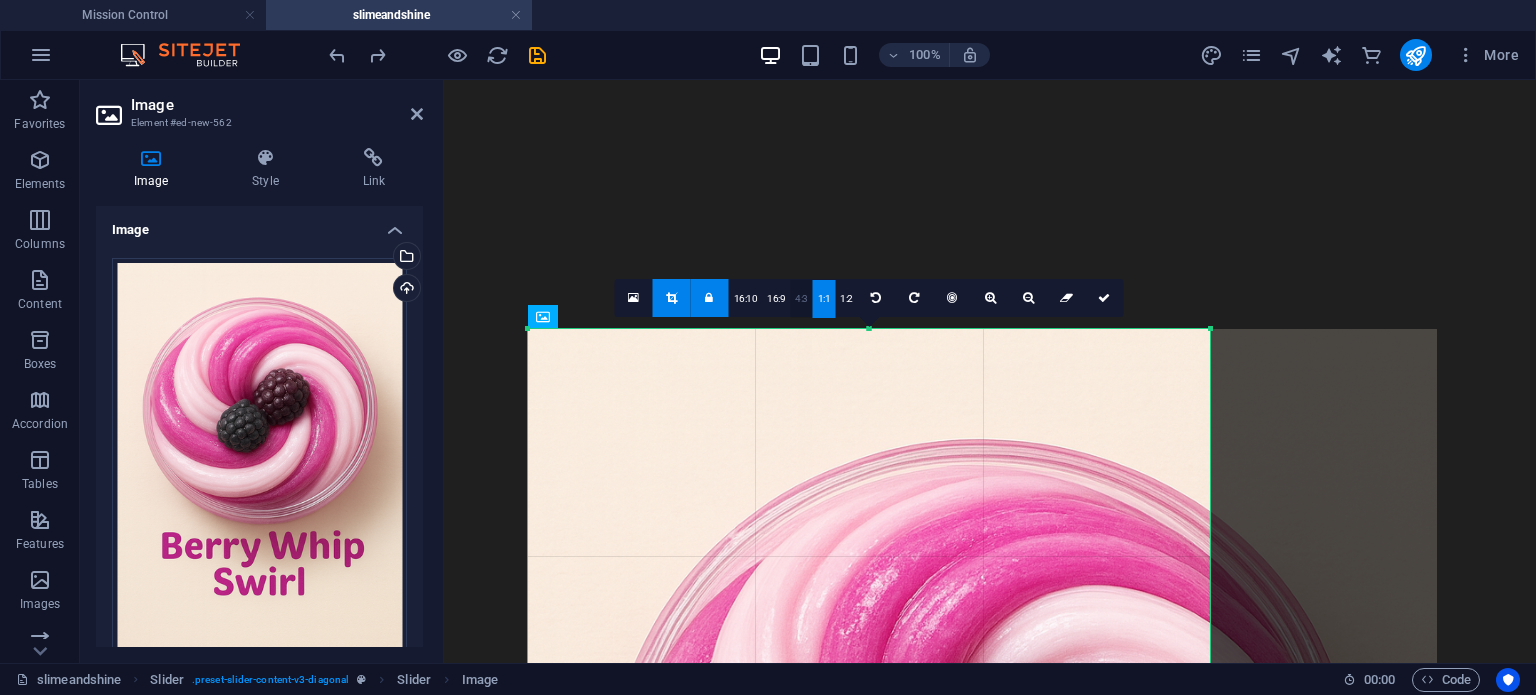 click on "4:3" at bounding box center (801, 299) 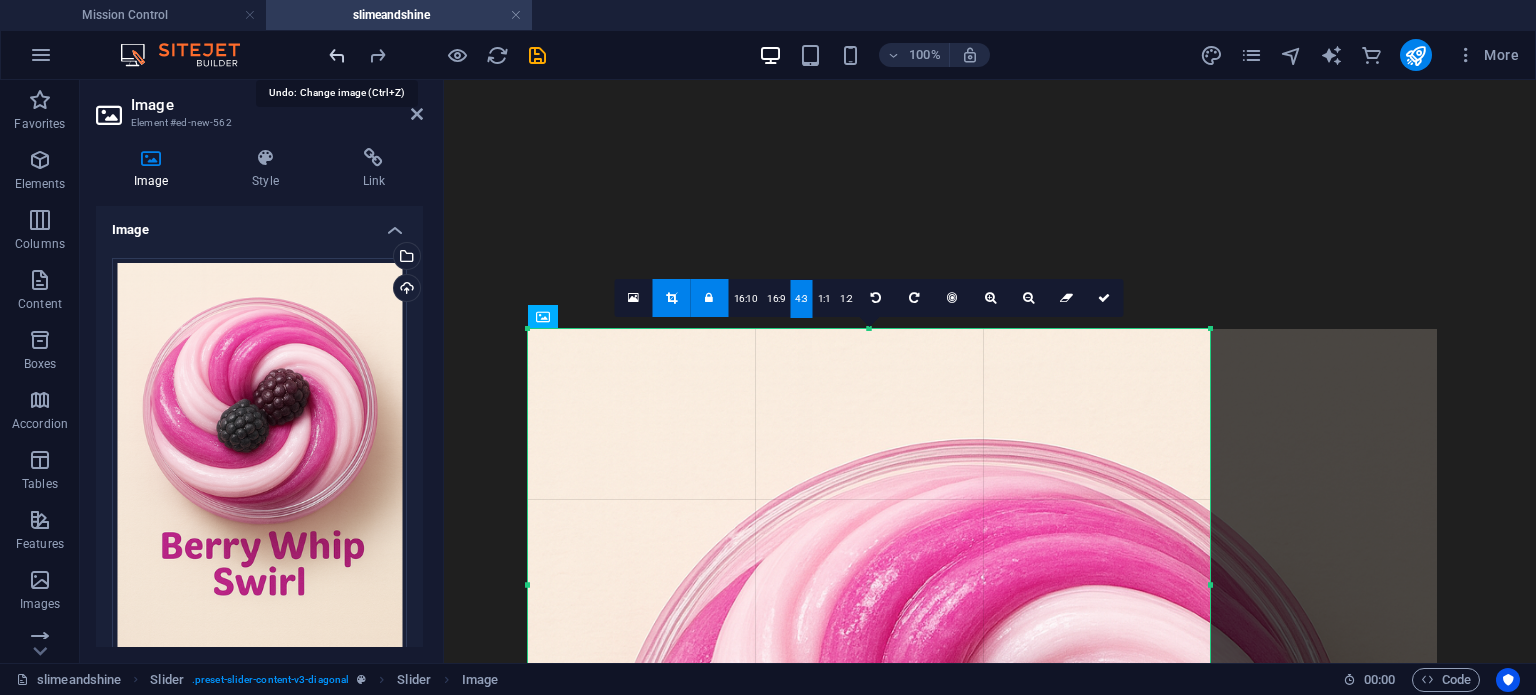 click at bounding box center (337, 55) 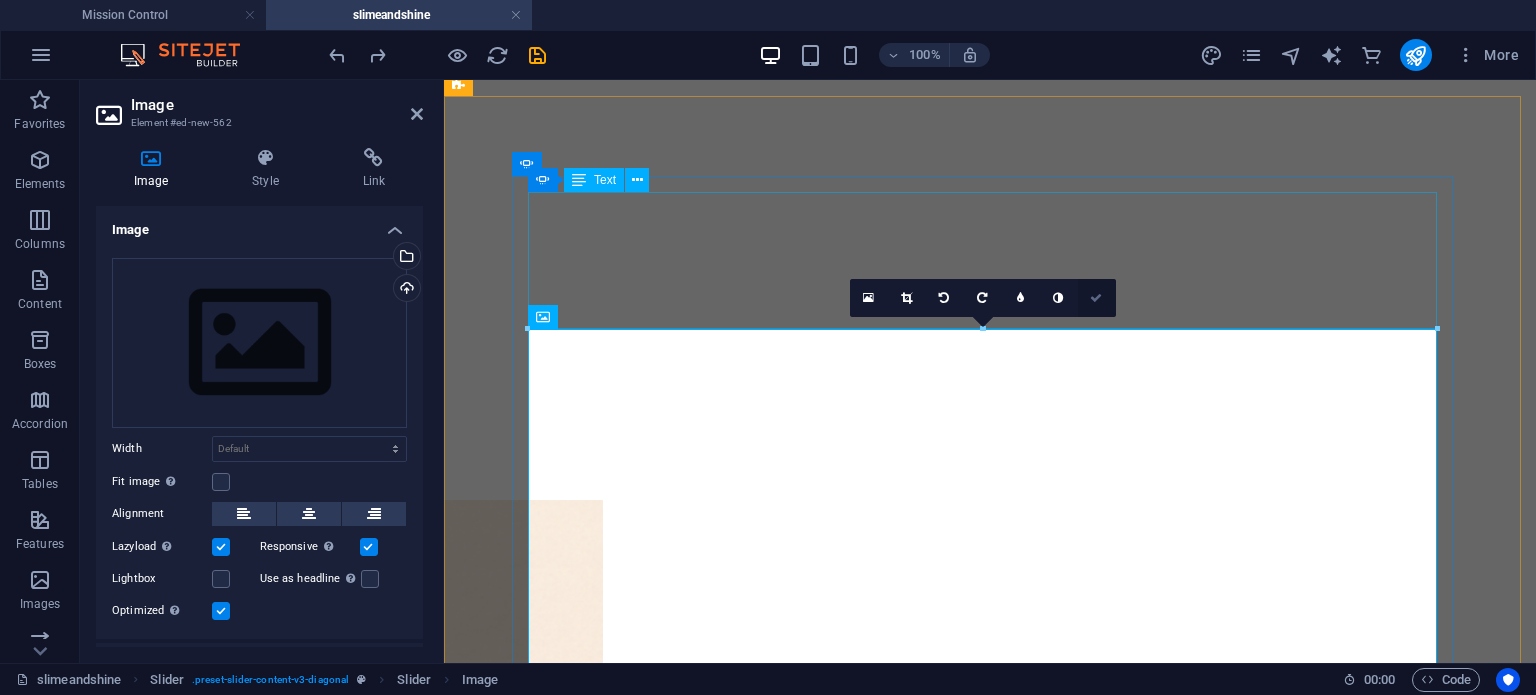 click at bounding box center (1097, 298) 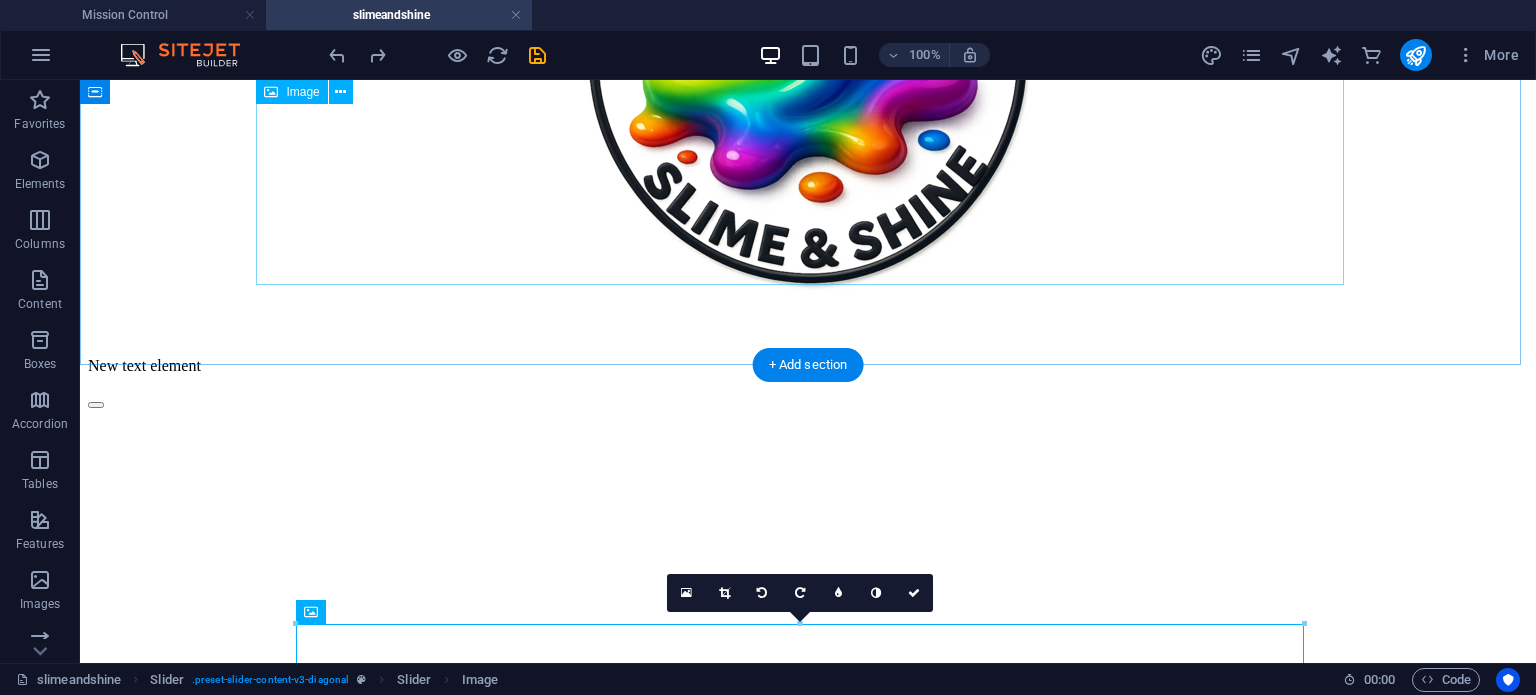 scroll, scrollTop: 799, scrollLeft: 0, axis: vertical 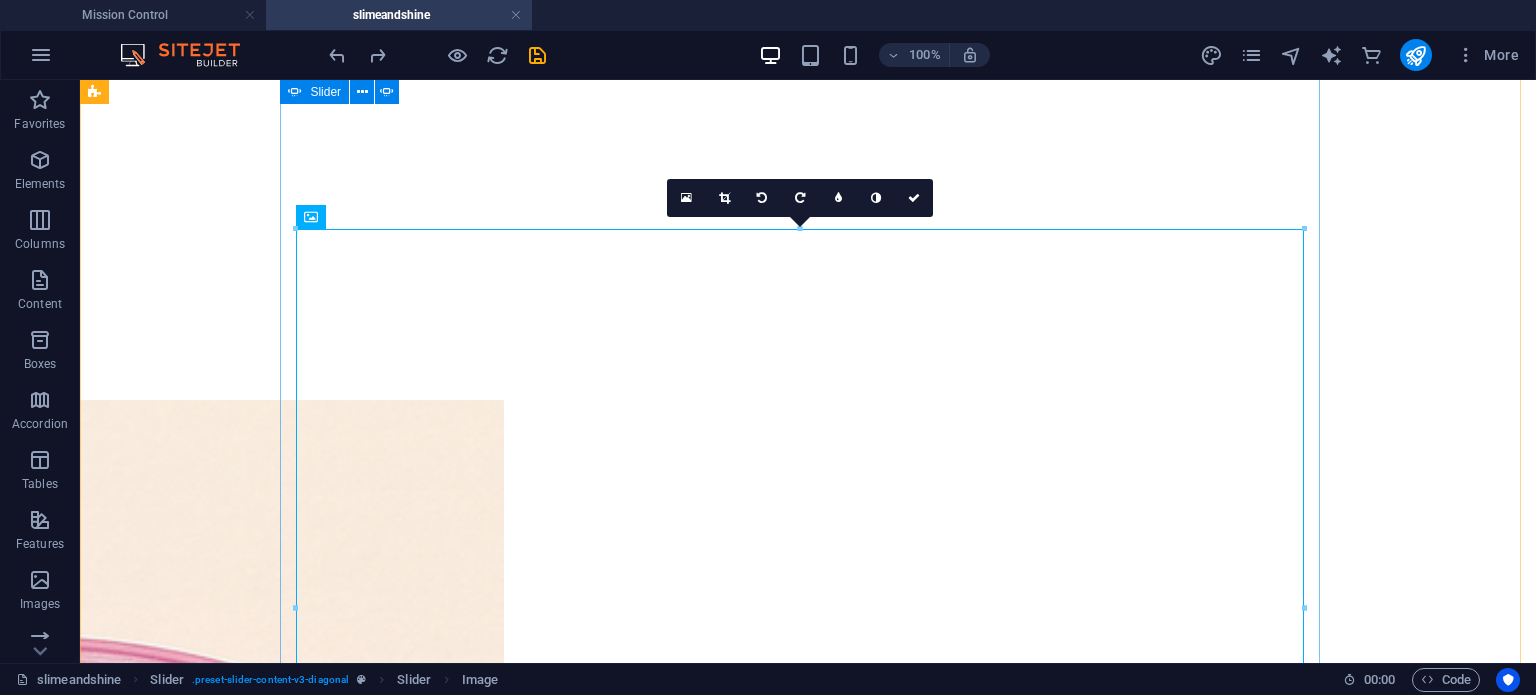 click at bounding box center (96, 1606) 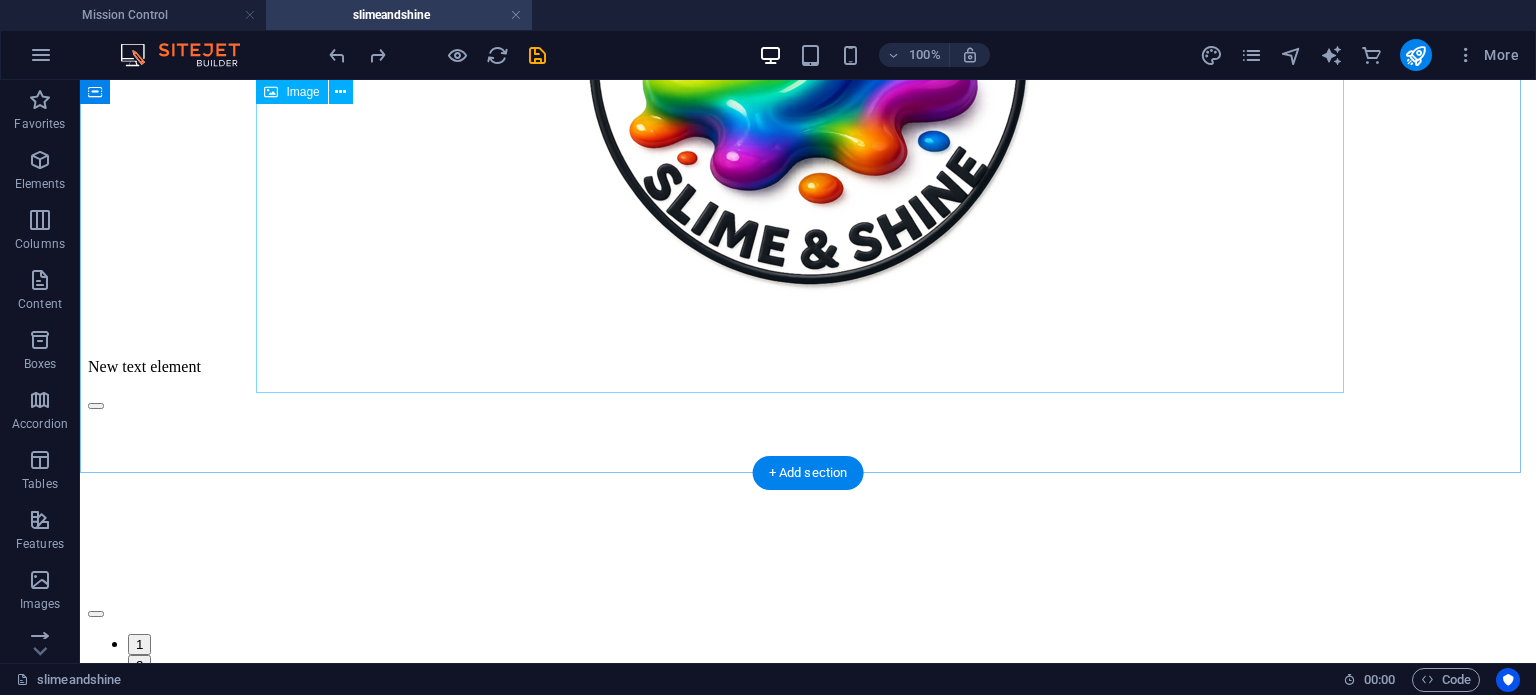 scroll, scrollTop: 599, scrollLeft: 0, axis: vertical 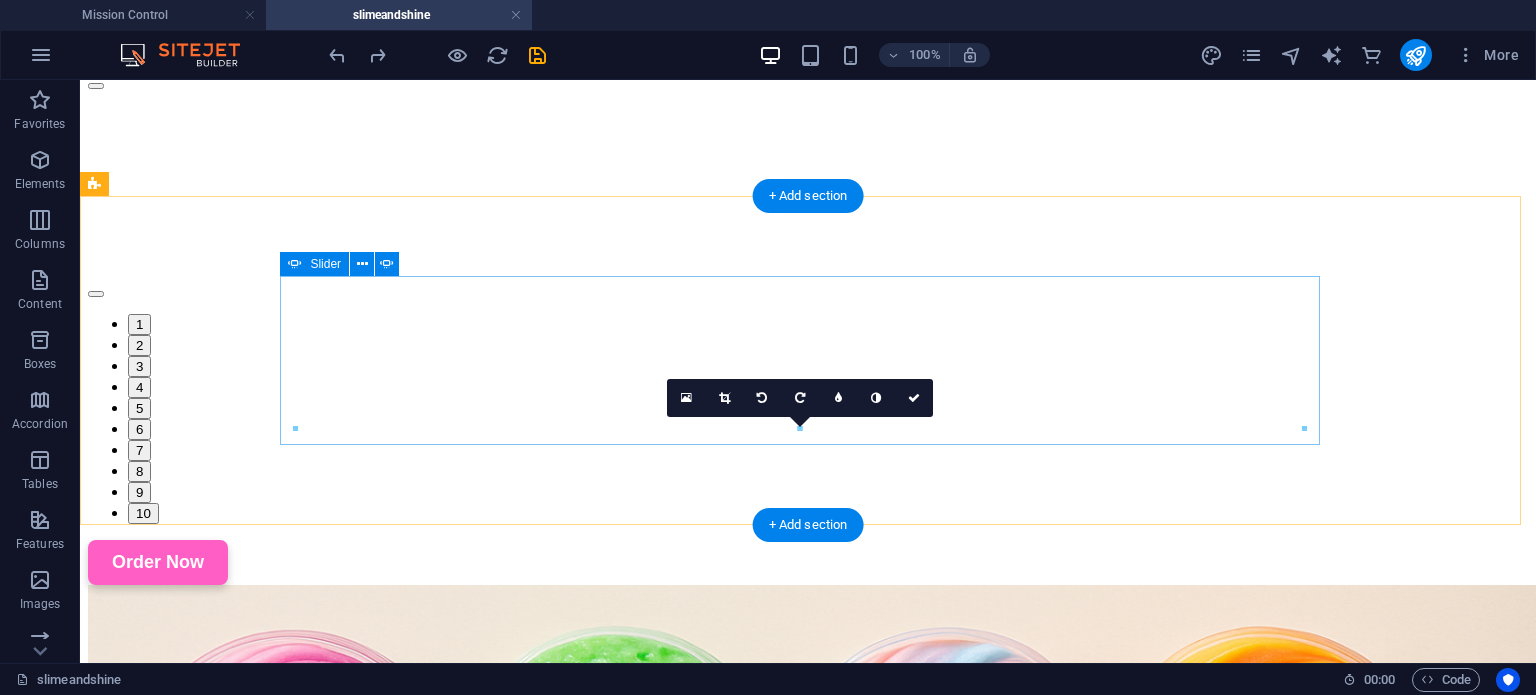click at bounding box center [96, 86] 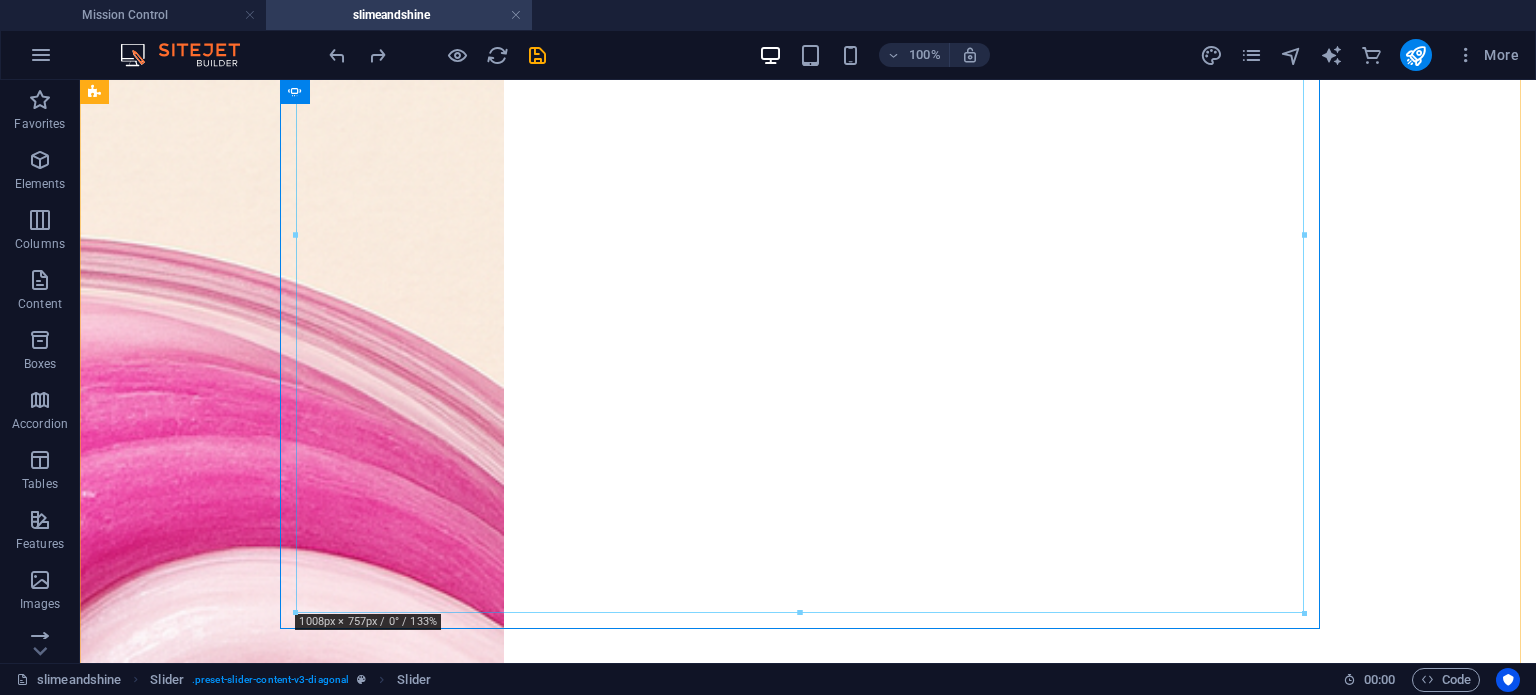 click at bounding box center [-448, 548] 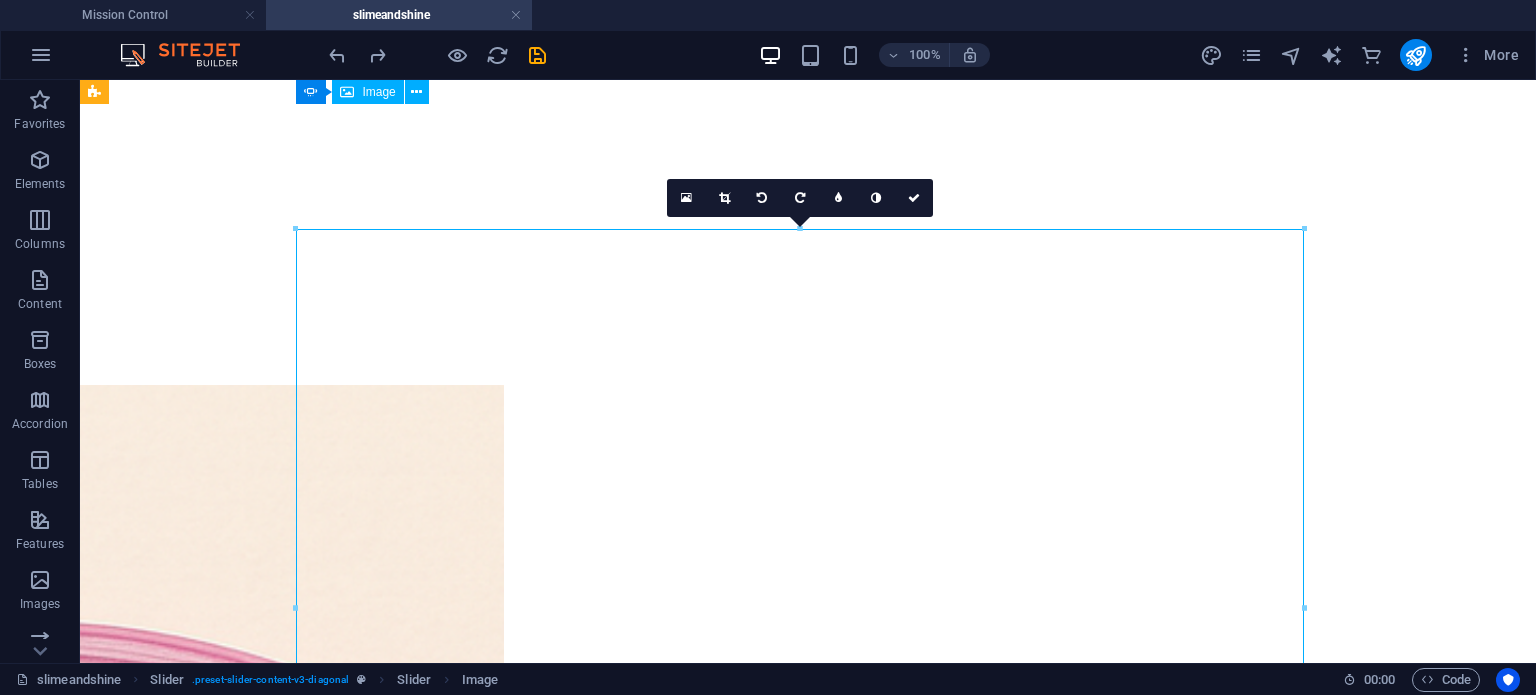 scroll, scrollTop: 799, scrollLeft: 0, axis: vertical 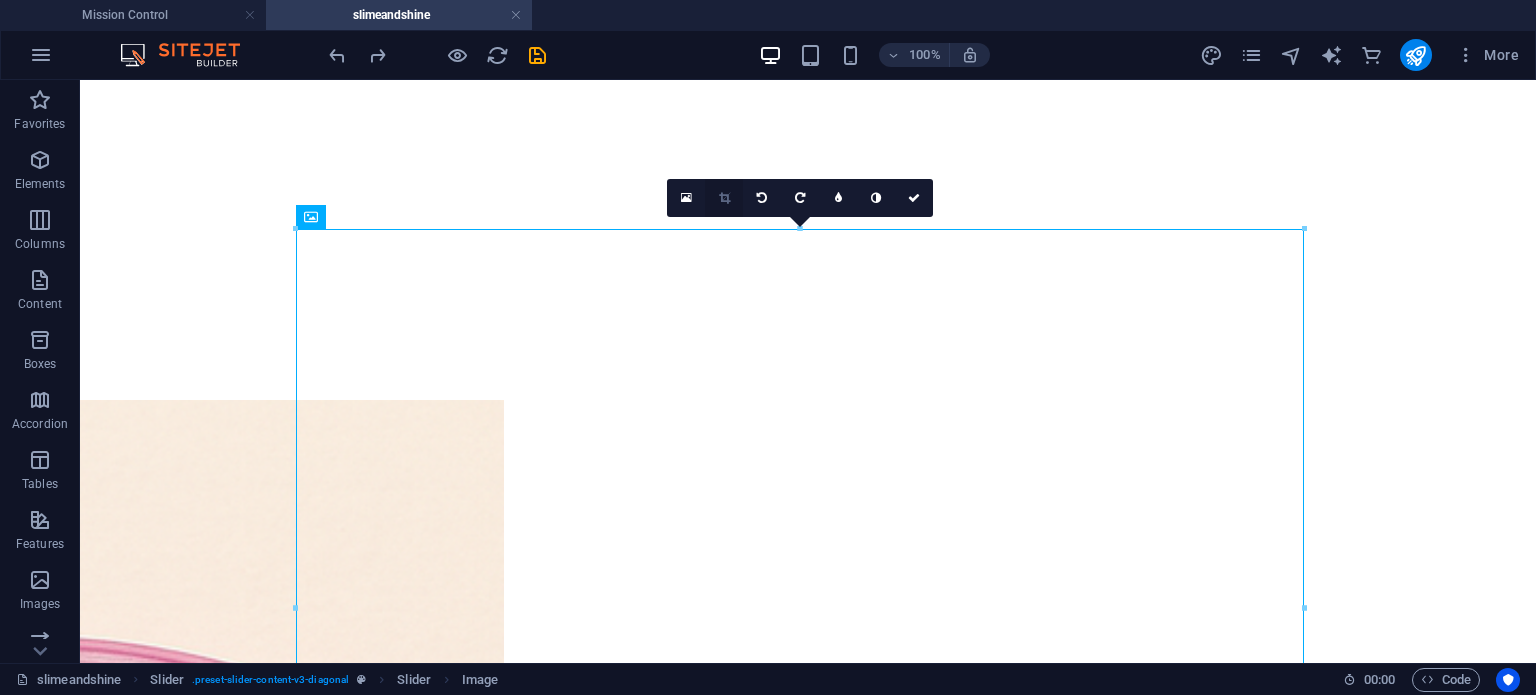 click at bounding box center (724, 198) 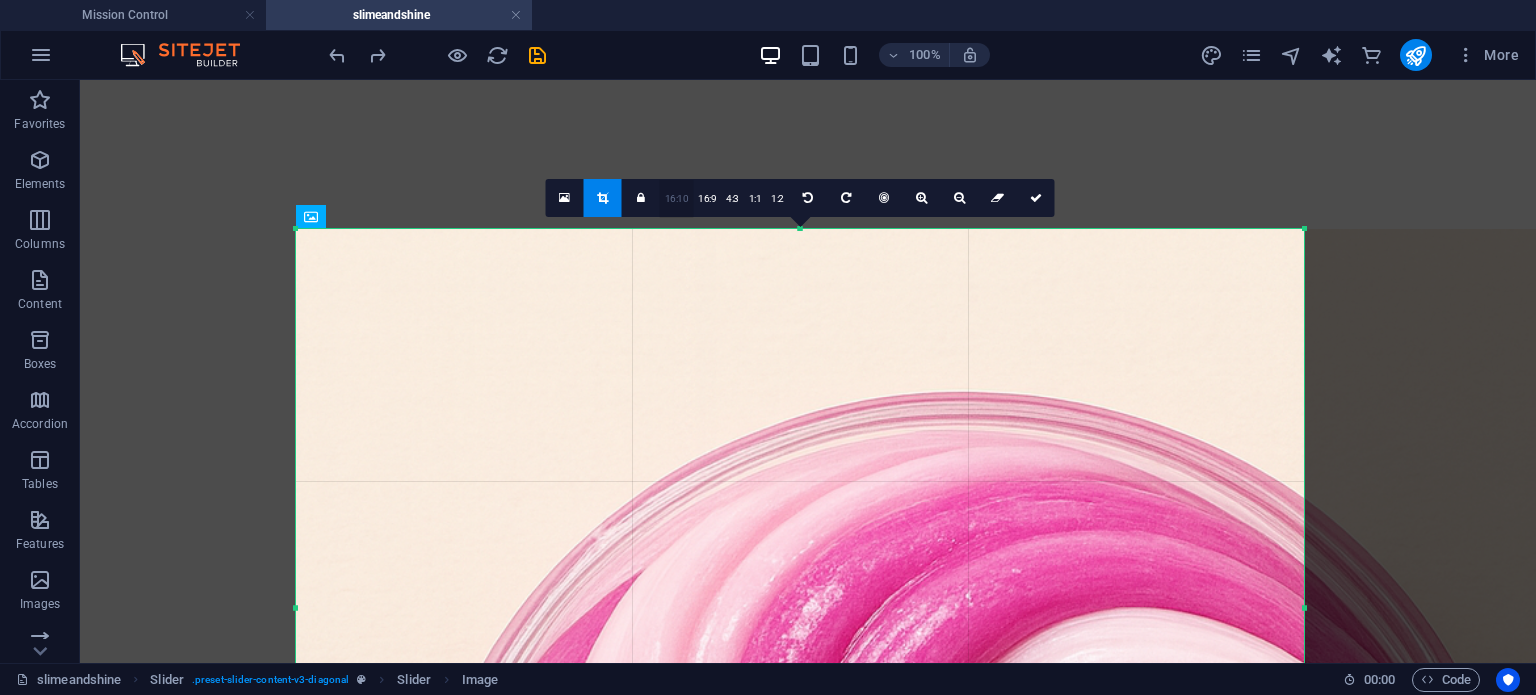 click on "16:10" at bounding box center [677, 199] 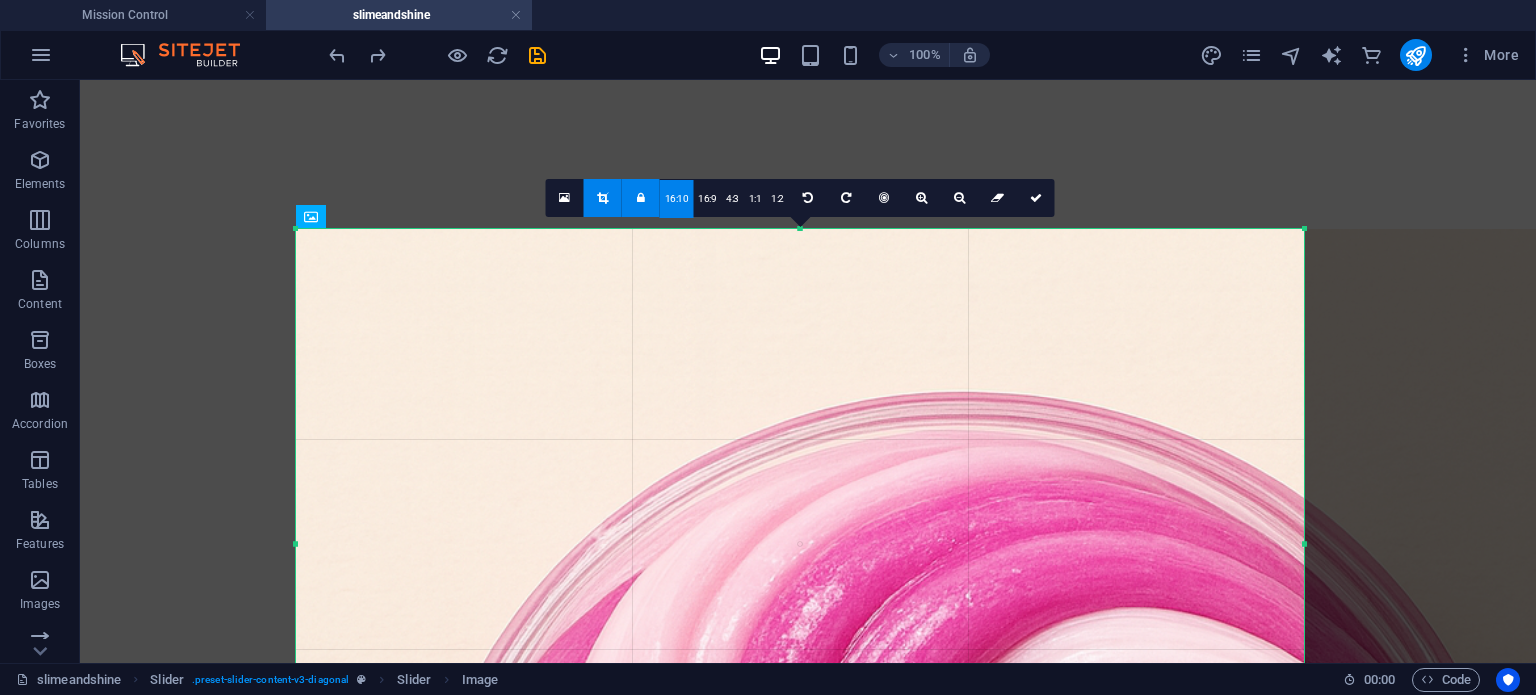 click on "16:10" at bounding box center (677, 199) 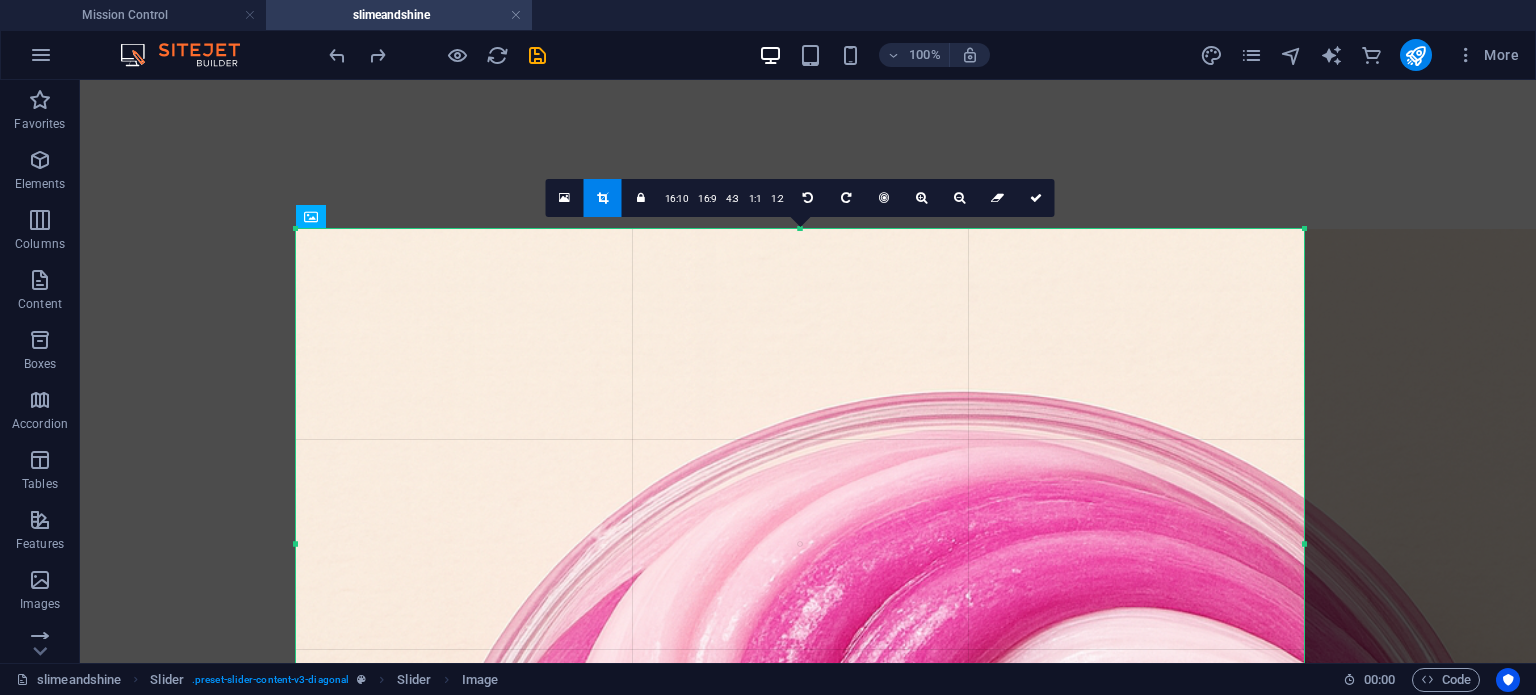 click at bounding box center [603, 198] 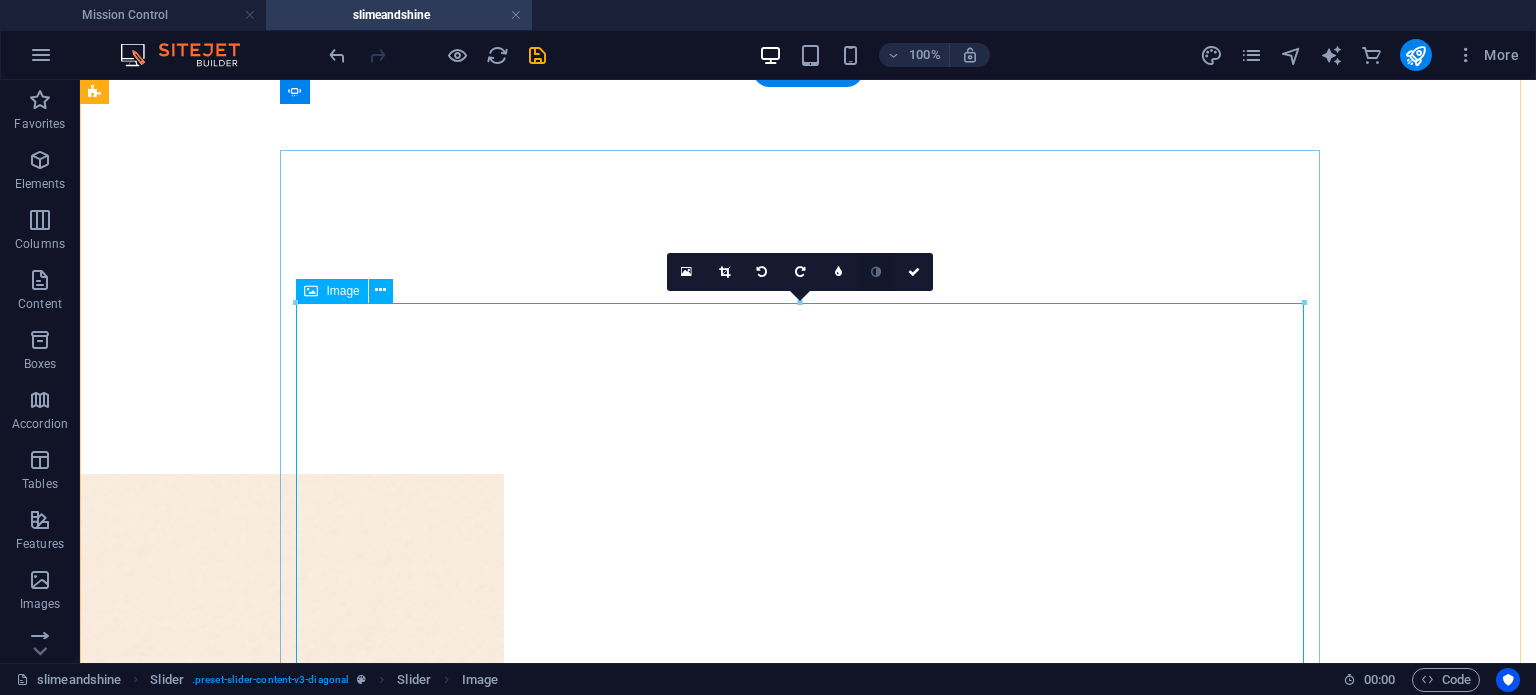 scroll, scrollTop: 699, scrollLeft: 0, axis: vertical 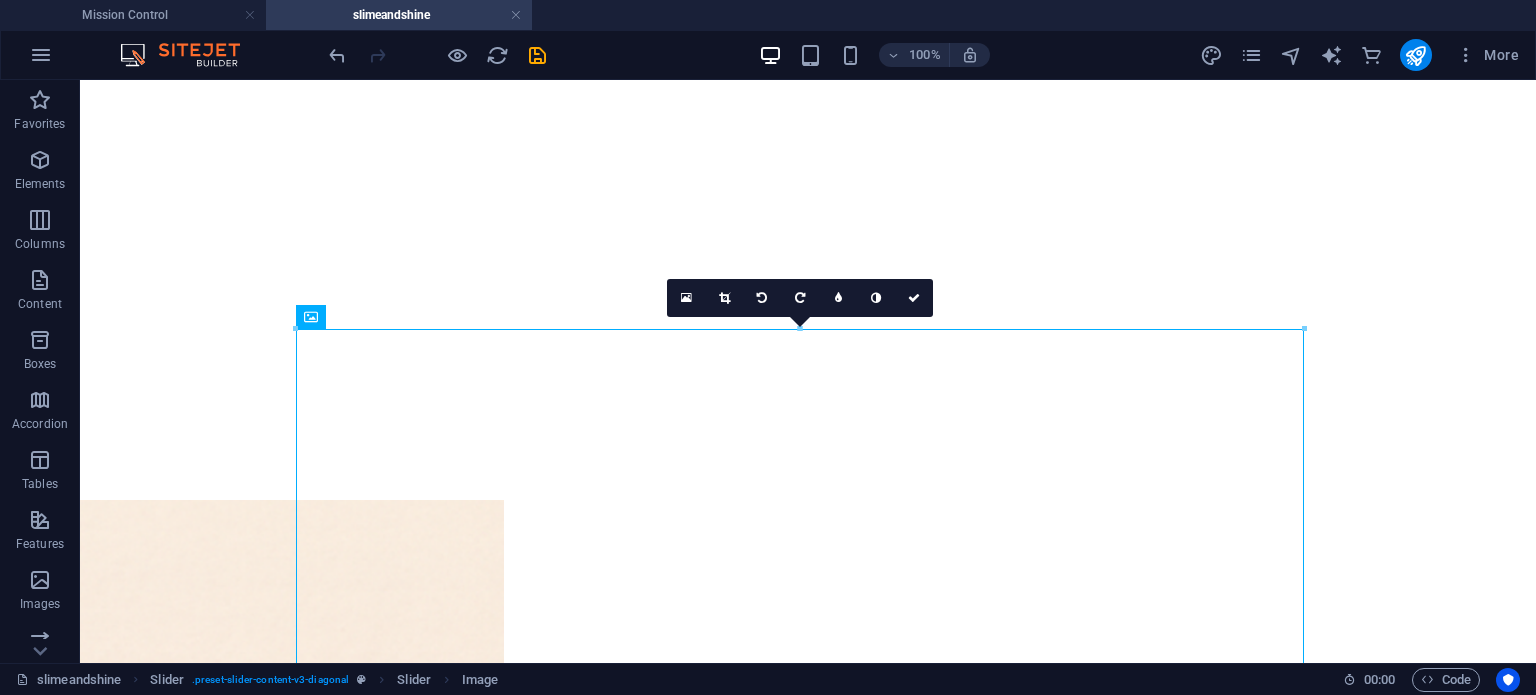 click at bounding box center (-448, 957) 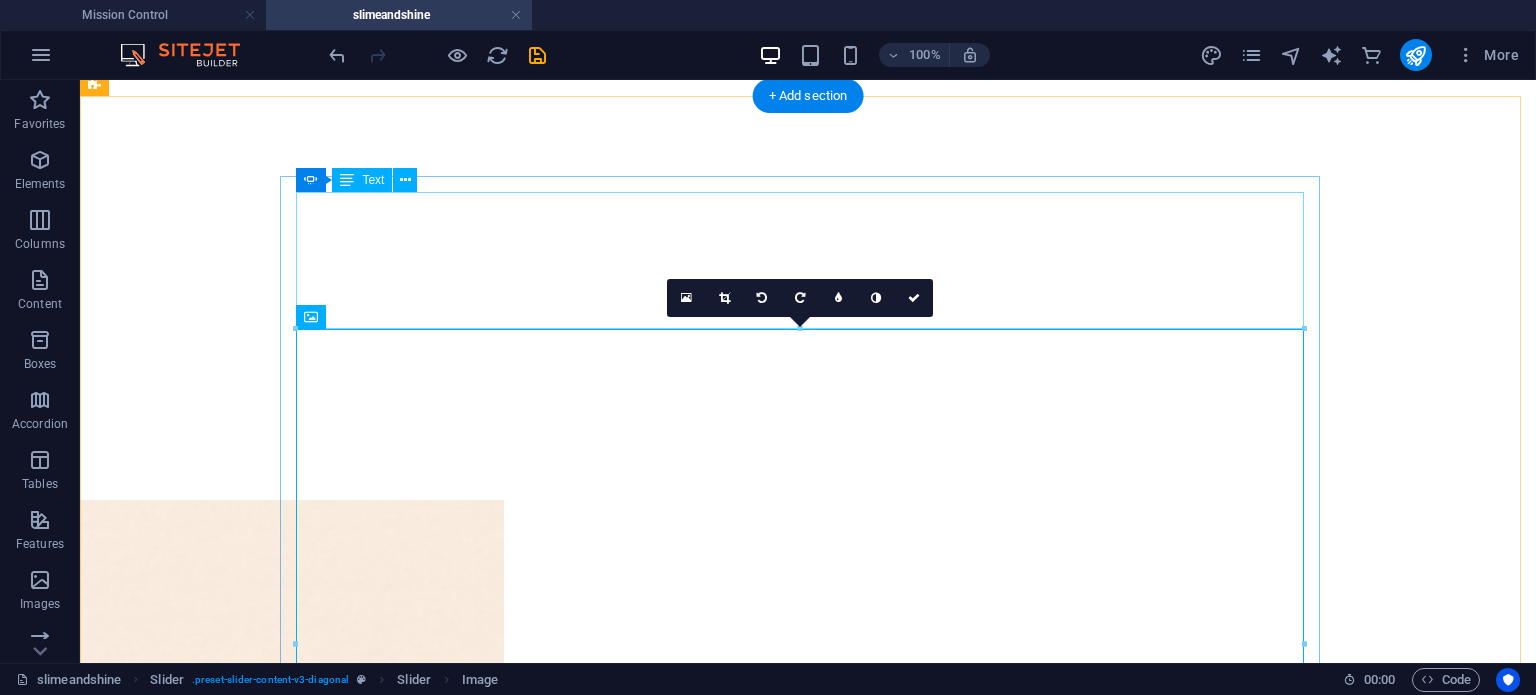click on "1.  Berry Whip Swirl Colours : Deep magenta, lilac, whipped cream white Flavour inspiration : Mixed berries and vanilla cream Texture : Thick butter slime; ultra soft and stretchy Add-ons : Mini berry charms and swirls" at bounding box center (-448, 403) 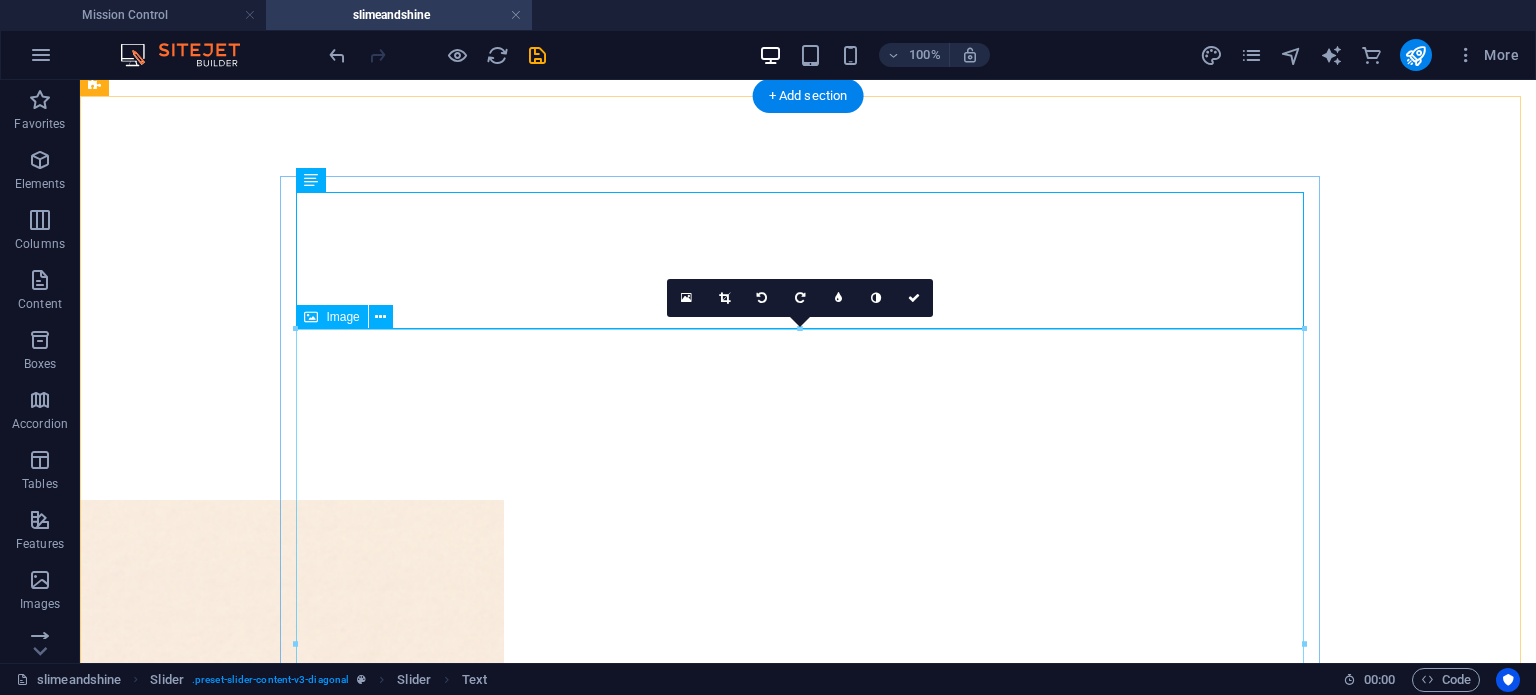 click at bounding box center [-448, 957] 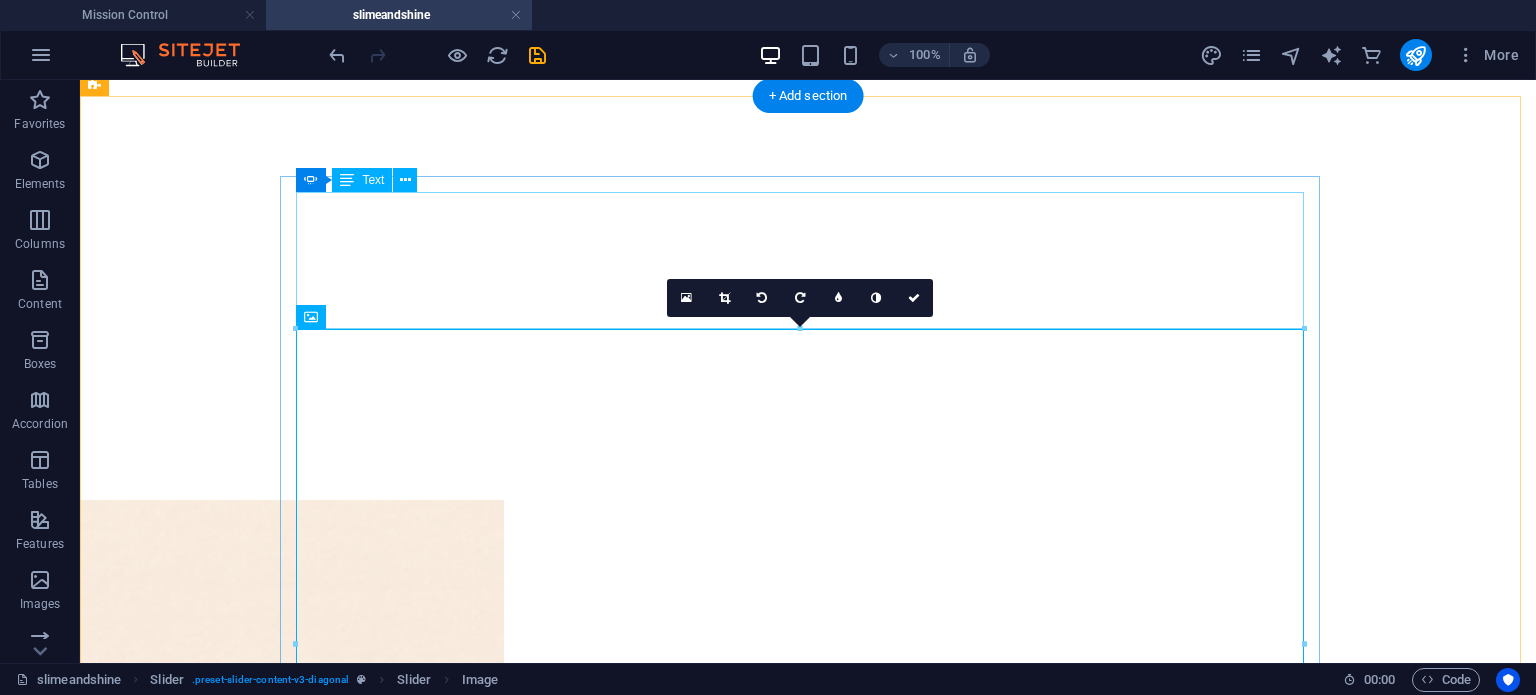 click on "1.  Berry Whip Swirl Colours : Deep magenta, lilac, whipped cream white Flavour inspiration : Mixed berries and vanilla cream Texture : Thick butter slime; ultra soft and stretchy Add-ons : Mini berry charms and swirls" at bounding box center [-448, 403] 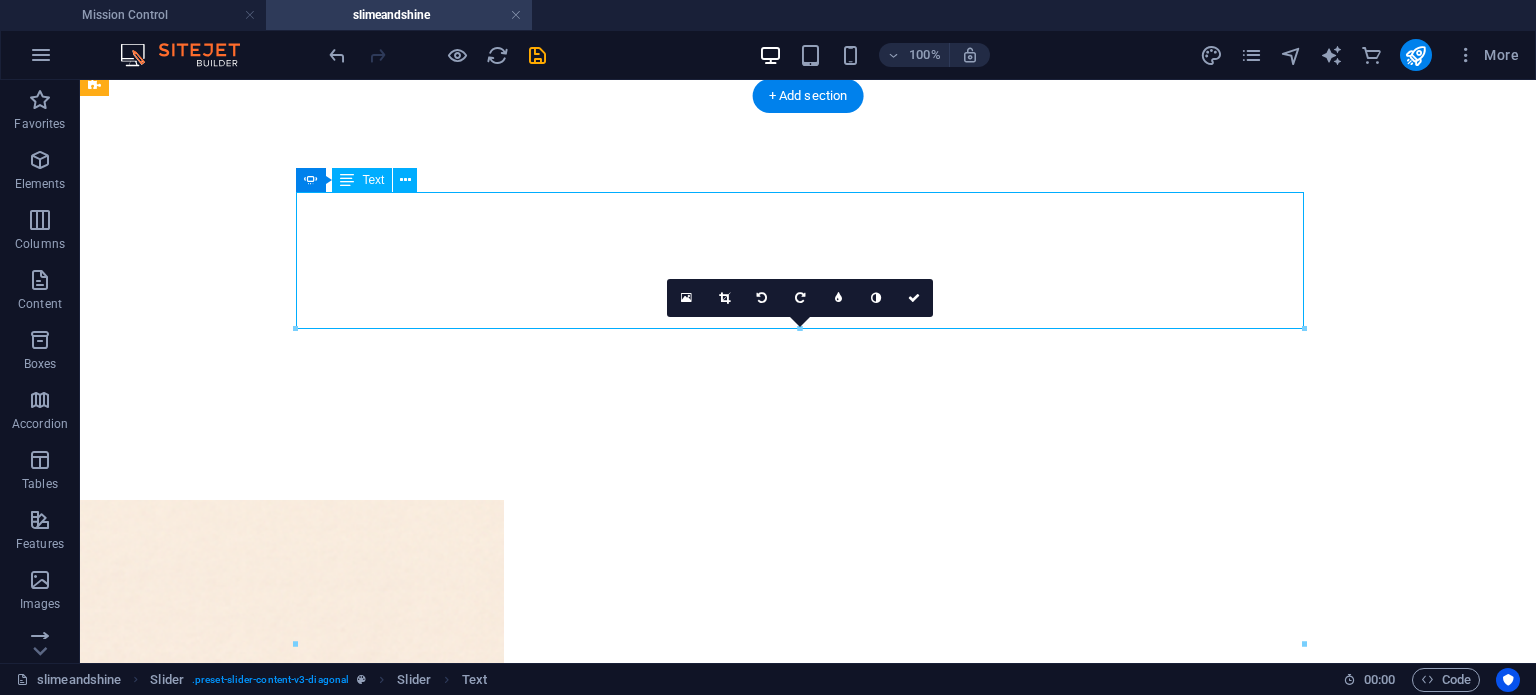 click at bounding box center [-448, 957] 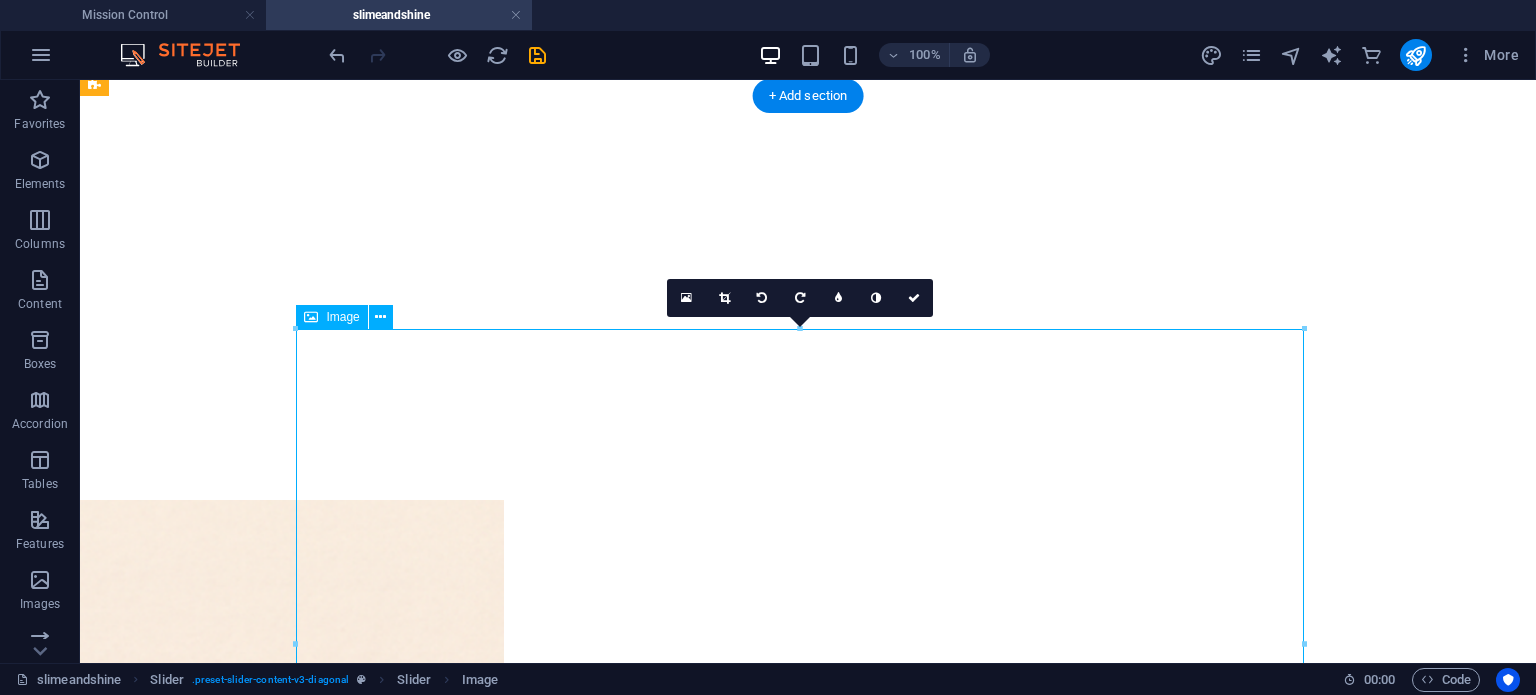 click on "1.  Berry Whip Swirl Colours : Deep magenta, lilac, whipped cream white Flavour inspiration : Mixed berries and vanilla cream Texture : Thick butter slime; ultra soft and stretchy Add-ons : Mini berry charms and swirls" at bounding box center [-448, 403] 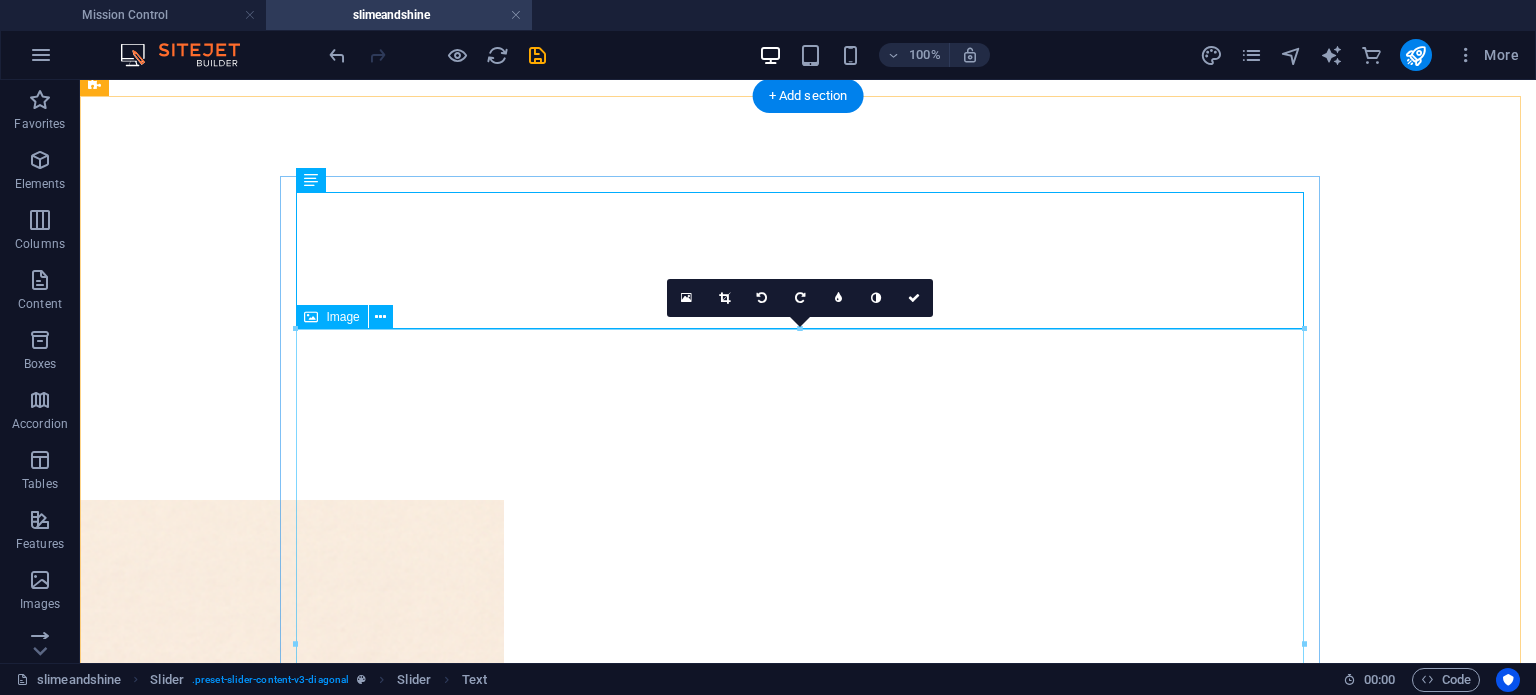 drag, startPoint x: 380, startPoint y: 340, endPoint x: 460, endPoint y: 411, distance: 106.96261 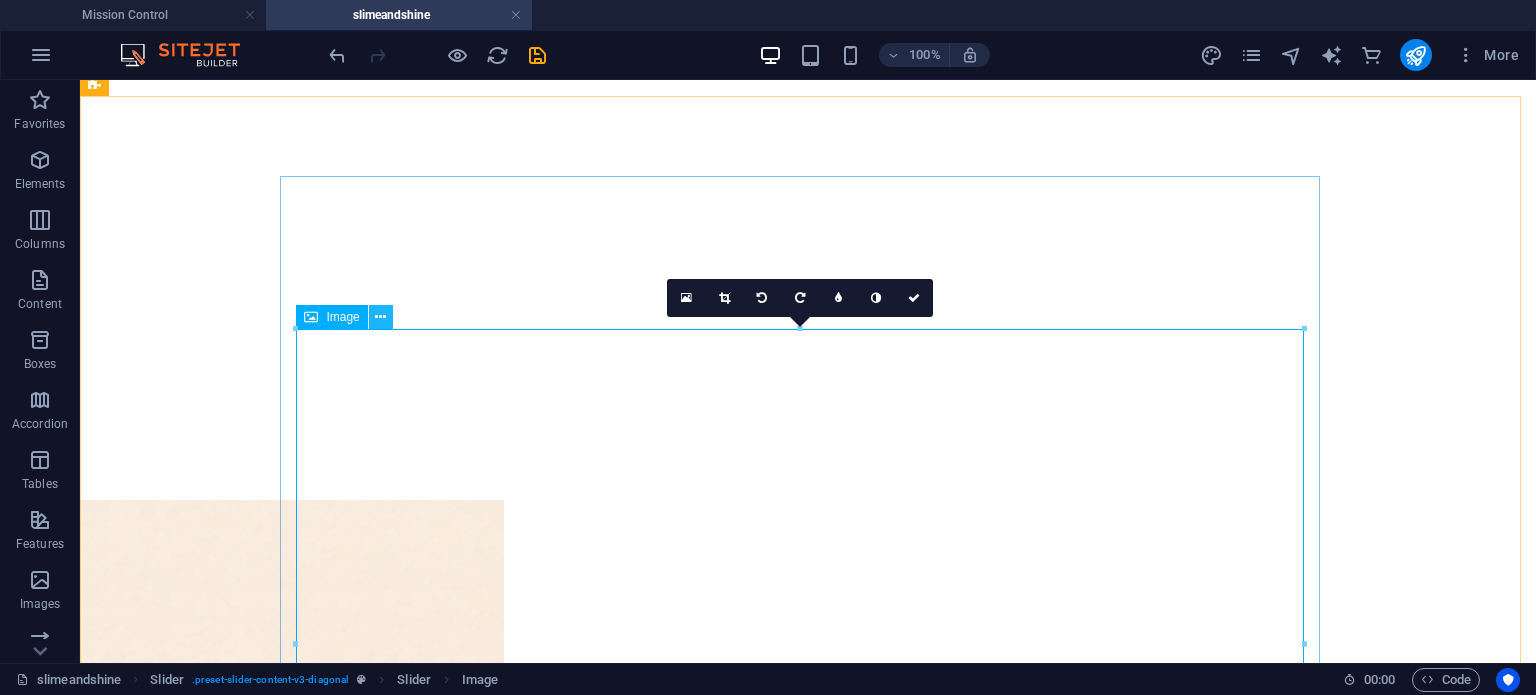 click at bounding box center (380, 317) 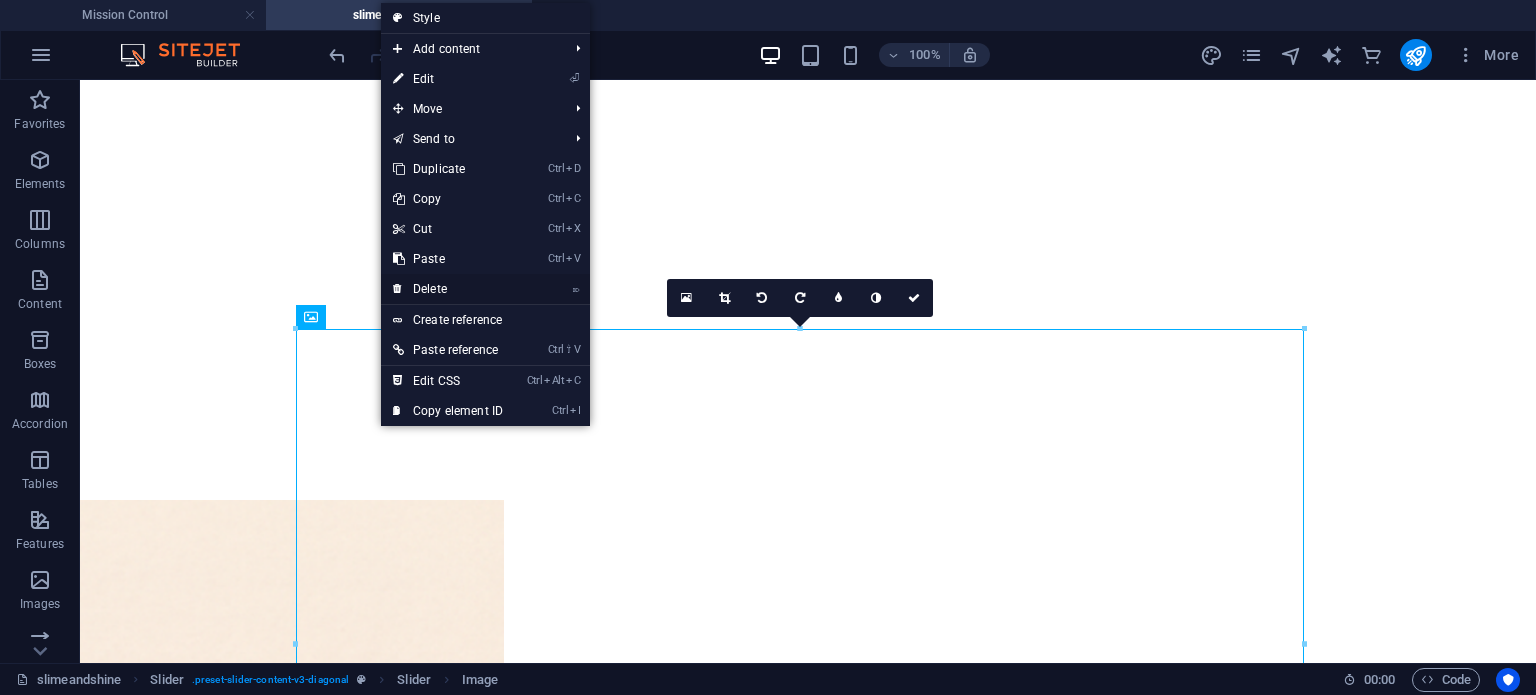 click on "⌦  Delete" at bounding box center (448, 289) 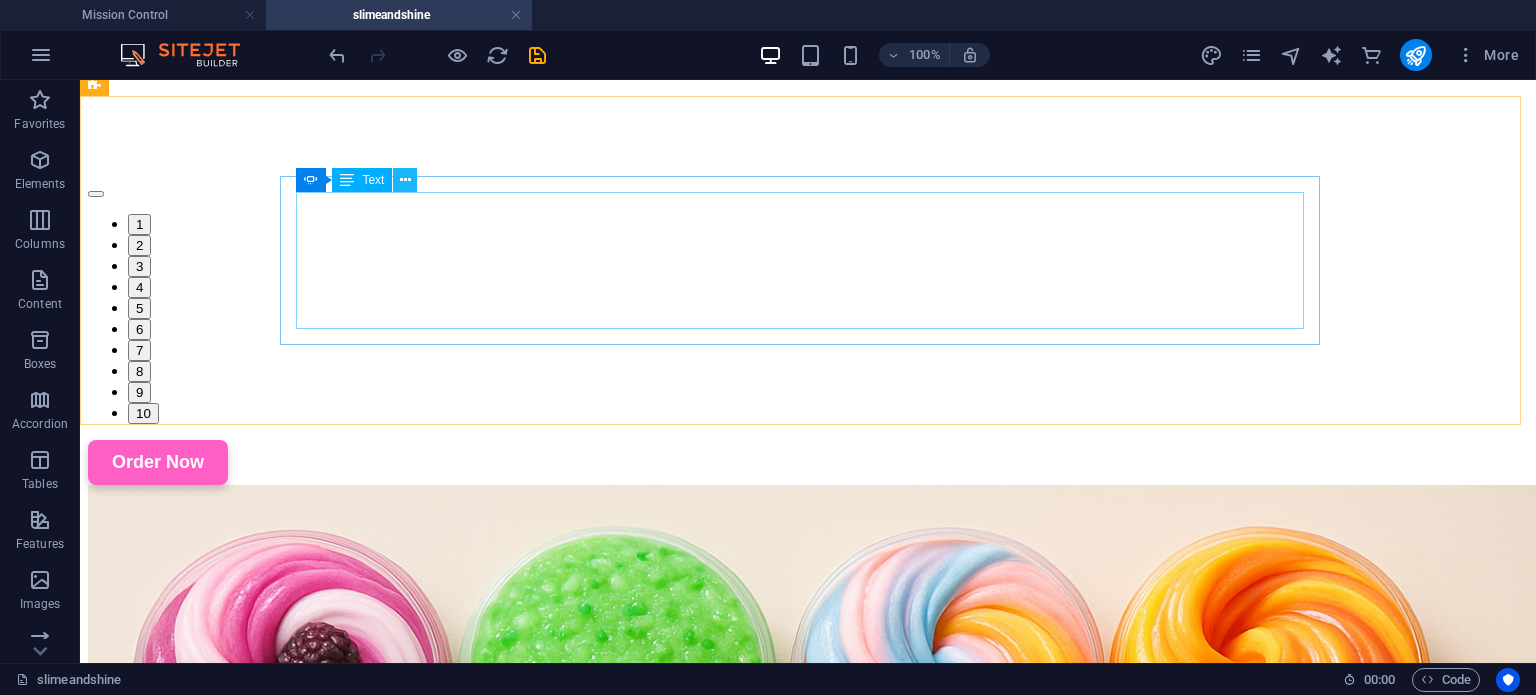 click at bounding box center (405, 180) 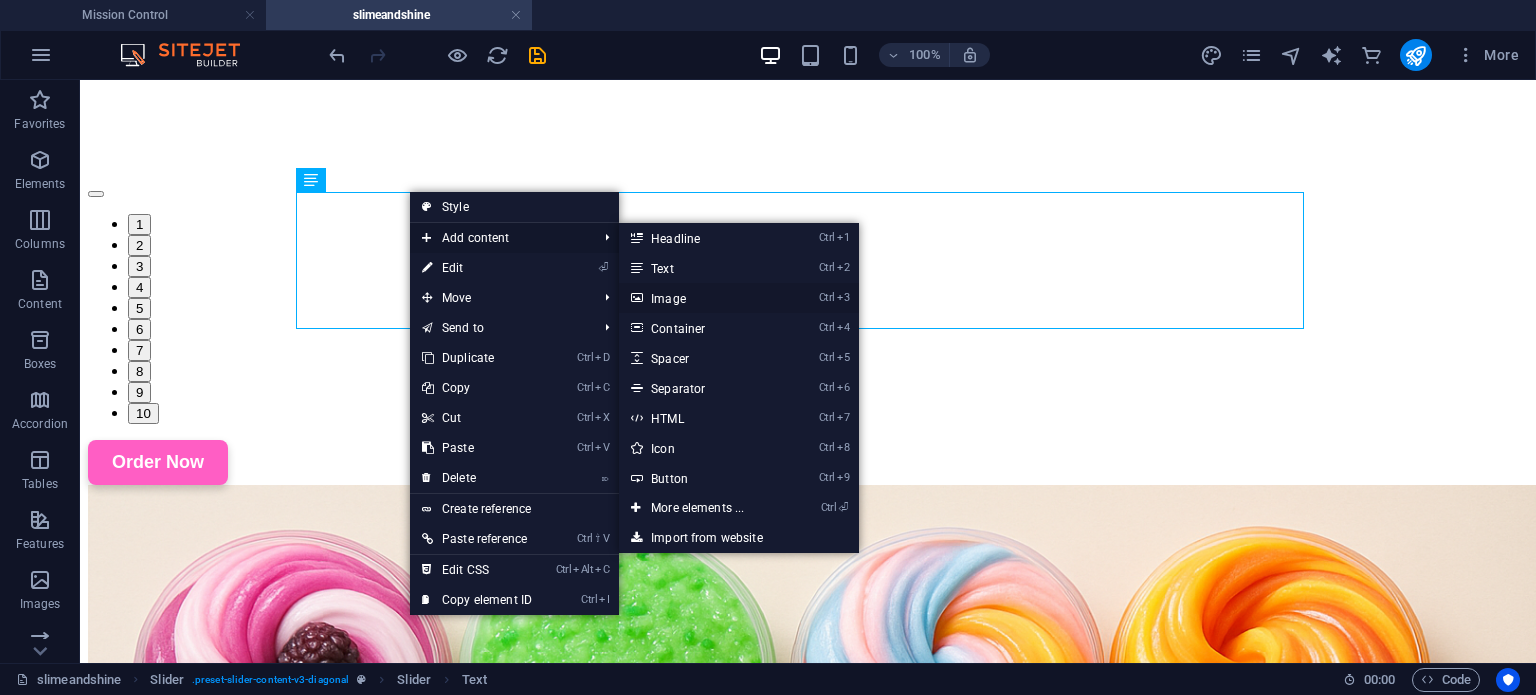 click on "Ctrl 3  Image" at bounding box center (701, 298) 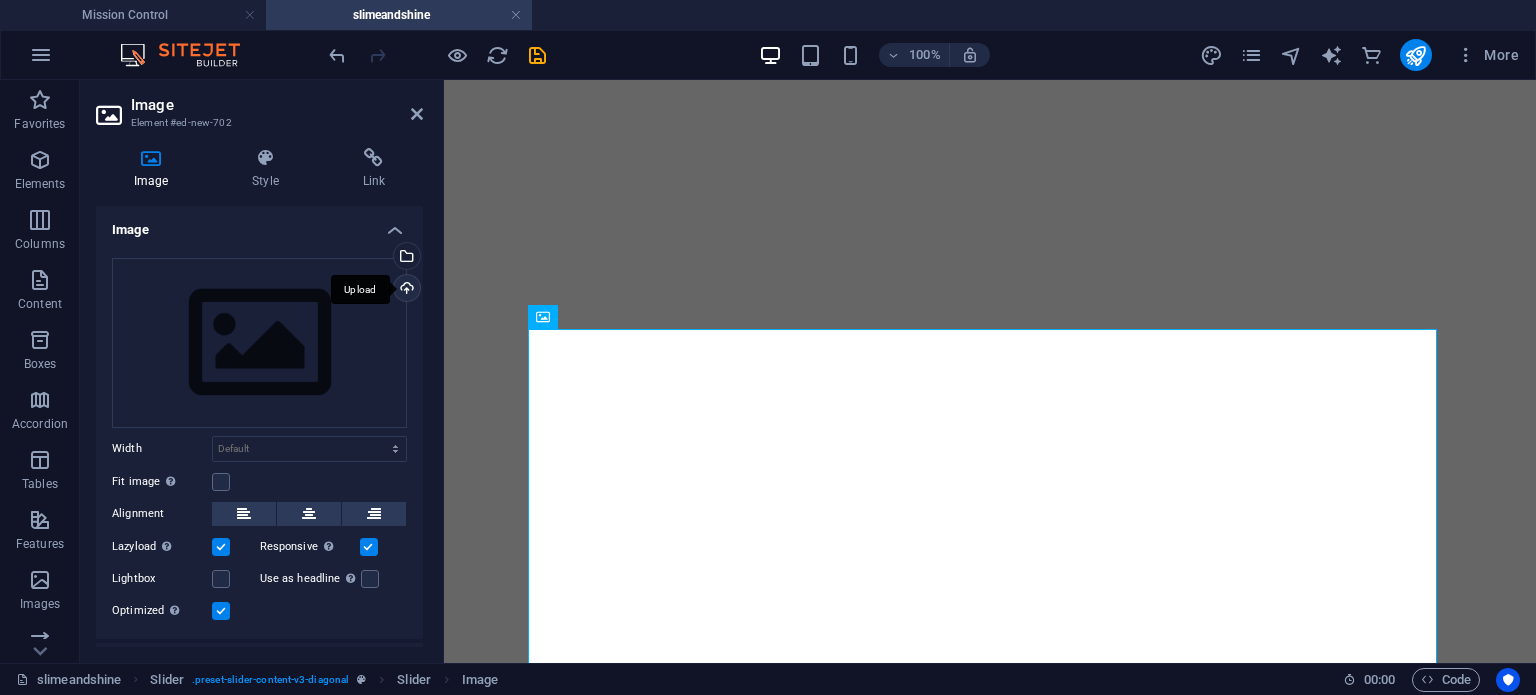 click on "Upload" at bounding box center (405, 290) 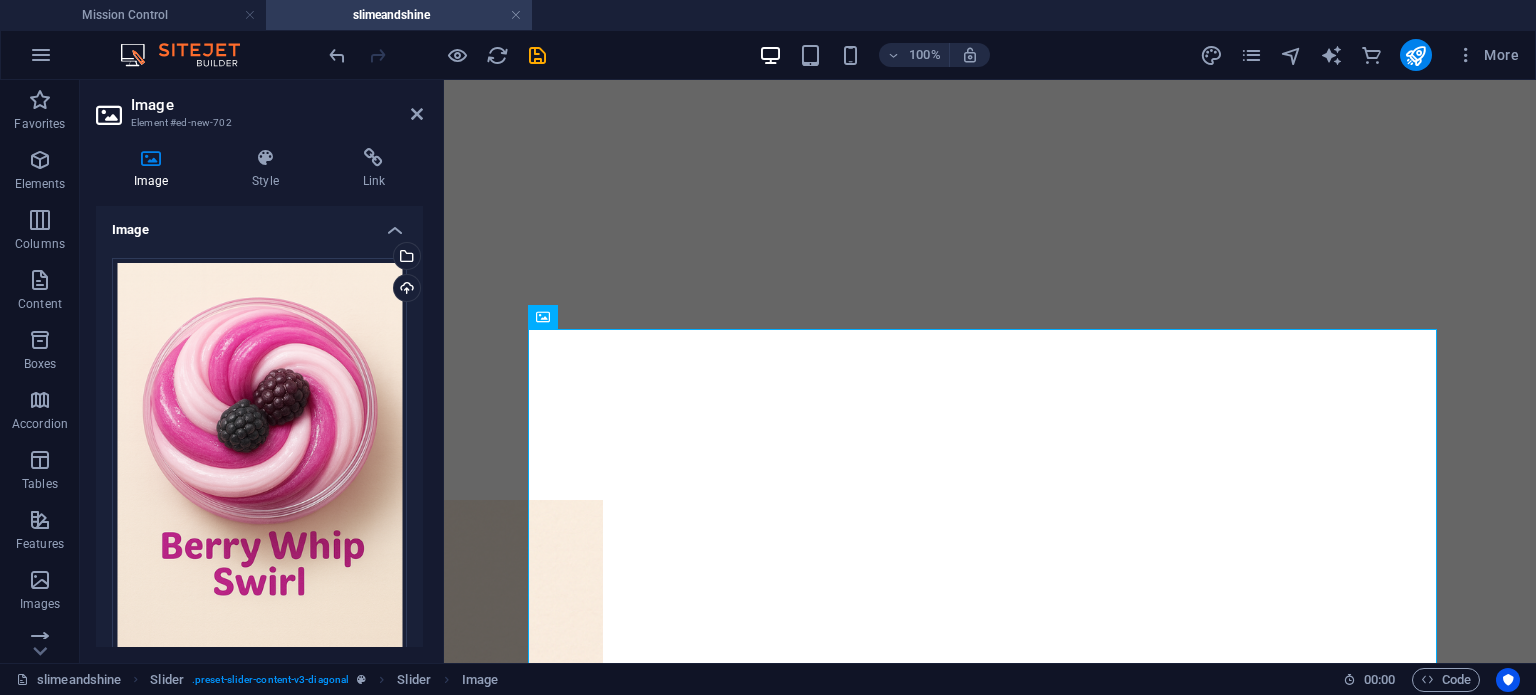 click on "Drag files here, click to choose files or select files from Files or our free stock photos & videos Select files from the file manager, stock photos, or upload file(s) Upload Width Default auto px rem % em vh vw Fit image Automatically fit image to a fixed width and height Height Default auto px Alignment Lazyload Loading images after the page loads improves page speed. Responsive Automatically load retina image and smartphone optimized sizes. Lightbox Use as headline The image will be wrapped in an H1 headline tag. Useful for giving alternative text the weight of an H1 headline, e.g. for the logo. Leave unchecked if uncertain. Optimized Images are compressed to improve page speed. Position Direction Custom X offset 50 px rem % vh vw Y offset 50 px rem % vh vw" at bounding box center [259, 574] 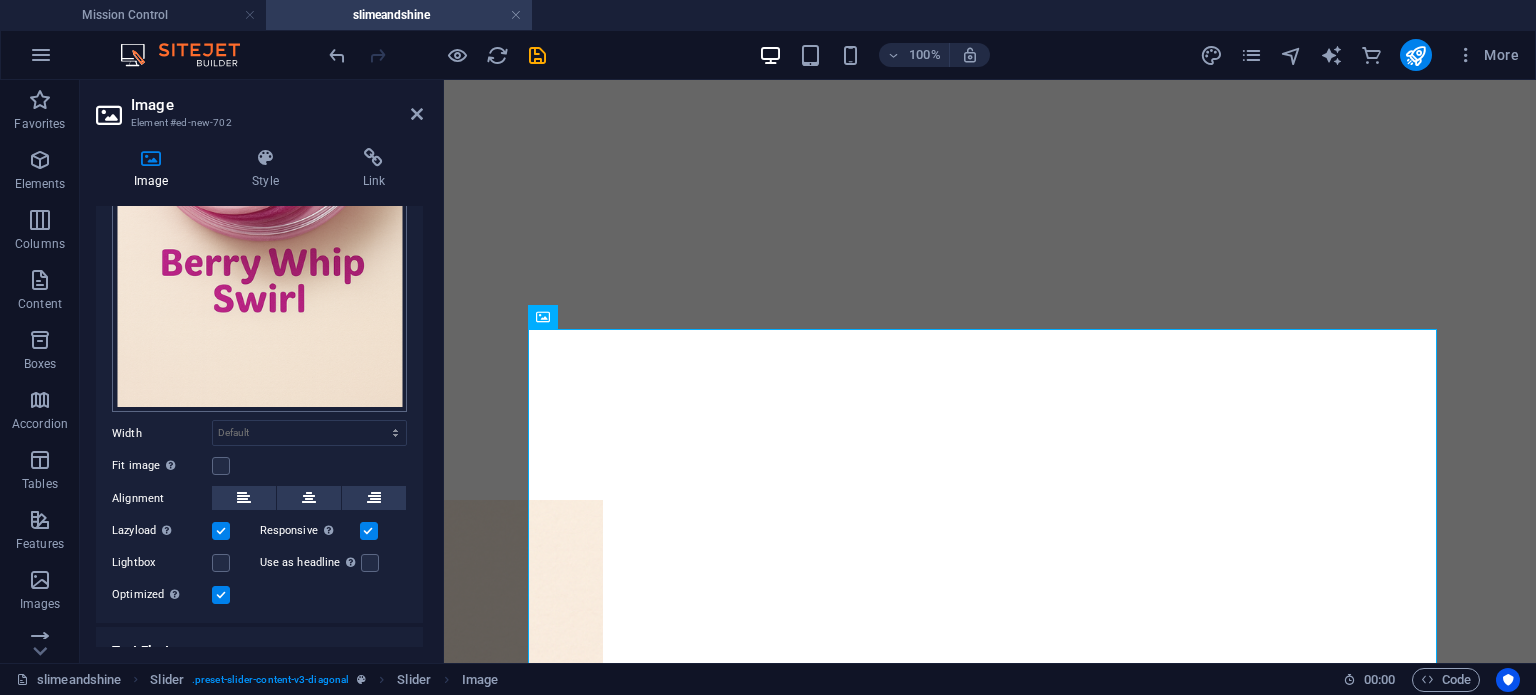 scroll, scrollTop: 300, scrollLeft: 0, axis: vertical 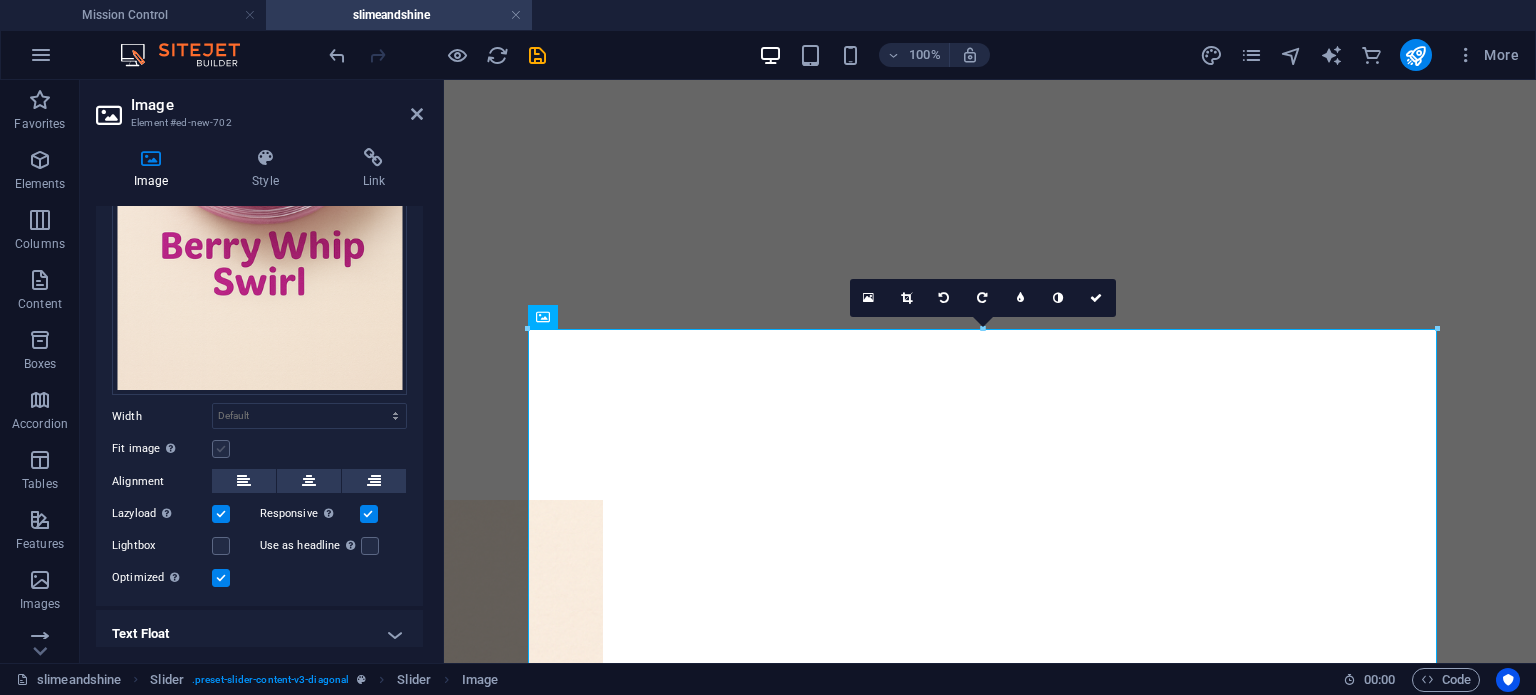 click at bounding box center [221, 449] 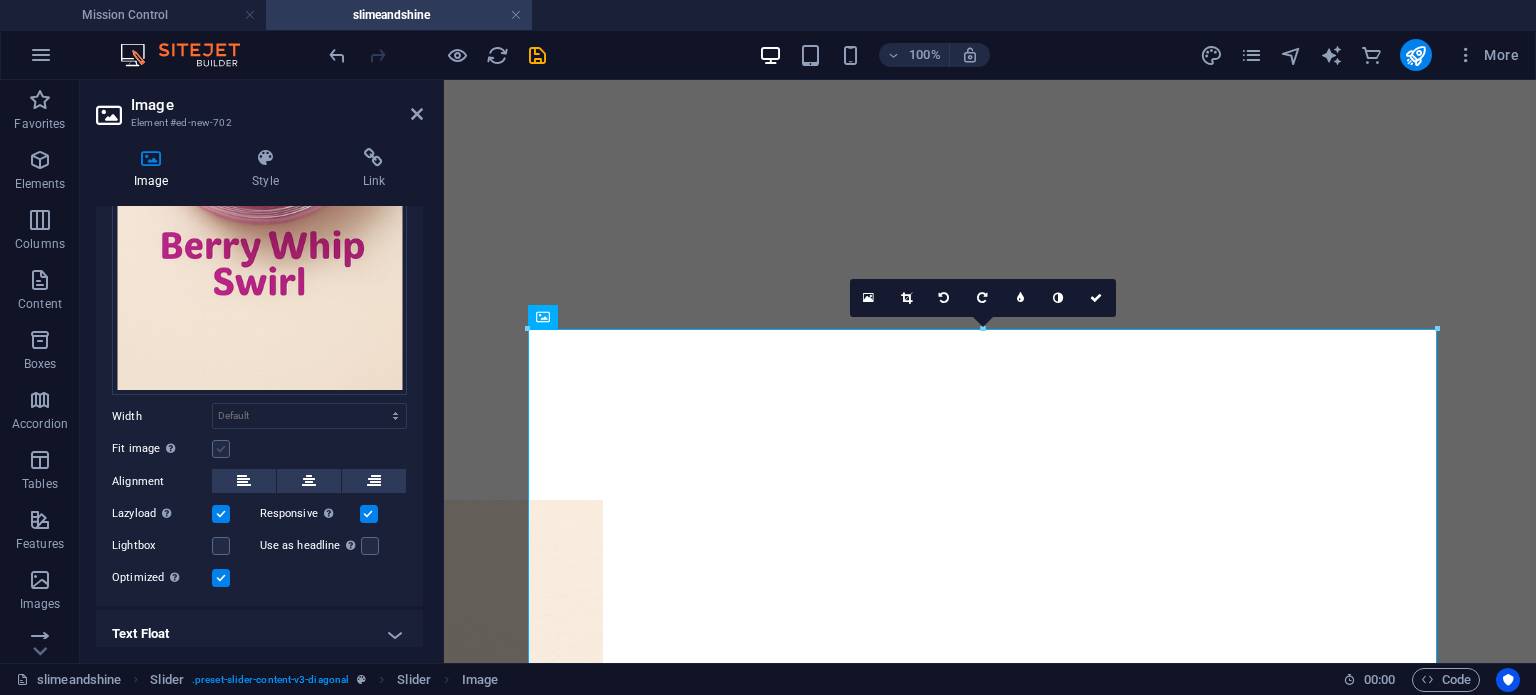 click on "Fit image Automatically fit image to a fixed width and height" at bounding box center (0, 0) 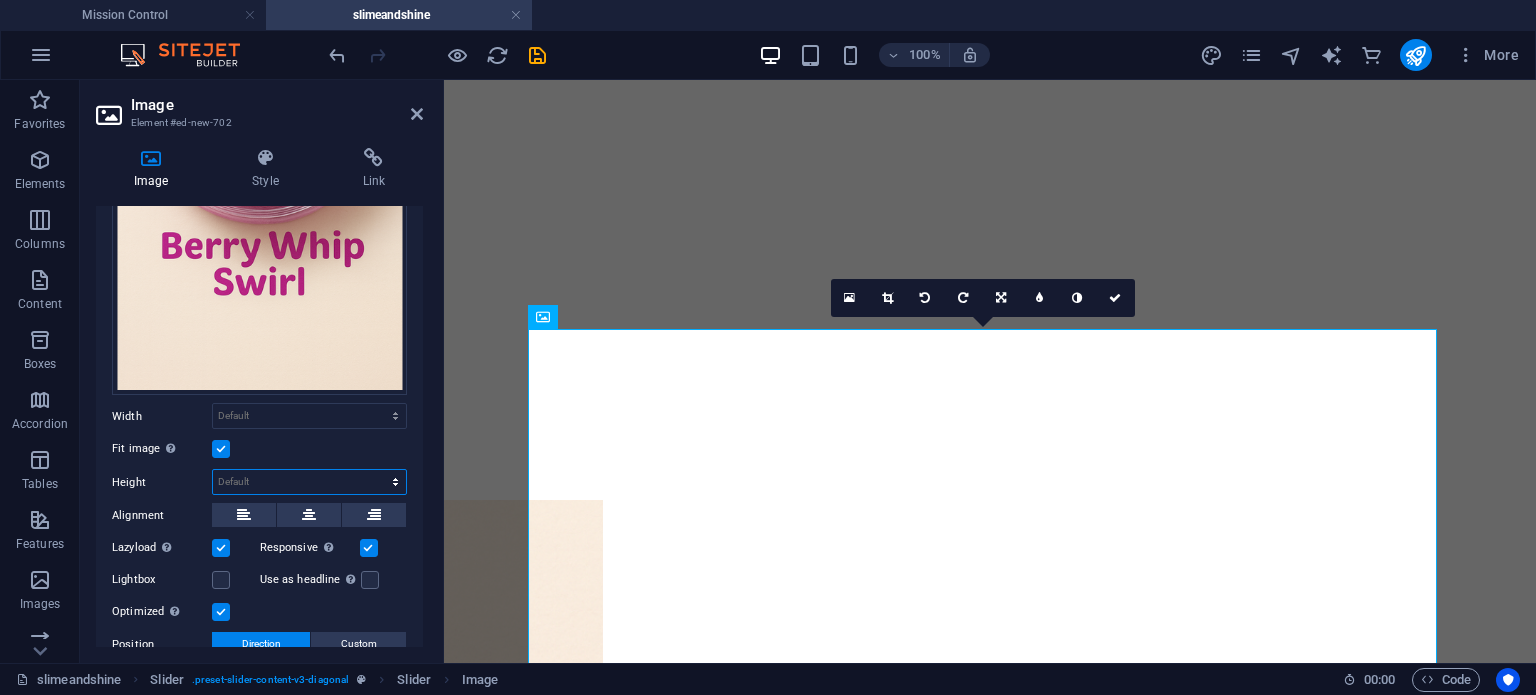 click on "Default auto px" at bounding box center (309, 482) 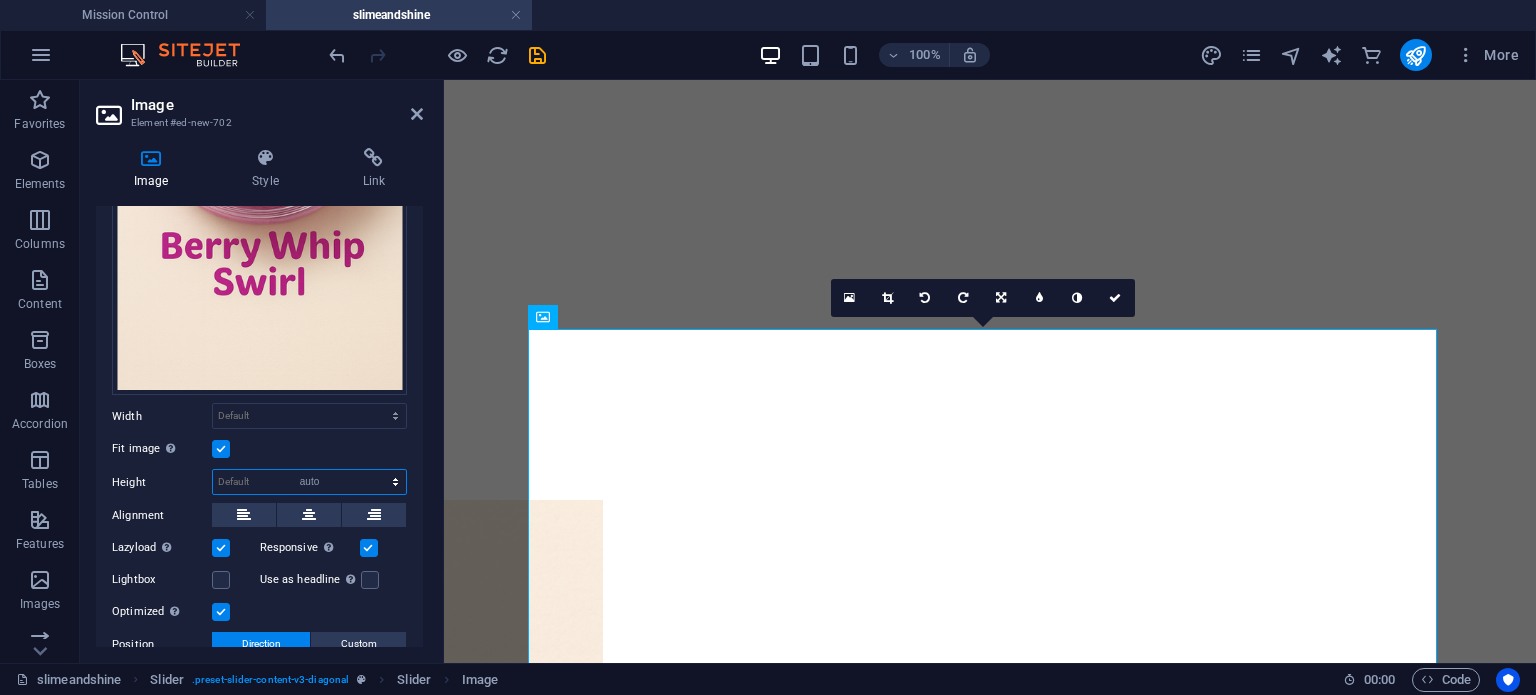 click on "Default auto px" at bounding box center [309, 482] 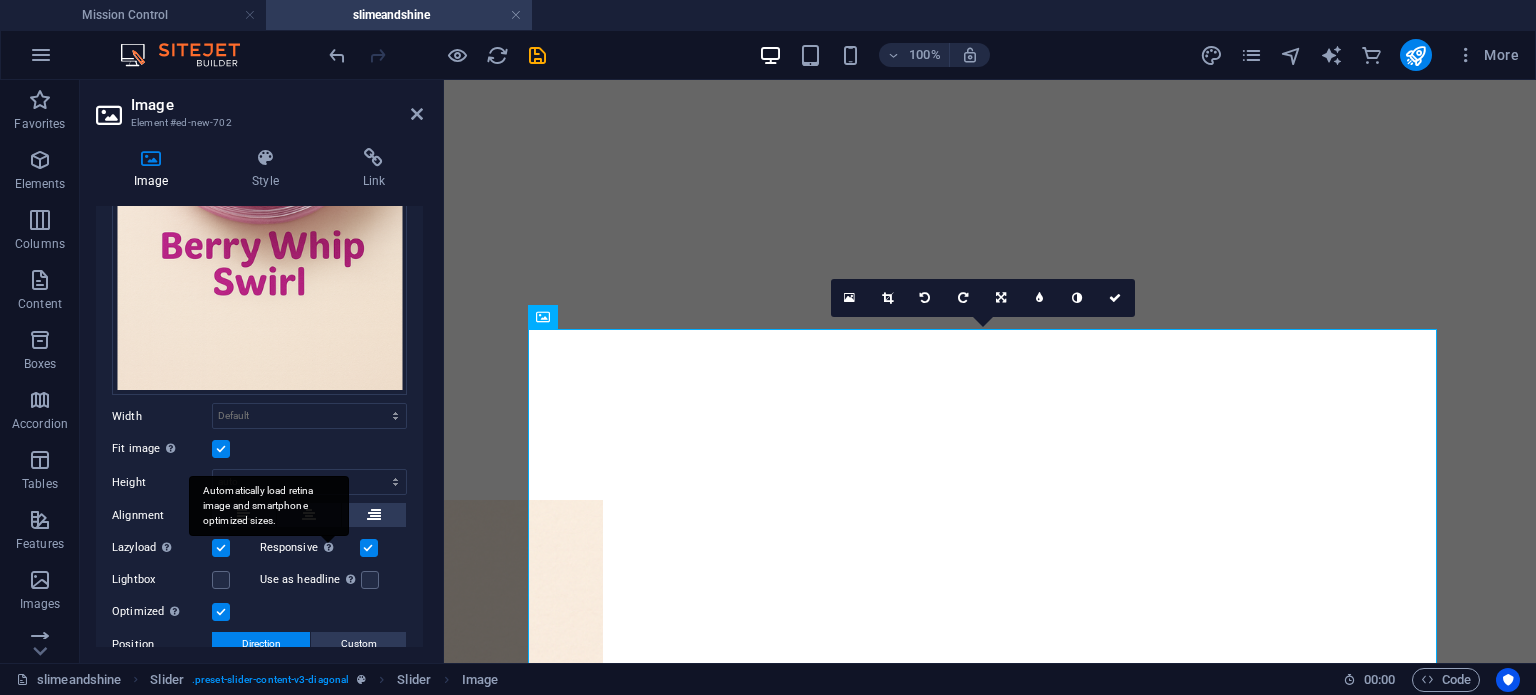 click on "Automatically load retina image and smartphone optimized sizes." at bounding box center (269, 506) 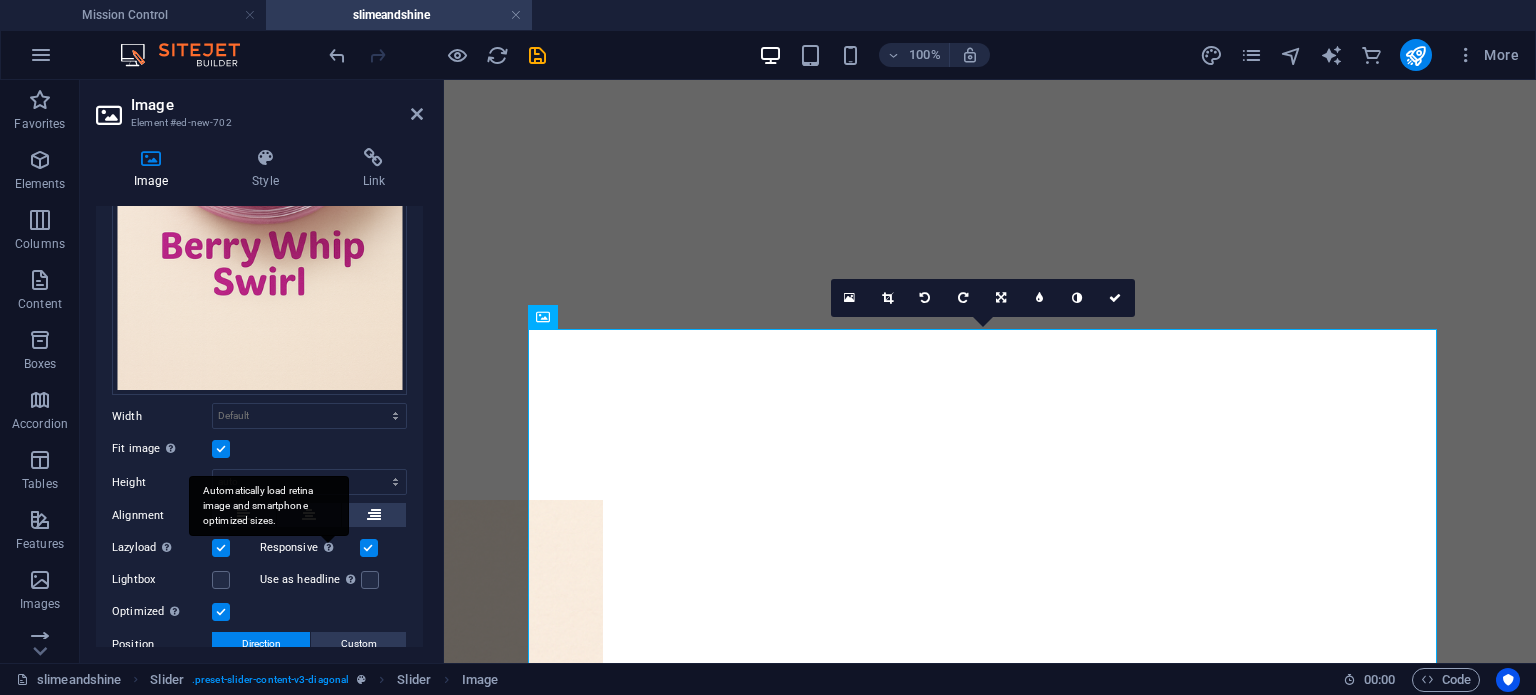 click on "Responsive Automatically load retina image and smartphone optimized sizes." at bounding box center (0, 0) 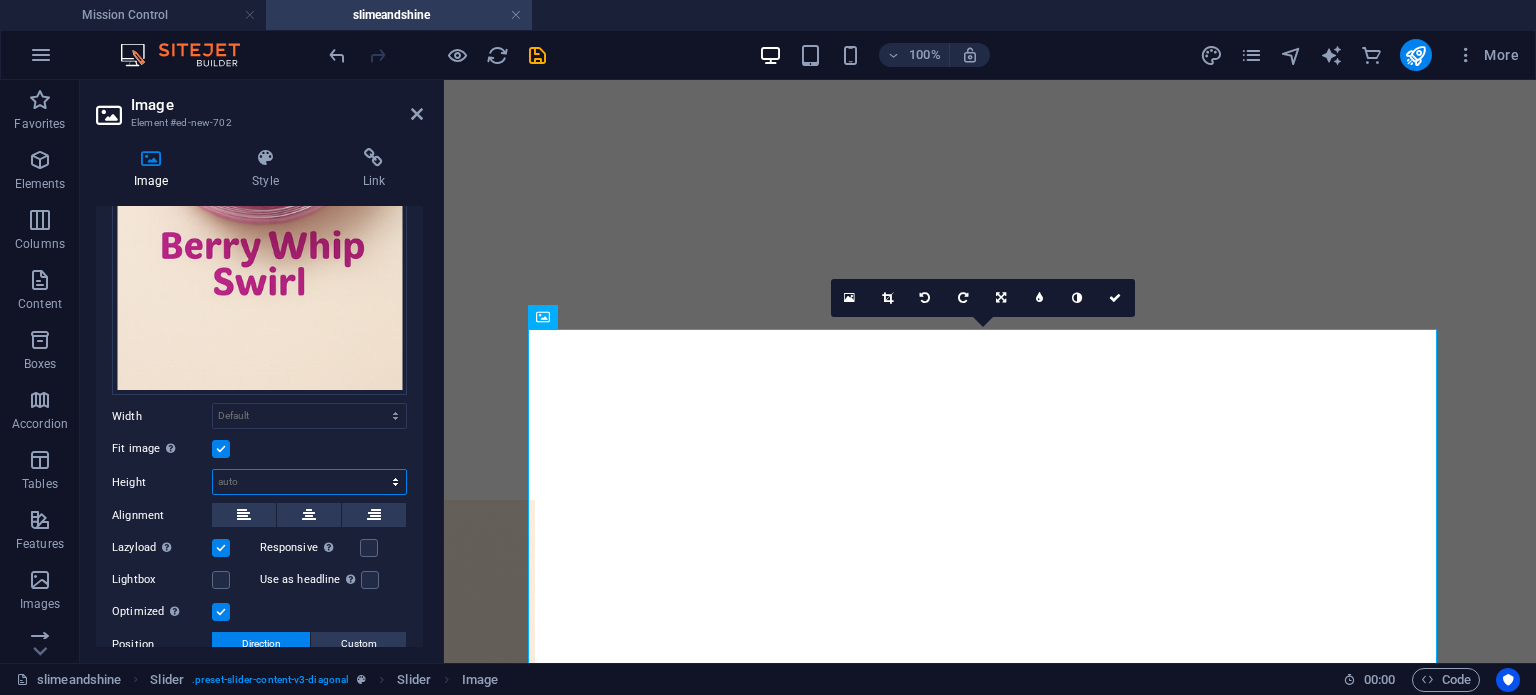 click on "Default auto px" at bounding box center [309, 482] 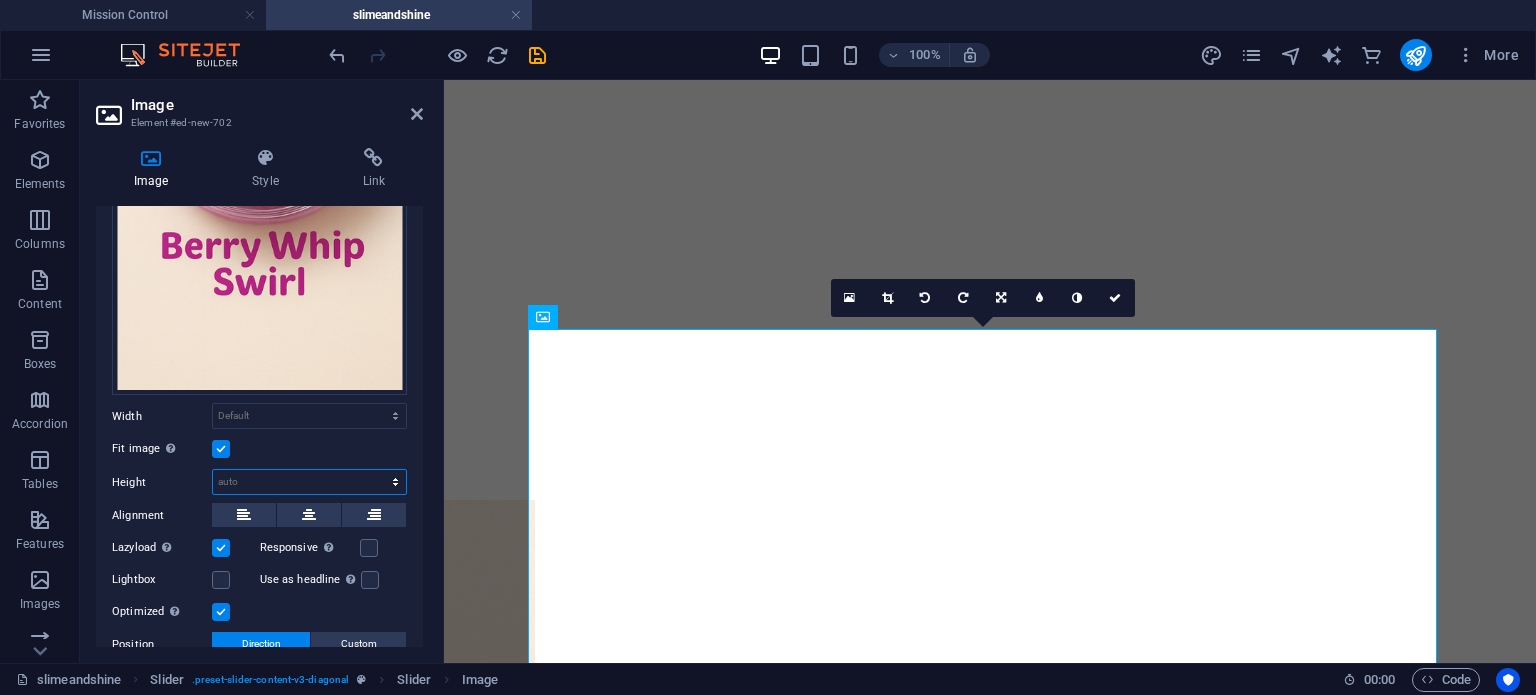 select on "px" 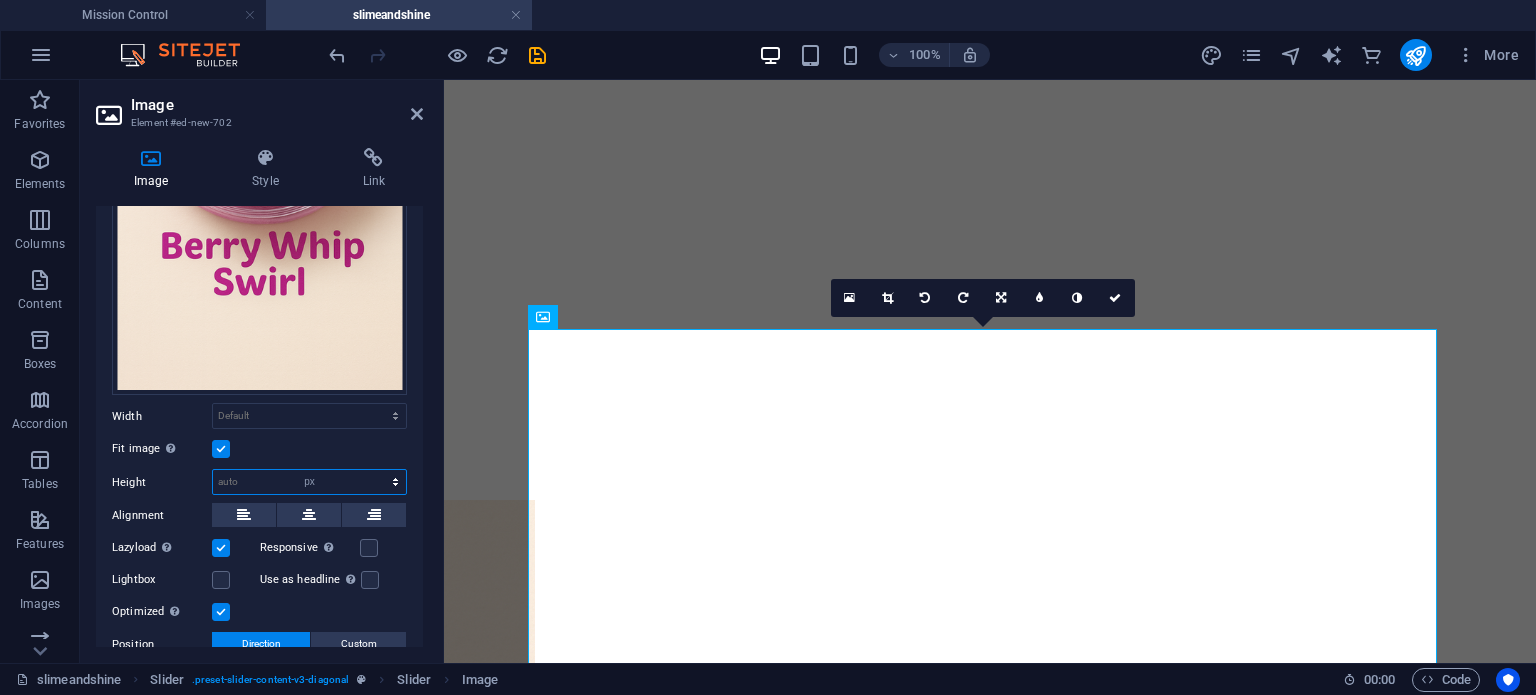 click on "Default auto px" at bounding box center [309, 482] 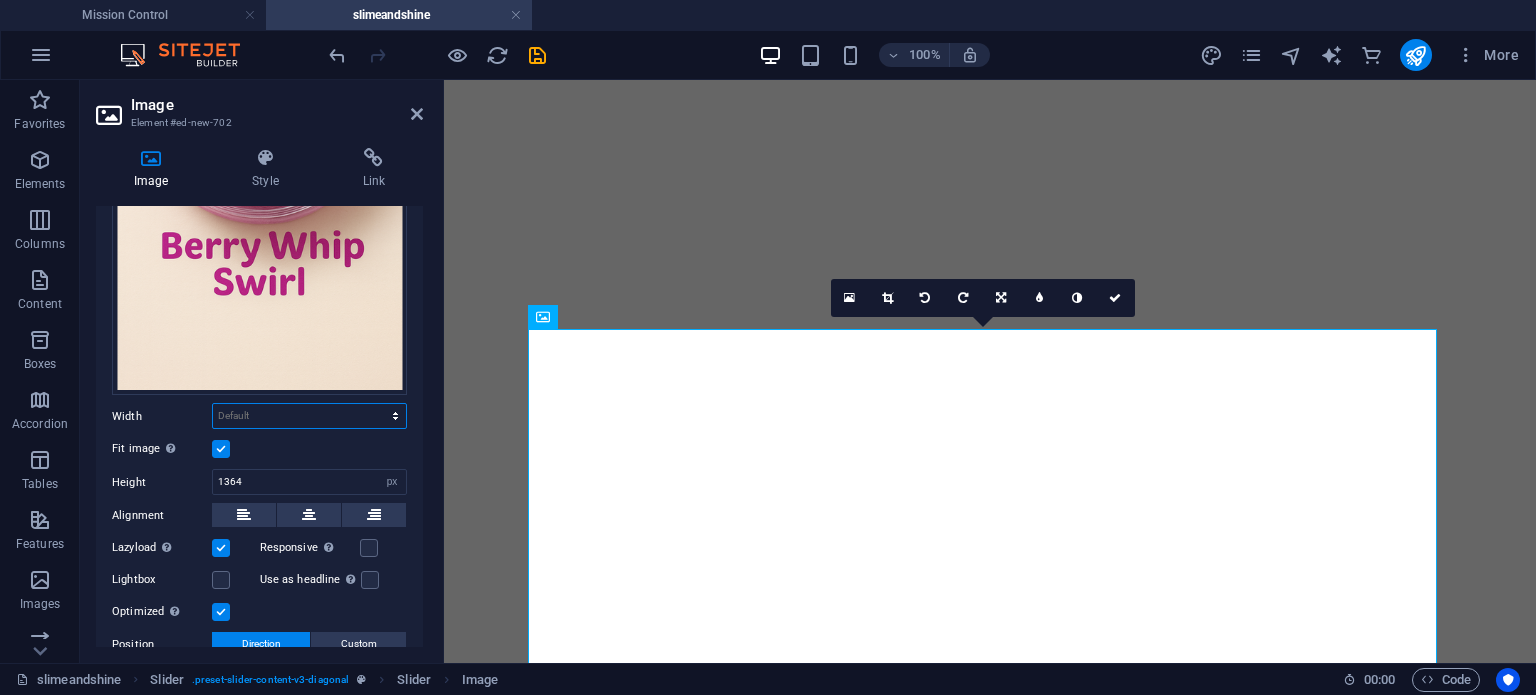 click on "Default auto px rem % em vh vw" at bounding box center [309, 416] 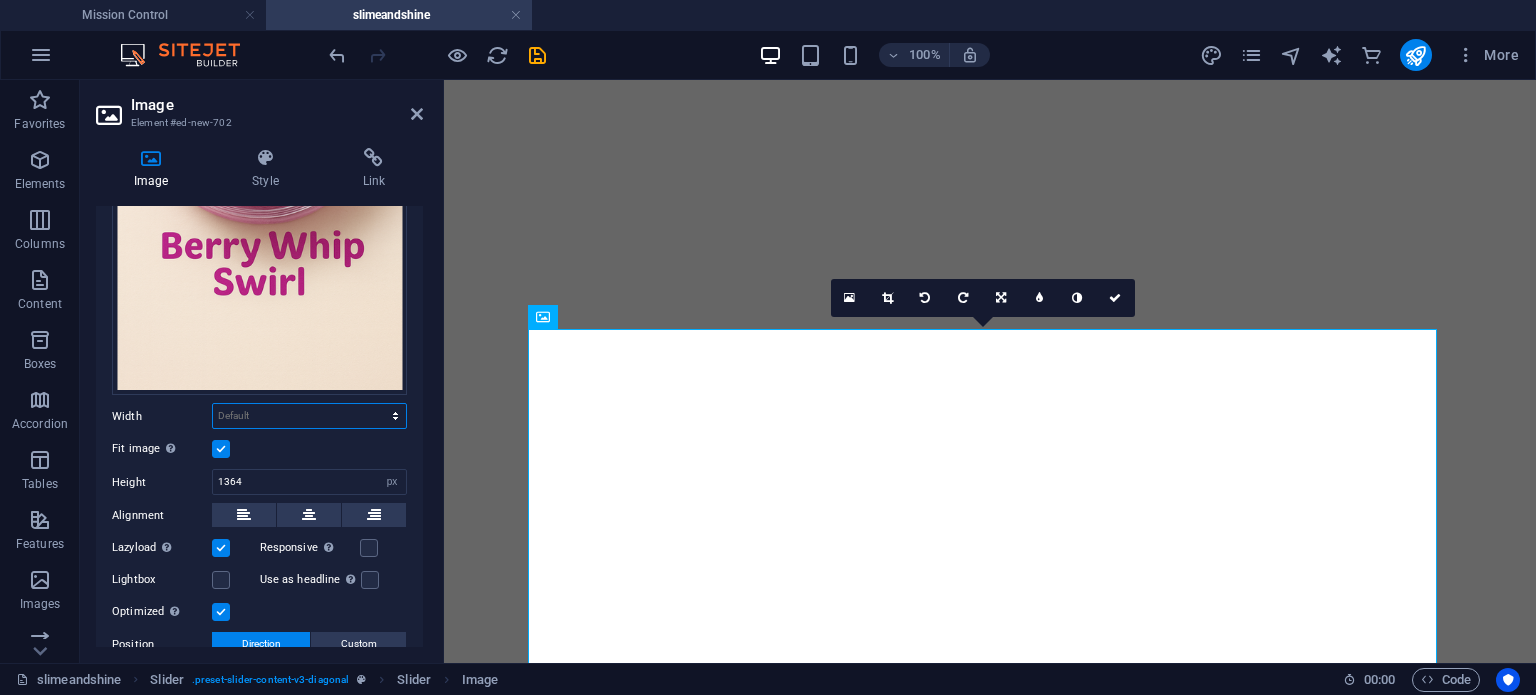 click on "Default auto px rem % em vh vw" at bounding box center [309, 416] 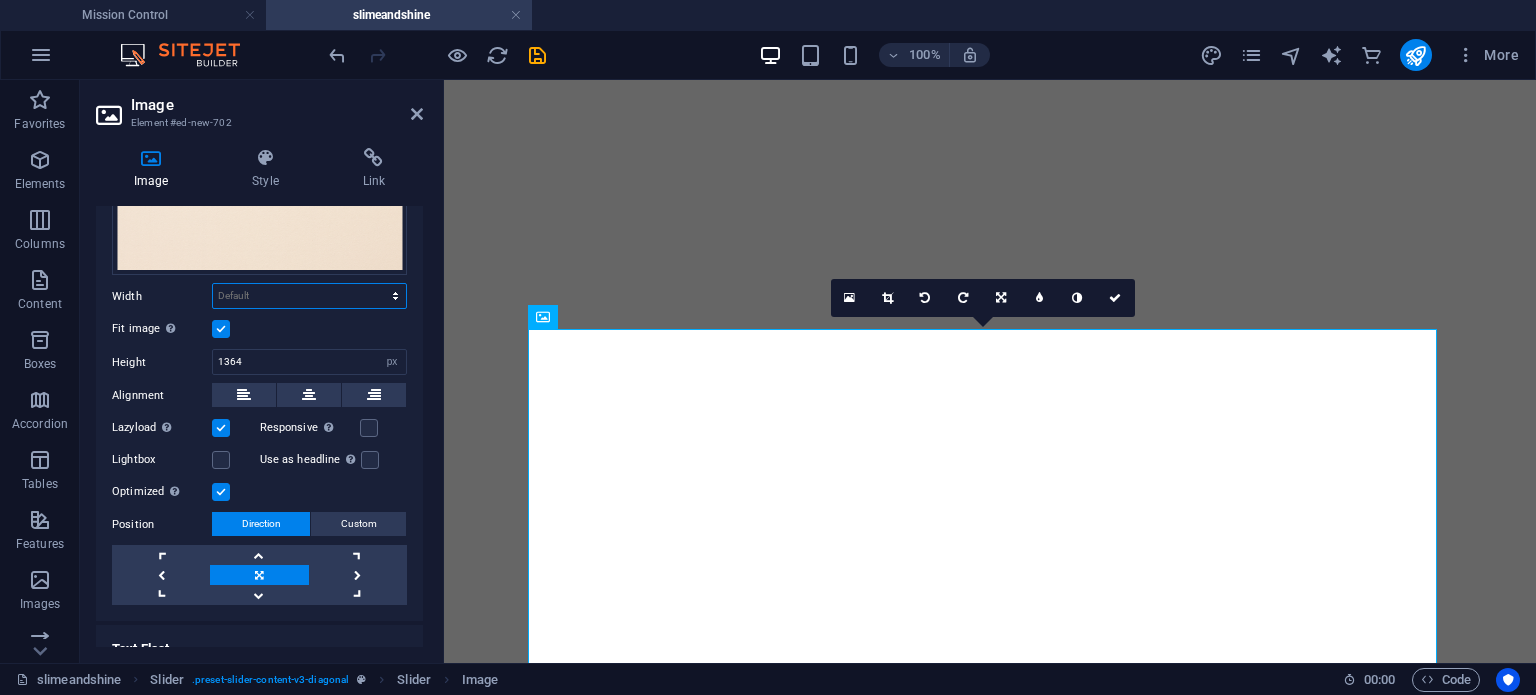 scroll, scrollTop: 491, scrollLeft: 0, axis: vertical 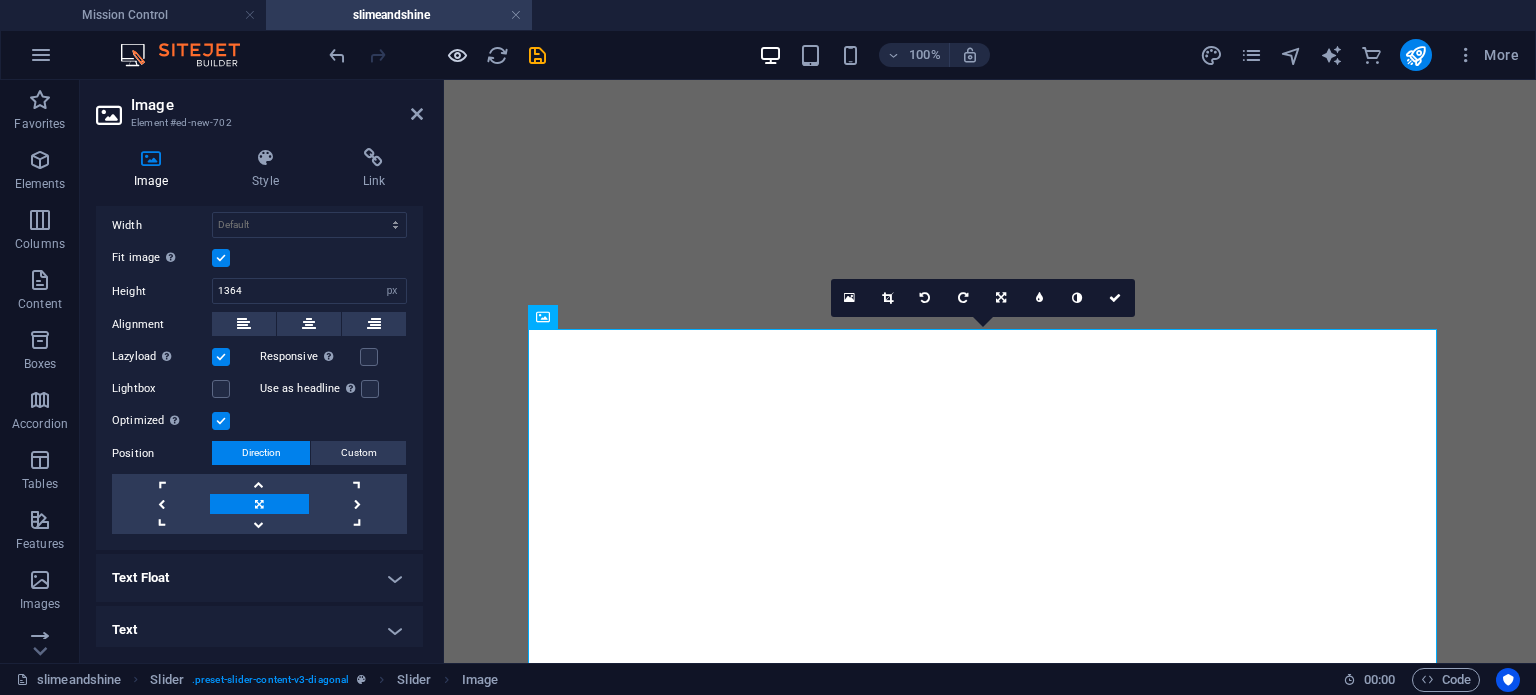 click at bounding box center [457, 55] 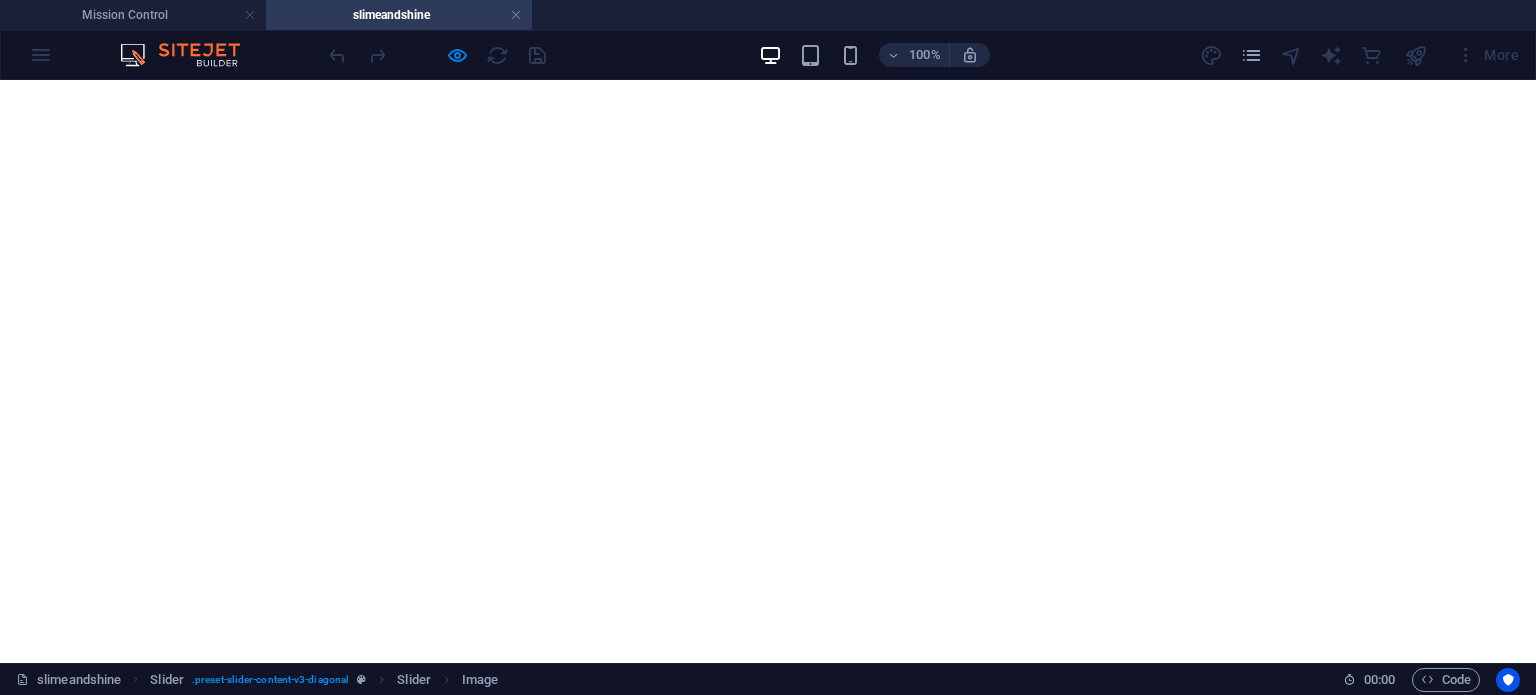scroll, scrollTop: 599, scrollLeft: 0, axis: vertical 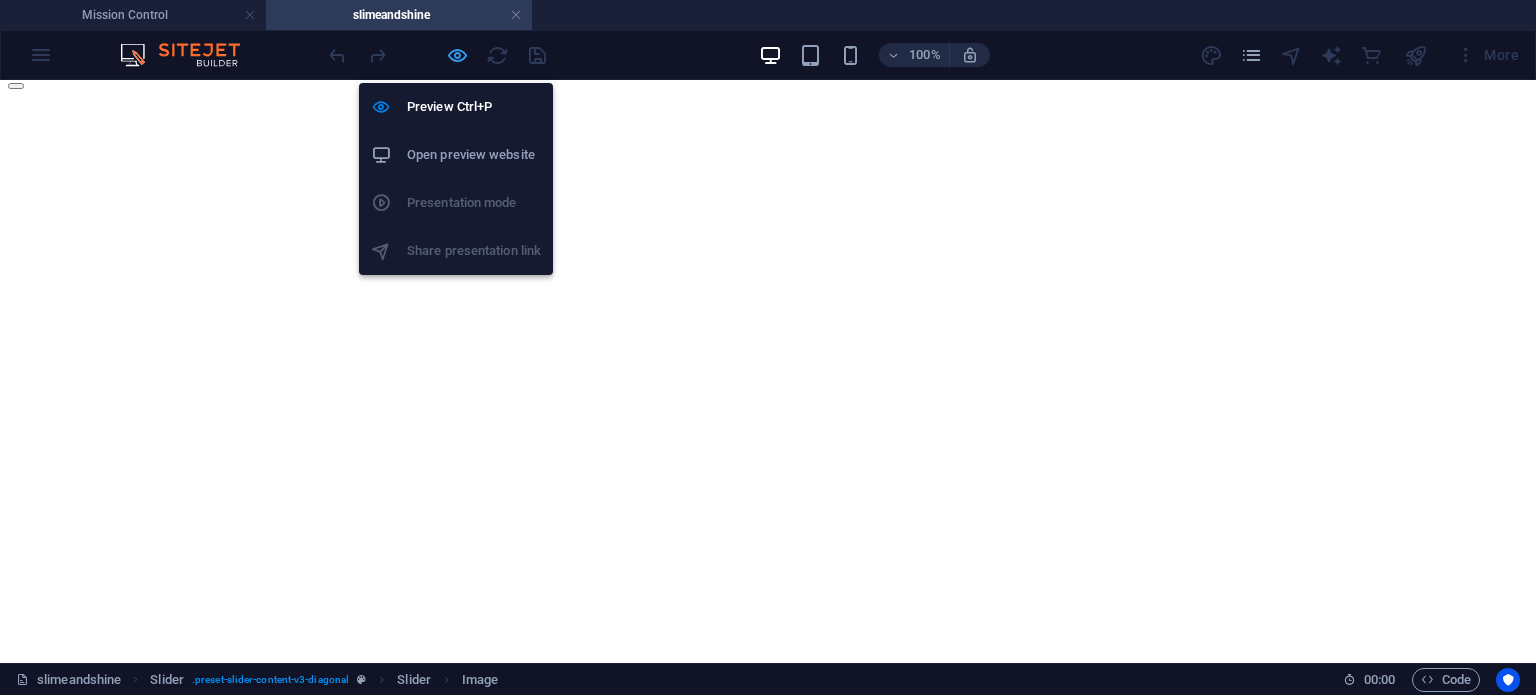 click at bounding box center (457, 55) 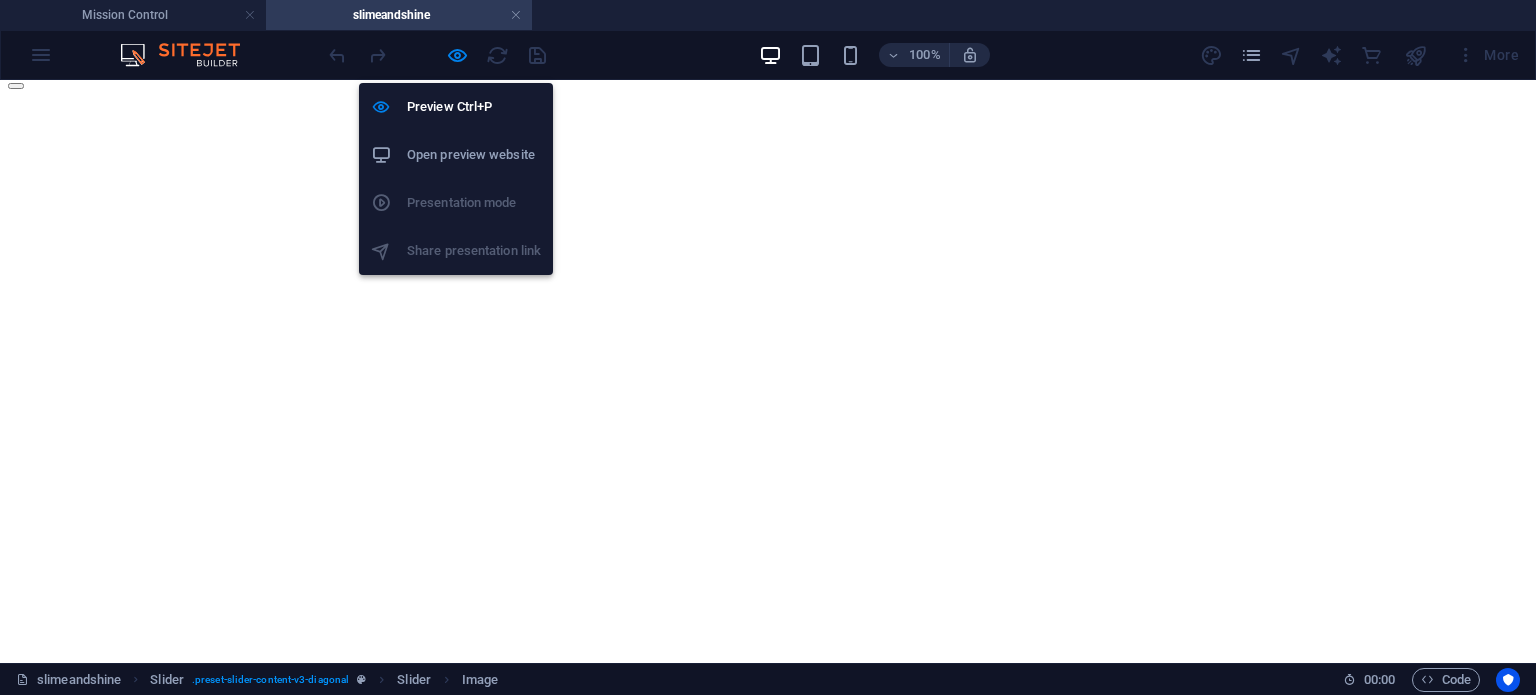 select on "px" 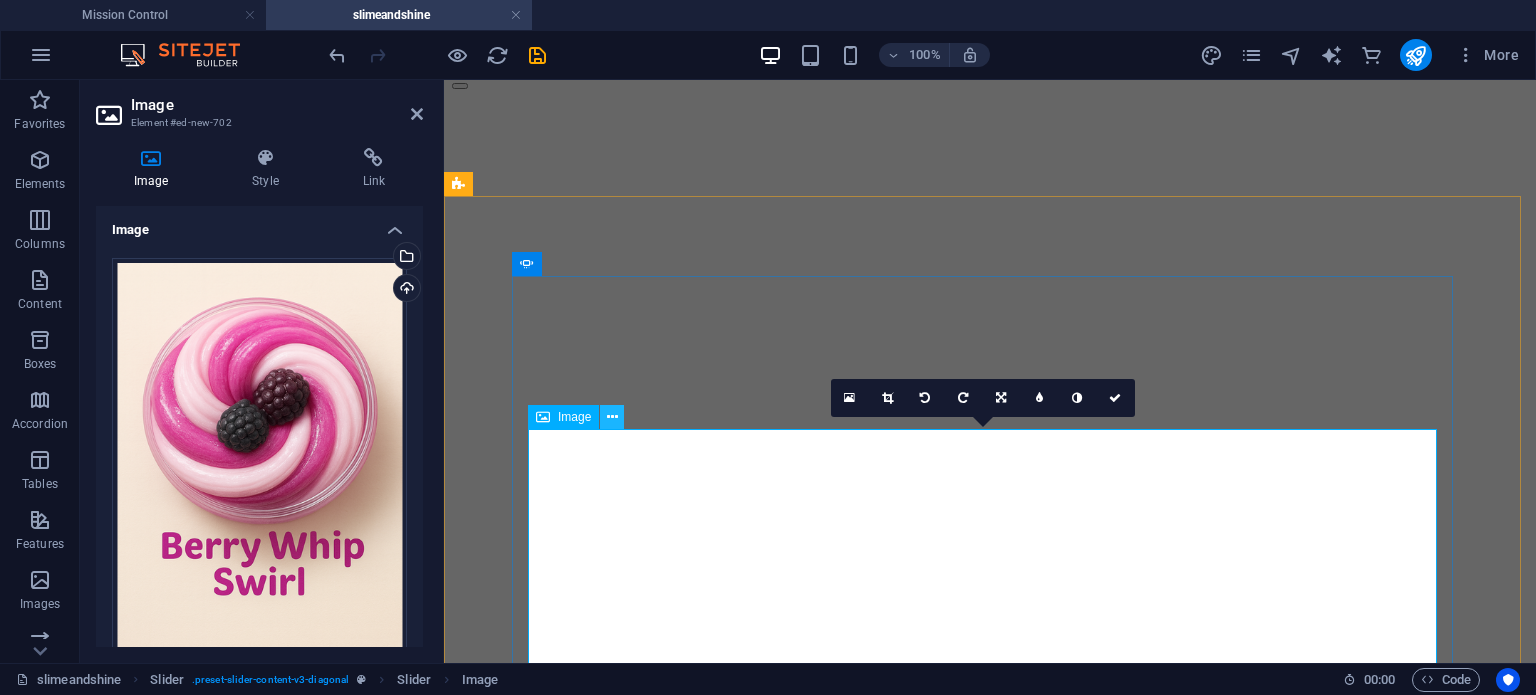 click at bounding box center (612, 417) 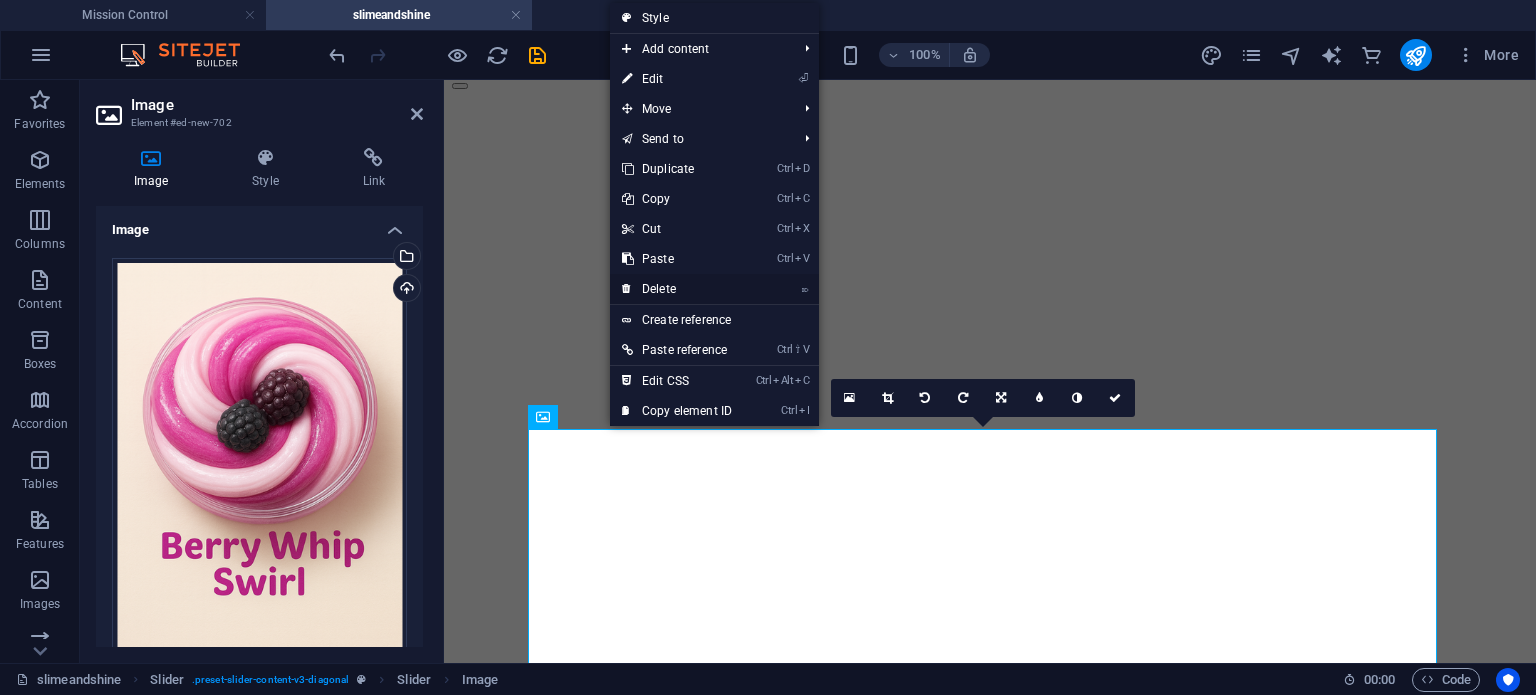 click on "⌦  Delete" at bounding box center [677, 289] 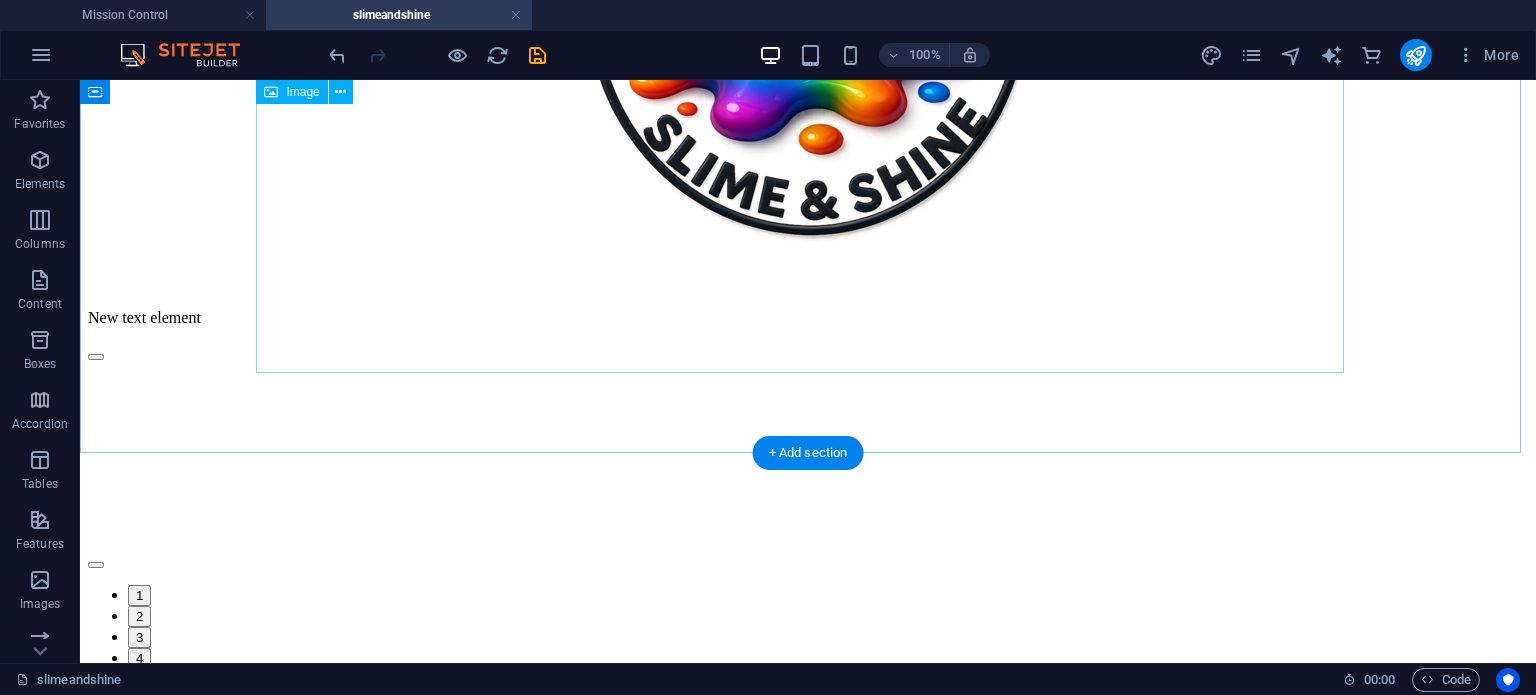 scroll, scrollTop: 299, scrollLeft: 0, axis: vertical 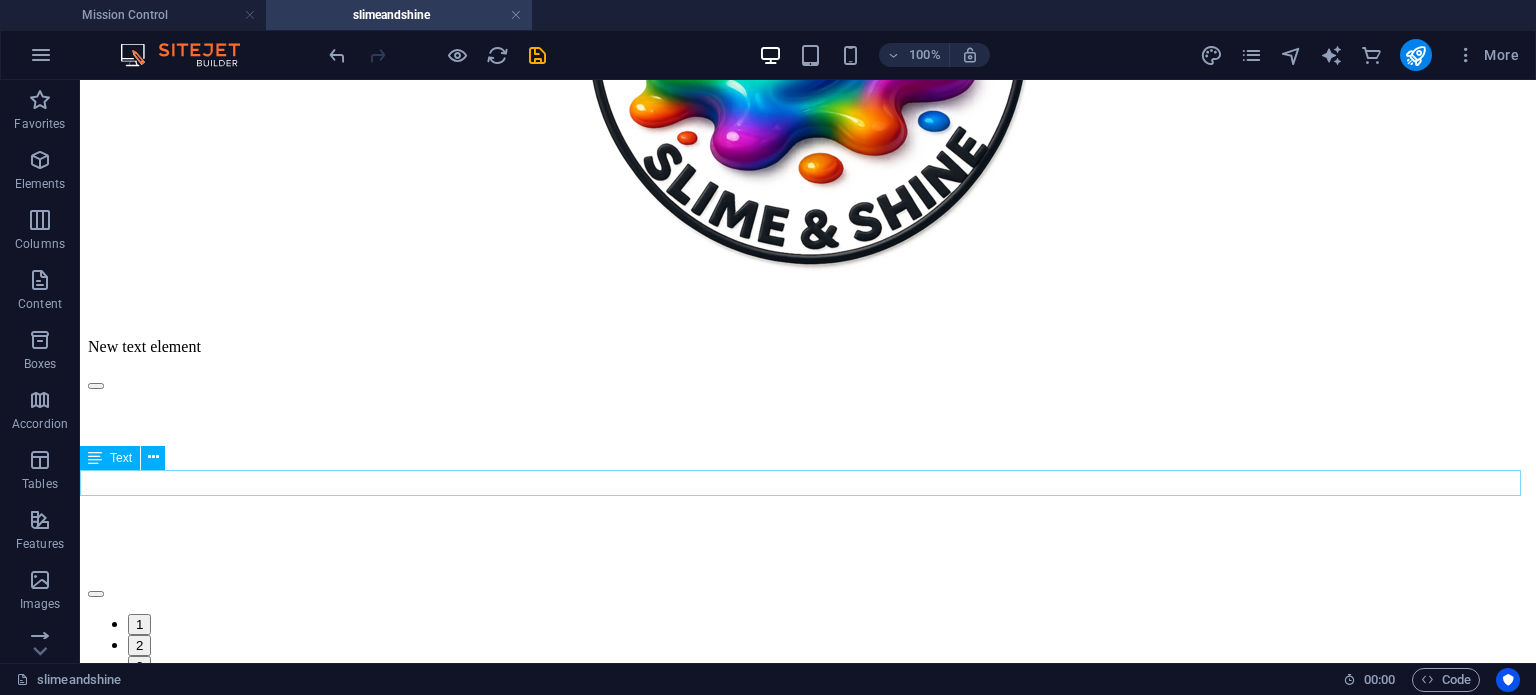 click on "New text element" at bounding box center [808, 347] 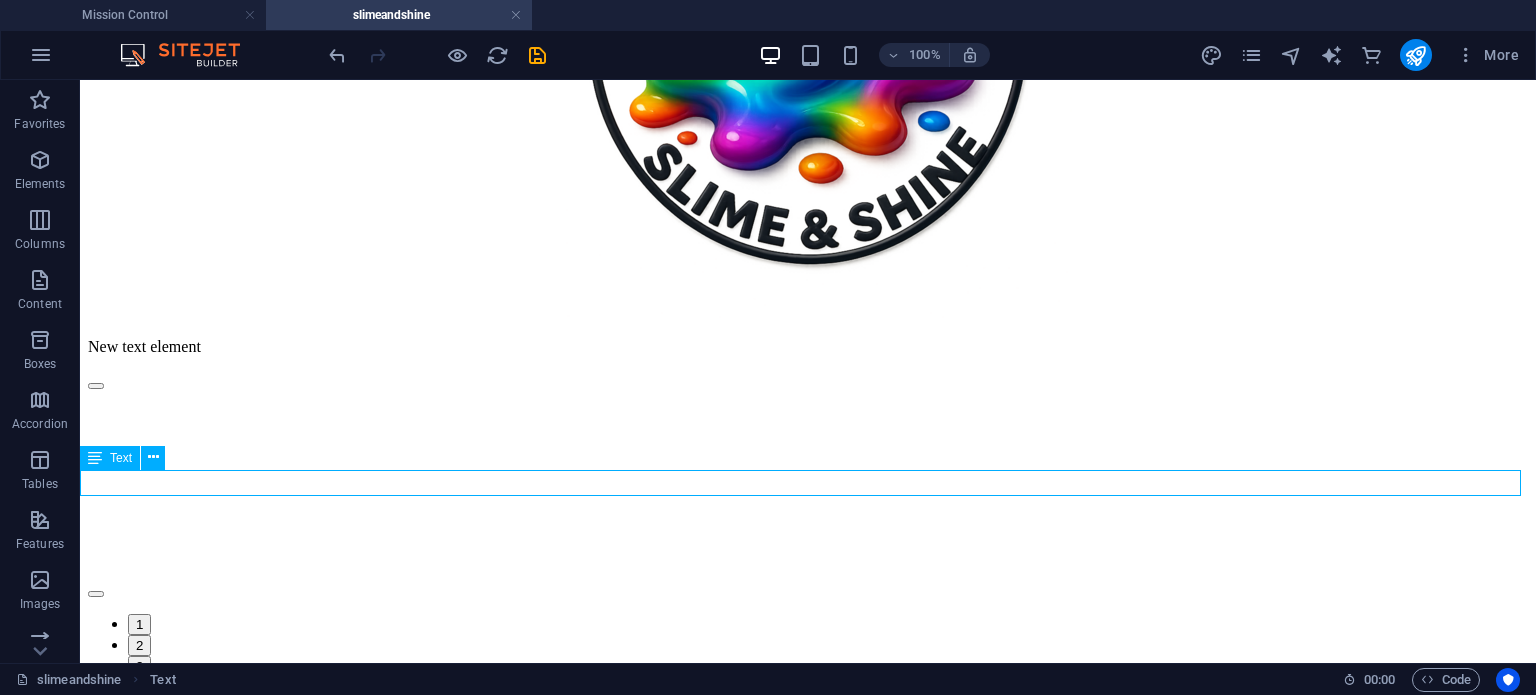 click on "New text element" at bounding box center [808, 347] 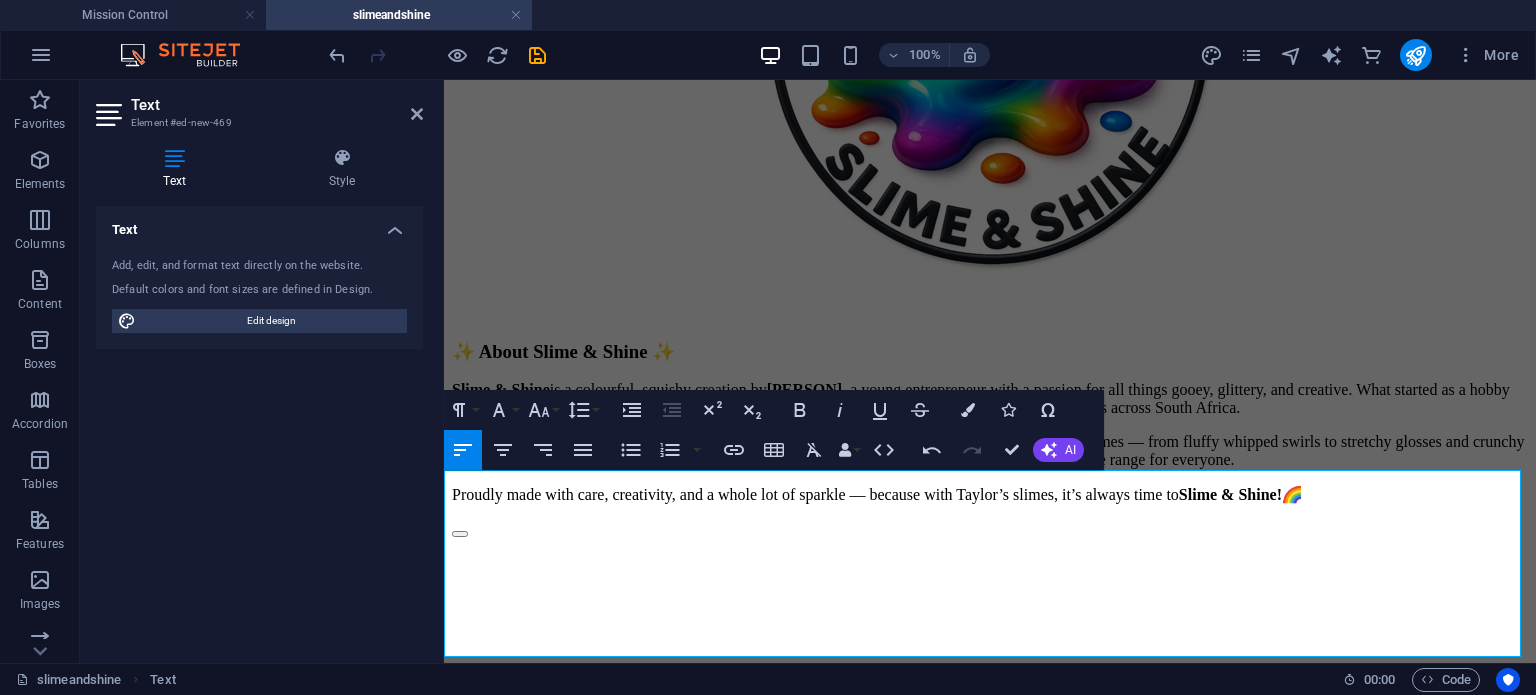 click on "✨ About Slime & Shine ✨" at bounding box center [990, 352] 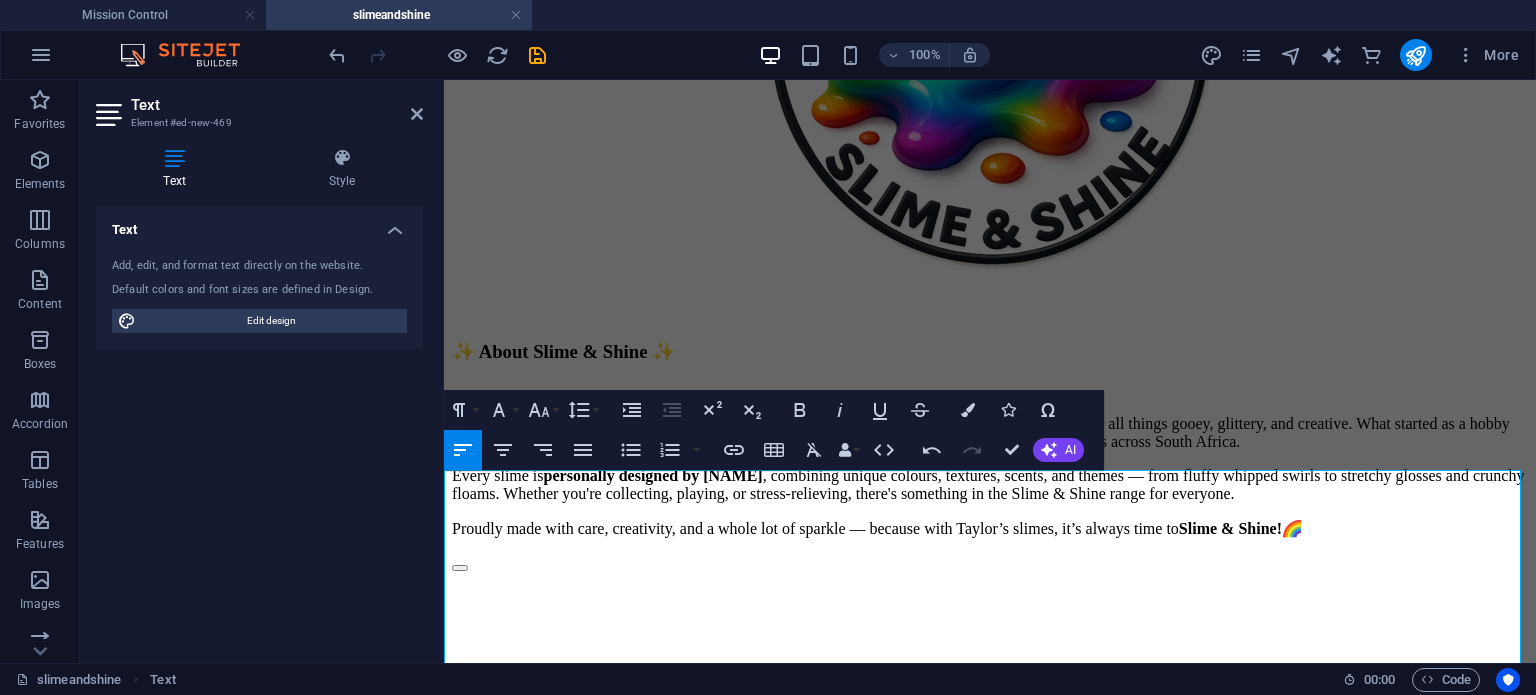 click on "Slime & Shine  is a colourful, squishy creation by  Taylor Bremner , a young entrepreneur with a passion for all things gooey, glittery, and creative. What started as a hobby quickly grew into a home-based business that delivers handcrafted, high-quality slimes to slime lovers across South Africa." at bounding box center [990, 433] 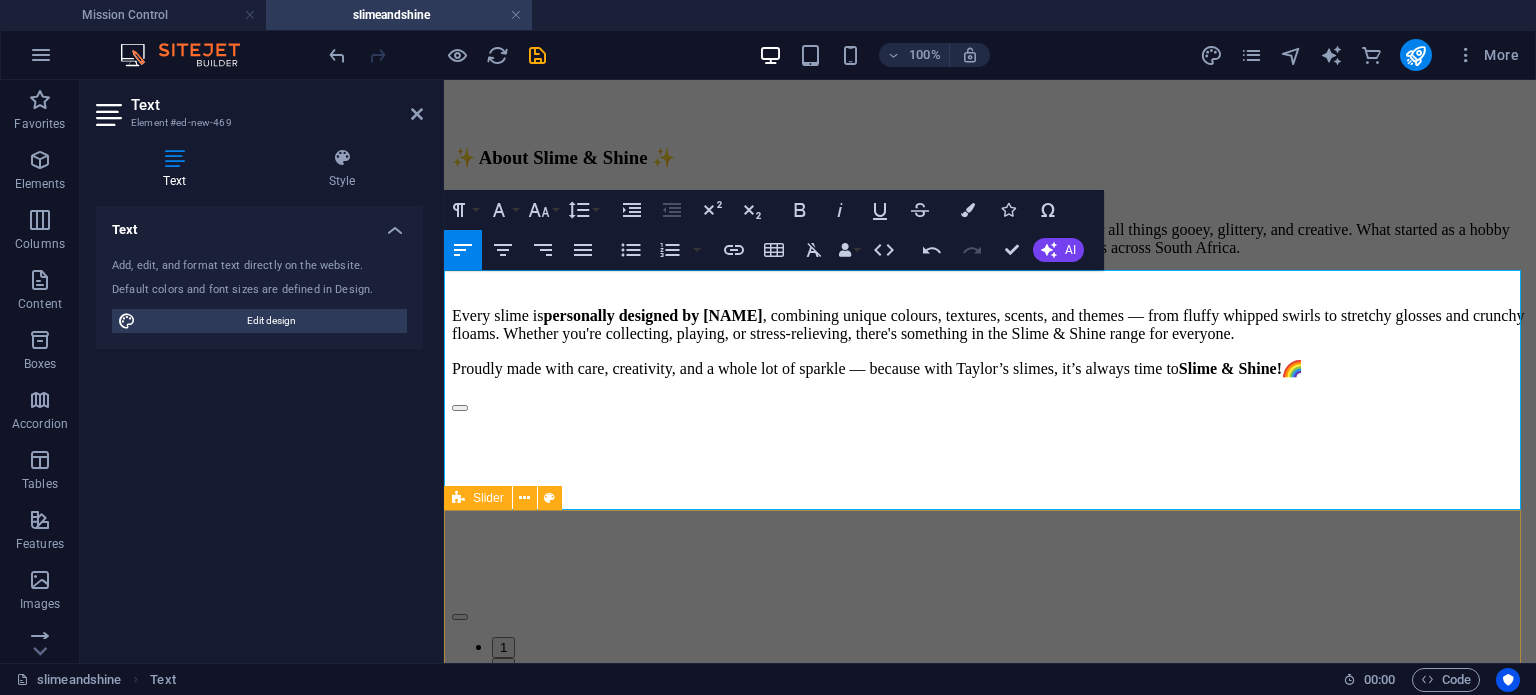scroll, scrollTop: 499, scrollLeft: 0, axis: vertical 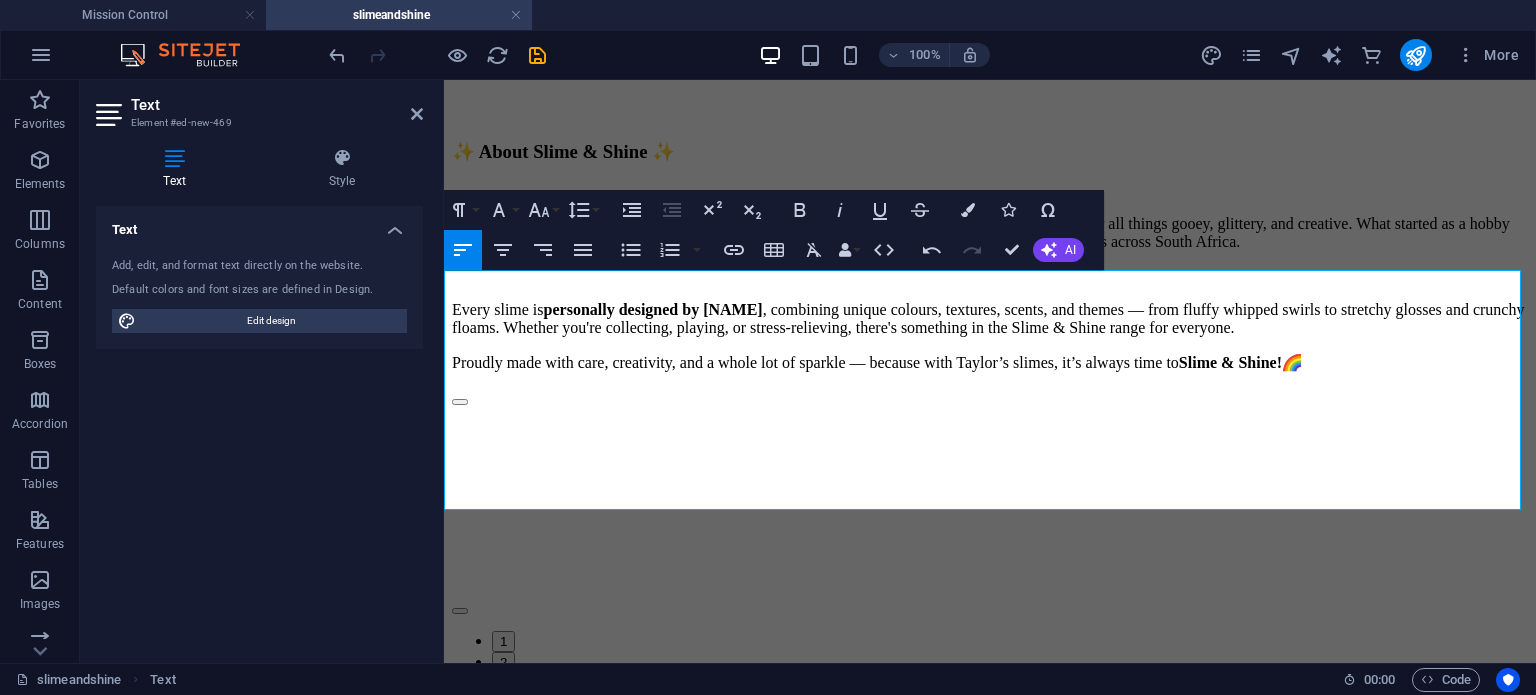 click on "Every slime is  personally designed by Taylor , combining unique colours, textures, scents, and themes — from fluffy whipped swirls to stretchy glosses and crunchy floams. Whether you're collecting, playing, or stress-relieving, there's something in the Slime & Shine range for everyone." at bounding box center (990, 319) 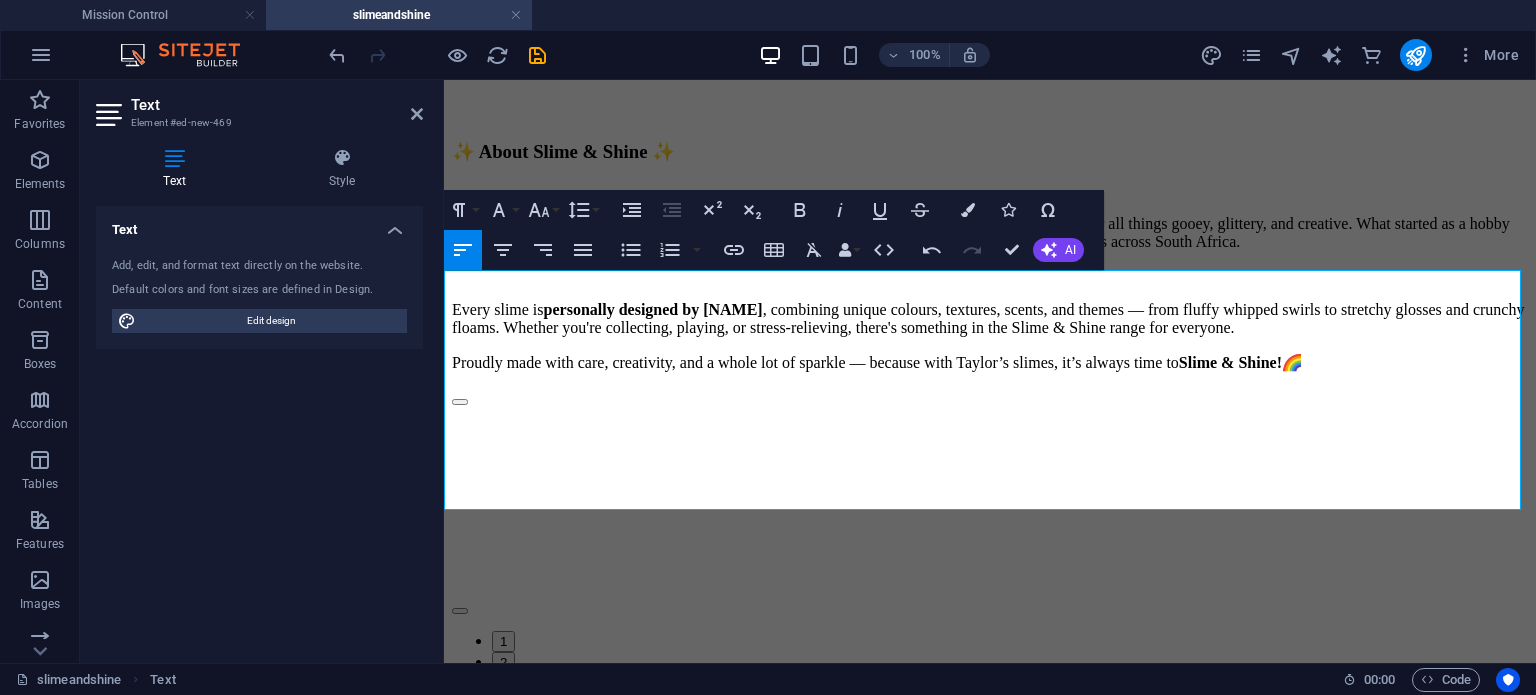 drag, startPoint x: 1436, startPoint y: 502, endPoint x: 865, endPoint y: 353, distance: 590.1203 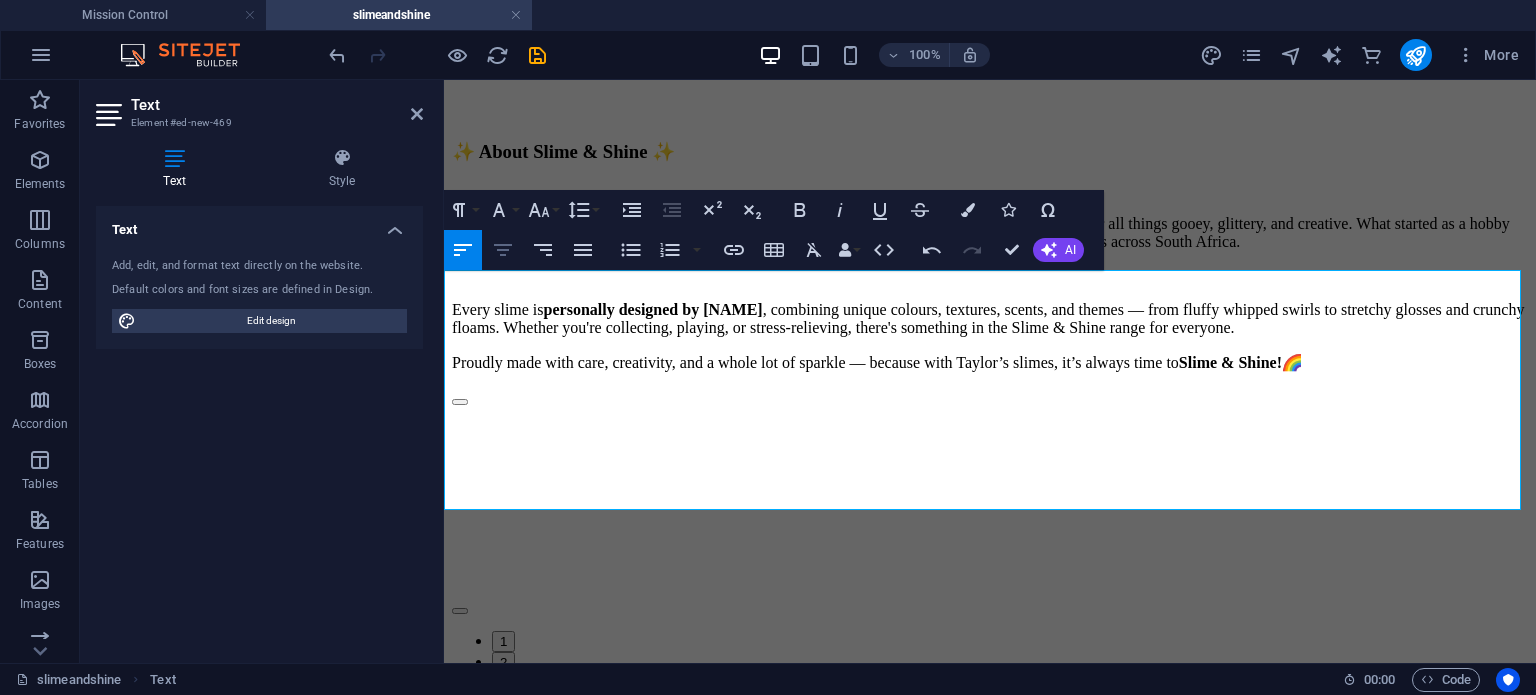 click 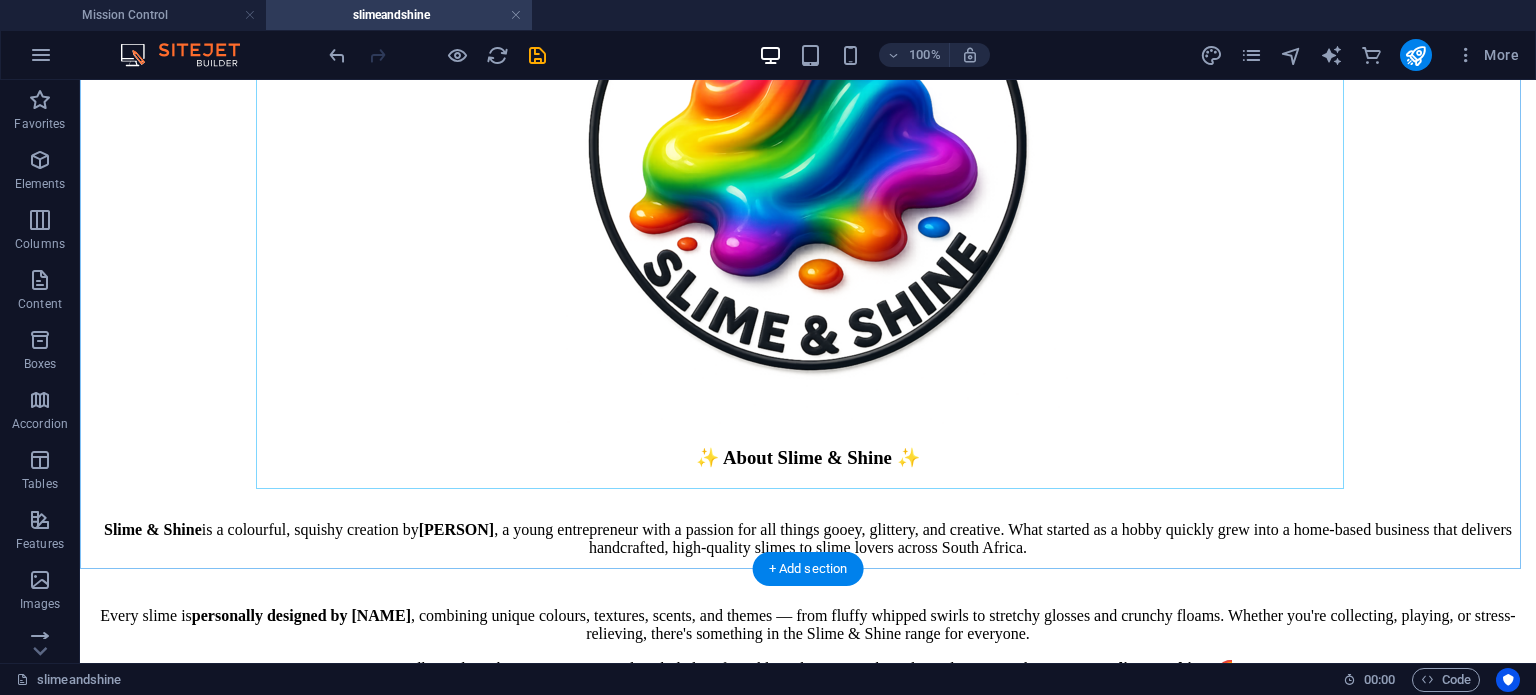 scroll, scrollTop: 200, scrollLeft: 0, axis: vertical 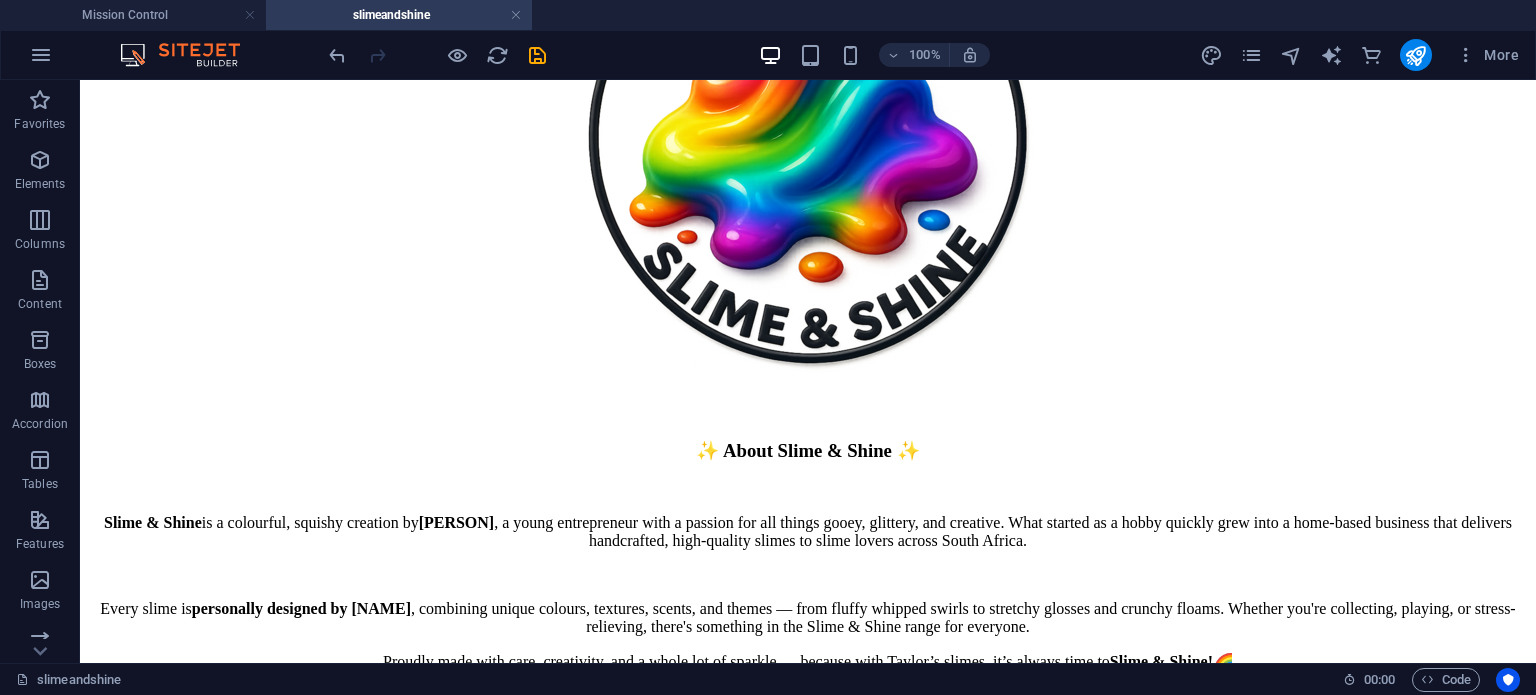 click at bounding box center (537, 55) 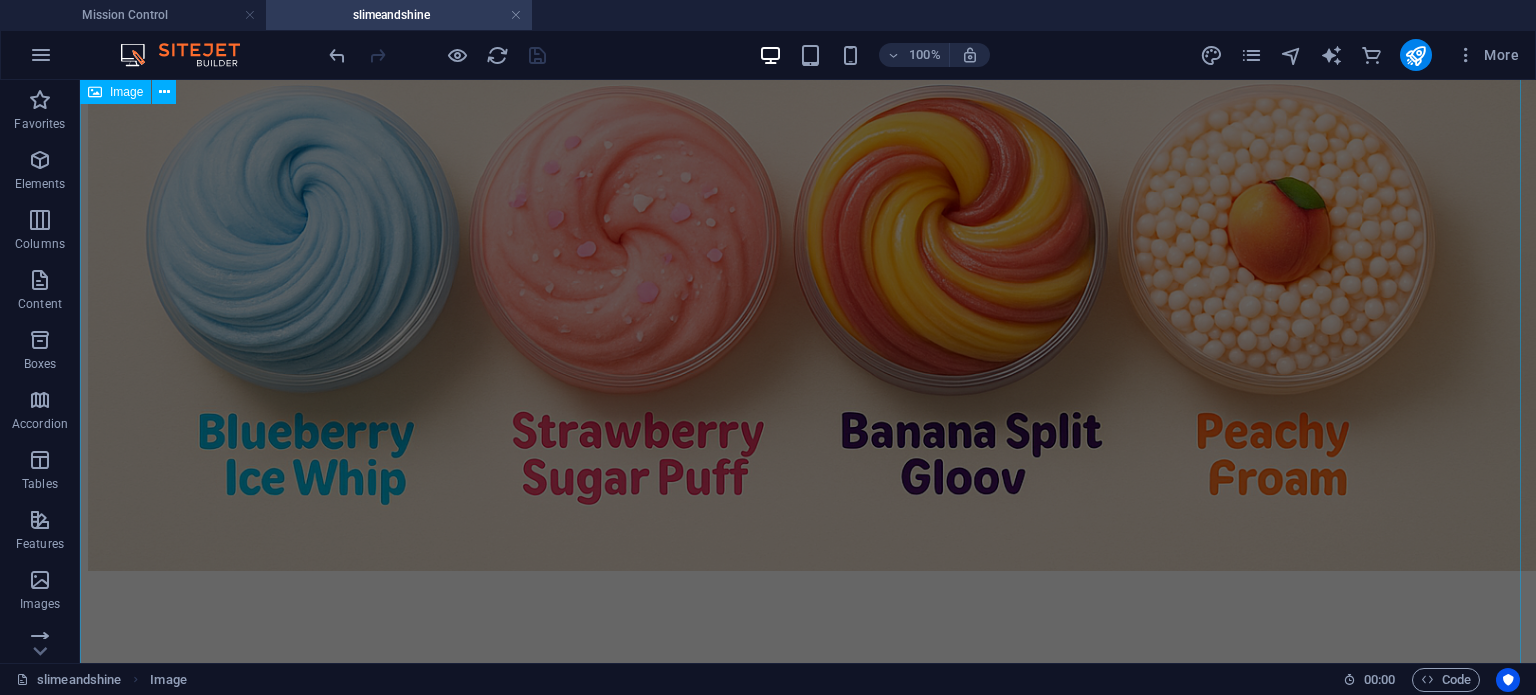 scroll, scrollTop: 1822, scrollLeft: 0, axis: vertical 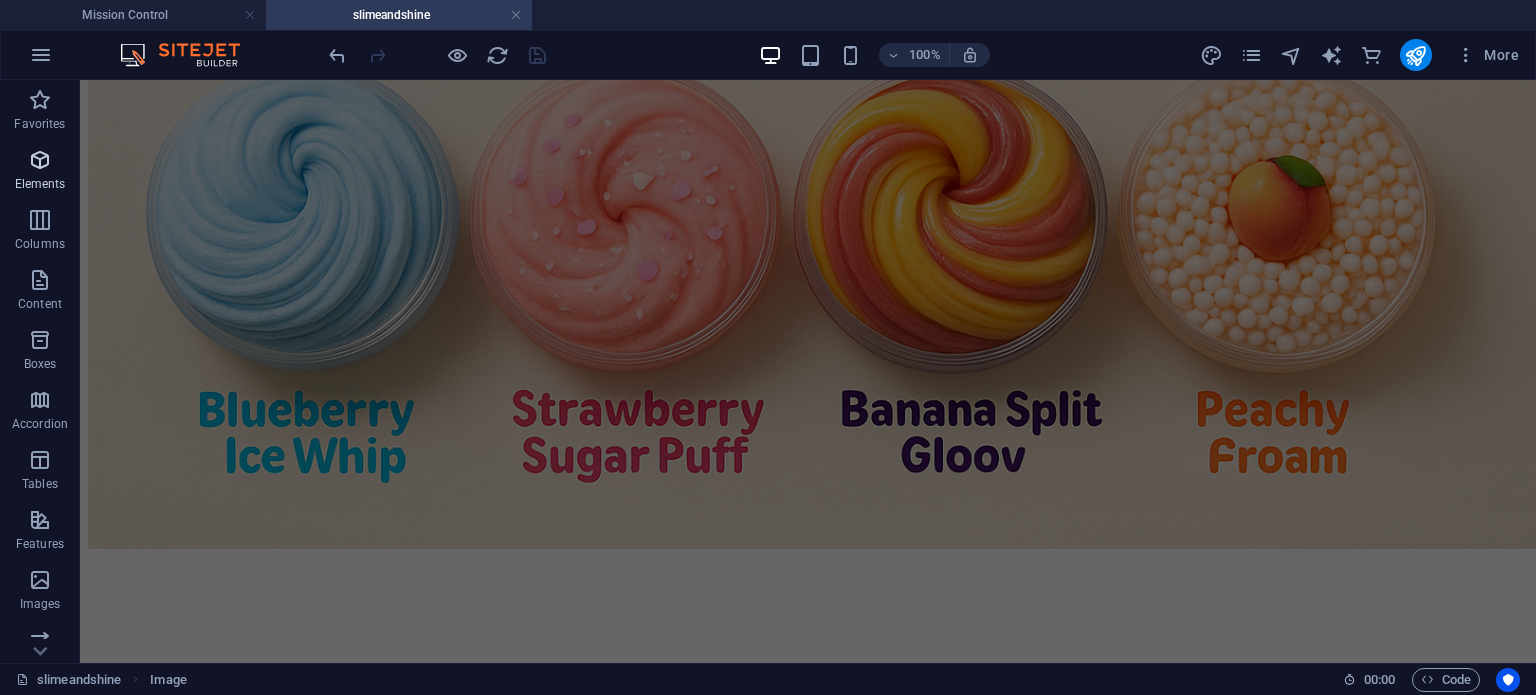 click at bounding box center [40, 160] 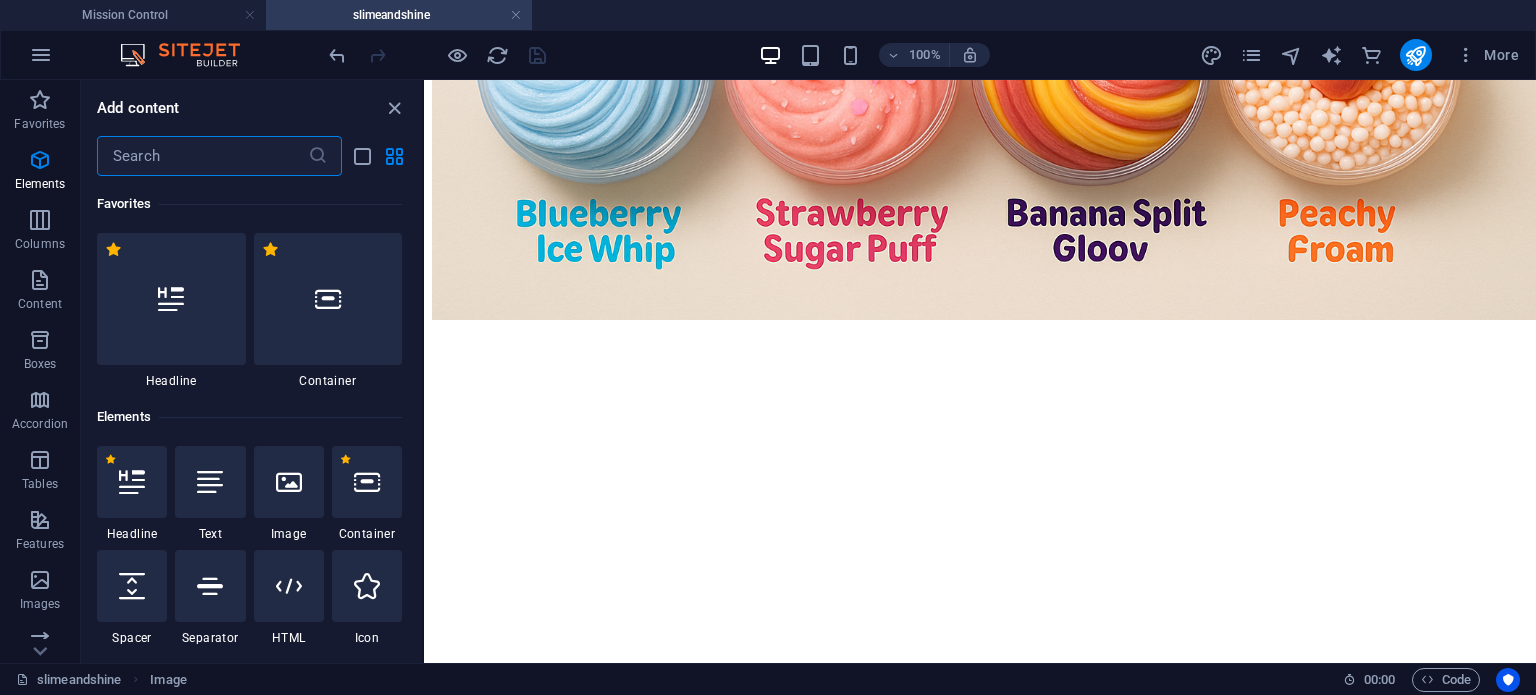 scroll, scrollTop: 1593, scrollLeft: 0, axis: vertical 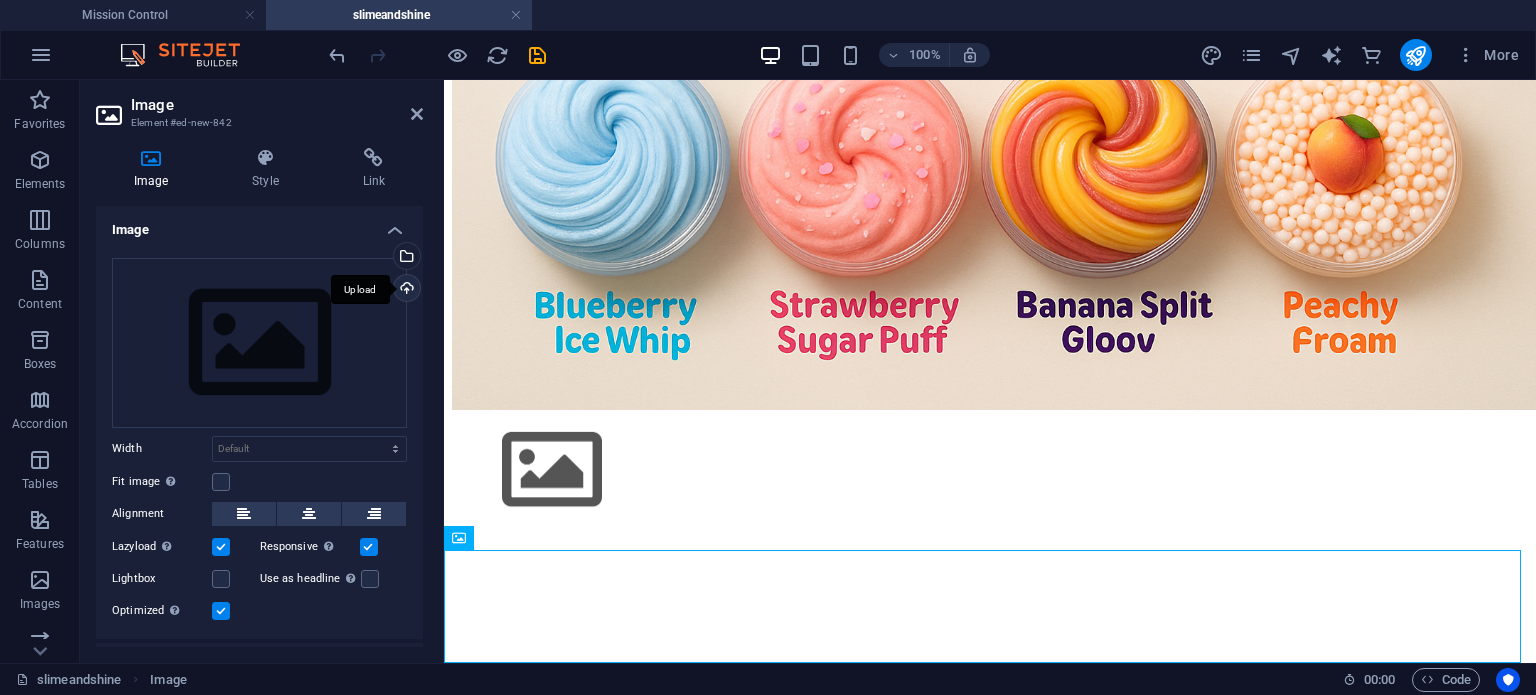 click on "Upload" at bounding box center [405, 290] 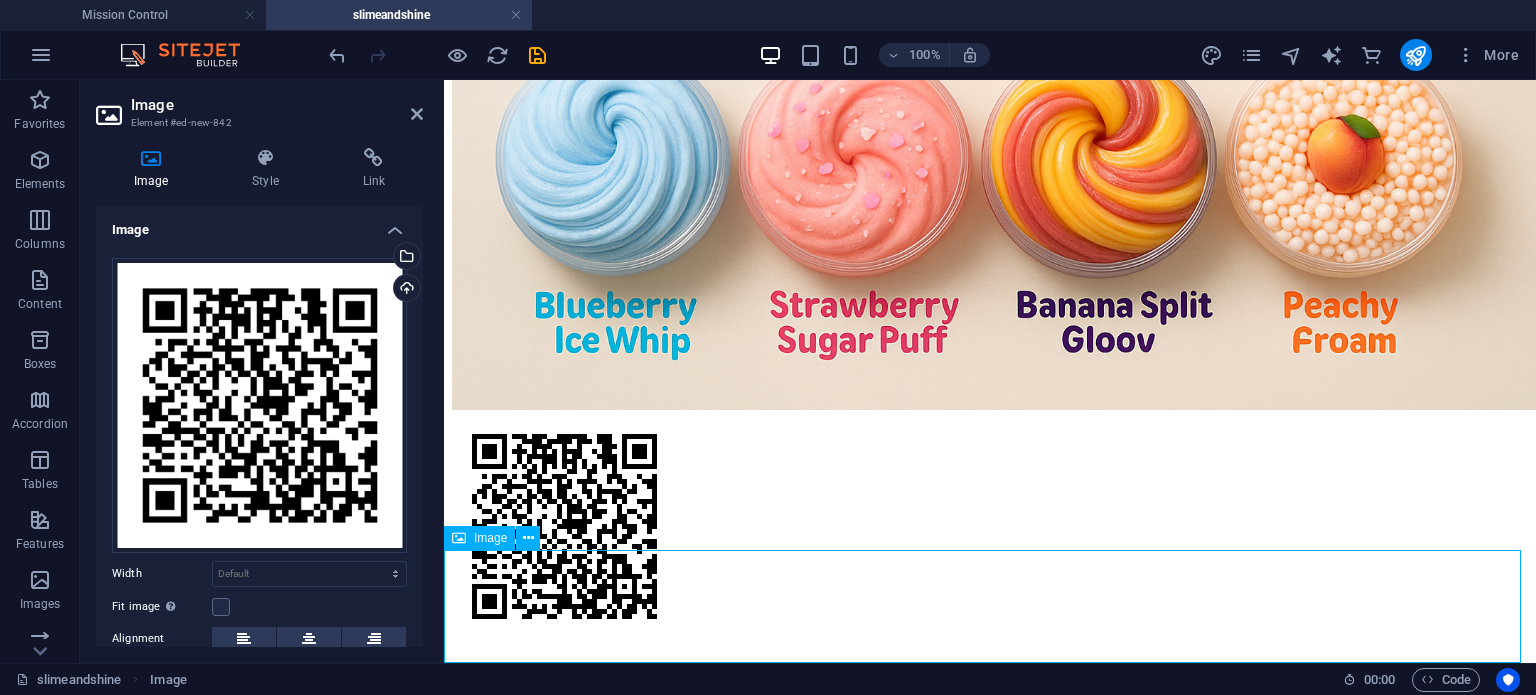 scroll, scrollTop: 1831, scrollLeft: 0, axis: vertical 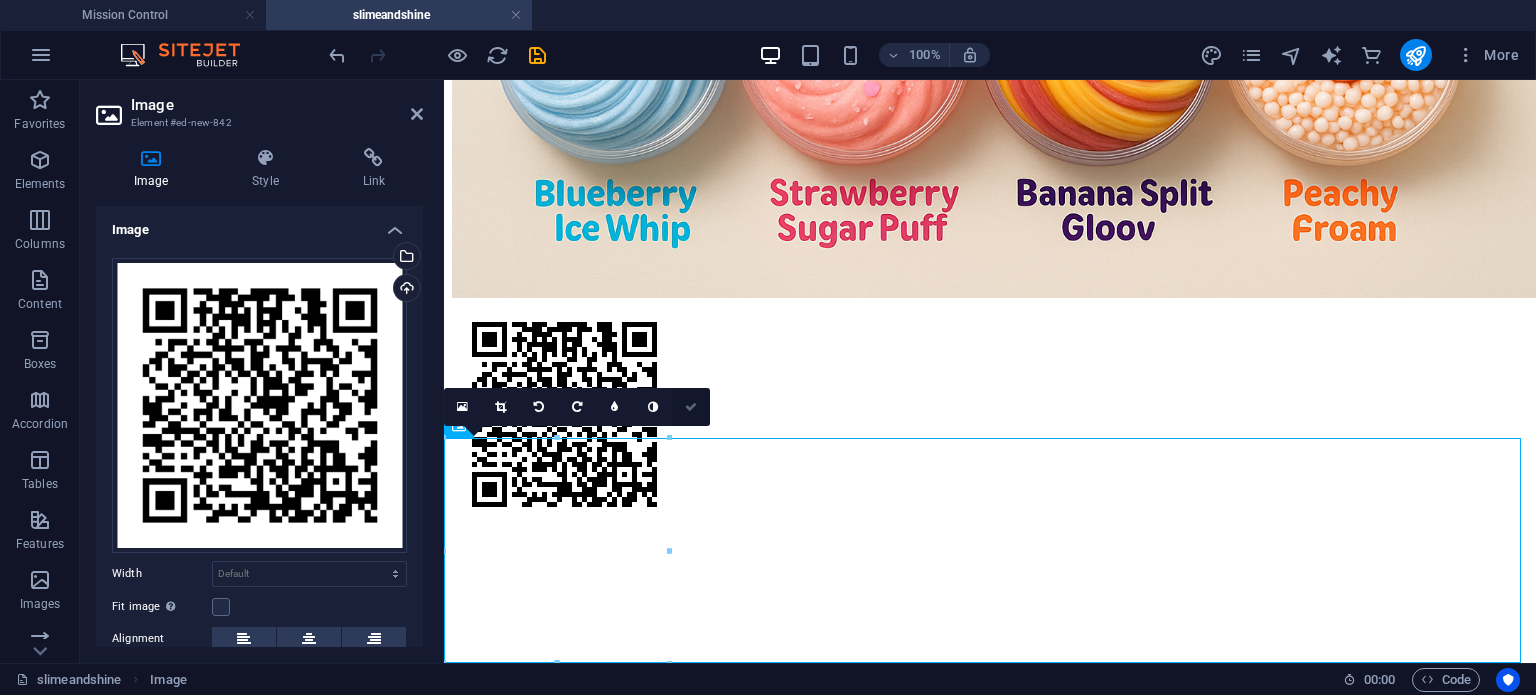 click at bounding box center [691, 407] 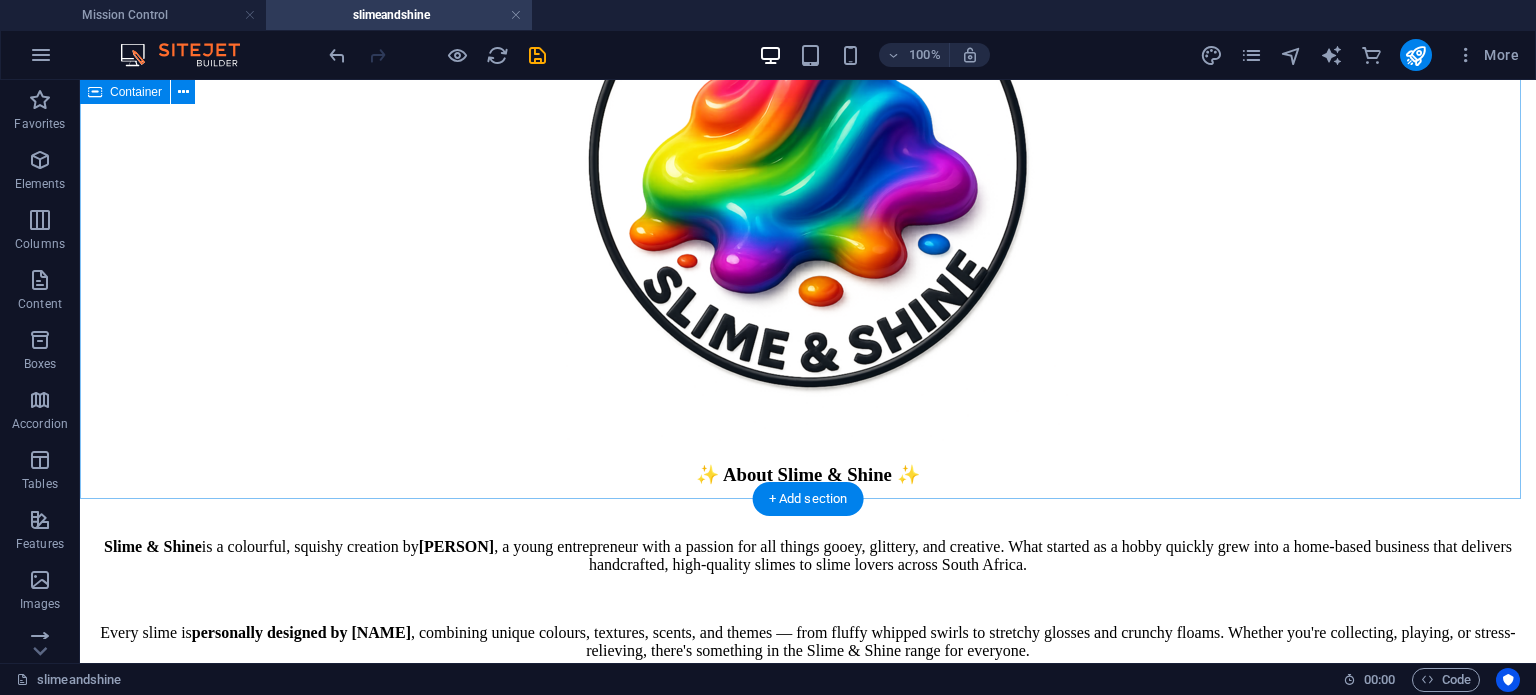 scroll, scrollTop: 0, scrollLeft: 0, axis: both 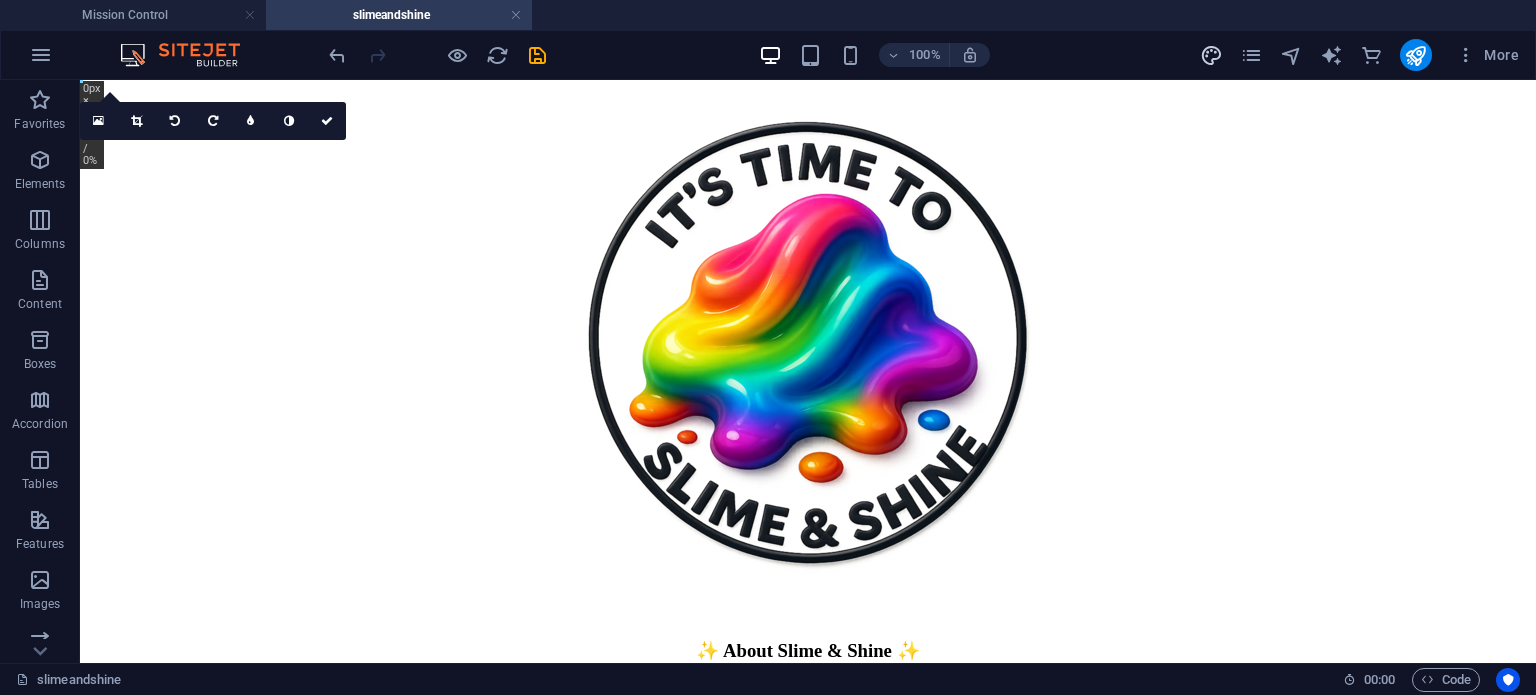 click at bounding box center [1211, 55] 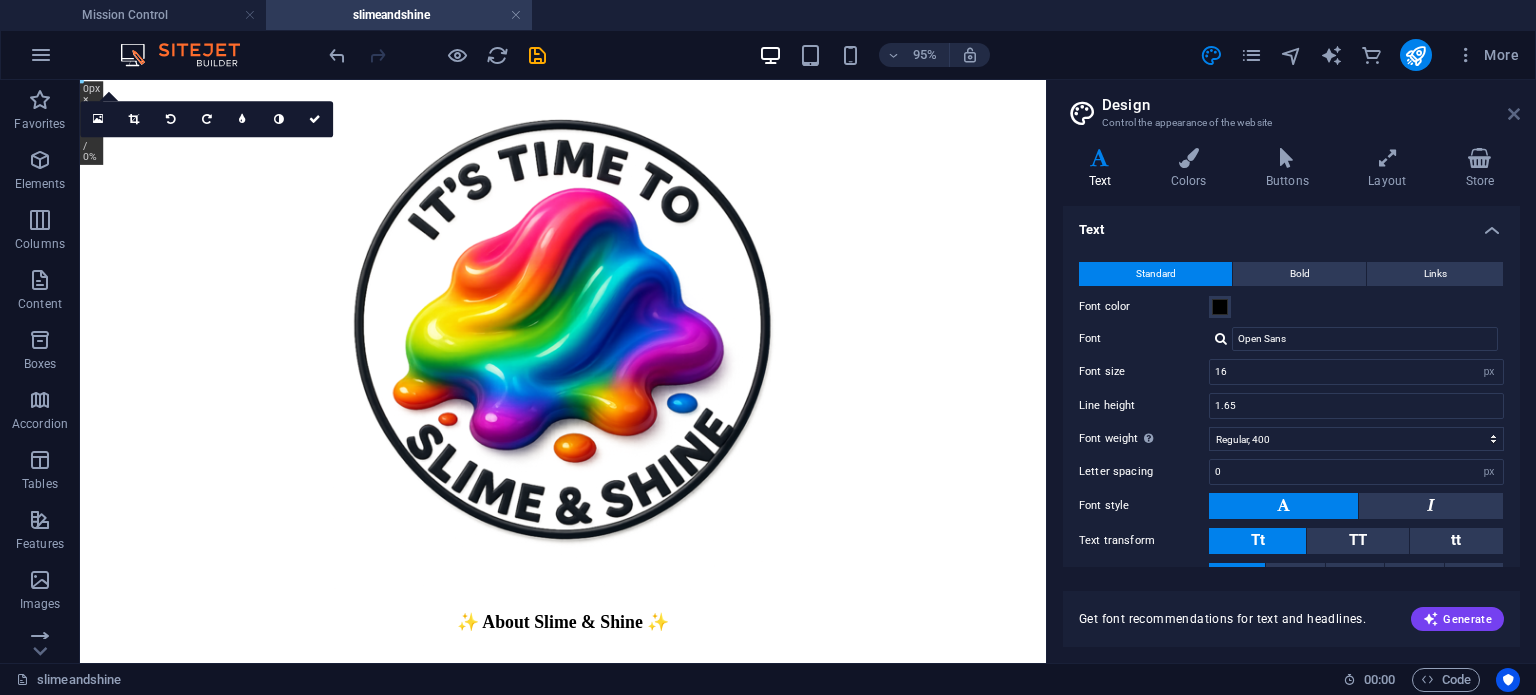 click at bounding box center (1514, 114) 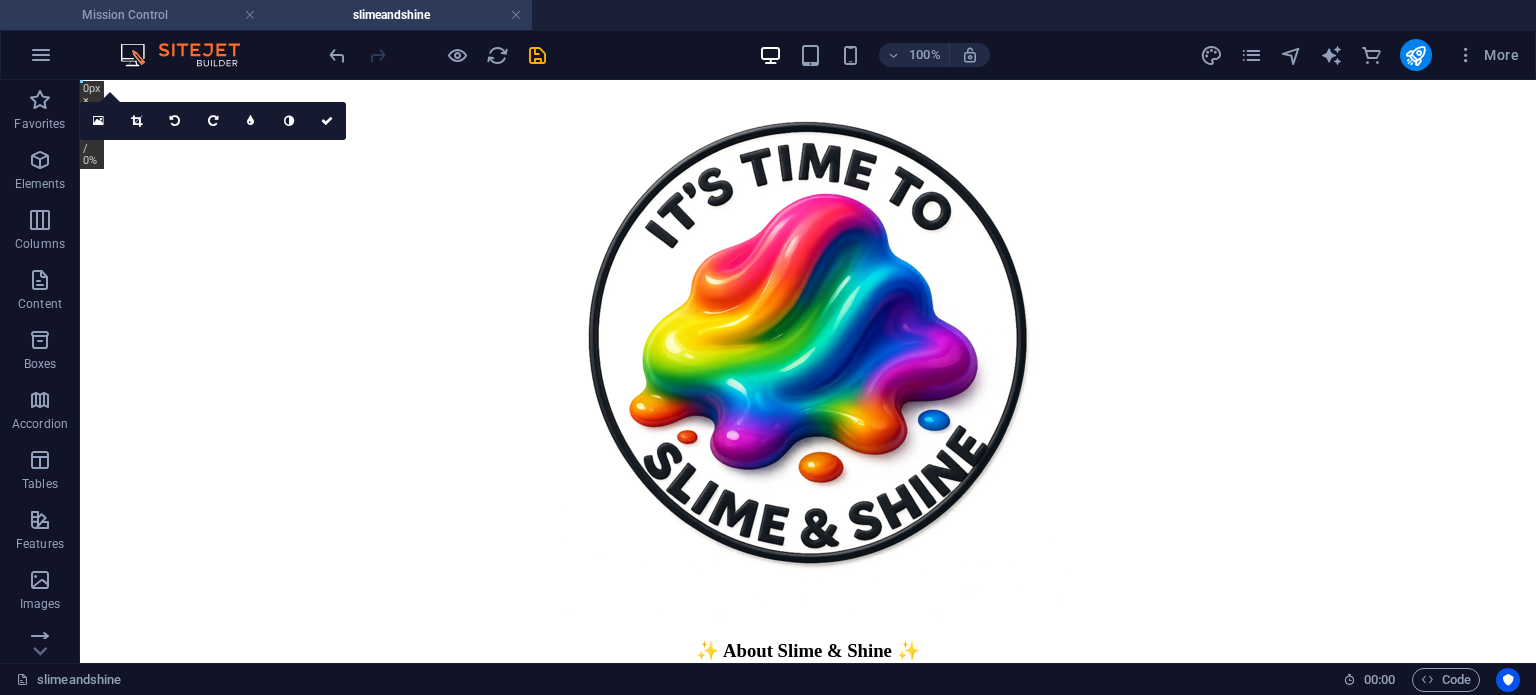 click on "Mission Control" at bounding box center (133, 15) 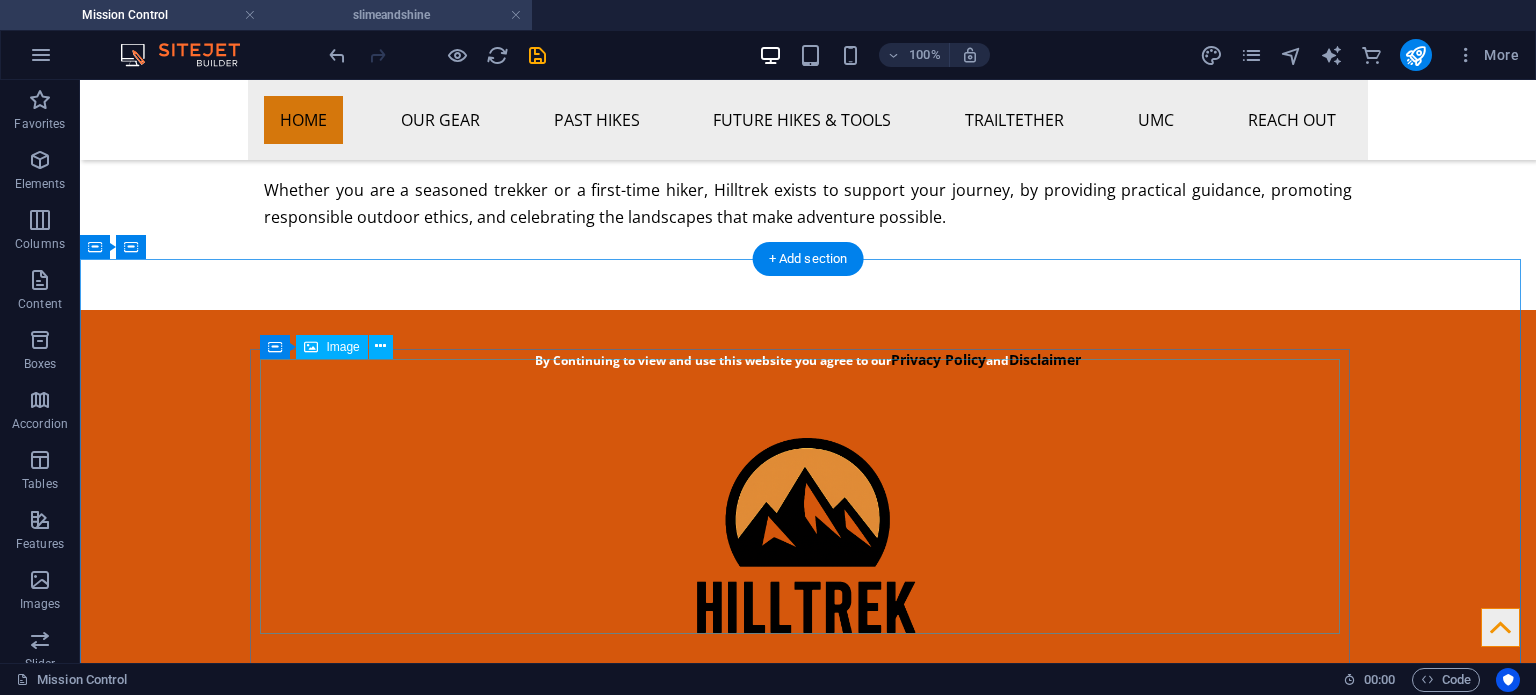 scroll, scrollTop: 227, scrollLeft: 0, axis: vertical 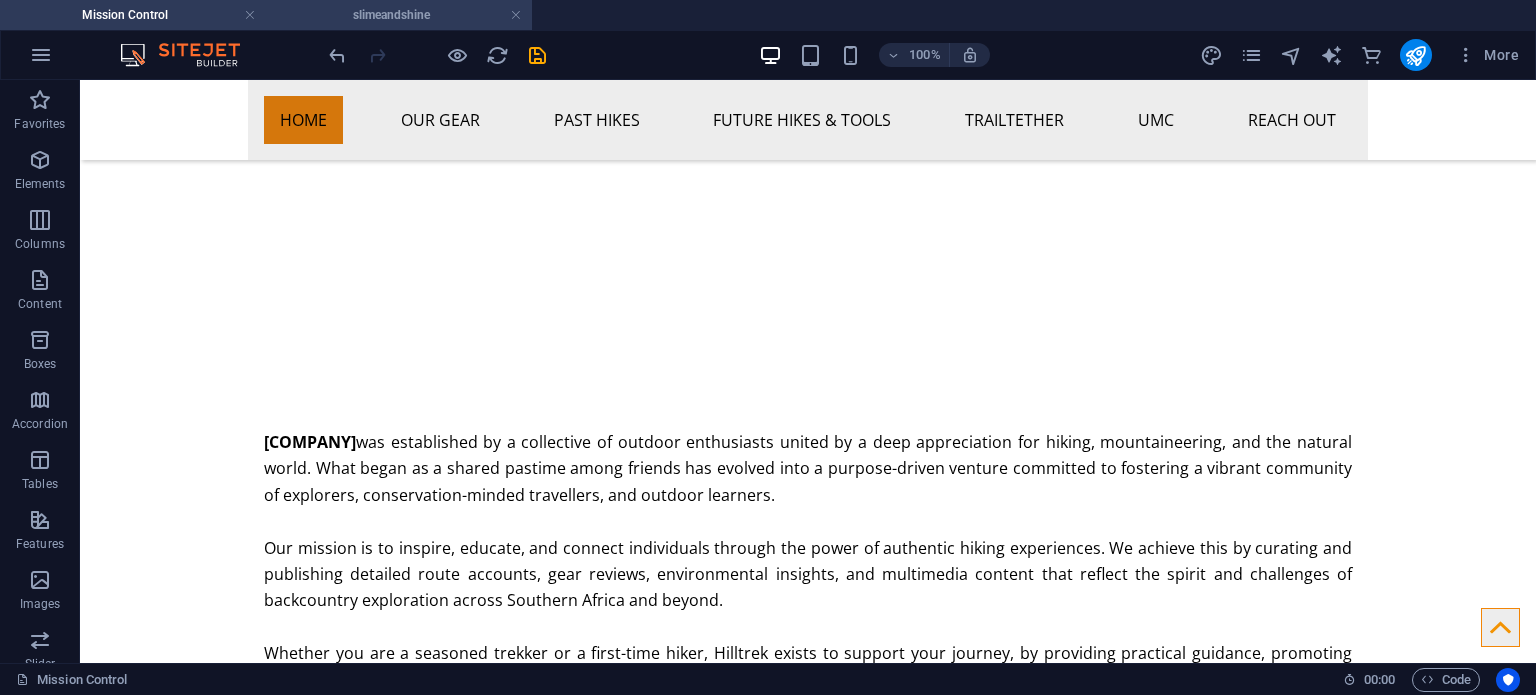 click on "slimeandshine" at bounding box center (399, 15) 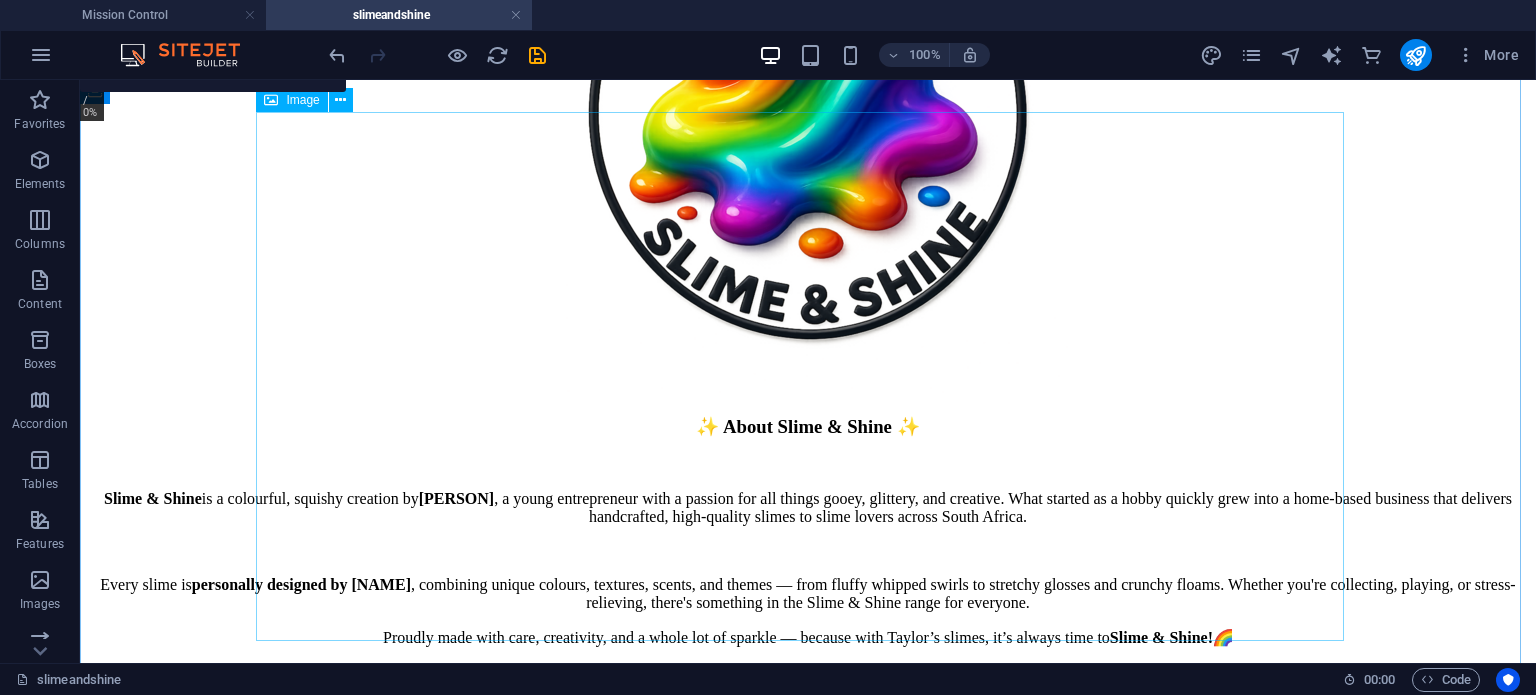 scroll, scrollTop: 548, scrollLeft: 0, axis: vertical 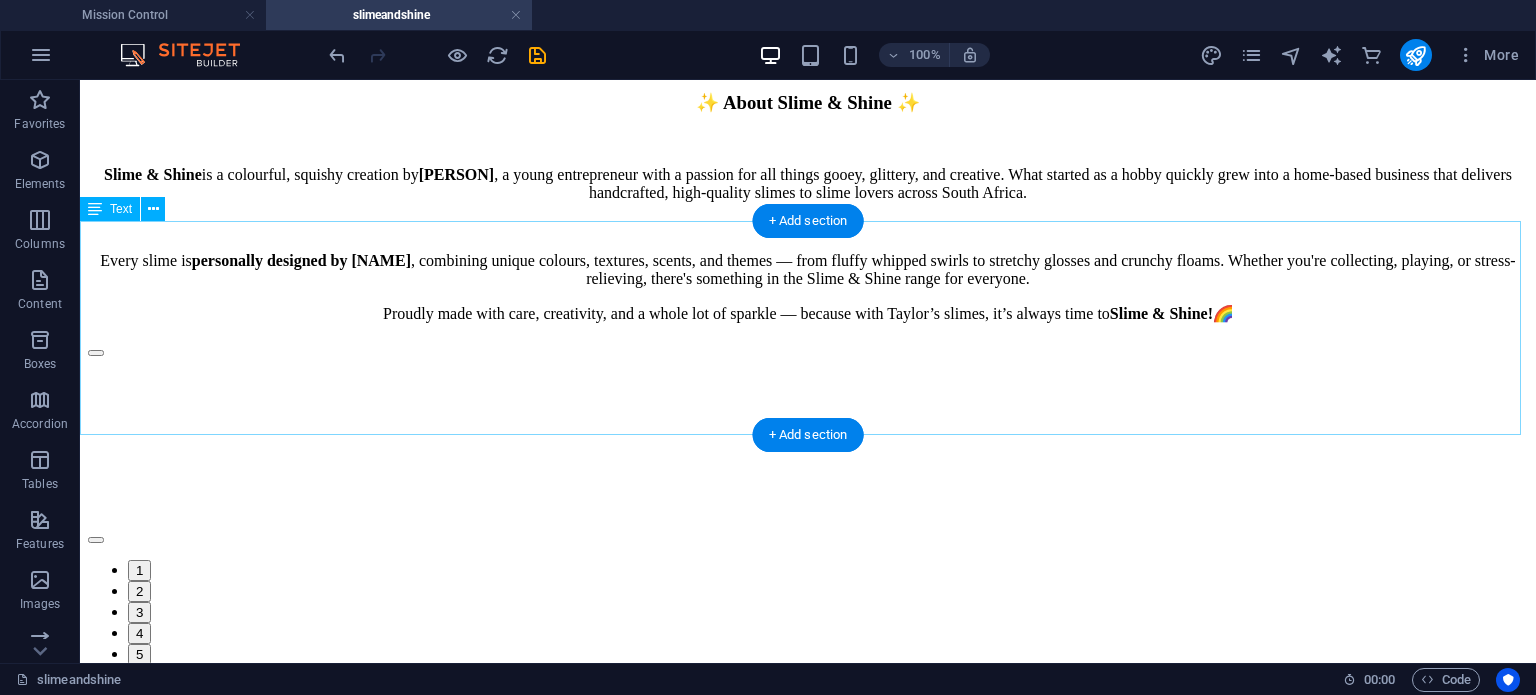 click on "✨ About Slime & Shine ✨ Slime & Shine  is a colourful, squishy creation by  Taylor Bremner , a young entrepreneur with a passion for all things gooey, glittery, and creative. What started as a hobby quickly grew into a home-based business that delivers handcrafted, high-quality slimes to slime lovers across South Africa. Every slime is  personally designed by Taylor , combining unique colours, textures, scents, and themes — from fluffy whipped swirls to stretchy glosses and crunchy floams. Whether you're collecting, playing, or stress-relieving, there's something in the Slime & Shine range for everyone. Proudly made with care, creativity, and a whole lot of sparkle — because with Taylor’s slimes, it’s always time to  Slime & Shine!  🌈" at bounding box center [808, 208] 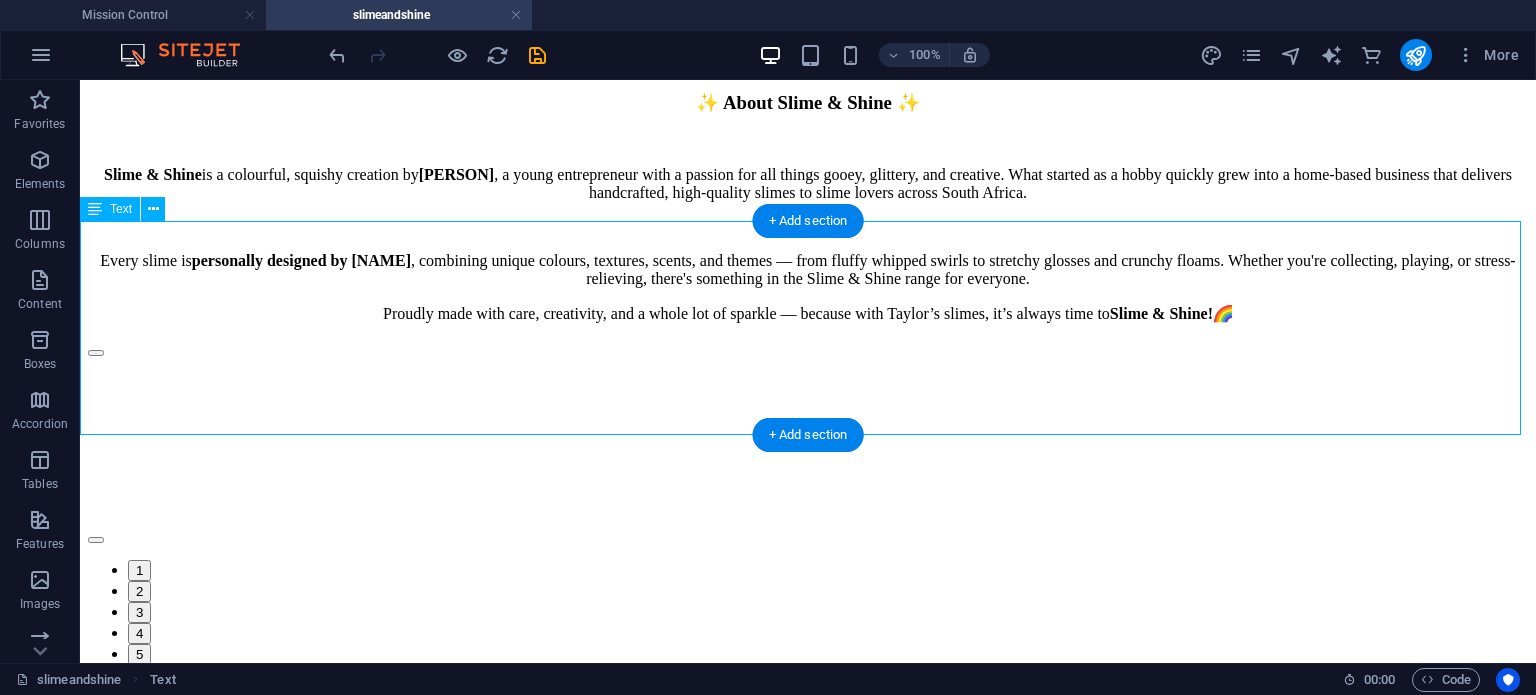 click on "✨ About Slime & Shine ✨ Slime & Shine  is a colourful, squishy creation by  Taylor Bremner , a young entrepreneur with a passion for all things gooey, glittery, and creative. What started as a hobby quickly grew into a home-based business that delivers handcrafted, high-quality slimes to slime lovers across South Africa. Every slime is  personally designed by Taylor , combining unique colours, textures, scents, and themes — from fluffy whipped swirls to stretchy glosses and crunchy floams. Whether you're collecting, playing, or stress-relieving, there's something in the Slime & Shine range for everyone. Proudly made with care, creativity, and a whole lot of sparkle — because with Taylor’s slimes, it’s always time to  Slime & Shine!  🌈" at bounding box center (808, 208) 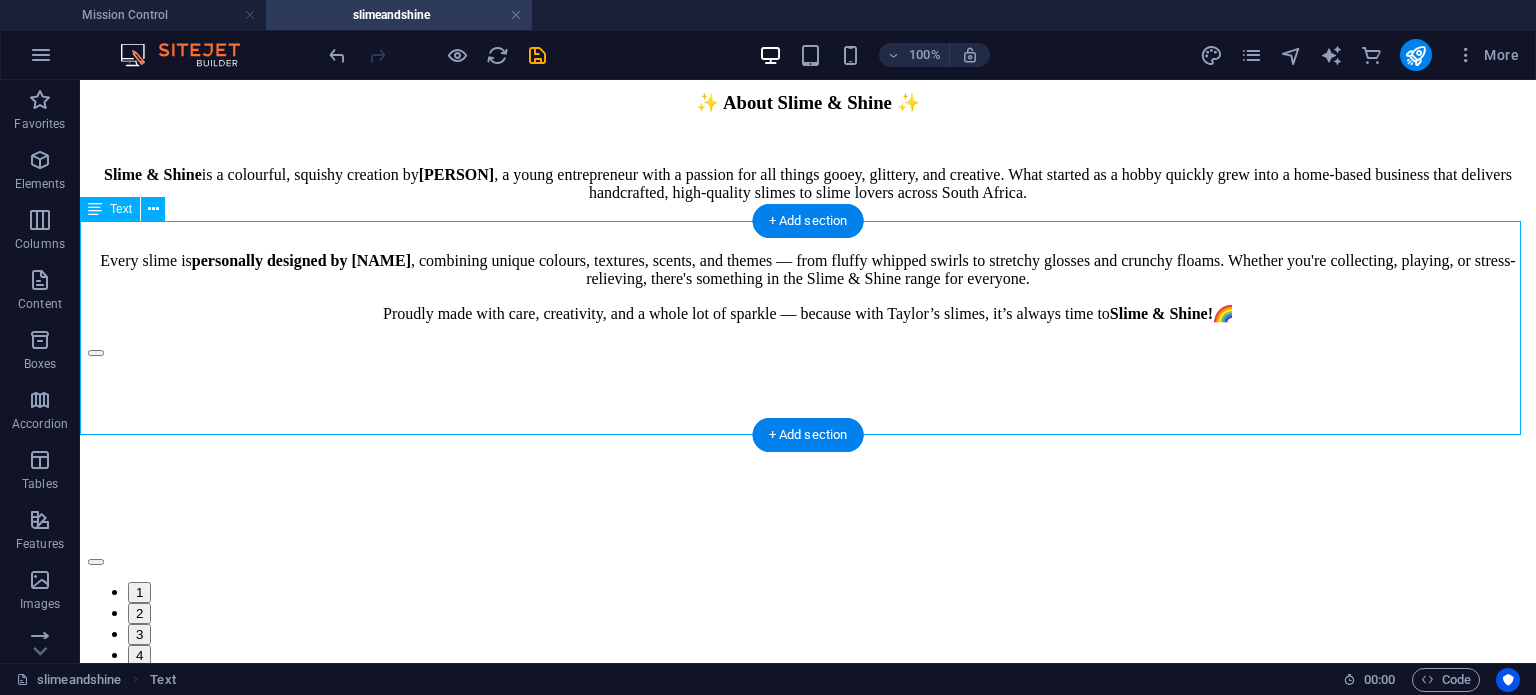 click on "✨ About Slime & Shine ✨ Slime & Shine  is a colourful, squishy creation by  Taylor Bremner , a young entrepreneur with a passion for all things gooey, glittery, and creative. What started as a hobby quickly grew into a home-based business that delivers handcrafted, high-quality slimes to slime lovers across South Africa. Every slime is  personally designed by Taylor , combining unique colours, textures, scents, and themes — from fluffy whipped swirls to stretchy glosses and crunchy floams. Whether you're collecting, playing, or stress-relieving, there's something in the Slime & Shine range for everyone. Proudly made with care, creativity, and a whole lot of sparkle — because with Taylor’s slimes, it’s always time to  Slime & Shine!  🌈" at bounding box center (808, 208) 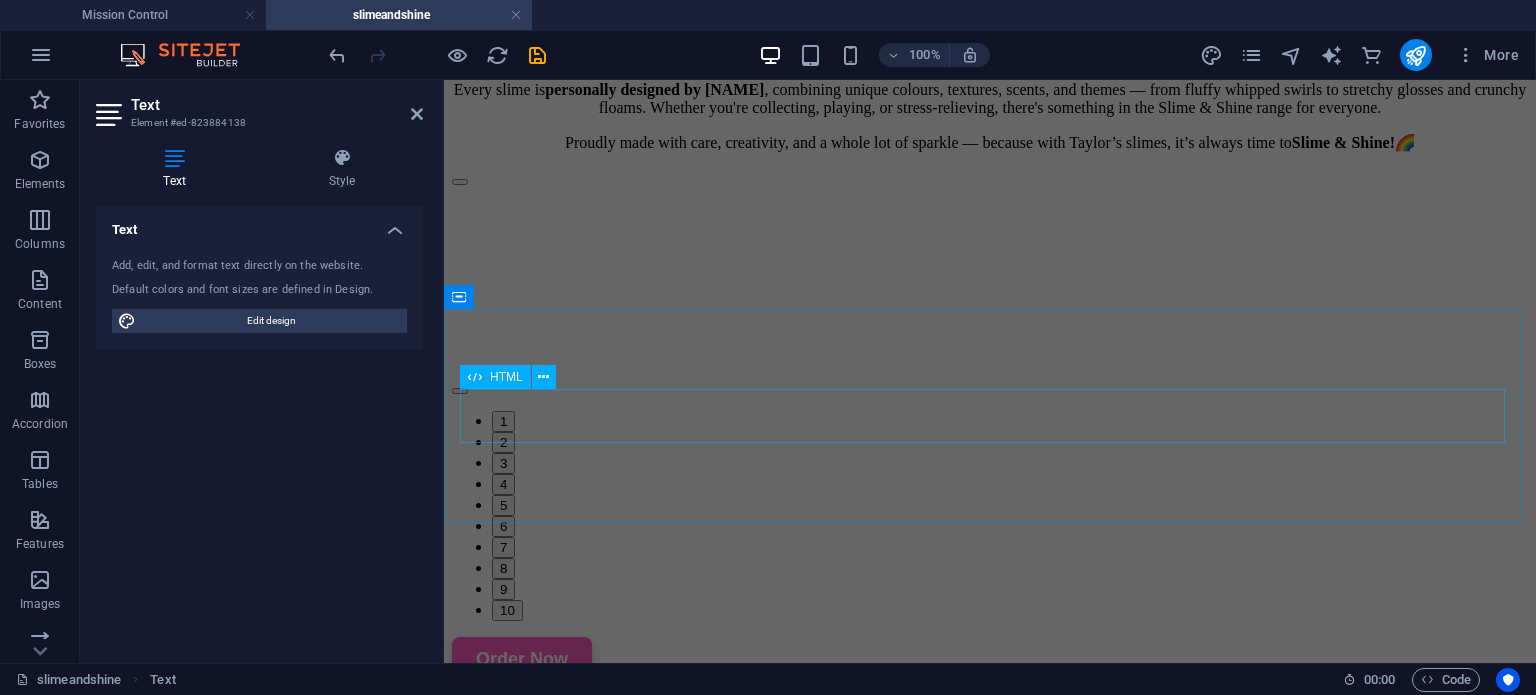 scroll, scrollTop: 548, scrollLeft: 0, axis: vertical 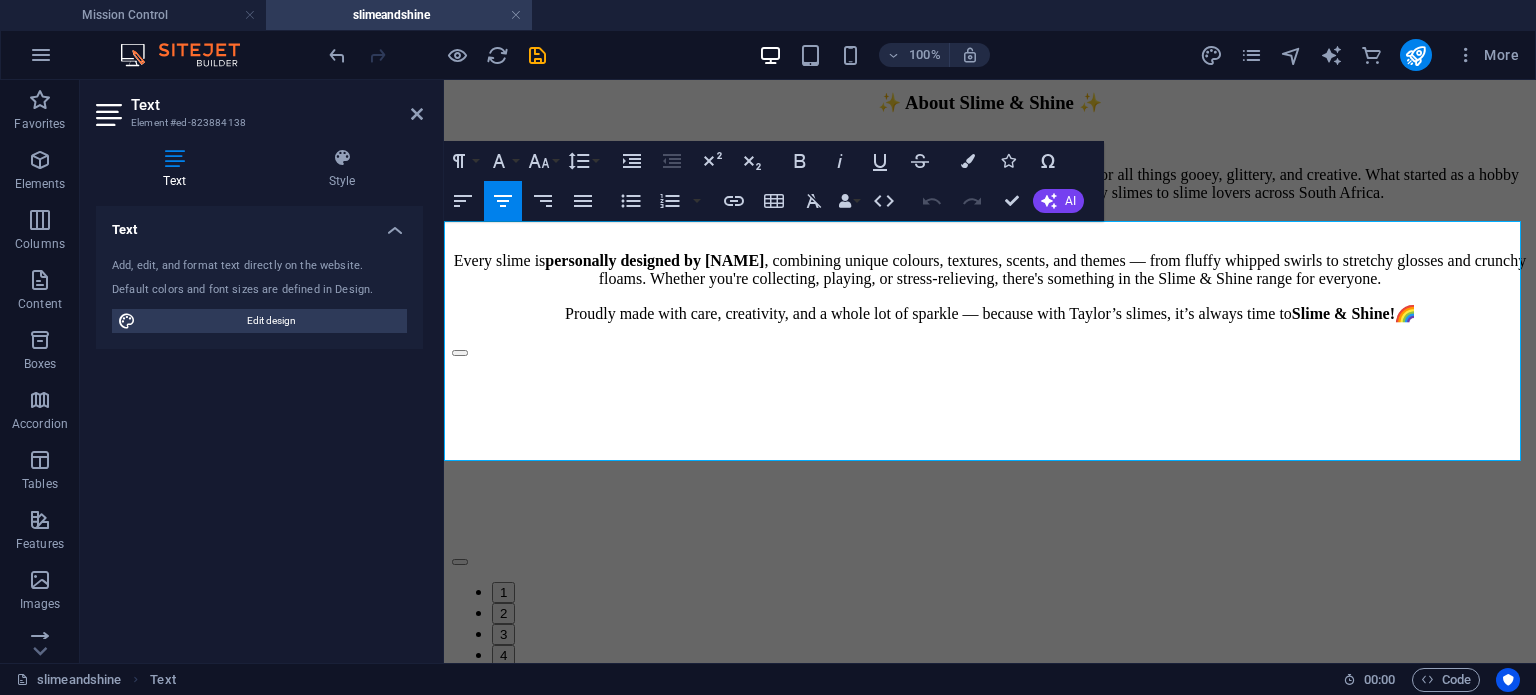 click on "Proudly made with care, creativity, and a whole lot of sparkle — because with Taylor’s slimes, it’s always time to  Slime & Shine!  🌈" at bounding box center [990, 313] 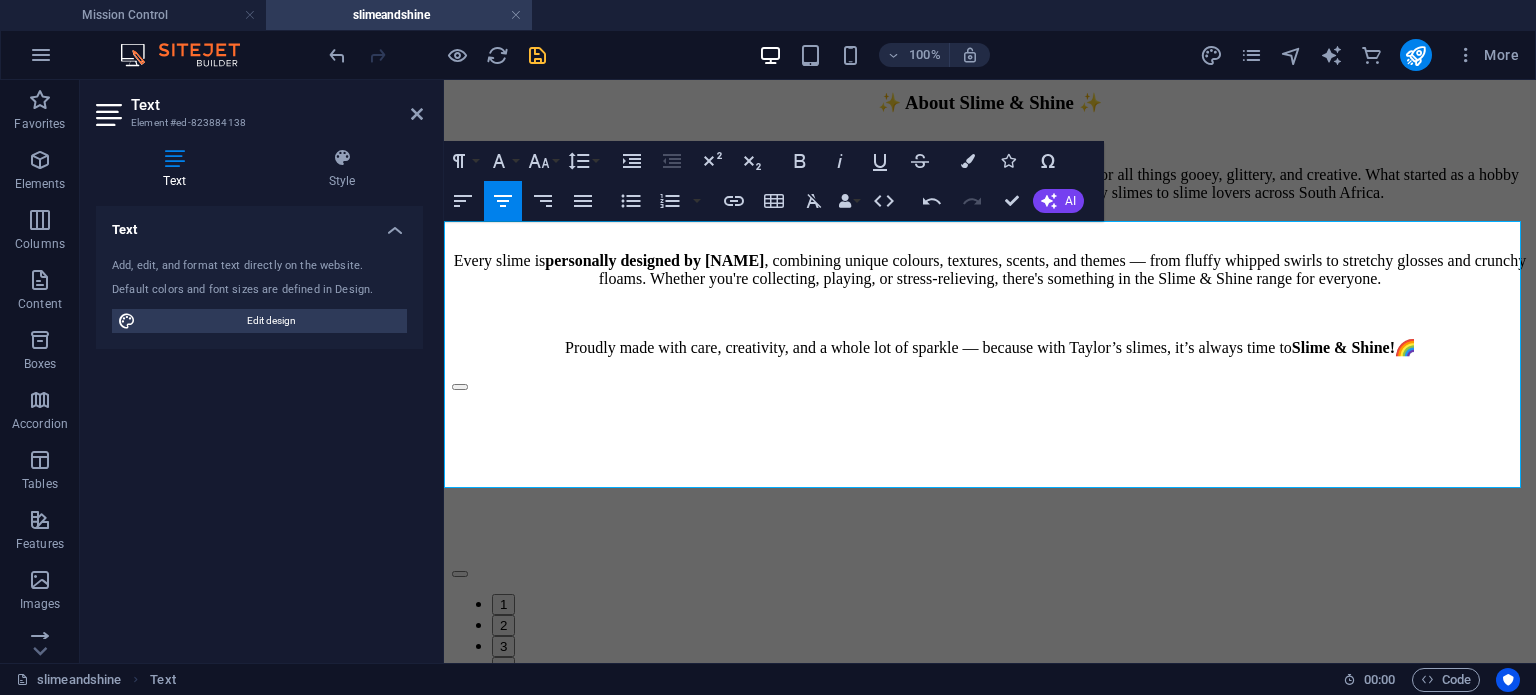 click at bounding box center [537, 55] 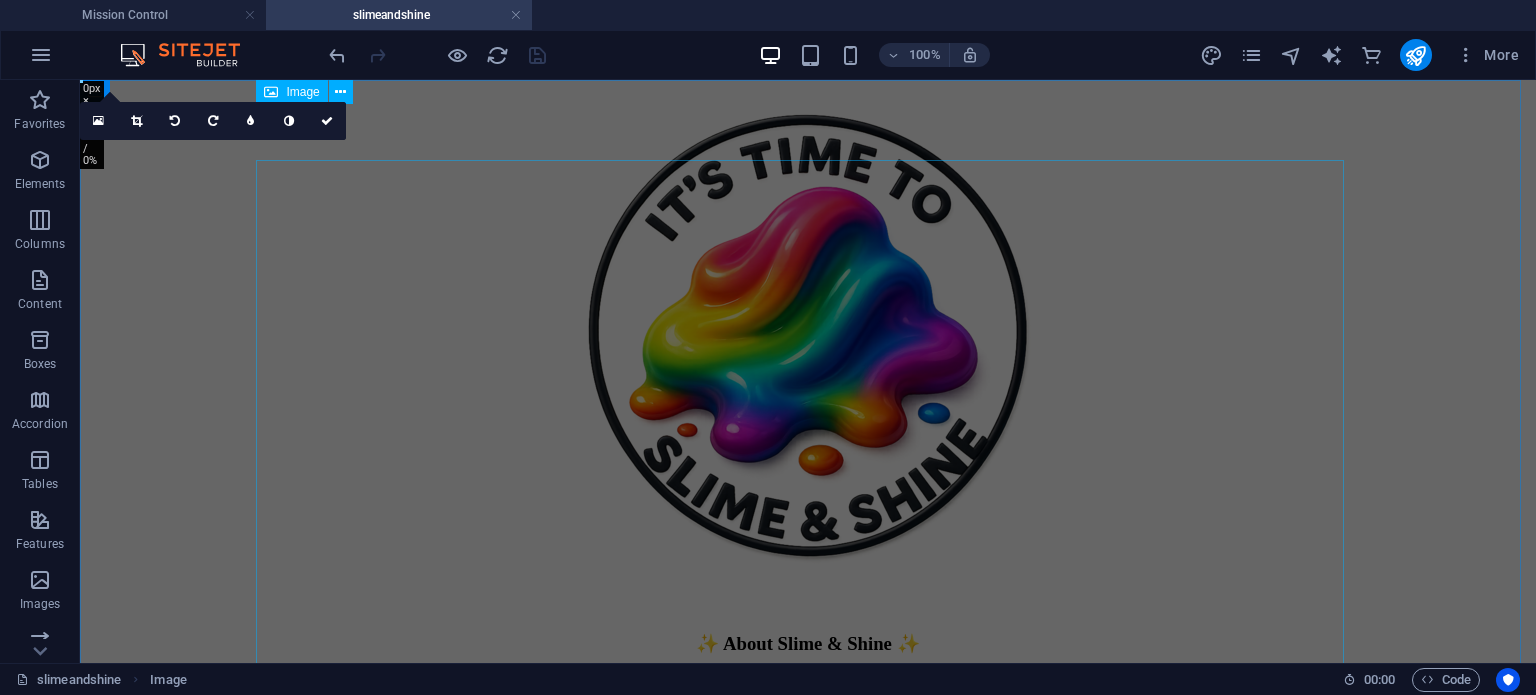 scroll, scrollTop: 0, scrollLeft: 0, axis: both 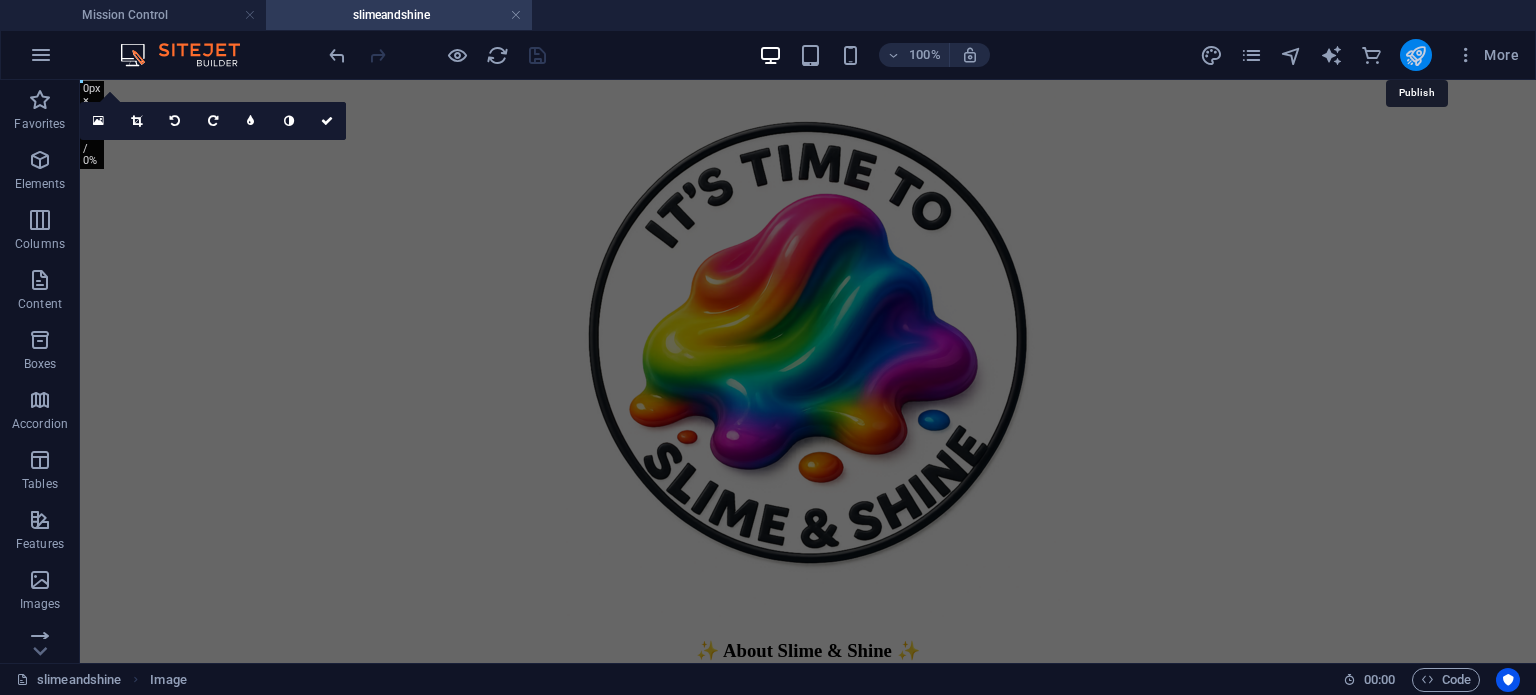 click at bounding box center [1415, 55] 